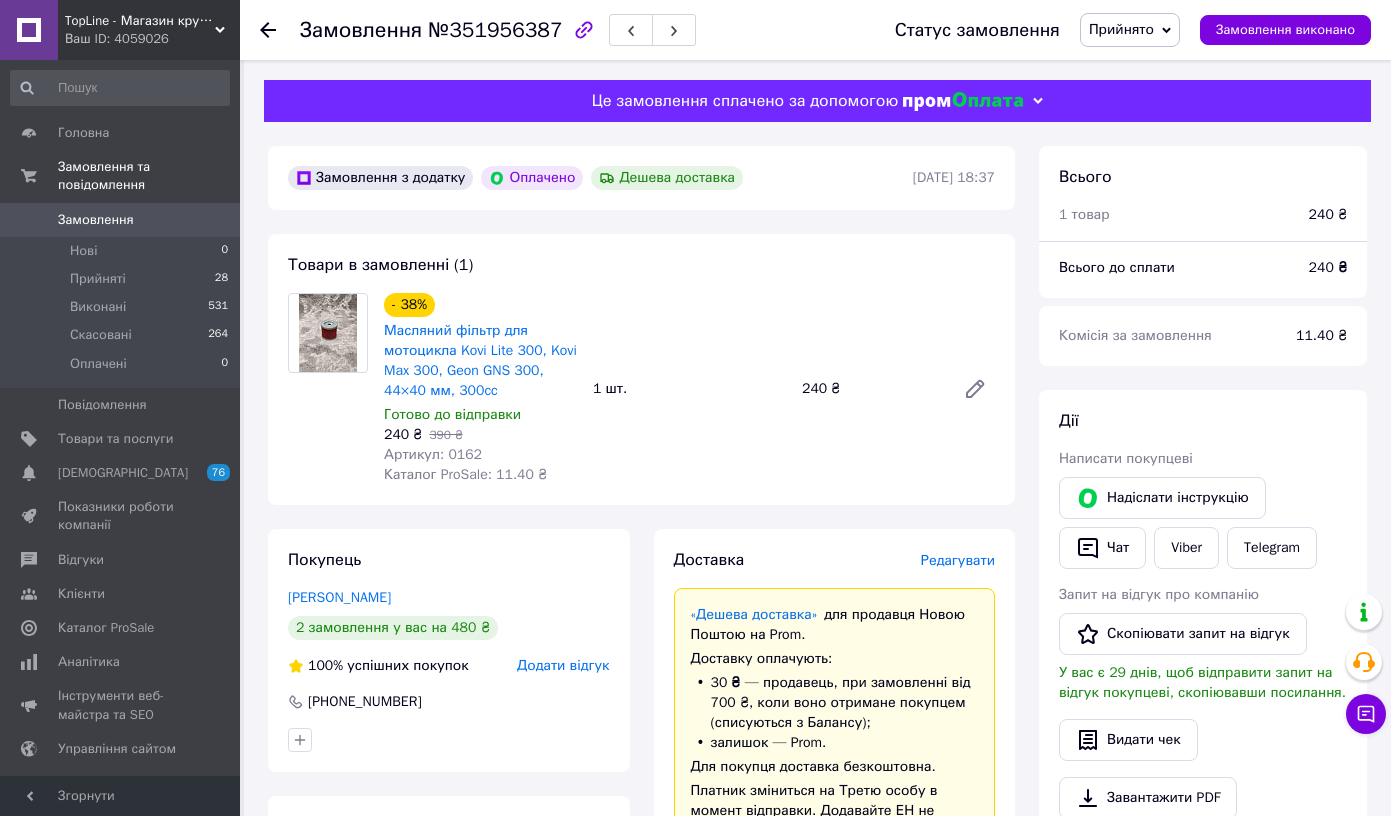 scroll, scrollTop: 652, scrollLeft: 0, axis: vertical 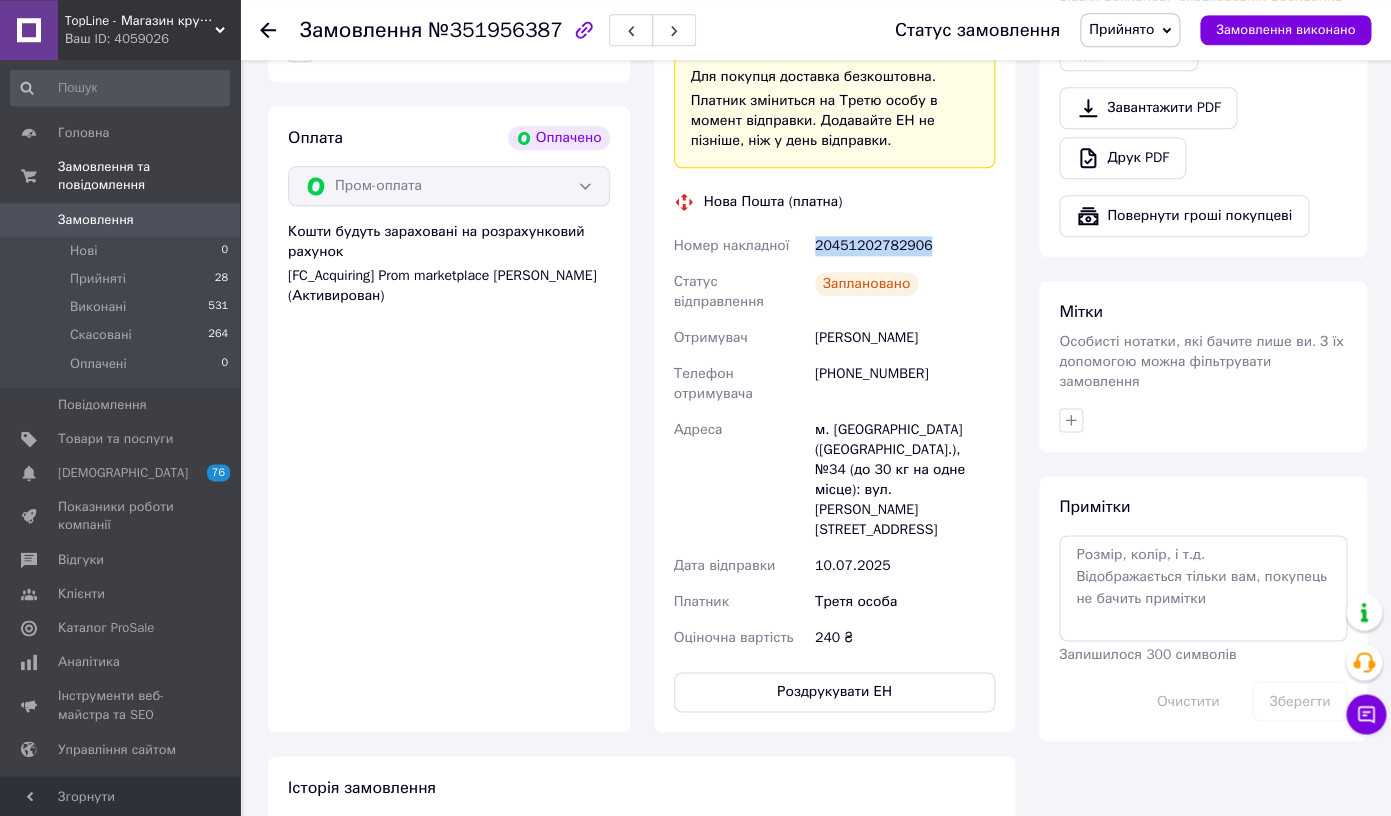 click on "Роздрукувати ЕН" at bounding box center (835, 692) 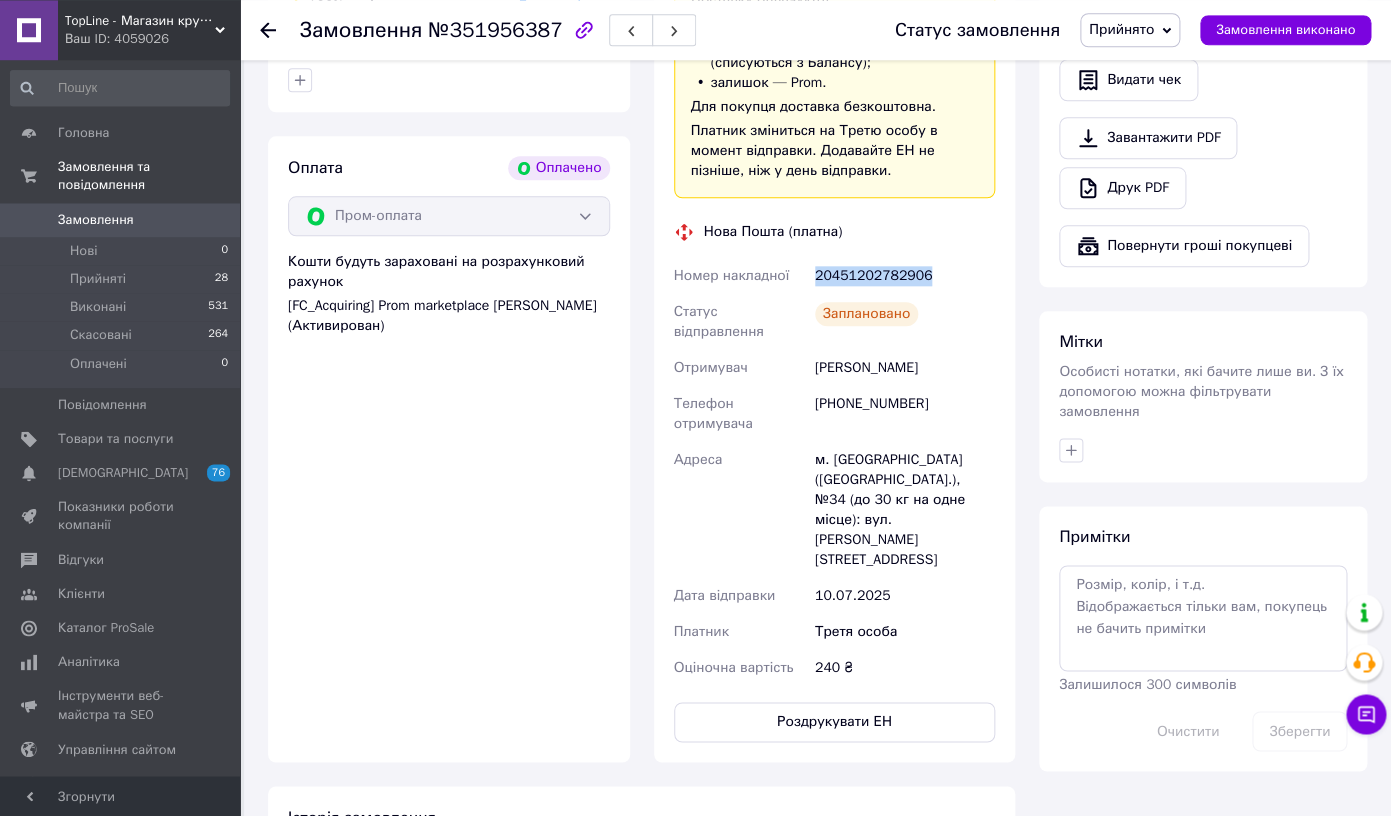 scroll, scrollTop: 658, scrollLeft: 0, axis: vertical 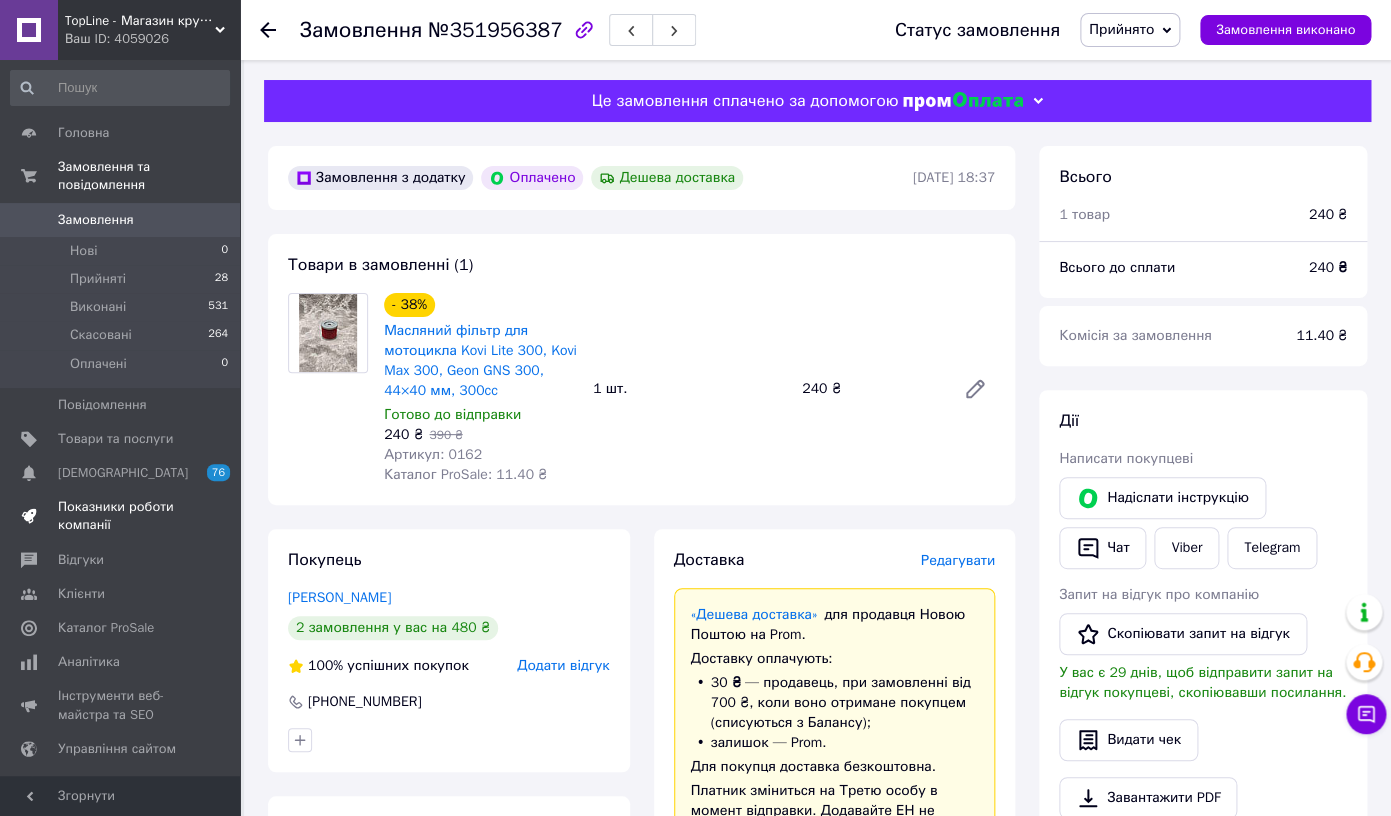 click on "Показники роботи компанії" at bounding box center (120, 516) 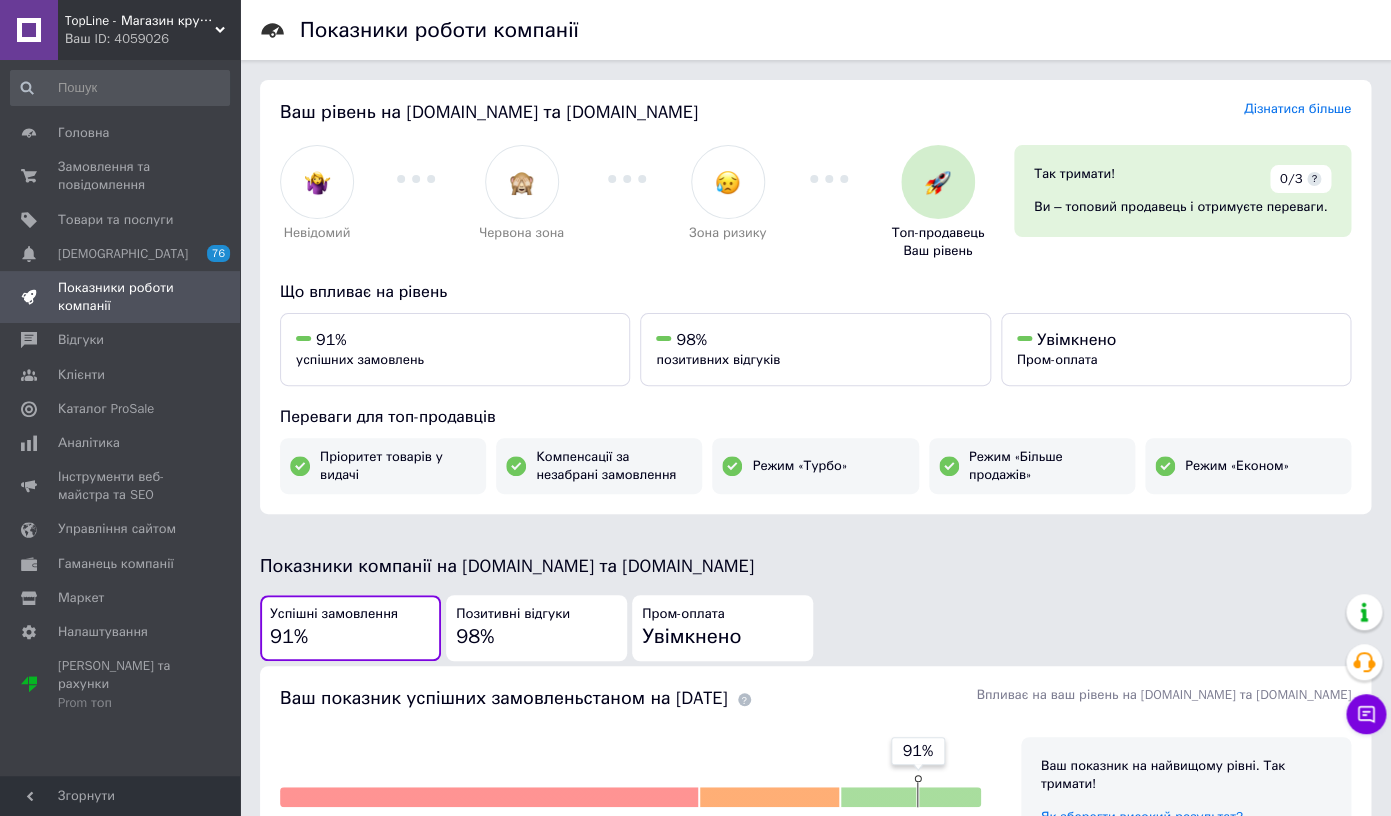 scroll, scrollTop: 154, scrollLeft: 0, axis: vertical 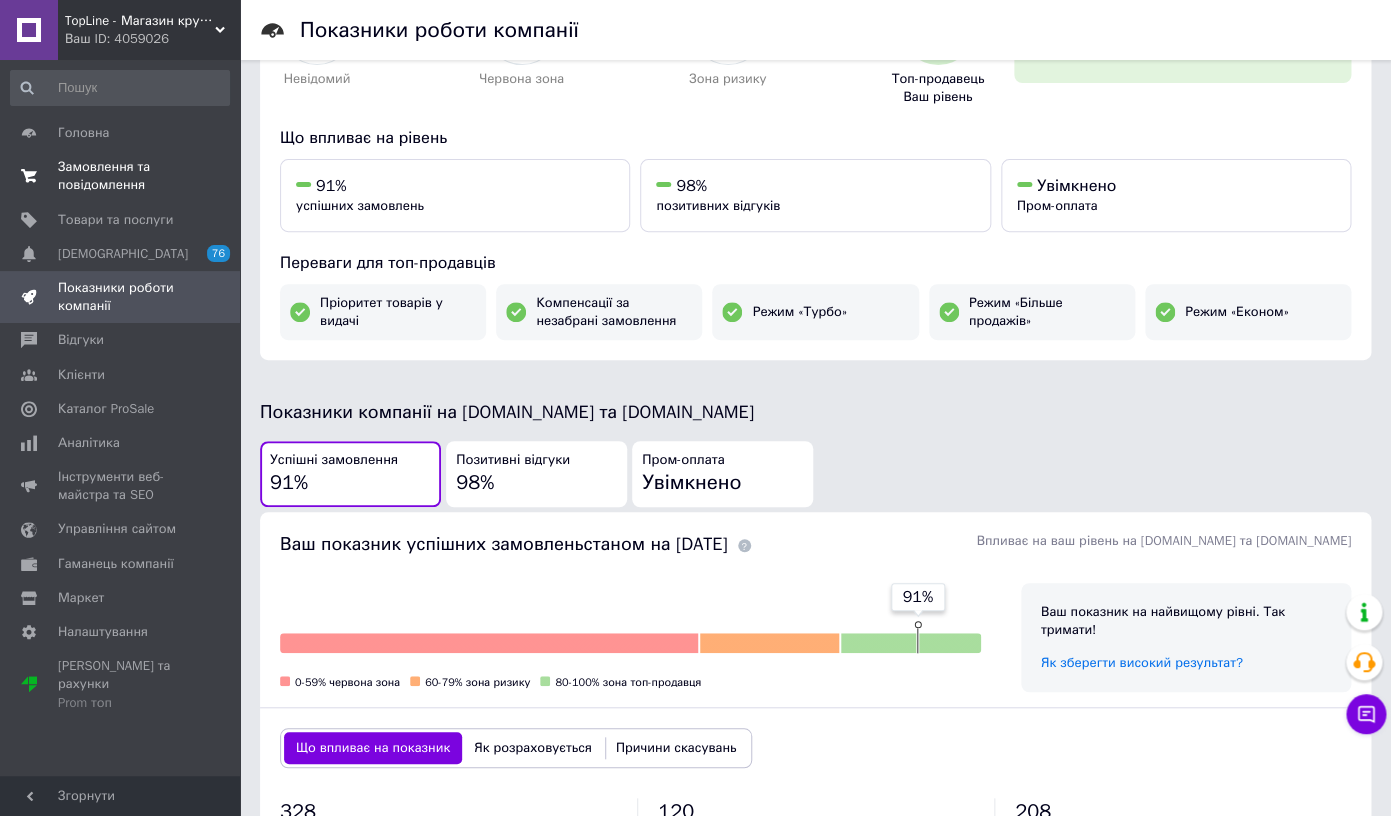 click on "Замовлення та повідомлення" at bounding box center (121, 176) 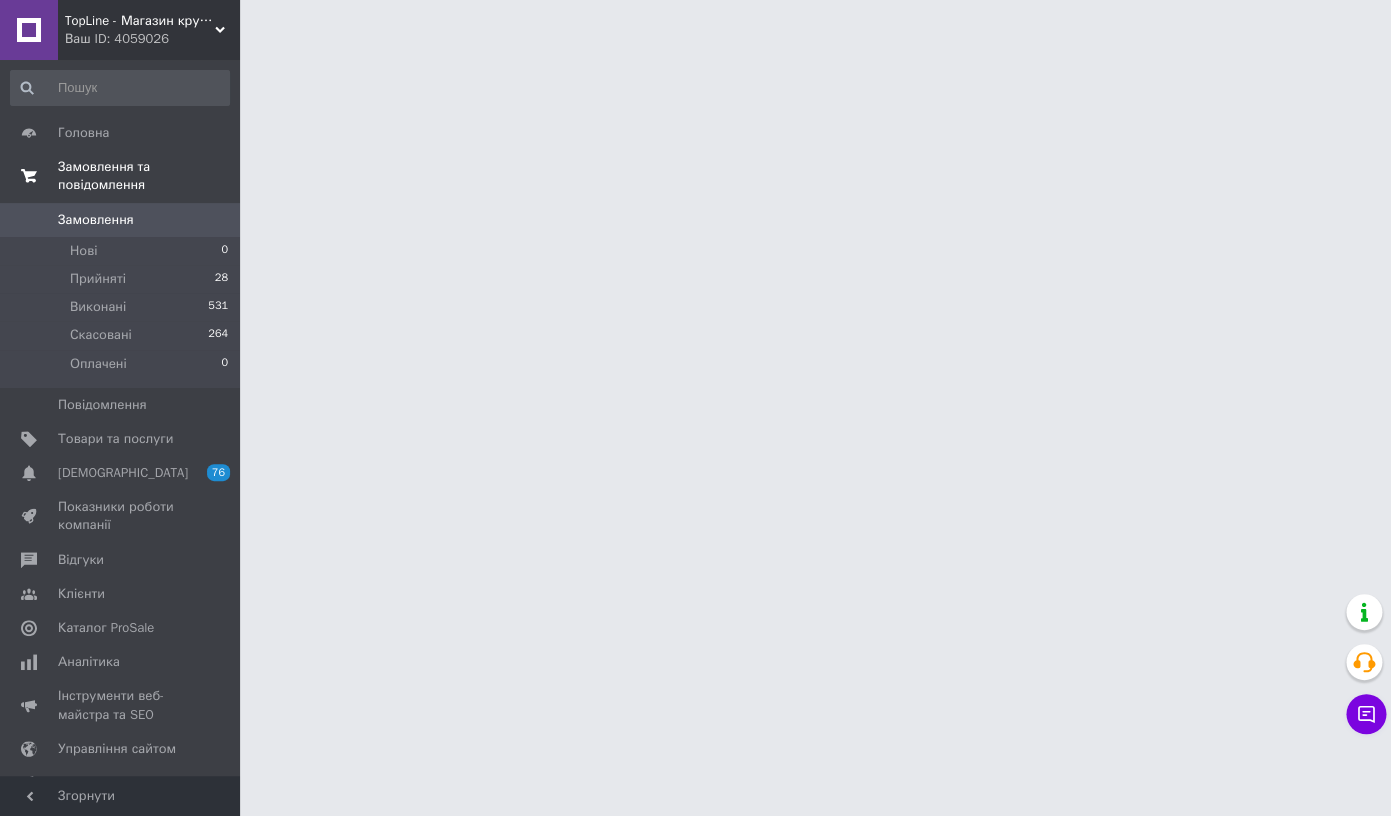 scroll, scrollTop: 0, scrollLeft: 0, axis: both 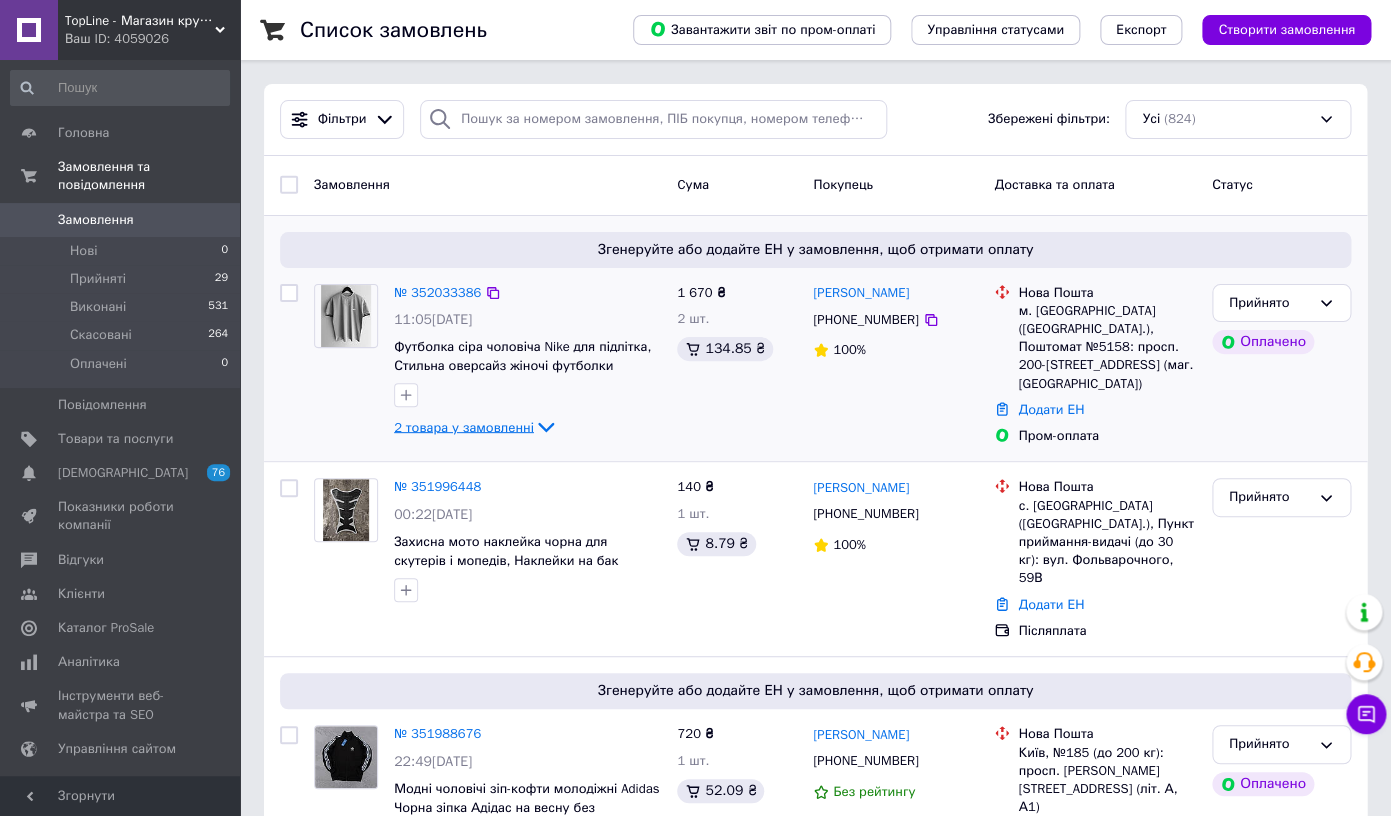 click on "2 товара у замовленні" at bounding box center (464, 426) 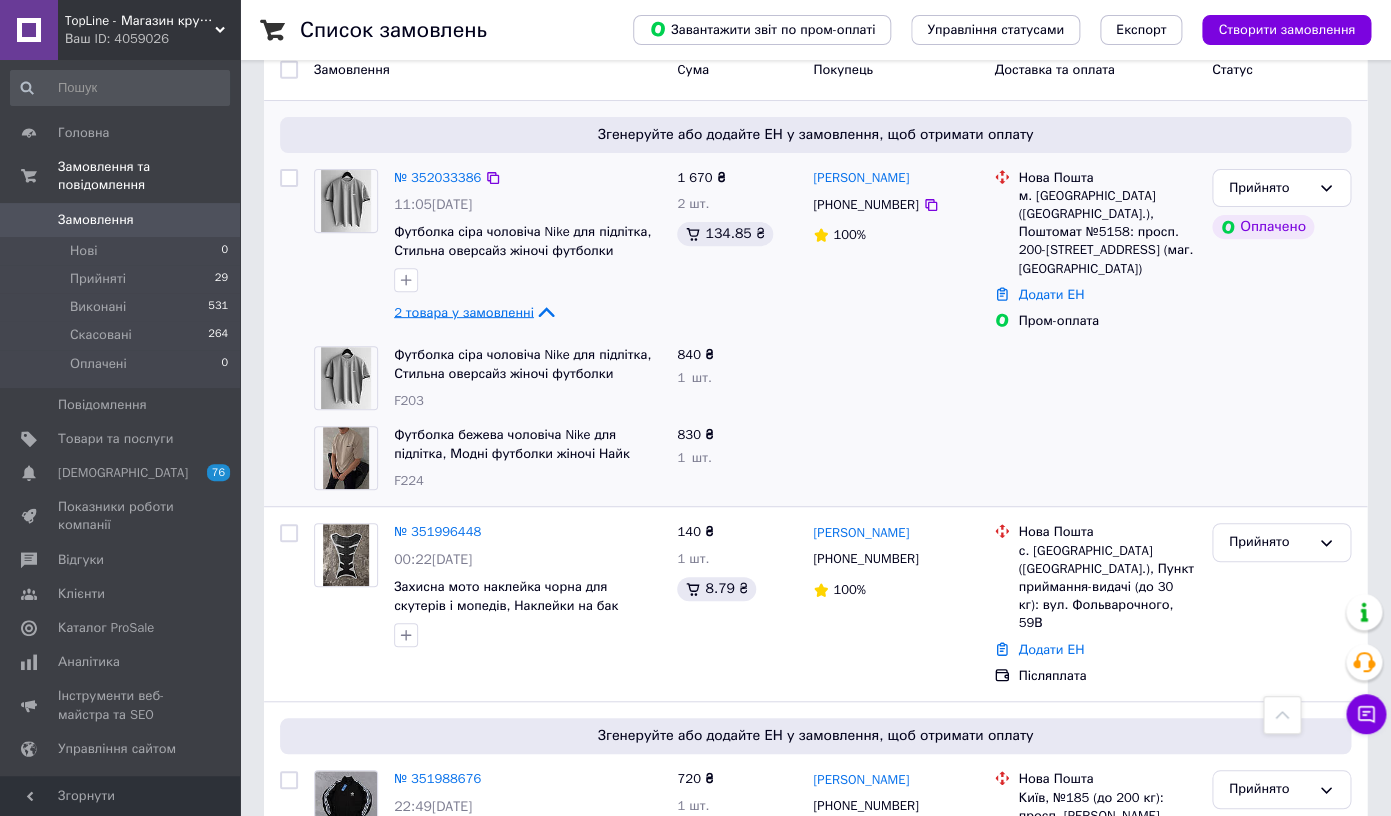 scroll, scrollTop: 0, scrollLeft: 0, axis: both 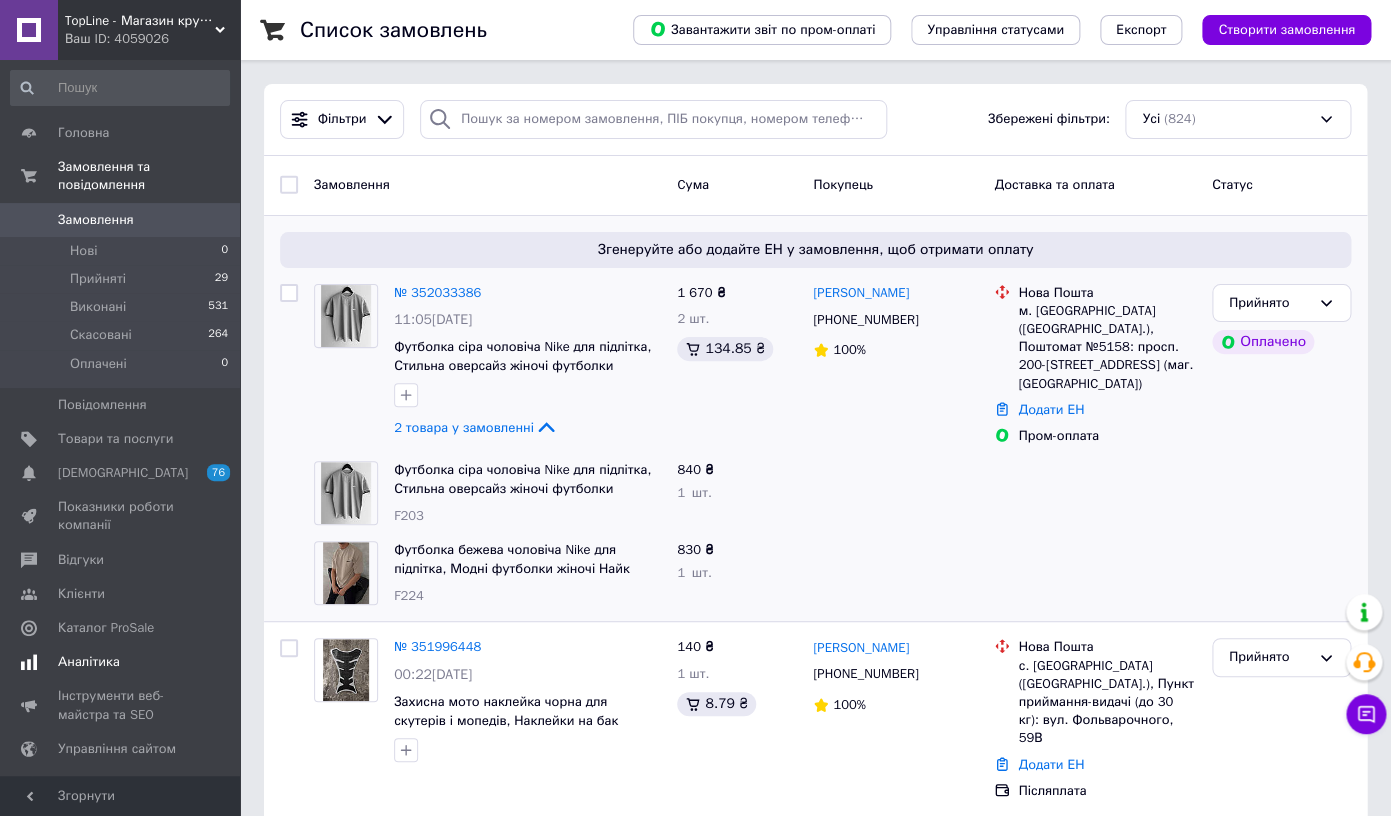 click on "Аналітика" at bounding box center (120, 662) 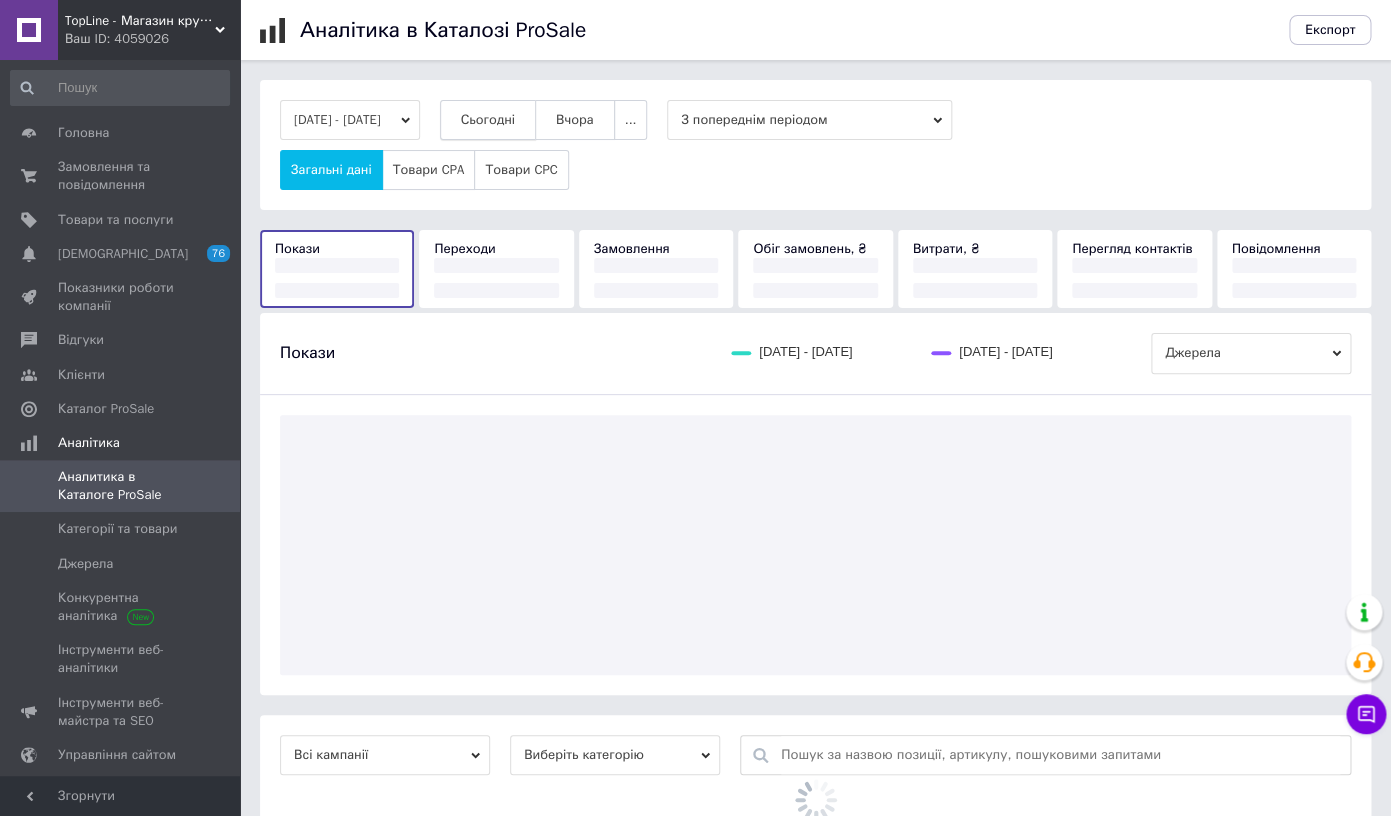 click on "Сьогодні" at bounding box center (488, 120) 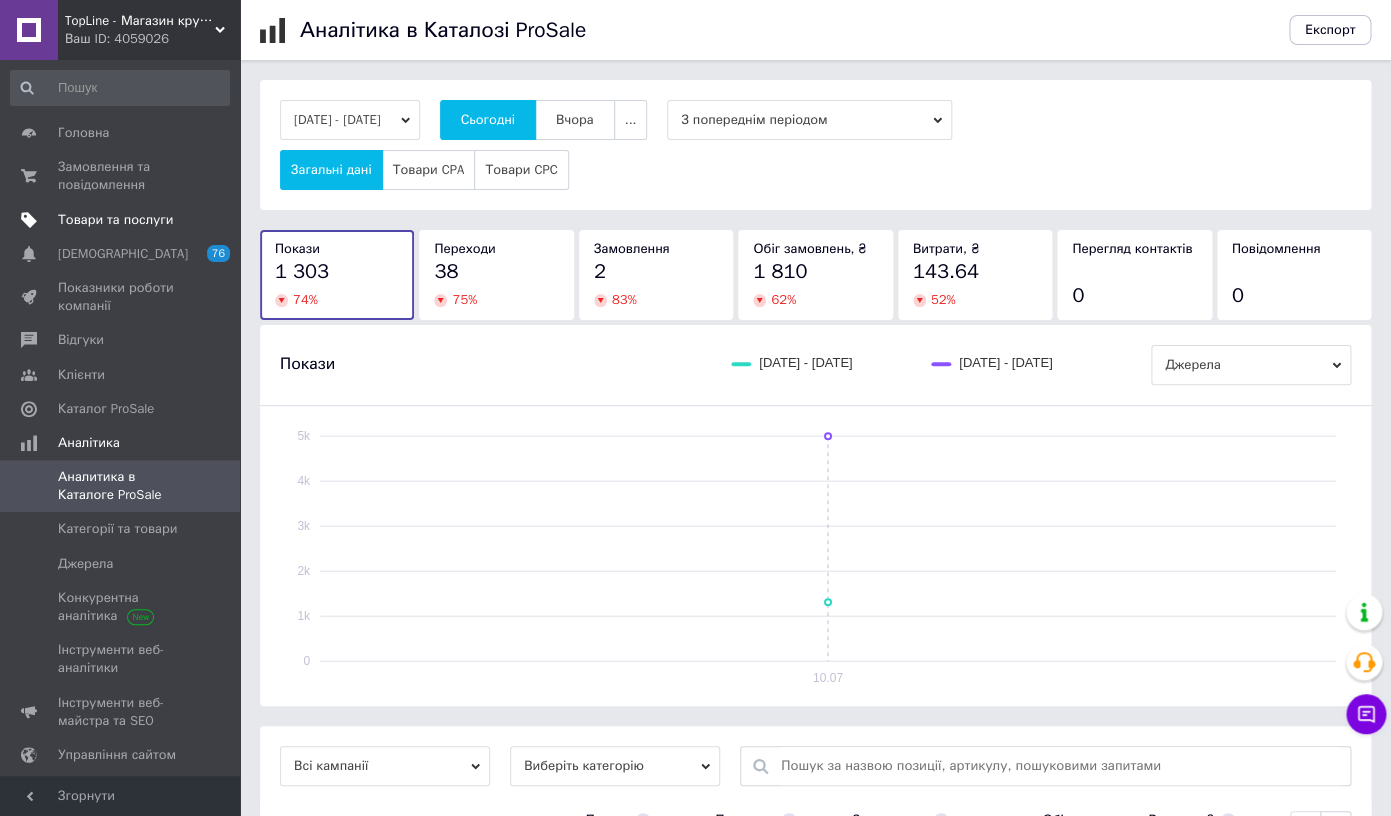 click on "Товари та послуги" at bounding box center (115, 220) 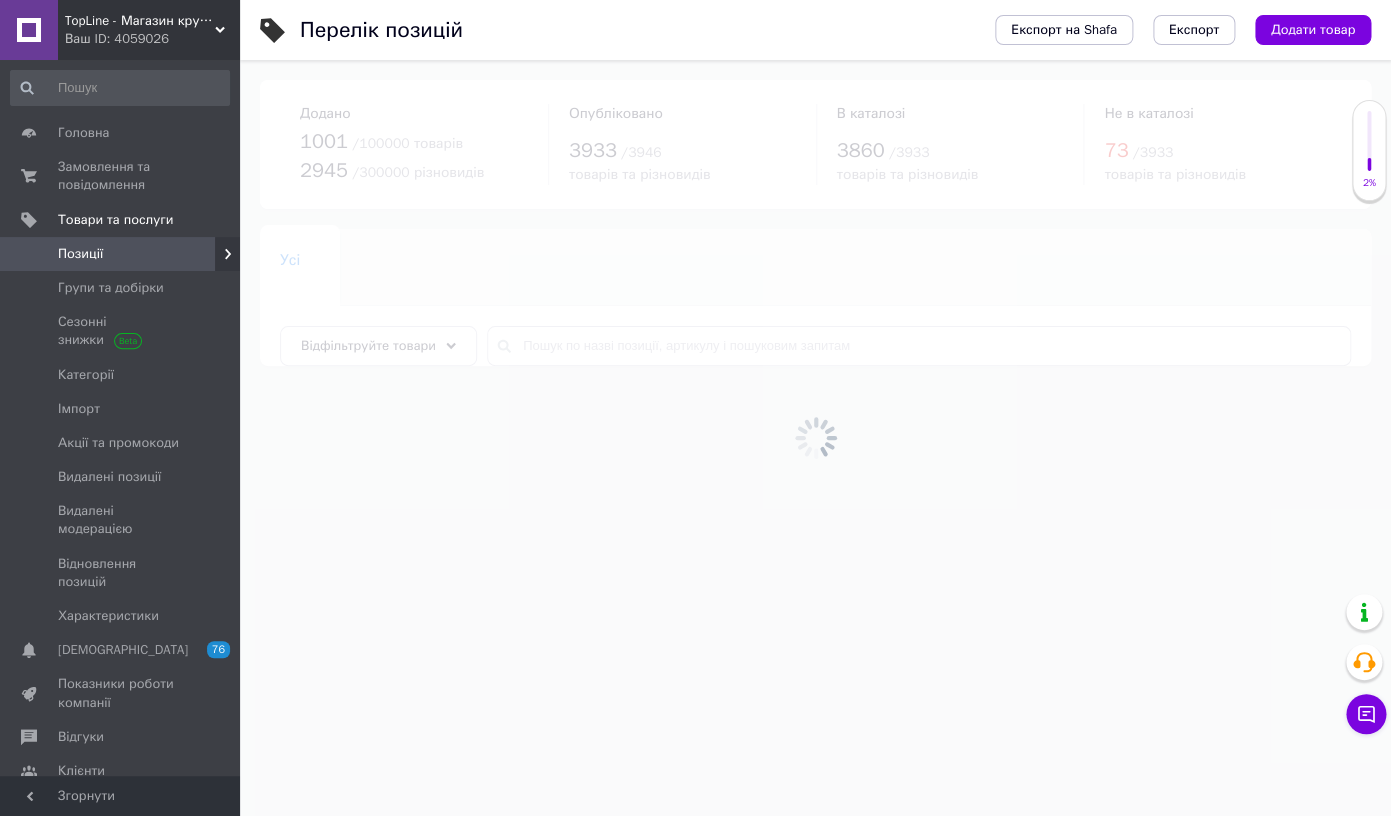 click on "Ваш ID: 4059026" at bounding box center (152, 39) 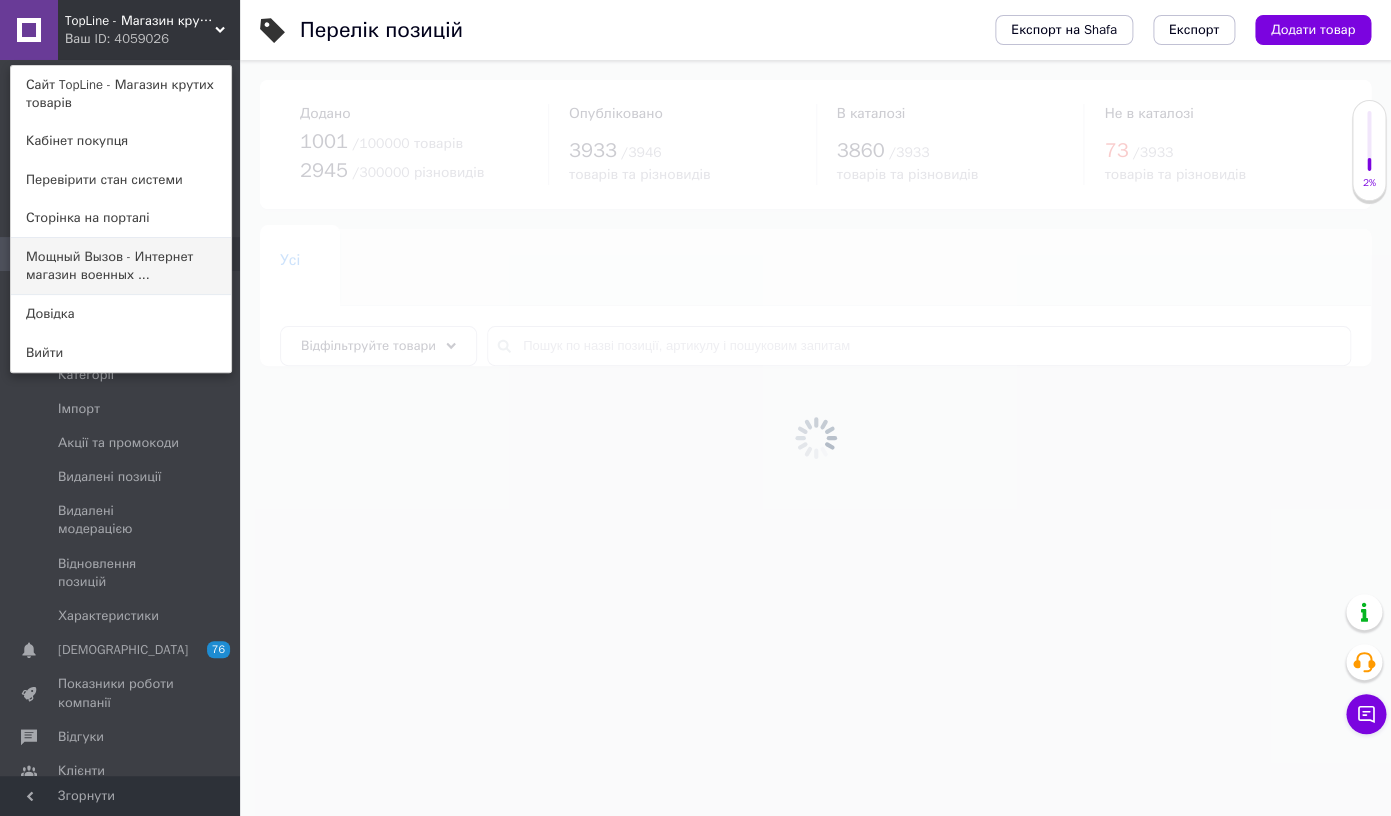 click on "Мощный Вызов - Интернет магазин военных ..." at bounding box center (121, 266) 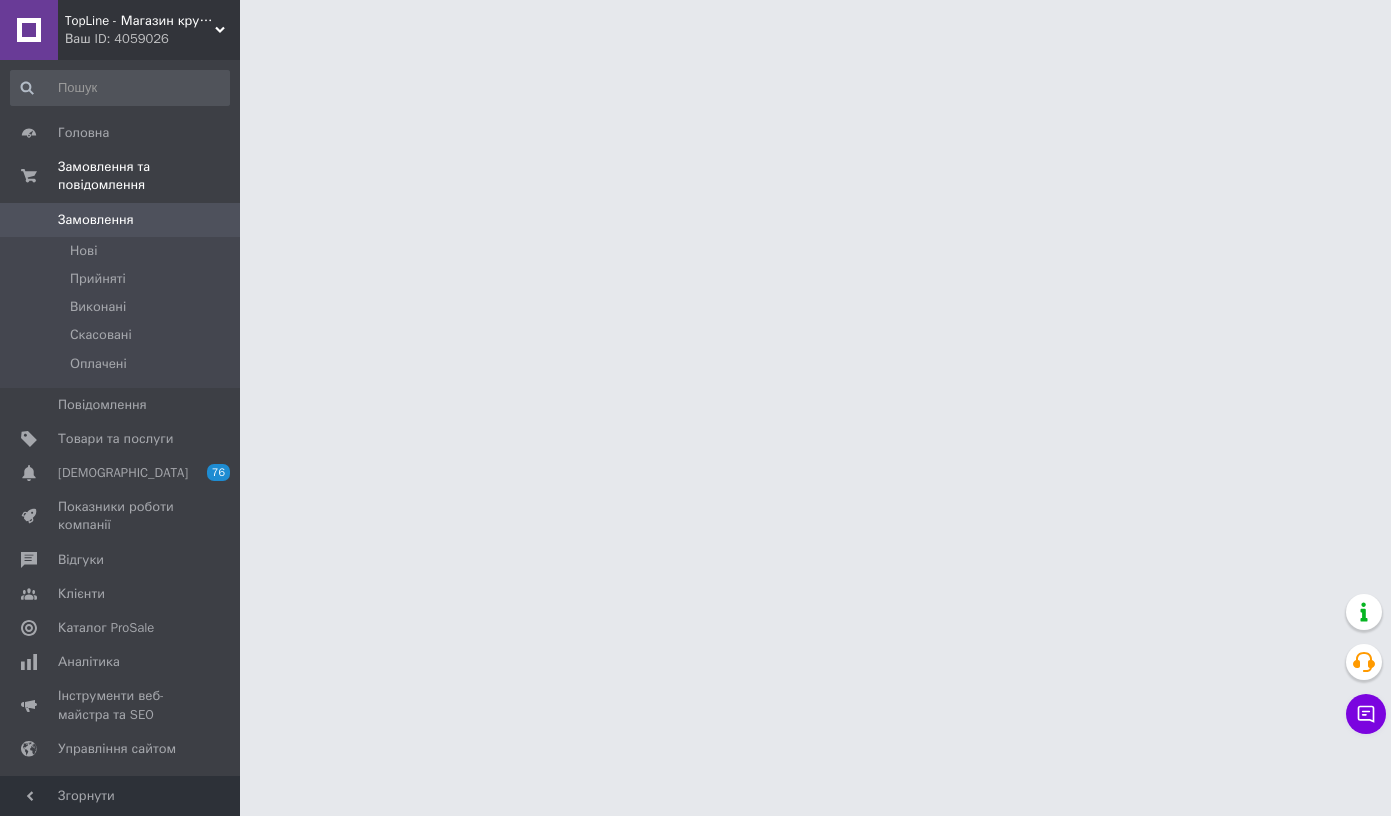scroll, scrollTop: 0, scrollLeft: 0, axis: both 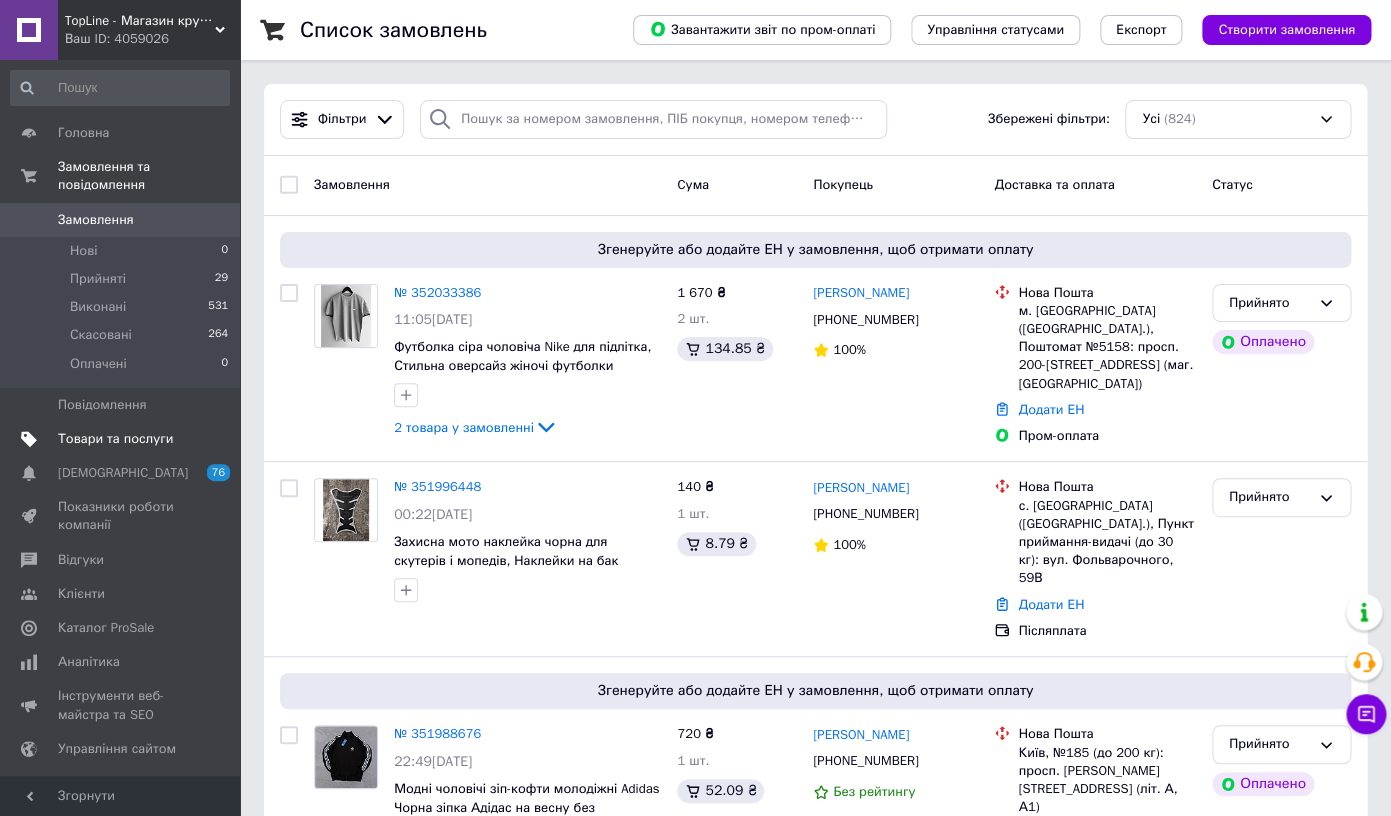 click on "Товари та послуги" at bounding box center (115, 439) 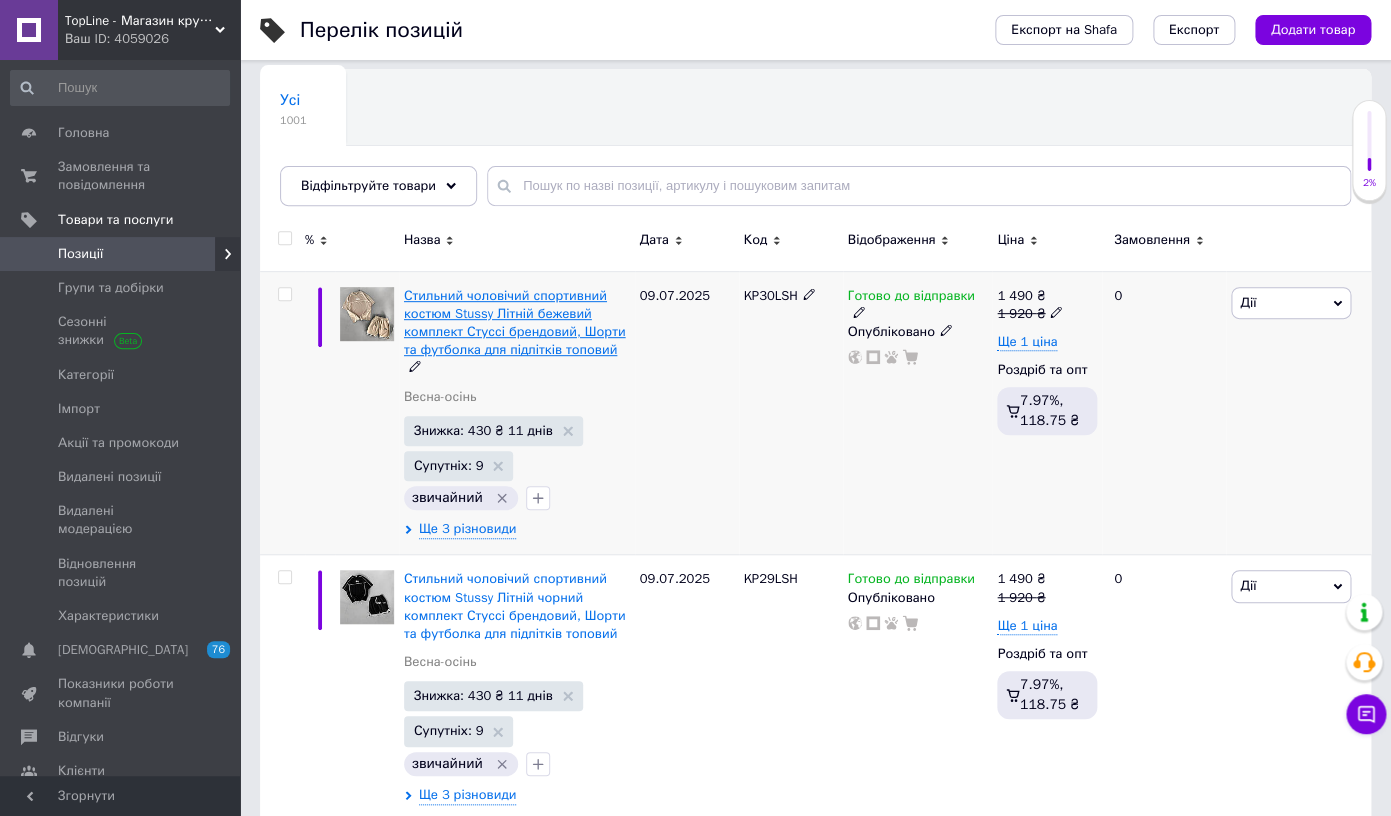 scroll, scrollTop: 189, scrollLeft: 0, axis: vertical 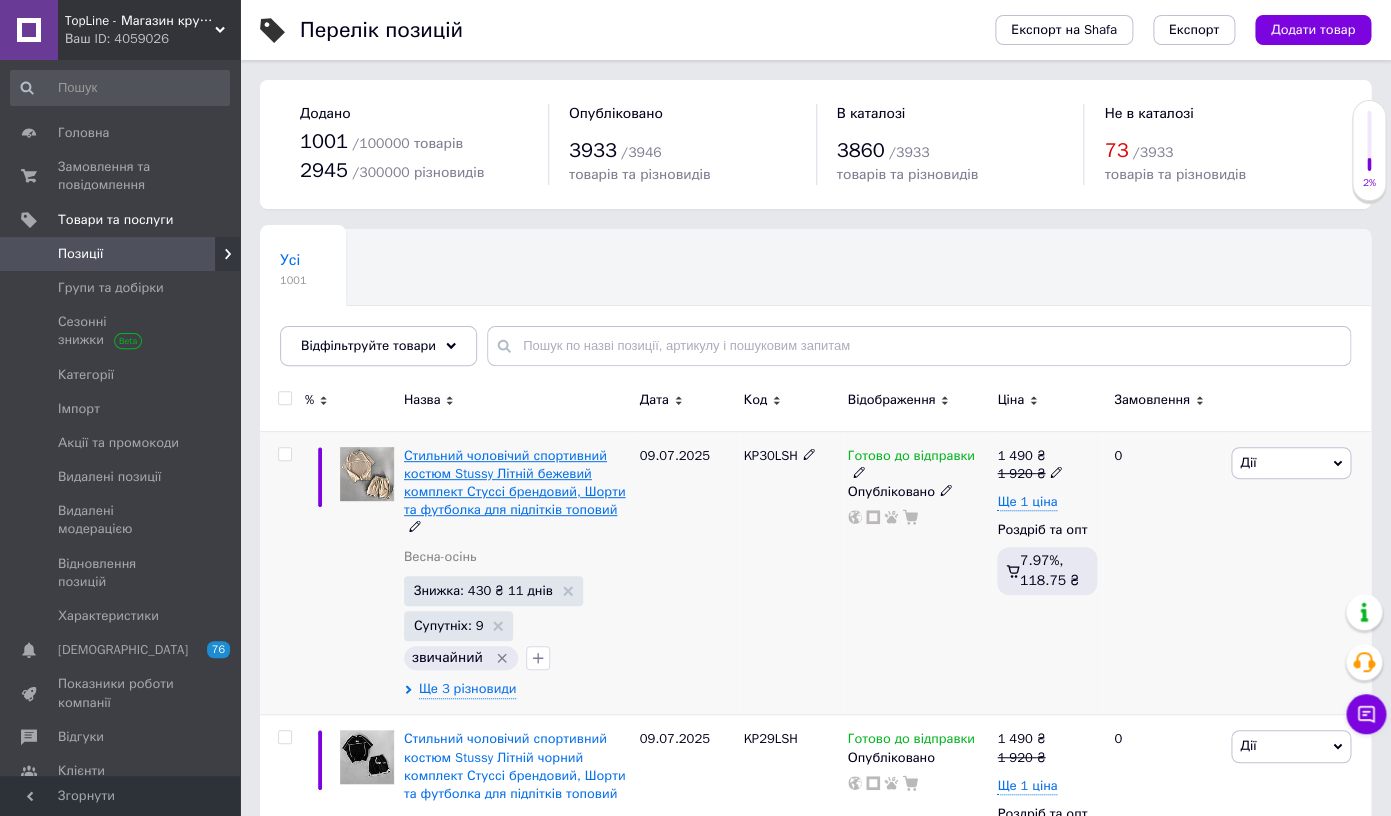 click on "Стильний чоловічий спортивний костюм Stussy Літній бежевий комплект Стуссі брендовий, Шорти та футболка для підлітків топовий" at bounding box center [515, 483] 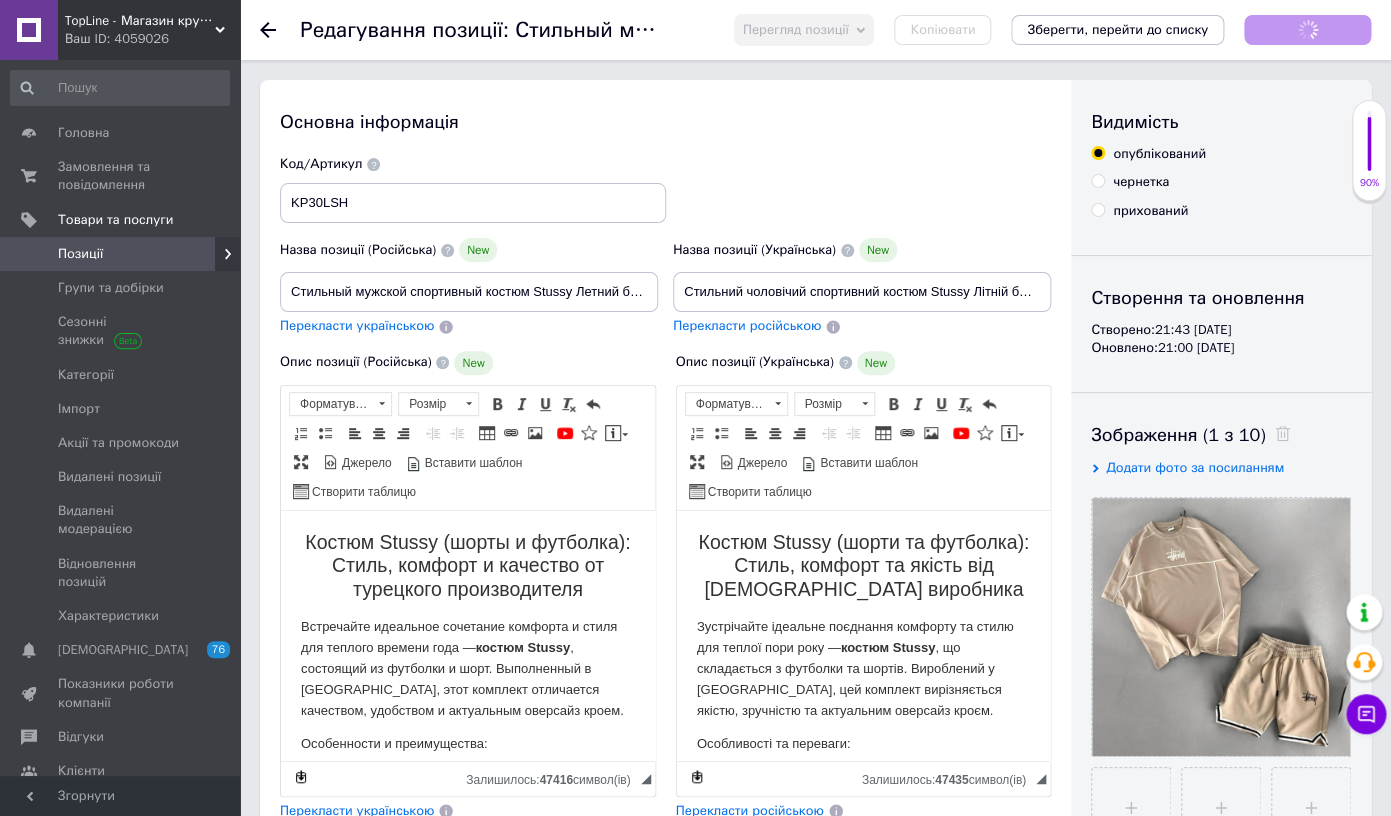 scroll, scrollTop: 0, scrollLeft: 0, axis: both 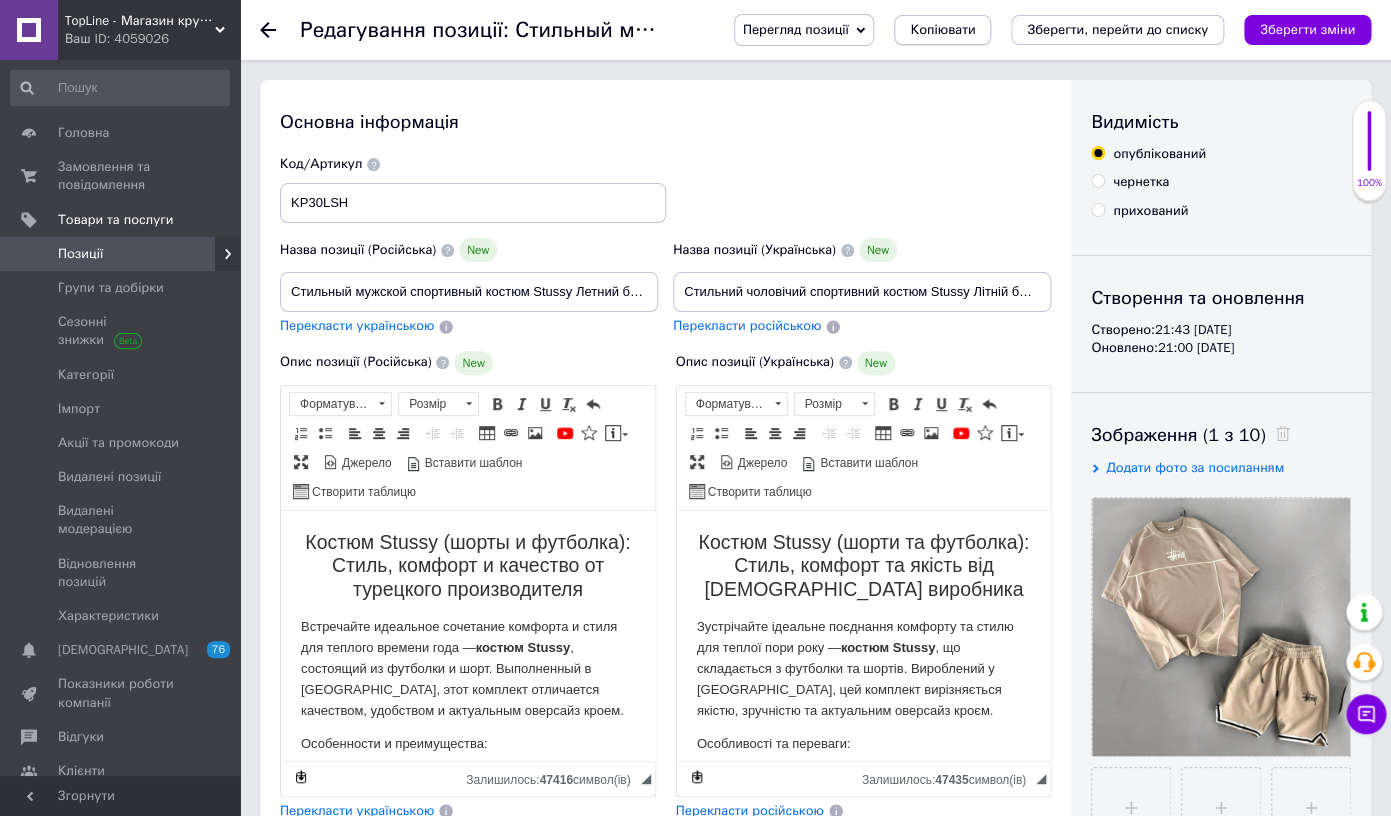 click on "Копіювати" at bounding box center [942, 30] 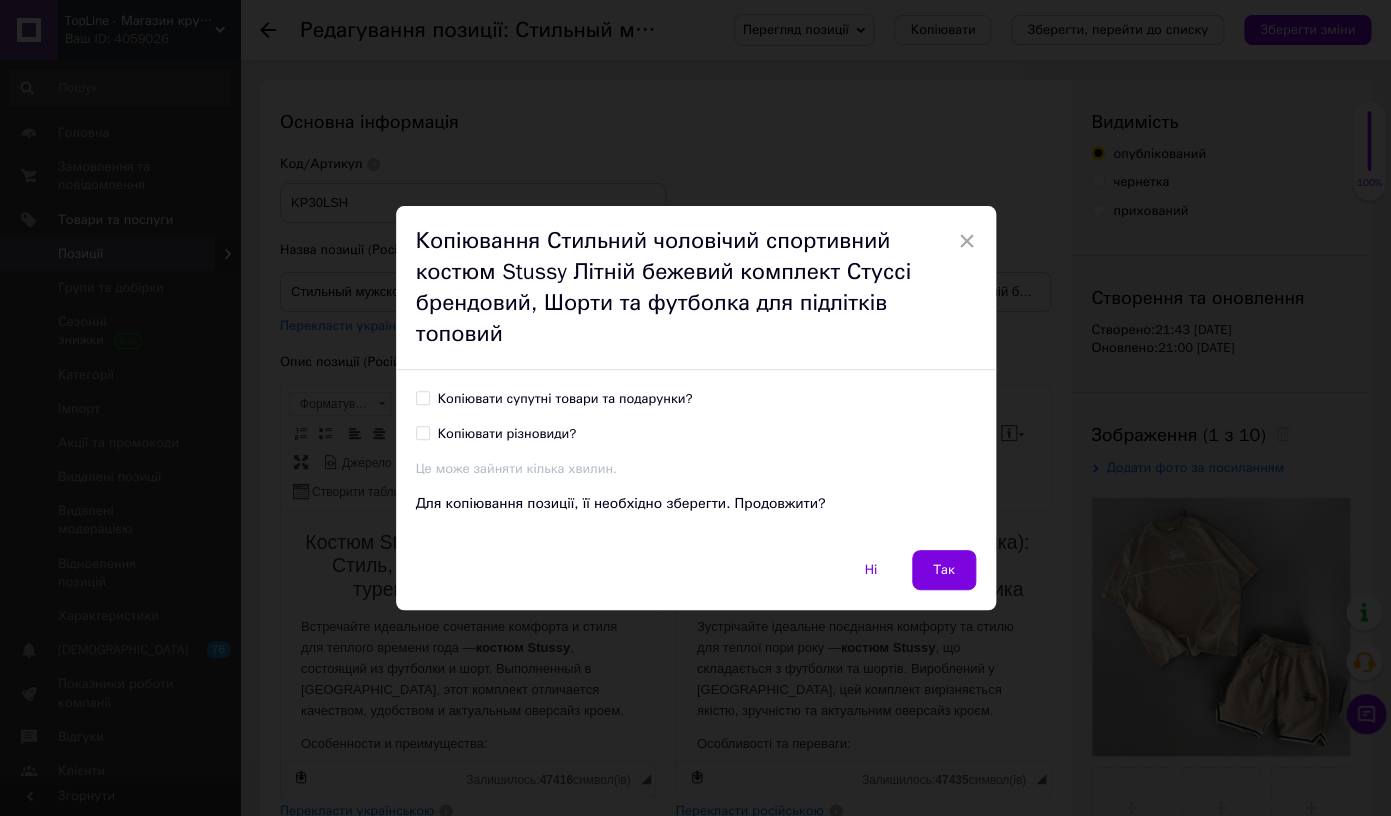 click on "Копіювати супутні товари та подарунки?" at bounding box center [565, 399] 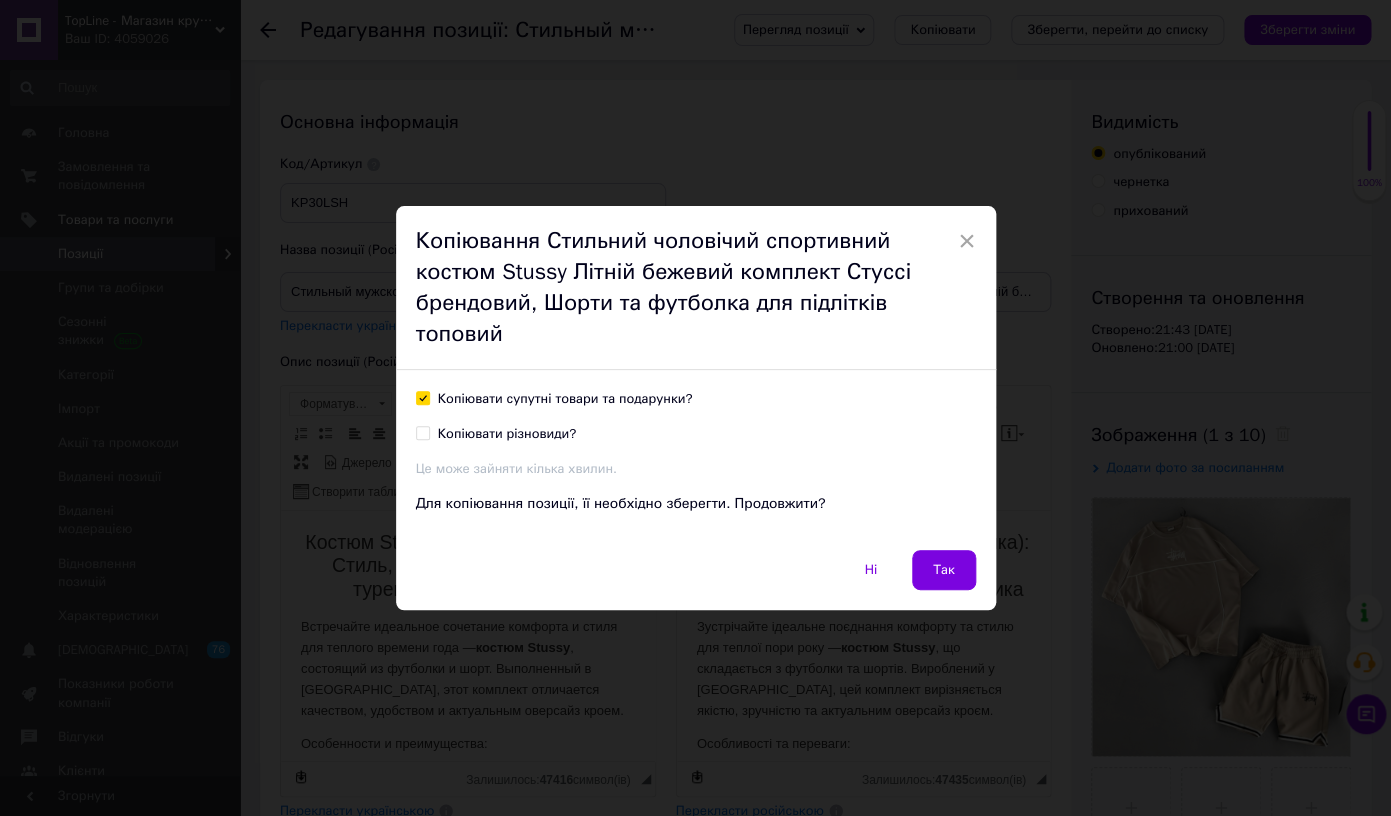 checkbox on "true" 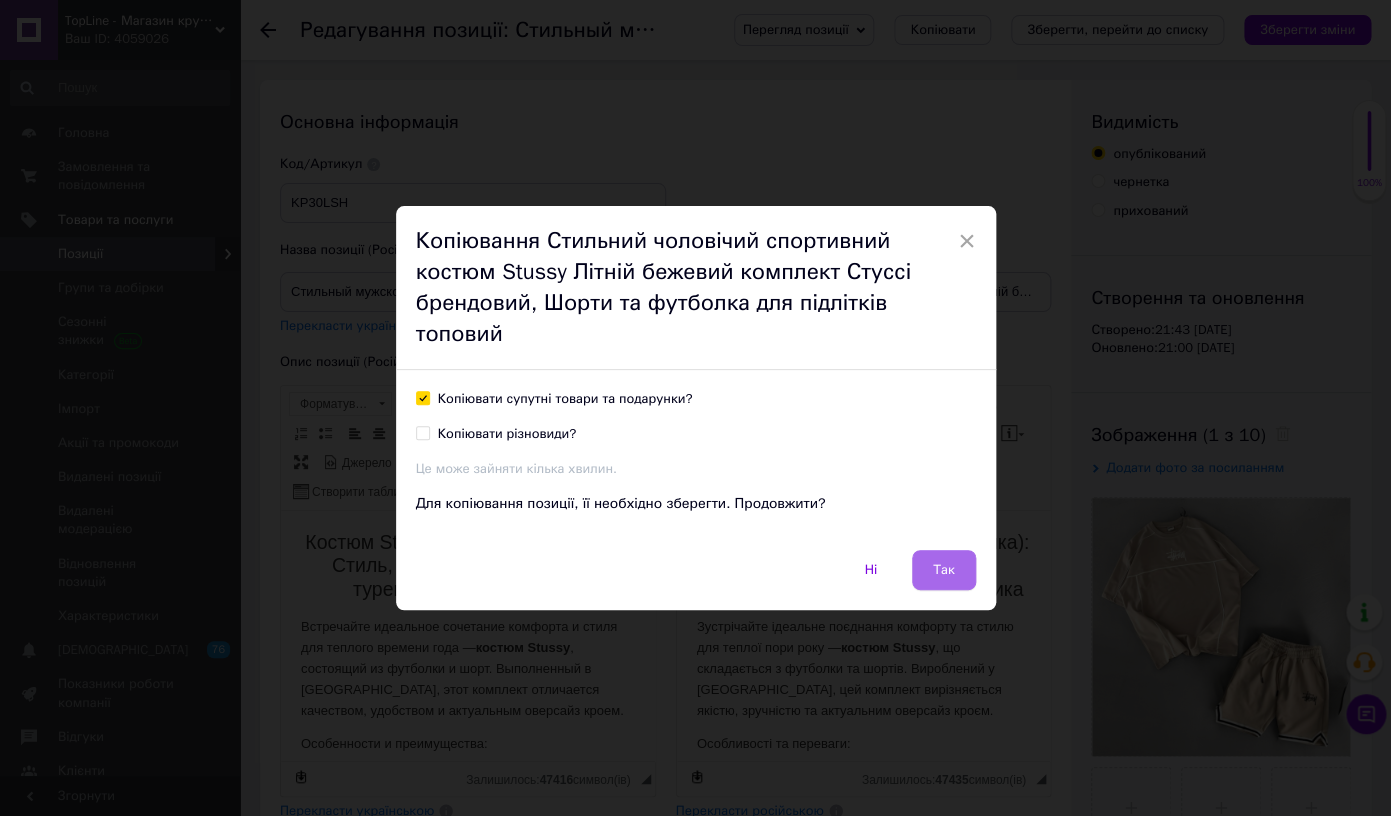 click on "Так" at bounding box center (944, 570) 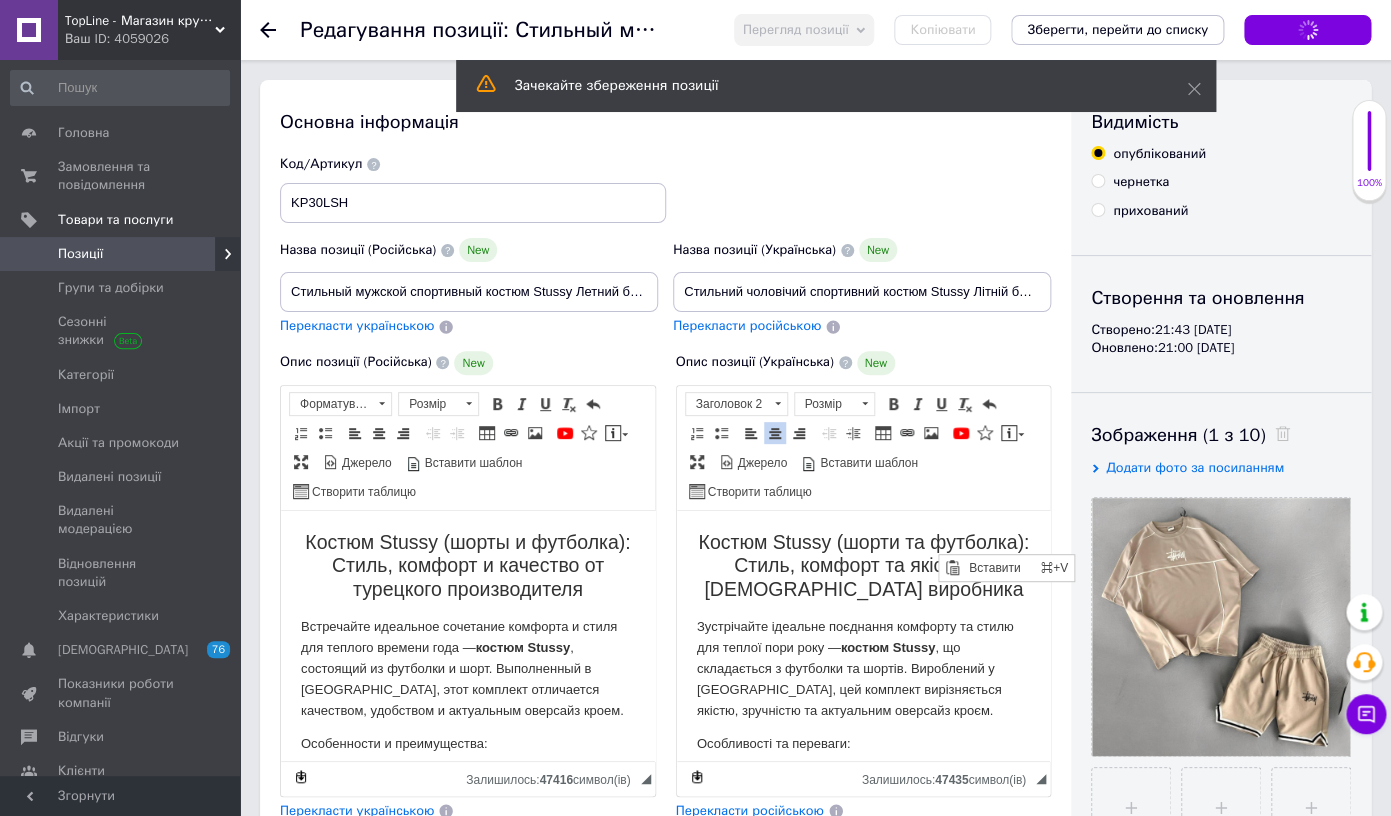 scroll, scrollTop: 0, scrollLeft: 0, axis: both 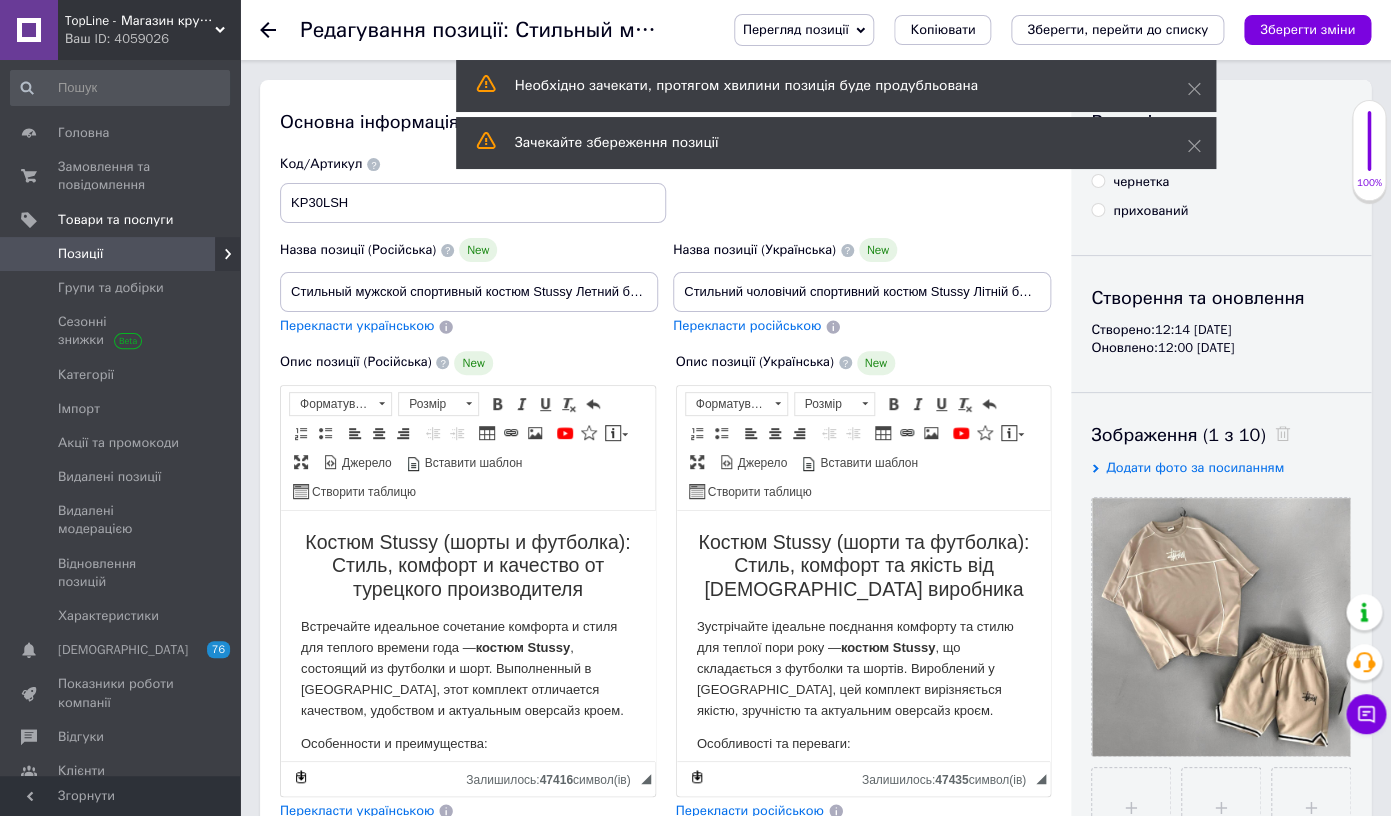click 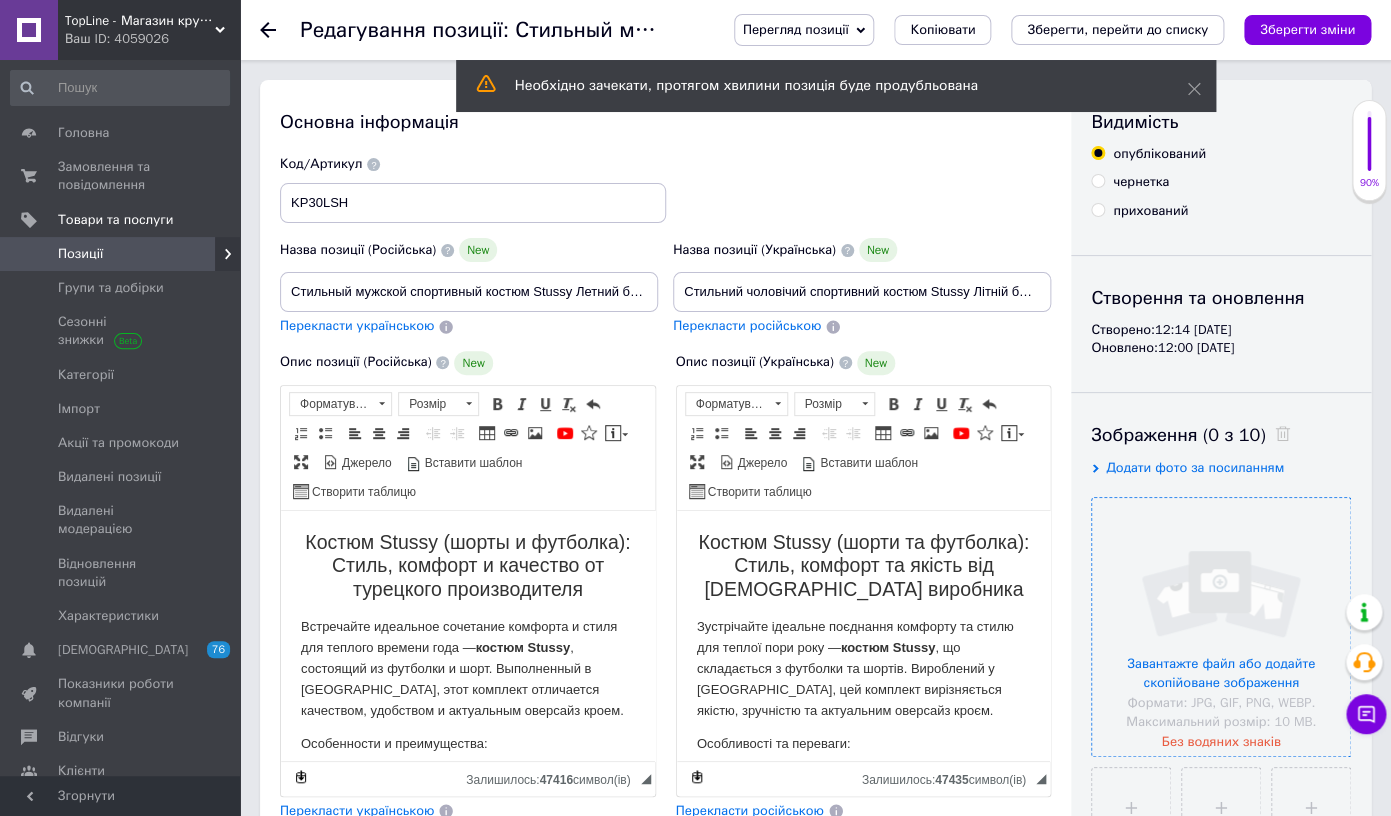 click at bounding box center [1221, 627] 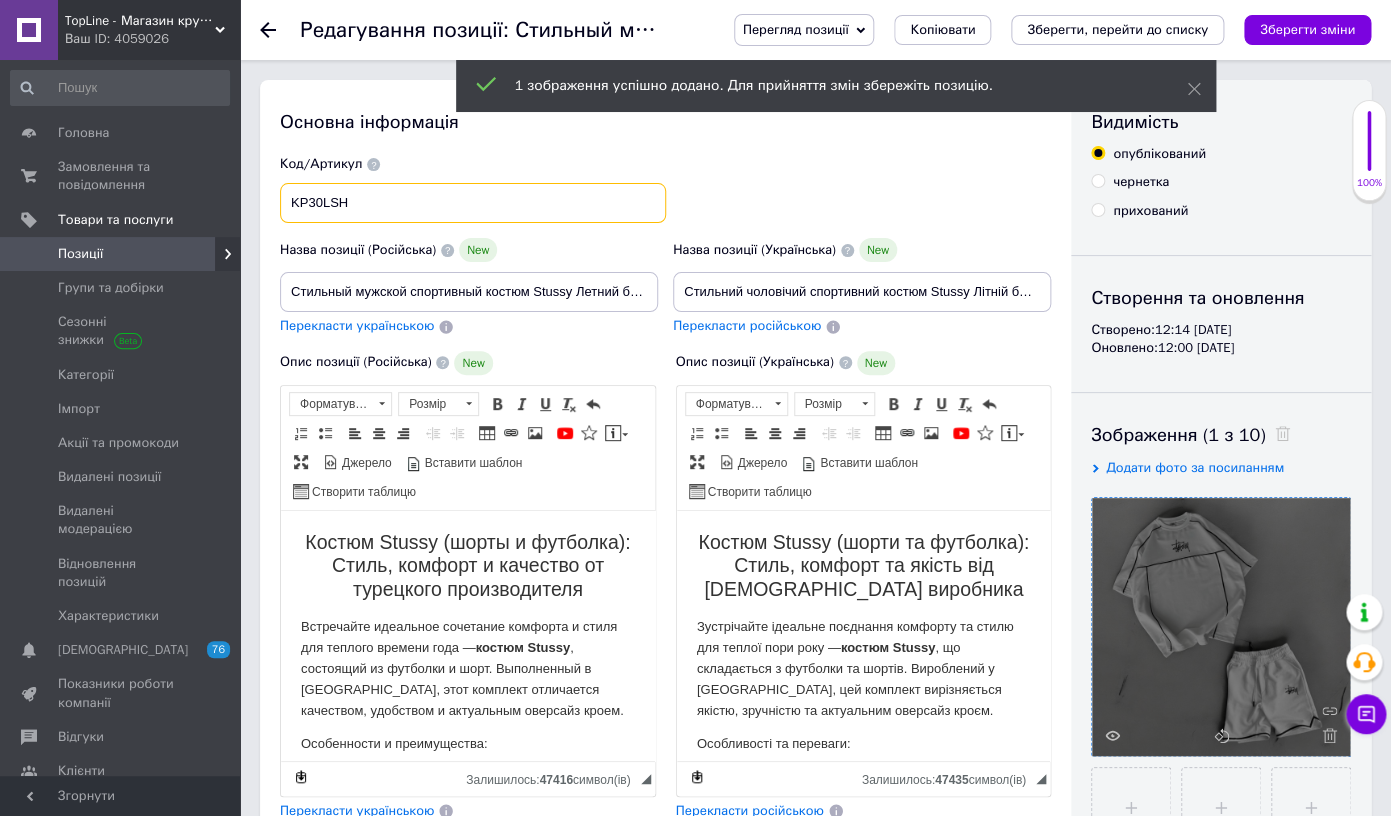click on "KP30LSH" at bounding box center (473, 203) 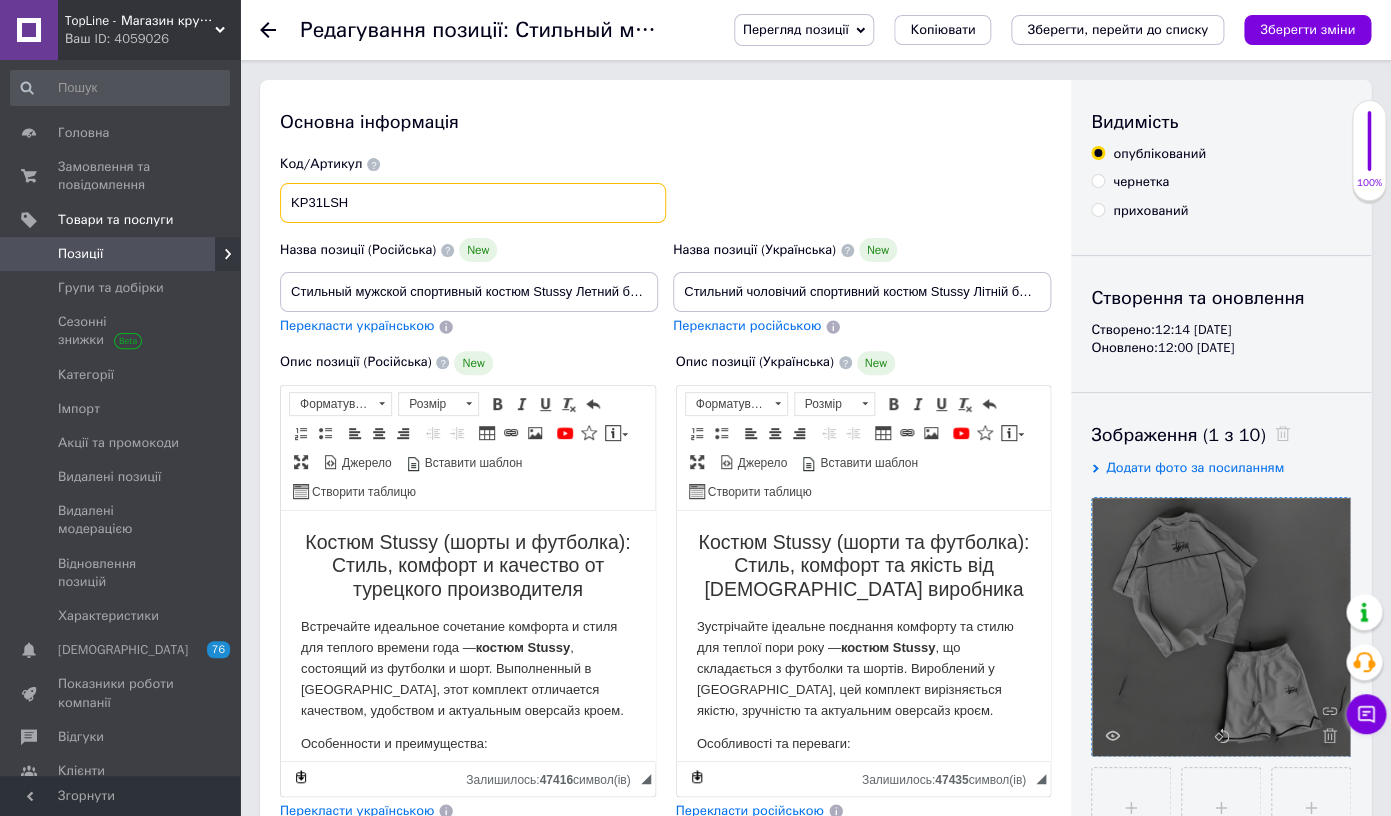 type on "KP31LSH" 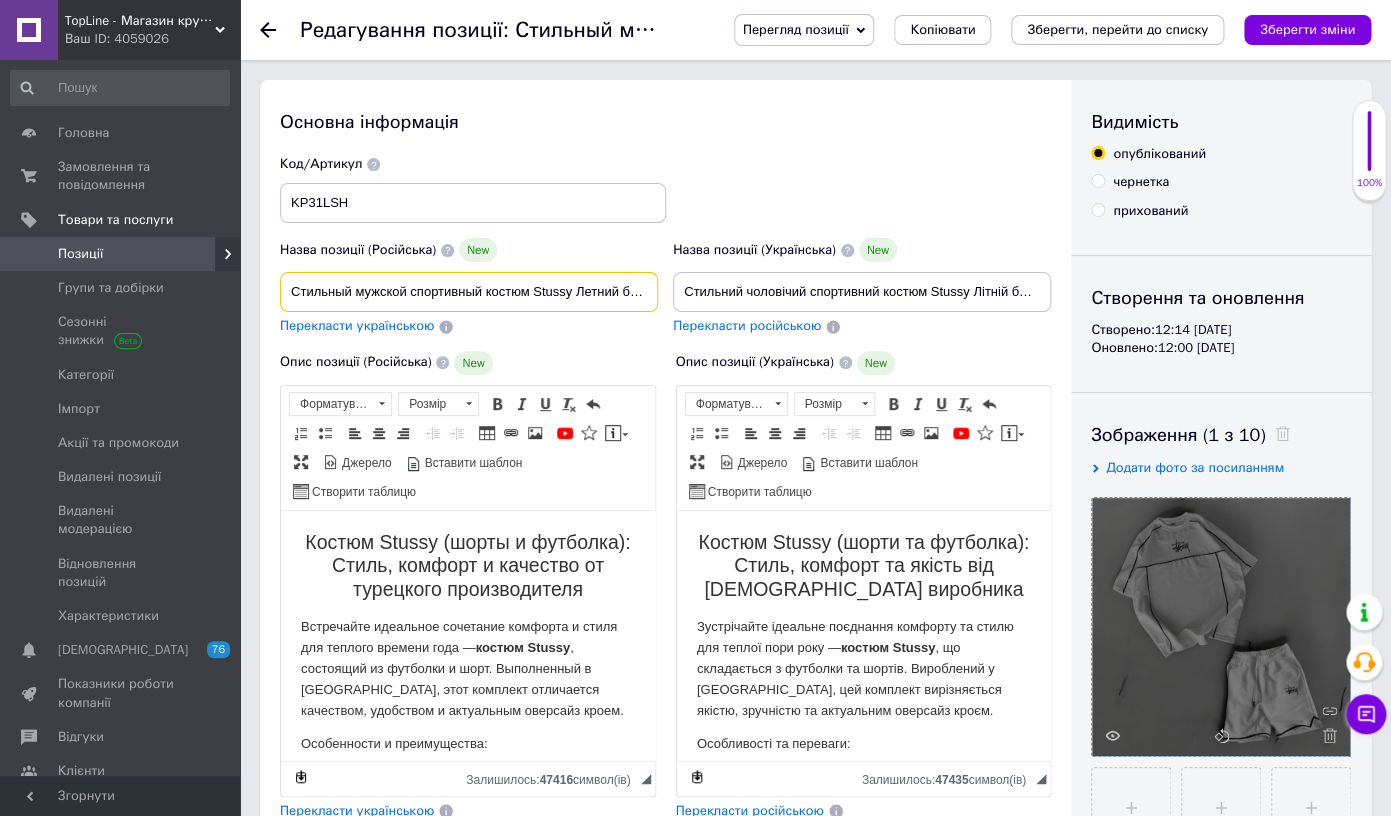 click on "Стильный мужской спортивный костюм Stussy Летний бежевый комплект Стусси брендовый, Шорты и футболка для подростков топовый" at bounding box center (469, 292) 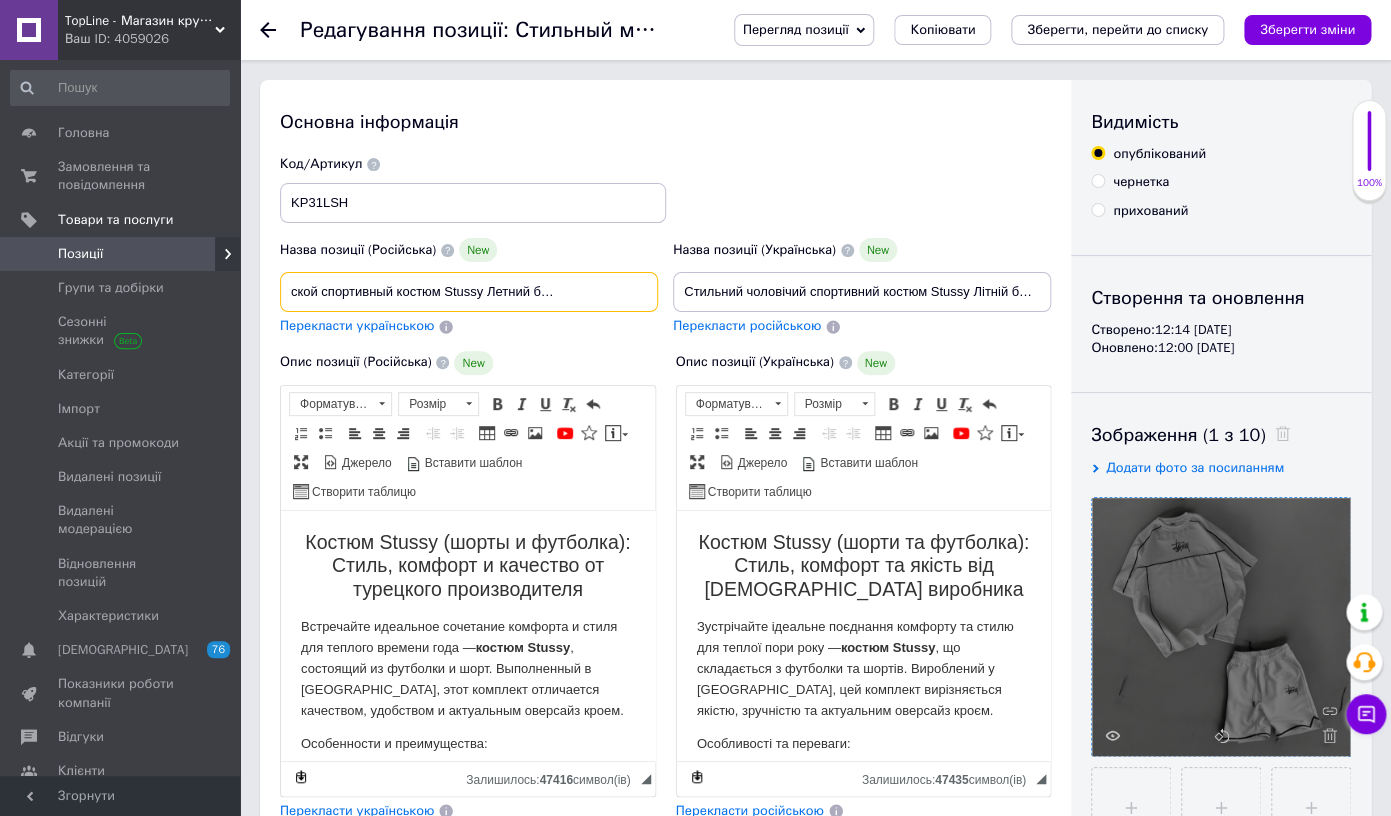 click on "Стильный мужской спортивный костюм Stussy Летний бежевый комплект Стусси брендовый, Шорты и футболка для подростков топовый" at bounding box center (469, 292) 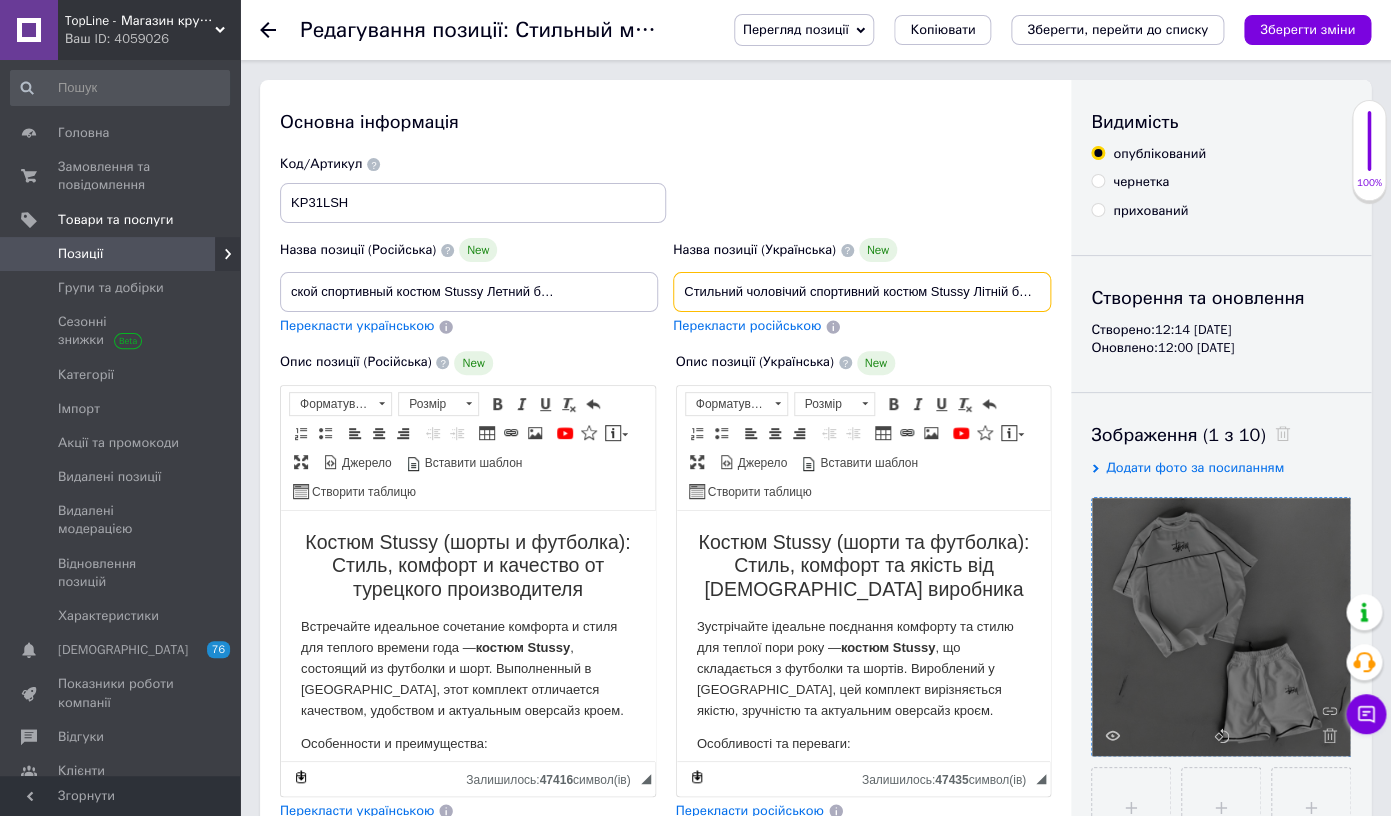 click on "Стильний чоловічий спортивний костюм Stussy Літній бежевий комплект Стуссі брендовий, Шорти та футболка для підлітків топовий" at bounding box center (862, 292) 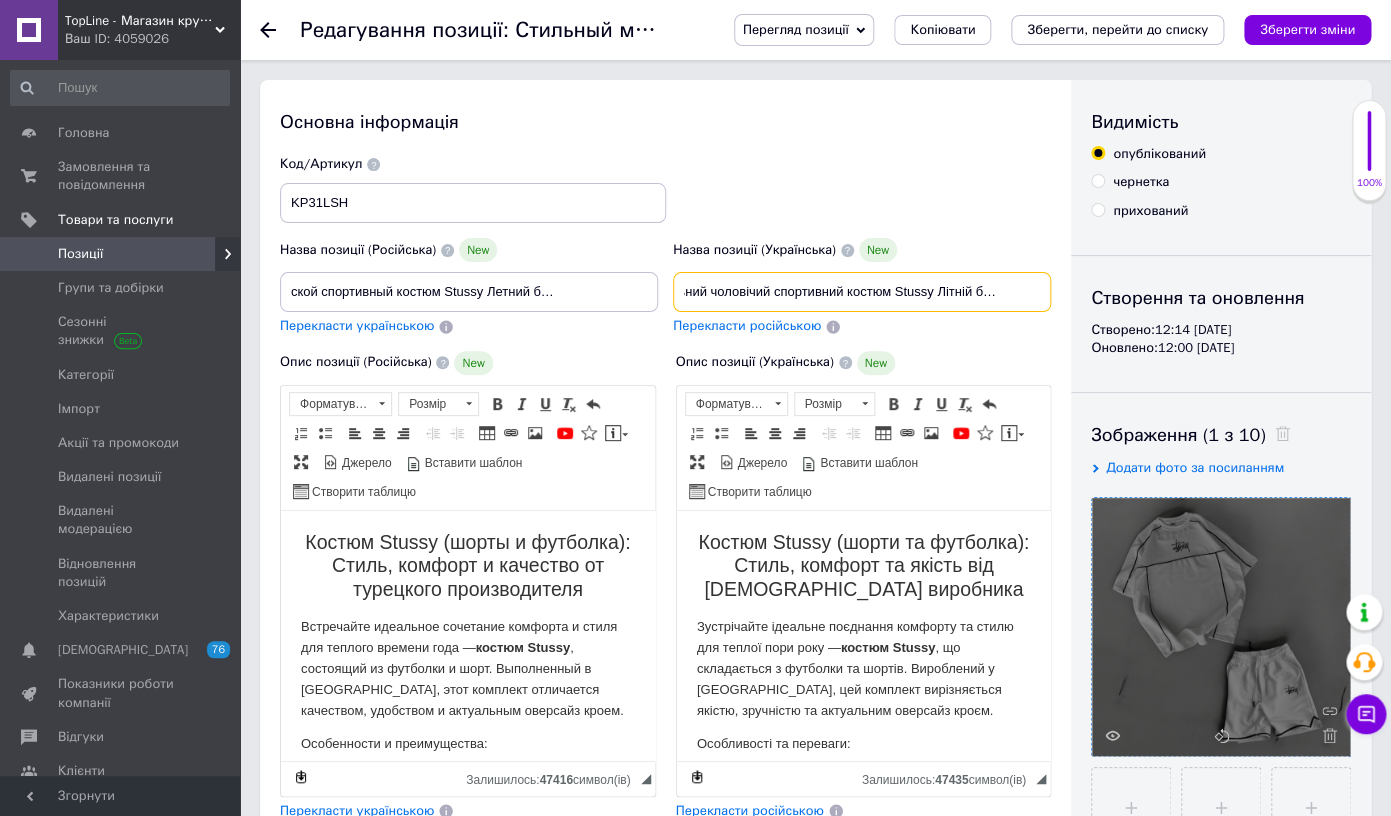 click on "Стильний чоловічий спортивний костюм Stussy Літній бежевий комплект Стуссі брендовий, Шорти та футболка для підлітків топовий" at bounding box center (862, 292) 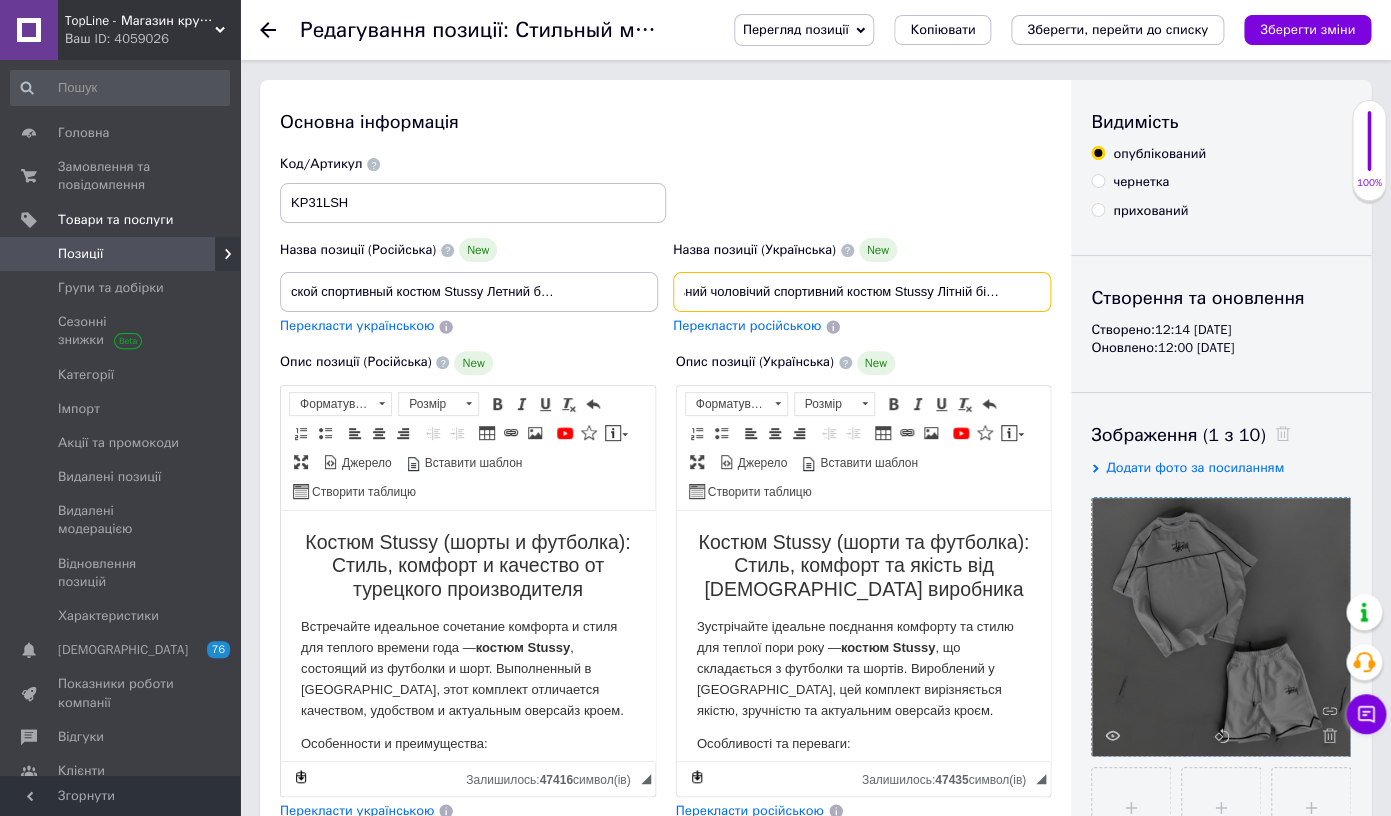 type on "Стильний чоловічий спортивний костюм Stussy Літній білий комплект Стуссі брендовий, Шорти та футболка для підлітків топовий" 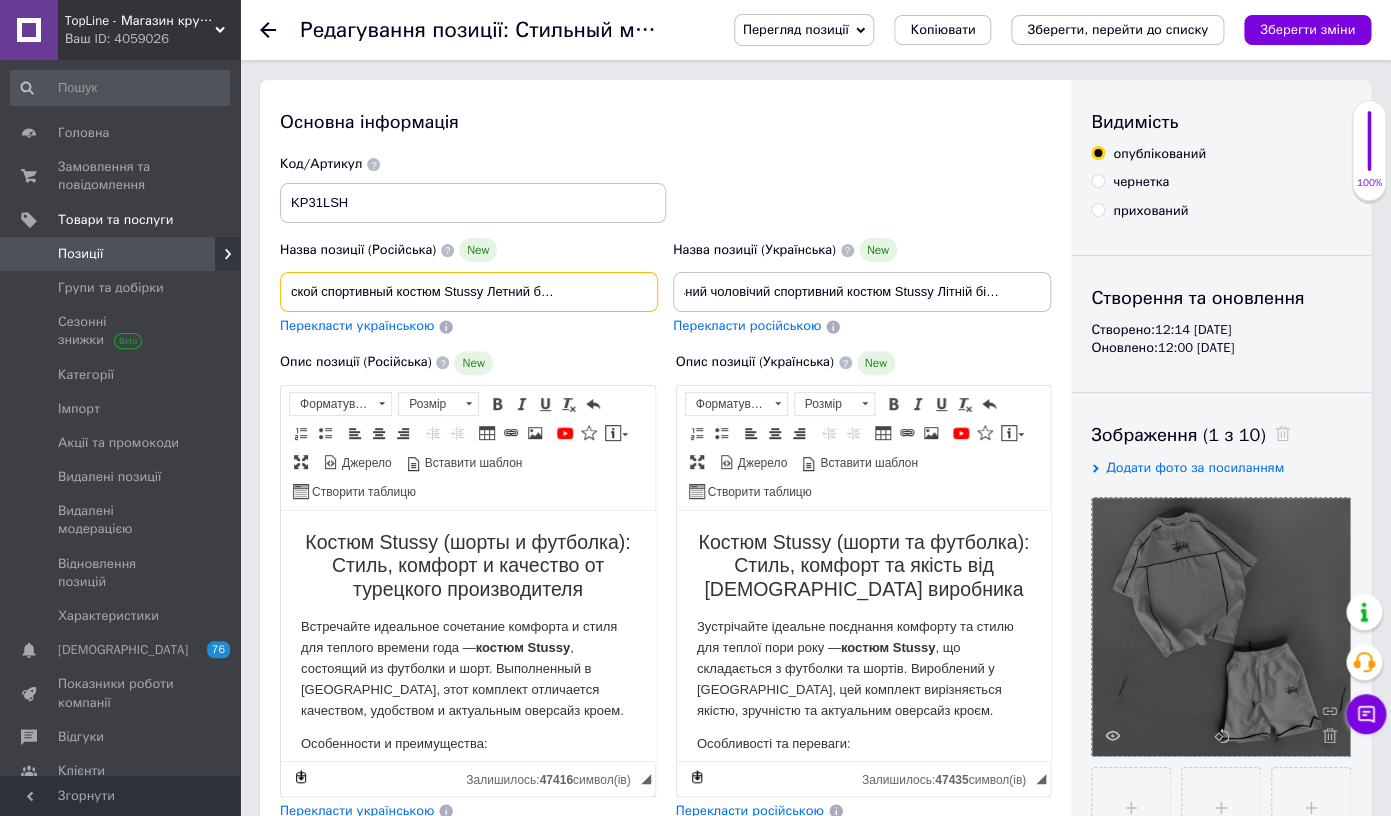 click on "Стильный мужской спортивный костюм Stussy Летний белый комплект Стусси брендовый, Шорты и футболка для подростков топовый" at bounding box center [469, 292] 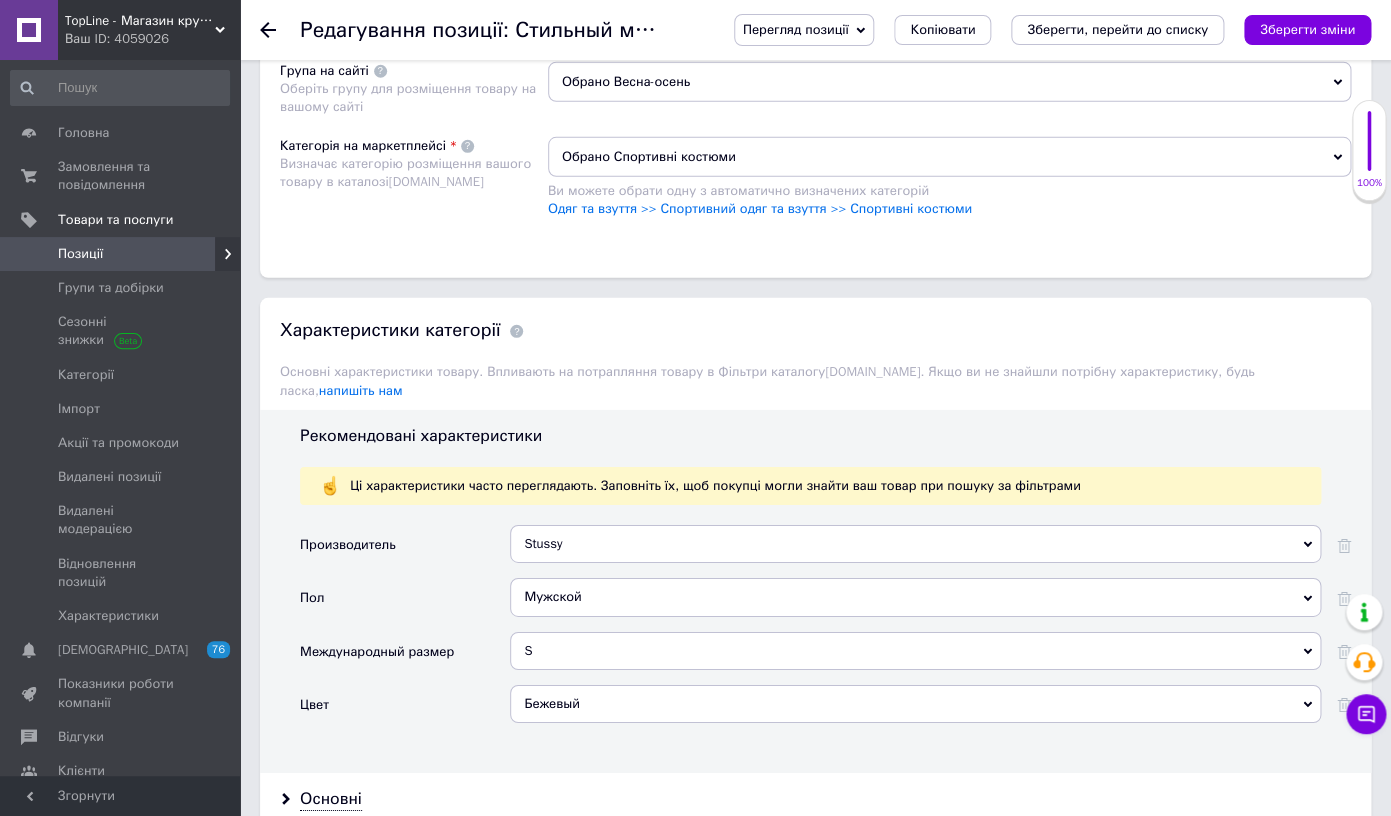 scroll, scrollTop: 2048, scrollLeft: 0, axis: vertical 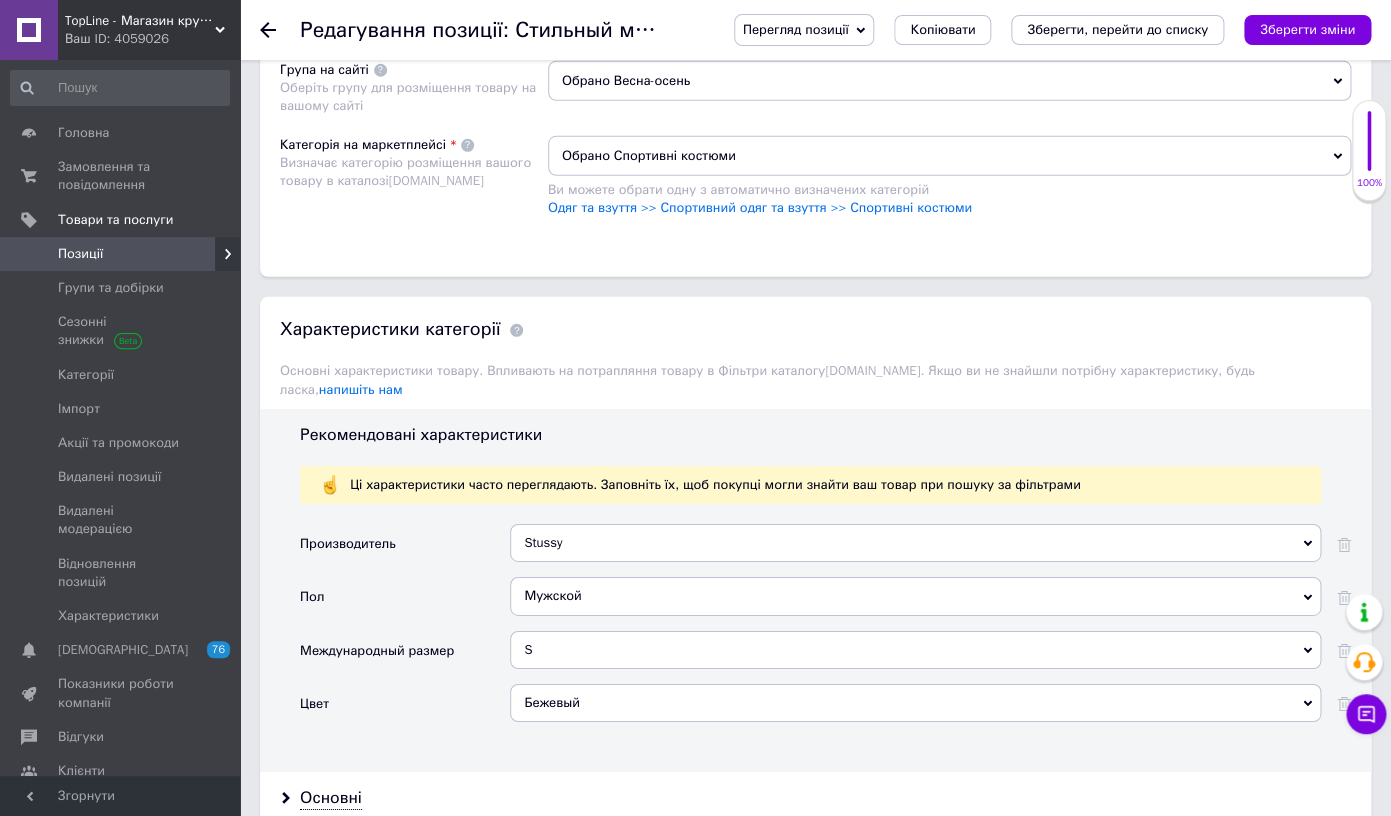 click on "Бежевый" at bounding box center [915, 703] 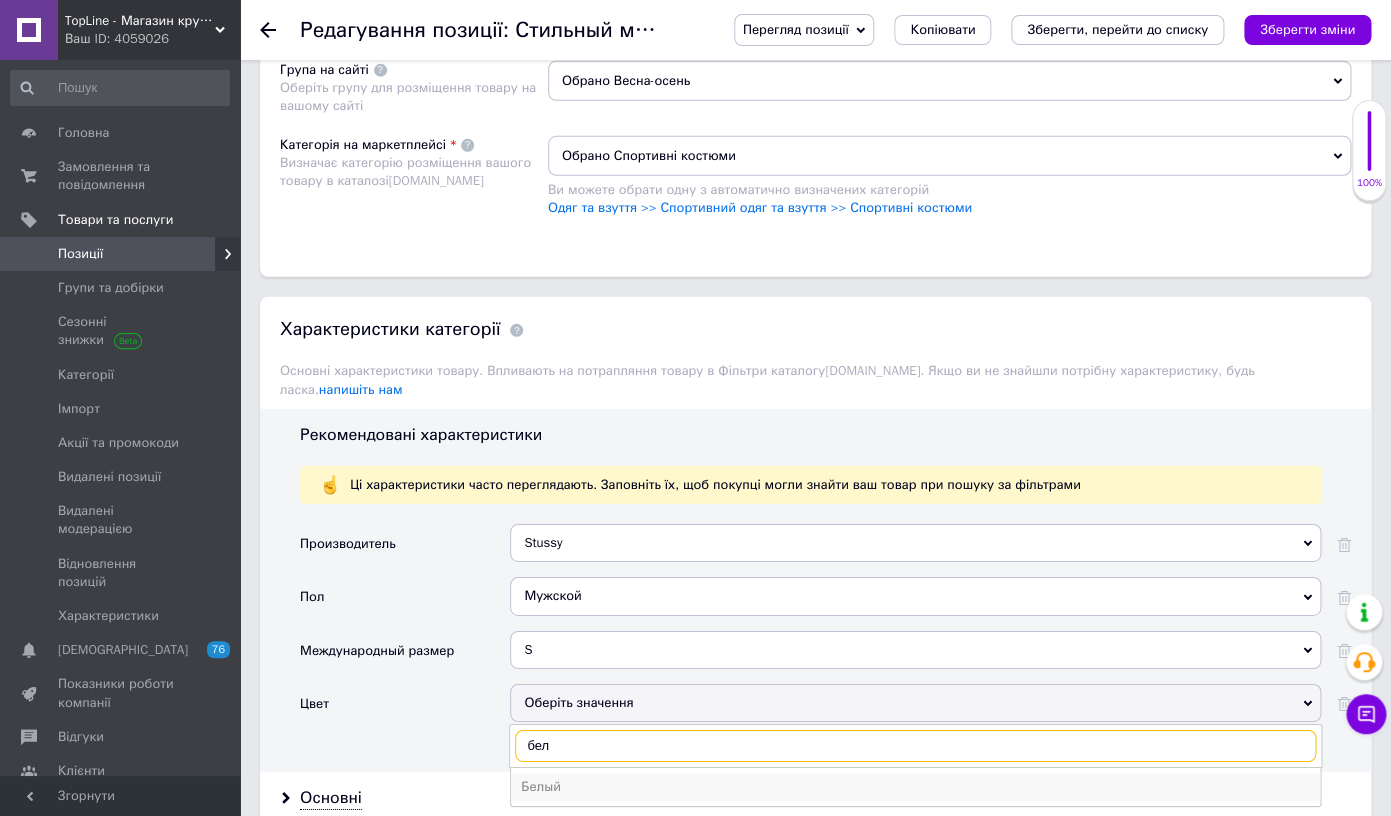 type on "бел" 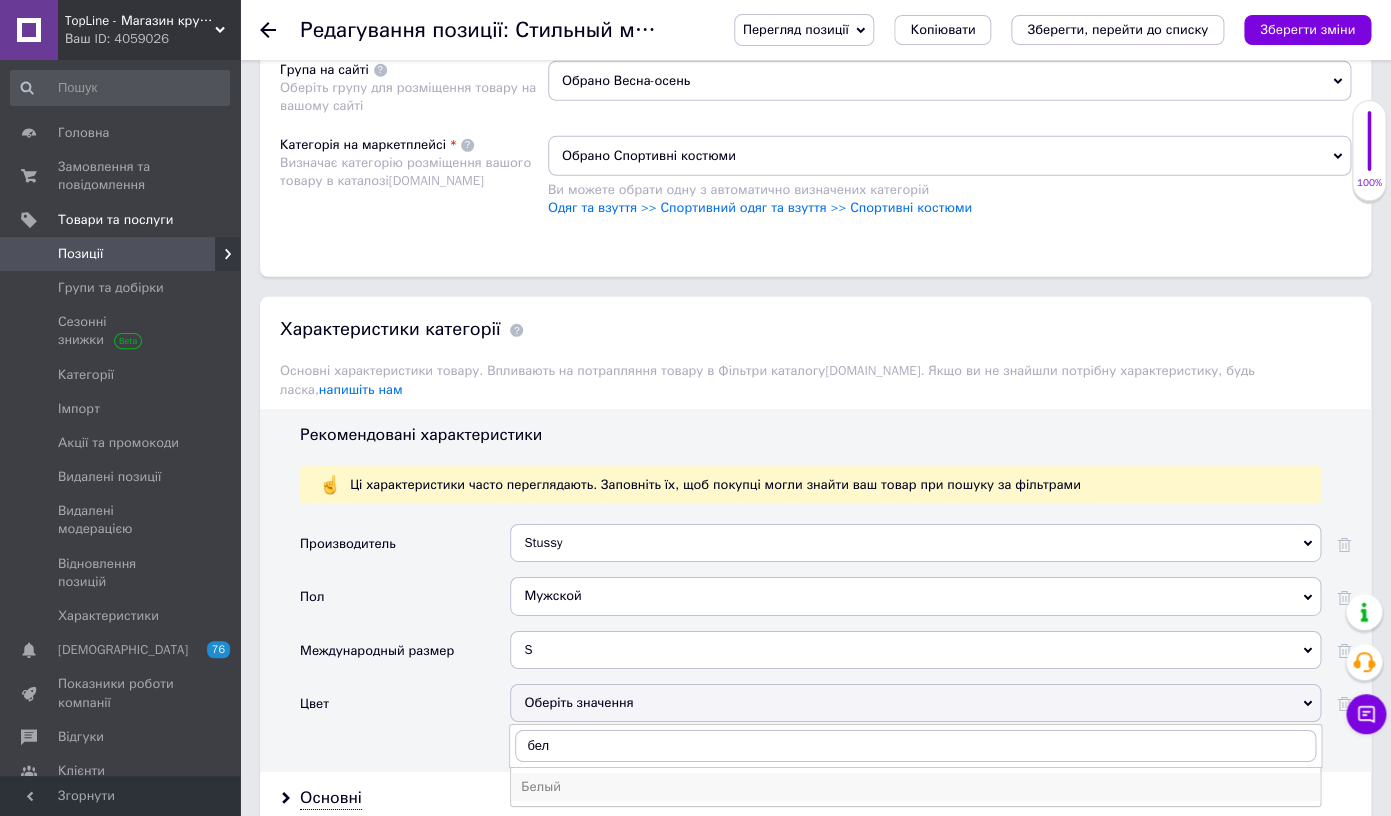 click on "Белый" at bounding box center [915, 787] 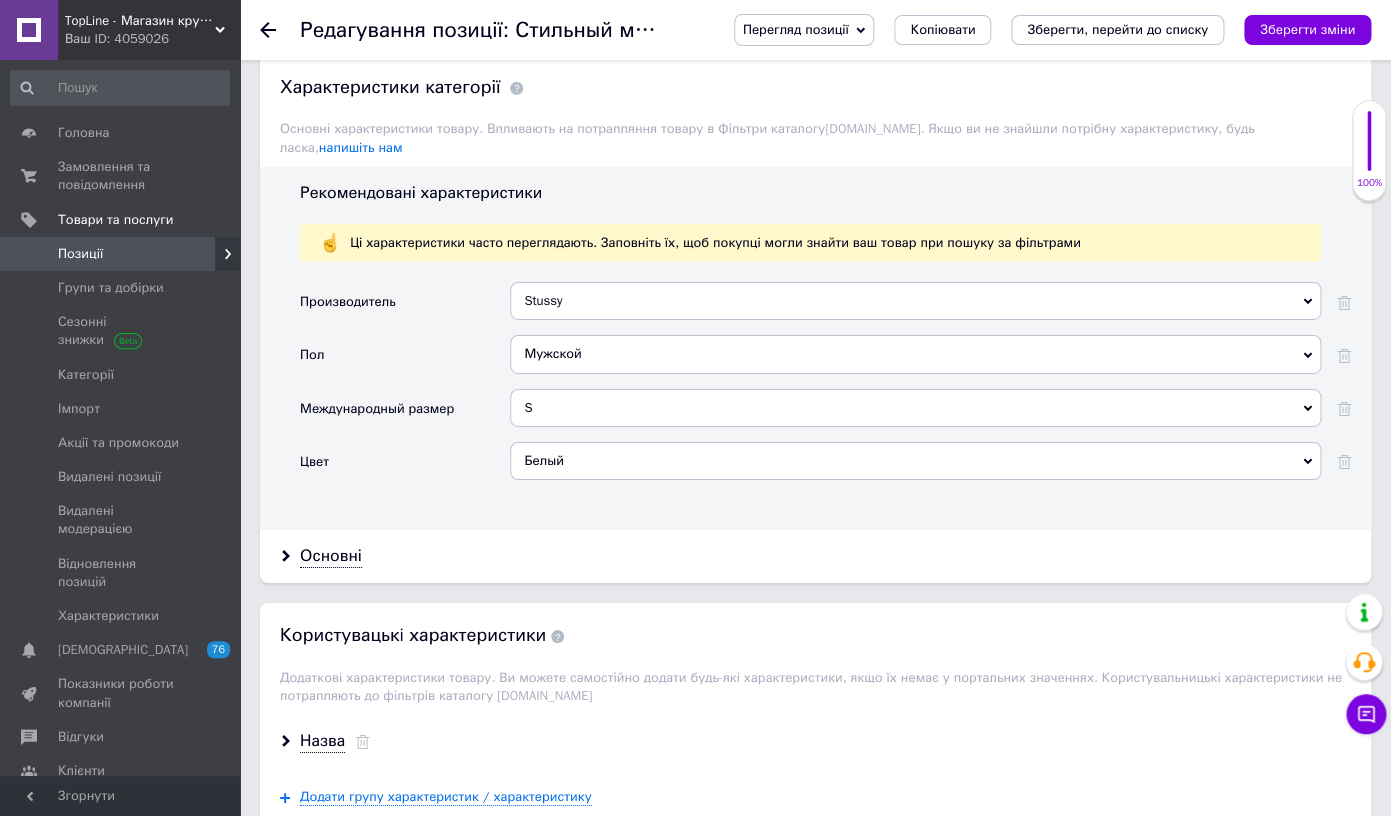 scroll, scrollTop: 2426, scrollLeft: 0, axis: vertical 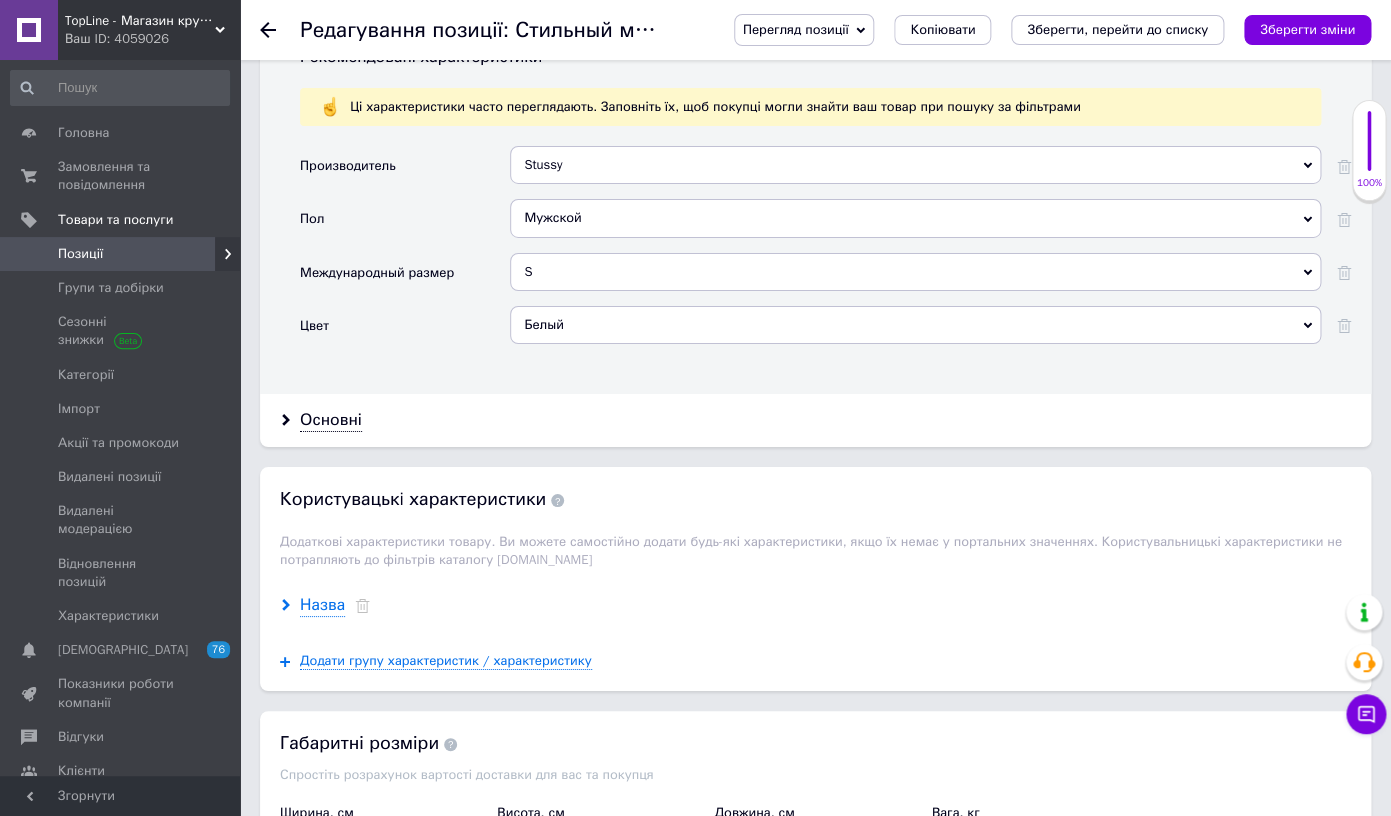 click on "Назва" at bounding box center [322, 605] 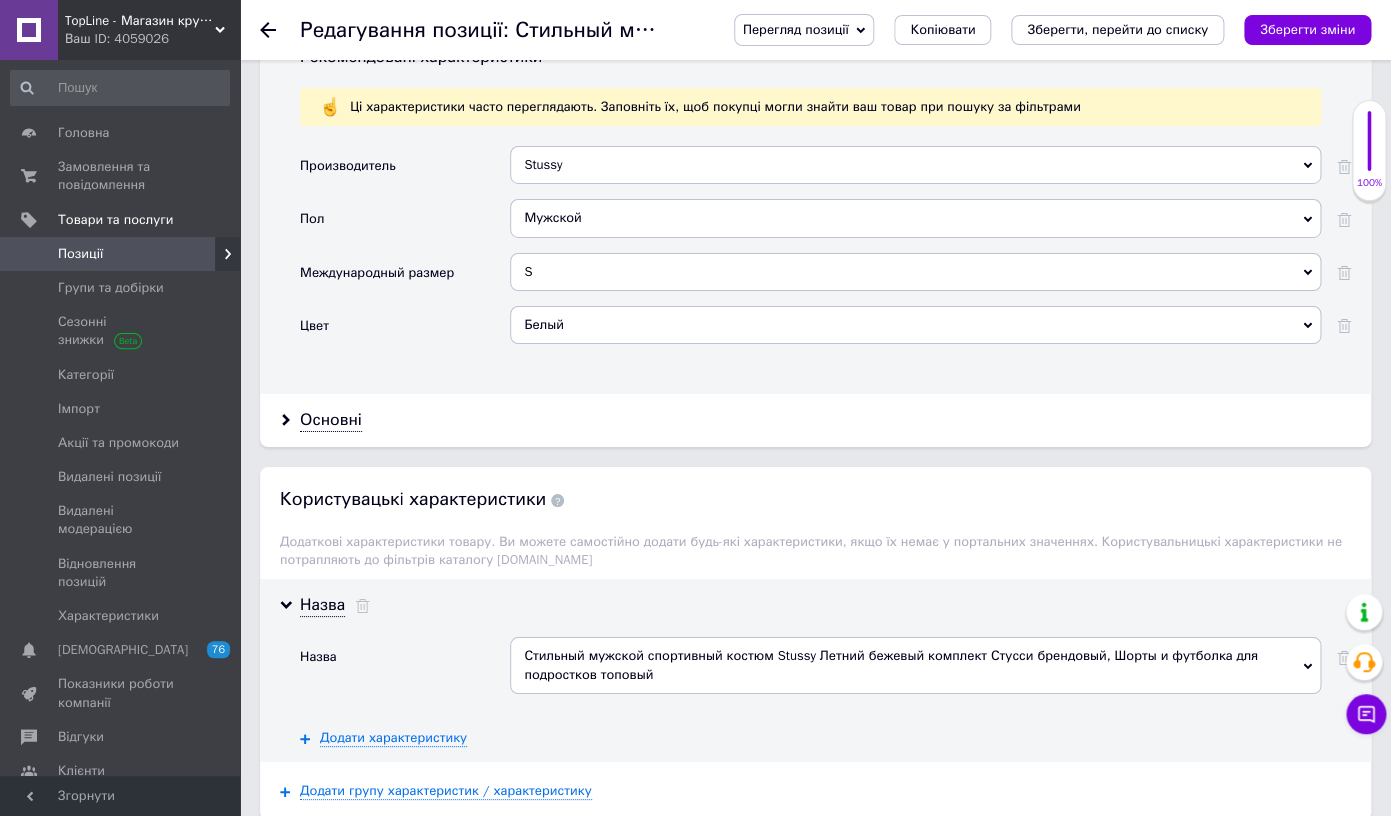 drag, startPoint x: 694, startPoint y: 684, endPoint x: 694, endPoint y: 661, distance: 23 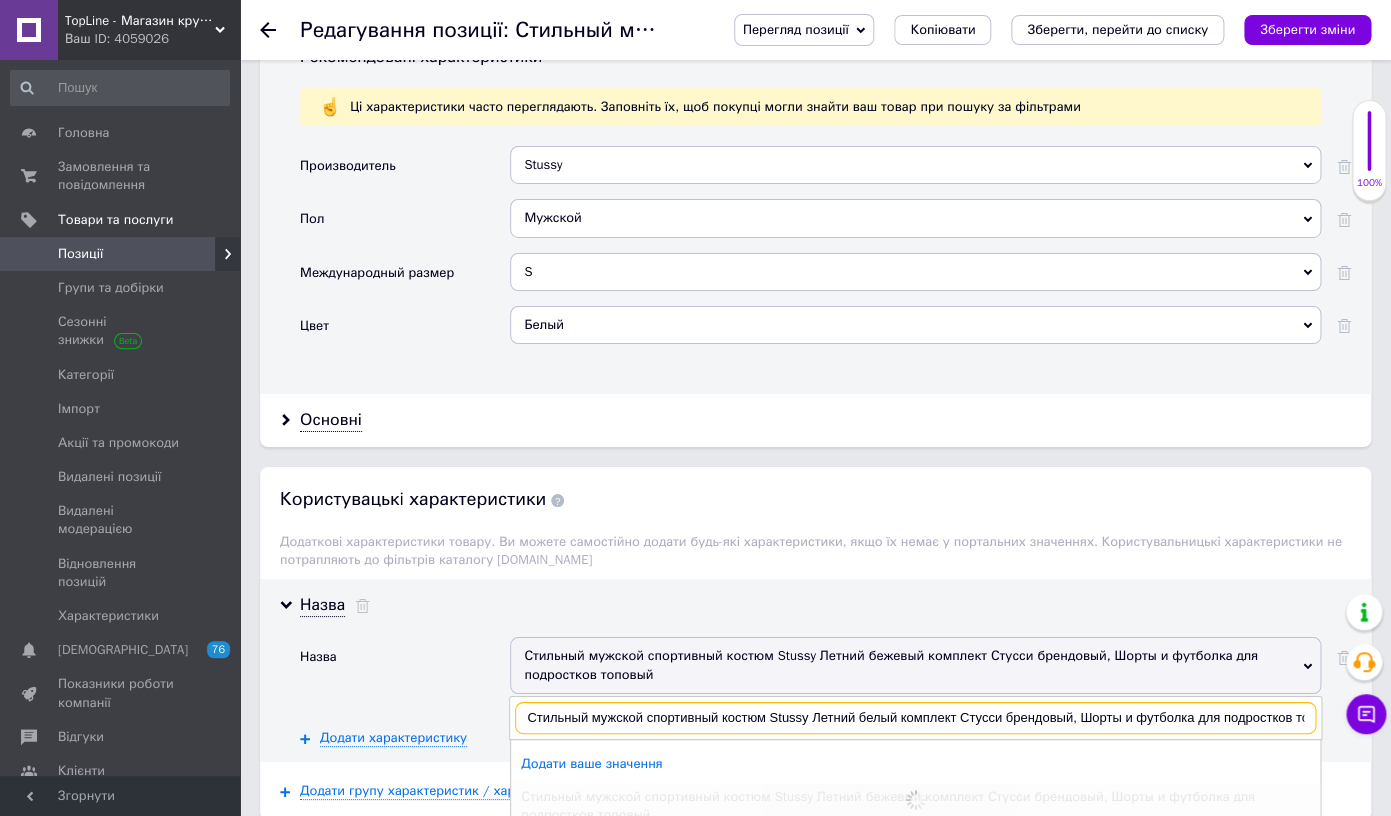 scroll, scrollTop: 0, scrollLeft: 43, axis: horizontal 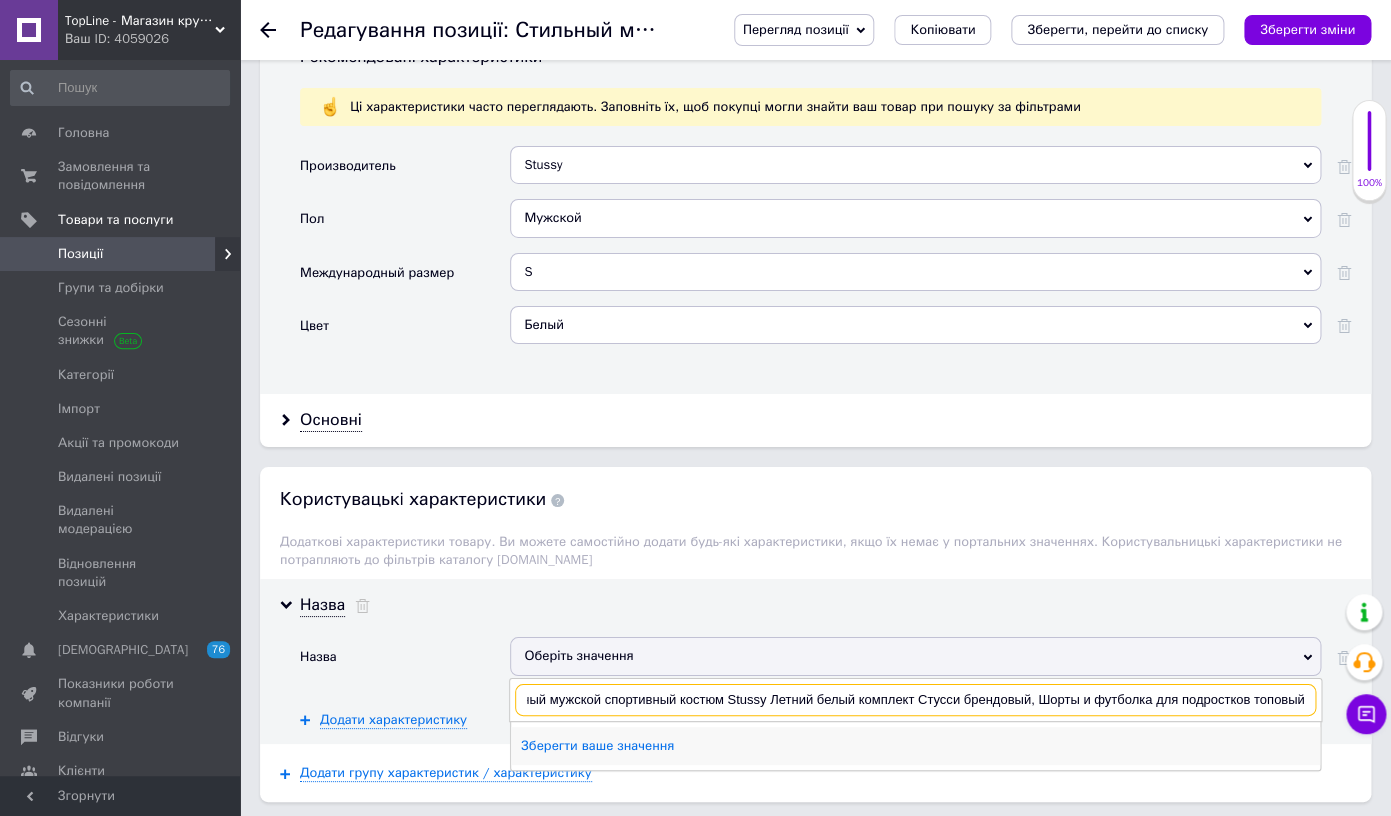 type on "Стильный мужской спортивный костюм Stussy Летний белый комплект Стусси брендовый, Шорты и футболка для подростков топовый" 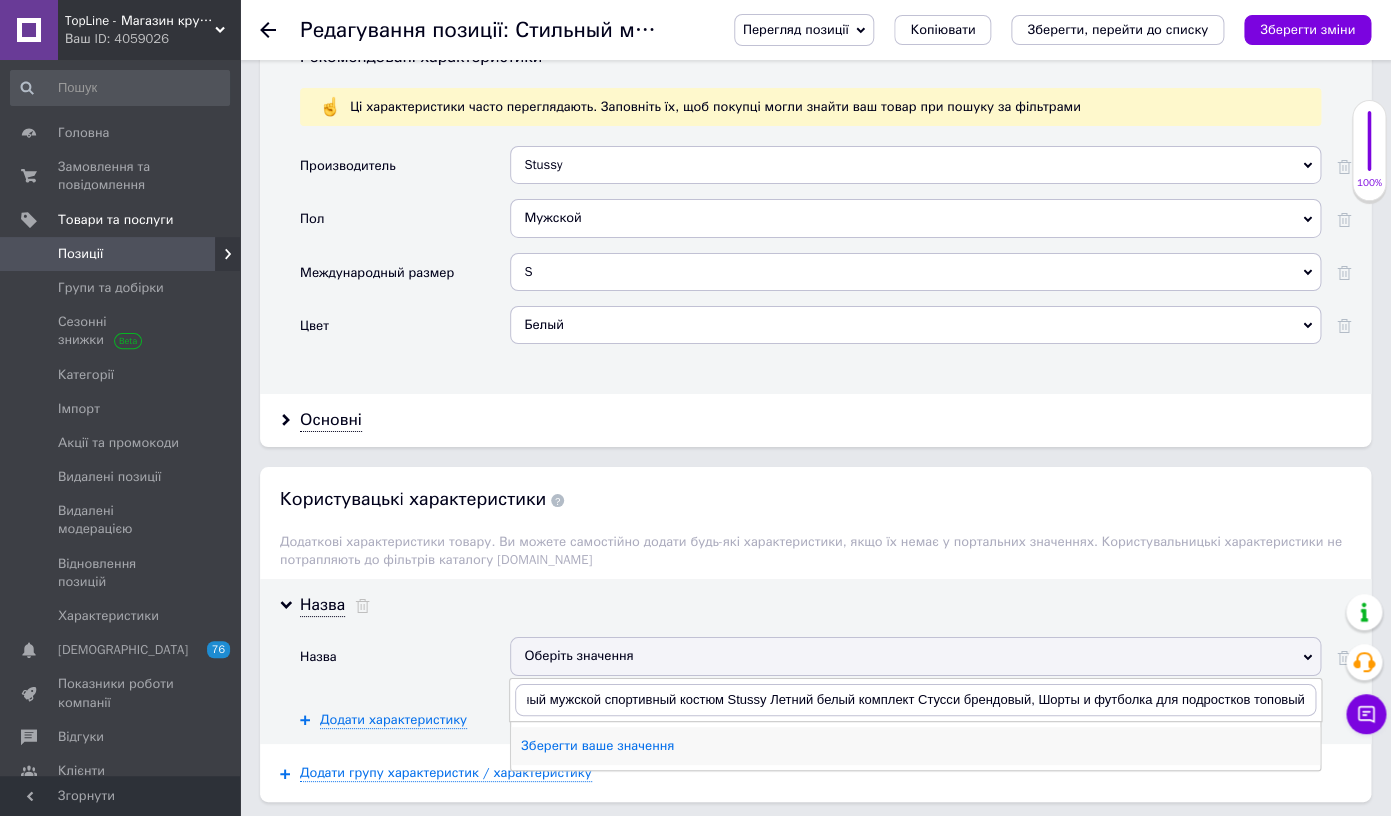 click on "Зберегти ваше значення" at bounding box center [915, 746] 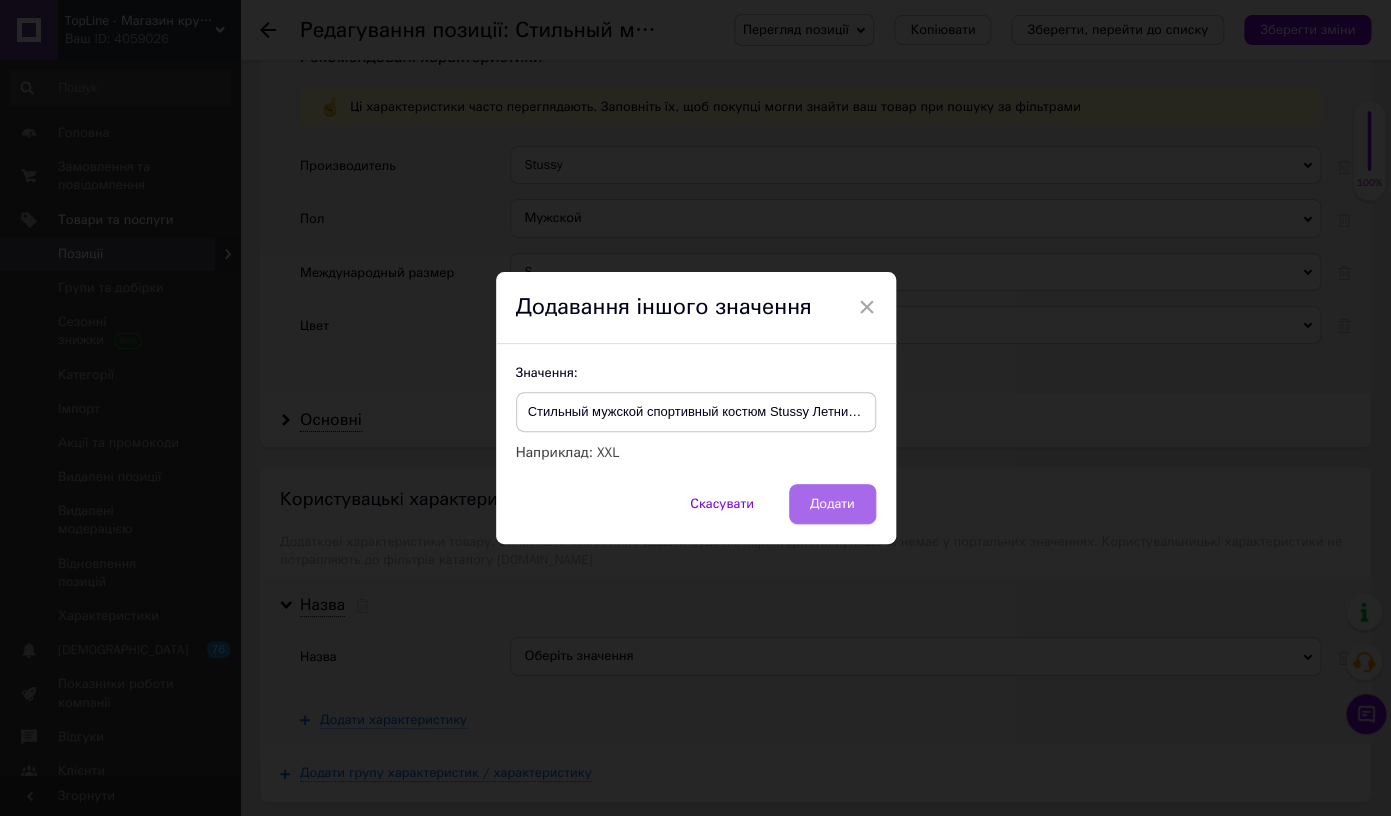 click on "Додати" at bounding box center [832, 504] 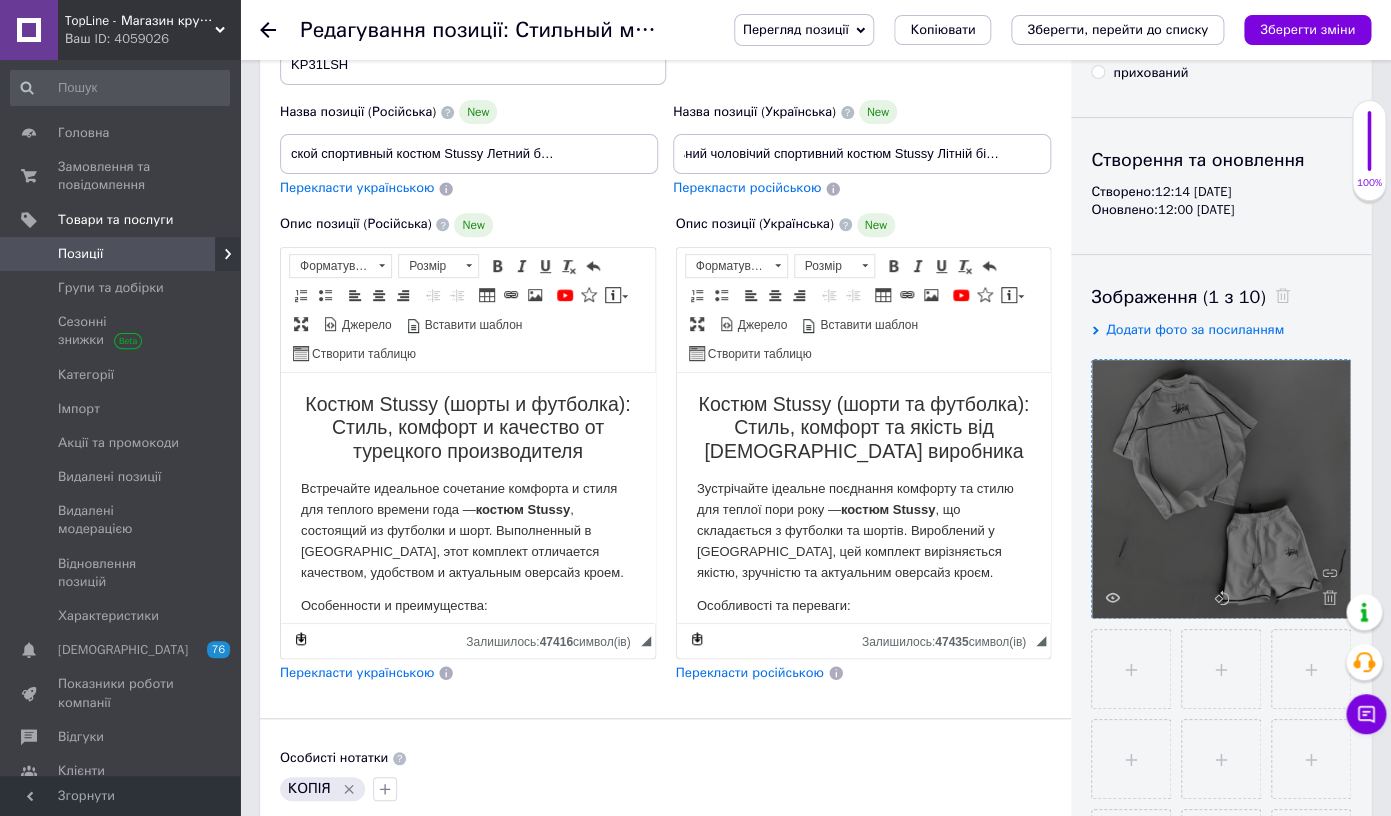 scroll, scrollTop: 0, scrollLeft: 0, axis: both 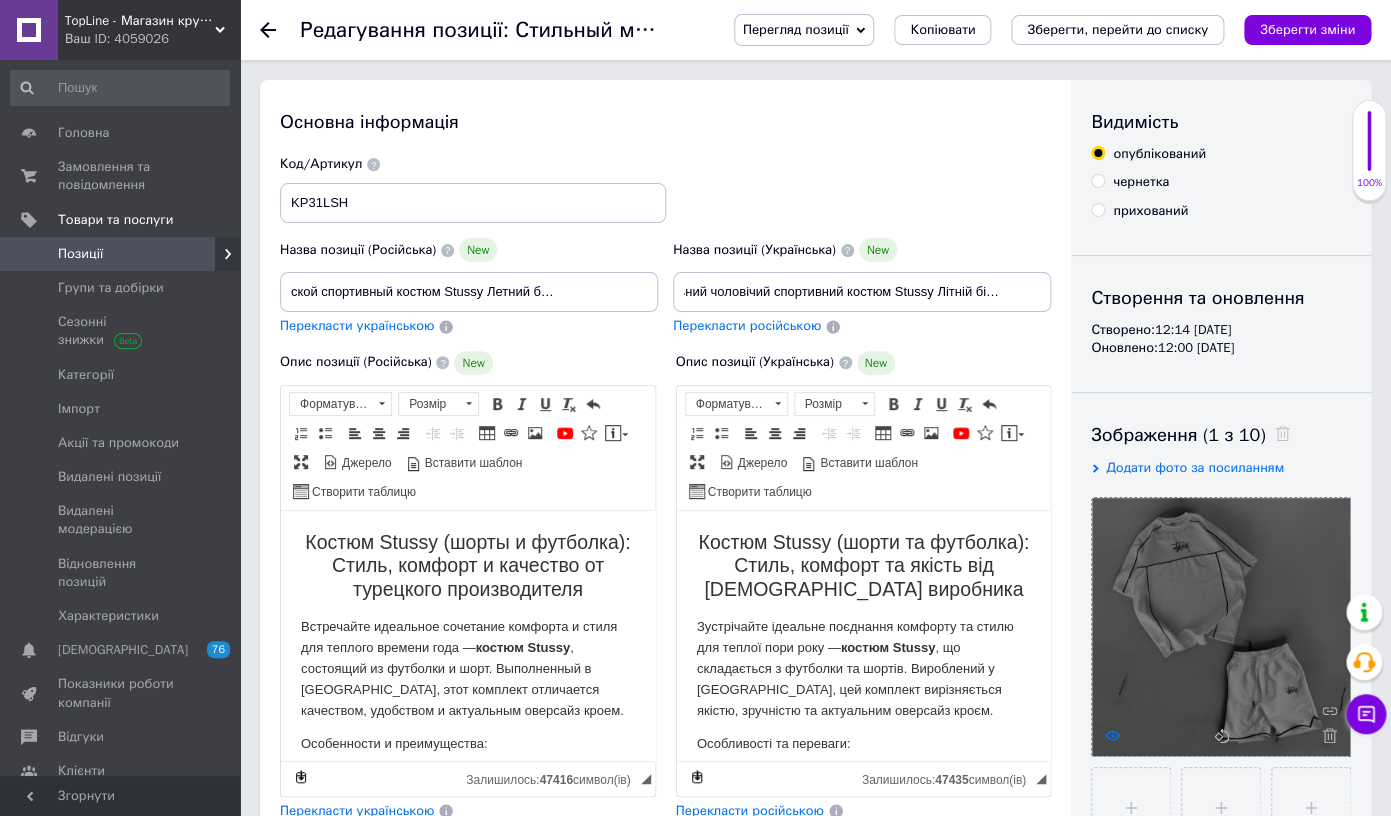 click 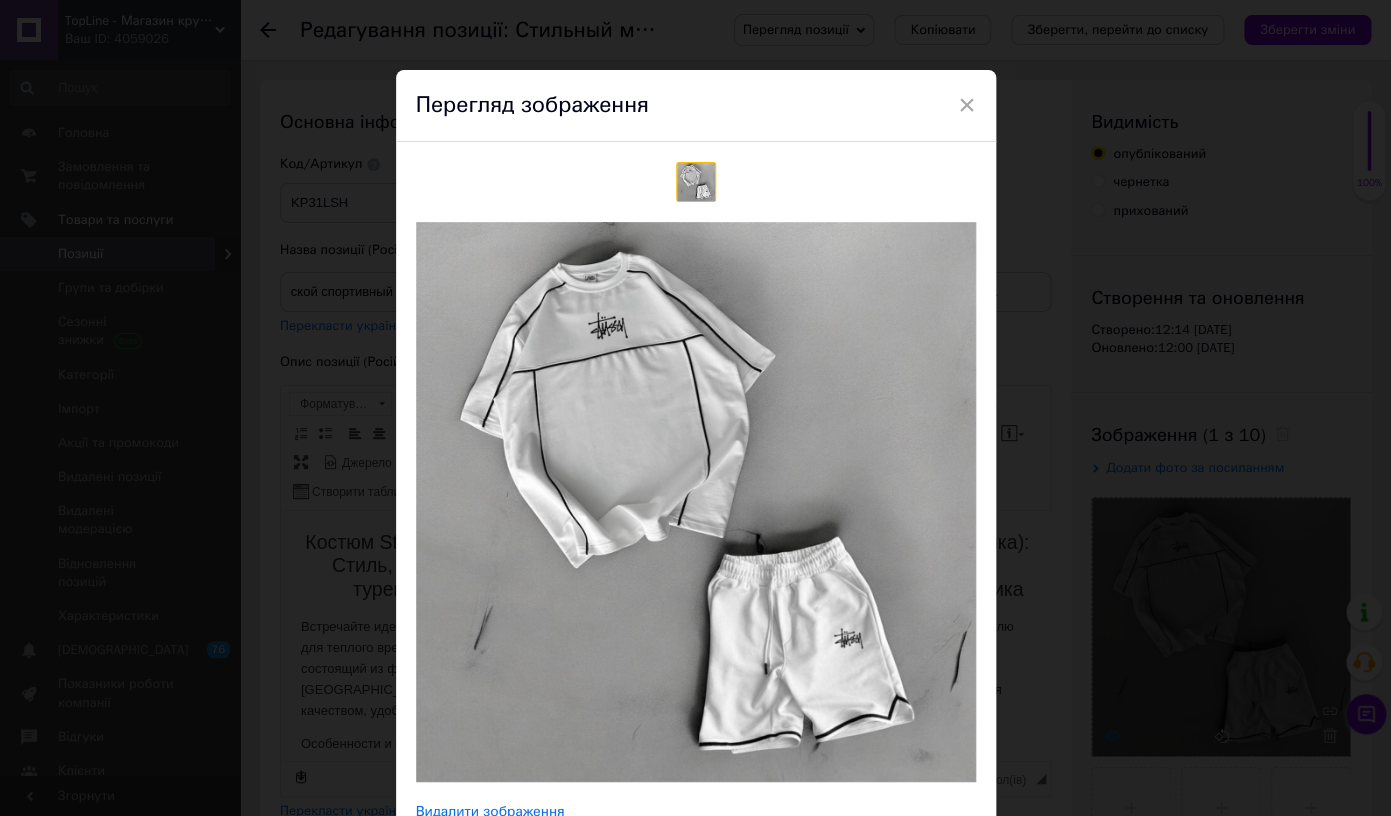 click on "× Перегляд зображення Видалити зображення Видалити всі зображення" at bounding box center [695, 408] 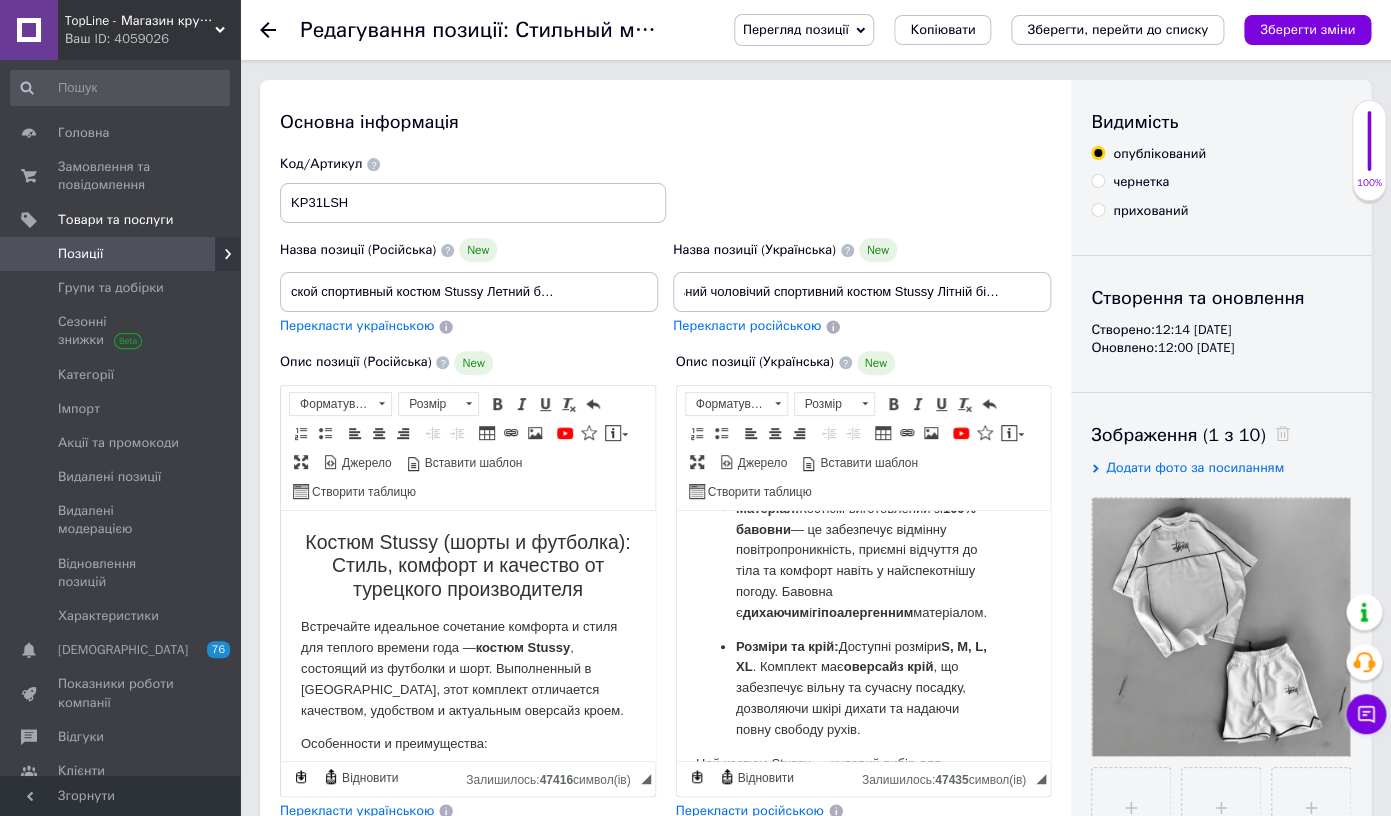 scroll, scrollTop: 0, scrollLeft: 1, axis: horizontal 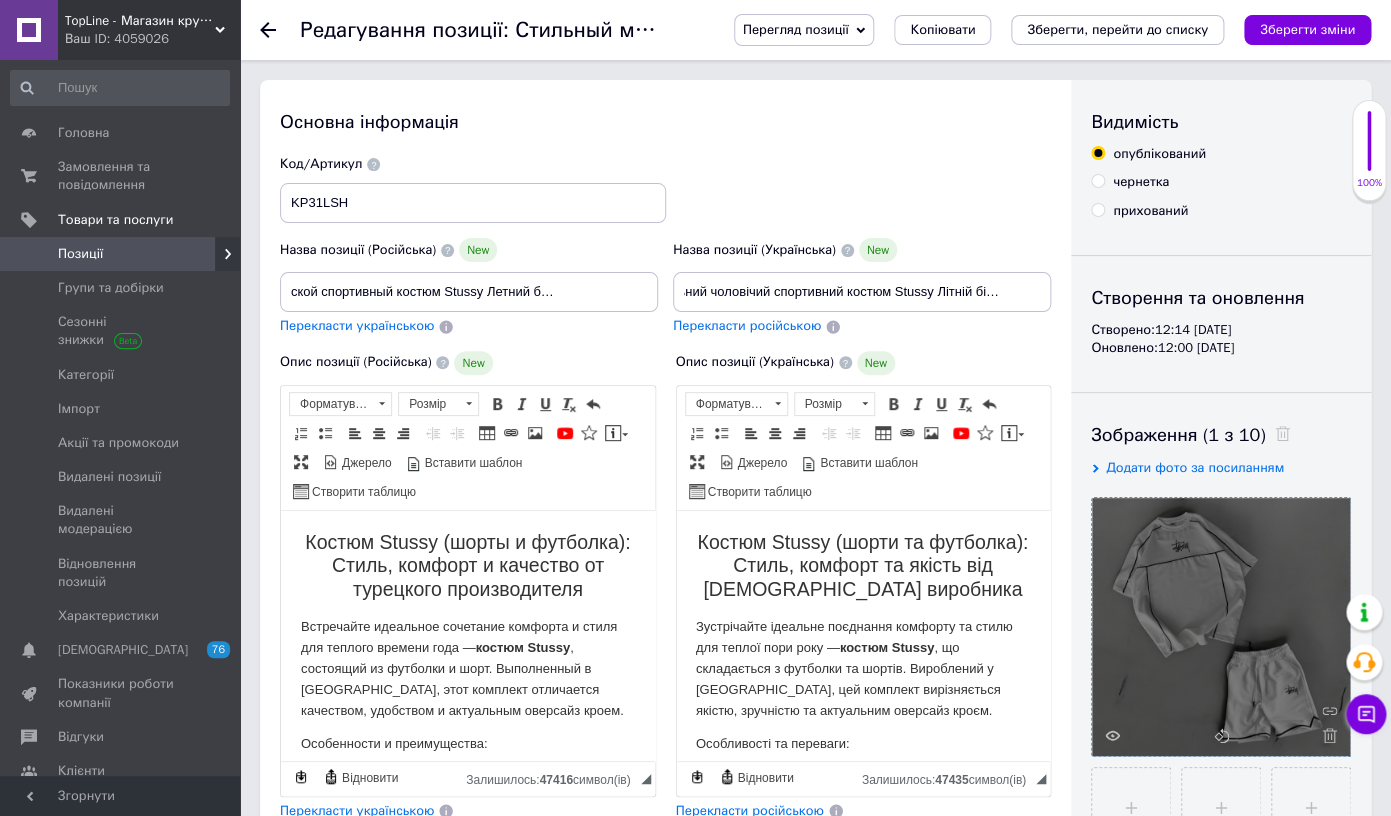 click at bounding box center [1221, 627] 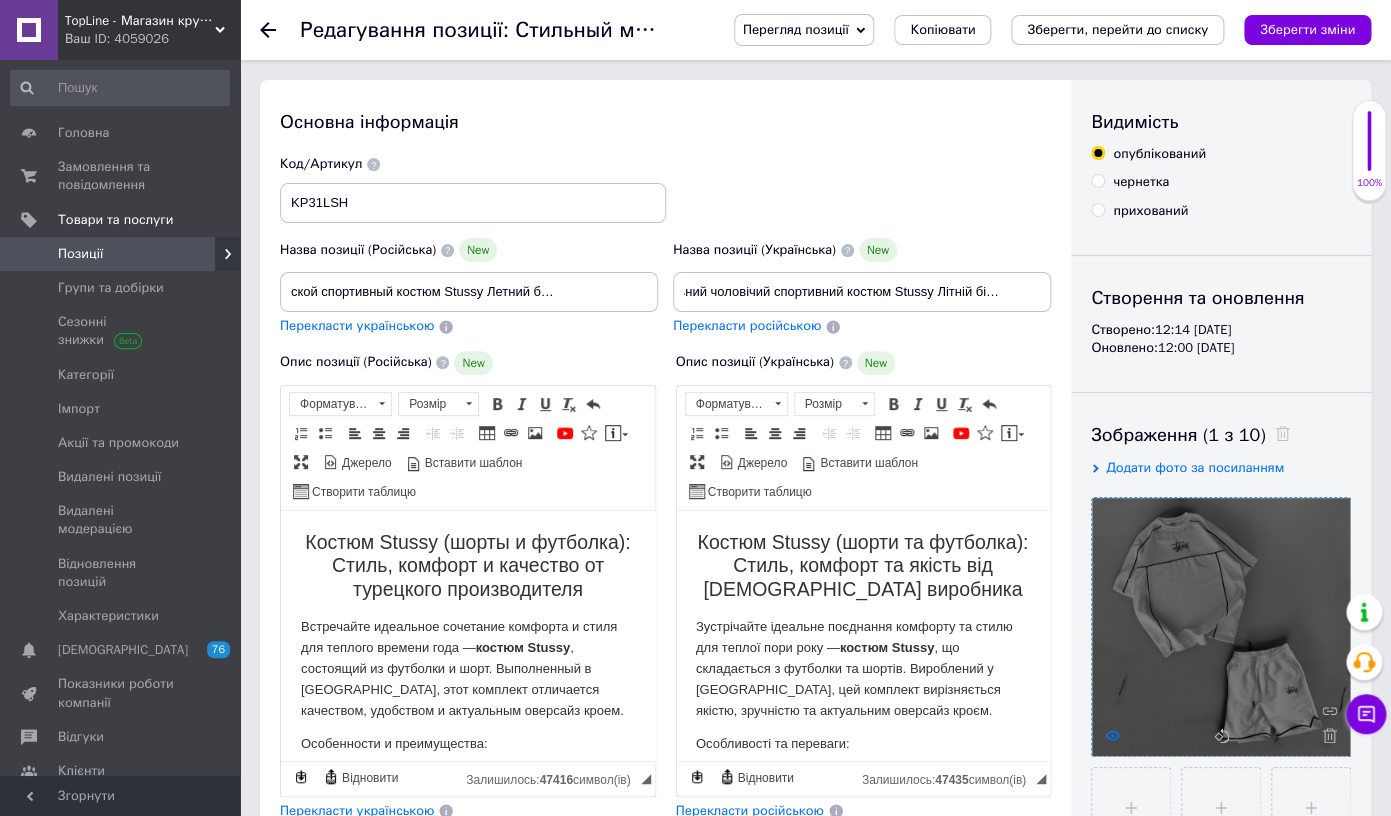 click 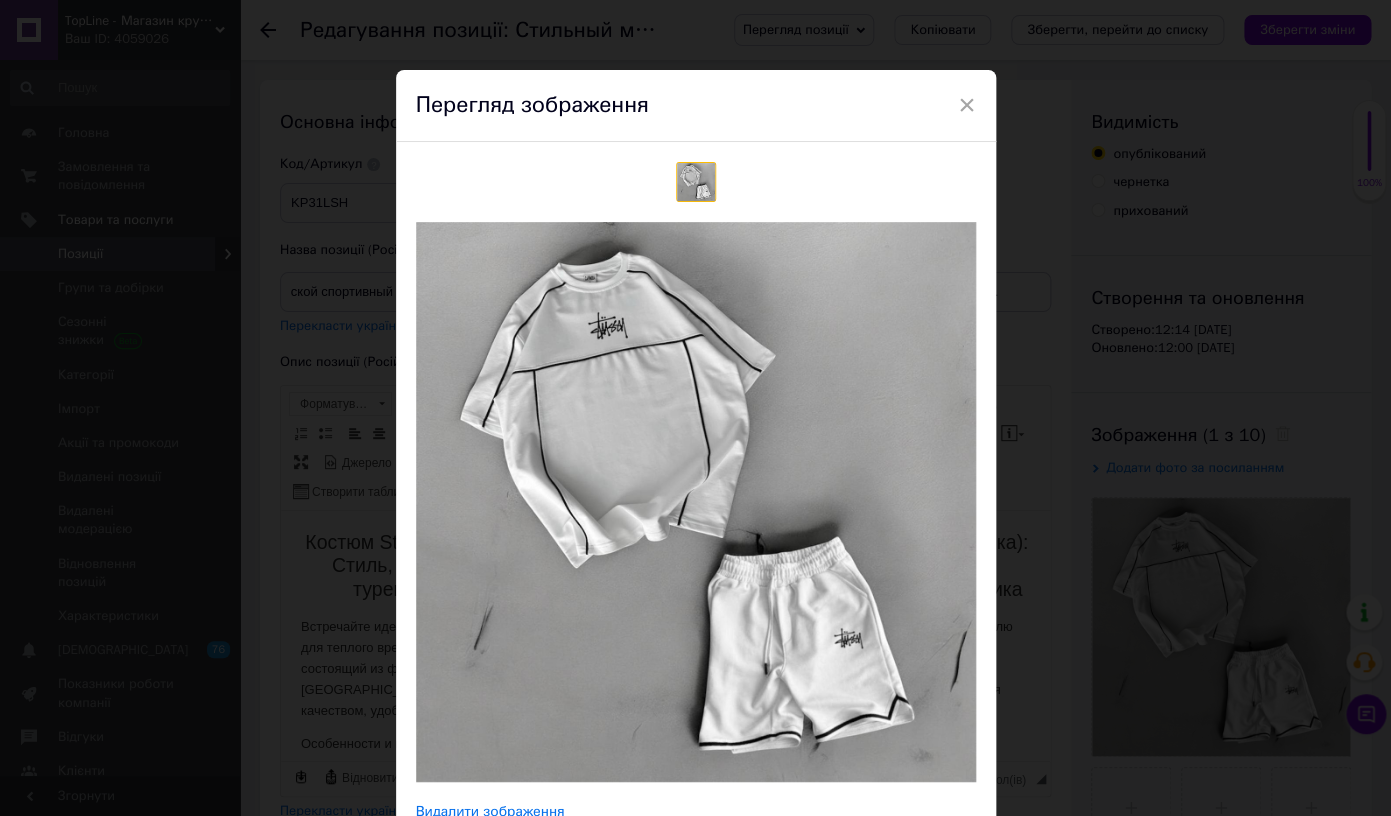 click on "× Перегляд зображення Видалити зображення Видалити всі зображення" at bounding box center [695, 408] 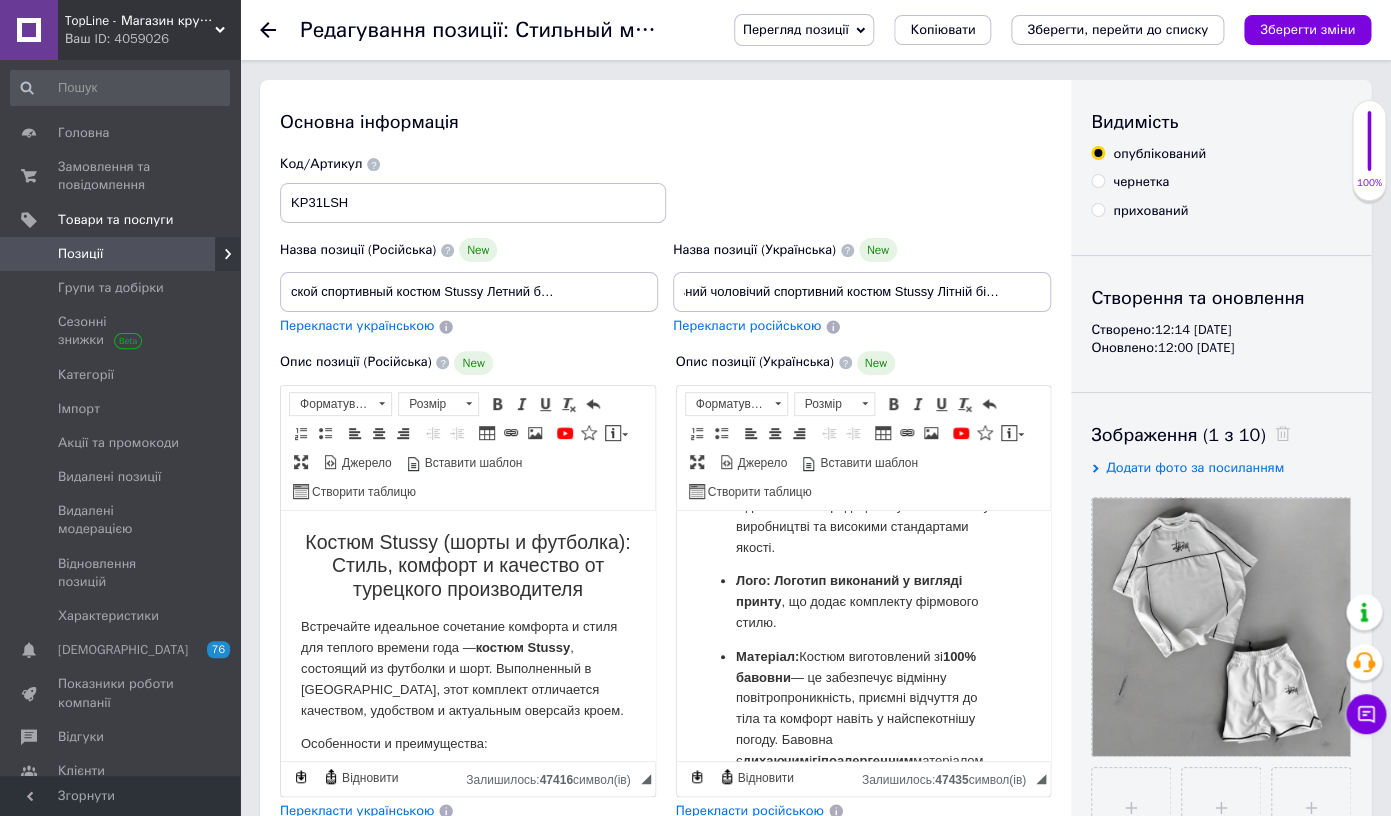 scroll, scrollTop: 700, scrollLeft: 1, axis: both 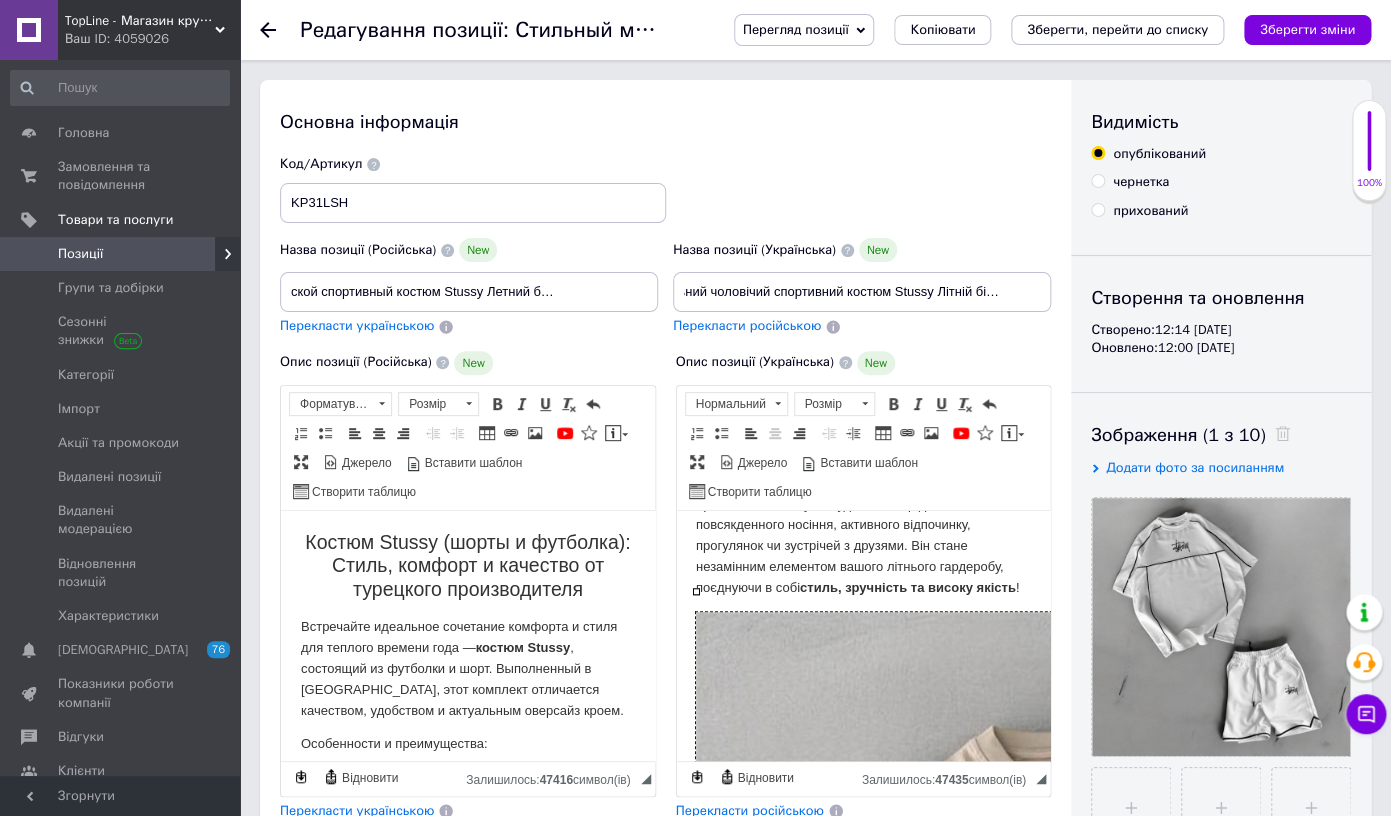 click at bounding box center [1335, 1252] 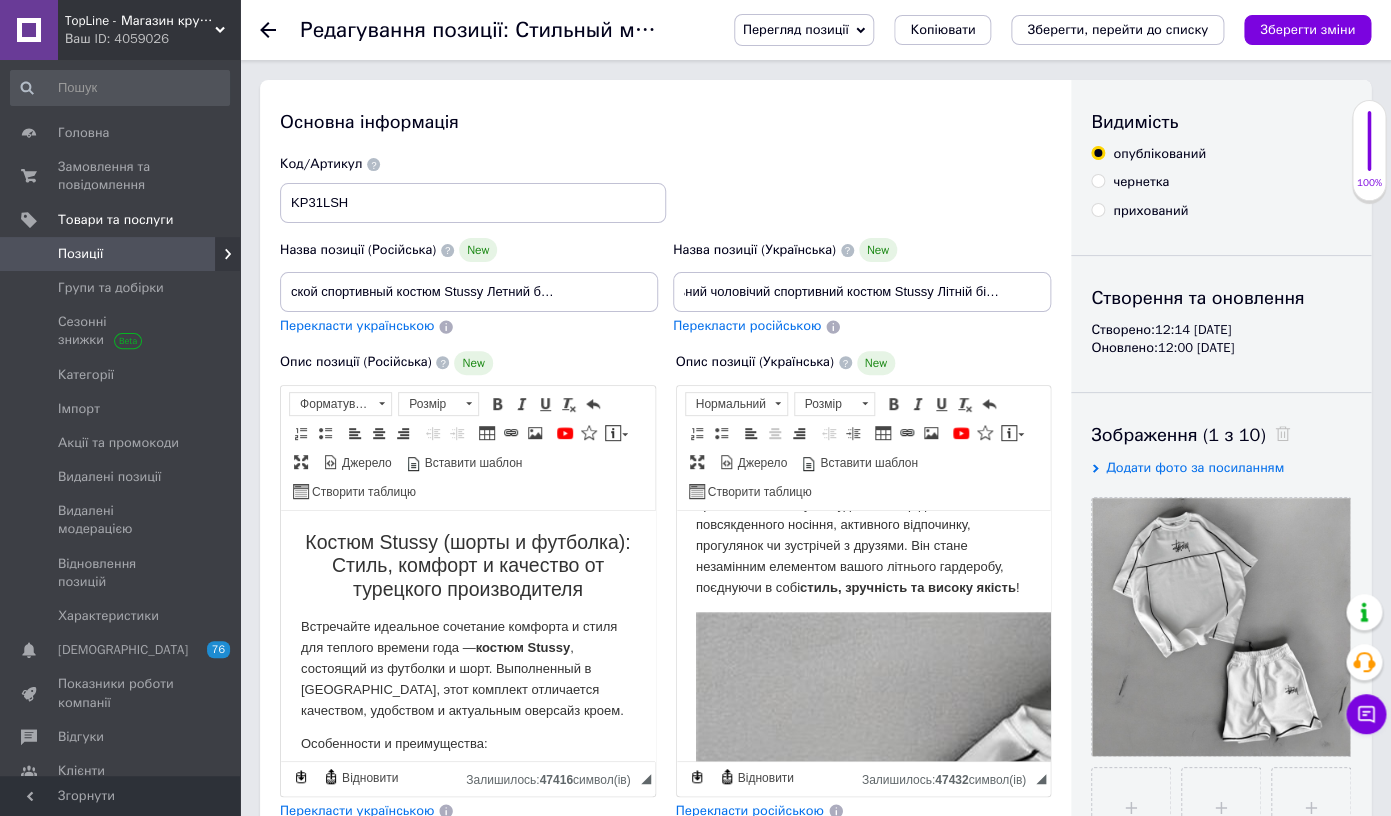 scroll, scrollTop: 1834, scrollLeft: 1, axis: both 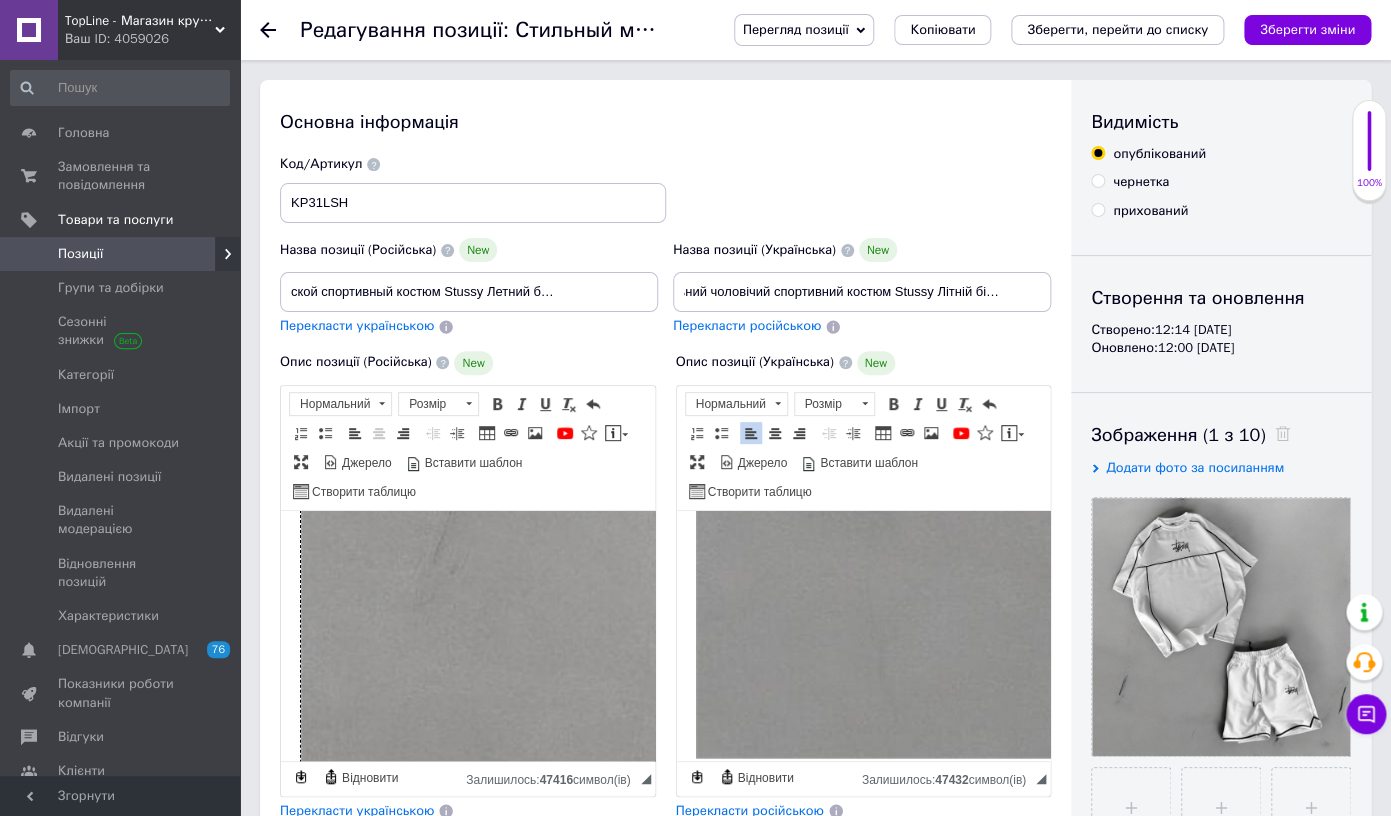 click at bounding box center [941, 226] 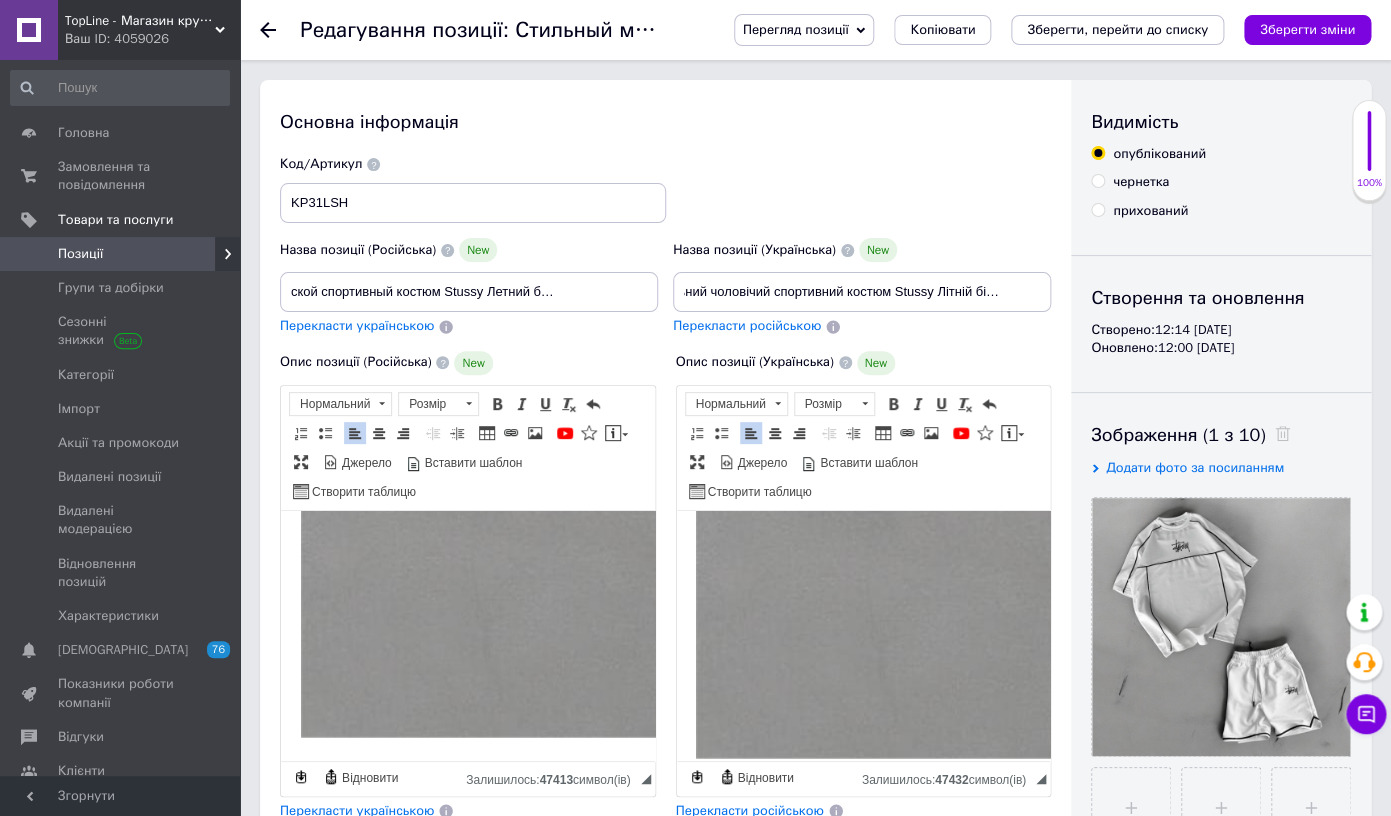 scroll, scrollTop: 1140, scrollLeft: 0, axis: vertical 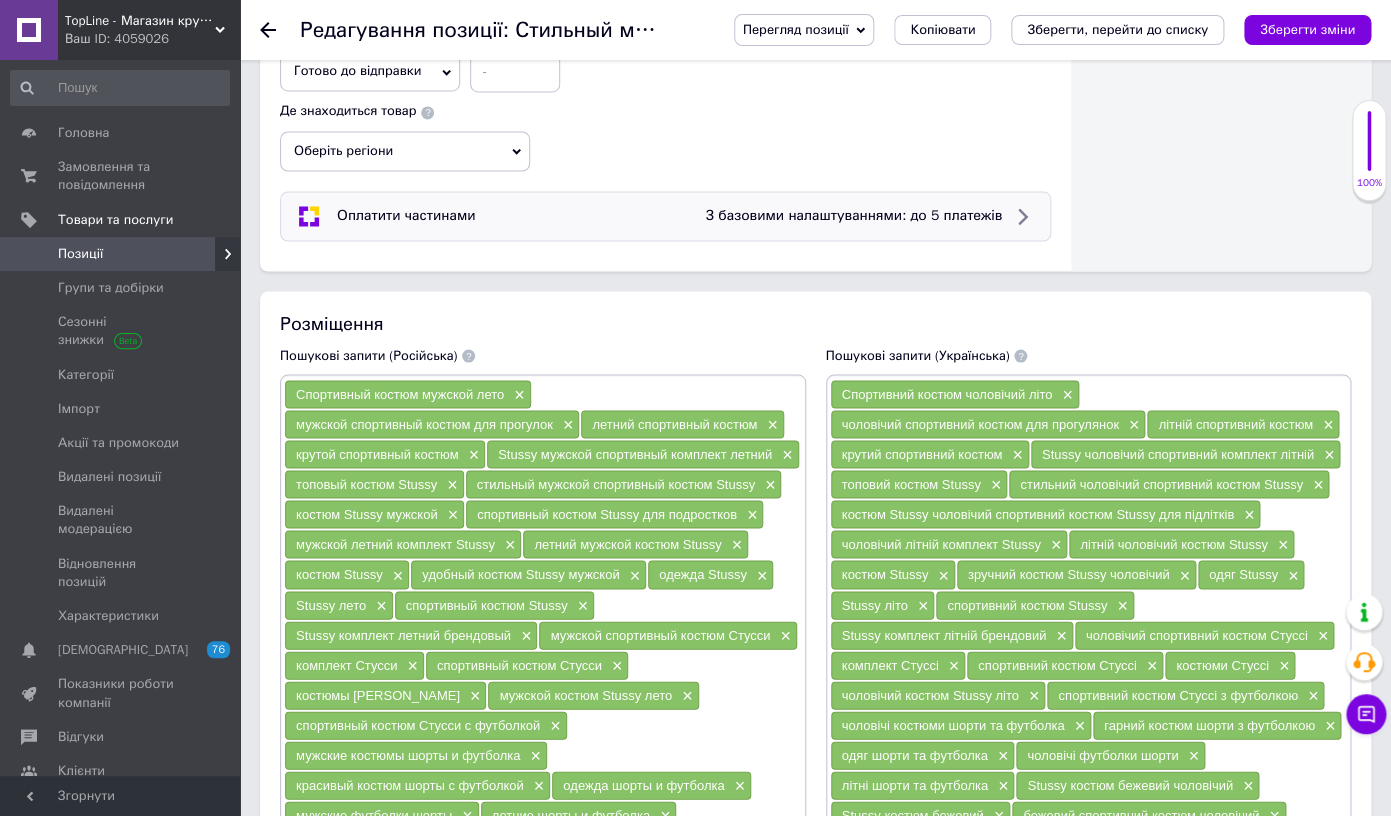click on "Оплатити частинами З базовими налаштуваннями: до 5 платежів" at bounding box center [665, 216] 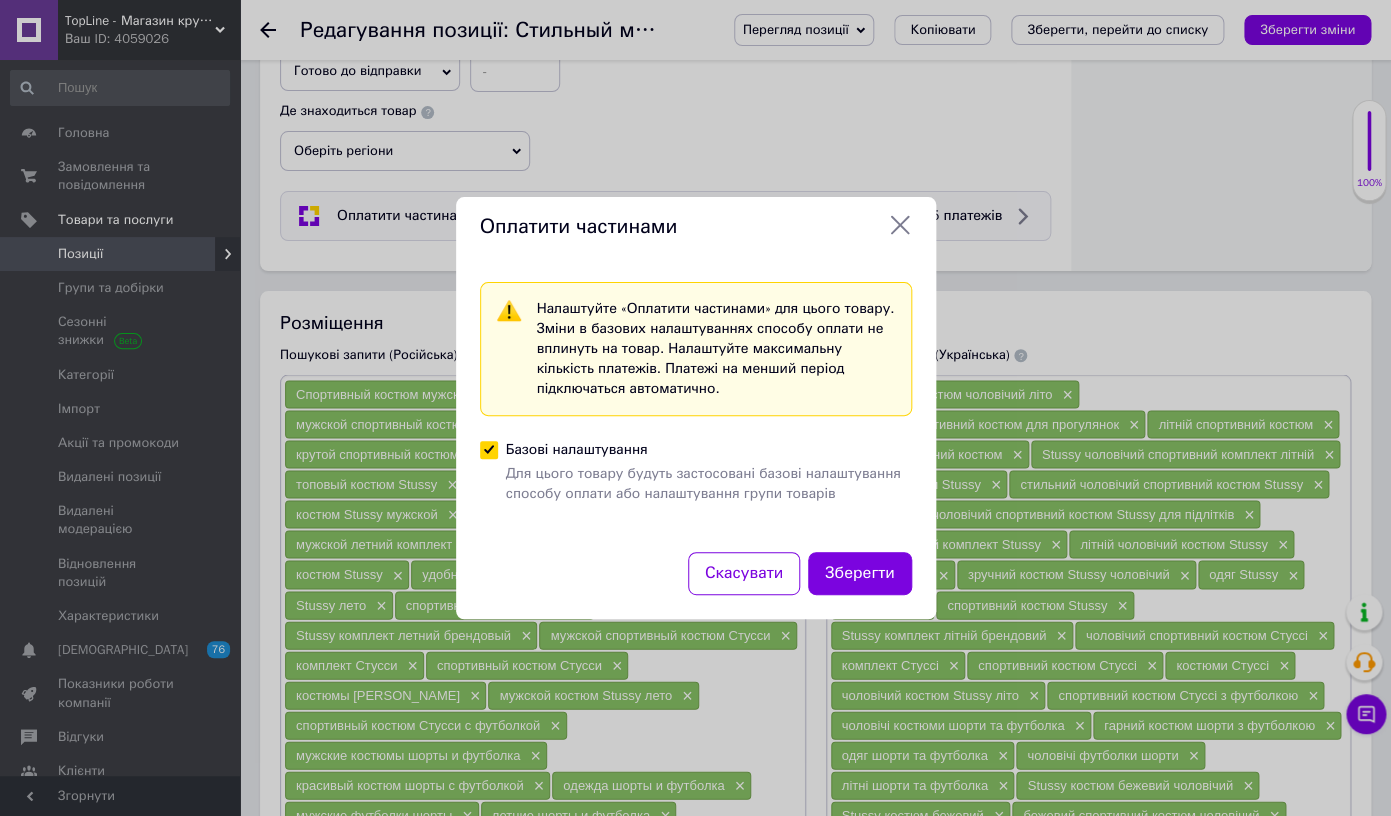 click on "Оплатити частинами Налаштуйте «Оплатити частинами» для цього товару. Зміни в базових налаштуваннях способу оплати не вплинуть на товар. Налаштуйте максимальну кількість платежів. Платежі на менший період підключаться автоматично. Базові налаштування Для цього товару будуть застосовані базові налаштування способу оплати або налаштування групи товарів Скасувати Зберегти" at bounding box center [695, 408] 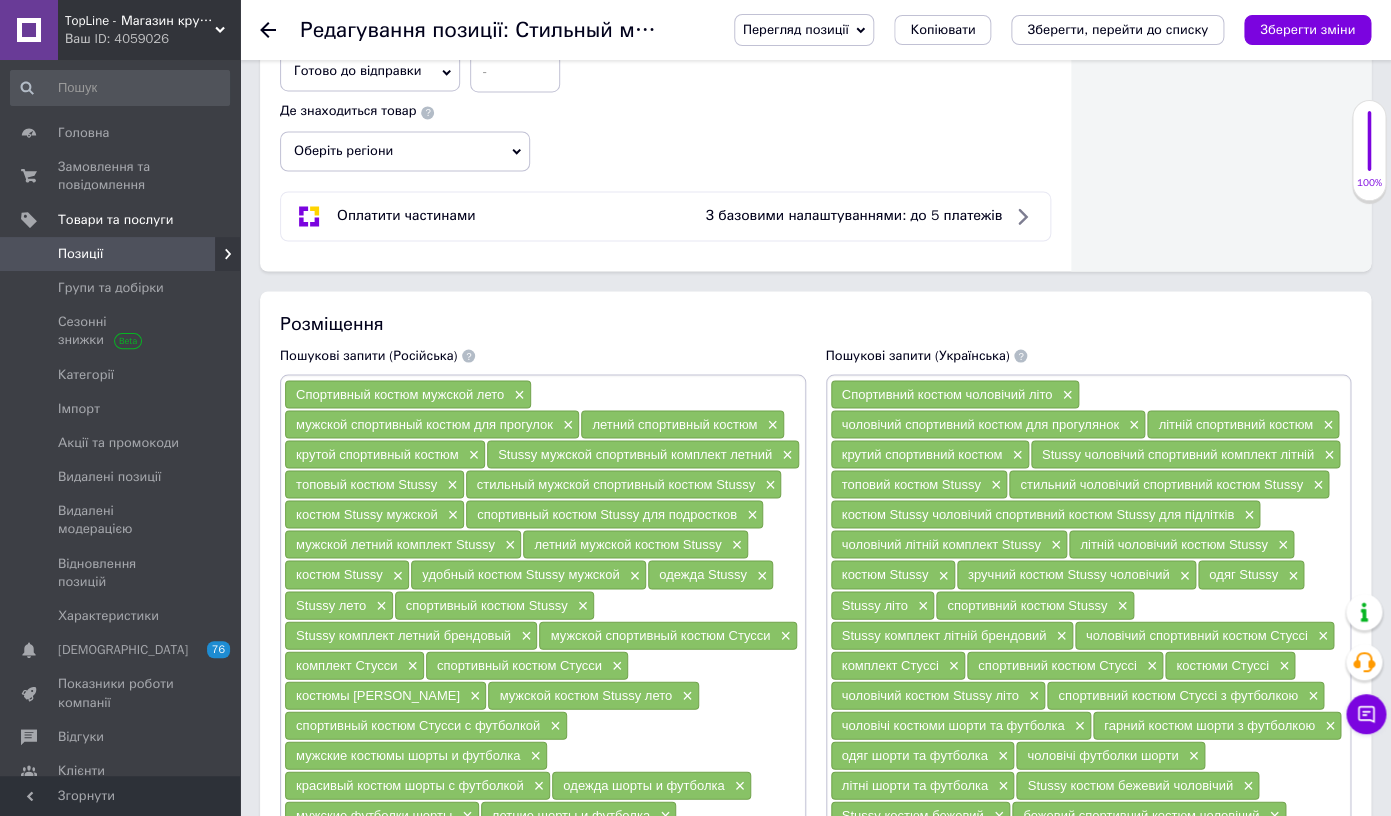 click on "Оберіть регіони" at bounding box center (405, 151) 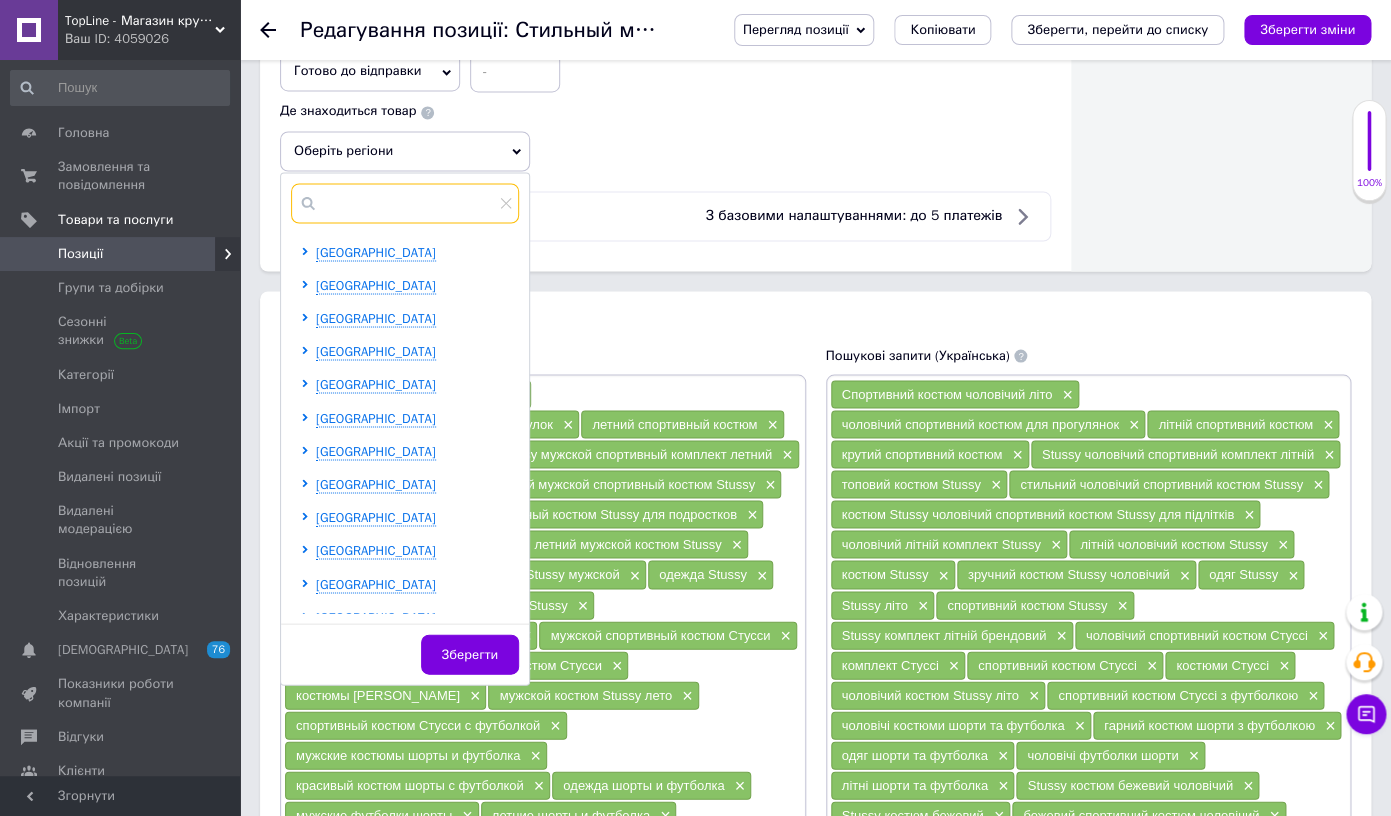 click at bounding box center (405, 203) 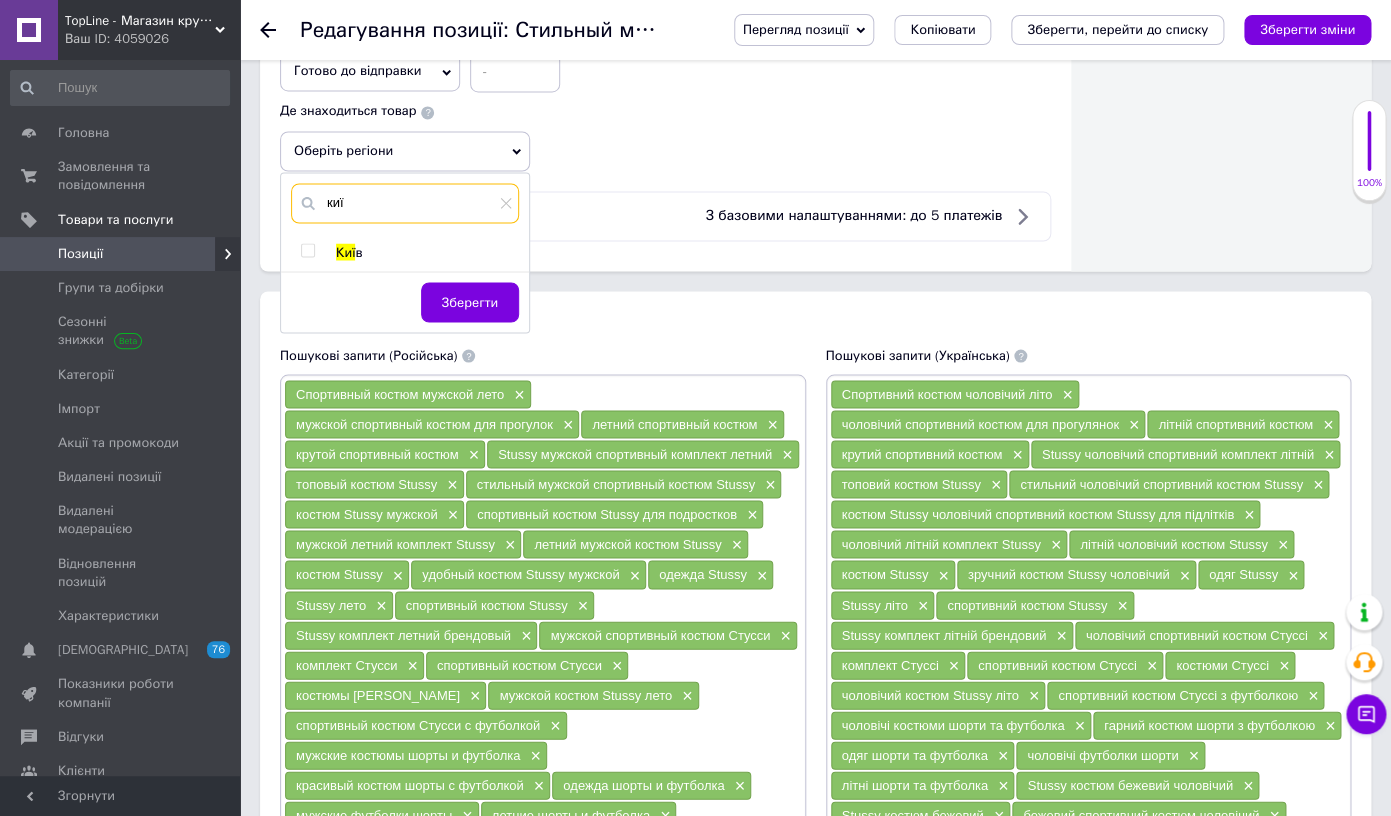 type on "киї" 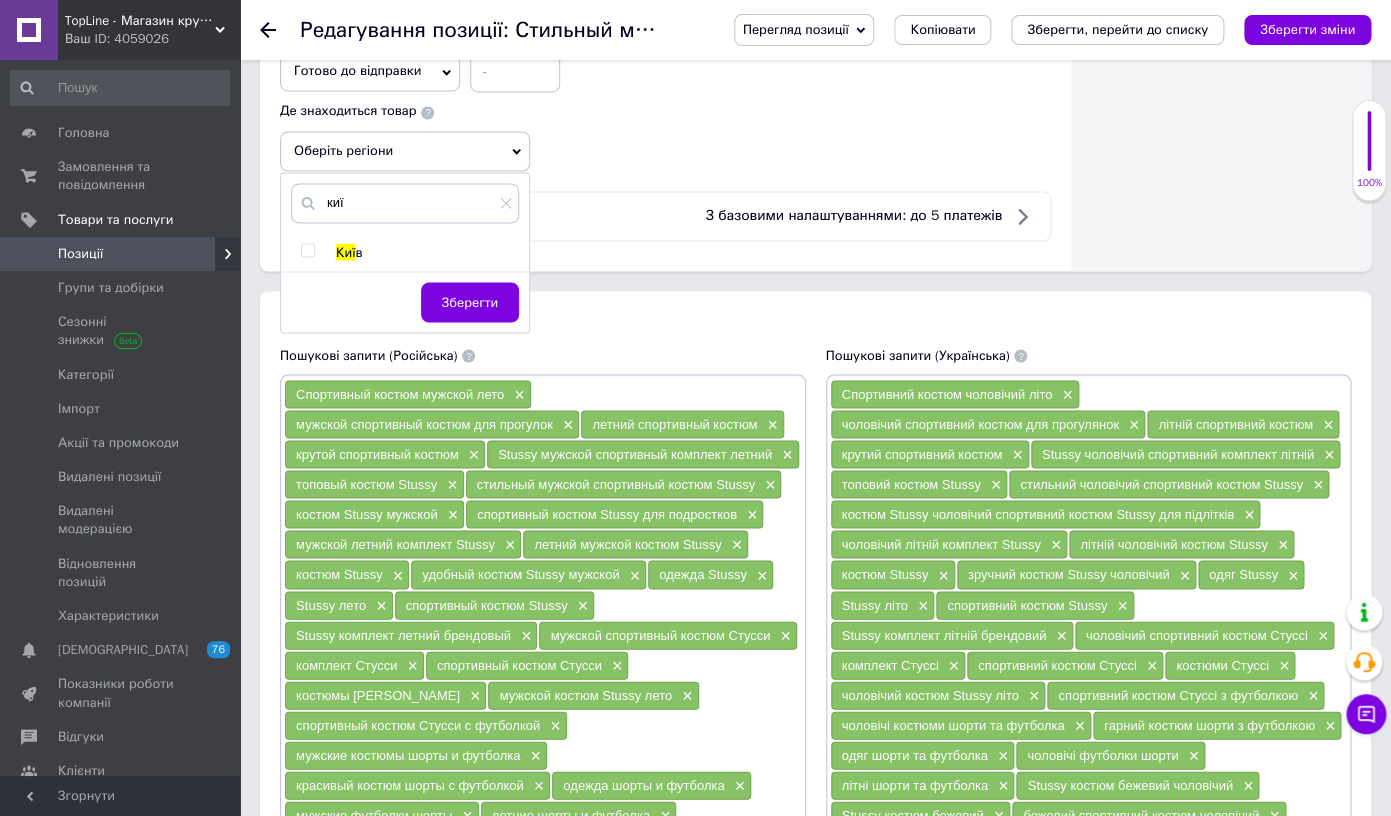 click on "Киї" at bounding box center (345, 251) 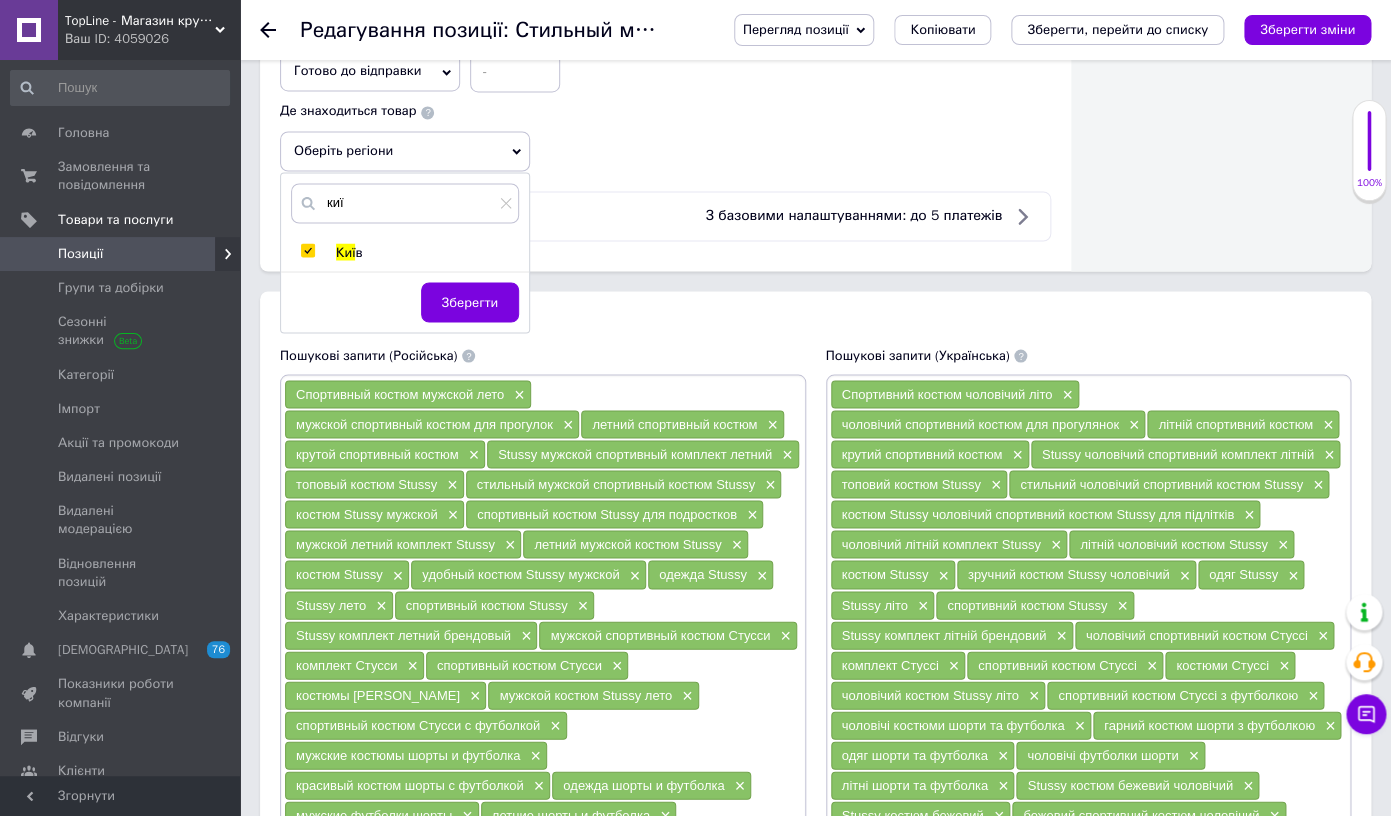 checkbox on "true" 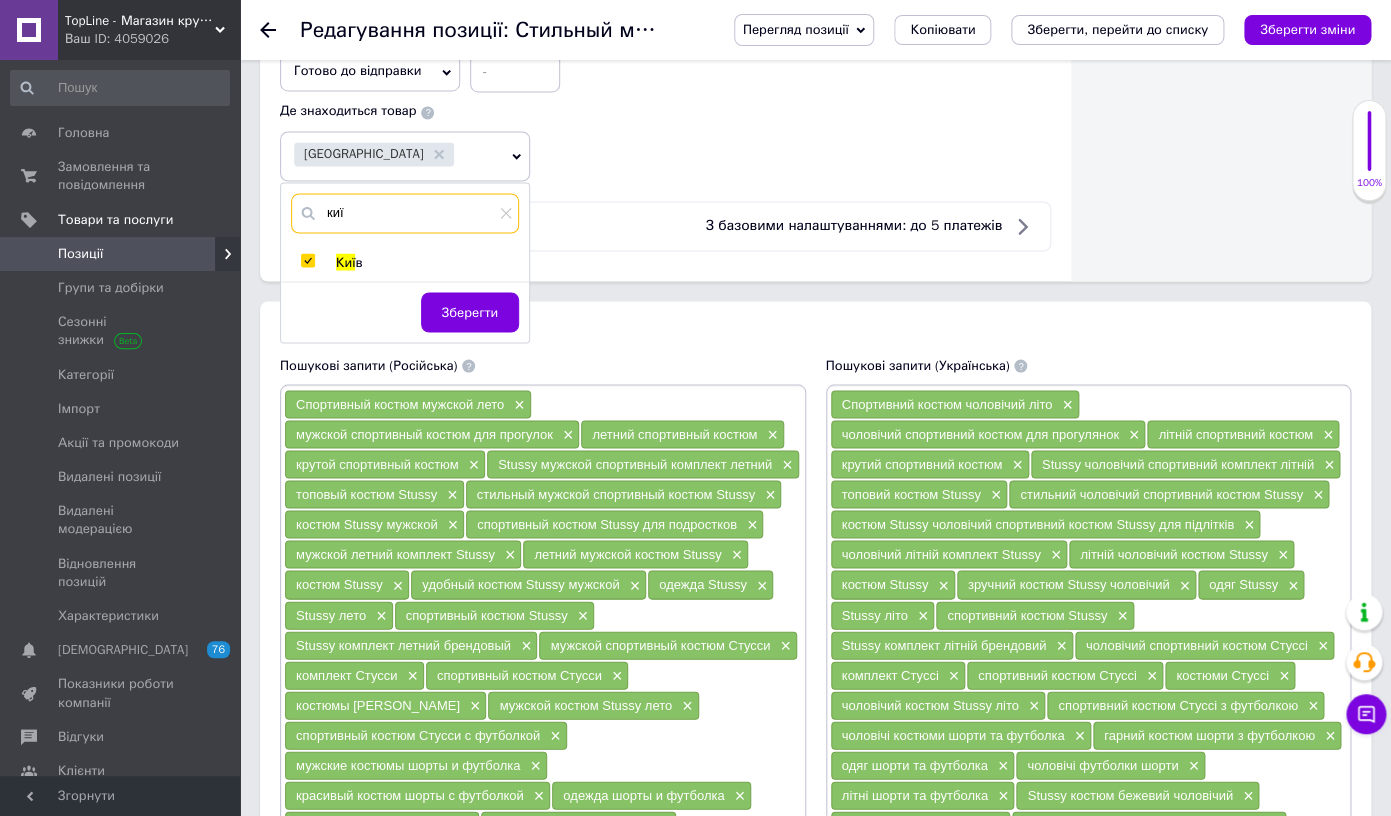 click on "киї" at bounding box center (405, 213) 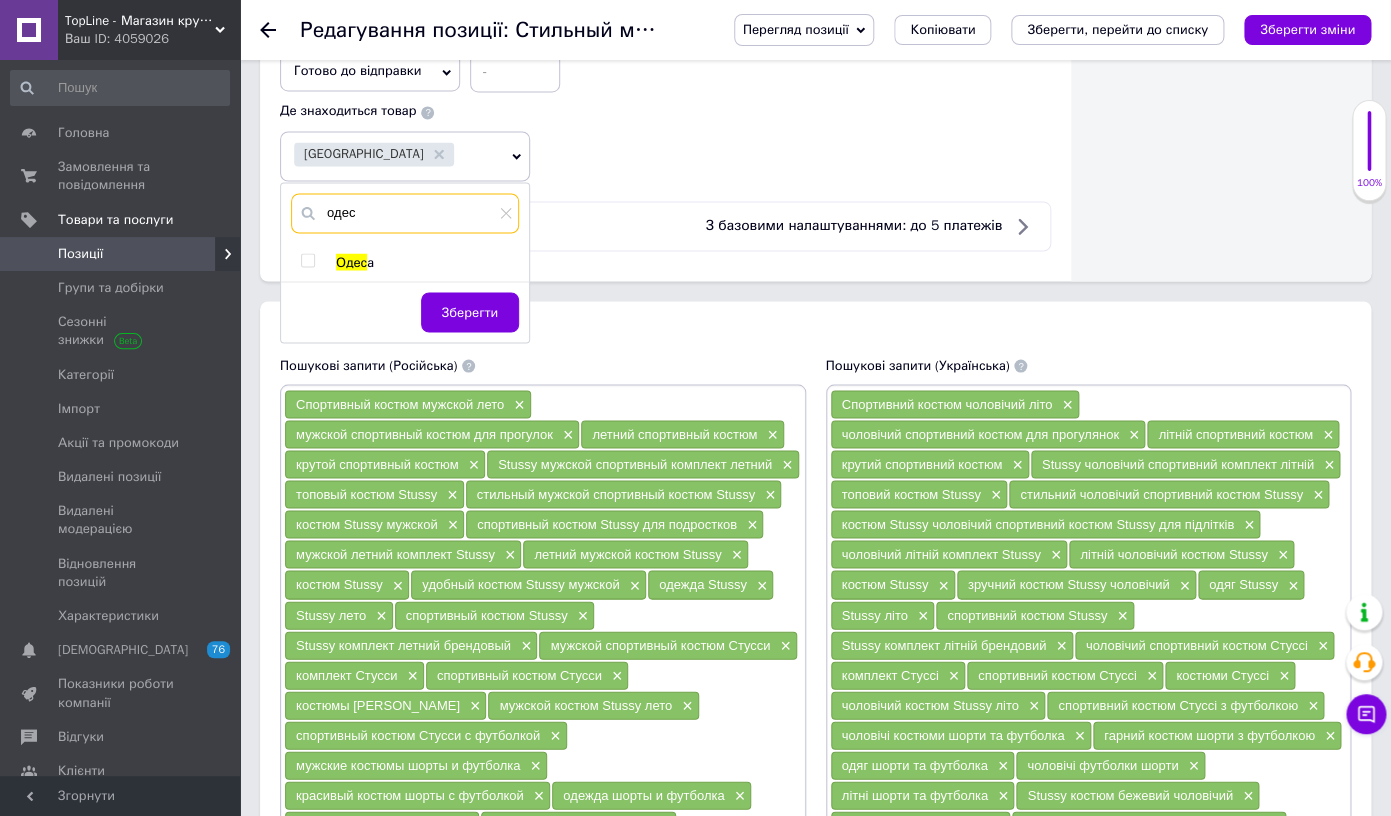 type on "одес" 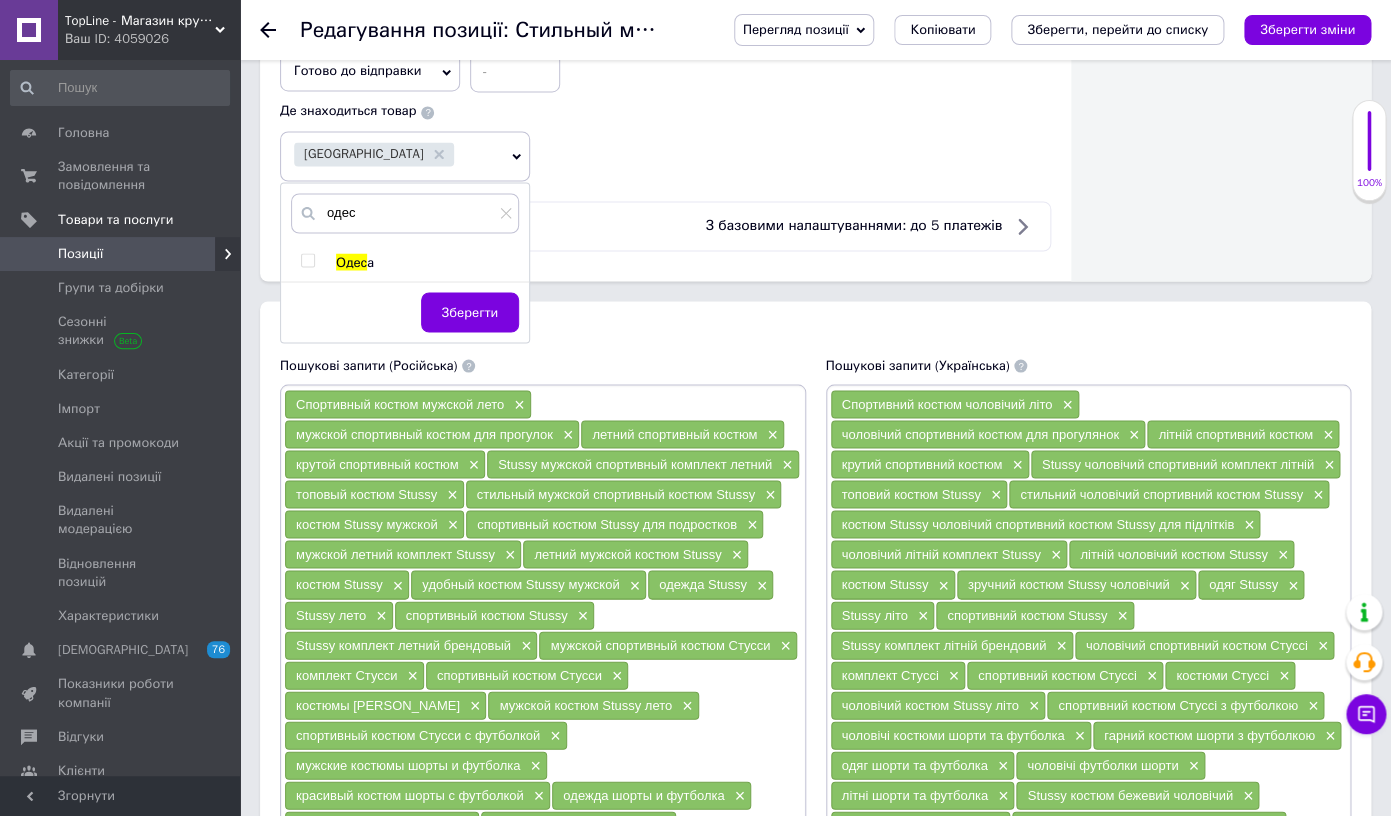 click on "Одес" at bounding box center (351, 261) 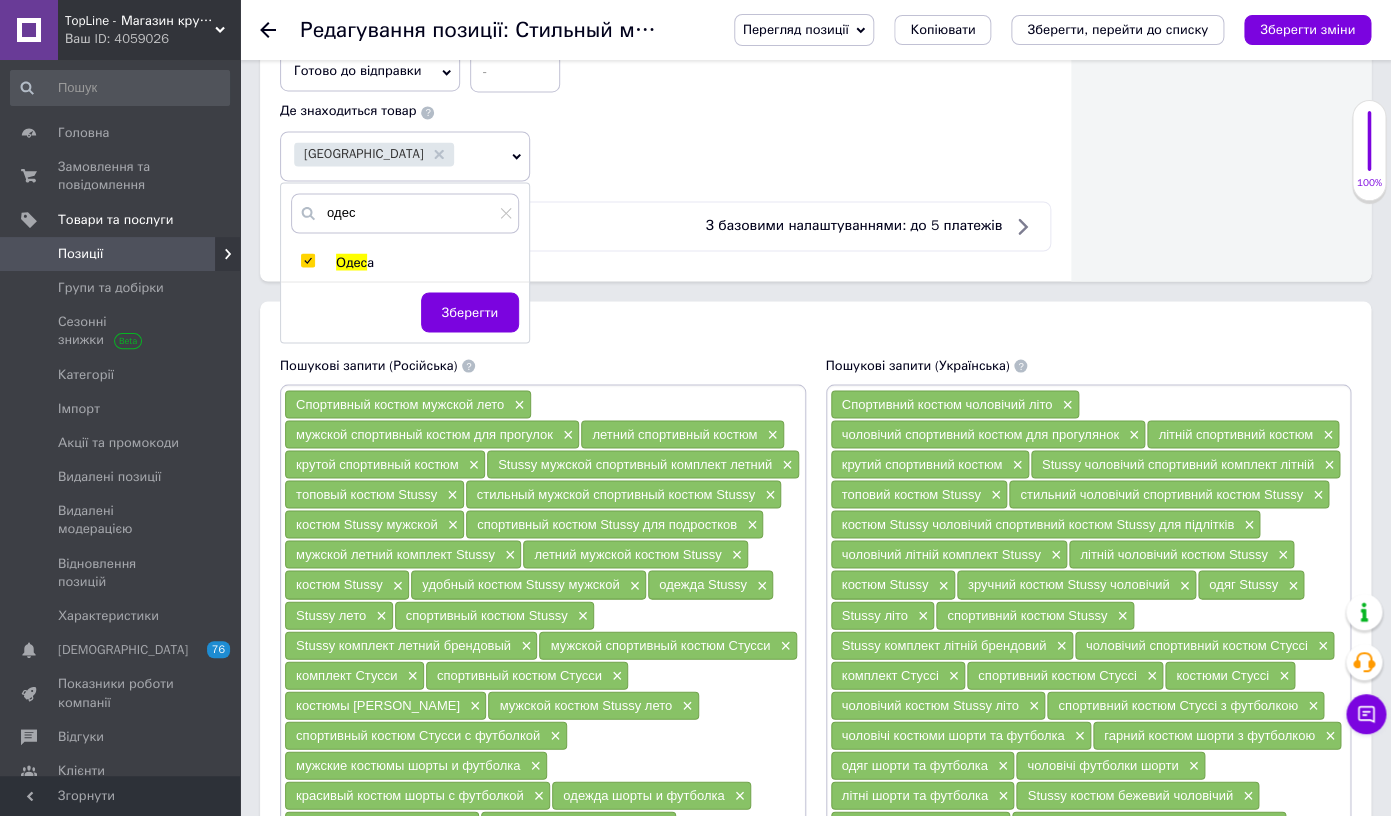 checkbox on "true" 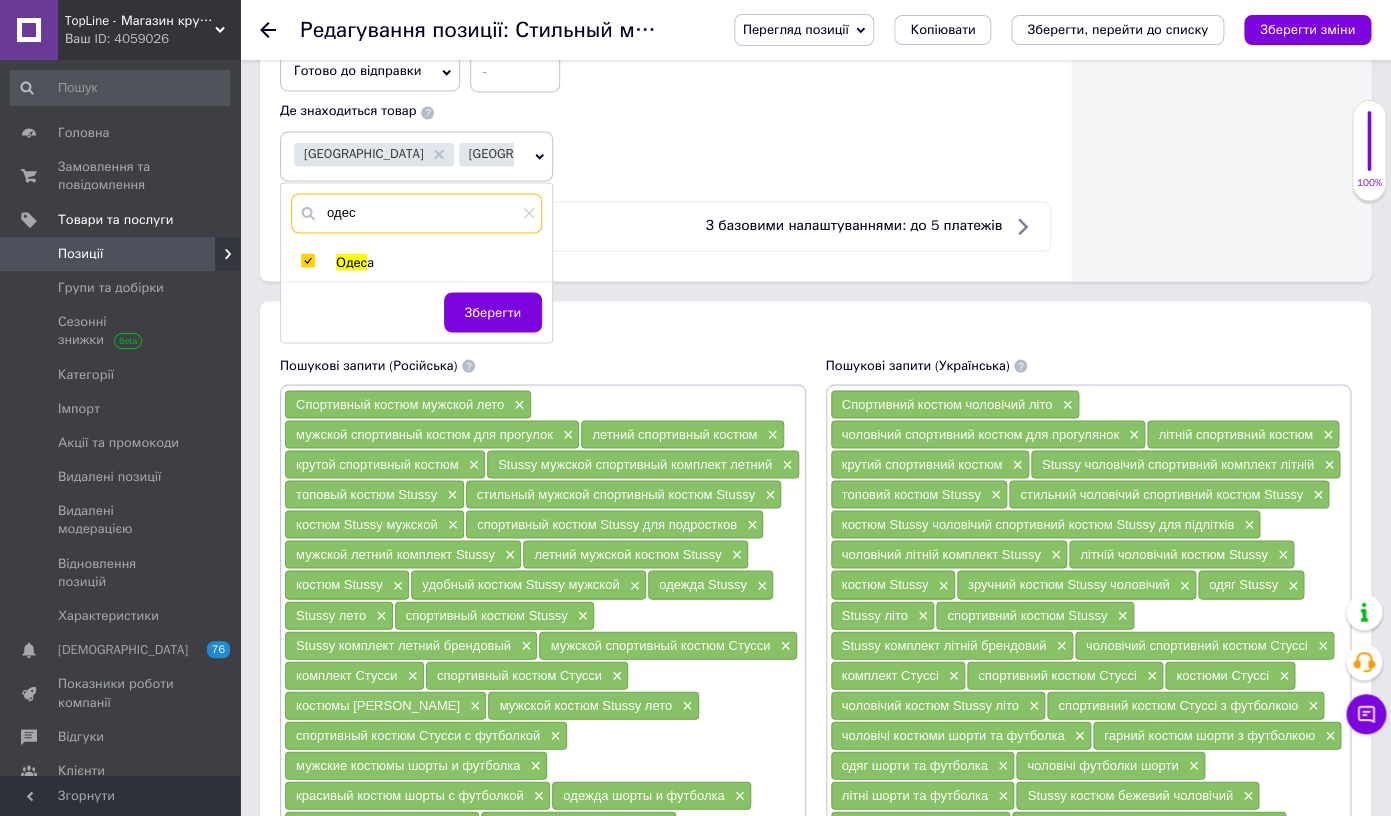 click on "одес" at bounding box center [416, 213] 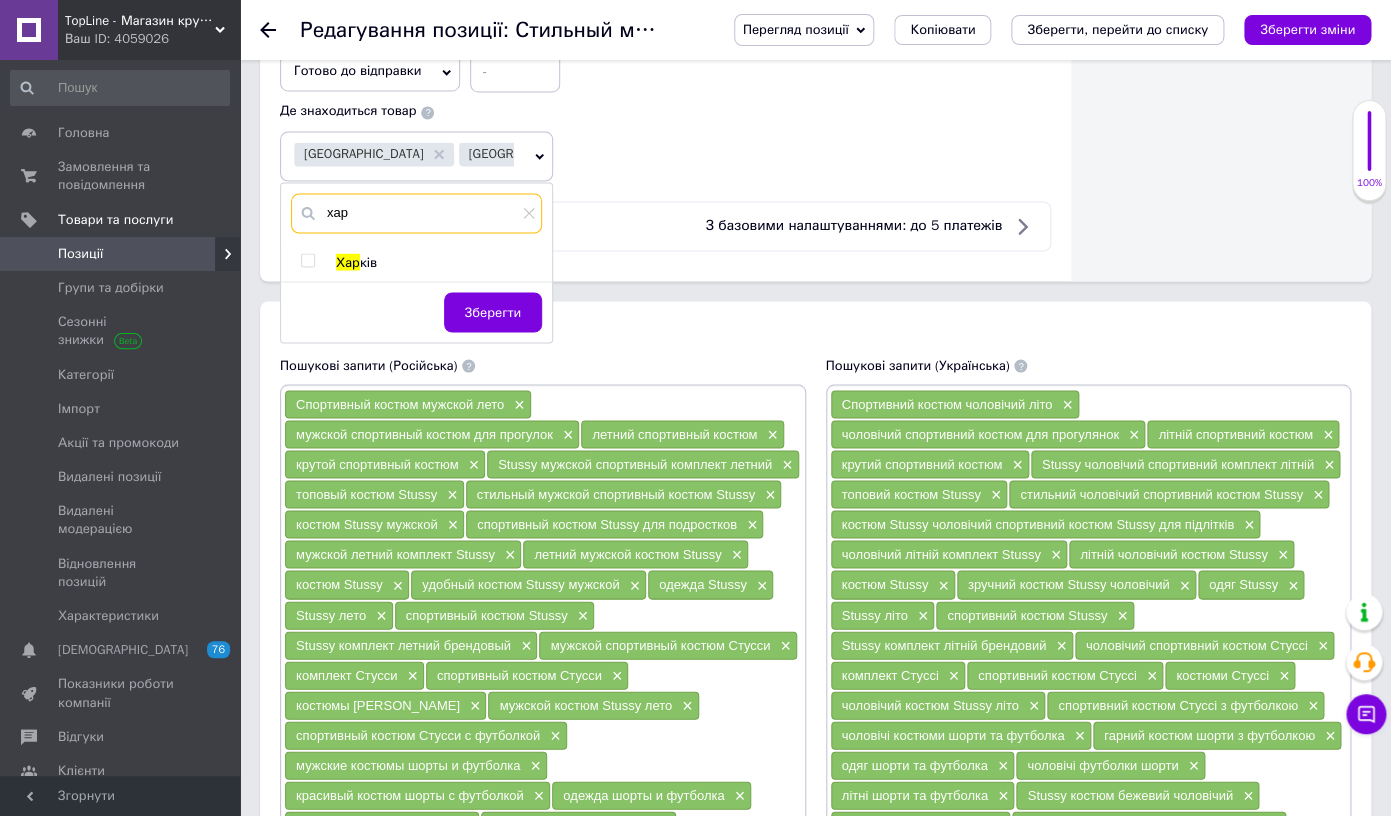 type on "хар" 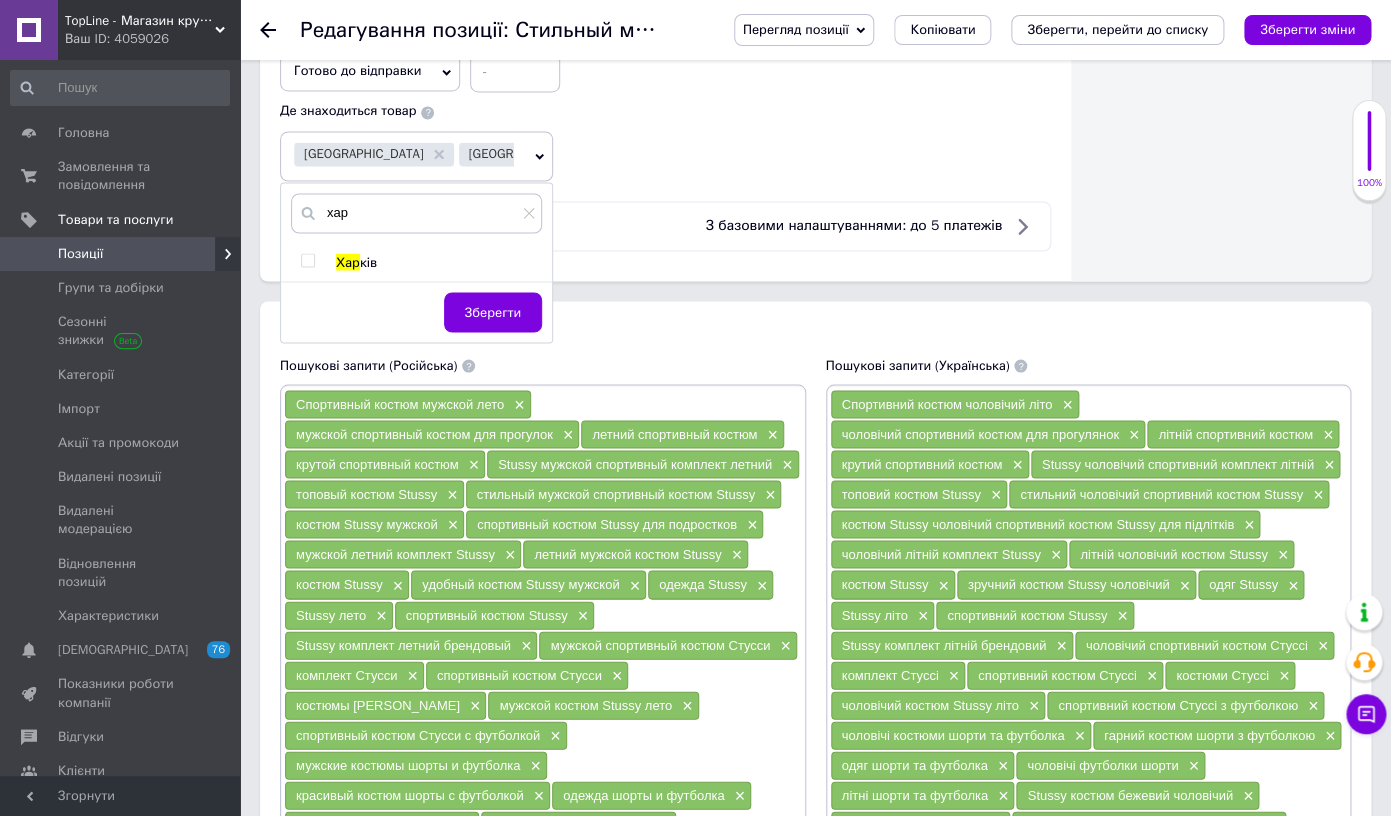 click on "Хар" at bounding box center [348, 261] 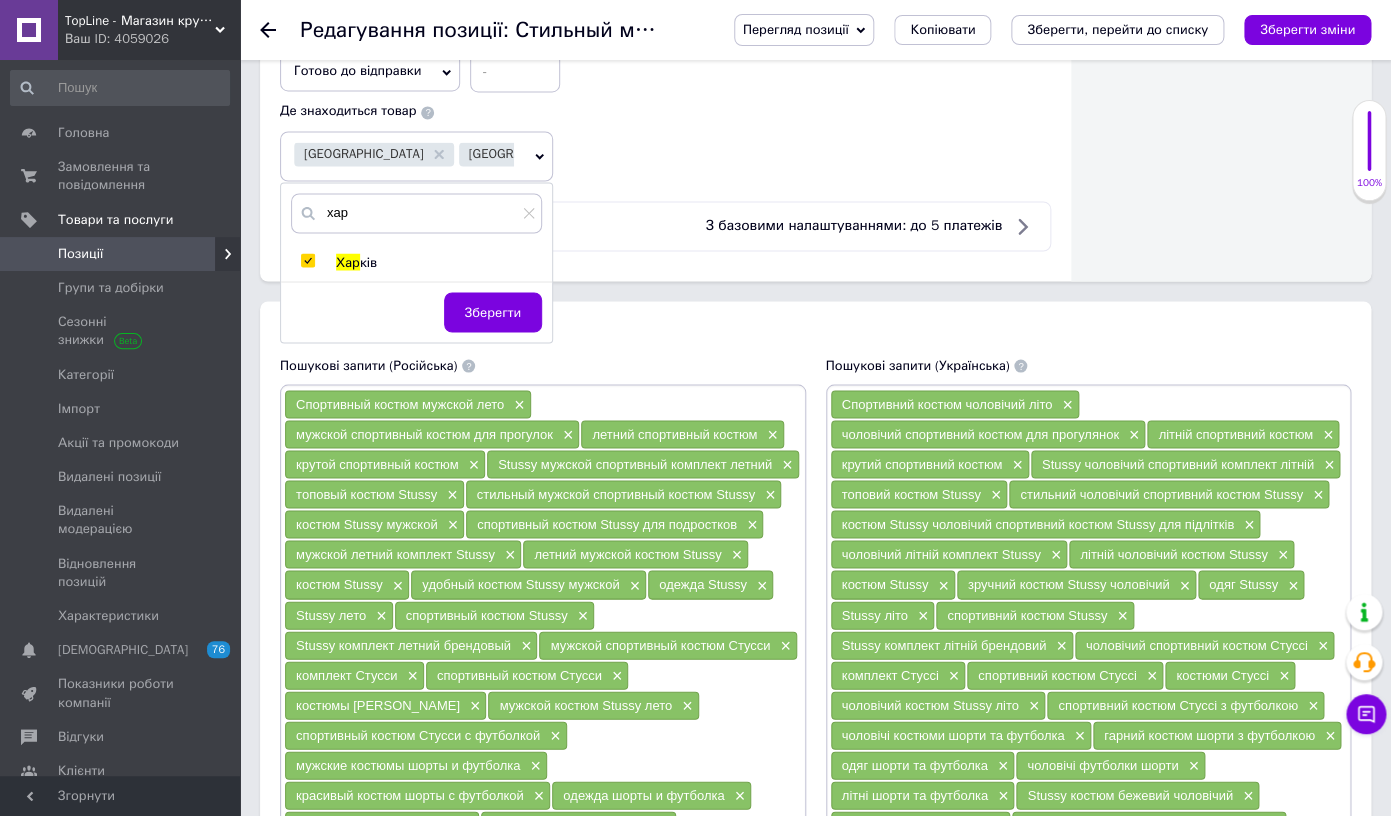 checkbox on "true" 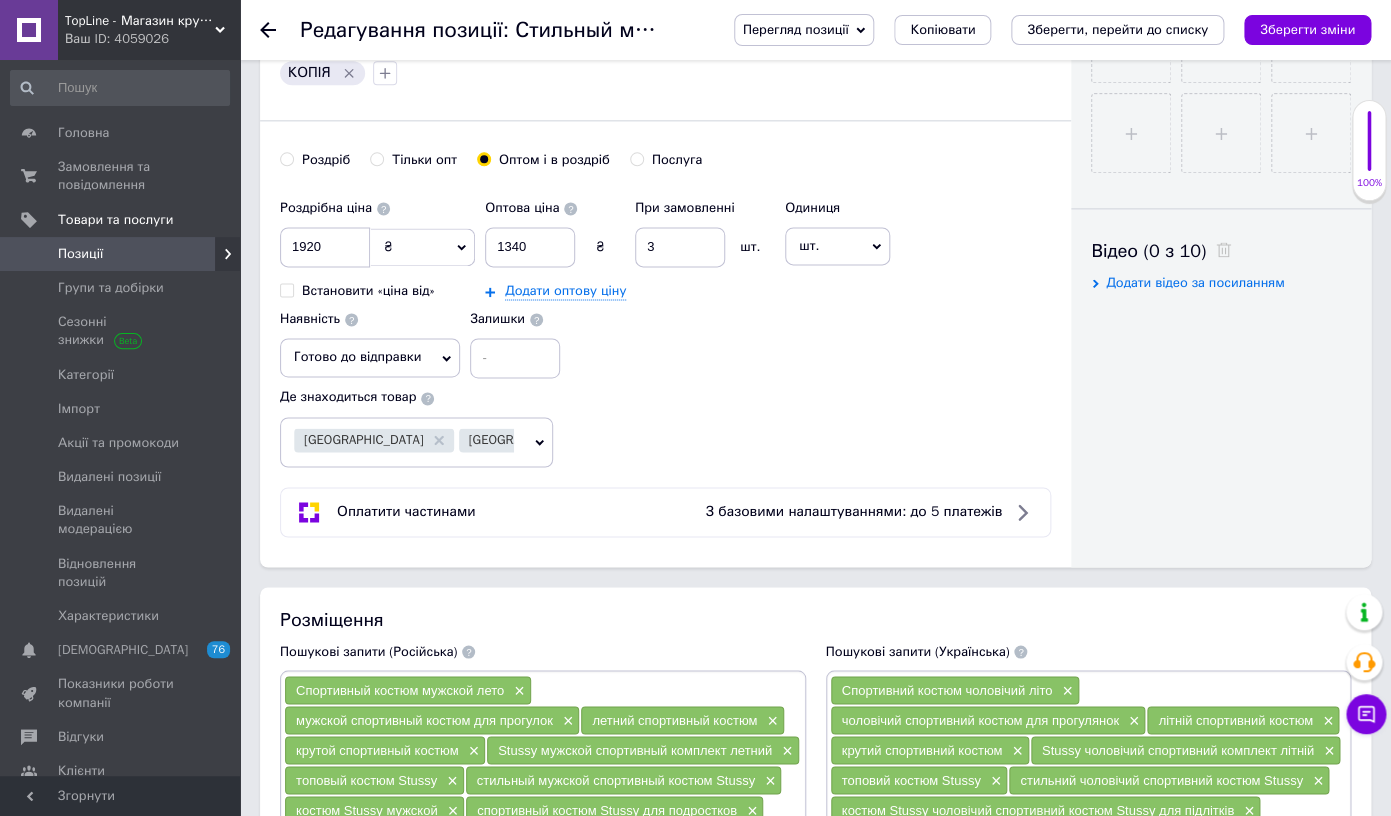 scroll, scrollTop: 656, scrollLeft: 0, axis: vertical 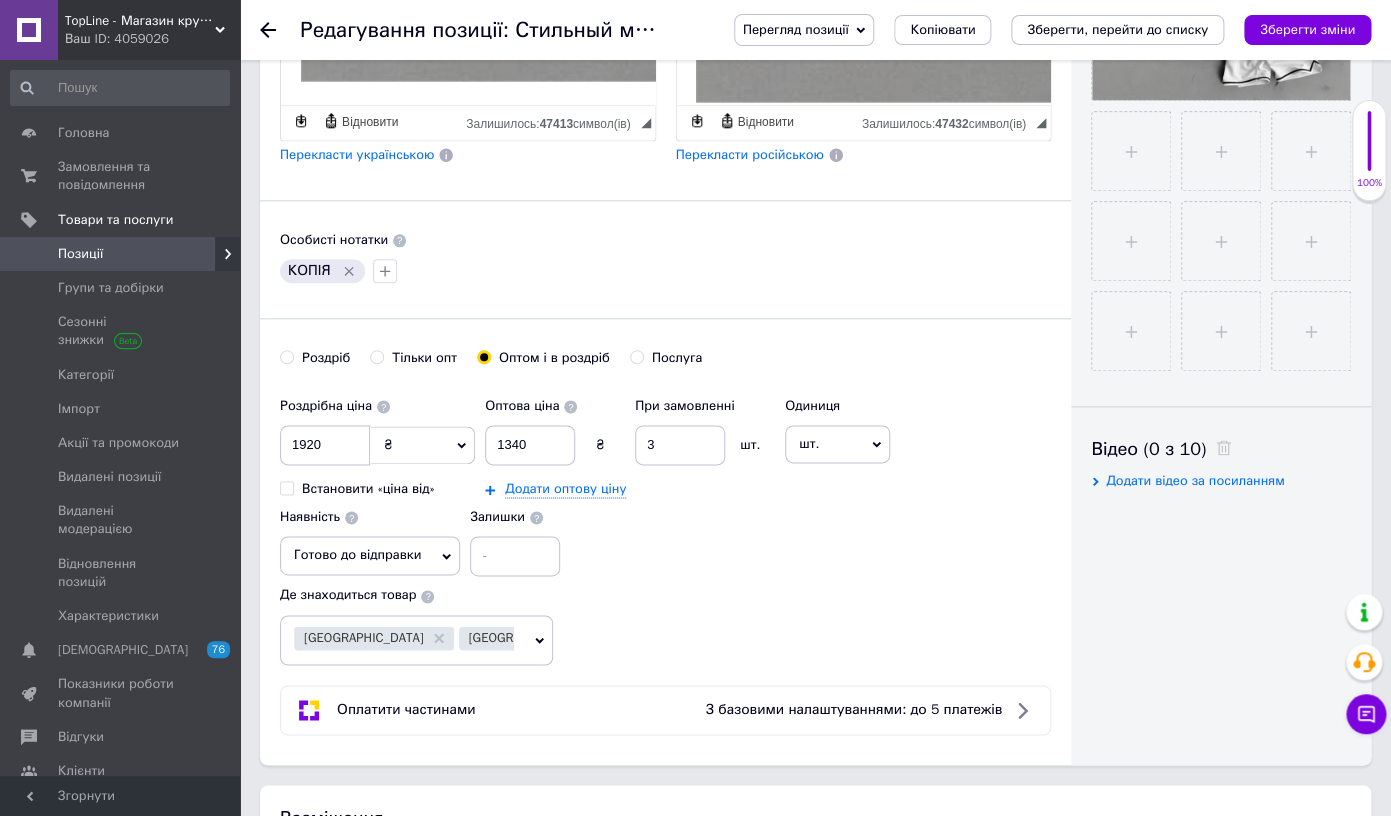 click 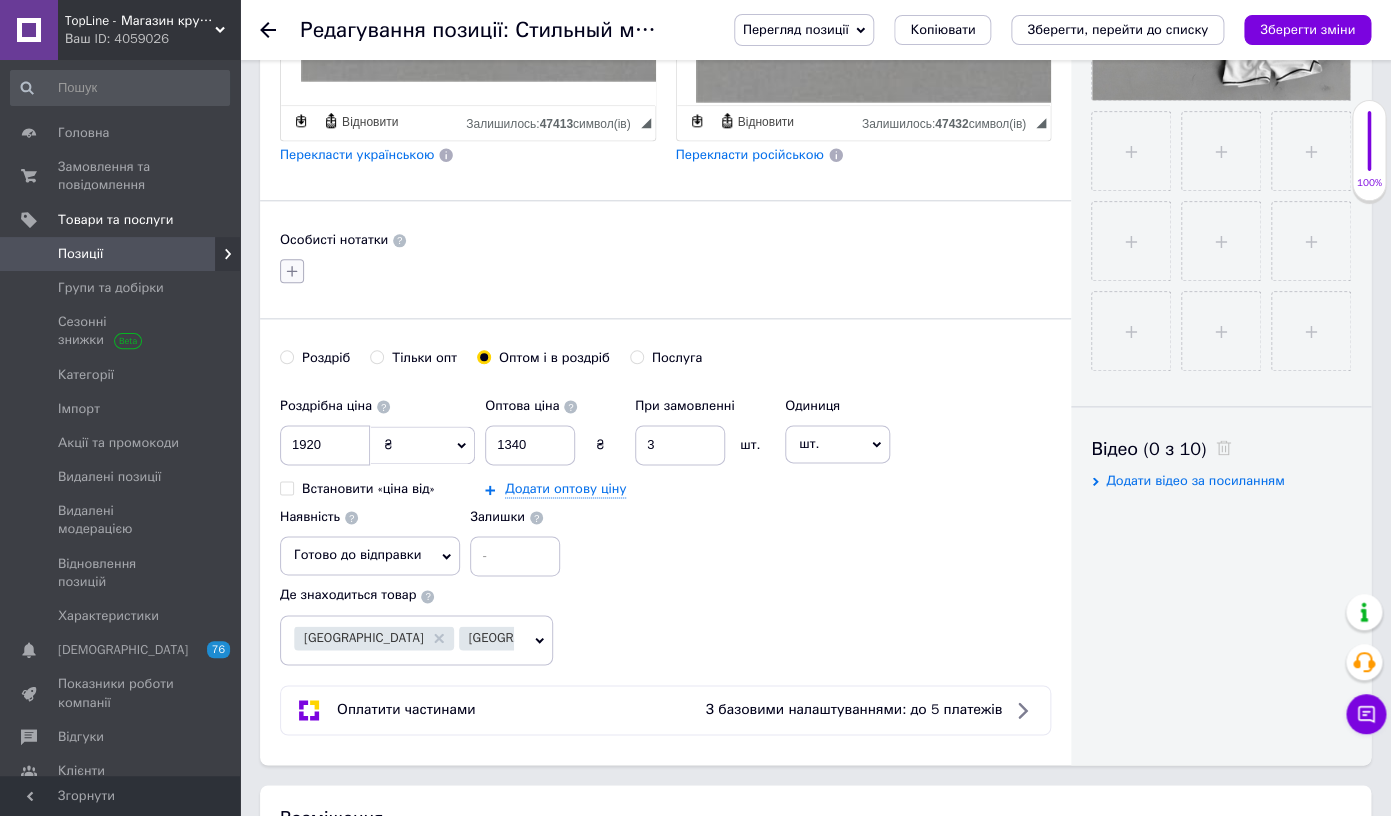click 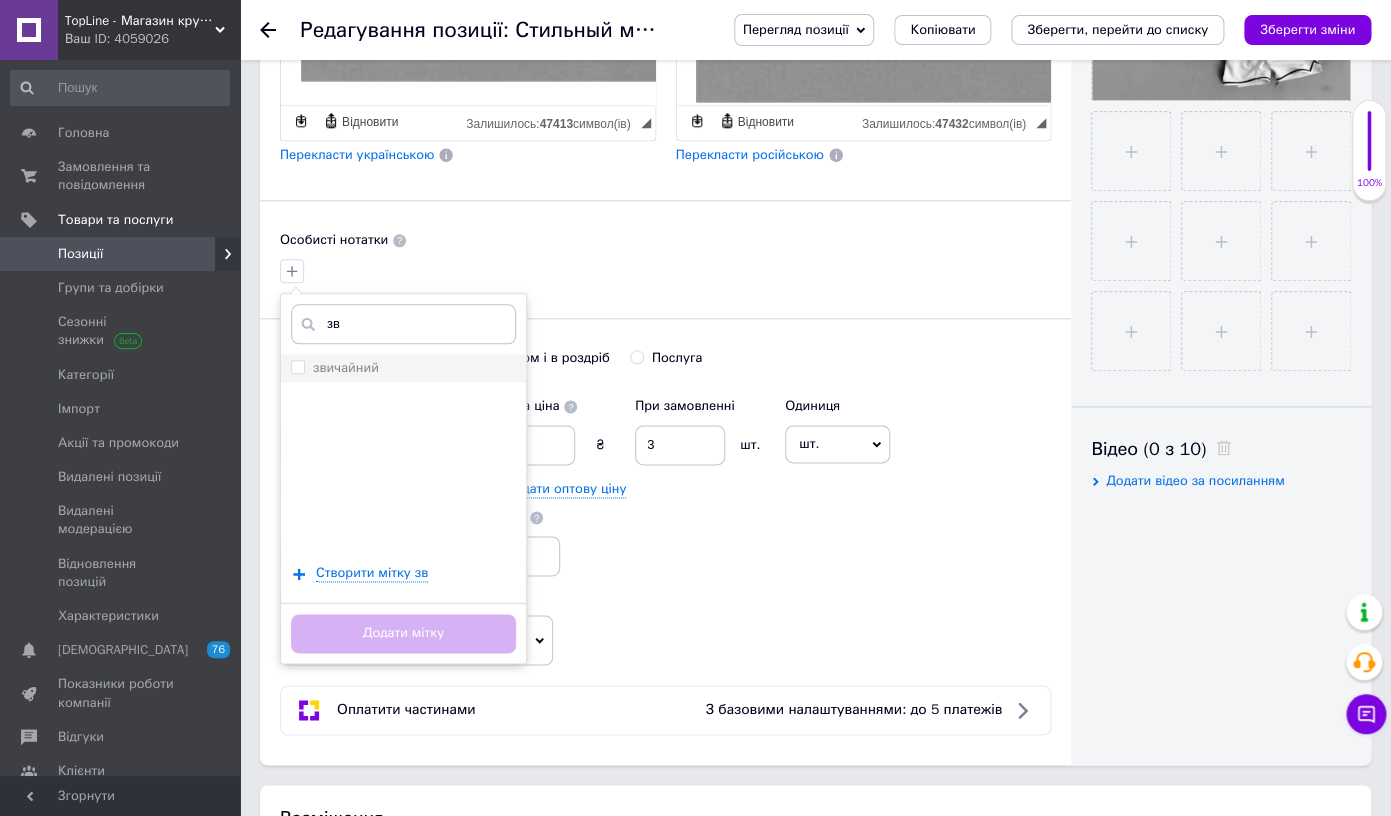 type on "зв" 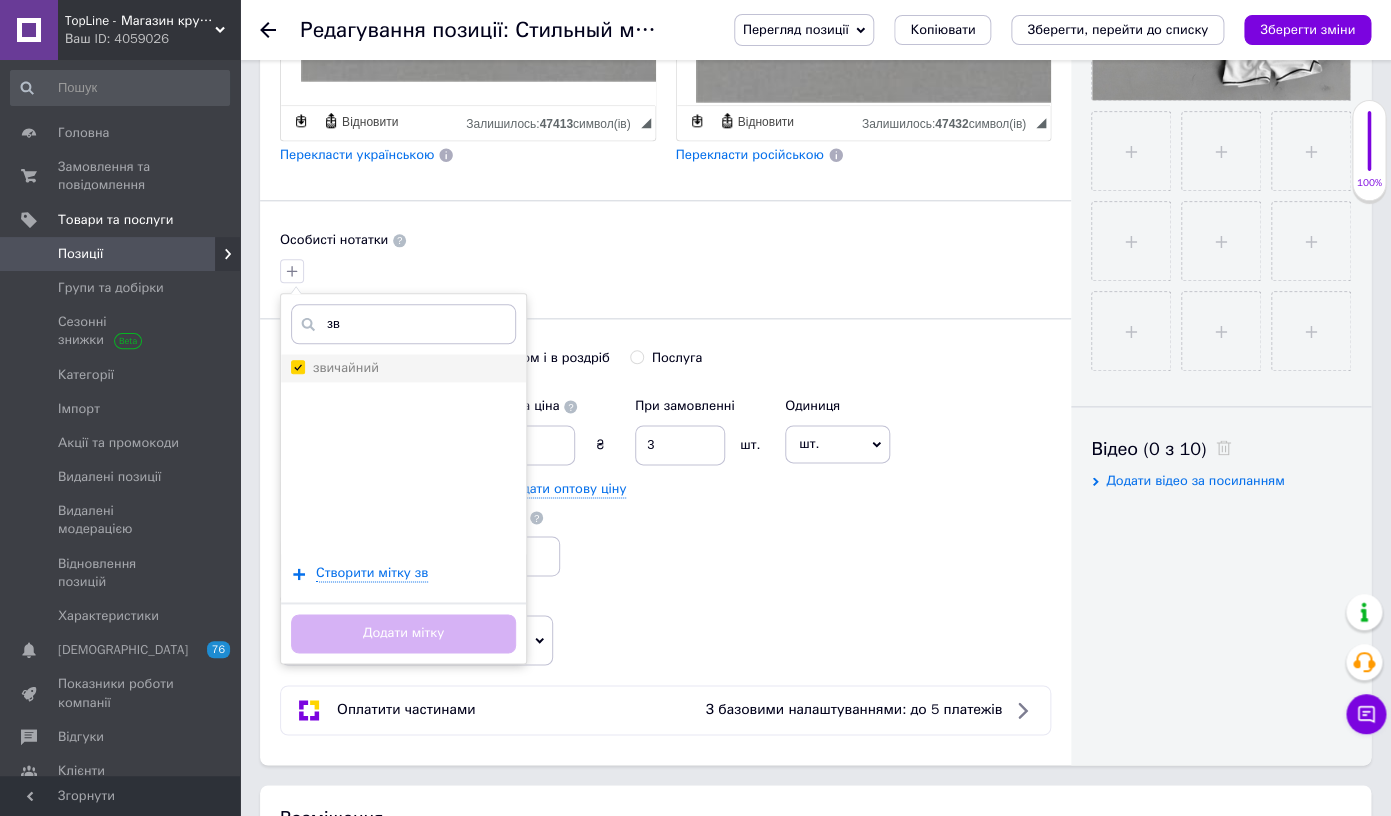 checkbox on "true" 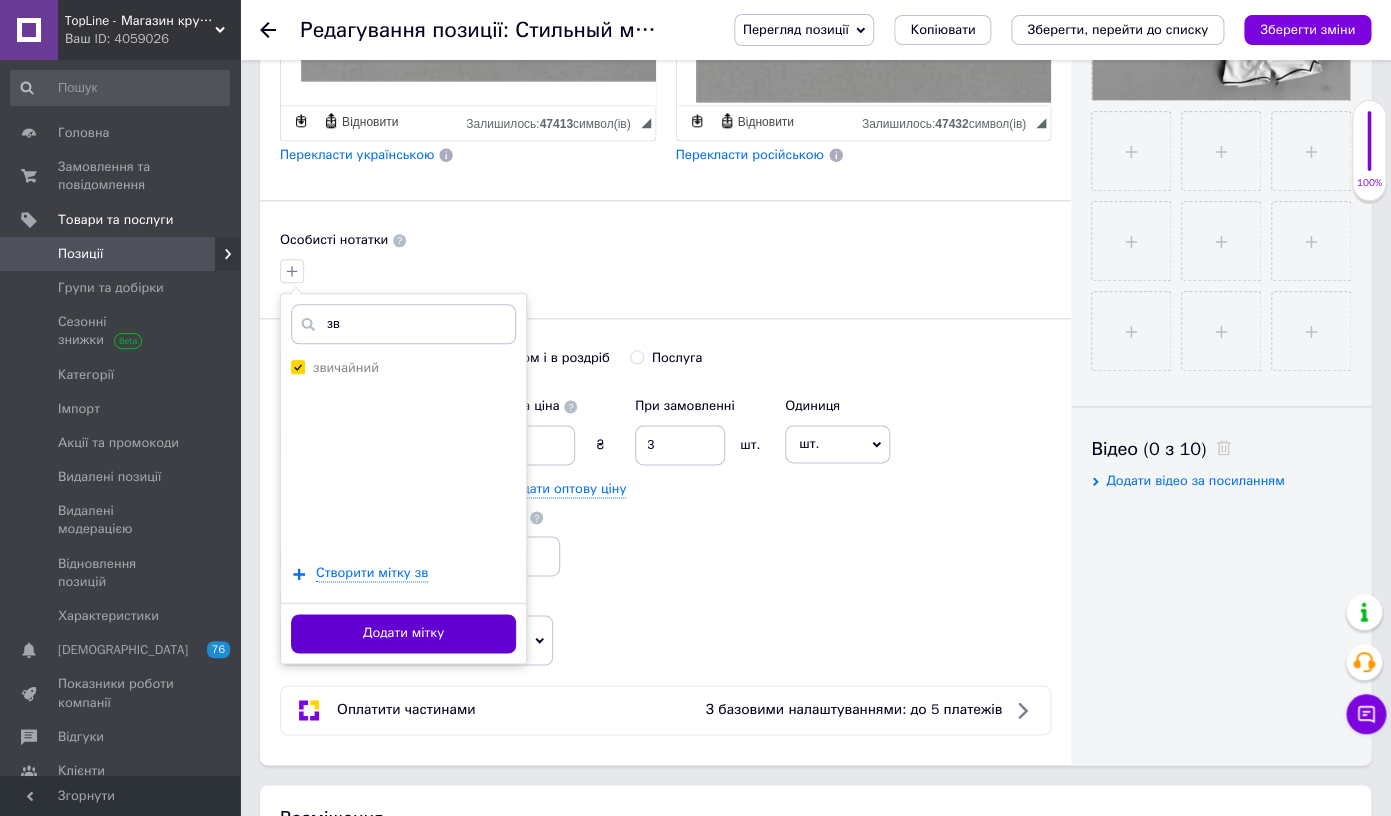 click on "Додати мітку" at bounding box center (403, 633) 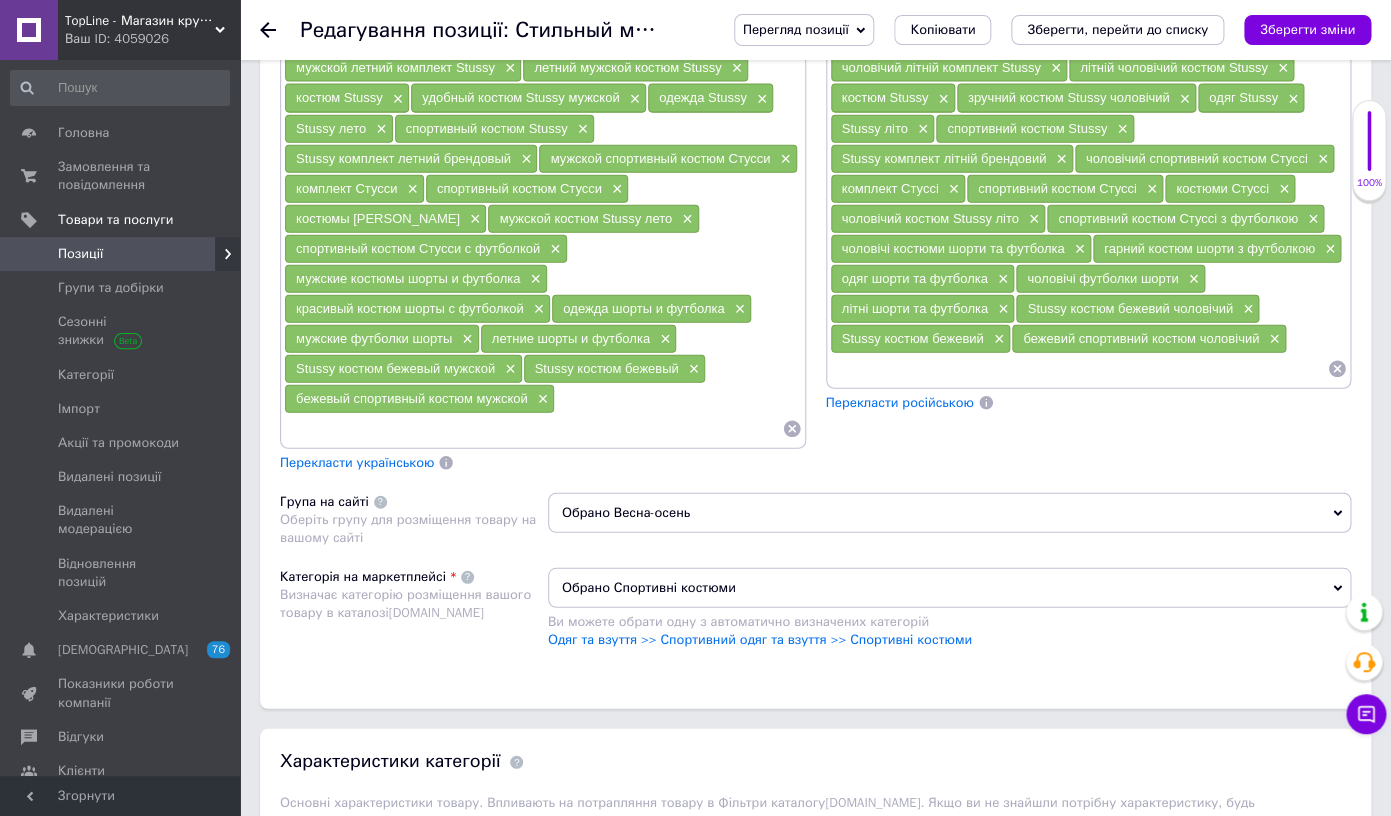 scroll, scrollTop: 1623, scrollLeft: 0, axis: vertical 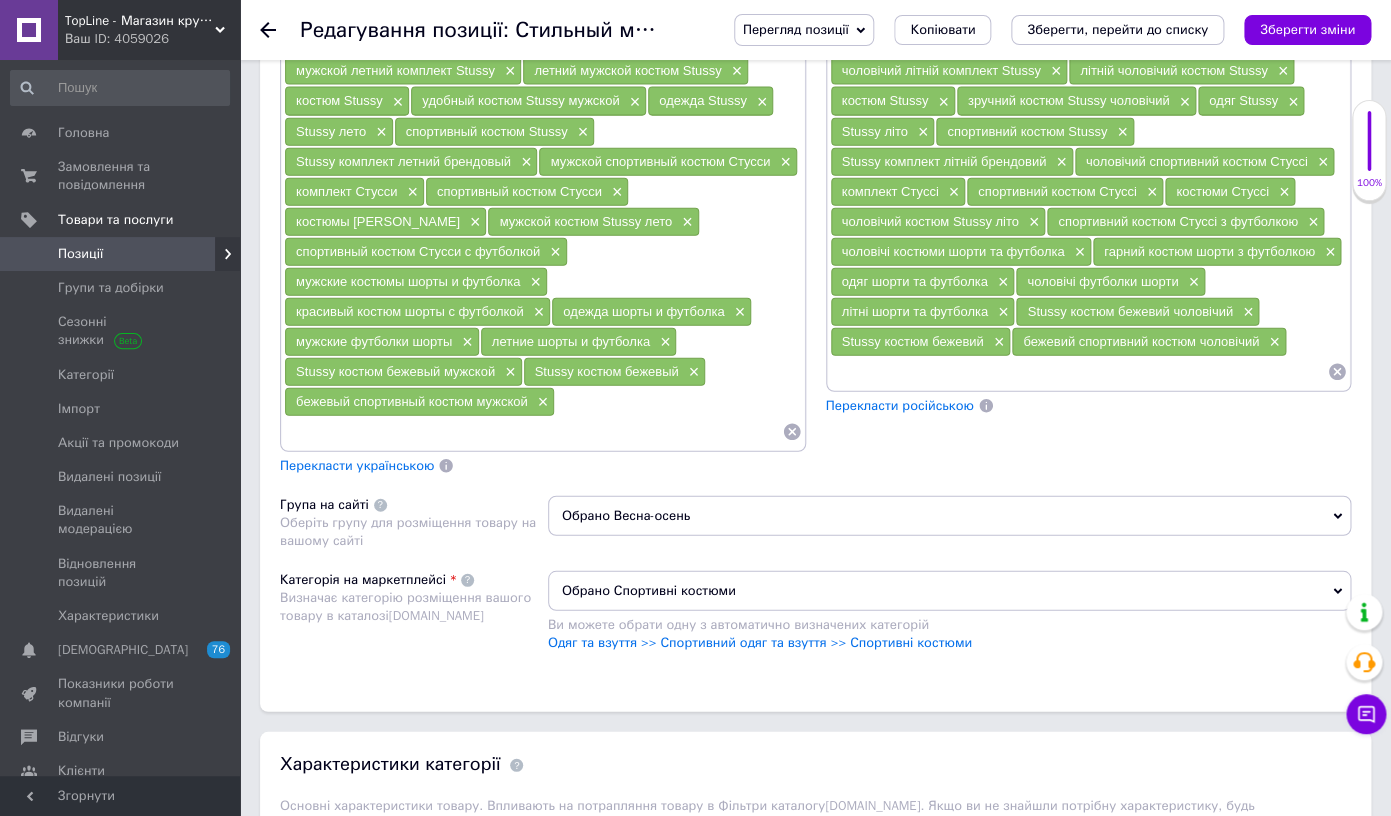 click at bounding box center (533, 432) 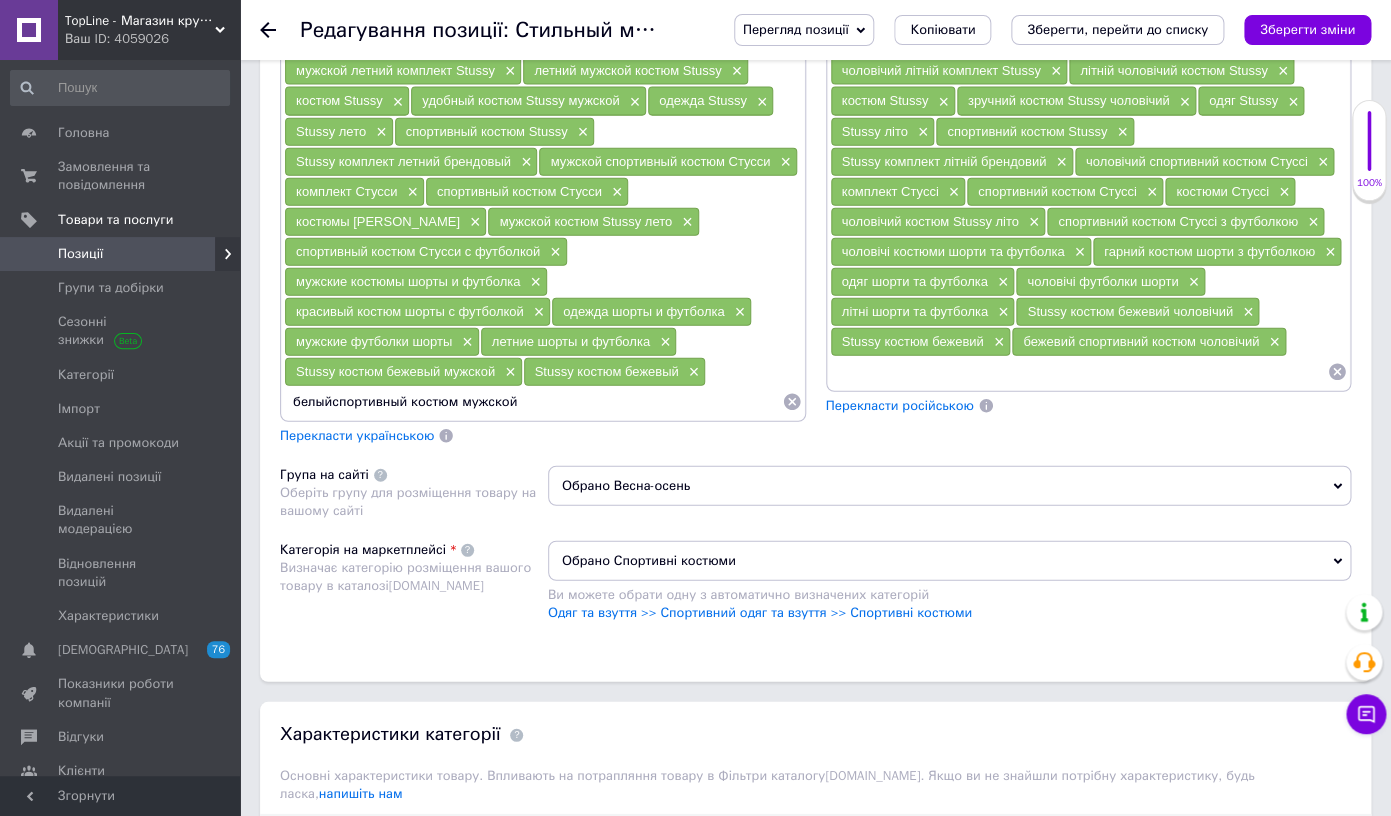 type on "белый спортивный костюм мужской" 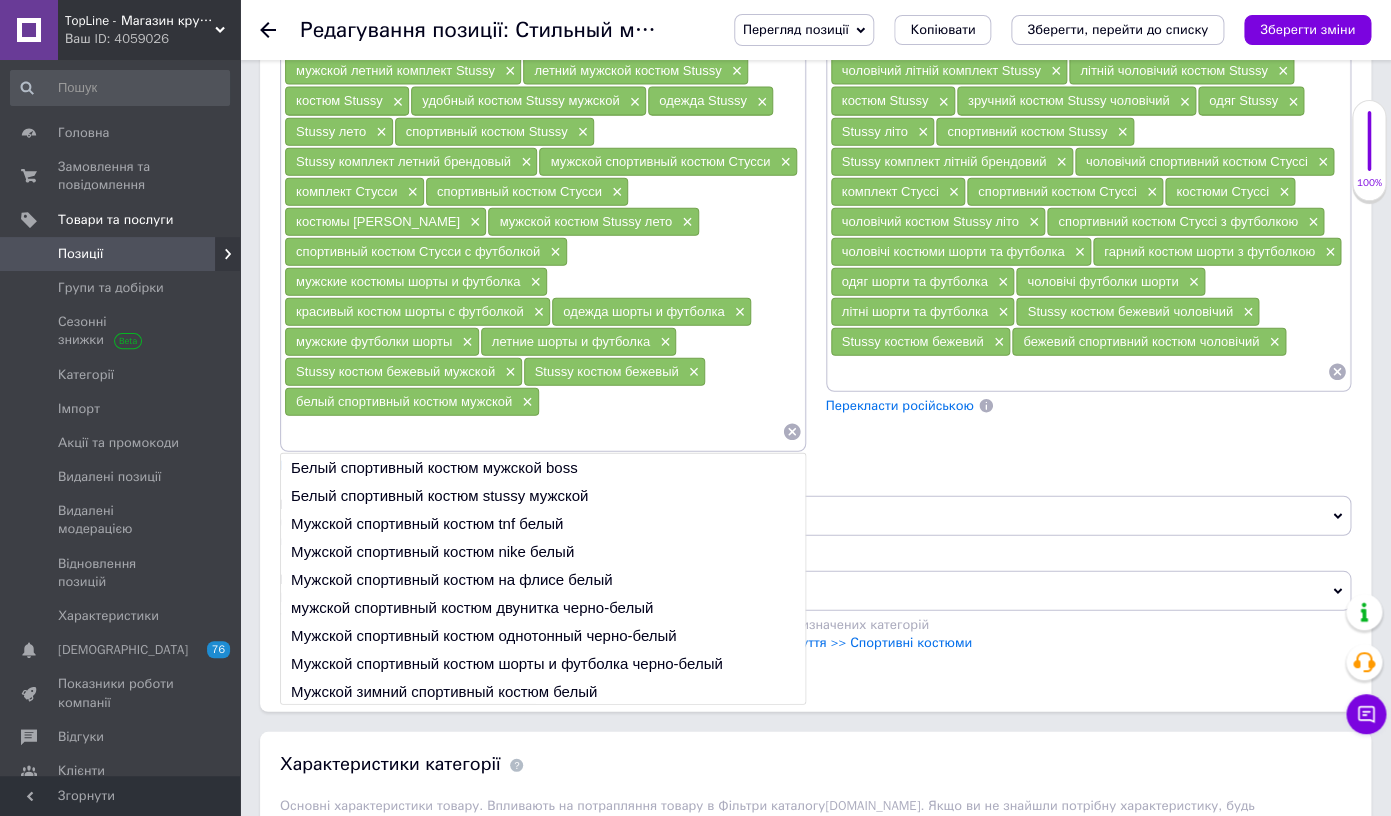 click on "Stussy костюм бежевый мужской" at bounding box center (395, 371) 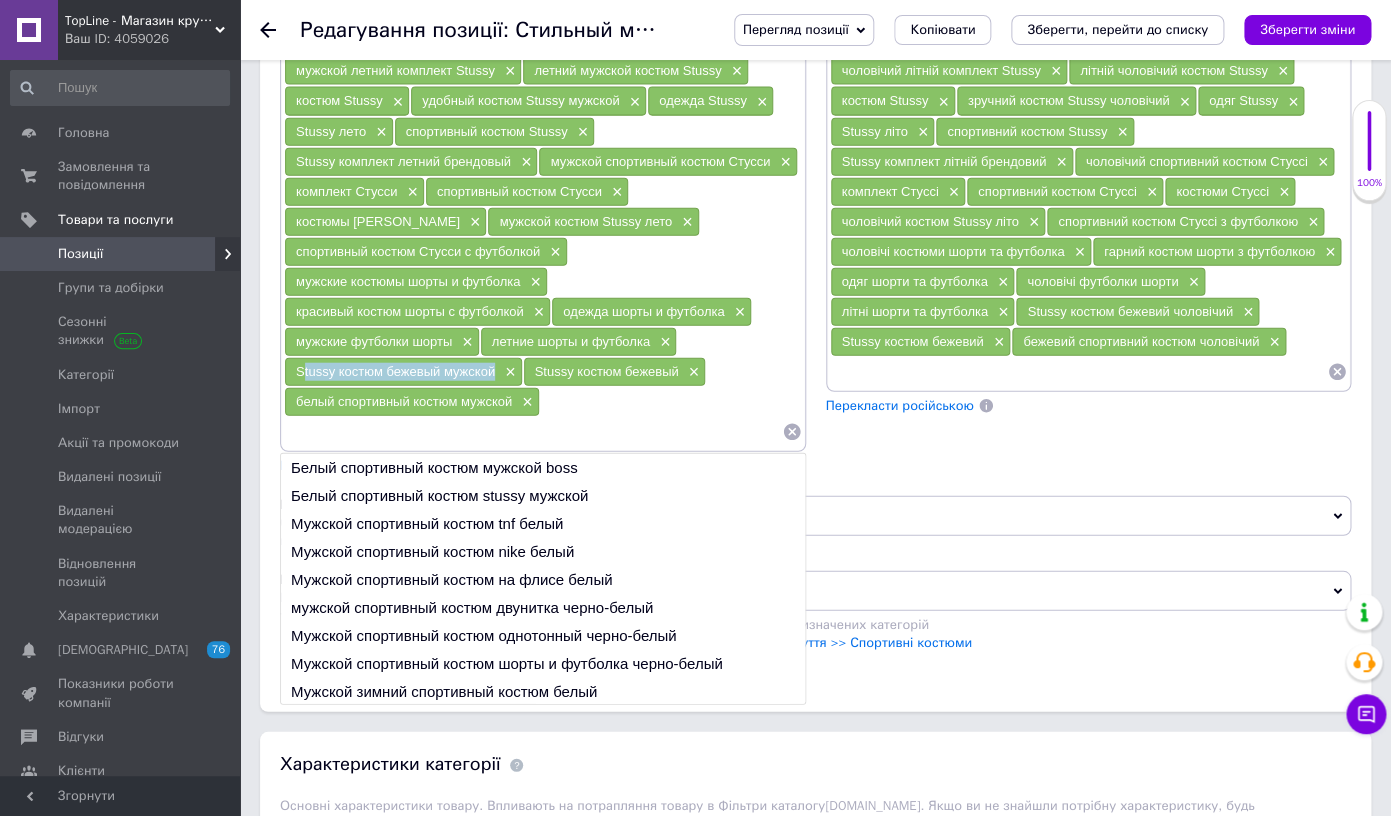 drag, startPoint x: 458, startPoint y: 344, endPoint x: 327, endPoint y: 344, distance: 131 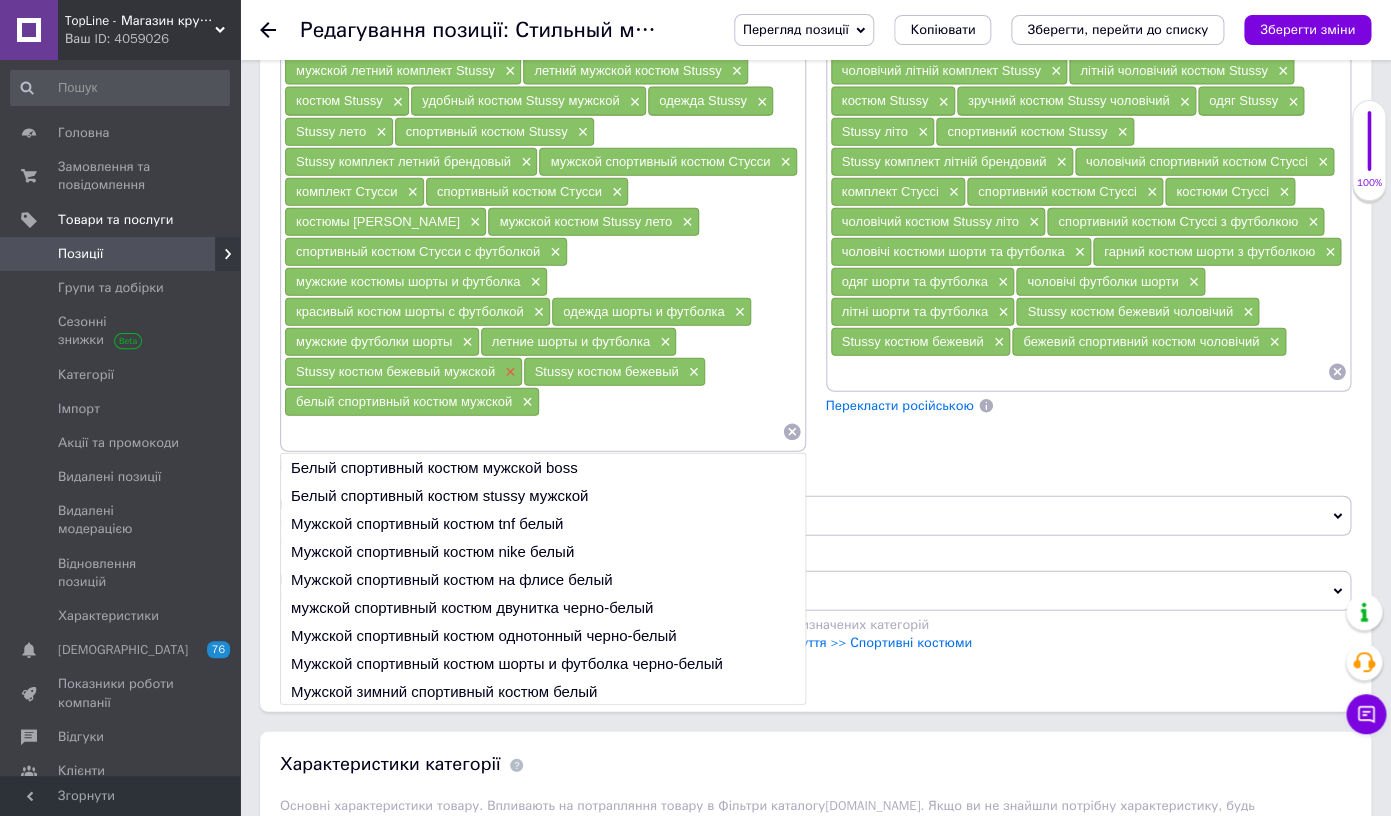 click on "×" at bounding box center (508, 372) 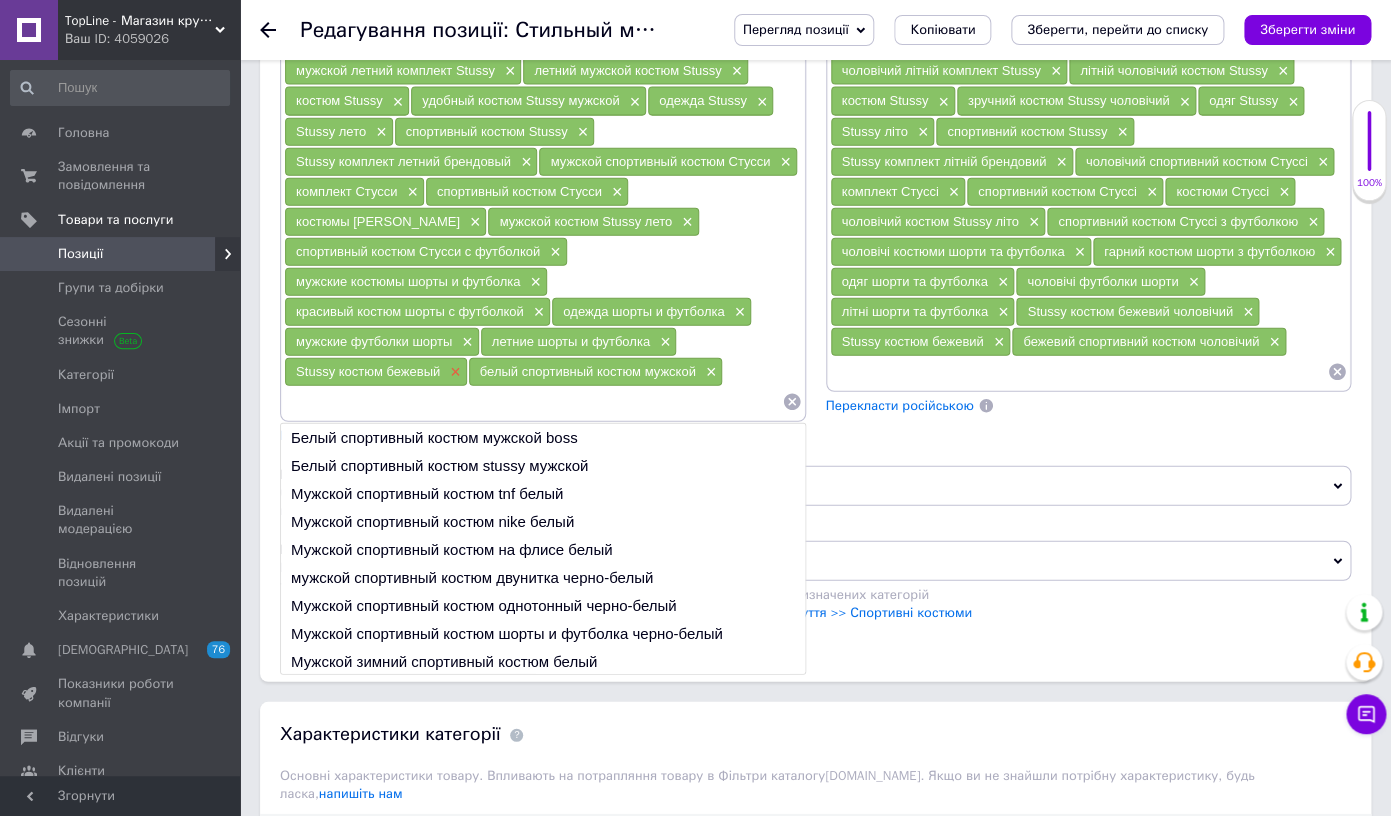 click on "×" at bounding box center (453, 372) 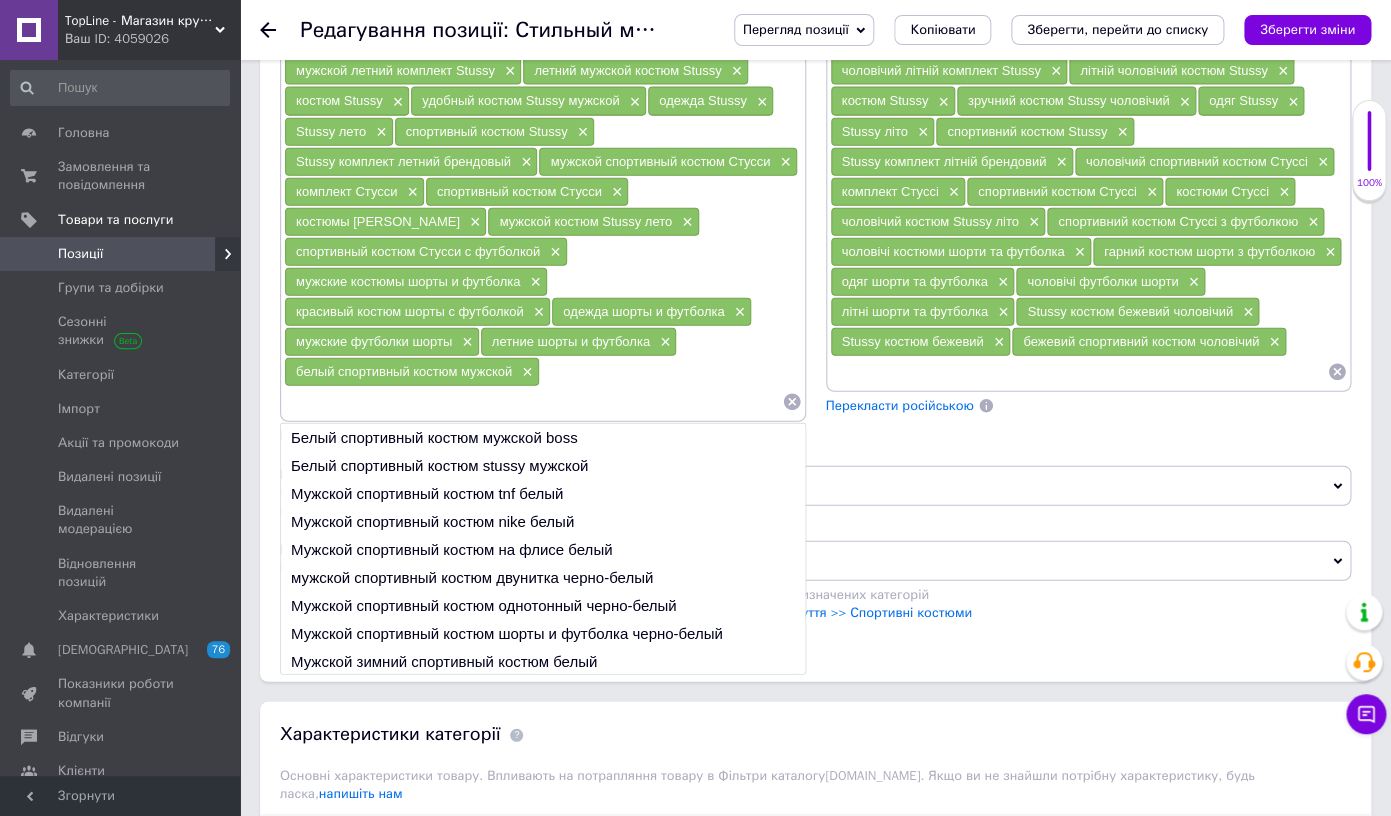 click at bounding box center [533, 402] 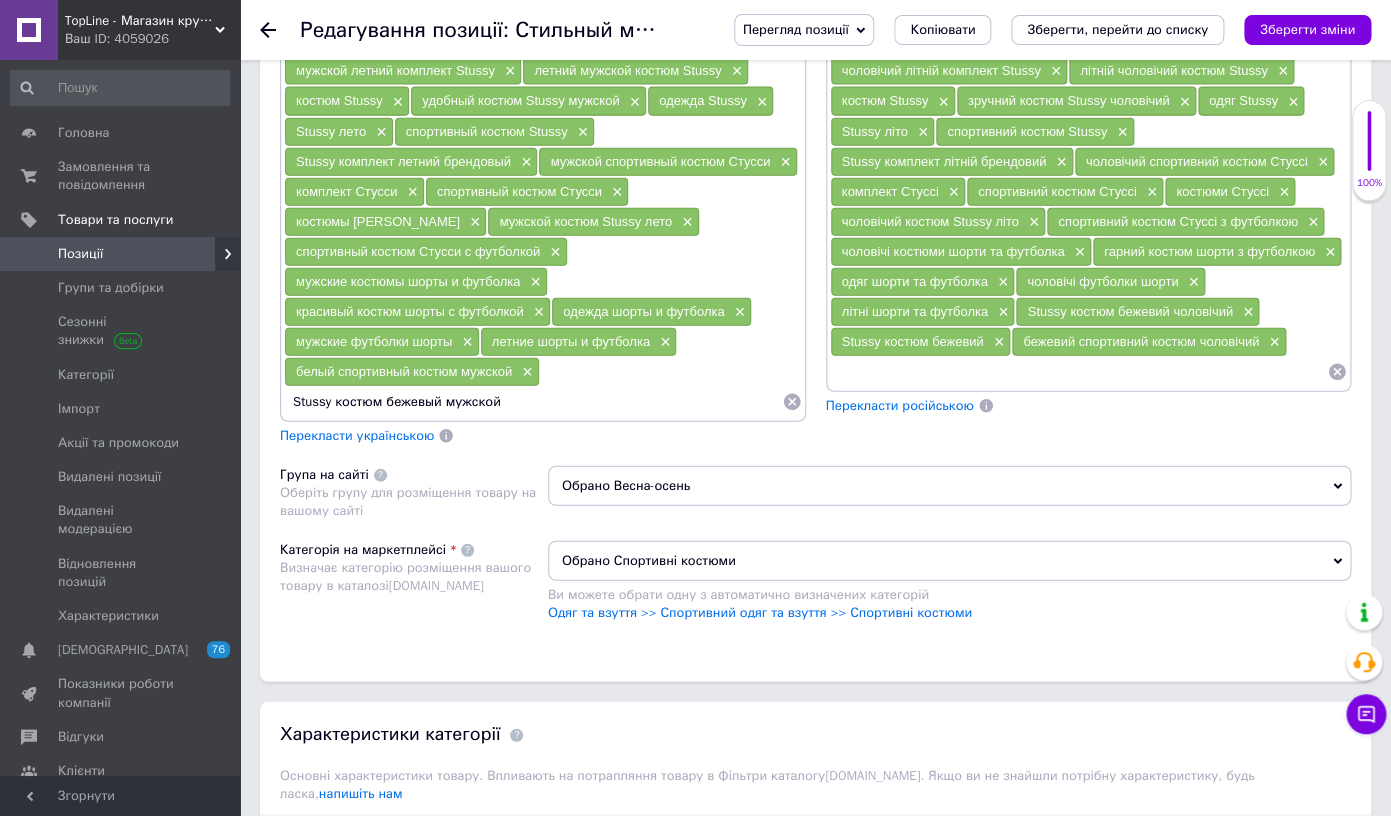 click on "белый спортивный костюм мужской" at bounding box center (404, 371) 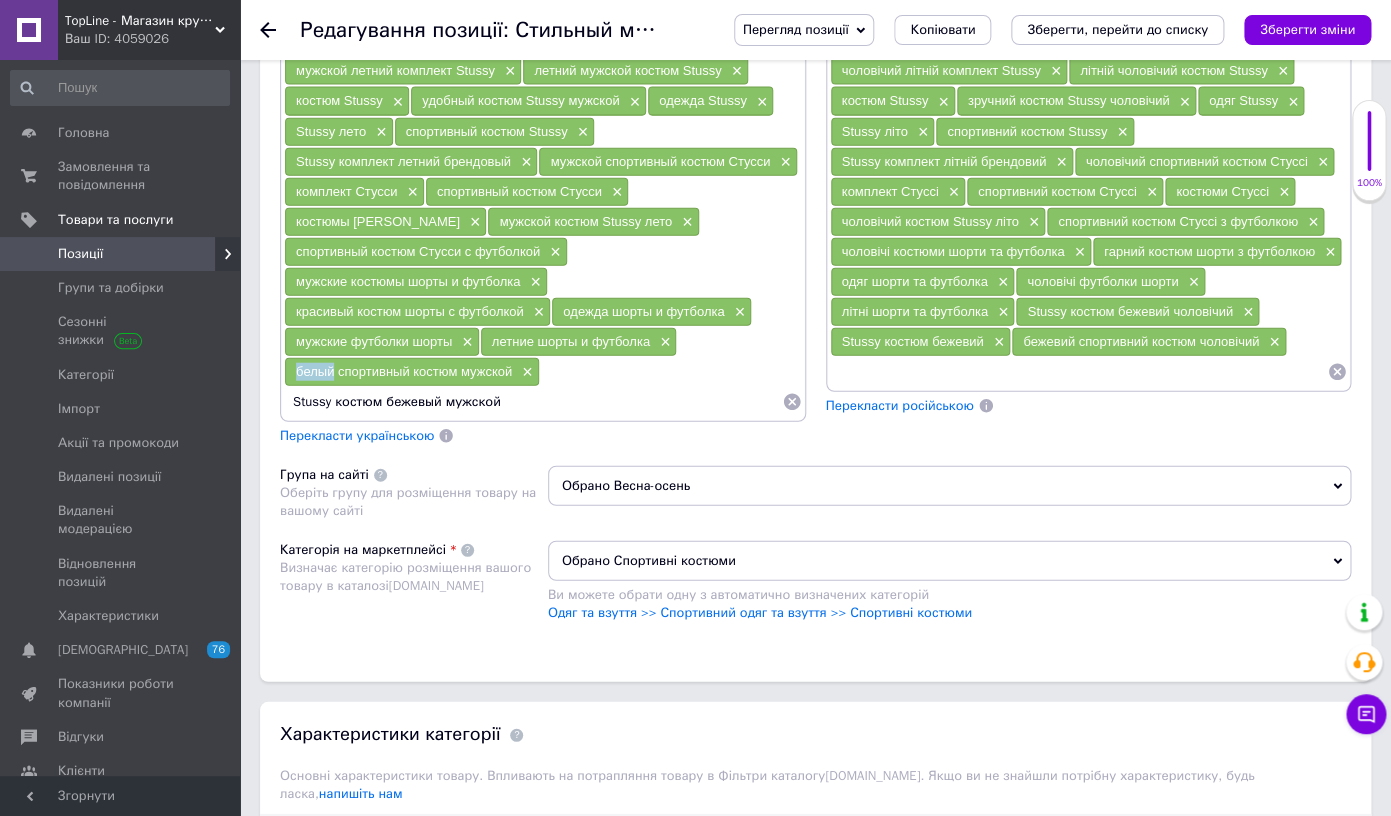 click on "белый спортивный костюм мужской" at bounding box center [404, 371] 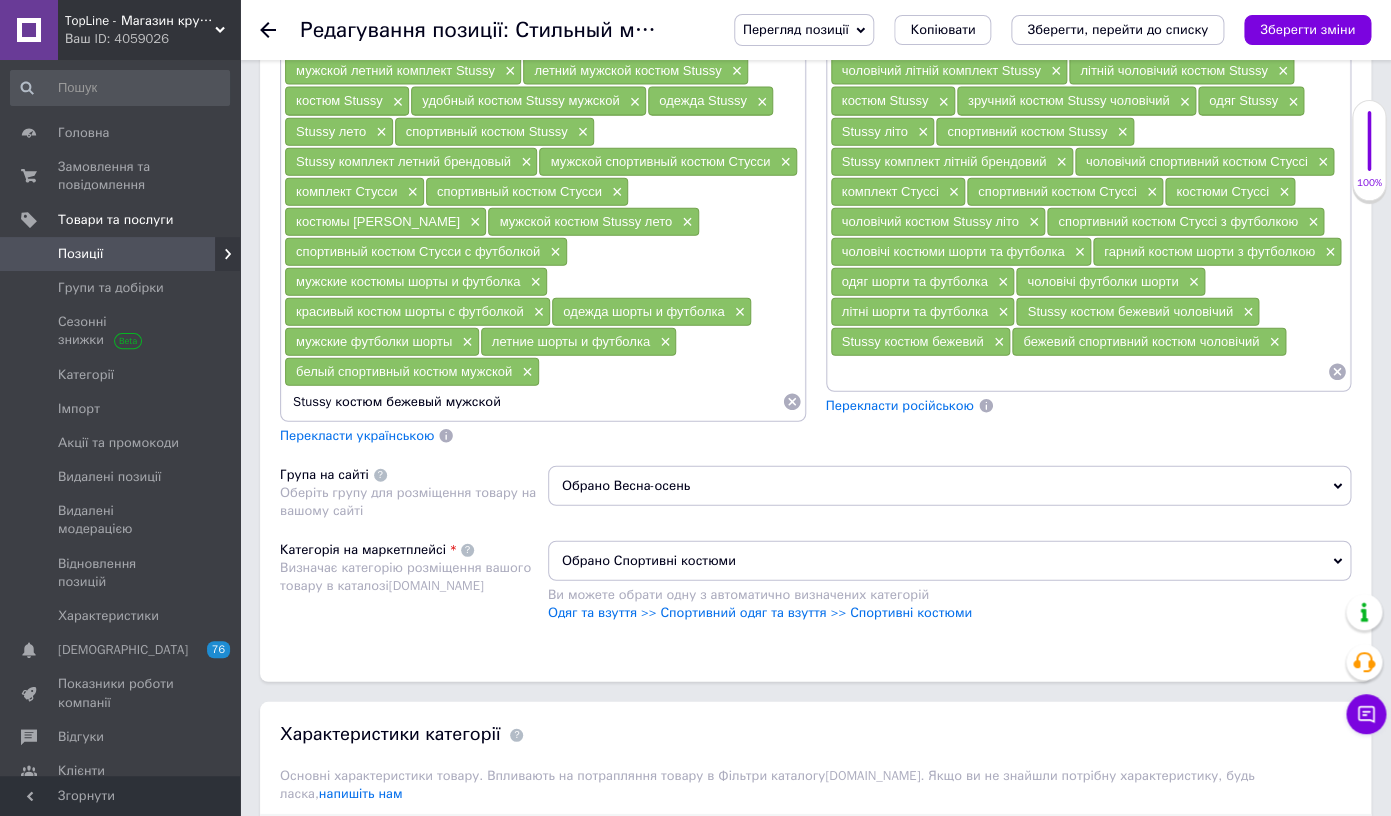 click on "Stussy костюм бежевый мужской" at bounding box center [533, 402] 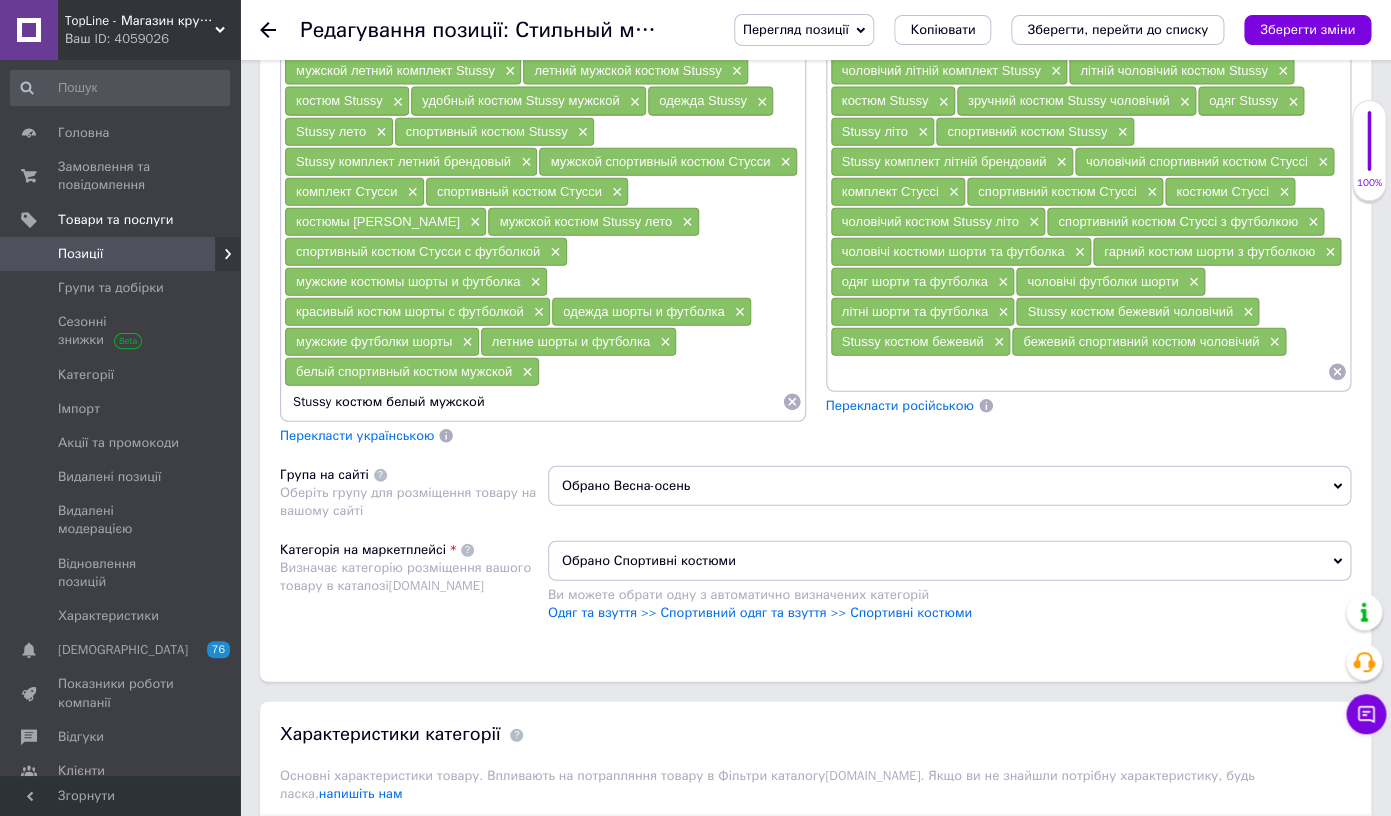 click on "Stussy костюм белый мужской" at bounding box center (533, 402) 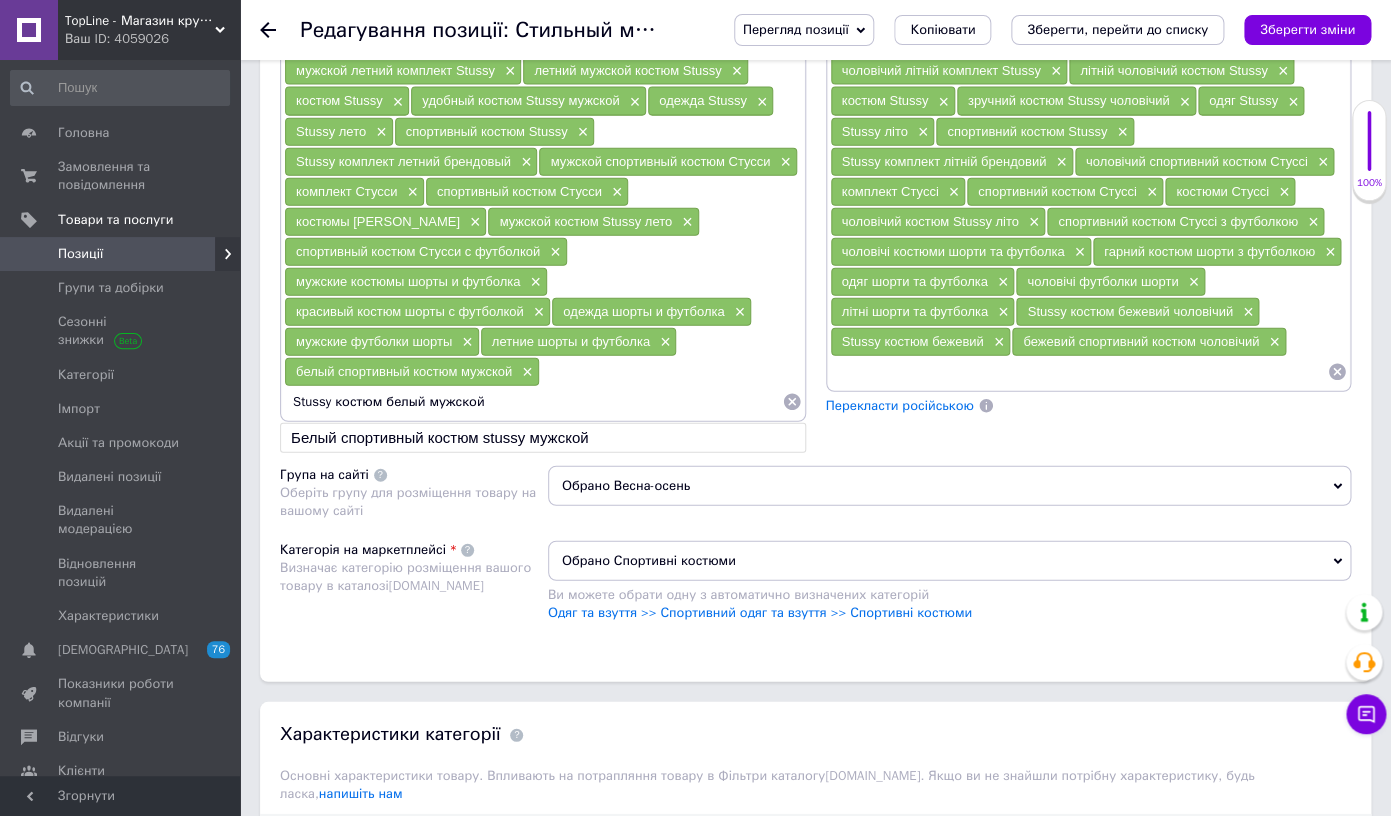 click on "Stussy костюм белый мужской" at bounding box center [533, 402] 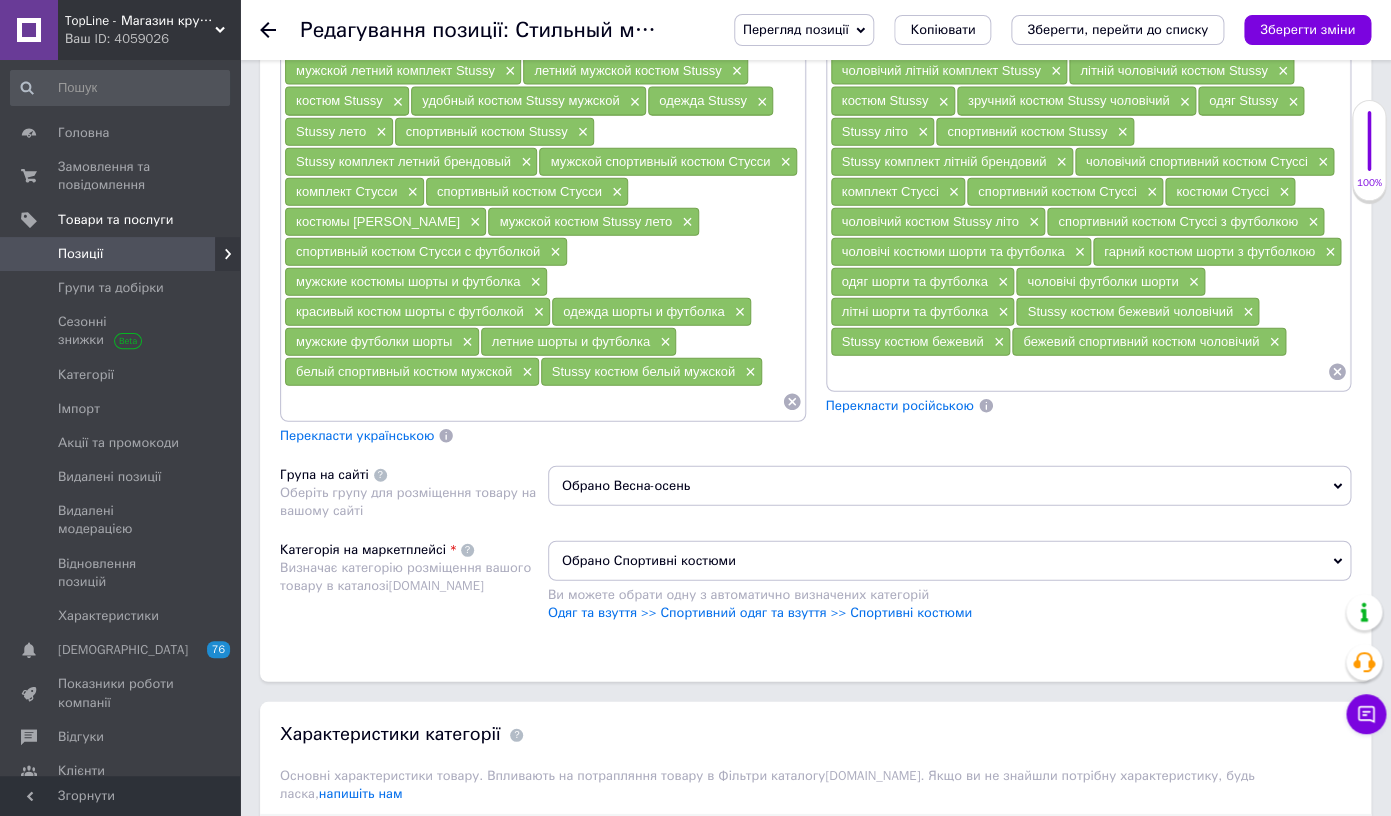 paste on "Stussy костюм белый" 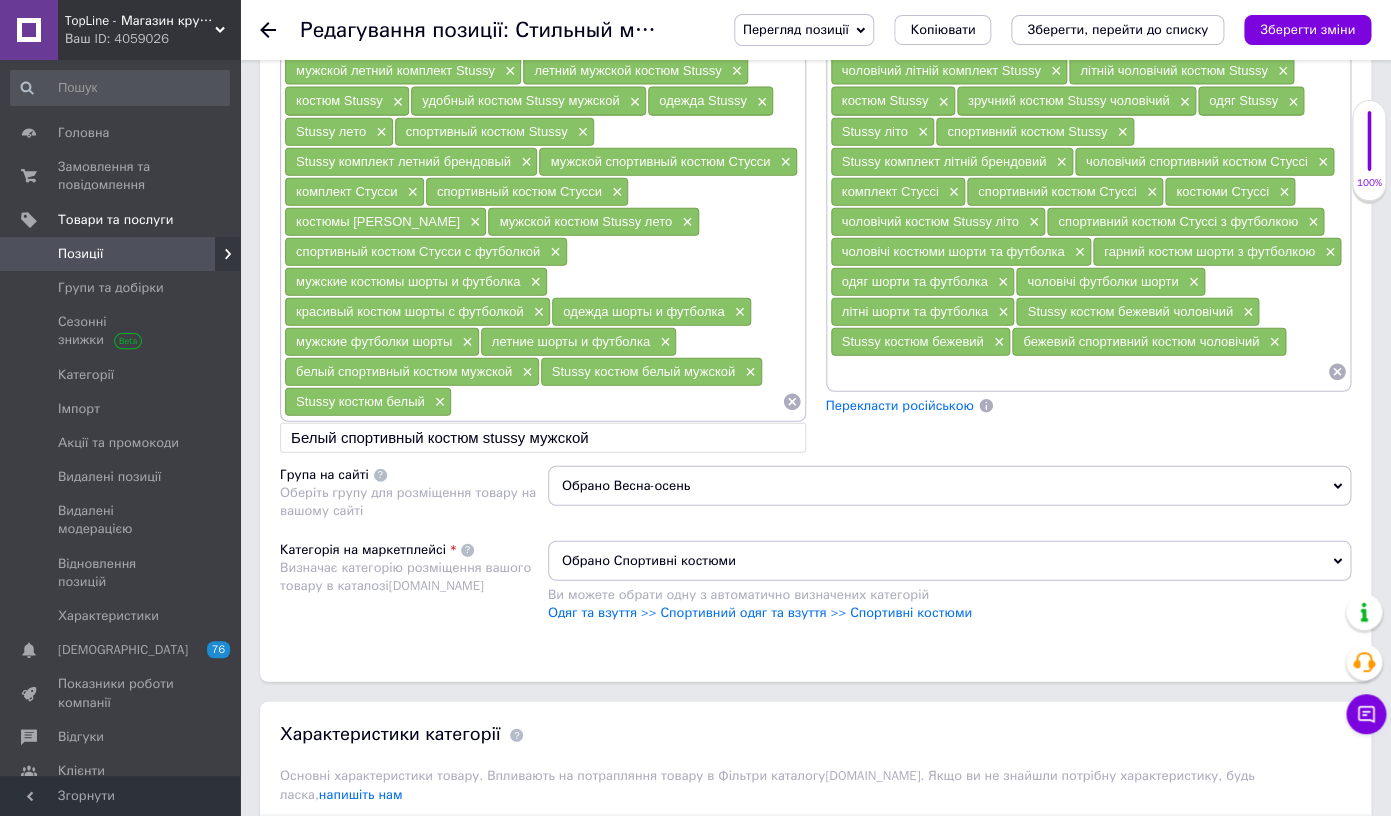 type 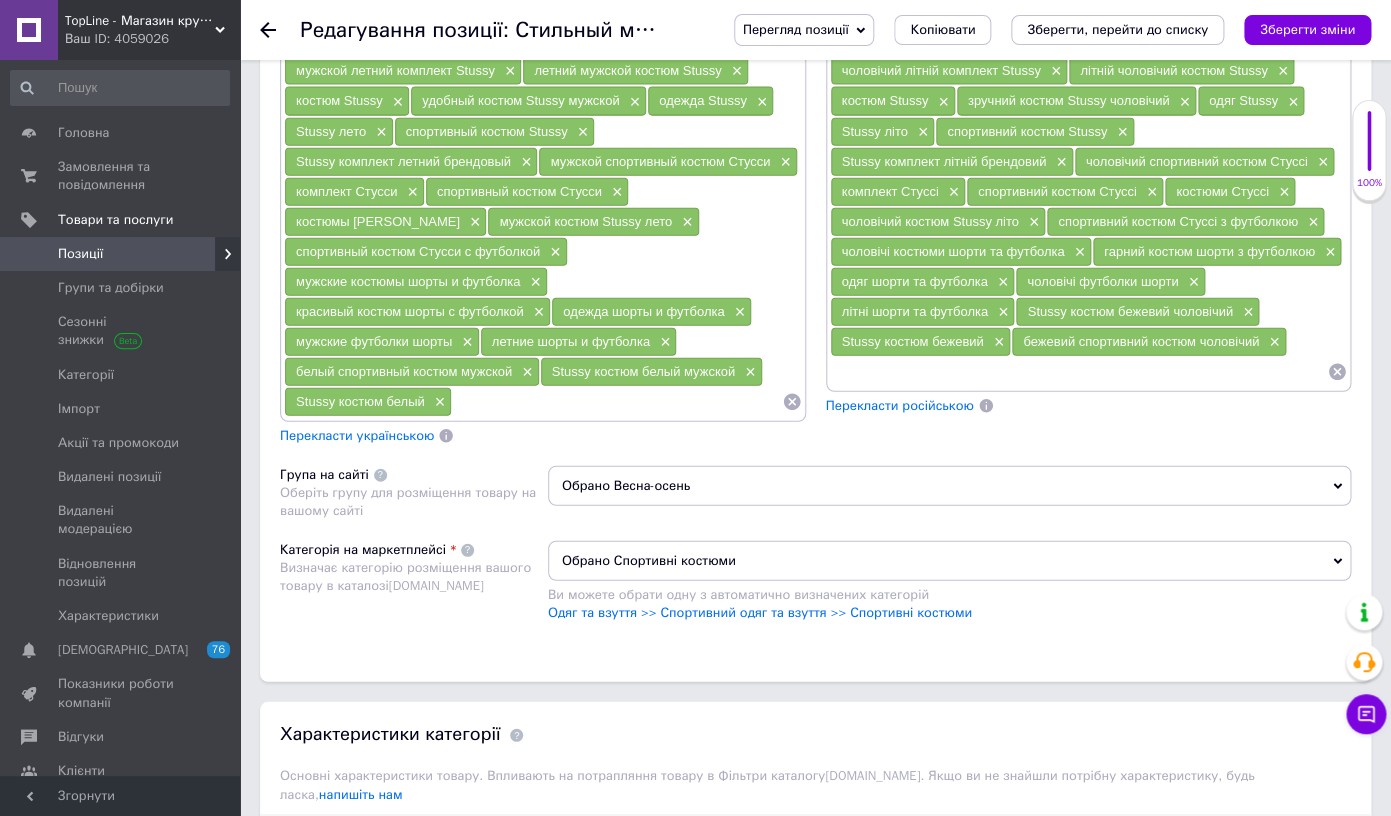 click on "Перекласти українською" at bounding box center [357, 435] 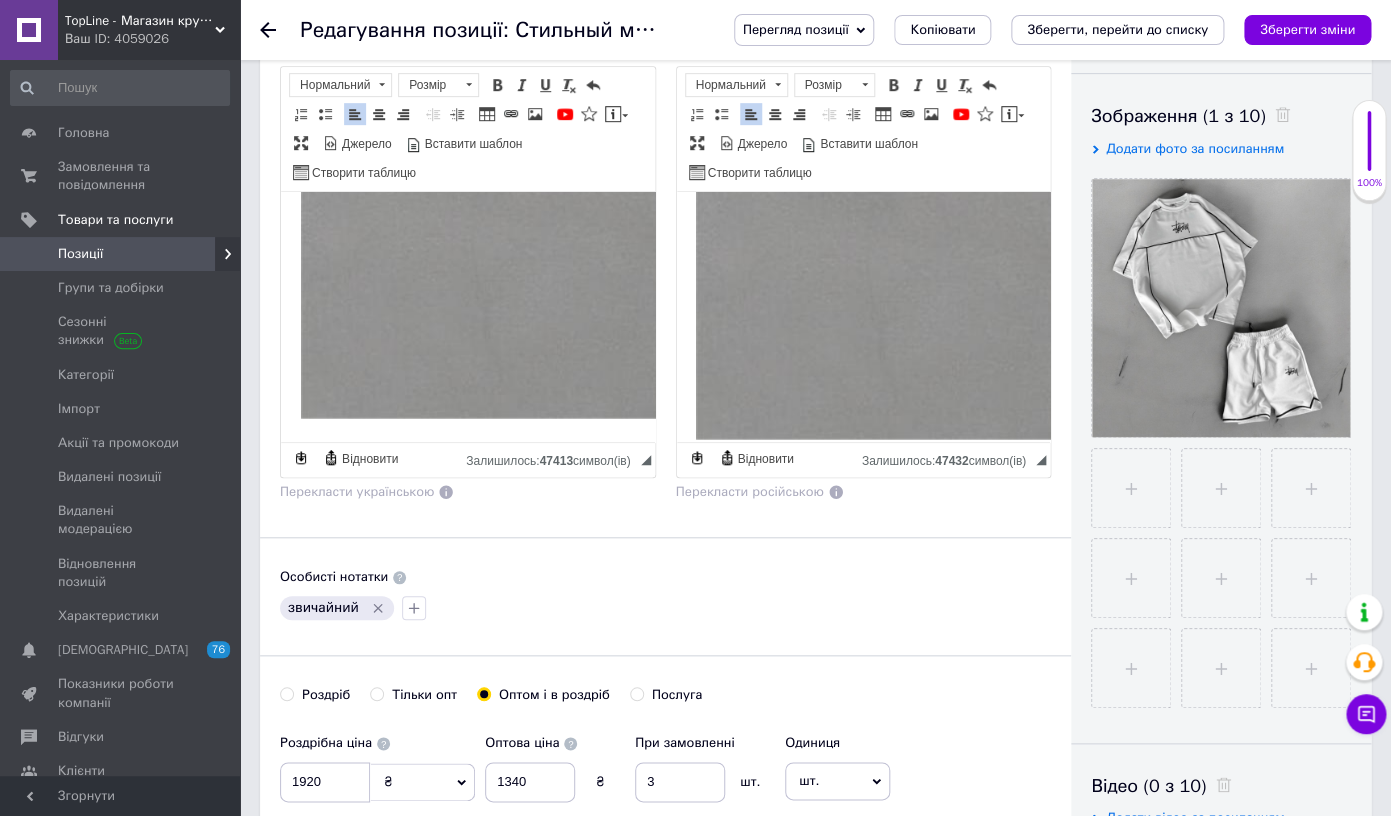 scroll, scrollTop: 0, scrollLeft: 0, axis: both 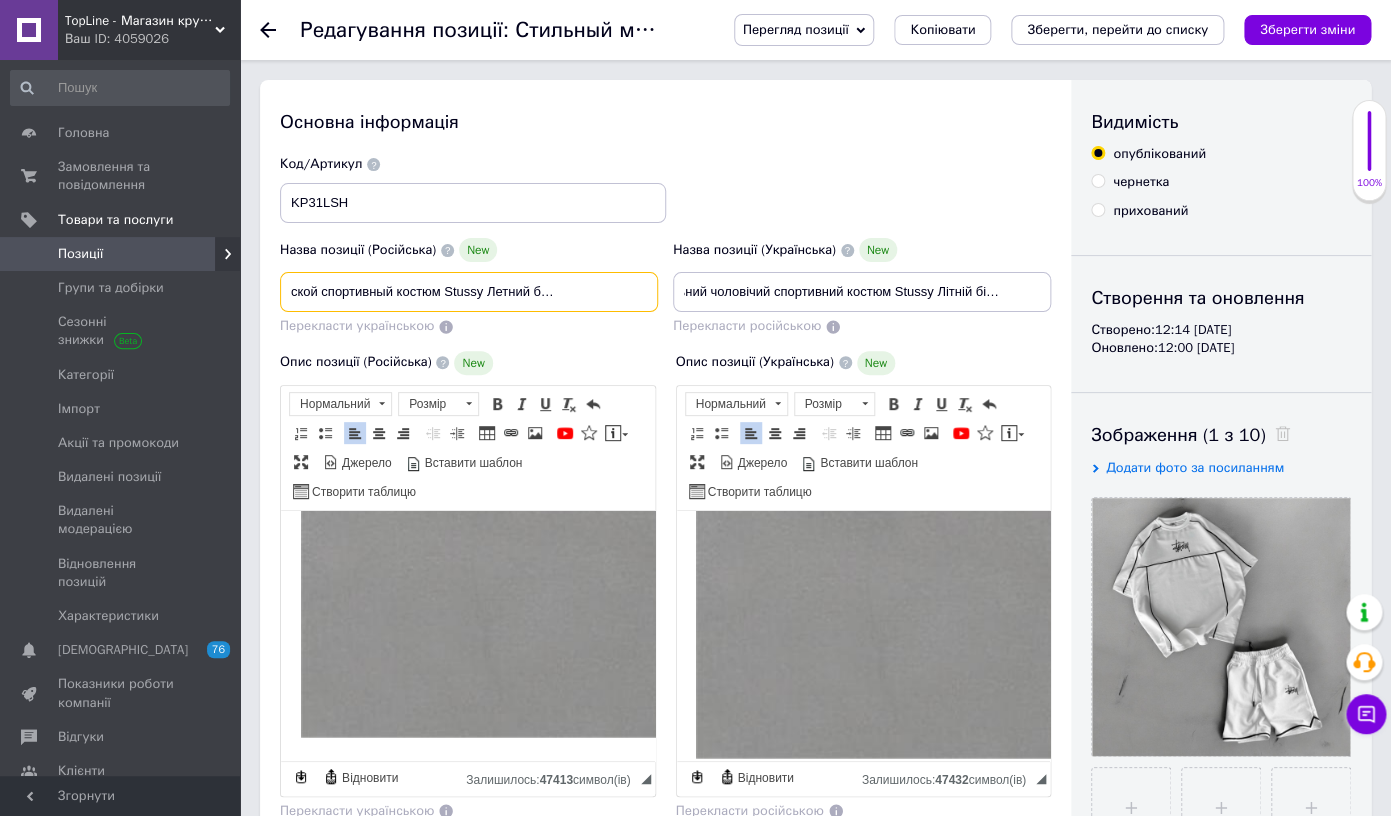 click on "Стильный мужской спортивный костюм Stussy Летний белый комплект Стусси брендовый, Шорты и футболка для подростков топовый" at bounding box center [469, 292] 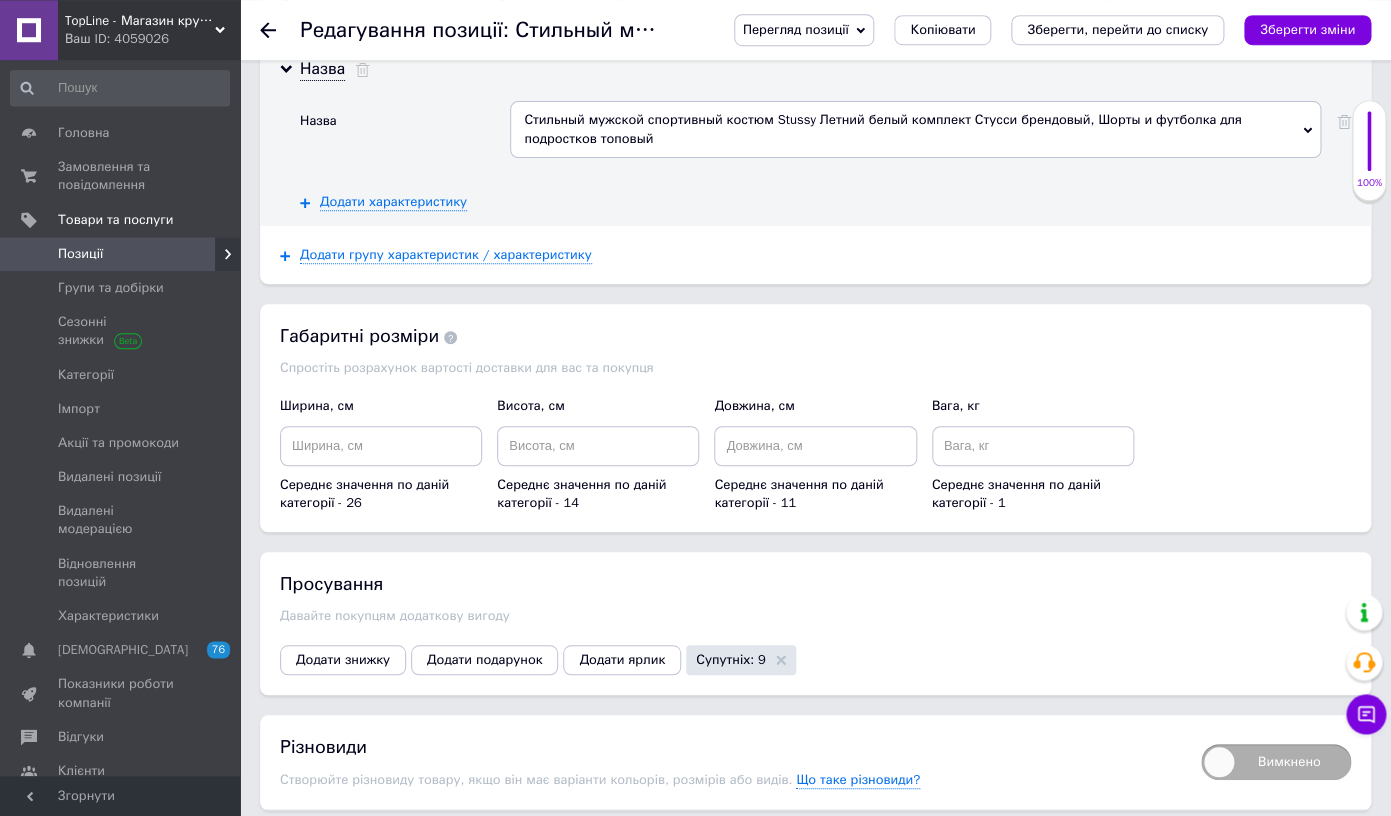scroll, scrollTop: 3152, scrollLeft: 0, axis: vertical 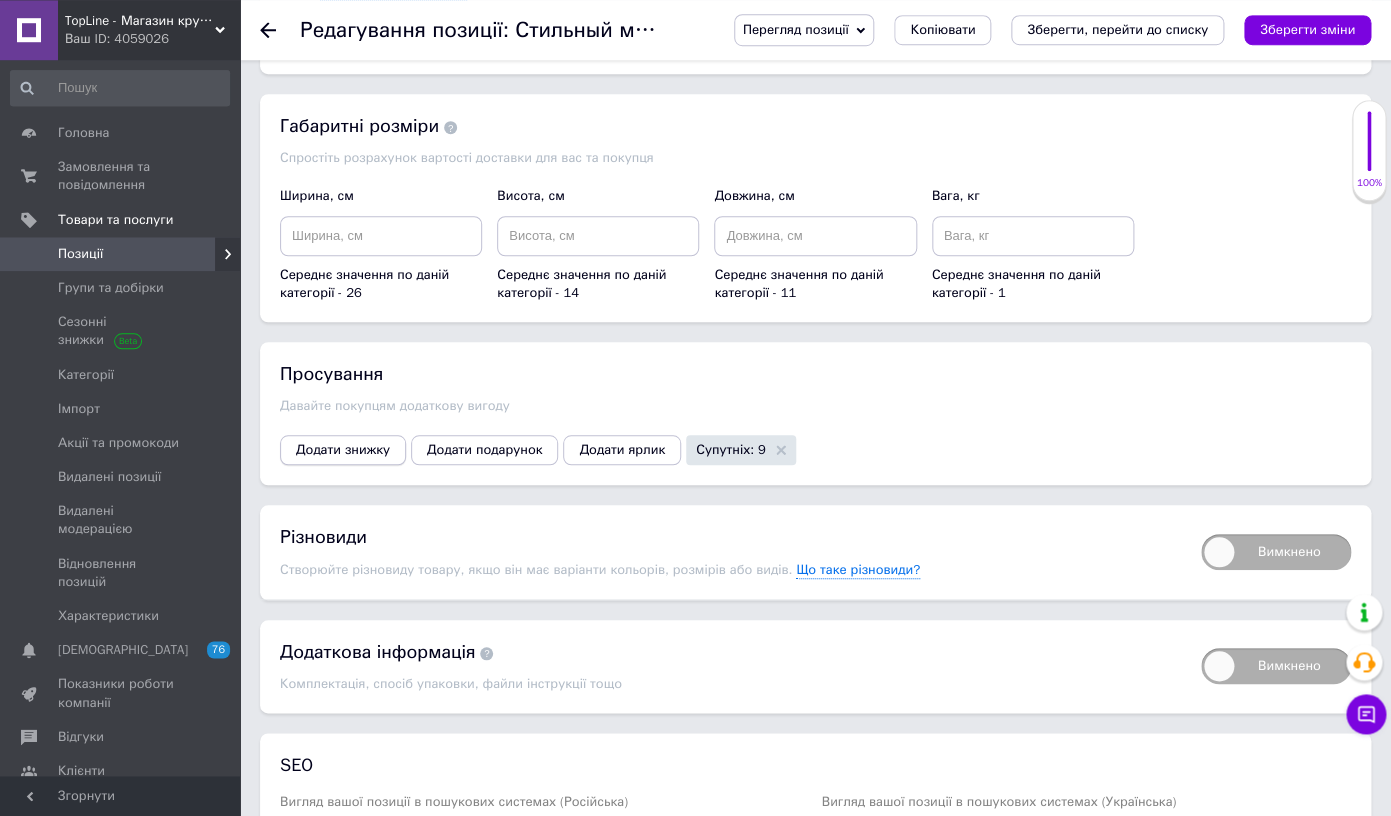 click on "Додати знижку" at bounding box center [343, 450] 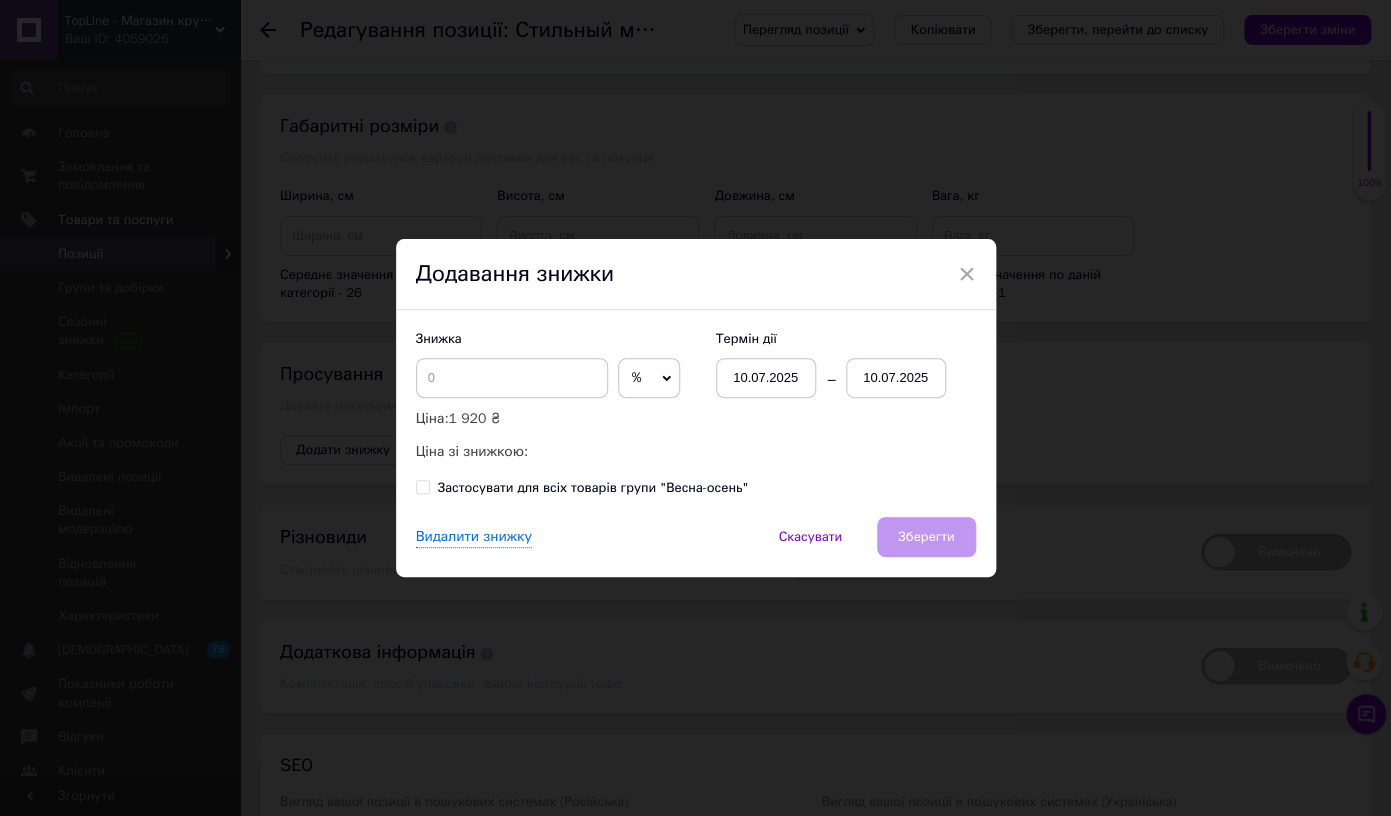 click on "%" at bounding box center [637, 377] 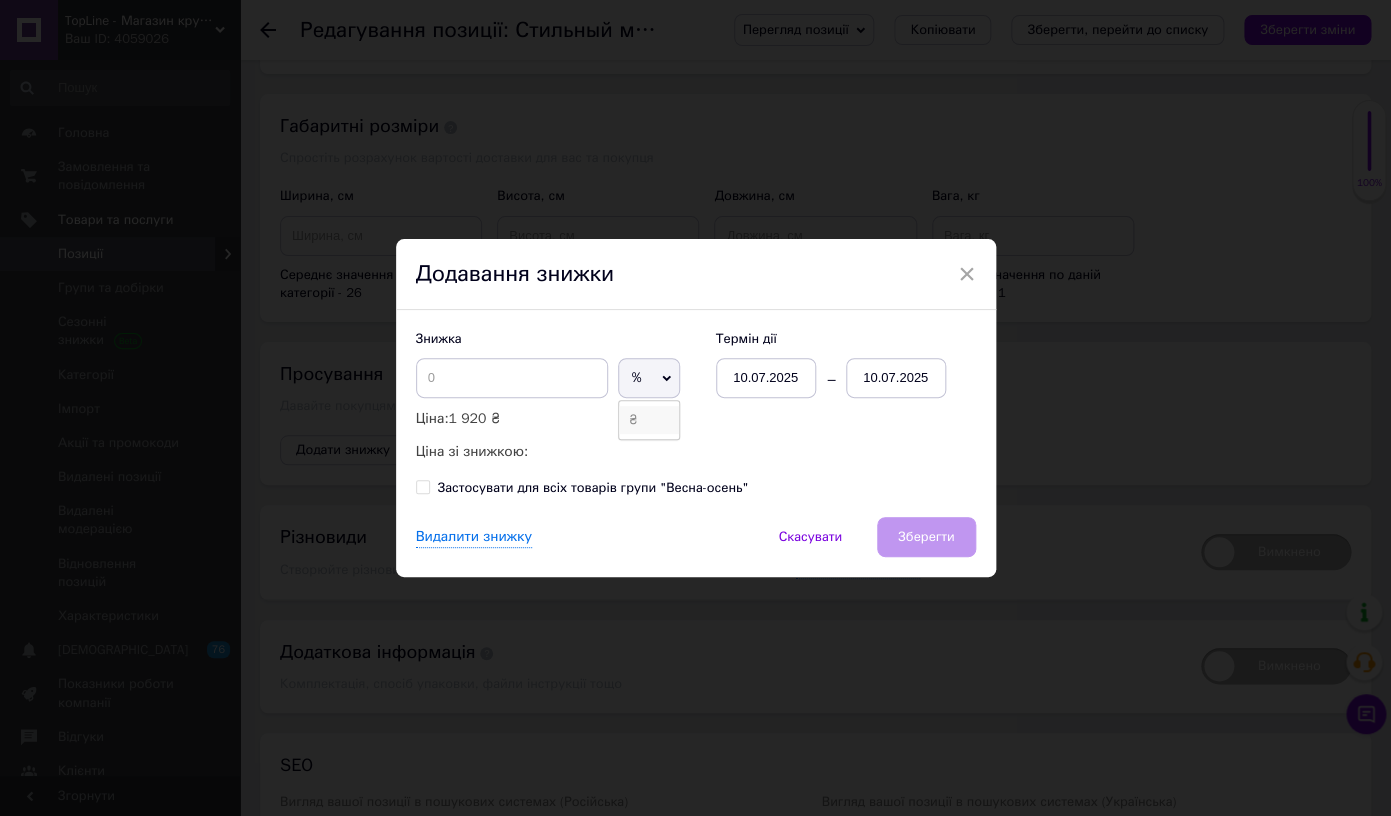 click on "₴" at bounding box center [649, 420] 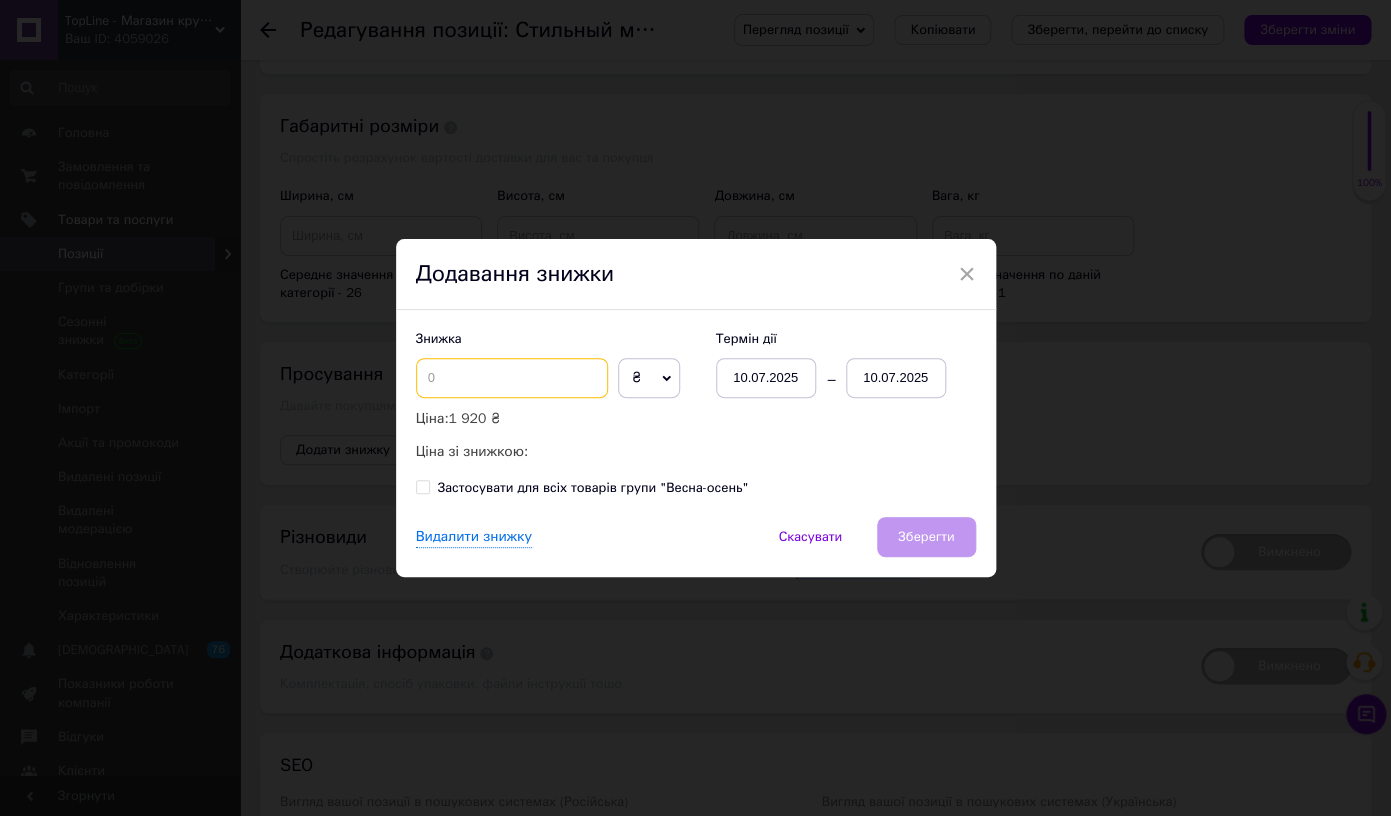 click at bounding box center [512, 378] 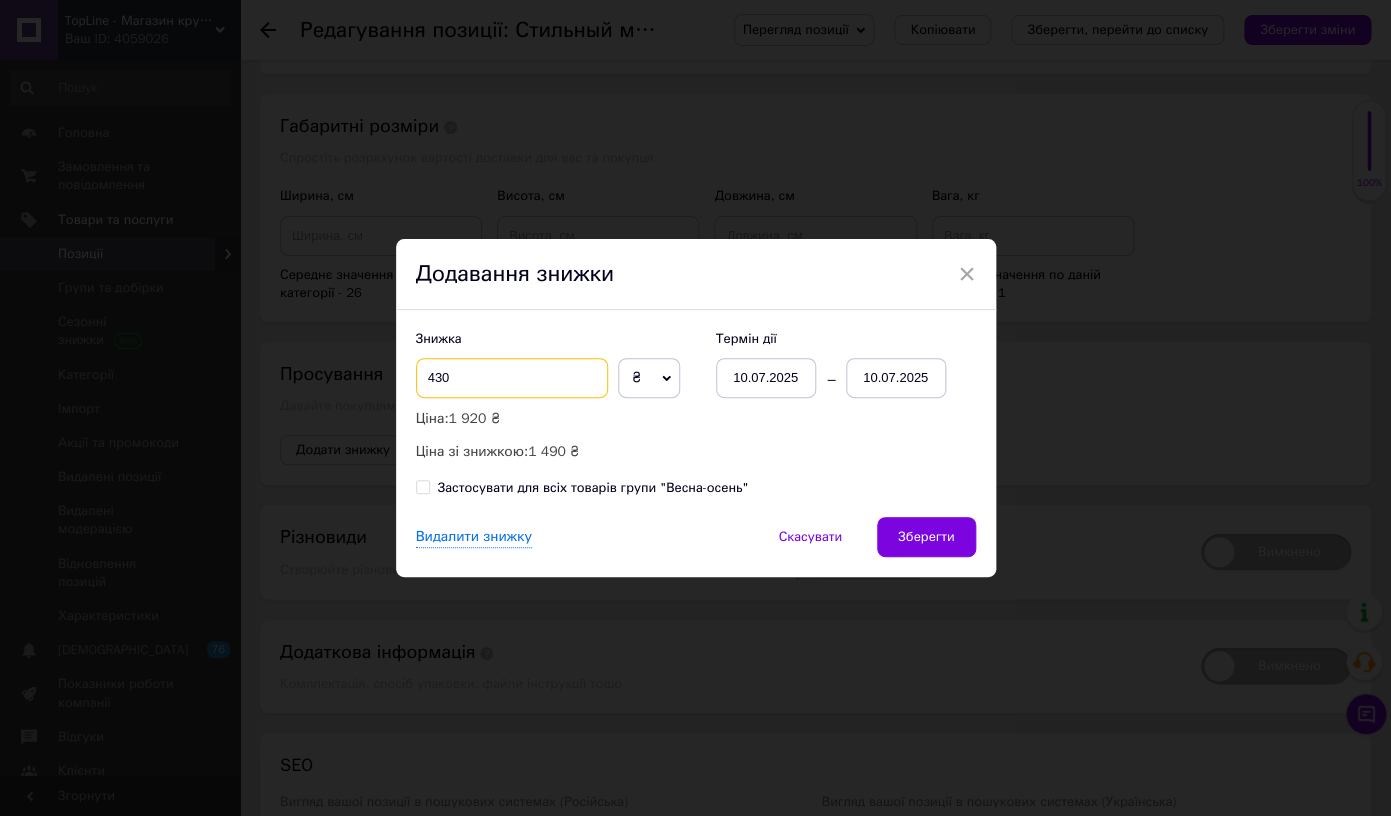 type on "430" 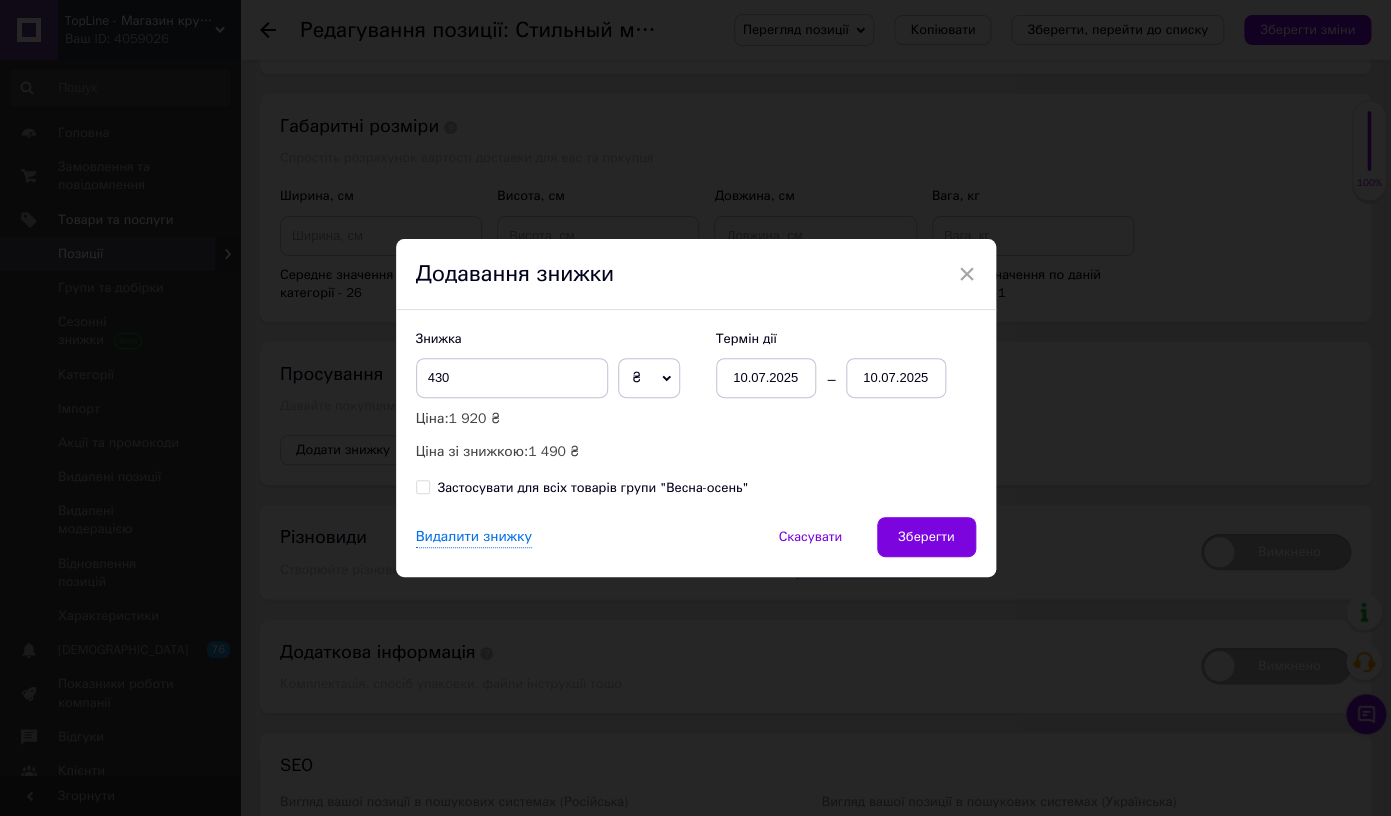 click on "10.07.2025" at bounding box center [896, 378] 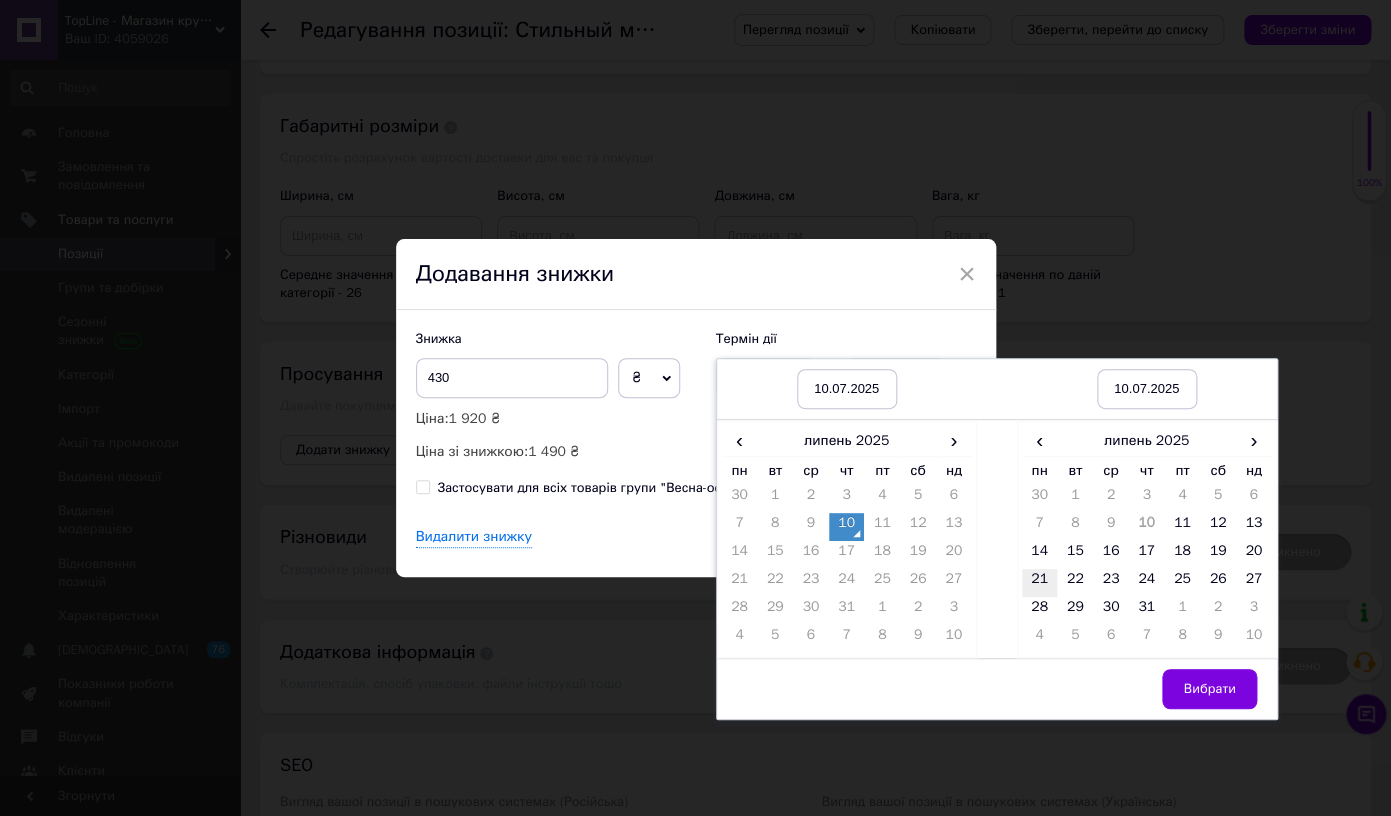click on "21" at bounding box center (1040, 583) 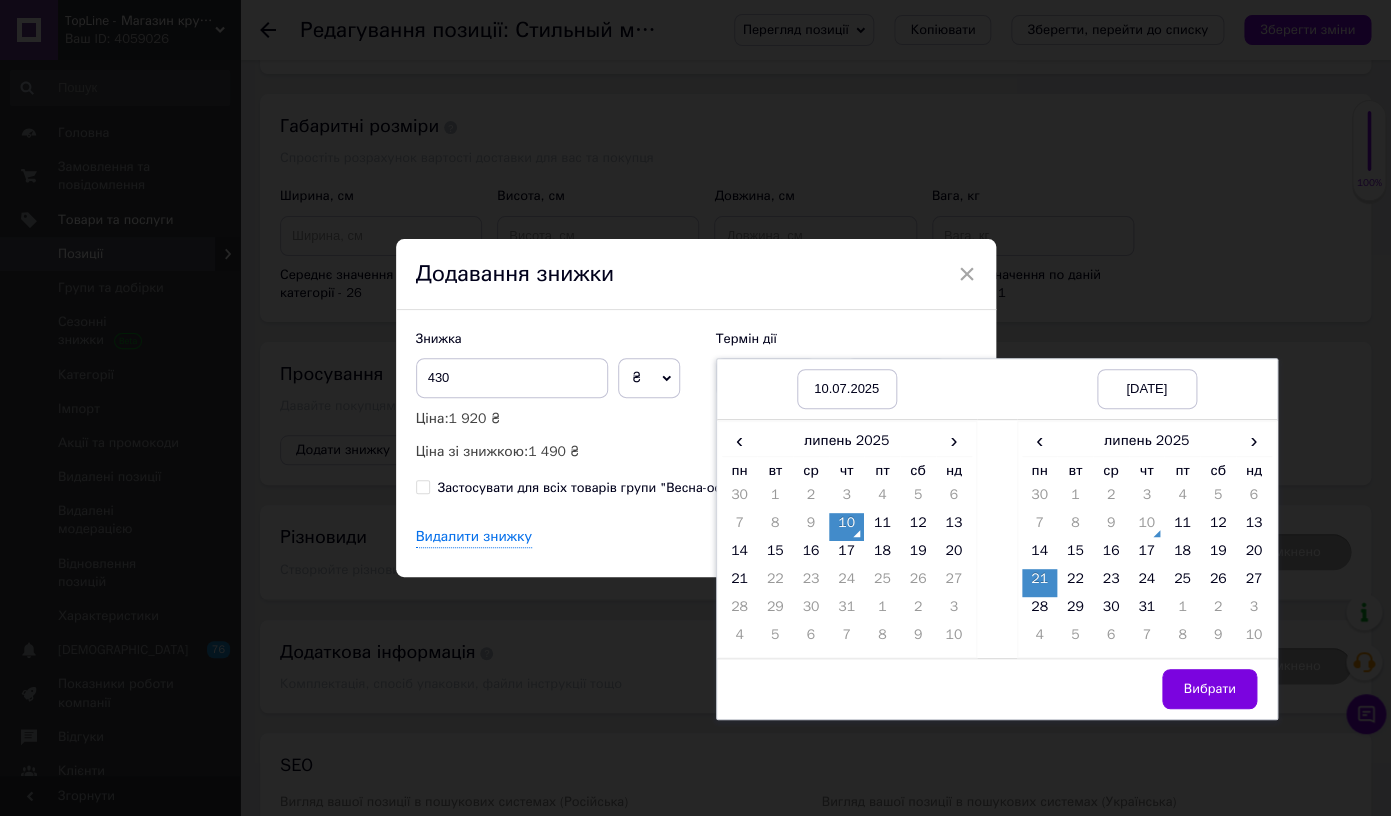 drag, startPoint x: 1178, startPoint y: 691, endPoint x: 1139, endPoint y: 677, distance: 41.4367 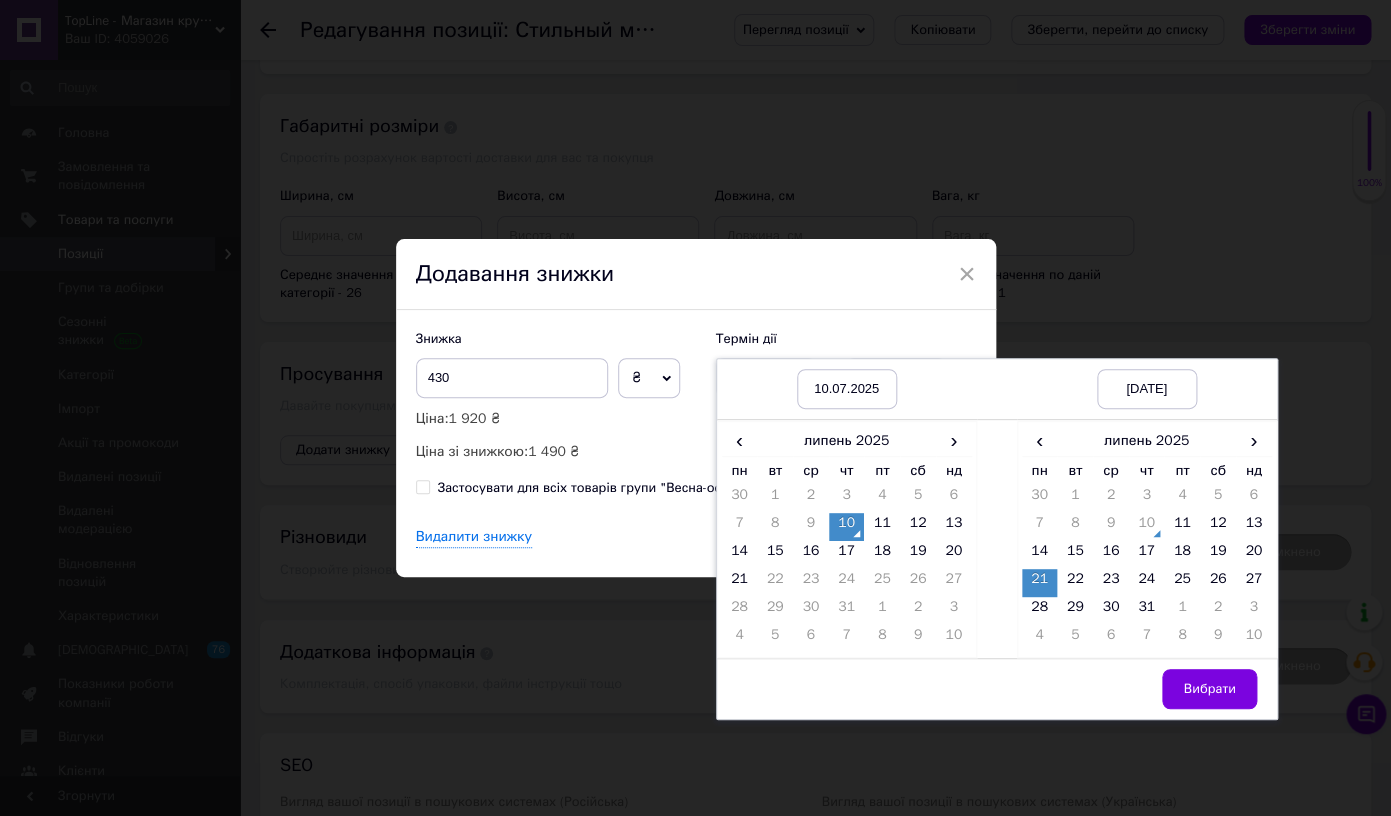 click on "Вибрати" at bounding box center [1209, 689] 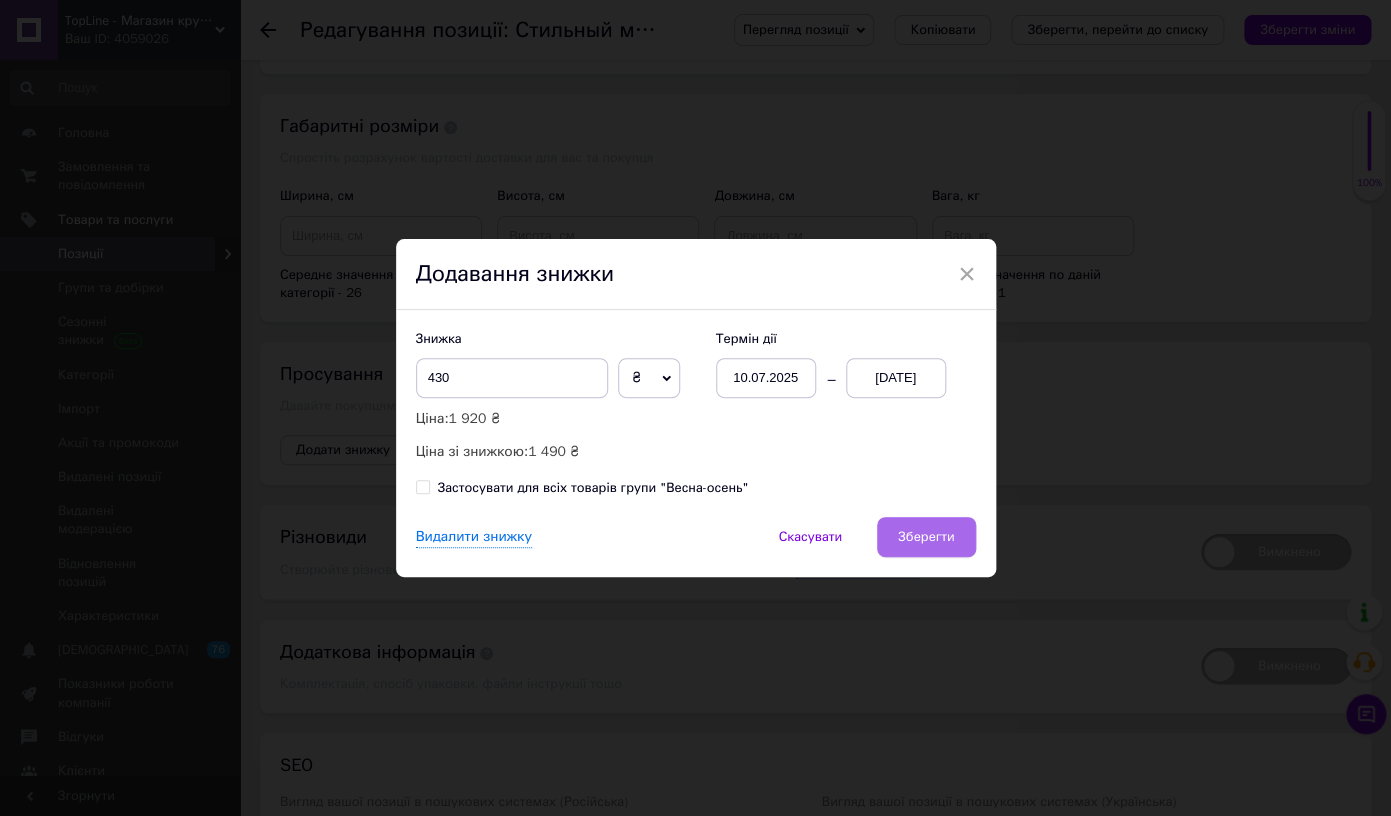 click on "Зберегти" at bounding box center (926, 537) 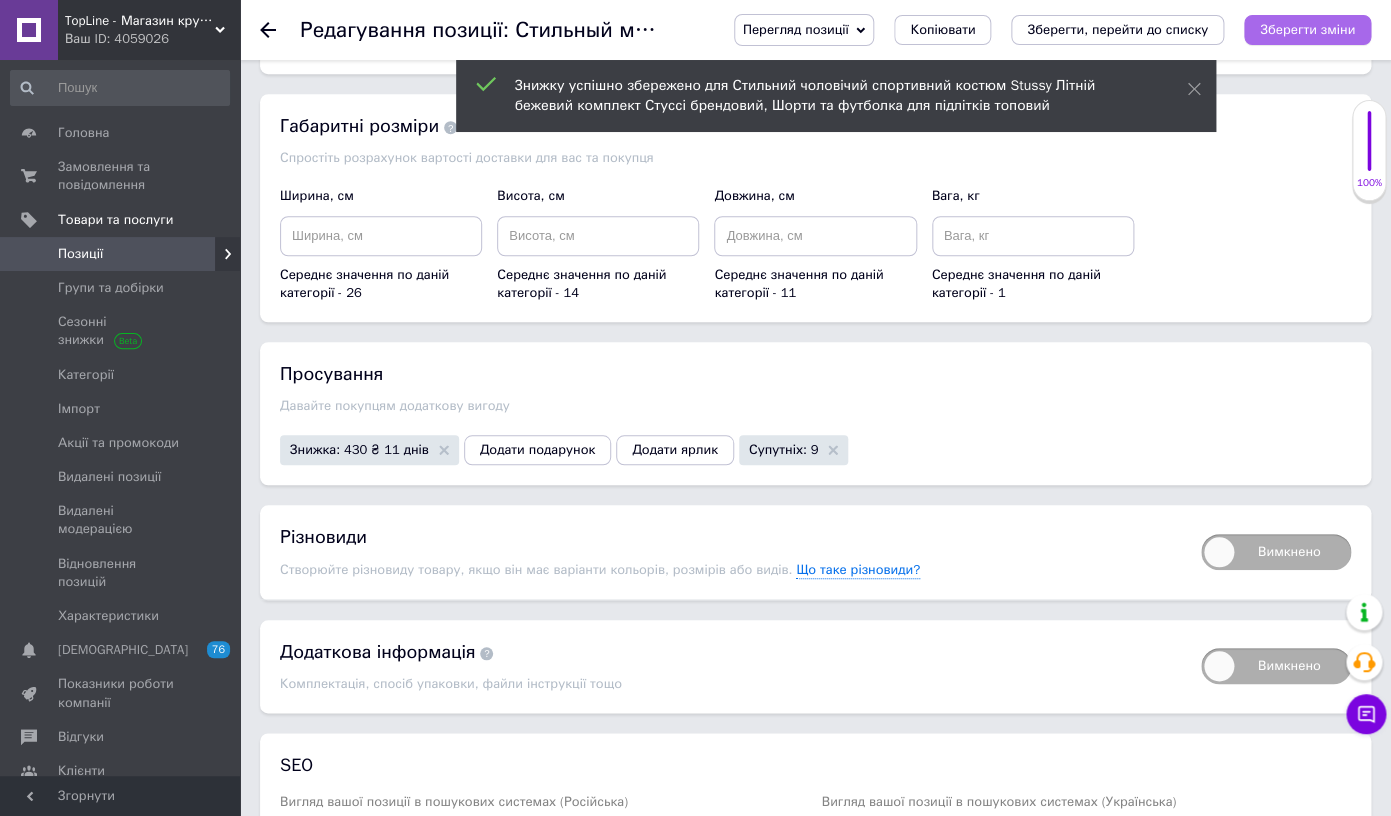 click on "Зберегти зміни" at bounding box center [1307, 29] 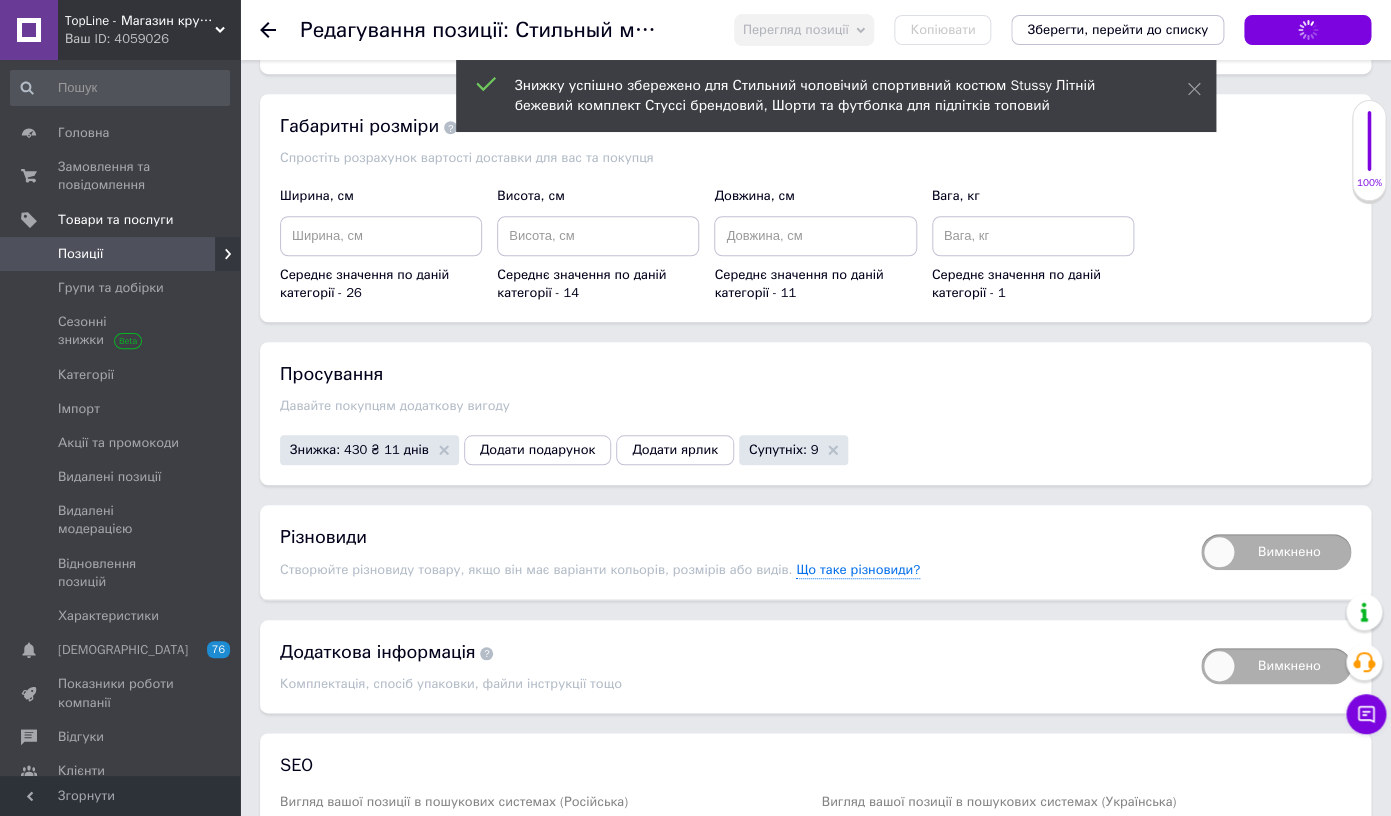 type 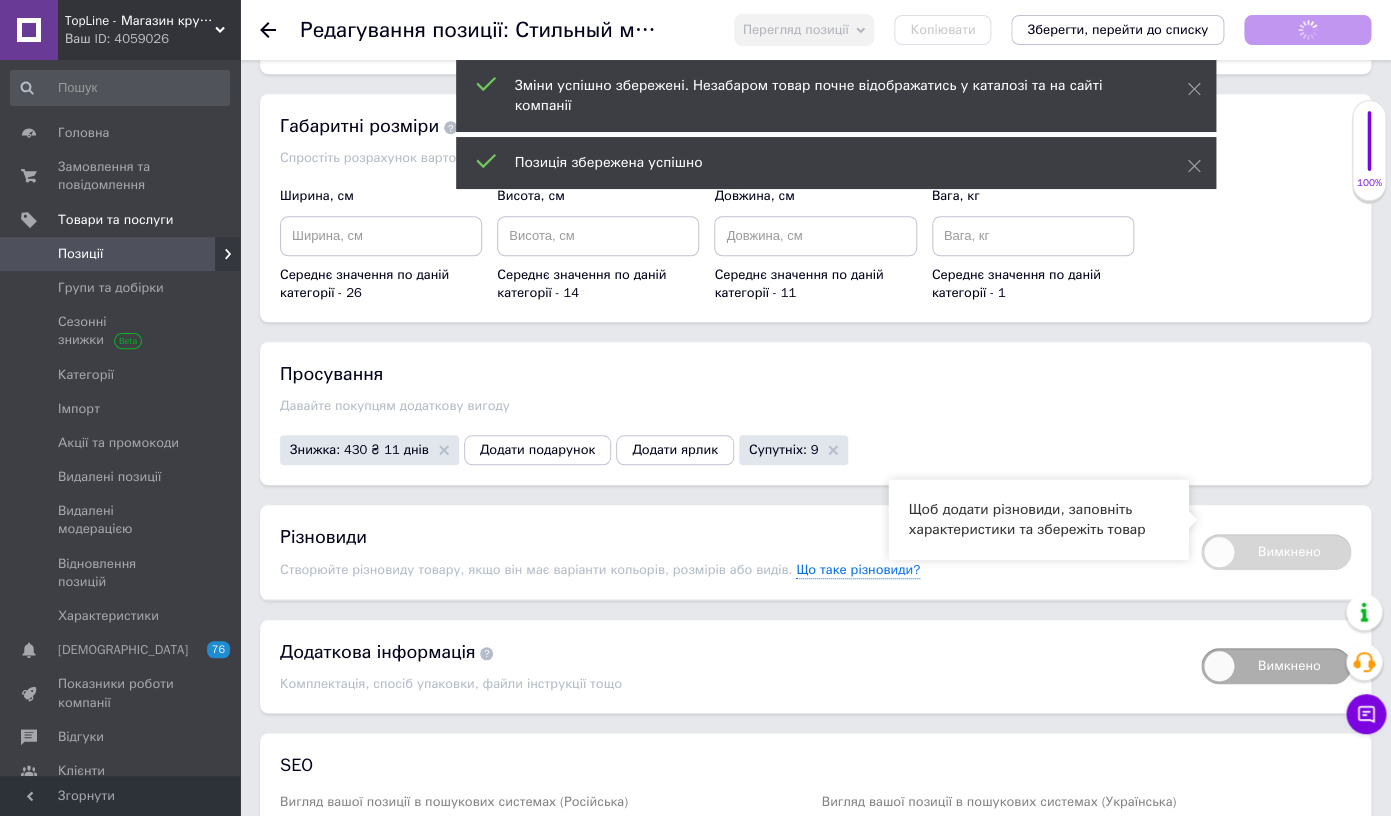scroll, scrollTop: 0, scrollLeft: 0, axis: both 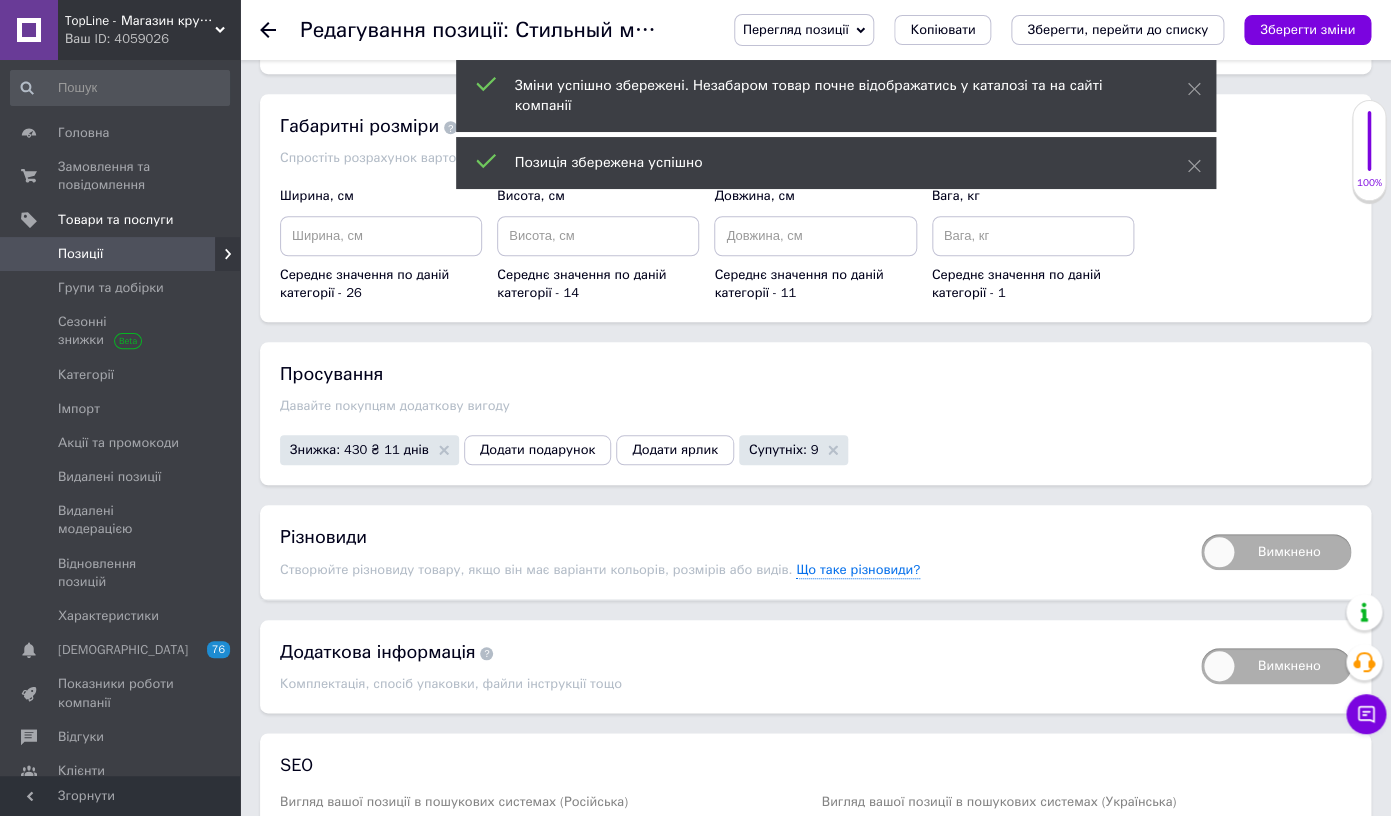 click on "Вимкнено" at bounding box center [1276, 552] 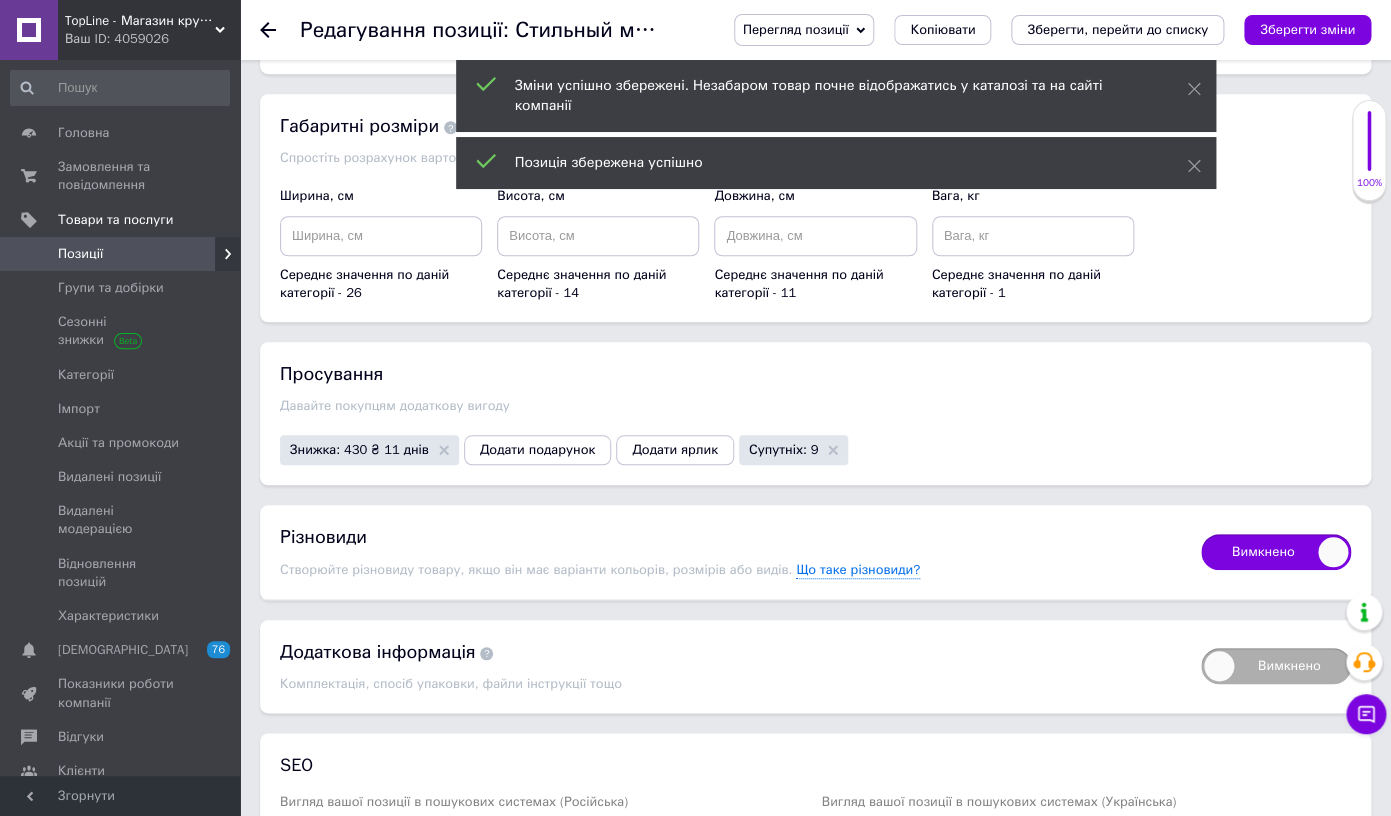 checkbox on "true" 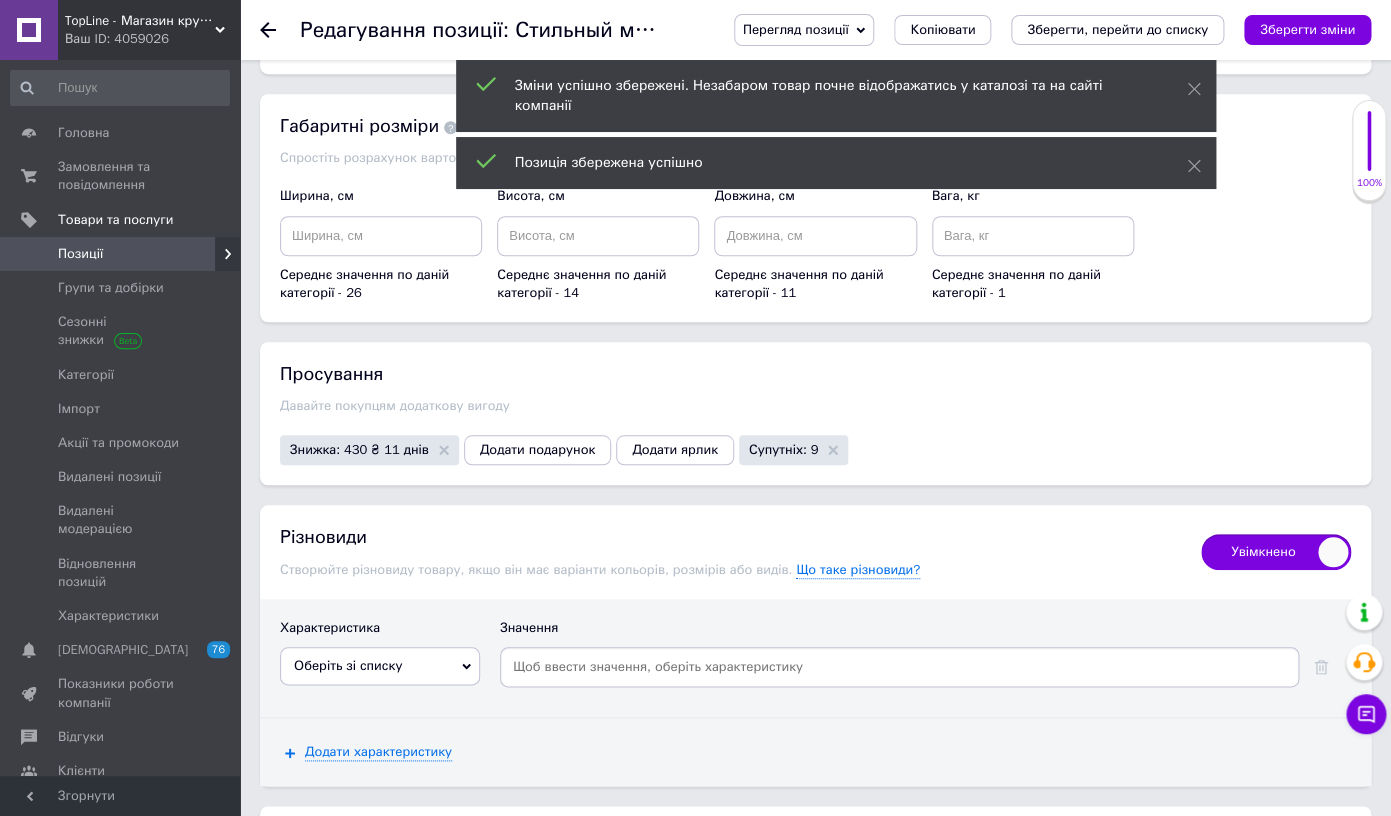click on "Оберіть зі списку Производитель Узоры и принты Низ Верх Назва Международный размер Цвет Сезон Состояние Тип ткани Пол Капюшон" at bounding box center (380, 672) 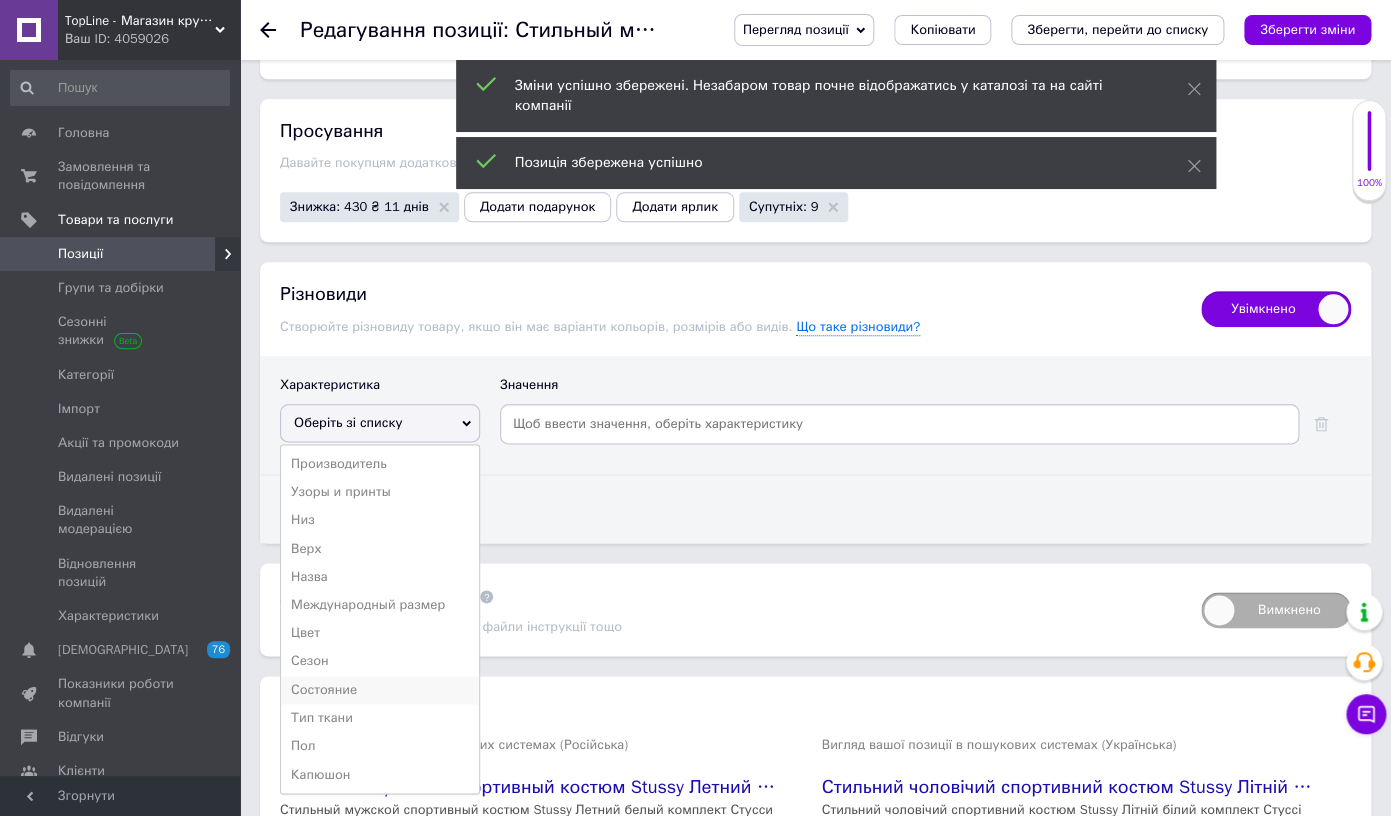 scroll, scrollTop: 3396, scrollLeft: 0, axis: vertical 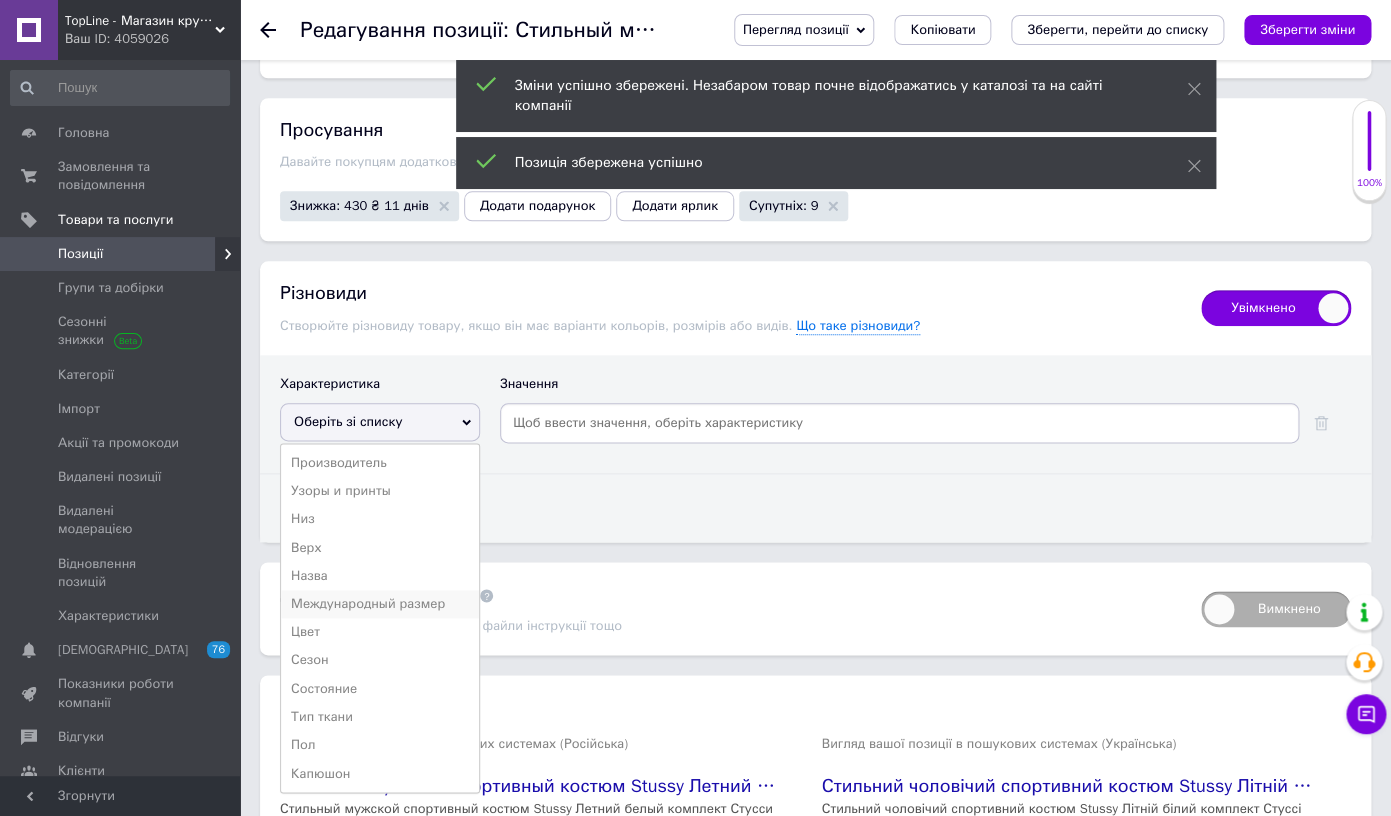 click on "Международный размер" at bounding box center [380, 604] 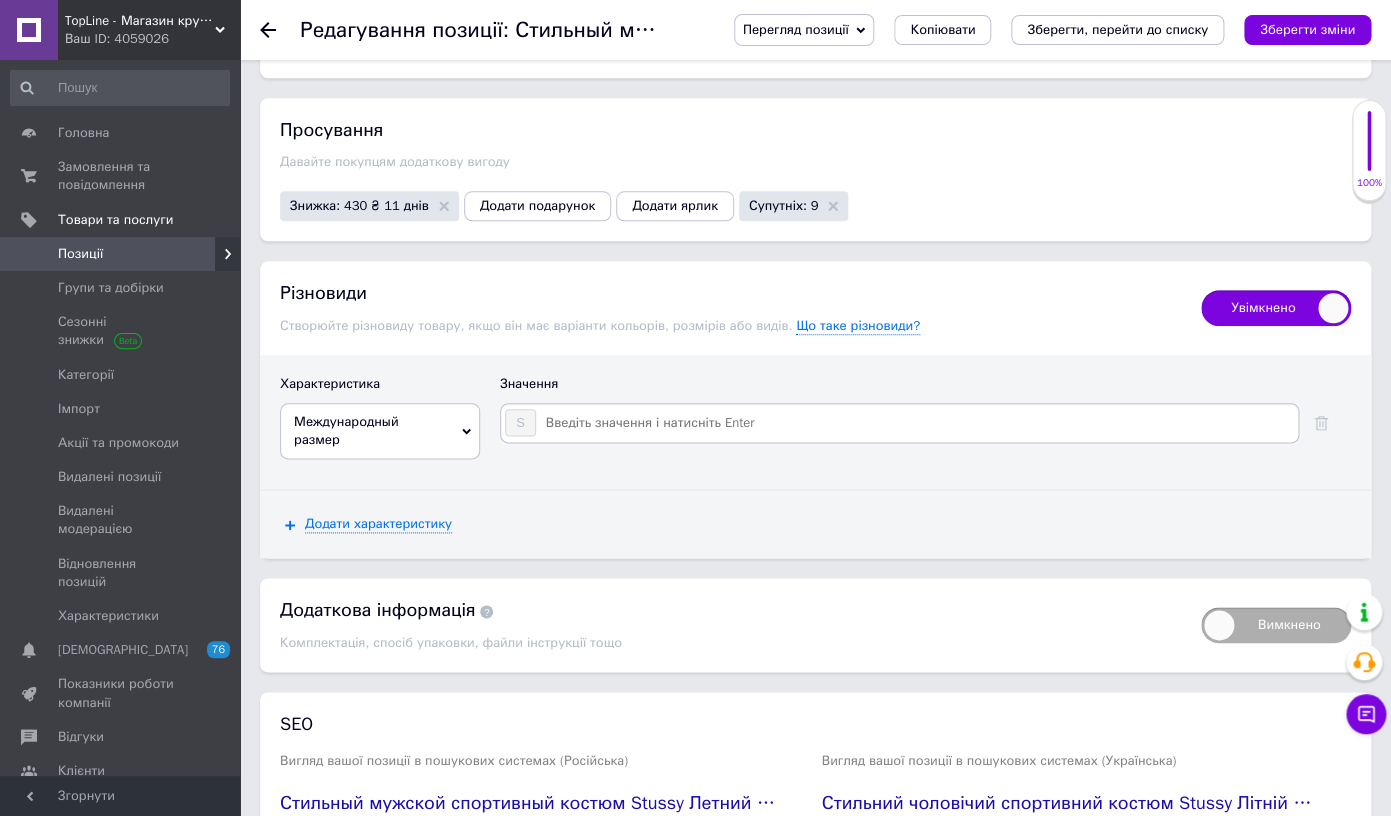 click at bounding box center (916, 423) 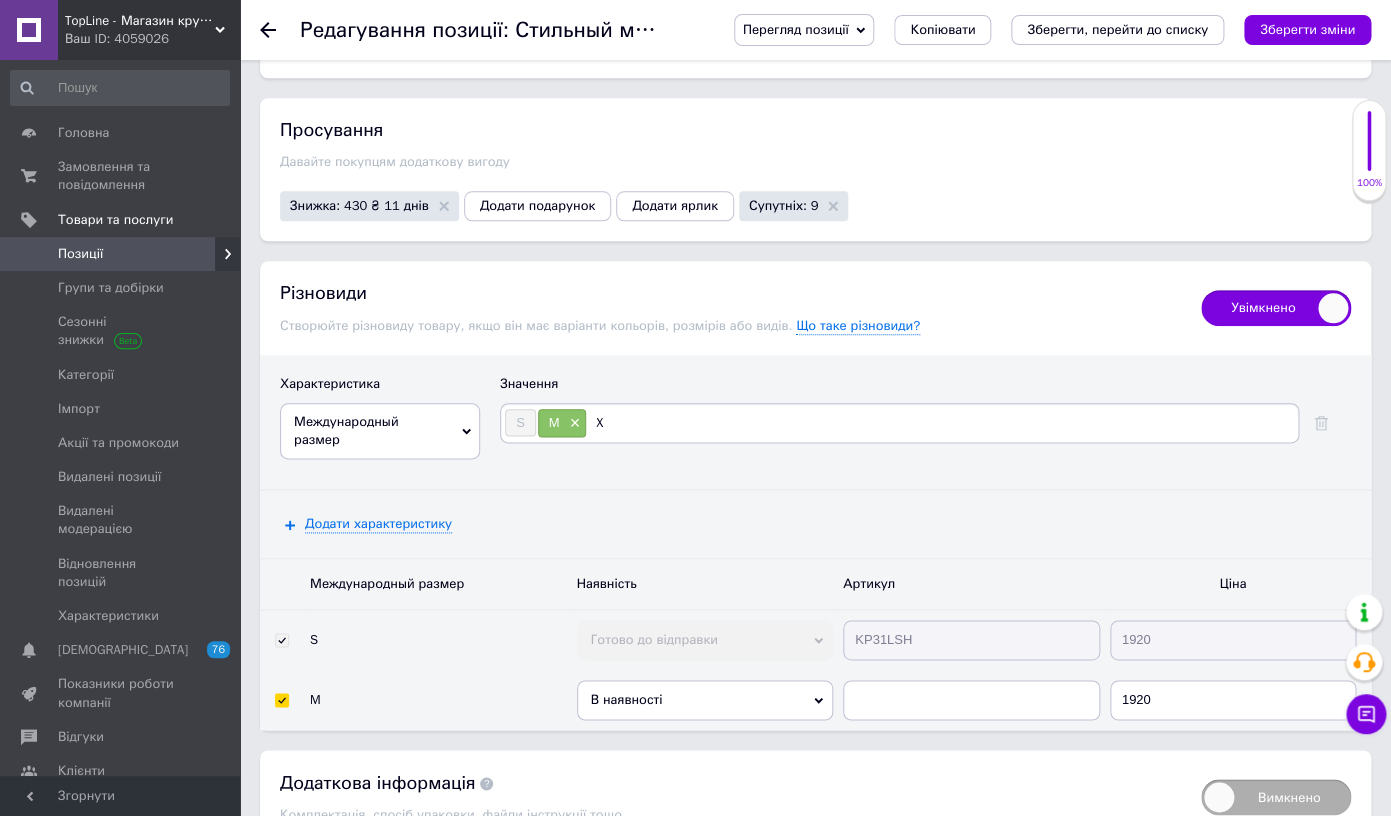 type on "XL" 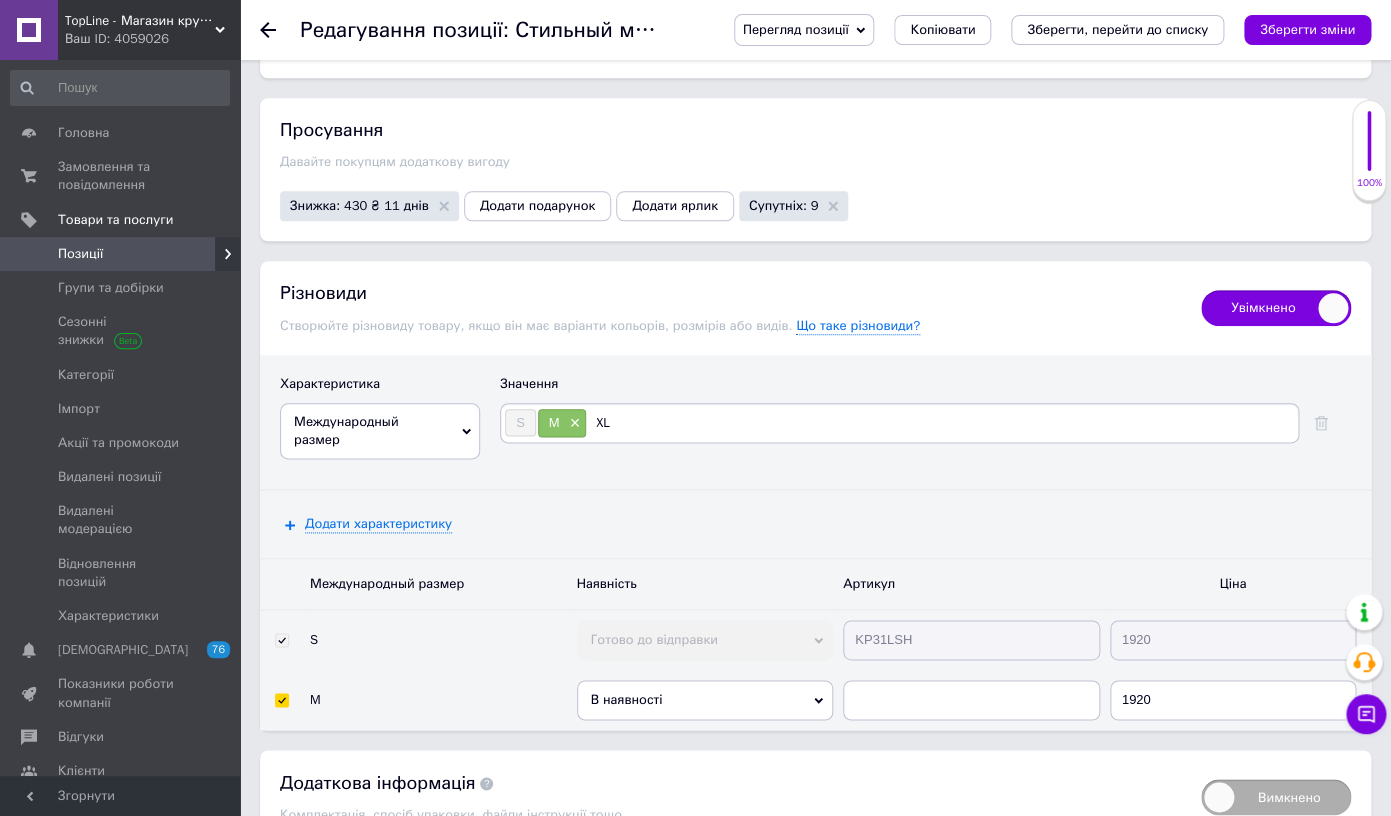 type 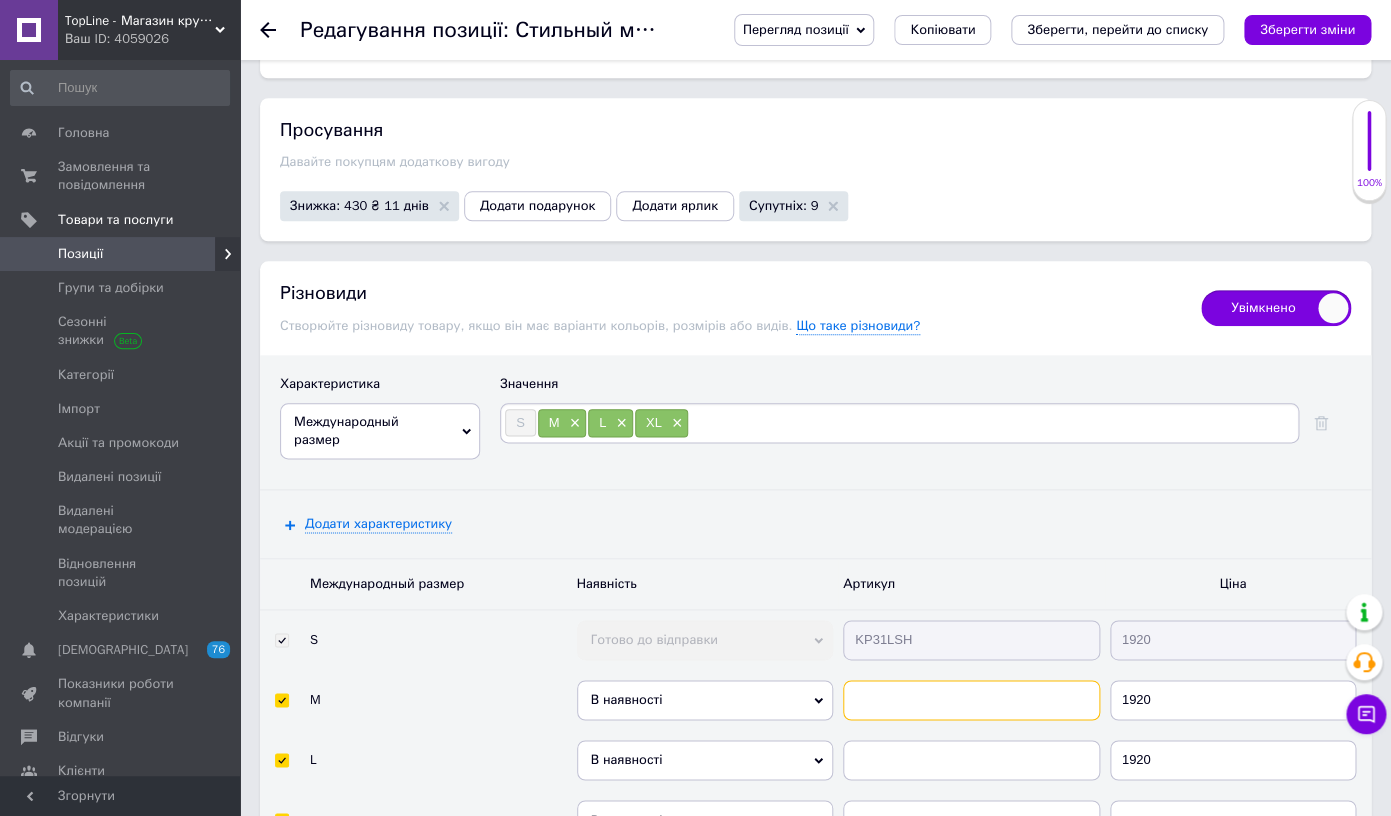 paste on "KP31LSH" 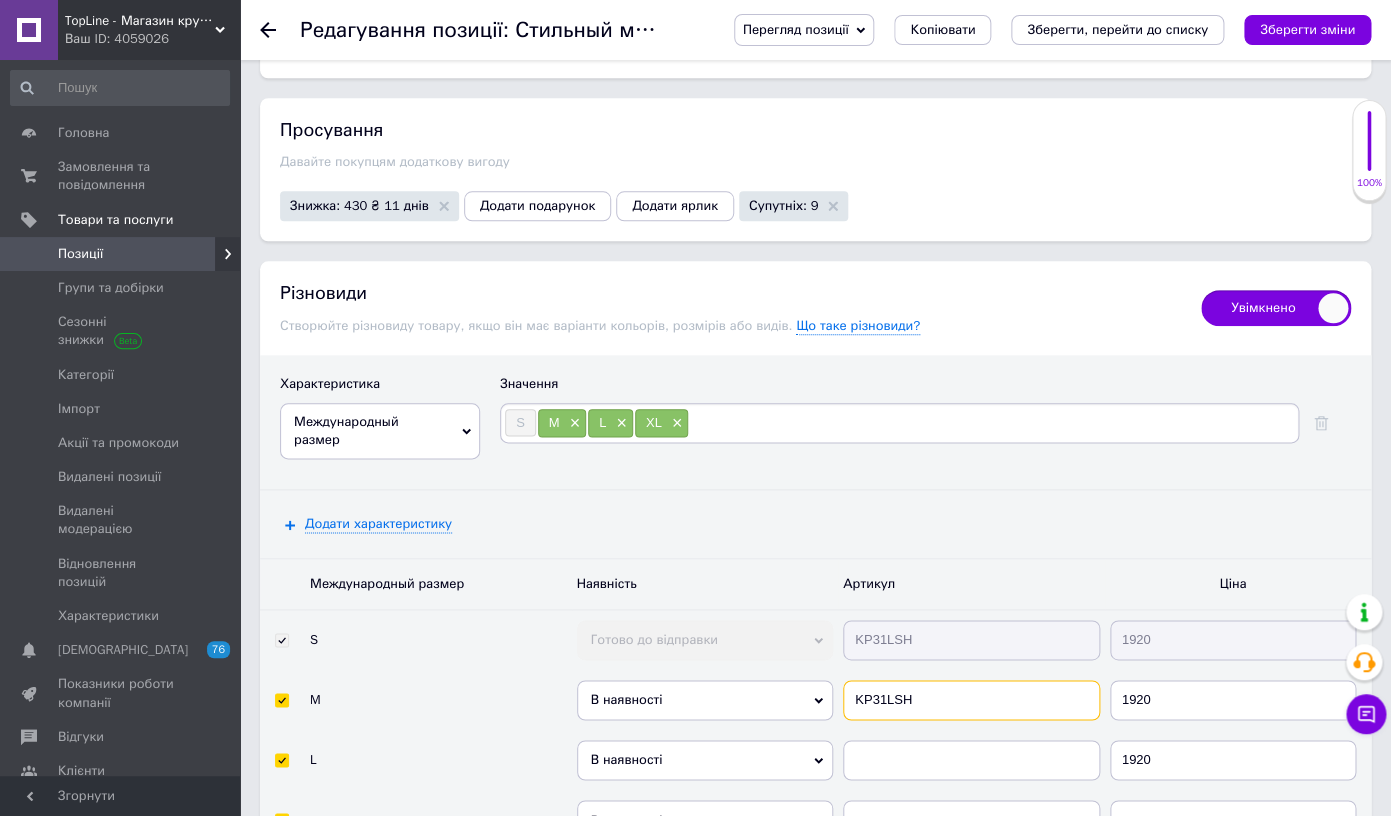 click on "KP31LSH" at bounding box center (971, 700) 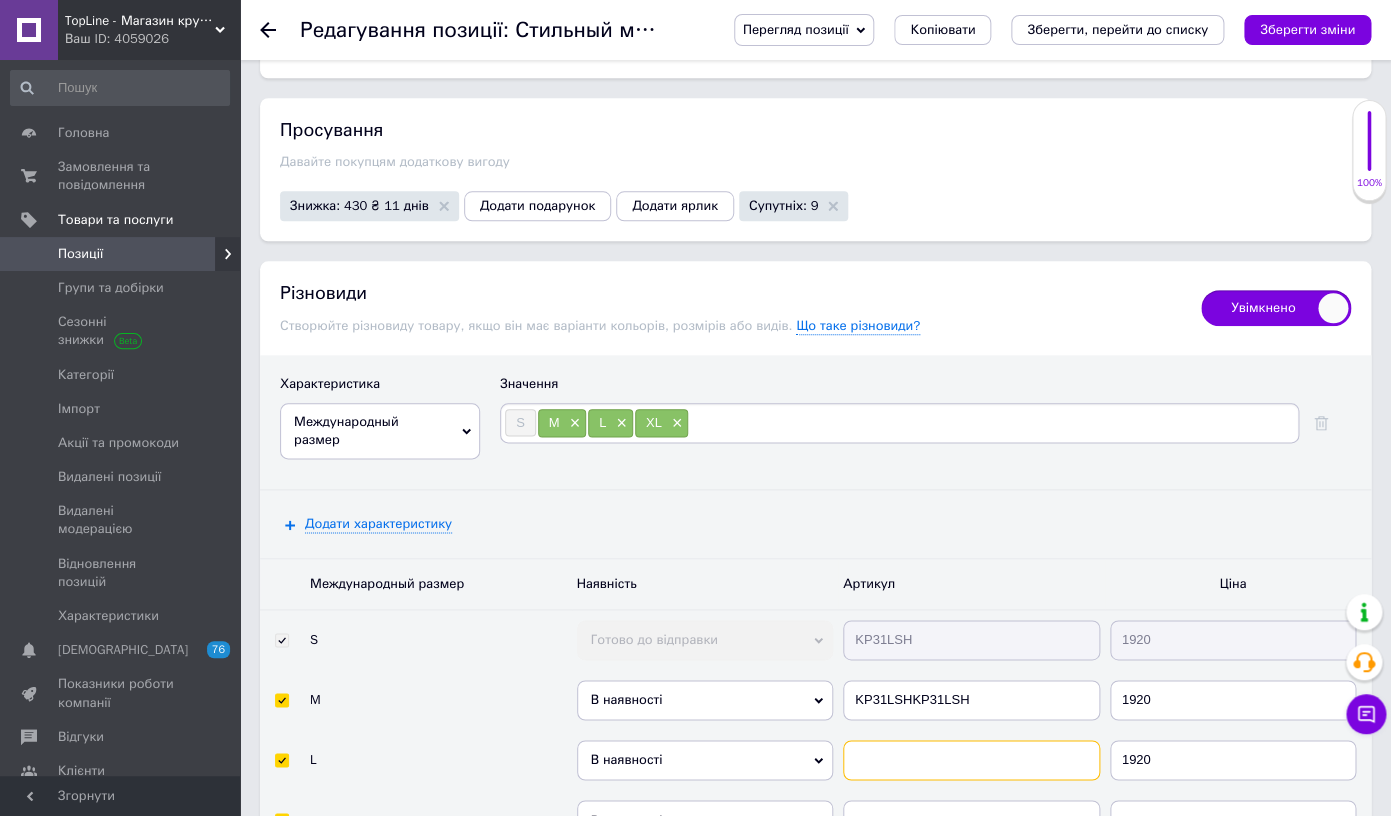 click at bounding box center (971, 760) 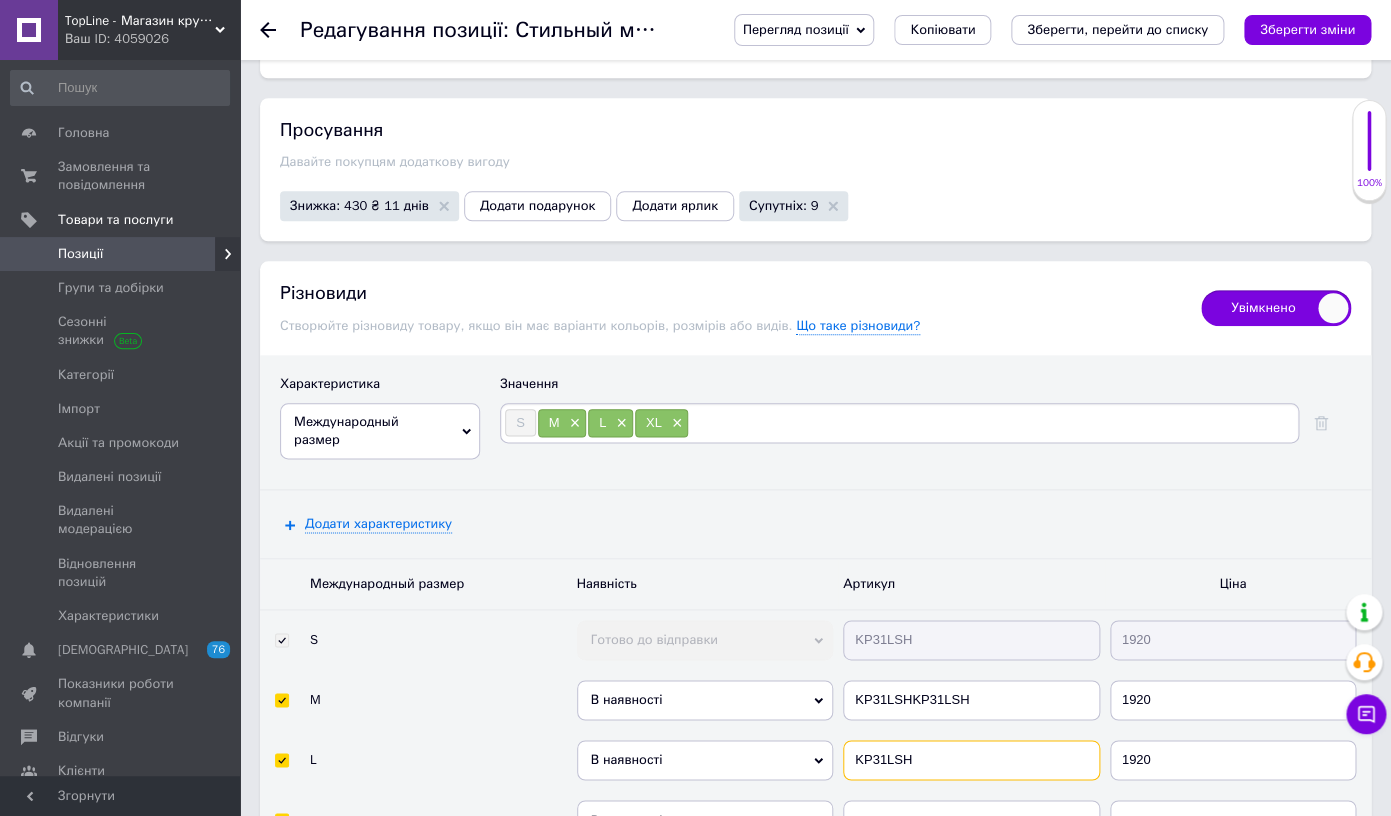 type on "KP31LSH" 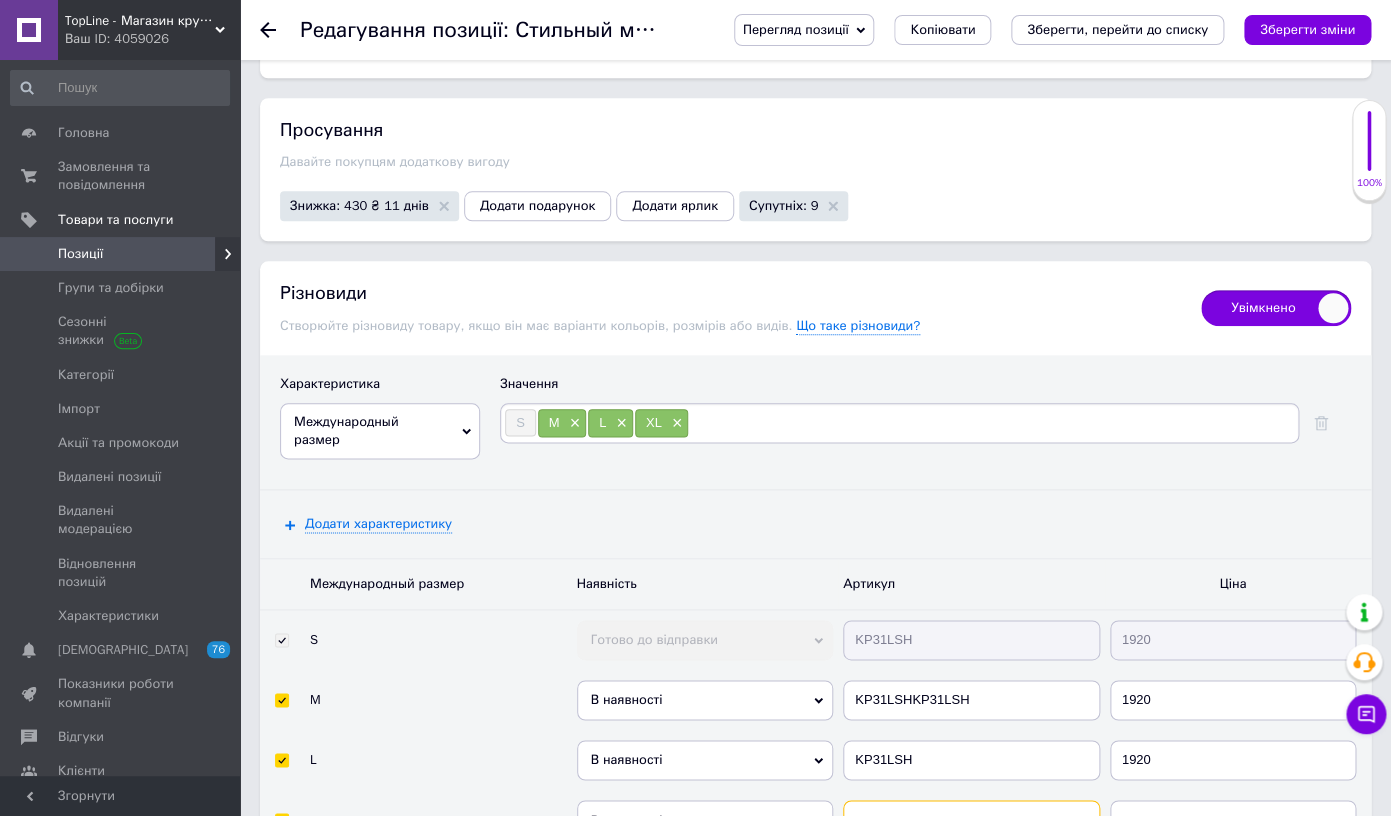 paste on "KP31LSH" 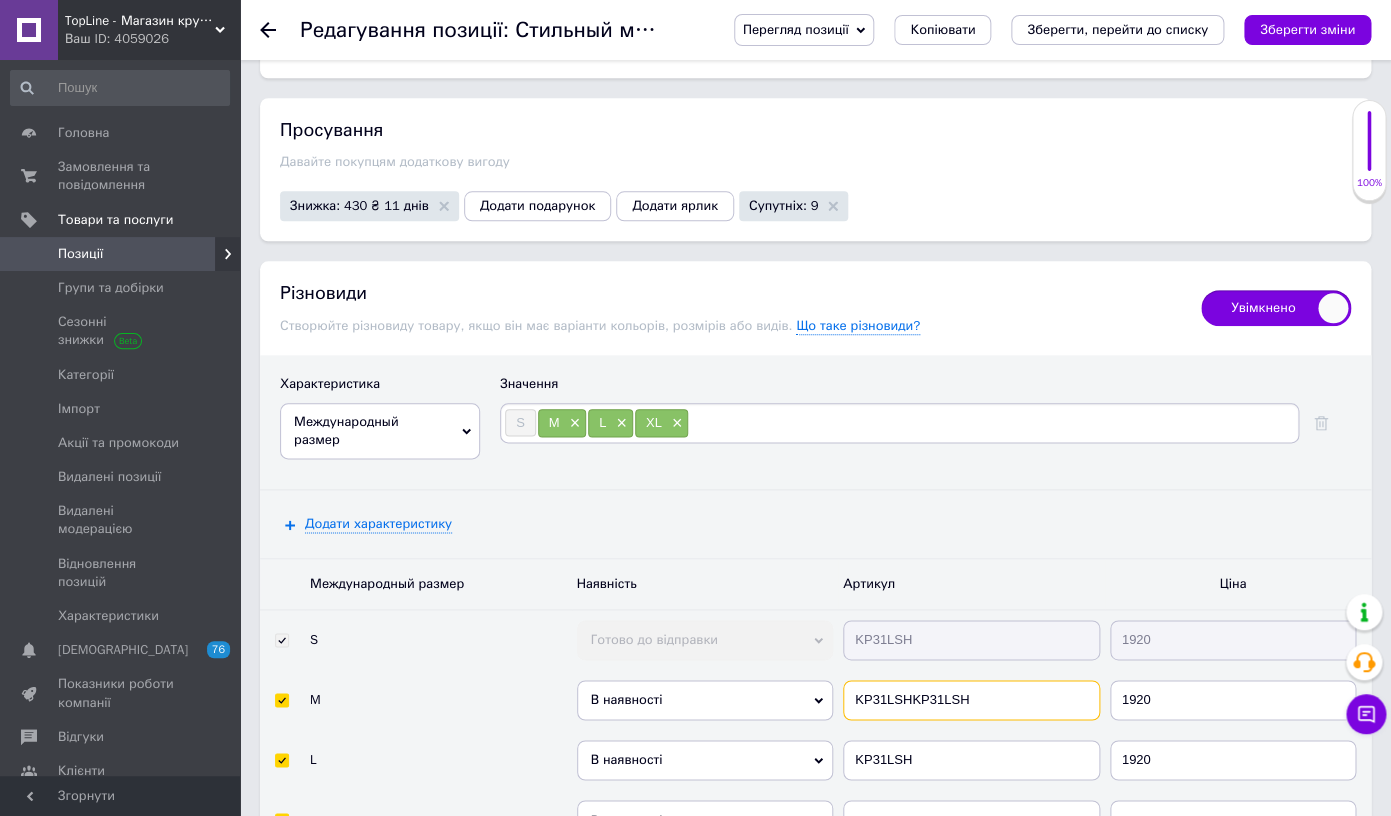 click on "KP31LSHKP31LSH" at bounding box center [971, 700] 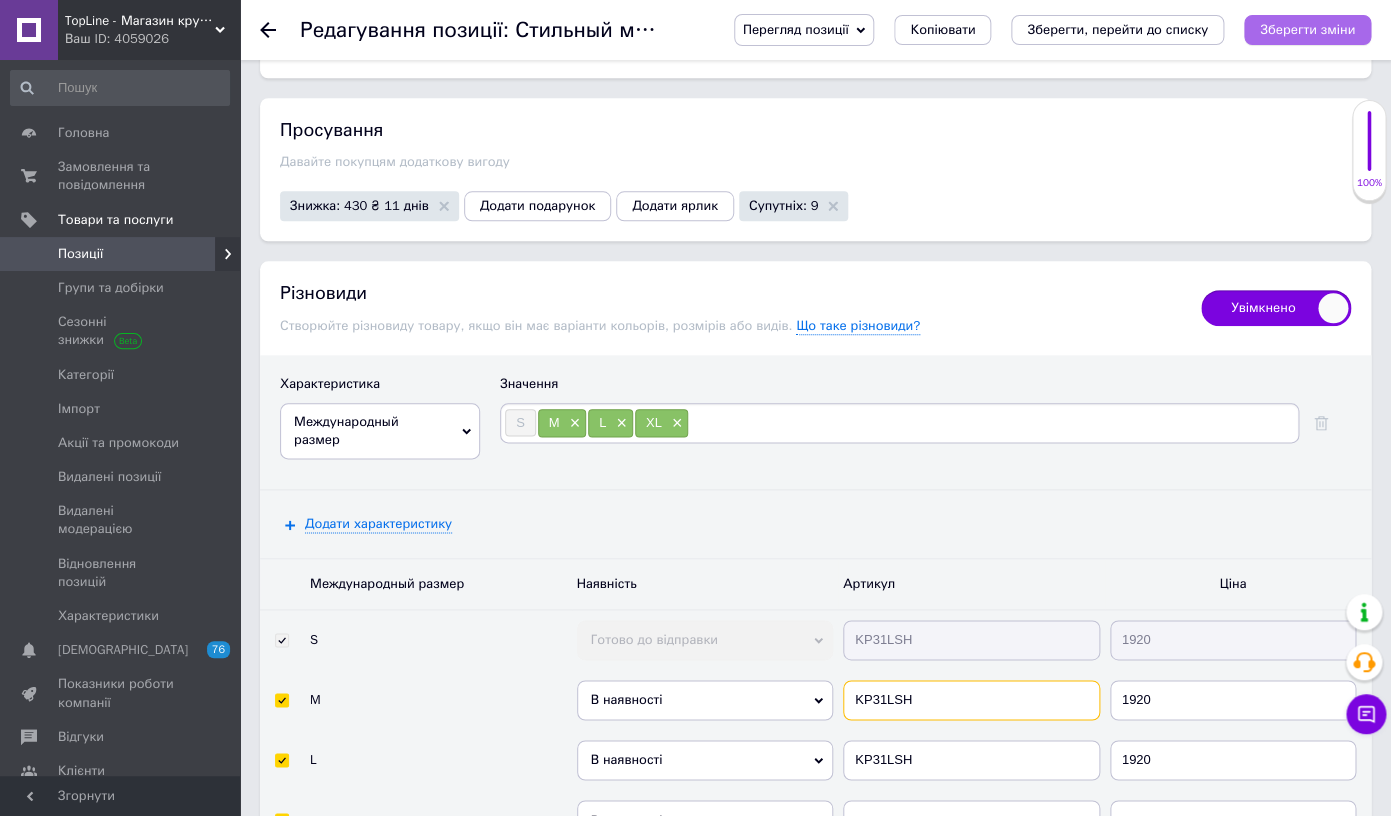 type on "KP31LSH" 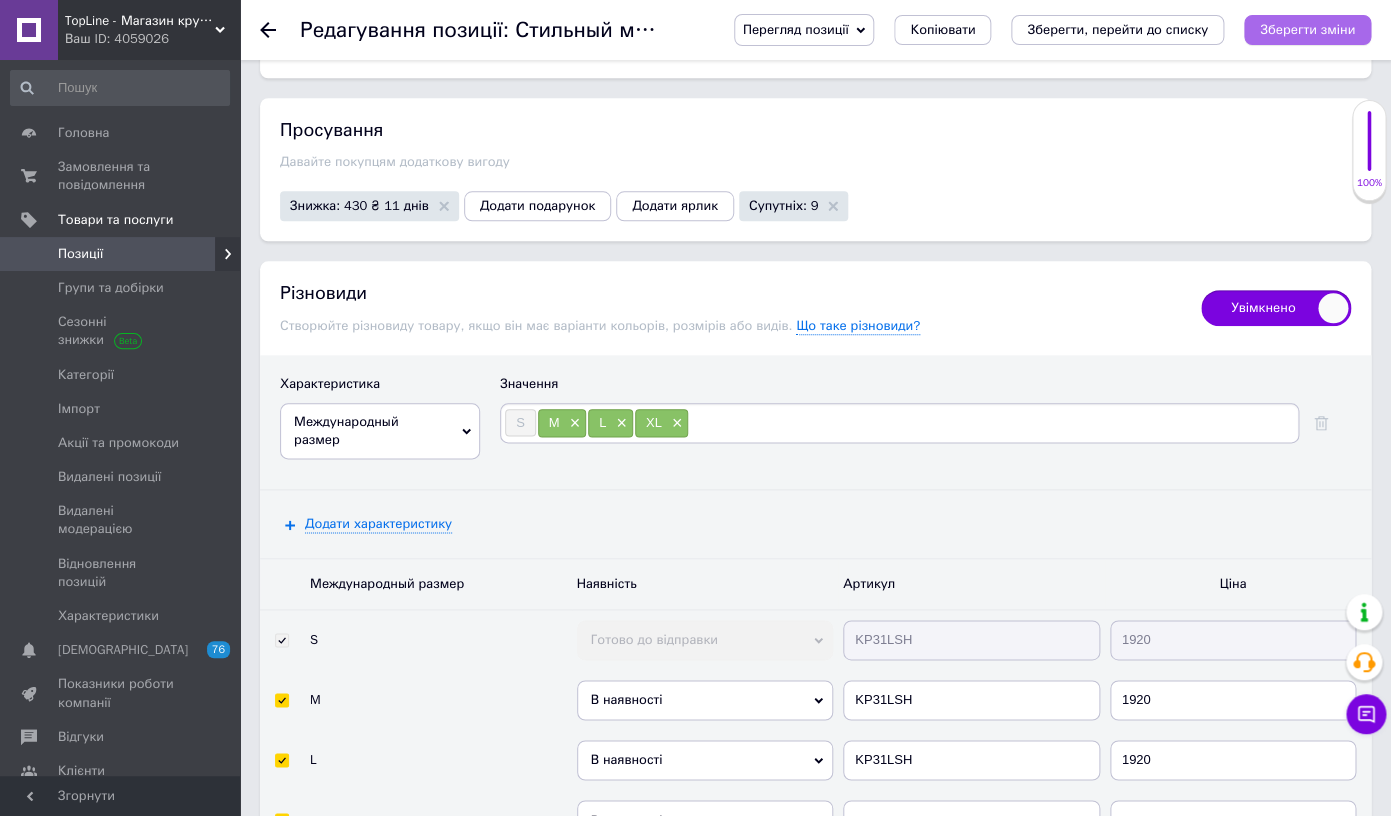 click on "Зберегти зміни" at bounding box center (1307, 29) 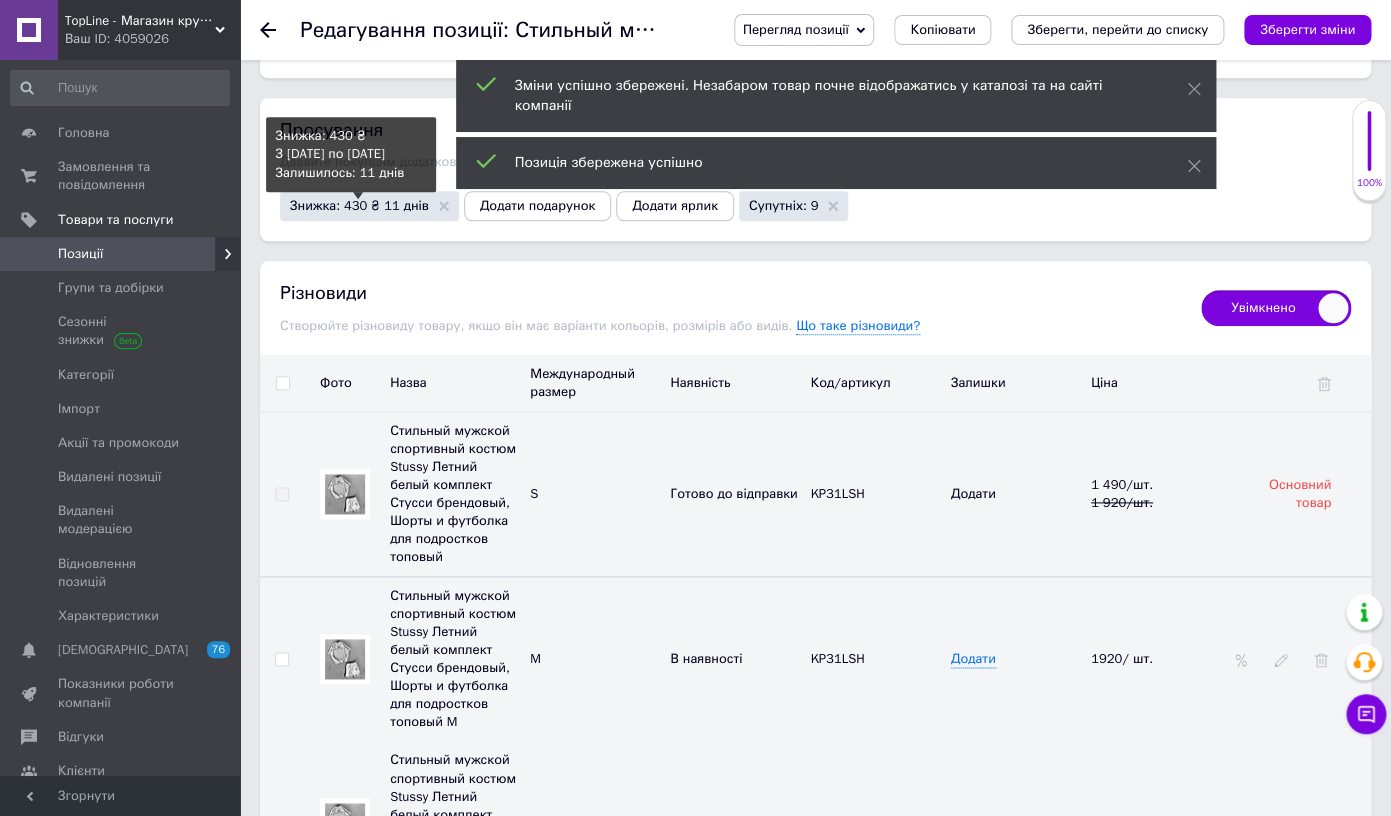 click on "Знижка: 430 ₴ 11 днів" at bounding box center (359, 205) 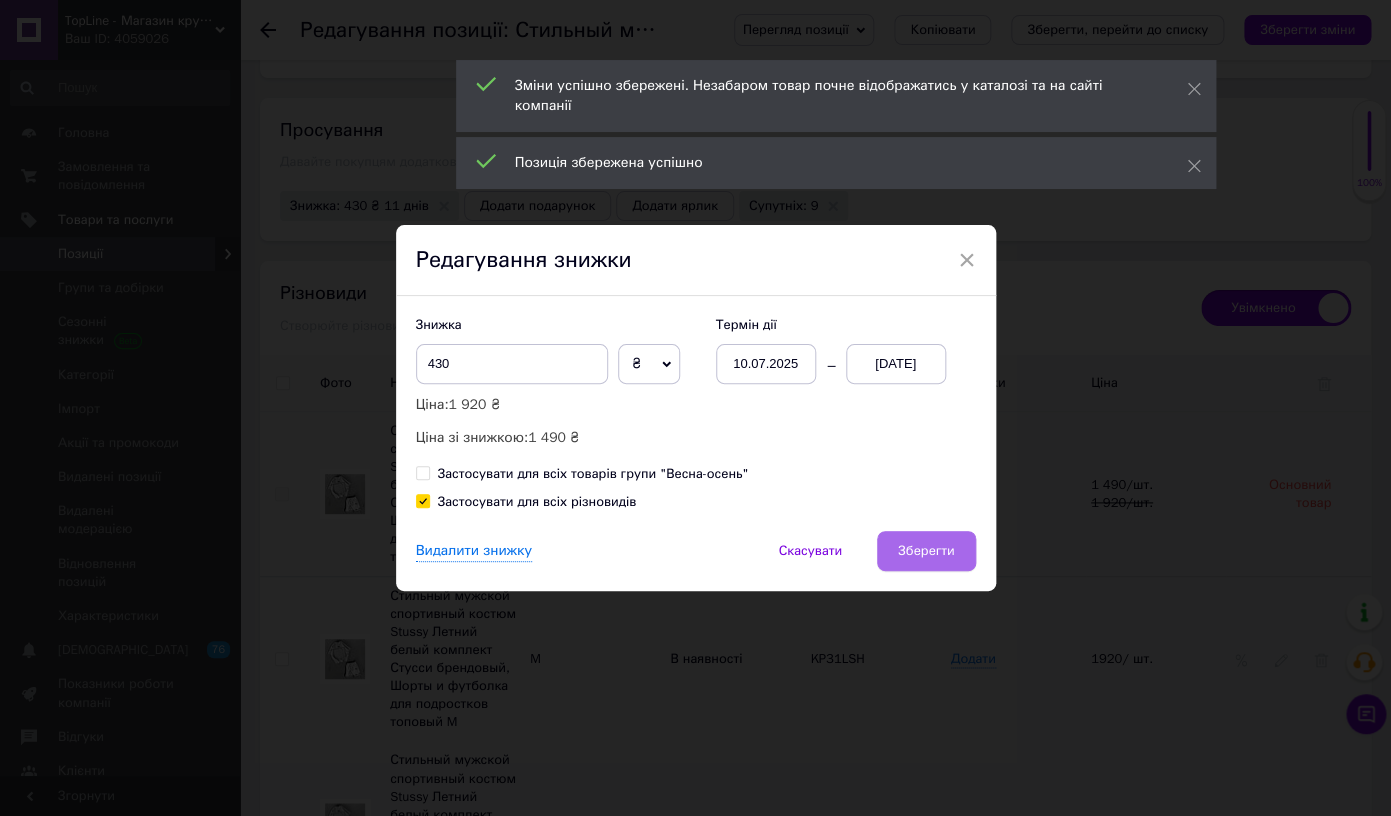 click on "Зберегти" at bounding box center (926, 551) 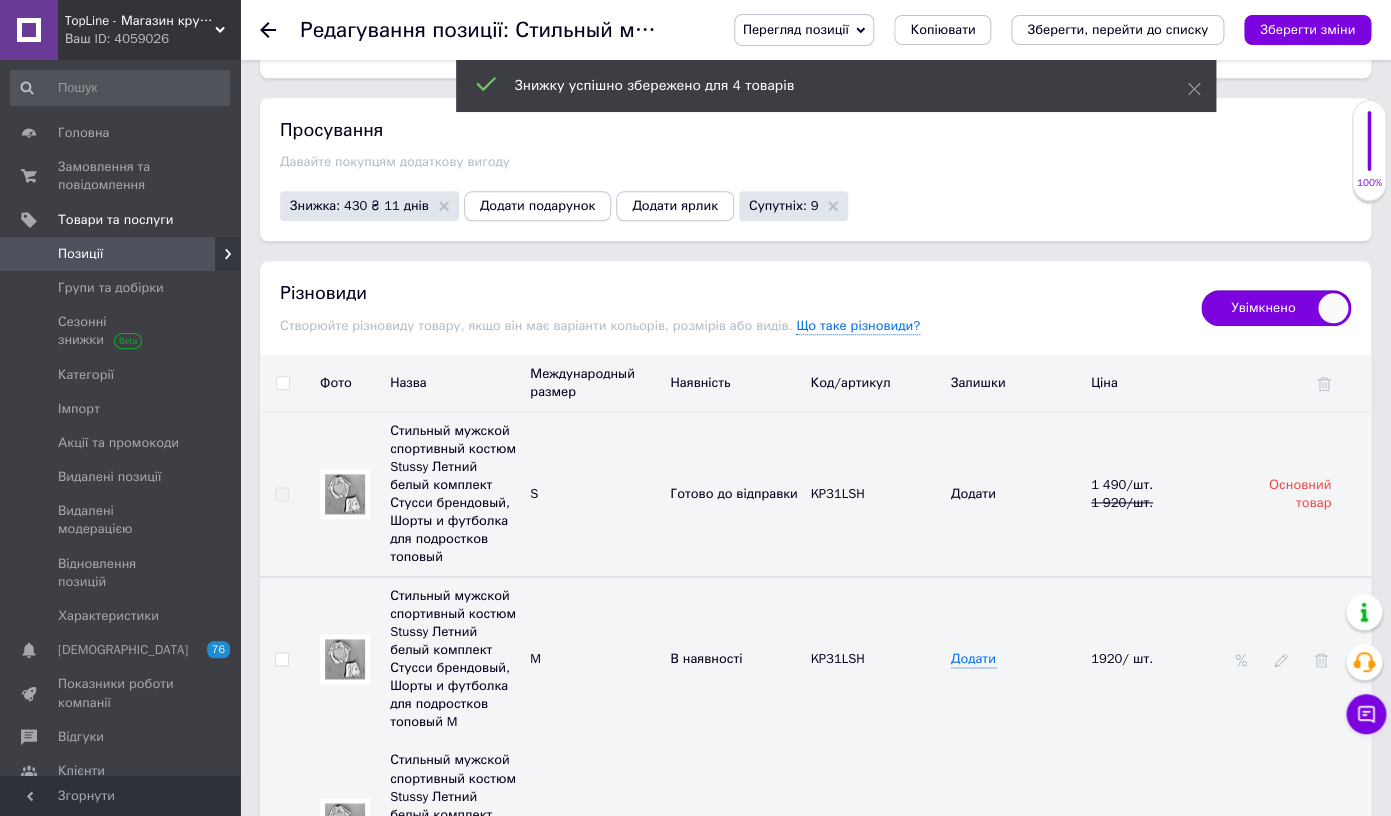 click at bounding box center [345, 659] 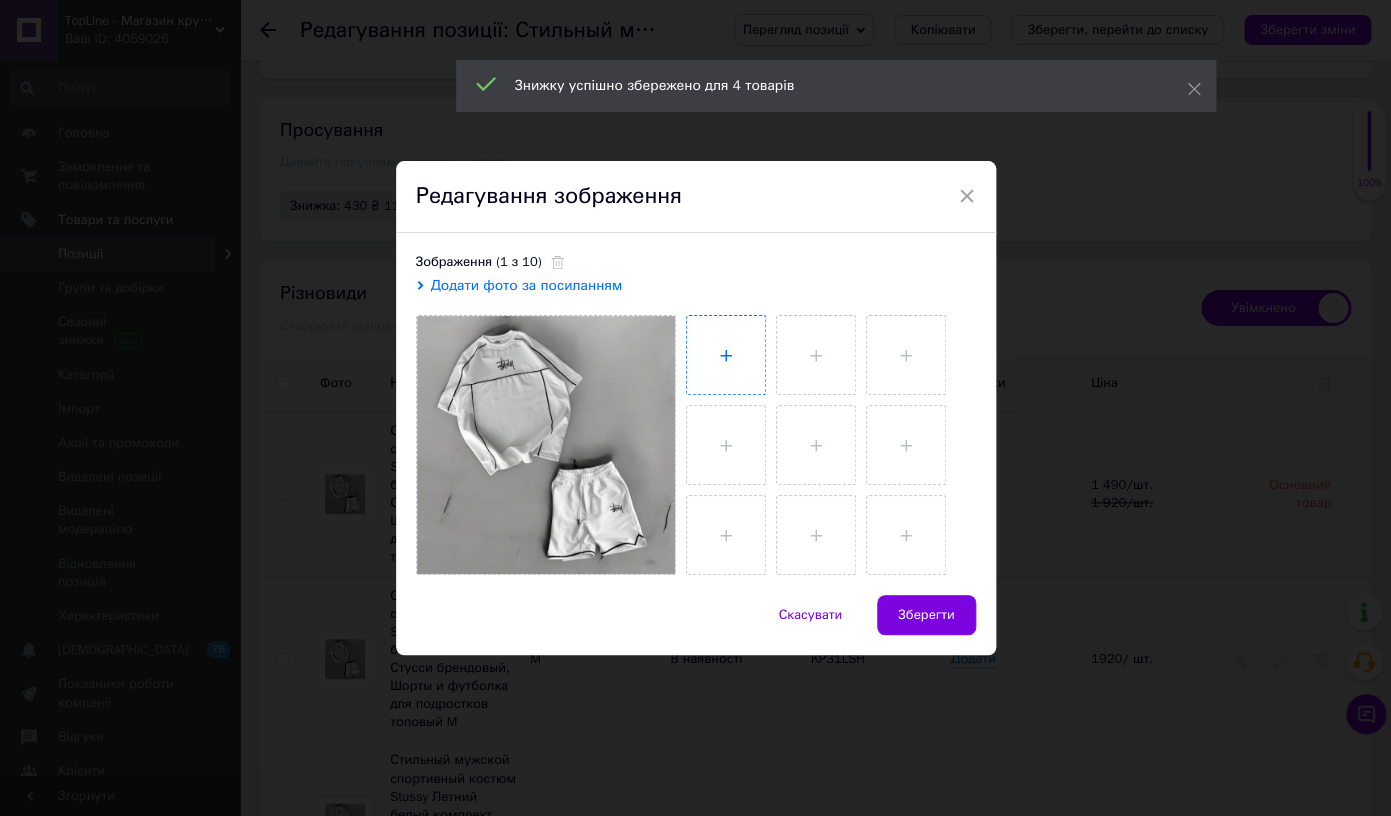 click at bounding box center (726, 355) 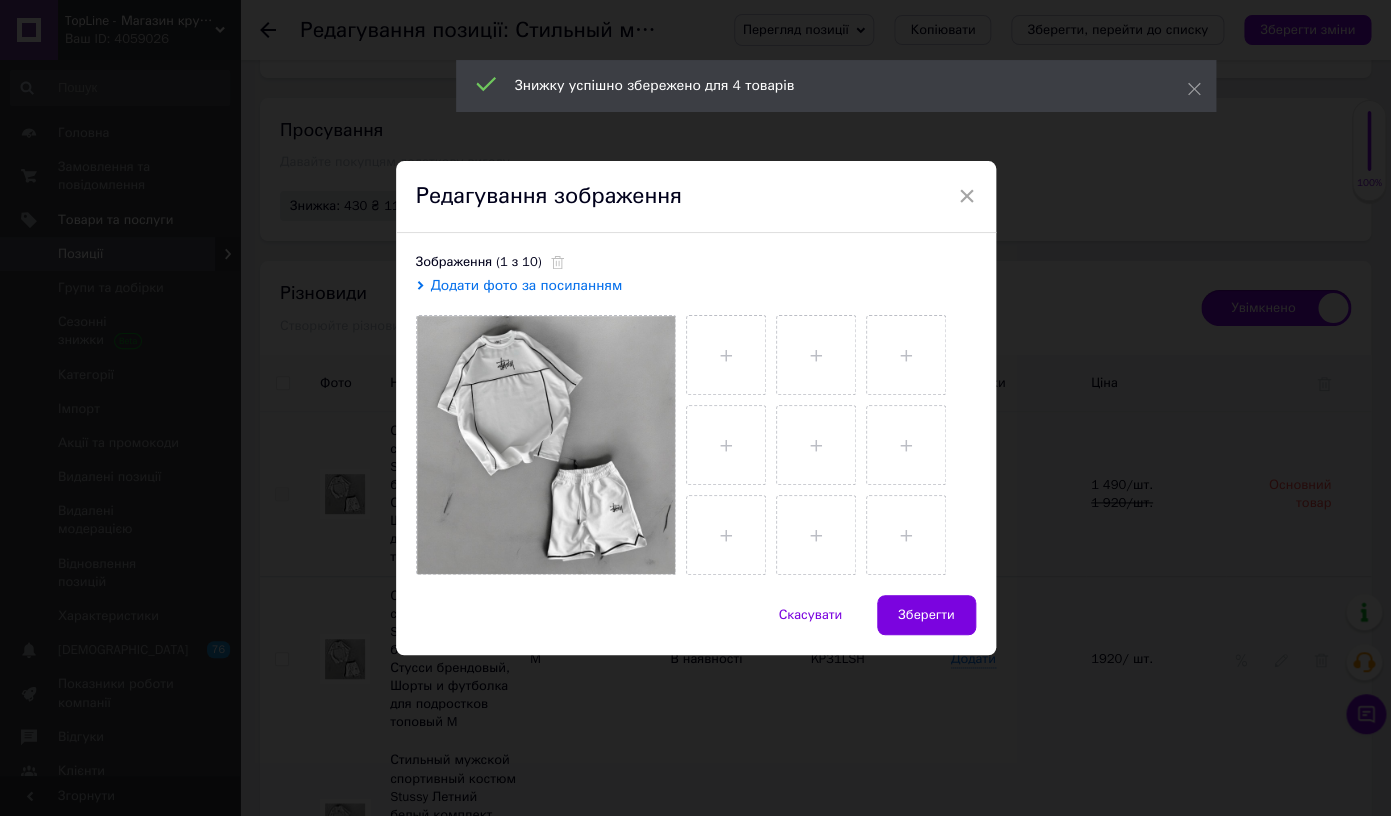 click on "Скасувати   Зберегти" at bounding box center (696, 625) 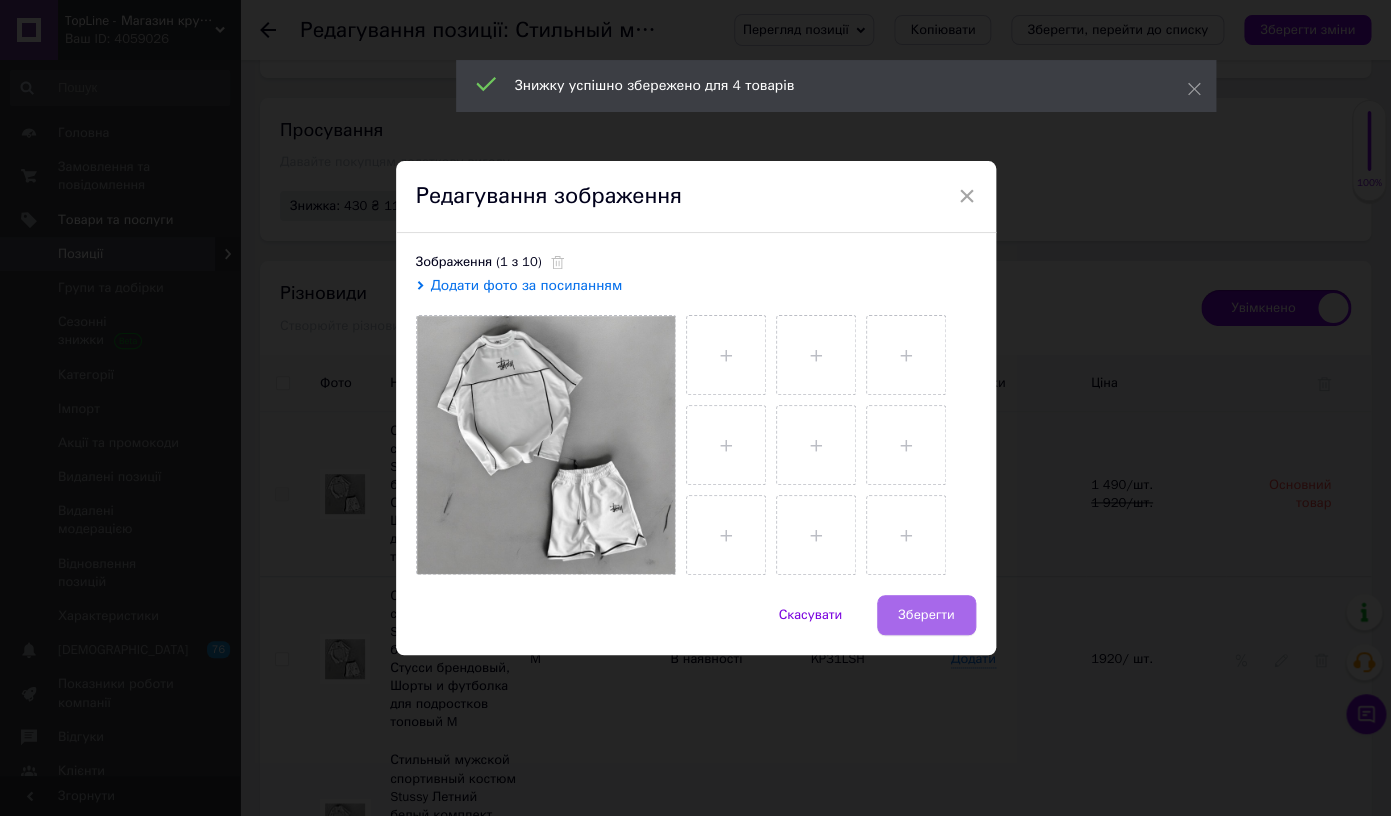 click on "Зберегти" at bounding box center [926, 615] 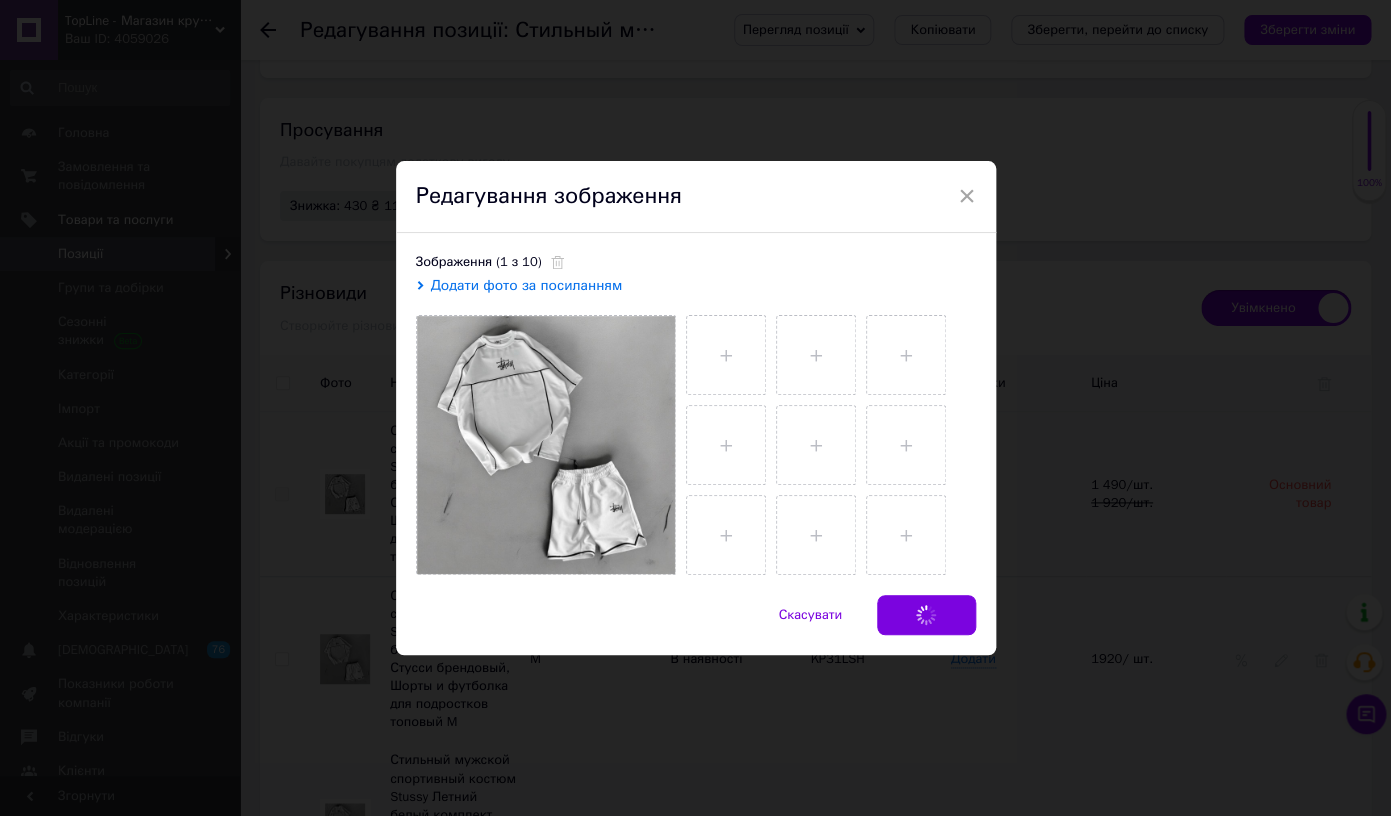 click on "× Редагування зображення Зображення (1 з 10) Додати фото за посиланням Скасувати   Зберегти" at bounding box center [695, 408] 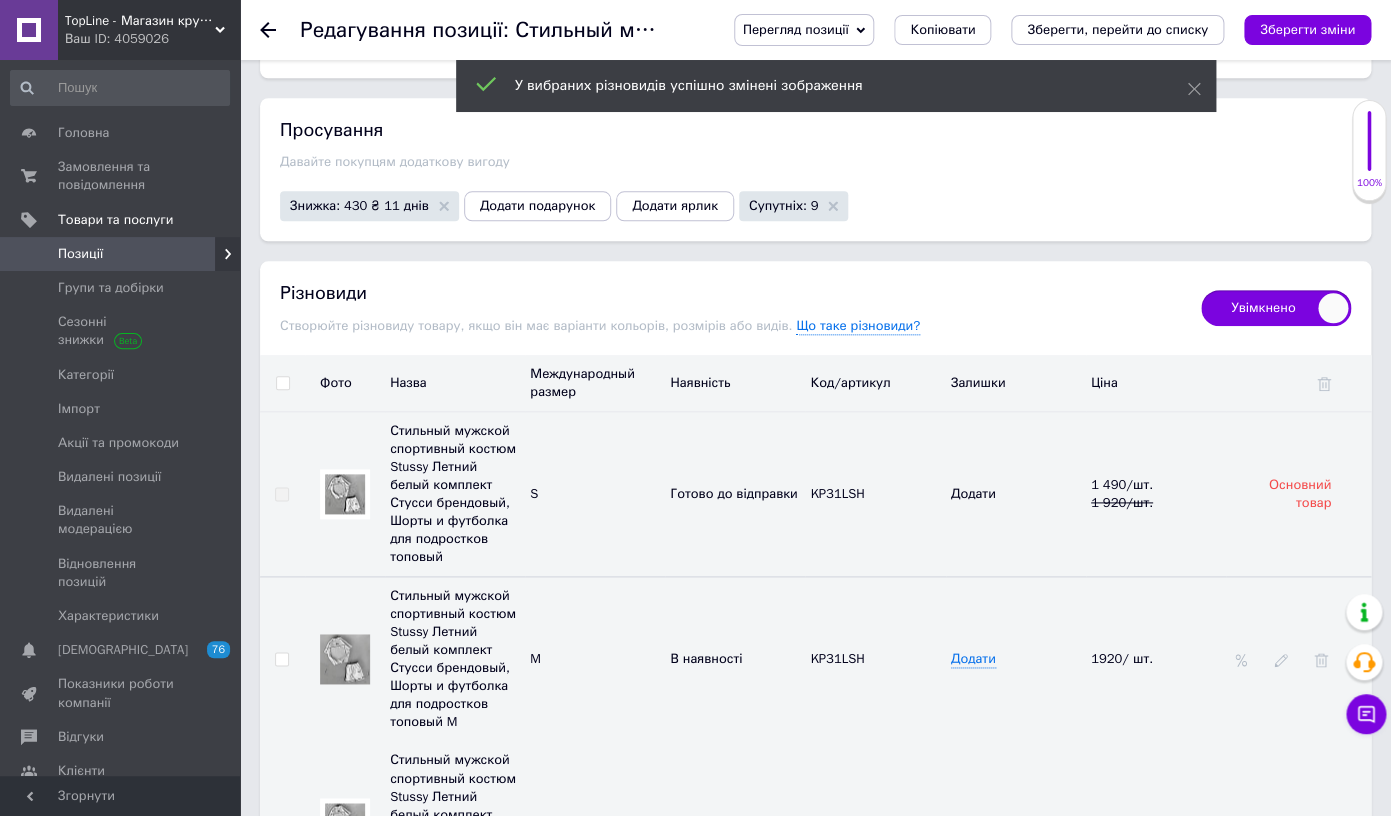 click on "Перегляд позиції Зберегти та переглянути на сайті Зберегти та переглянути на маркетплейсі Копіювати Зберегти, перейти до списку Зберегти зміни" at bounding box center [1032, 30] 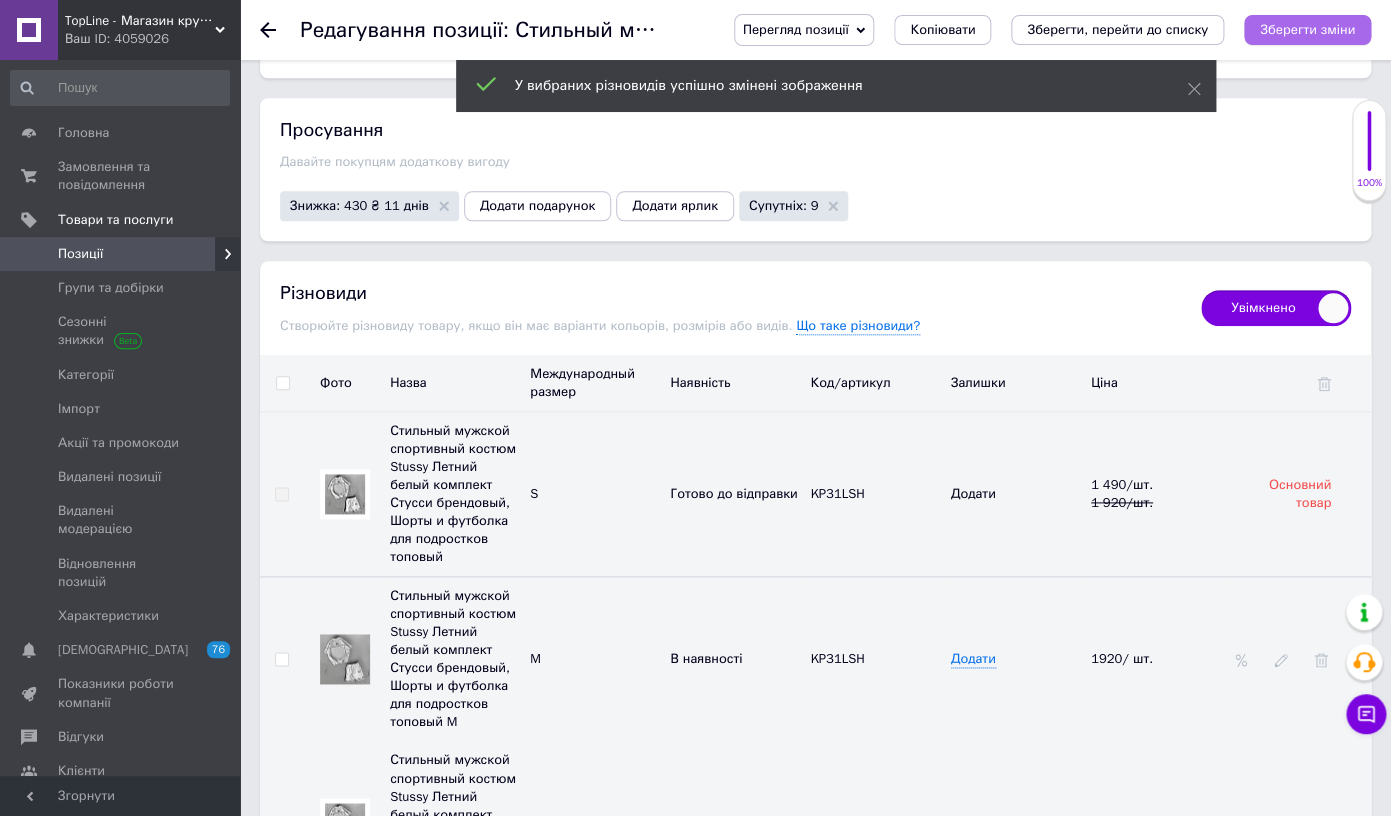 click on "Зберегти зміни" at bounding box center [1307, 29] 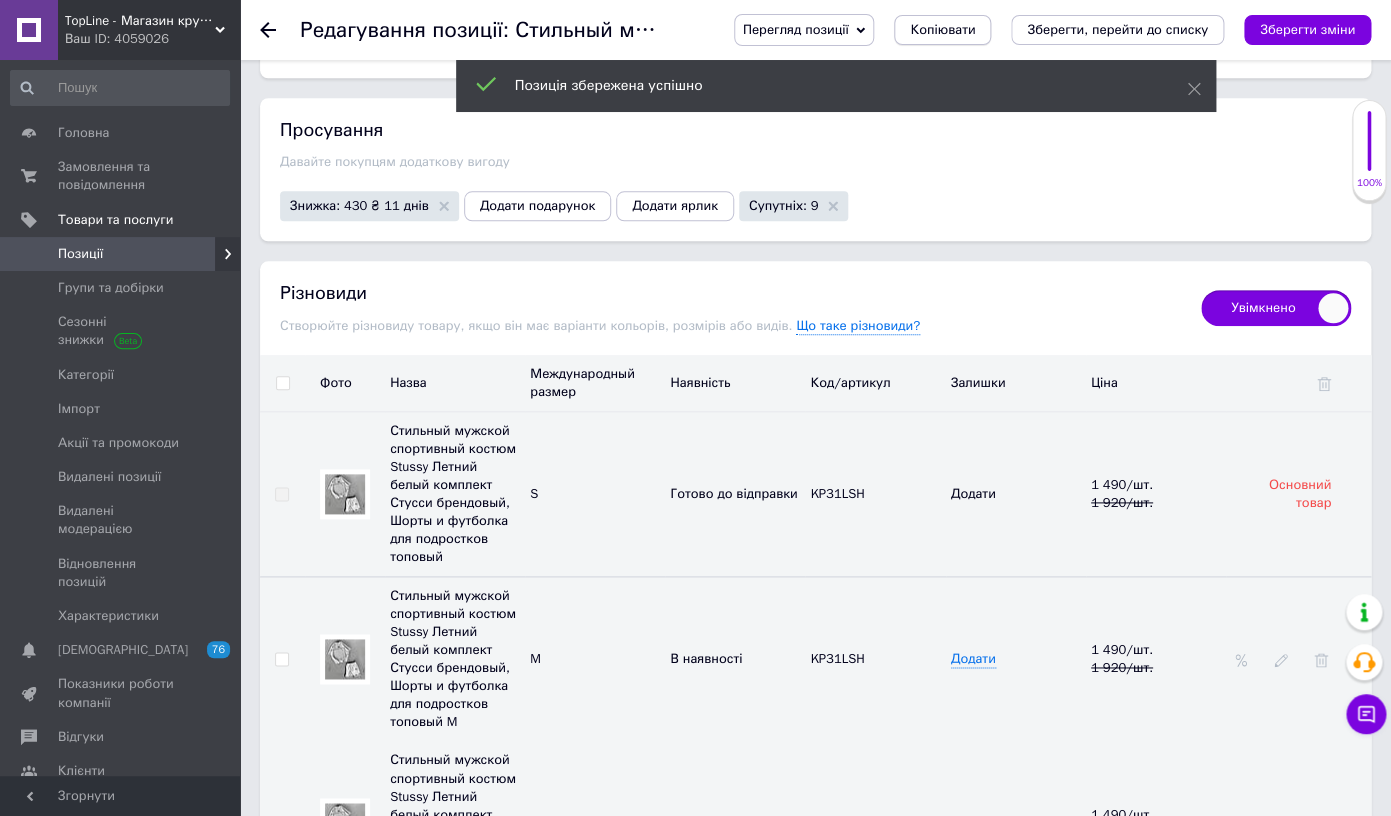 click on "Копіювати" at bounding box center [942, 30] 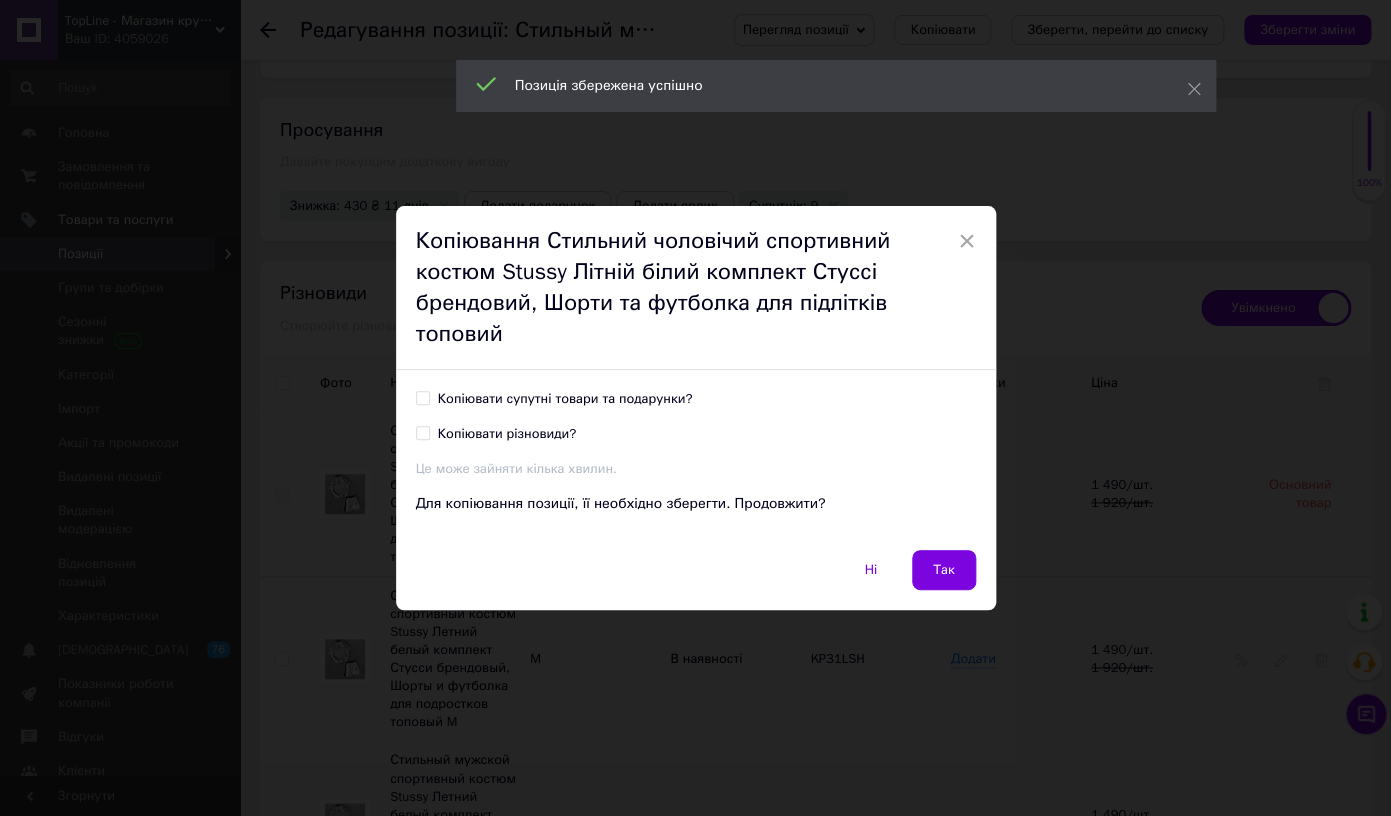 click on "Копіювати супутні товари та подарунки?" at bounding box center (565, 399) 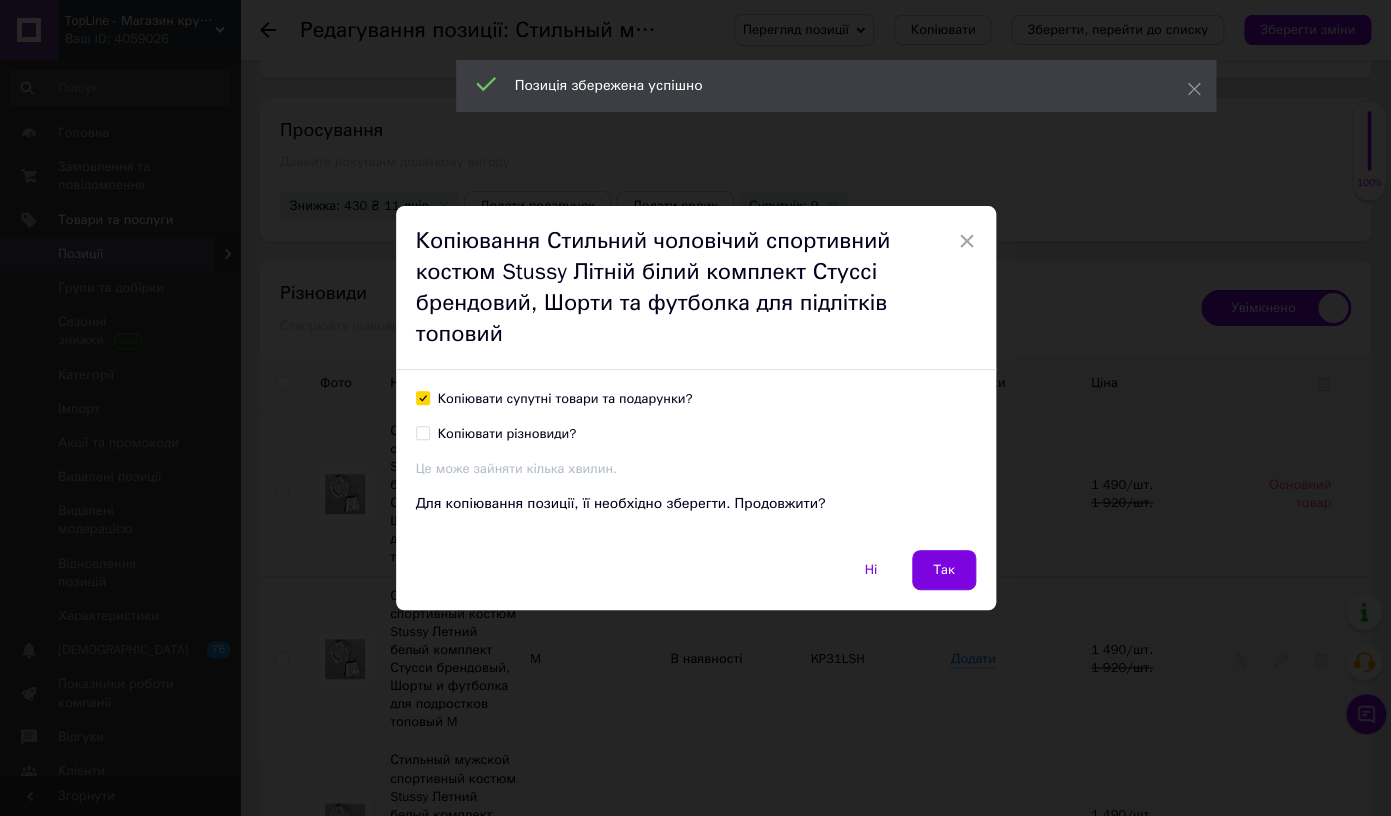 checkbox on "true" 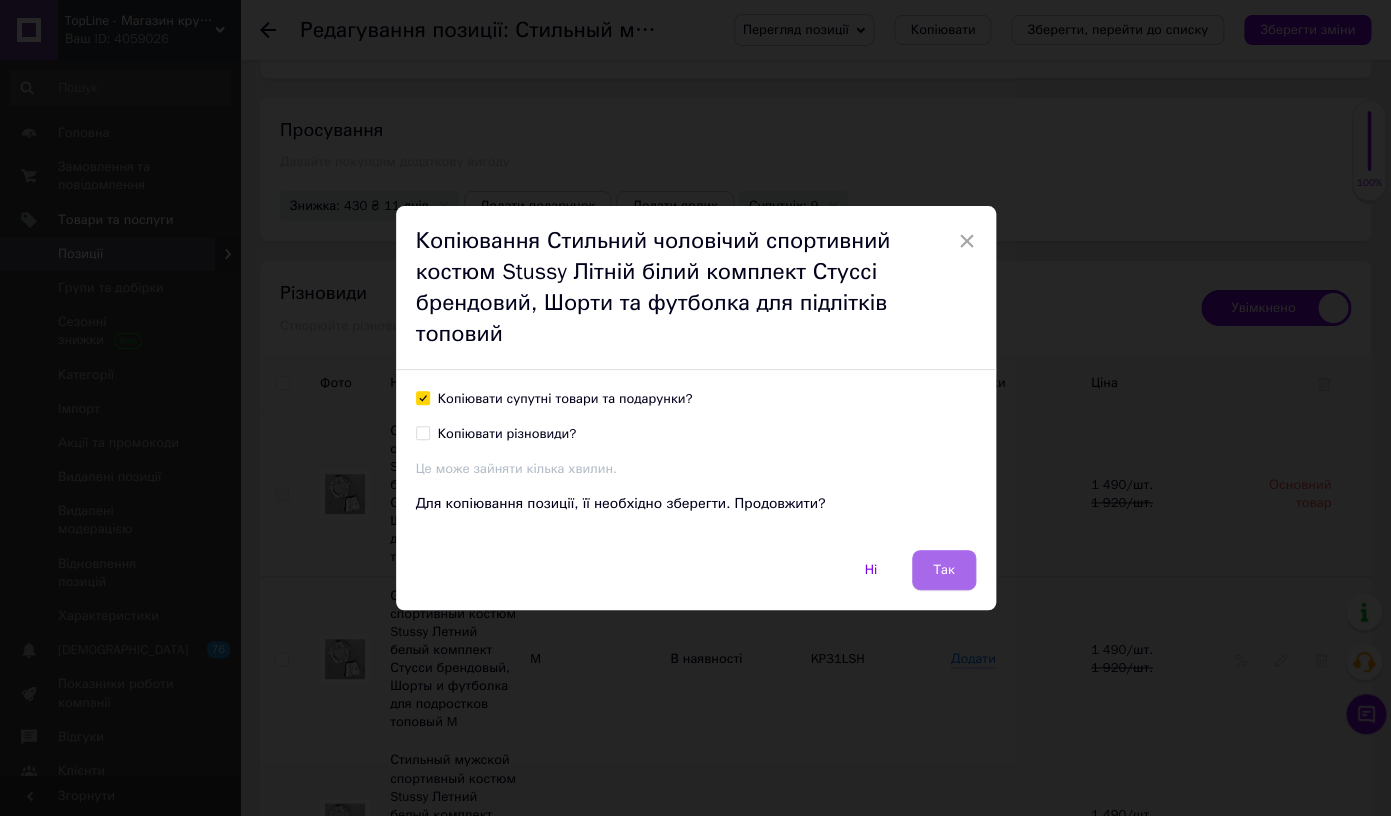 click on "Так" at bounding box center (944, 570) 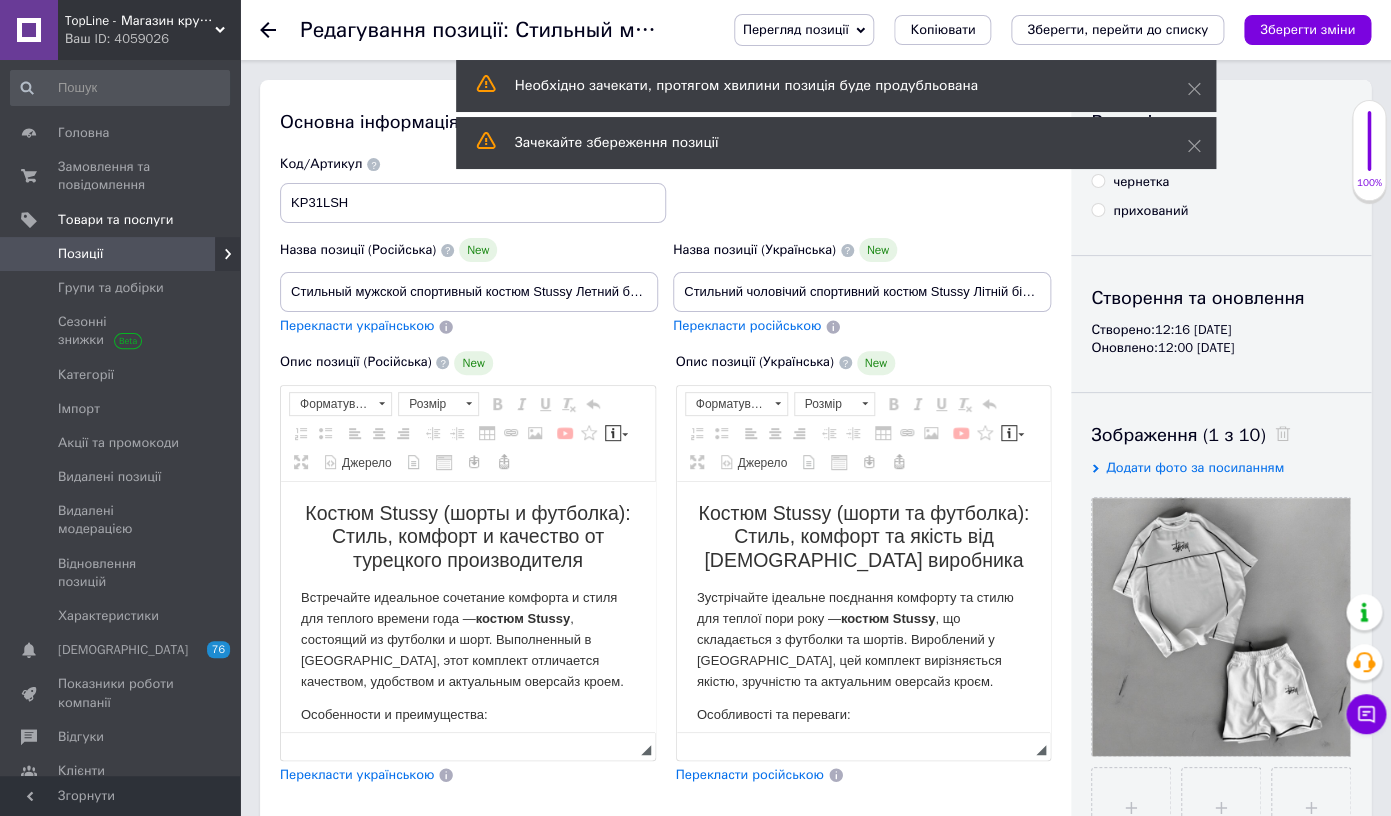 scroll, scrollTop: 0, scrollLeft: 0, axis: both 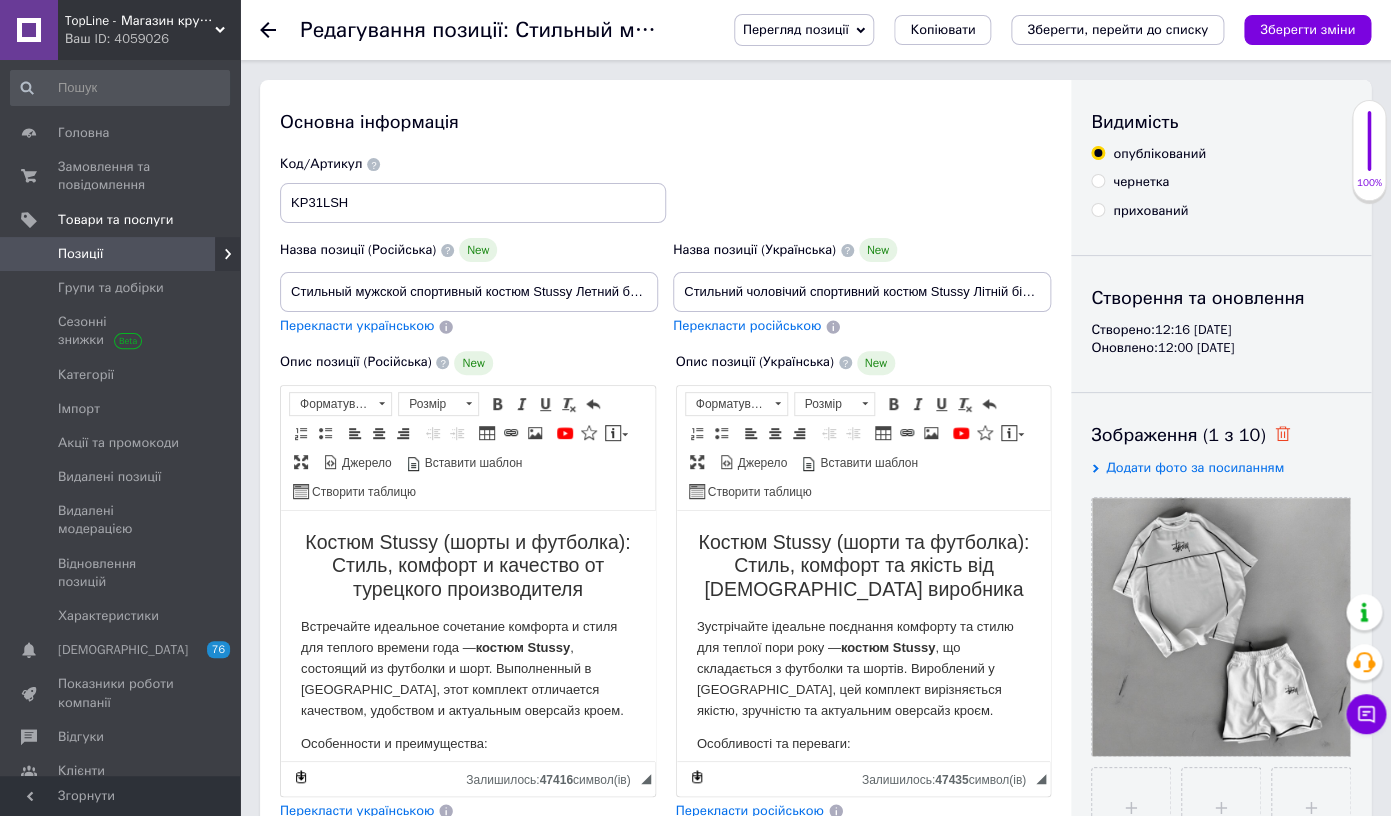 click 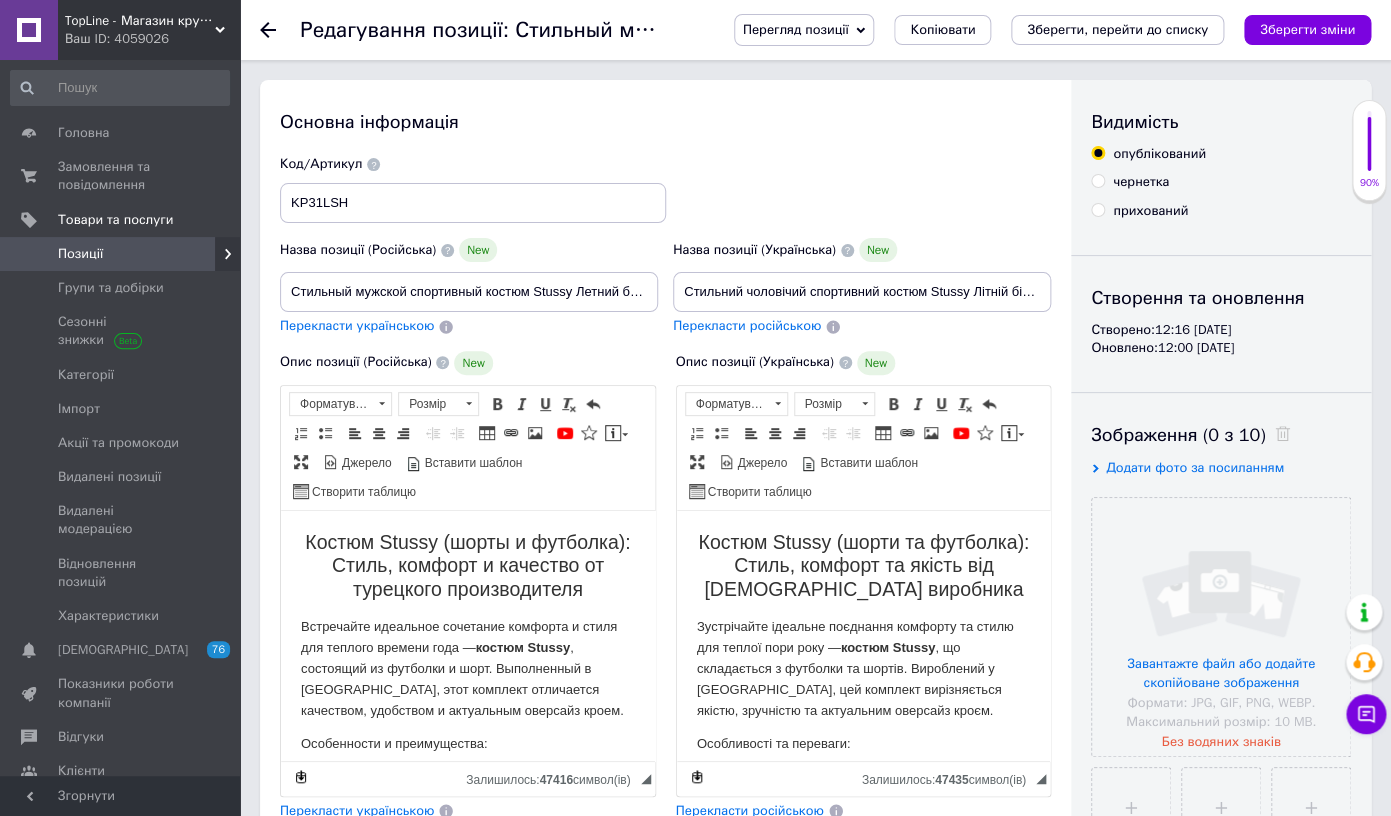 click at bounding box center (1221, 627) 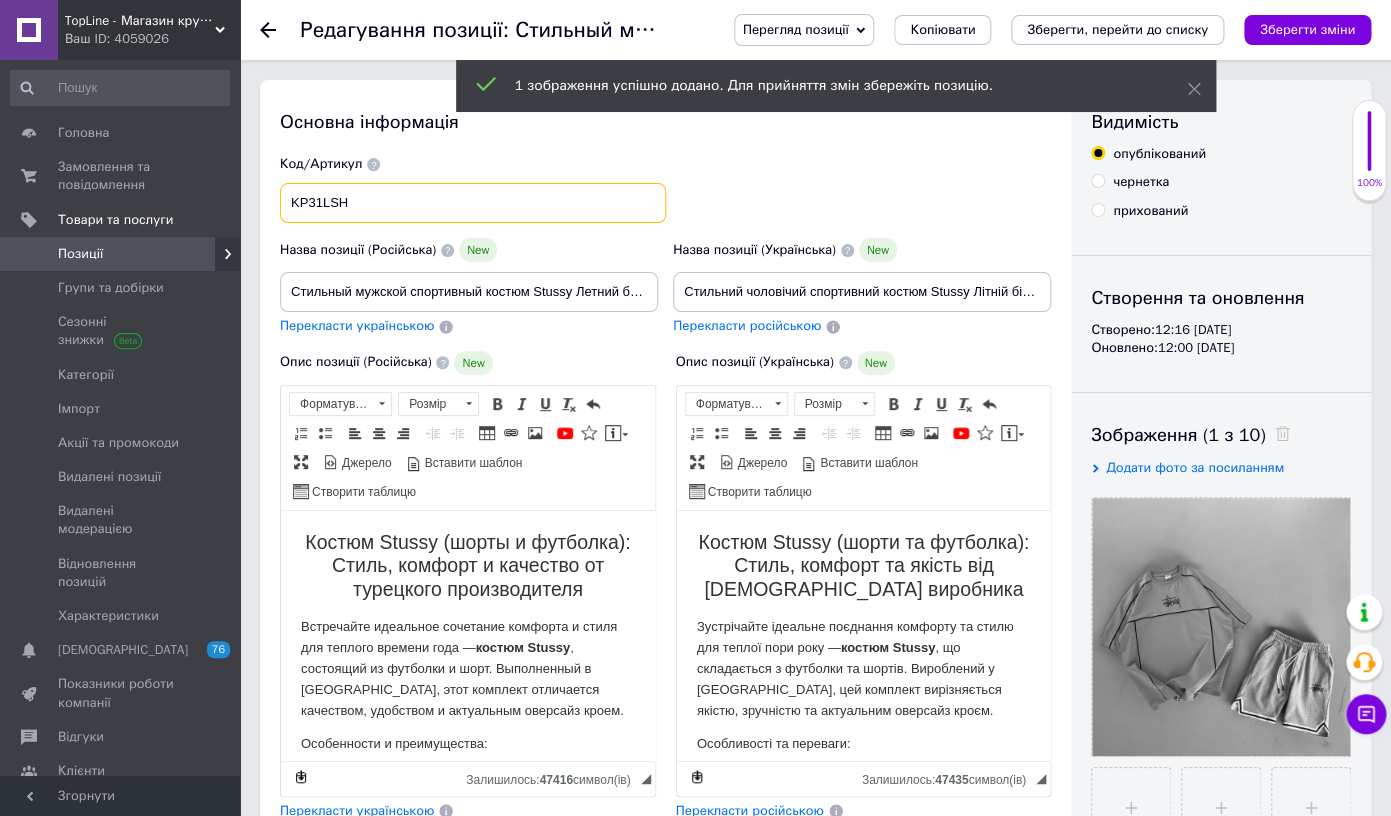 click on "KP31LSH" at bounding box center [473, 203] 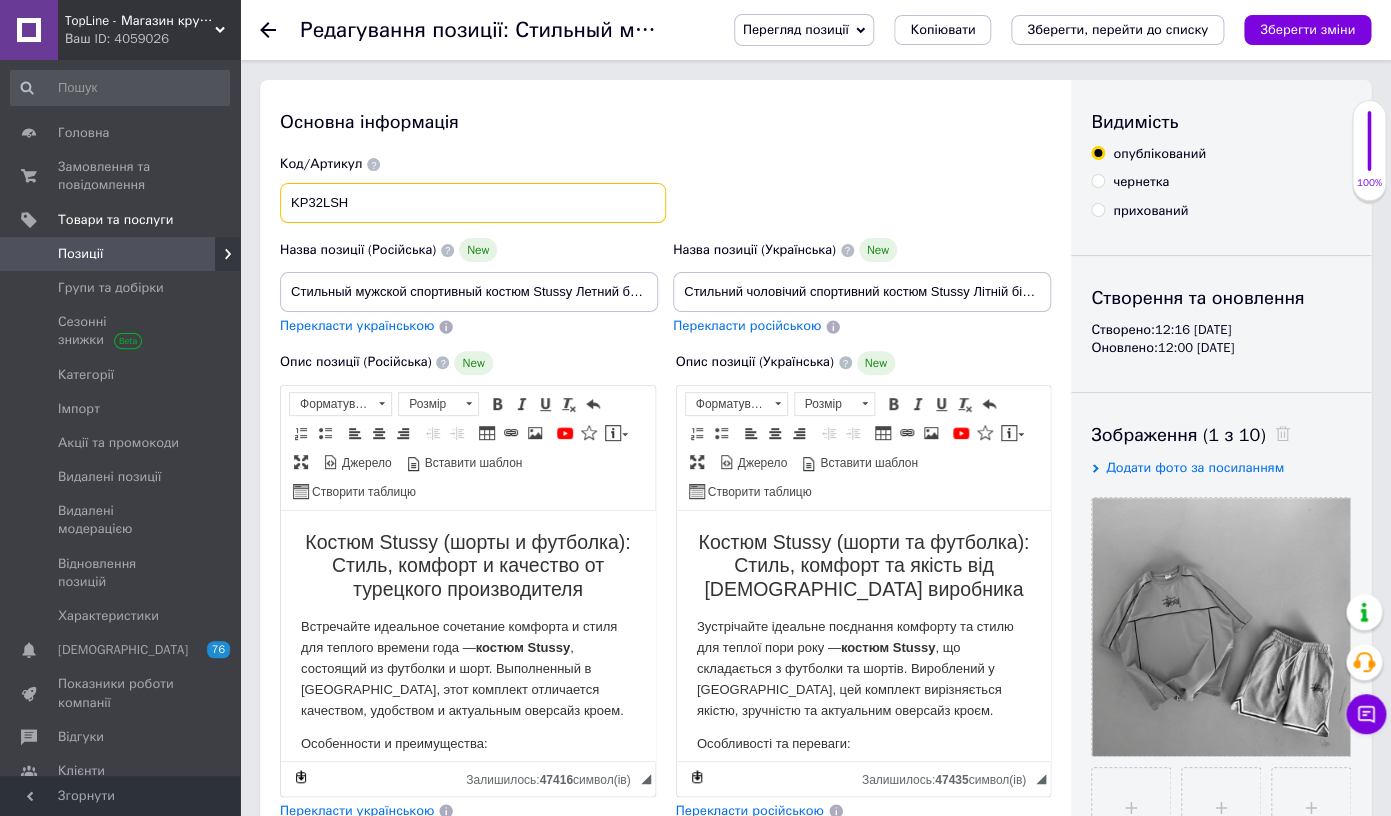 type on "KP32LSH" 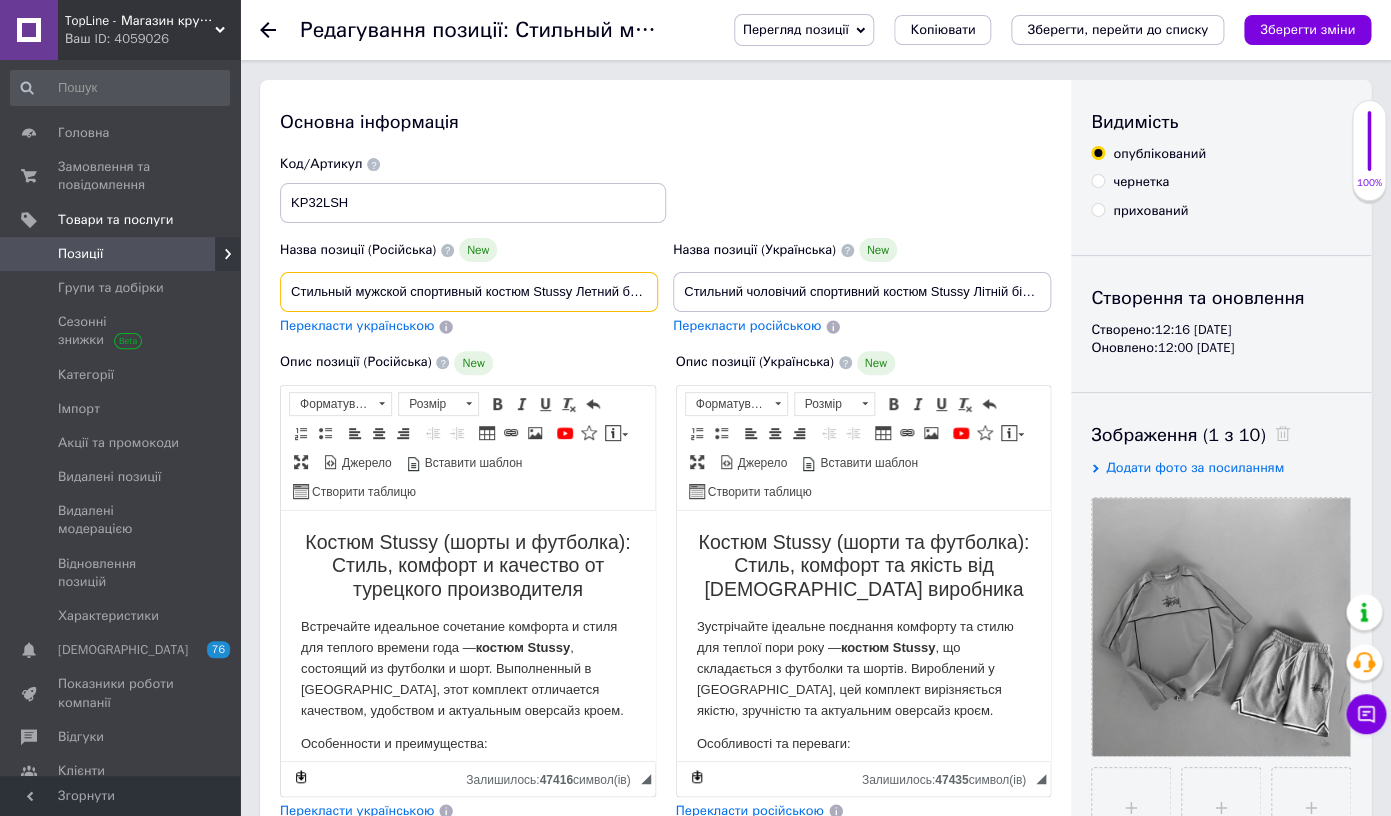 click on "Стильный мужской спортивный костюм Stussy Летний белый комплект Стусси брендовый, Шорты и футболка для подростков топовый" at bounding box center (469, 292) 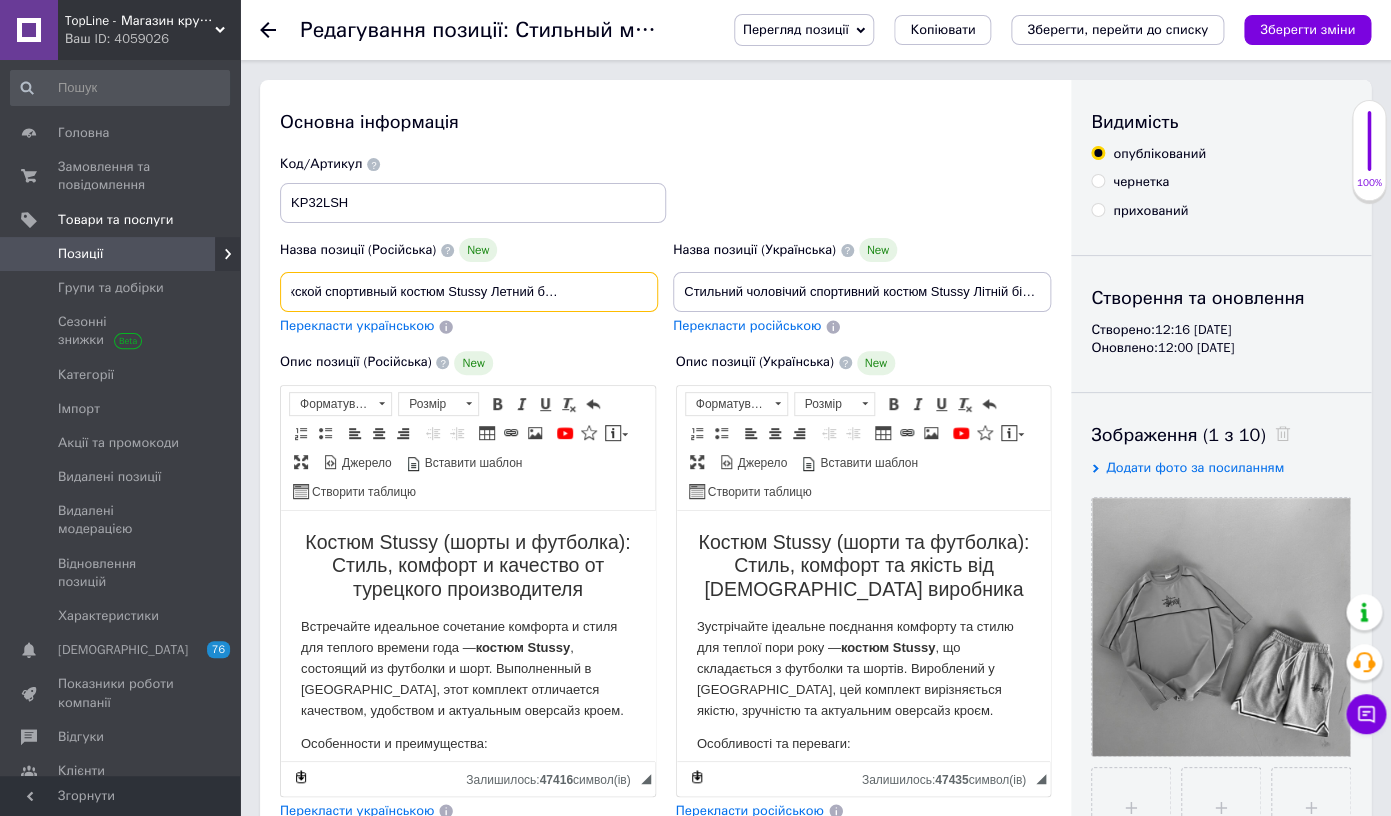 click on "Стильный мужской спортивный костюм Stussy Летний белый комплект Стусси брендовый, Шорты и футболка для подростков топовый" at bounding box center (469, 292) 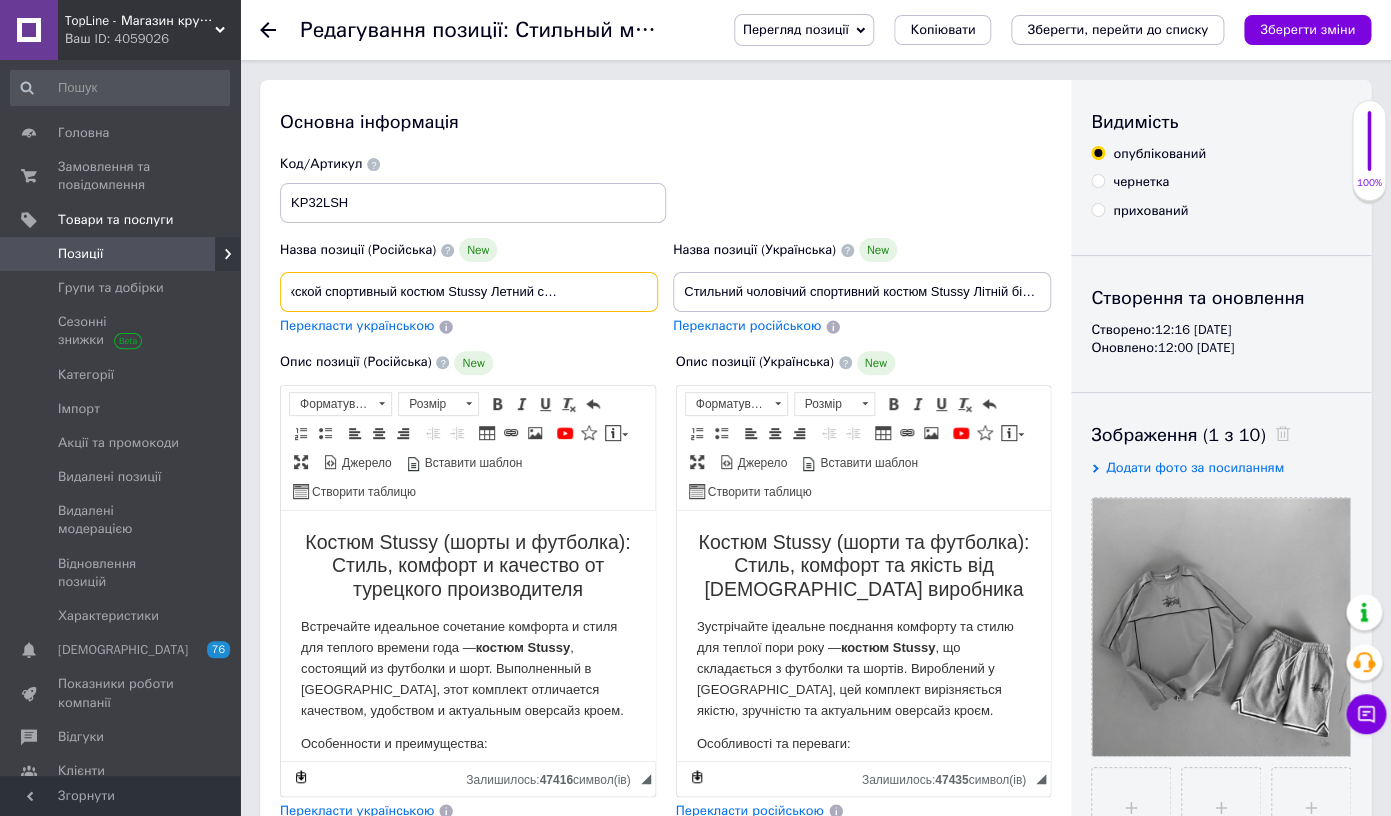 type on "Стильный мужской спортивный костюм Stussy Летний серый комплект Стусси брендовый, Шорты и футболка для подростков топовый" 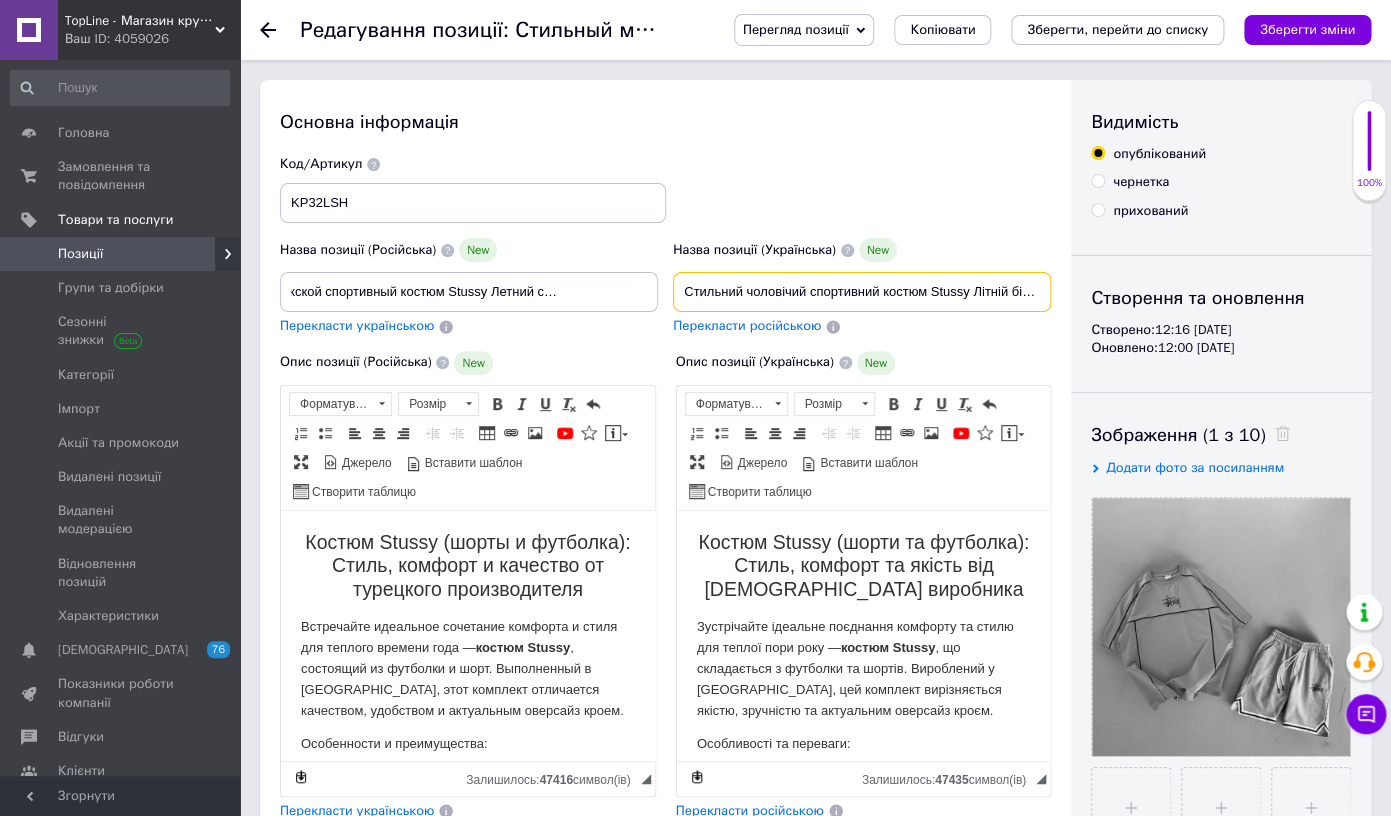 click on "Стильний чоловічий спортивний костюм Stussy Літній білий комплект Стуссі брендовий, Шорти та футболка для підлітків топовий" at bounding box center (862, 292) 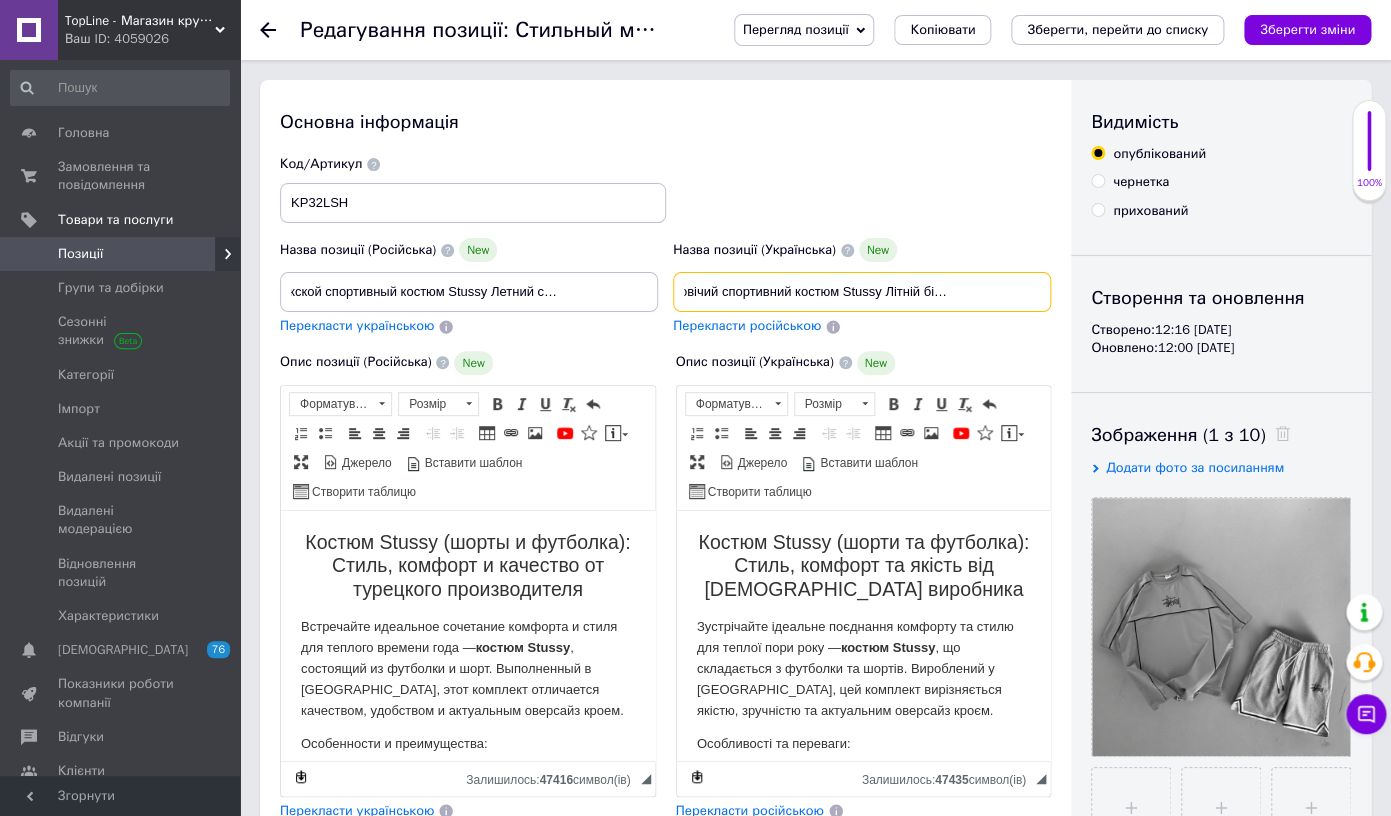 scroll, scrollTop: 0, scrollLeft: 98, axis: horizontal 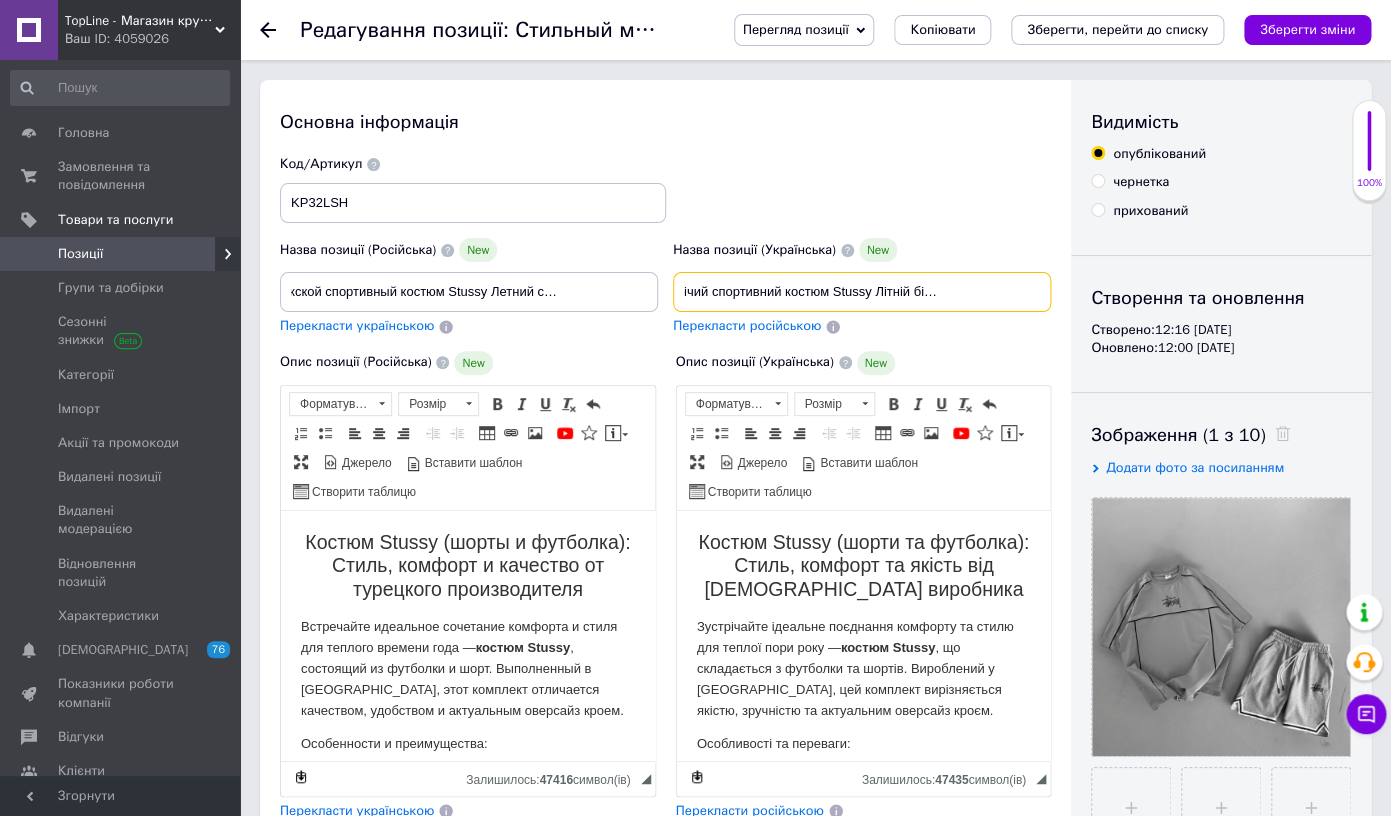 click on "Стильний чоловічий спортивний костюм Stussy Літній білий комплект Стуссі брендовий, Шорти та футболка для підлітків топовий" at bounding box center [862, 292] 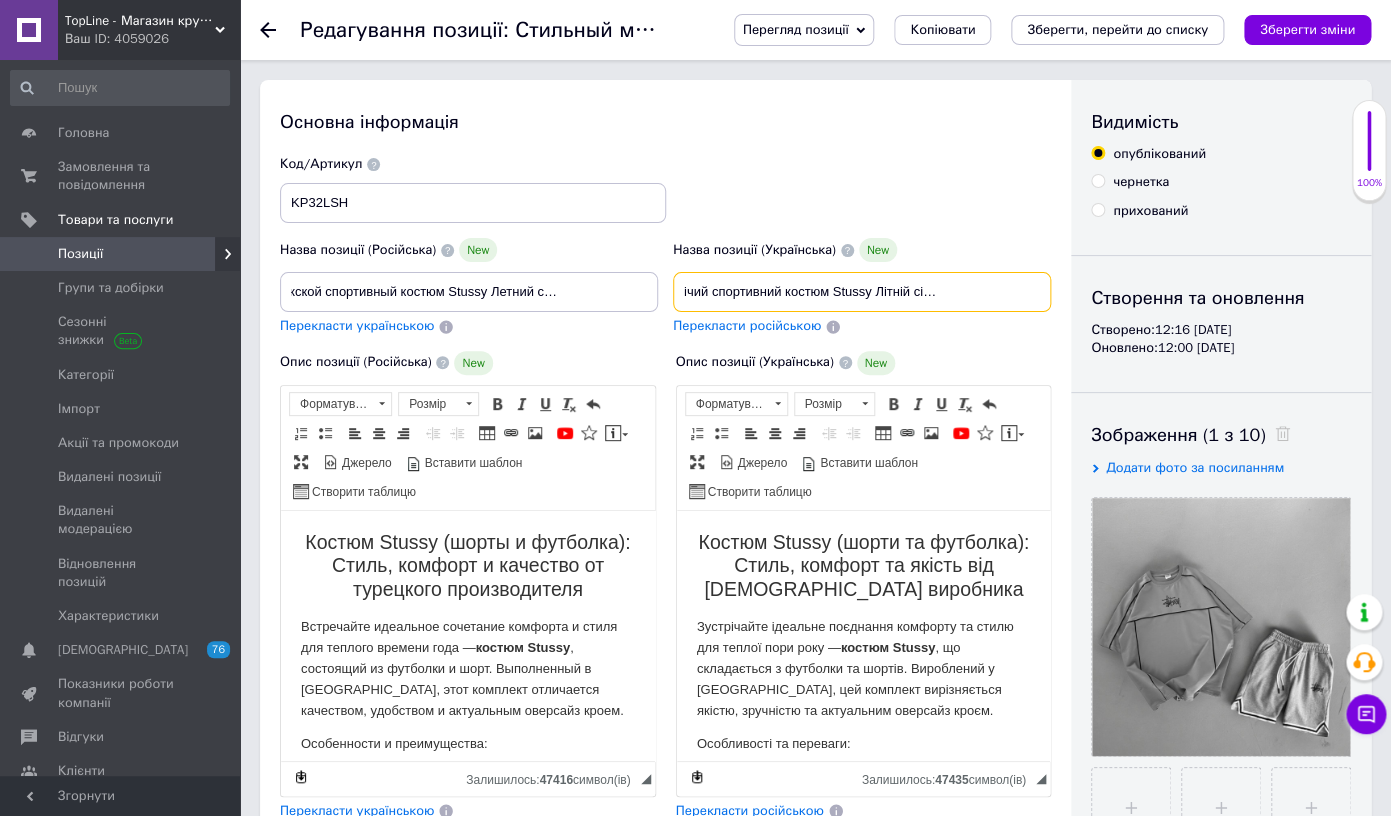 type on "Стильний чоловічий спортивний костюм Stussy Літній сірий комплект Стуссі брендовий, Шорти та футболка для підлітків топовий" 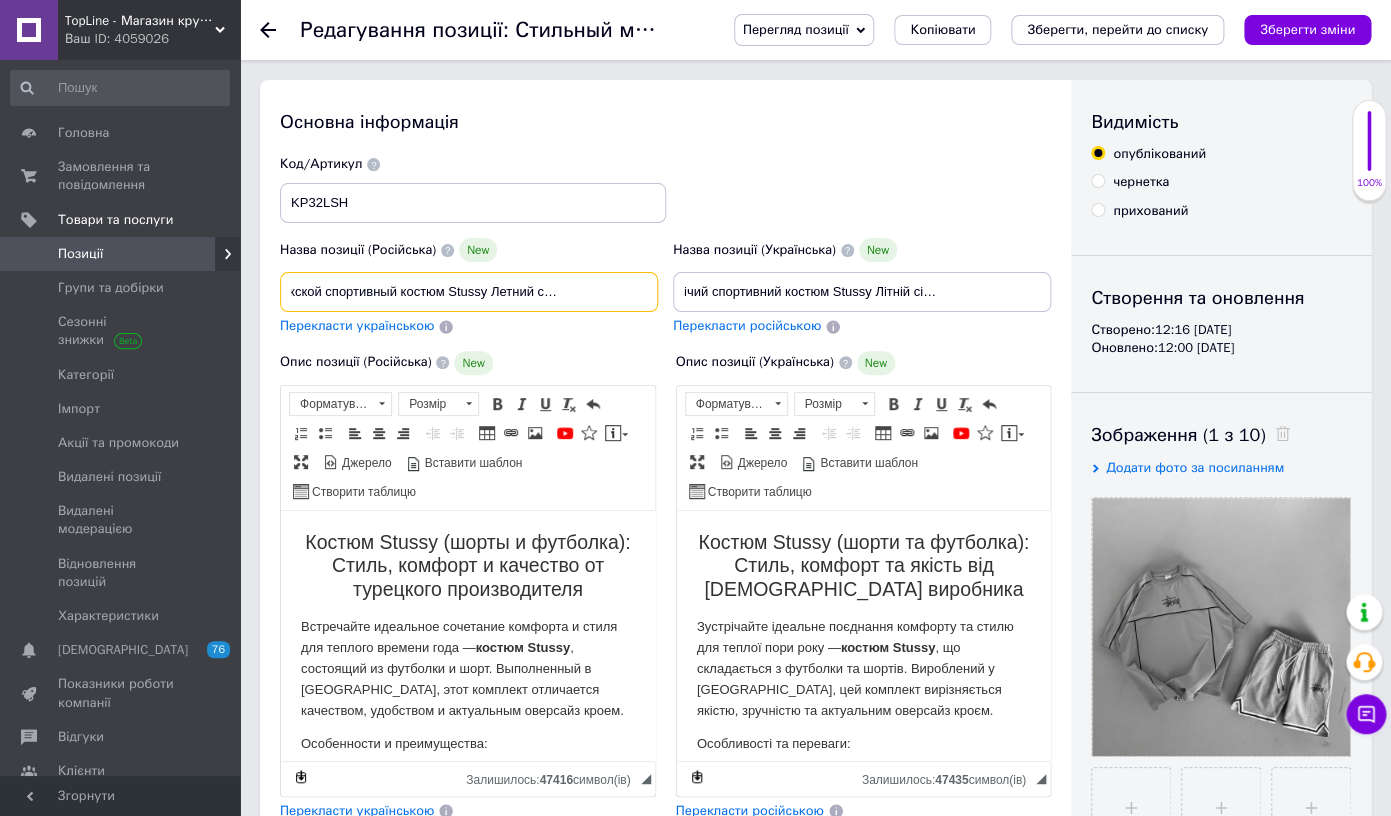 click on "Стильный мужской спортивный костюм Stussy Летний серый комплект Стусси брендовый, Шорты и футболка для подростков топовый" at bounding box center [469, 292] 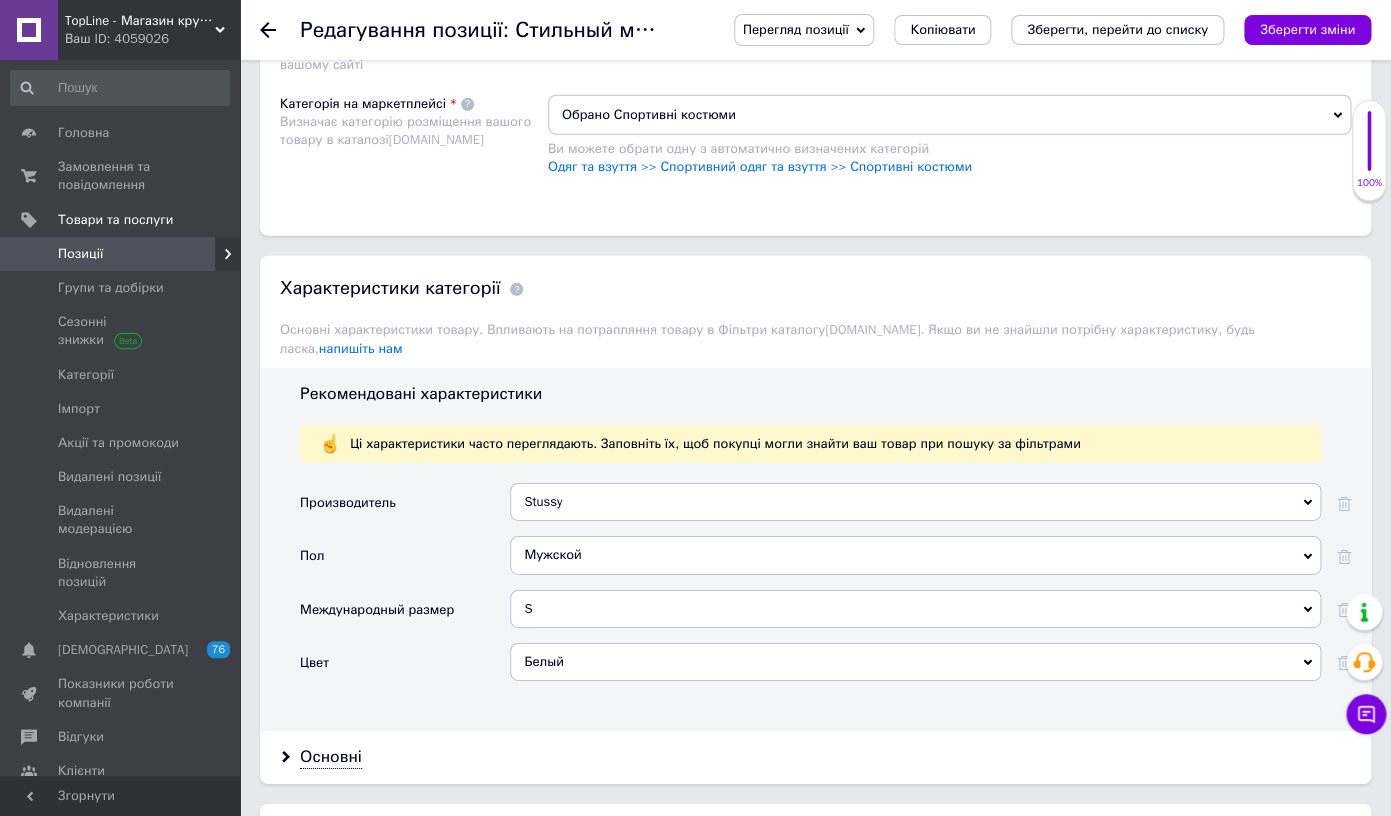 scroll, scrollTop: 2101, scrollLeft: 0, axis: vertical 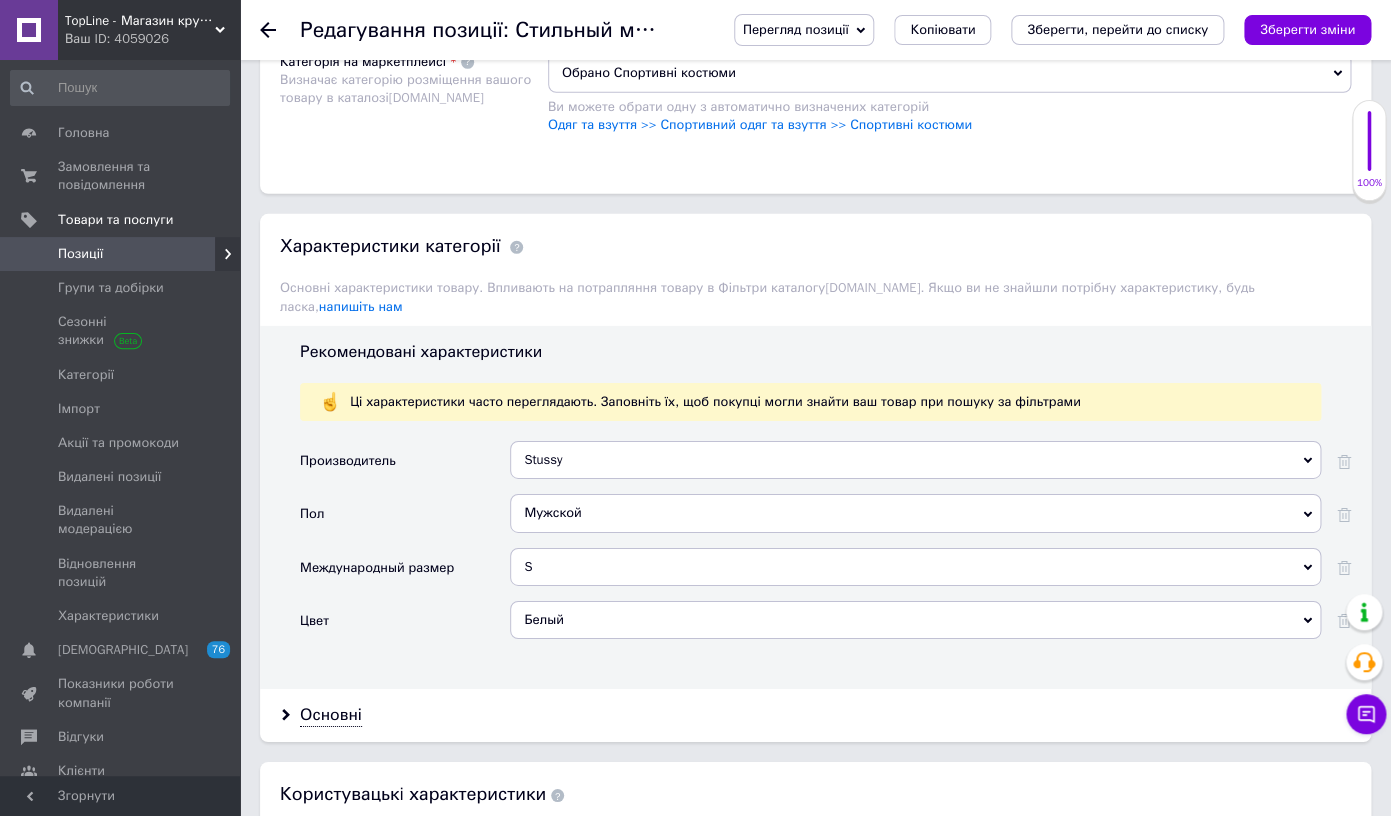 click on "Белый" at bounding box center (915, 620) 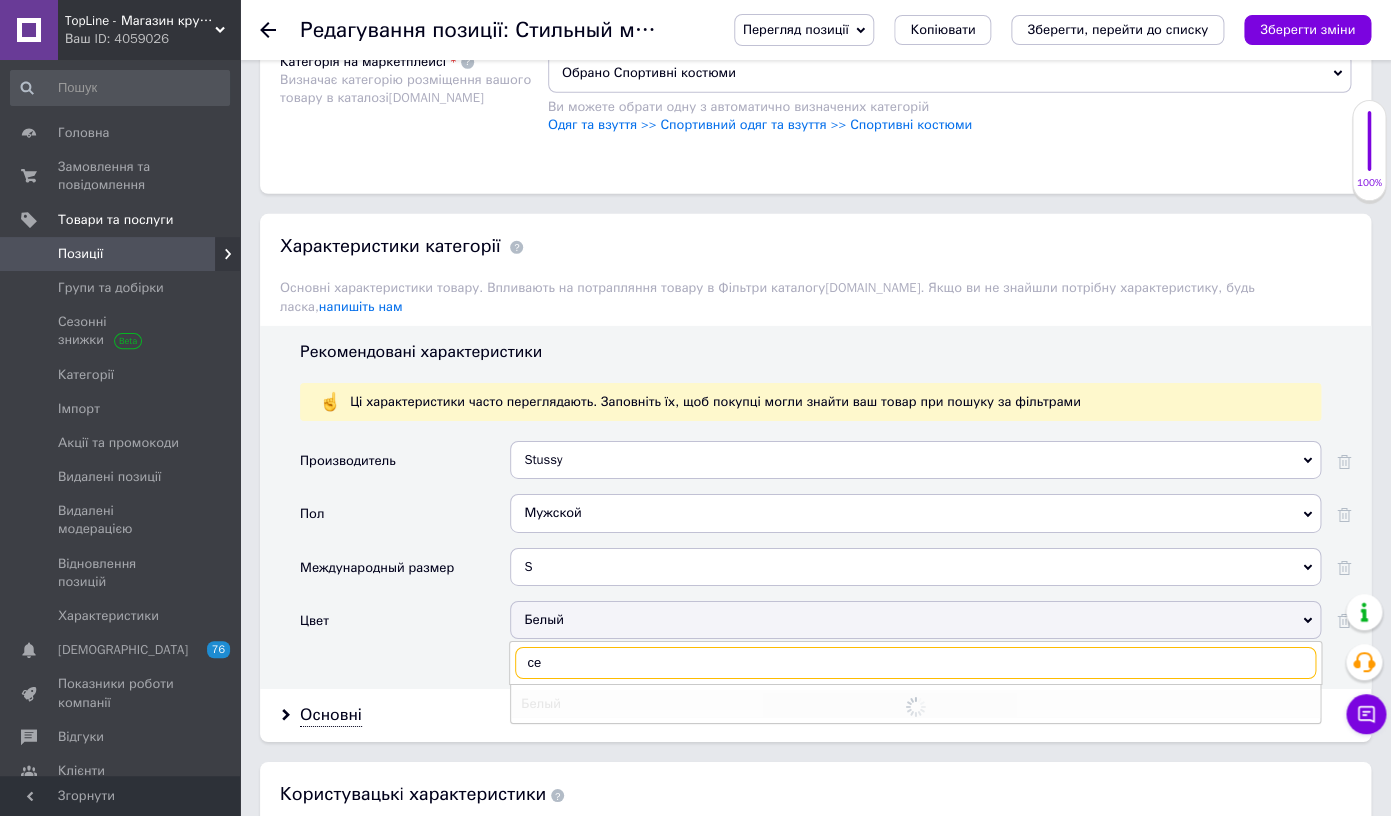 type on "сер" 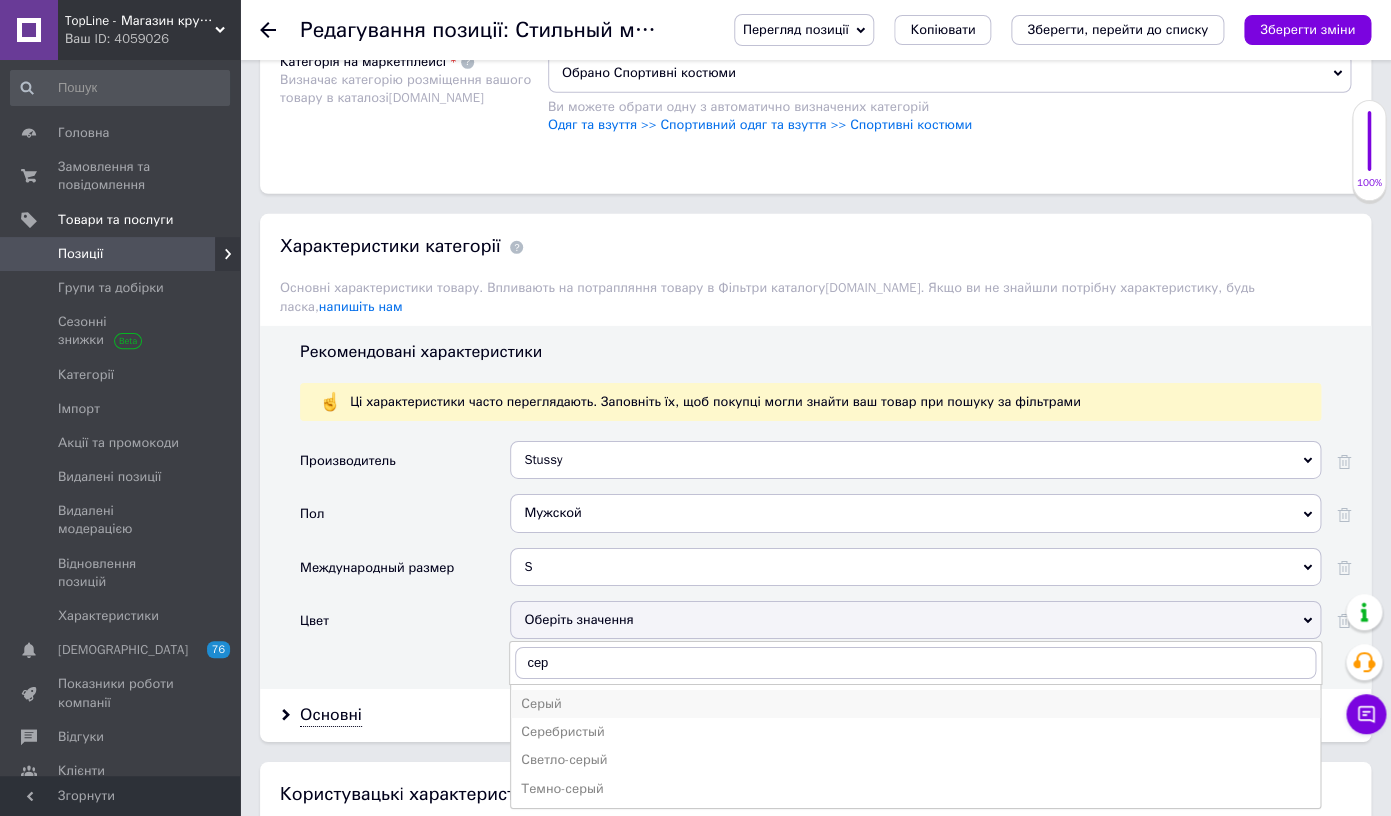 click on "Серый" at bounding box center [915, 704] 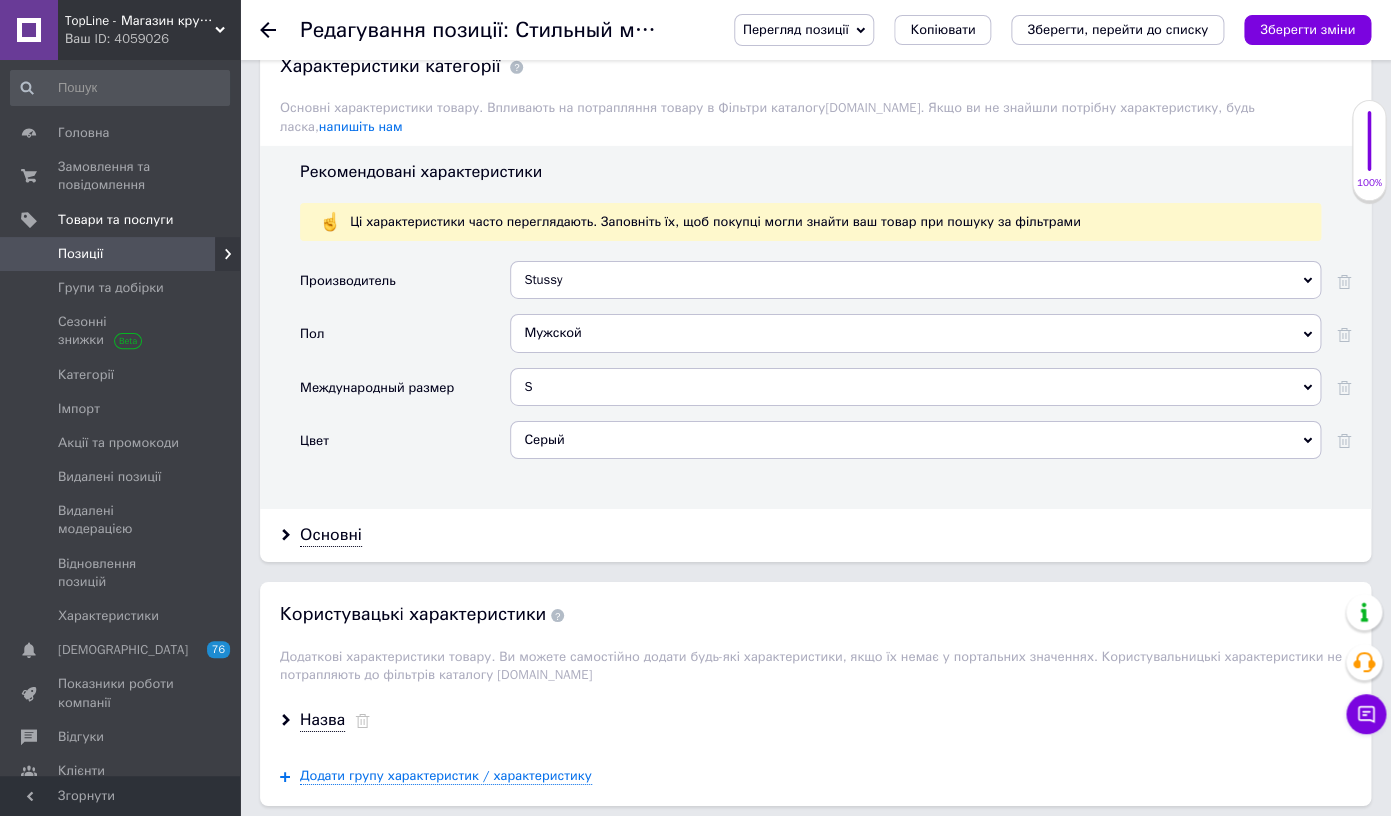 scroll, scrollTop: 2437, scrollLeft: 0, axis: vertical 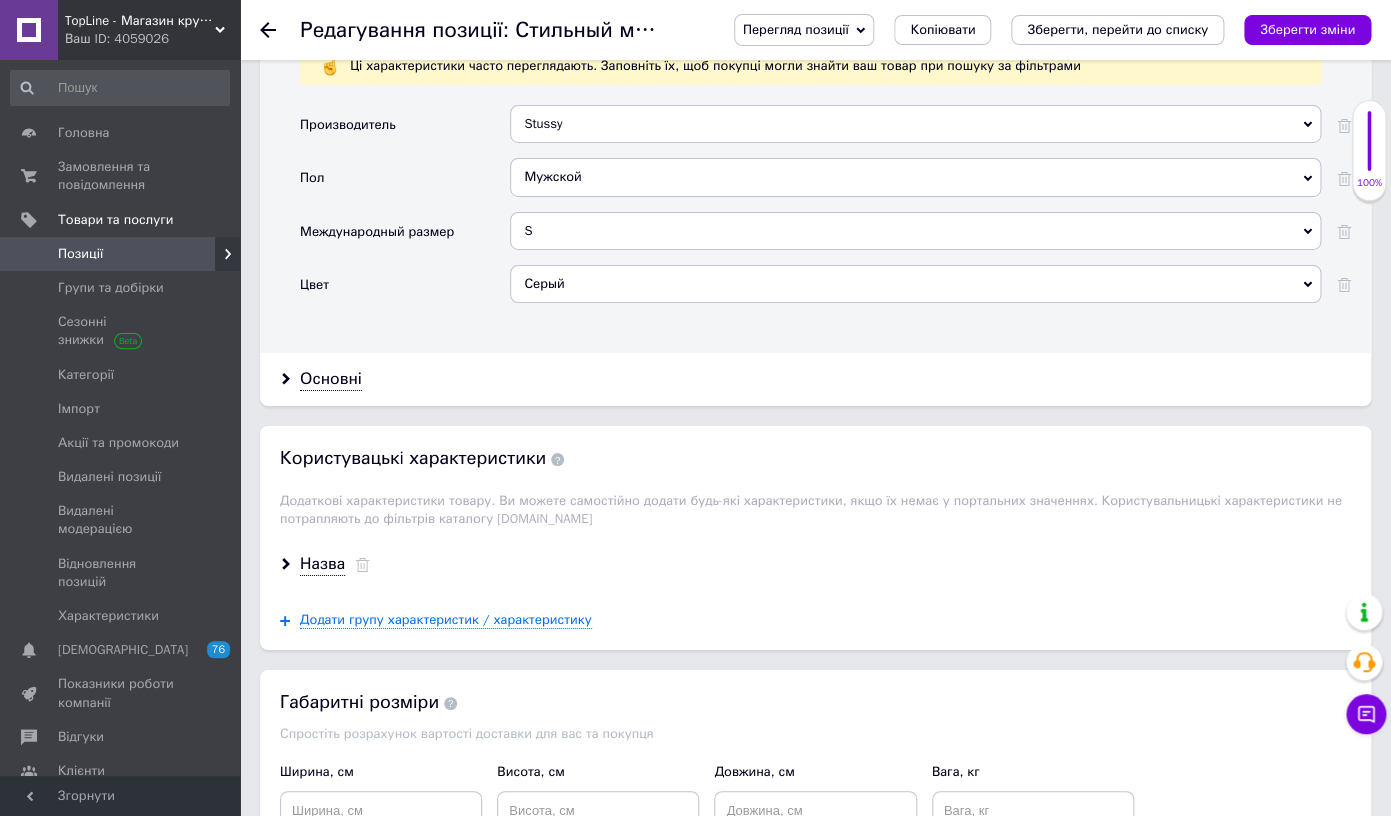click on "Назва" at bounding box center (815, 564) 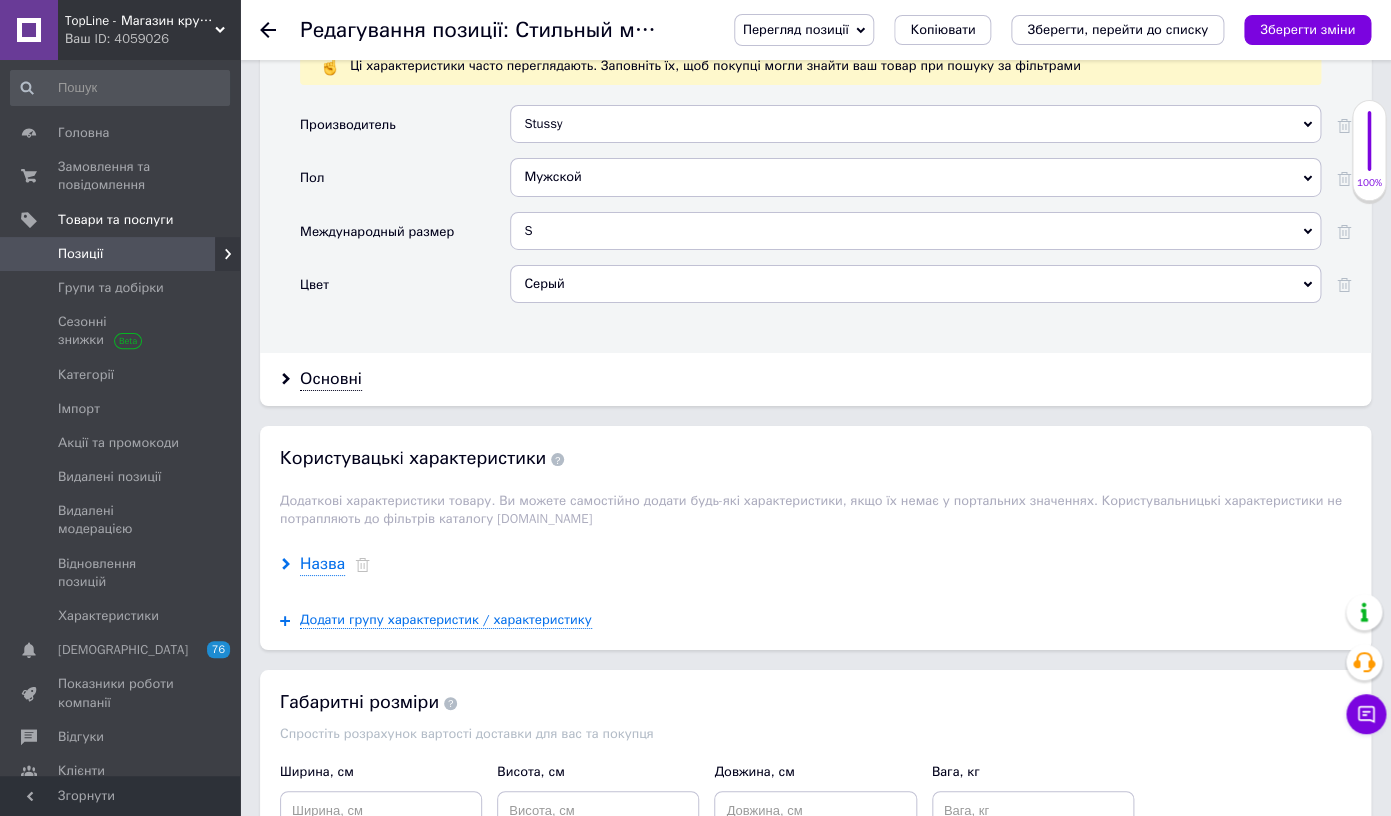 click on "Назва" at bounding box center (322, 564) 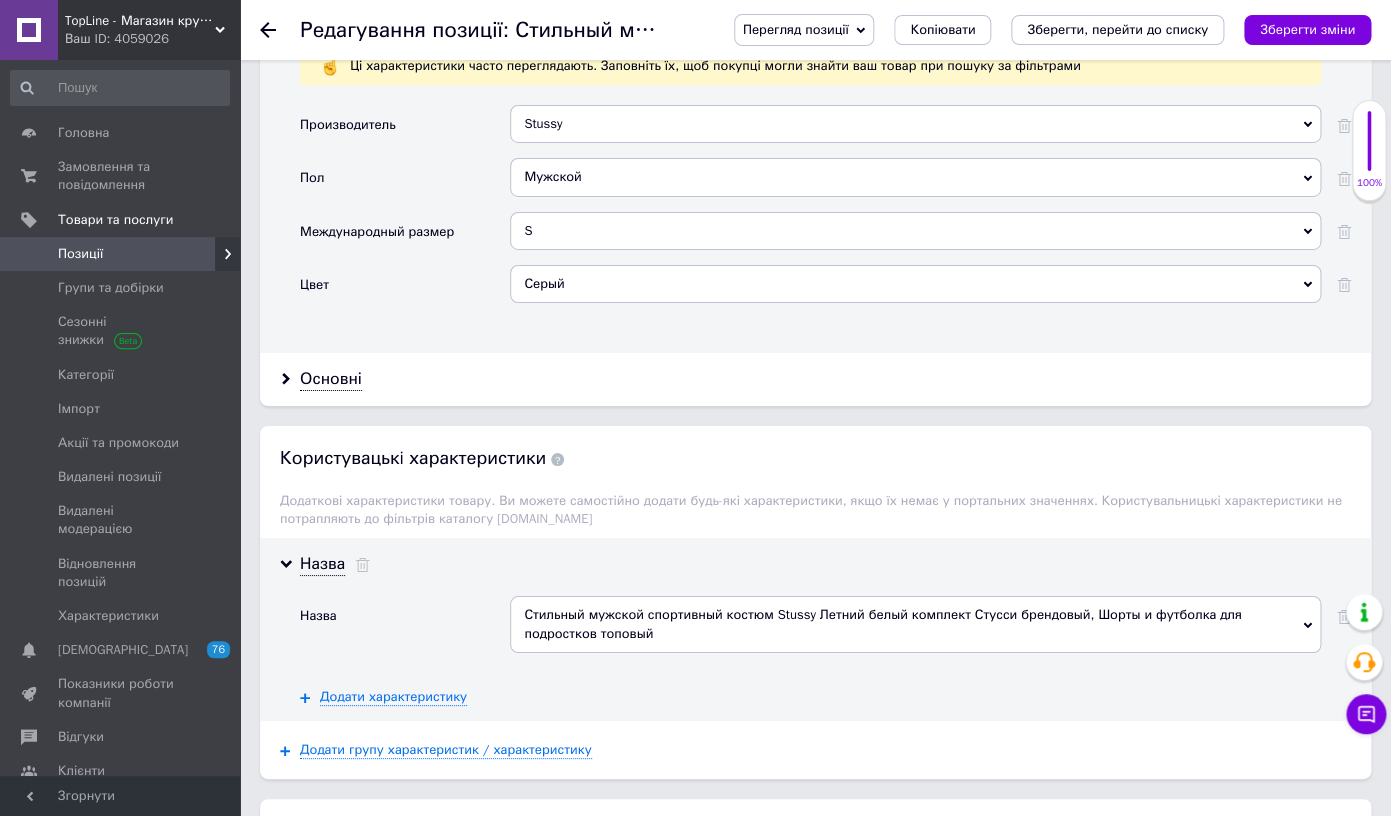click on "Стильный мужской спортивный костюм Stussy Летний белый комплект Стусси брендовый, Шорты и футболка для подростков топовый" at bounding box center (915, 624) 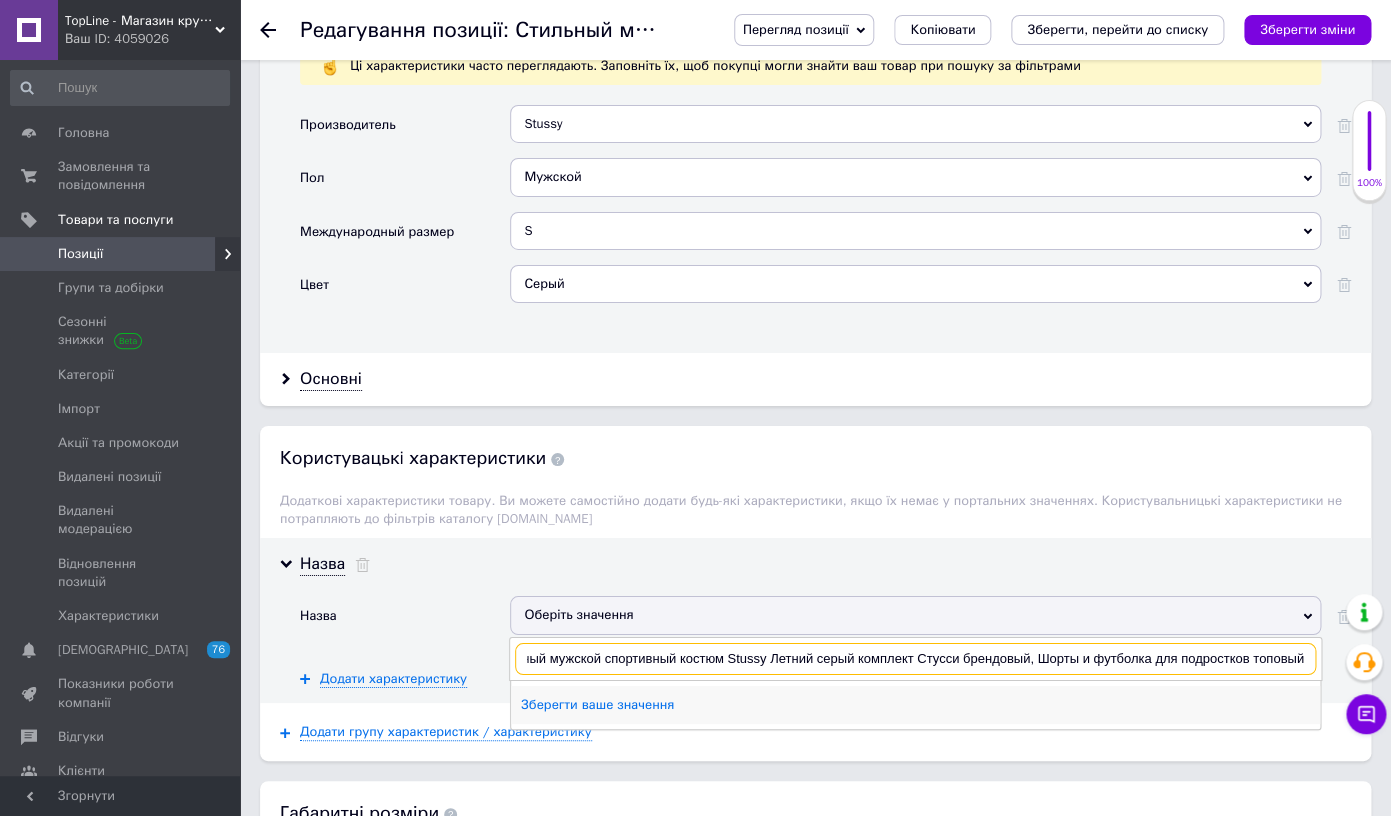 type on "Стильный мужской спортивный костюм Stussy Летний серый комплект Стусси брендовый, Шорты и футболка для подростков топовый" 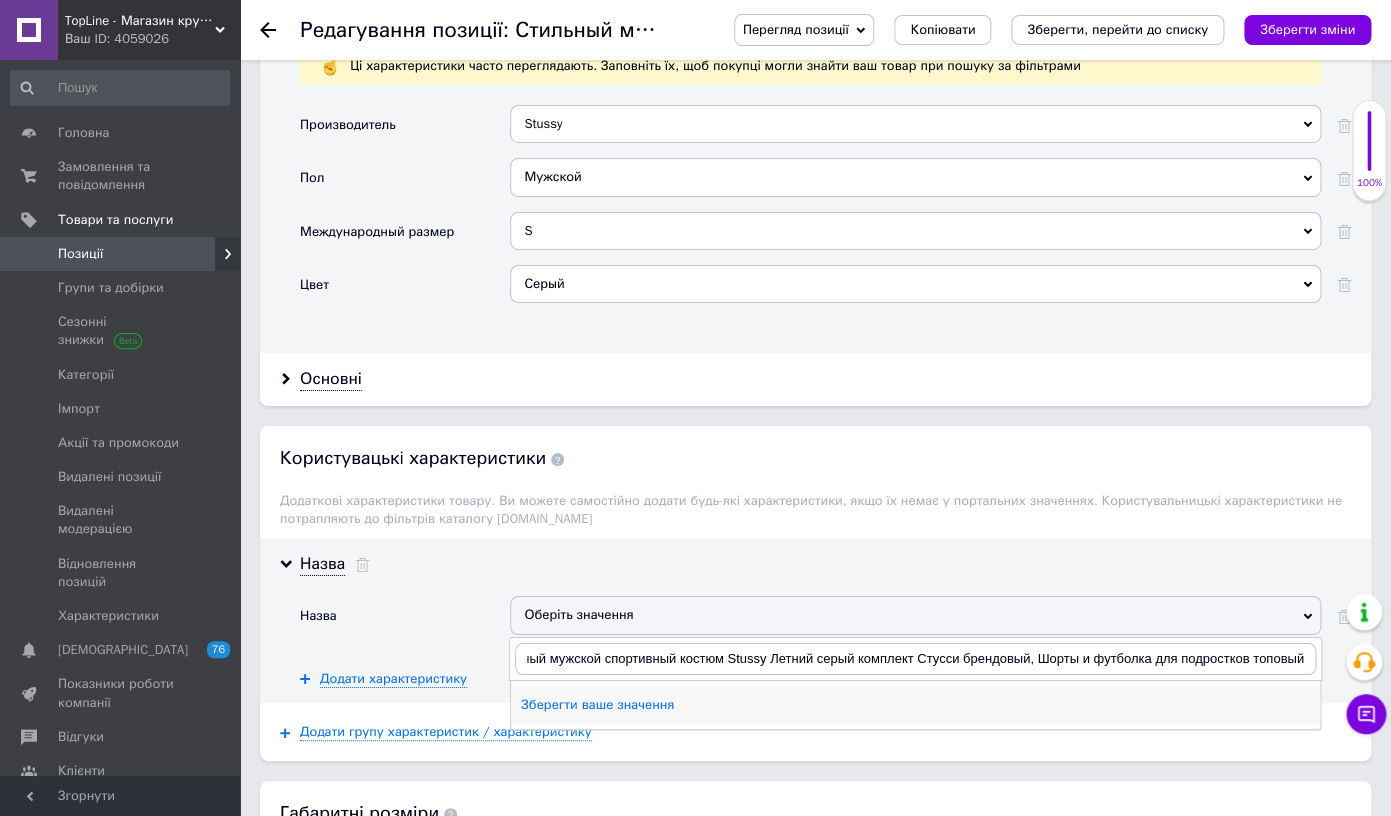 click on "Зберегти ваше значення" at bounding box center [915, 705] 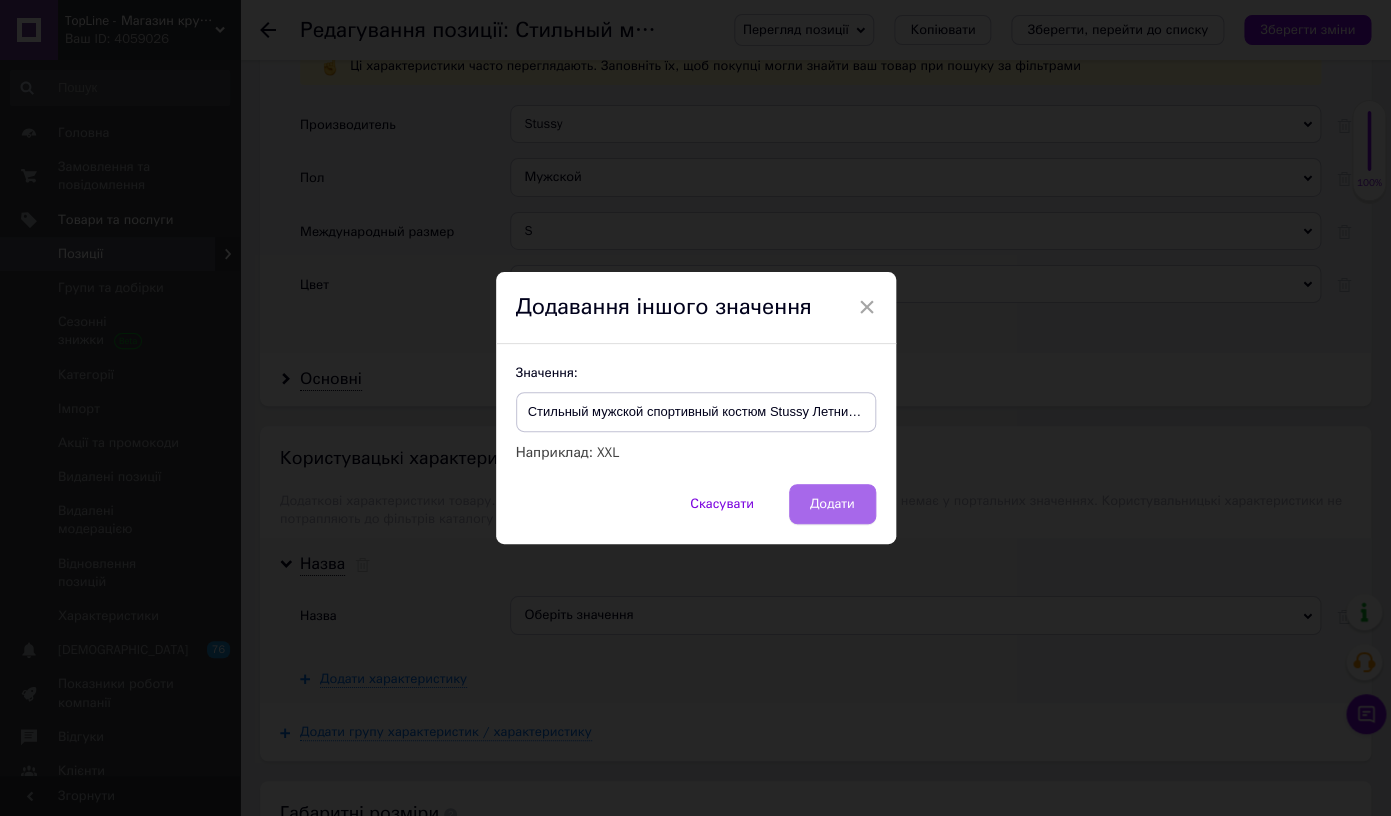 click on "Додати" at bounding box center (832, 504) 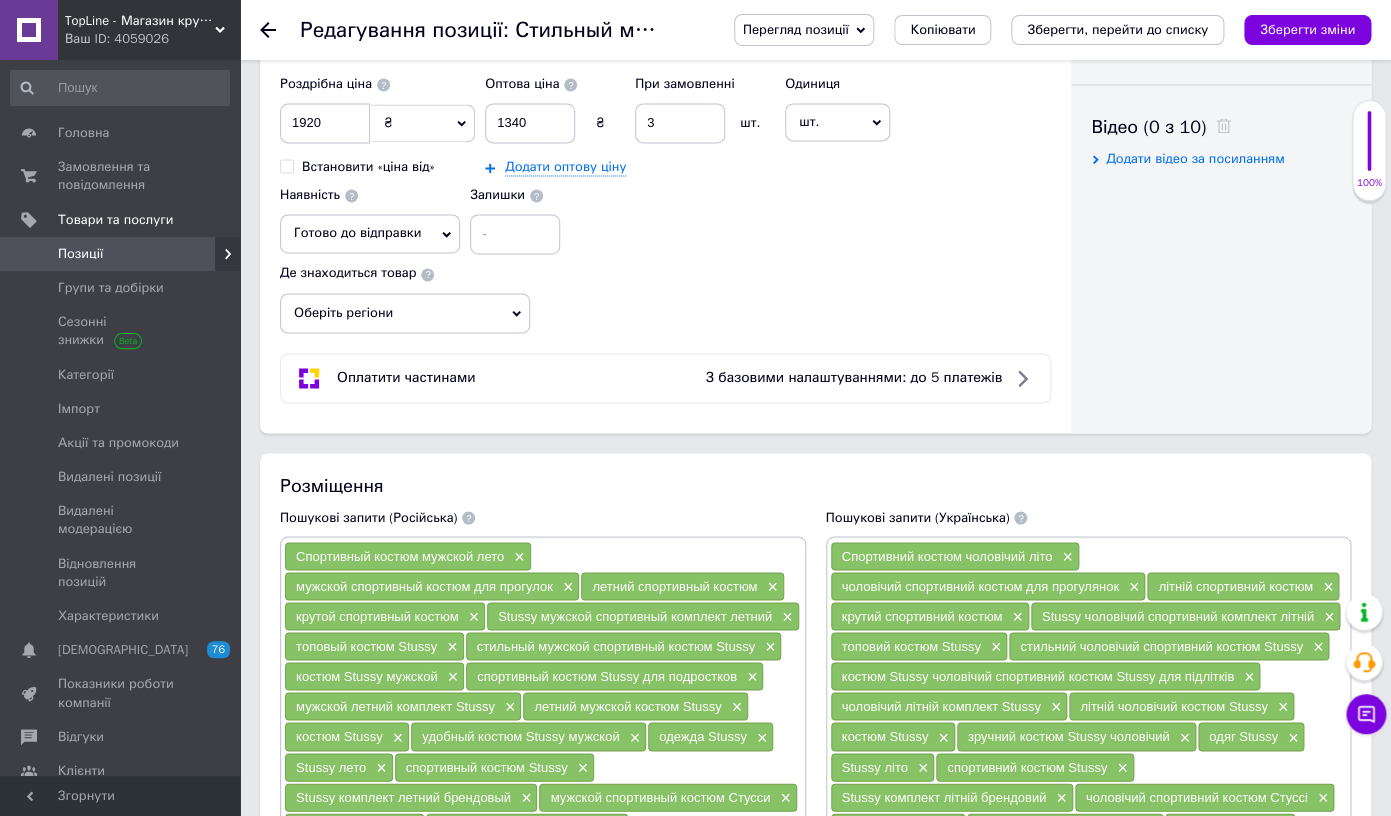 scroll, scrollTop: 317, scrollLeft: 0, axis: vertical 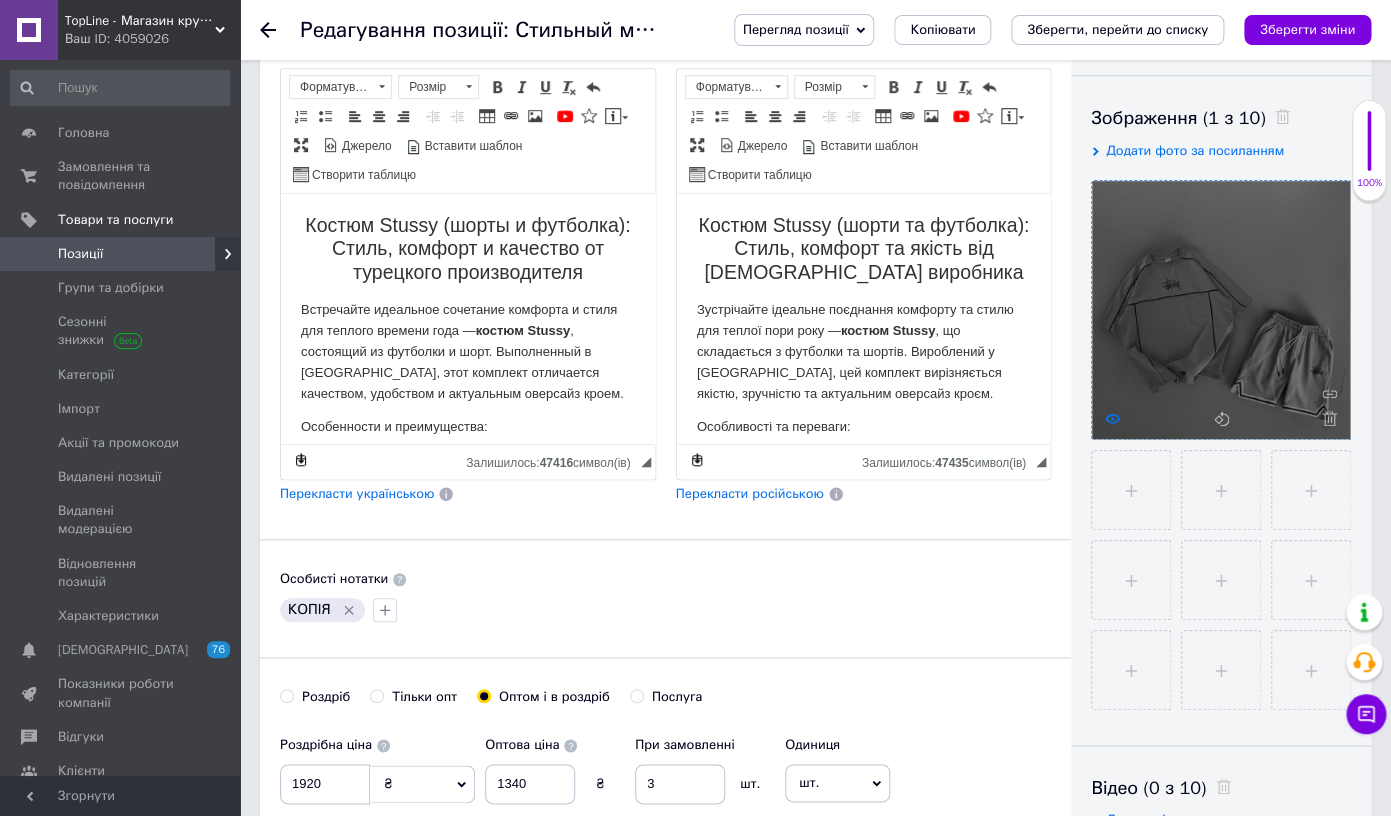 click 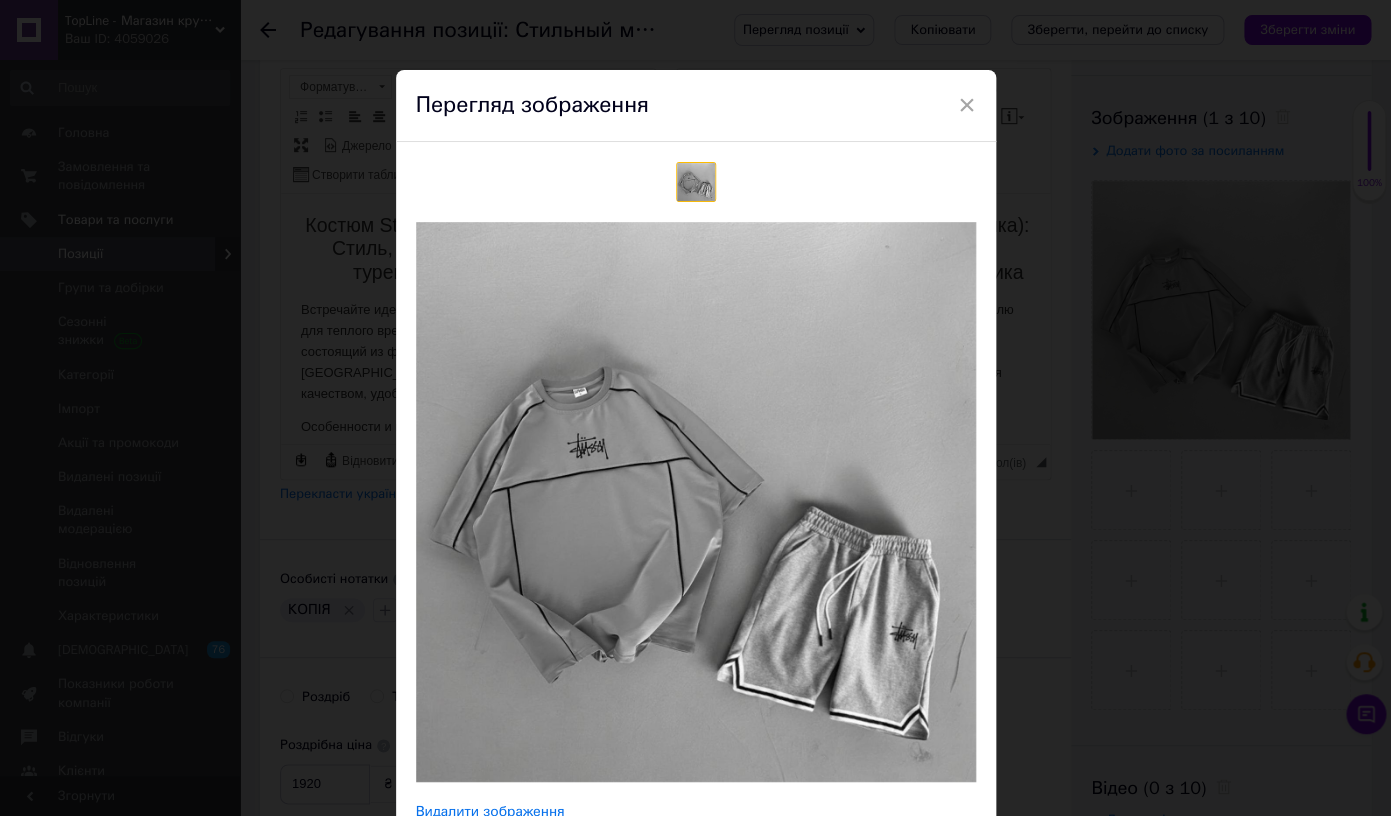 click on "× Перегляд зображення Видалити зображення Видалити всі зображення" at bounding box center [695, 408] 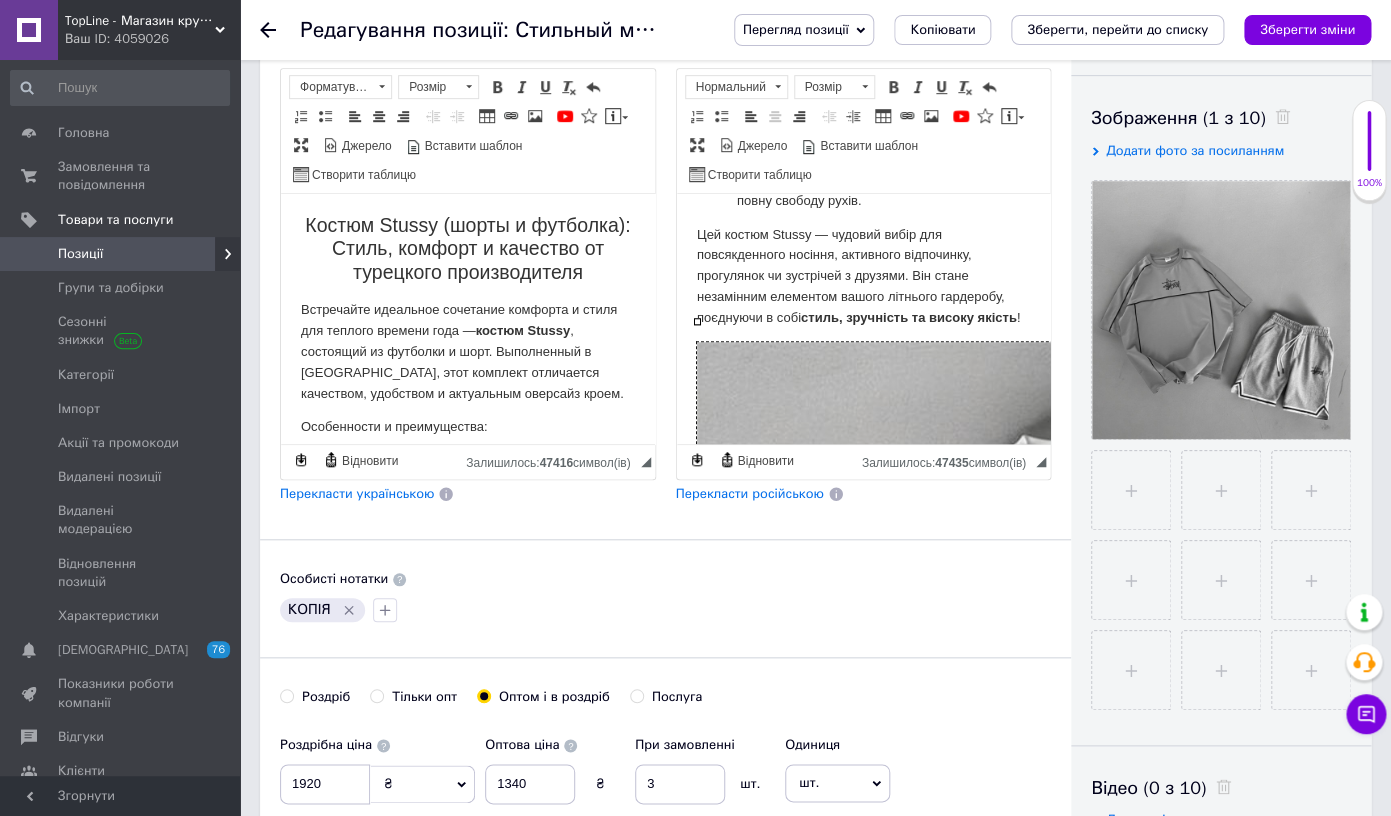 click at bounding box center (1336, 982) 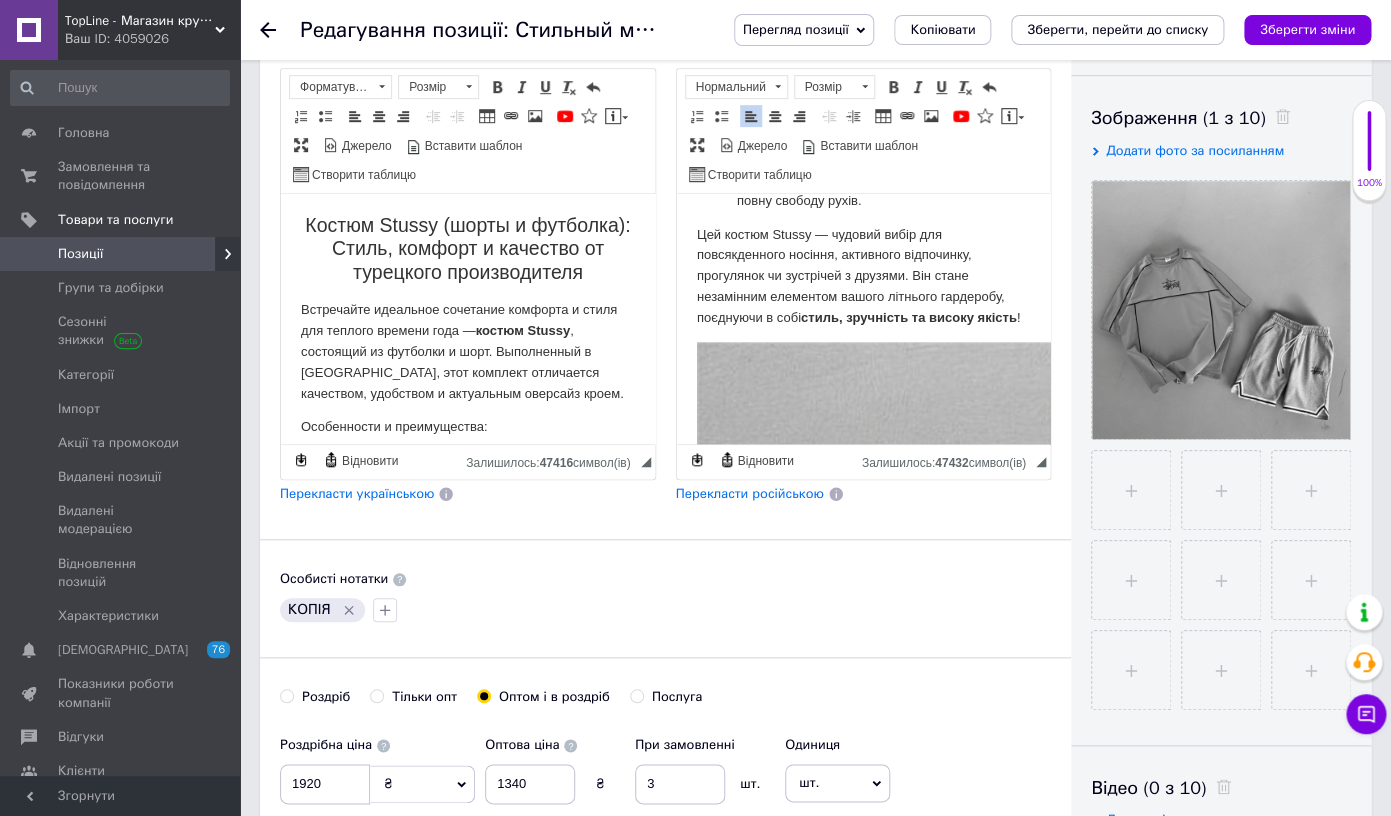 scroll, scrollTop: 1834, scrollLeft: 0, axis: vertical 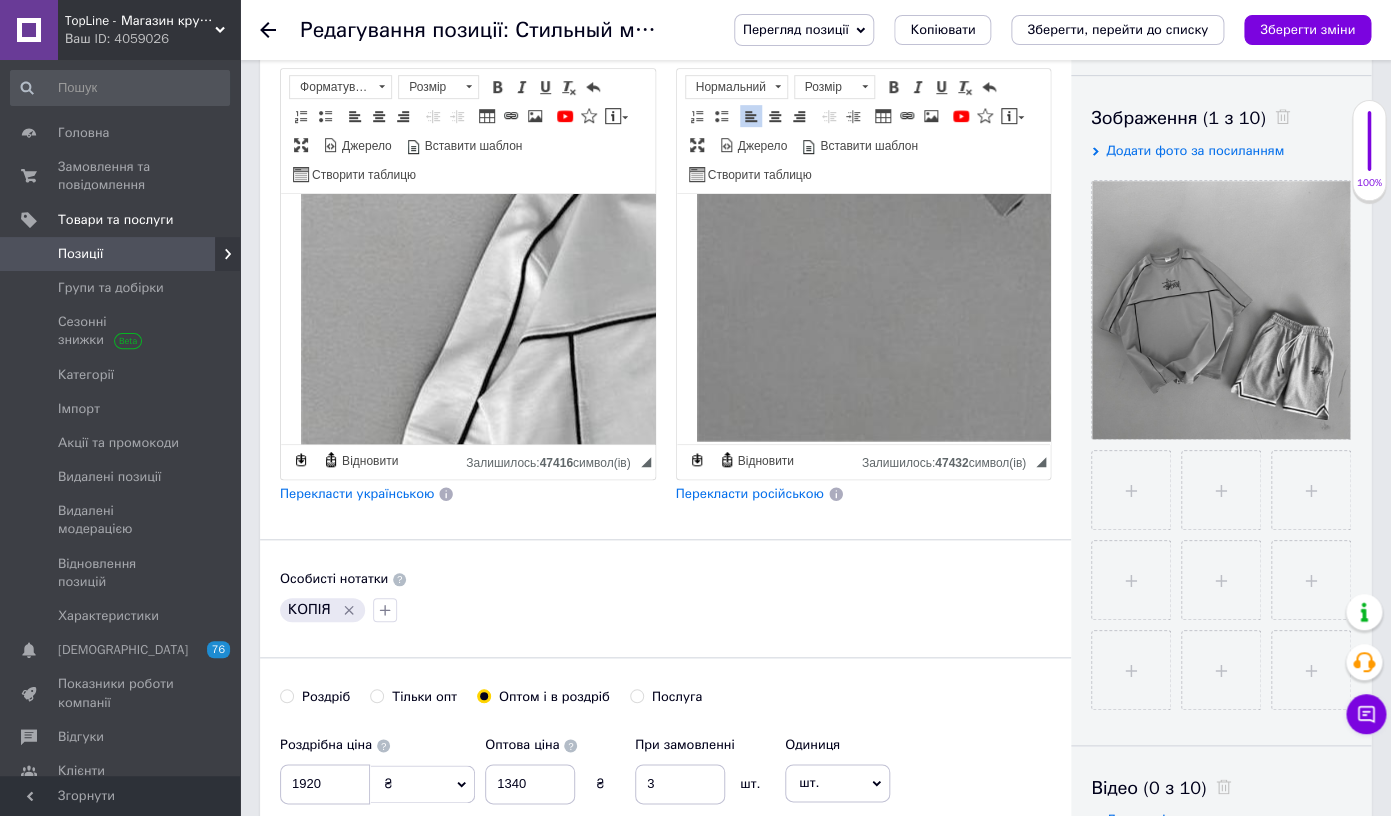 click at bounding box center [941, 635] 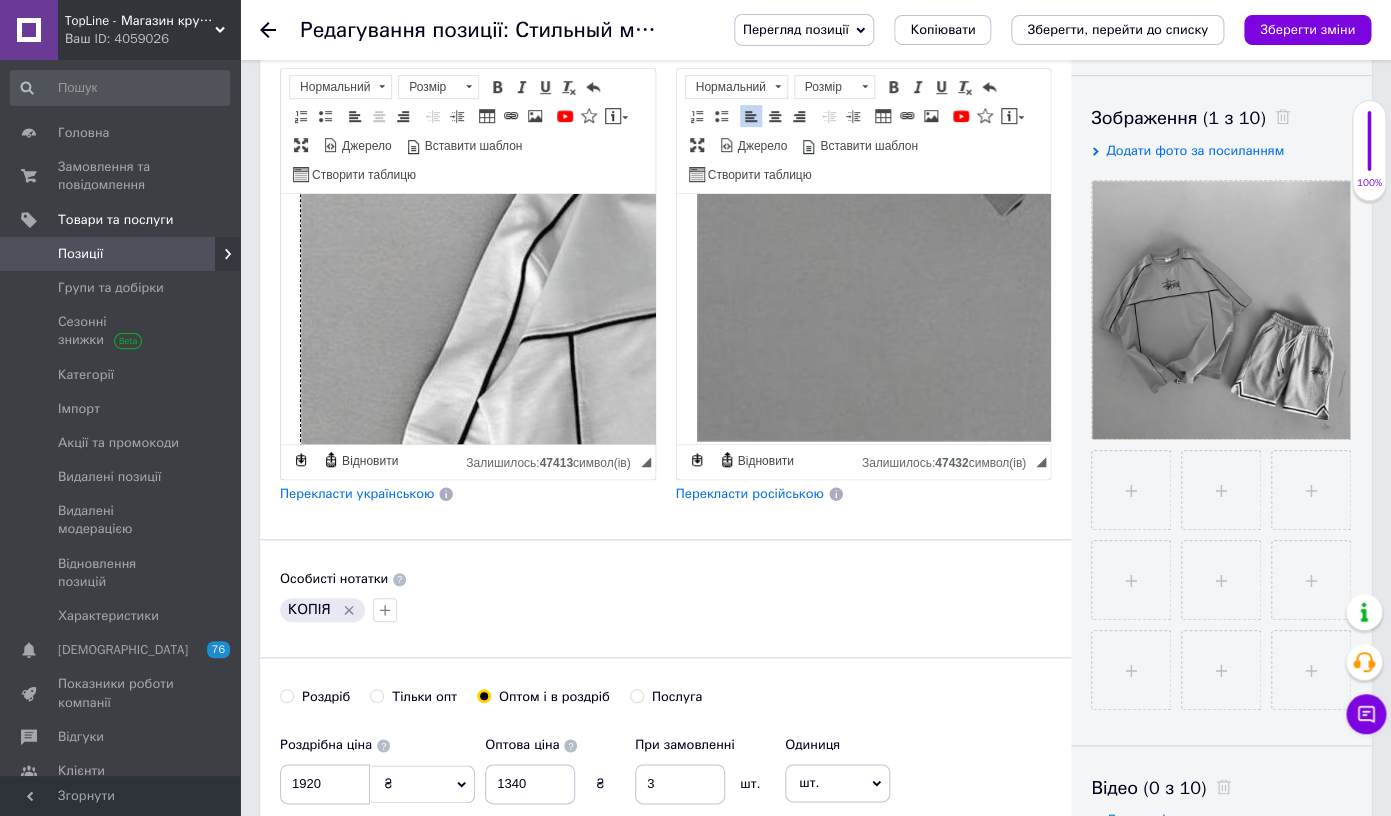 scroll, scrollTop: 1896, scrollLeft: 0, axis: vertical 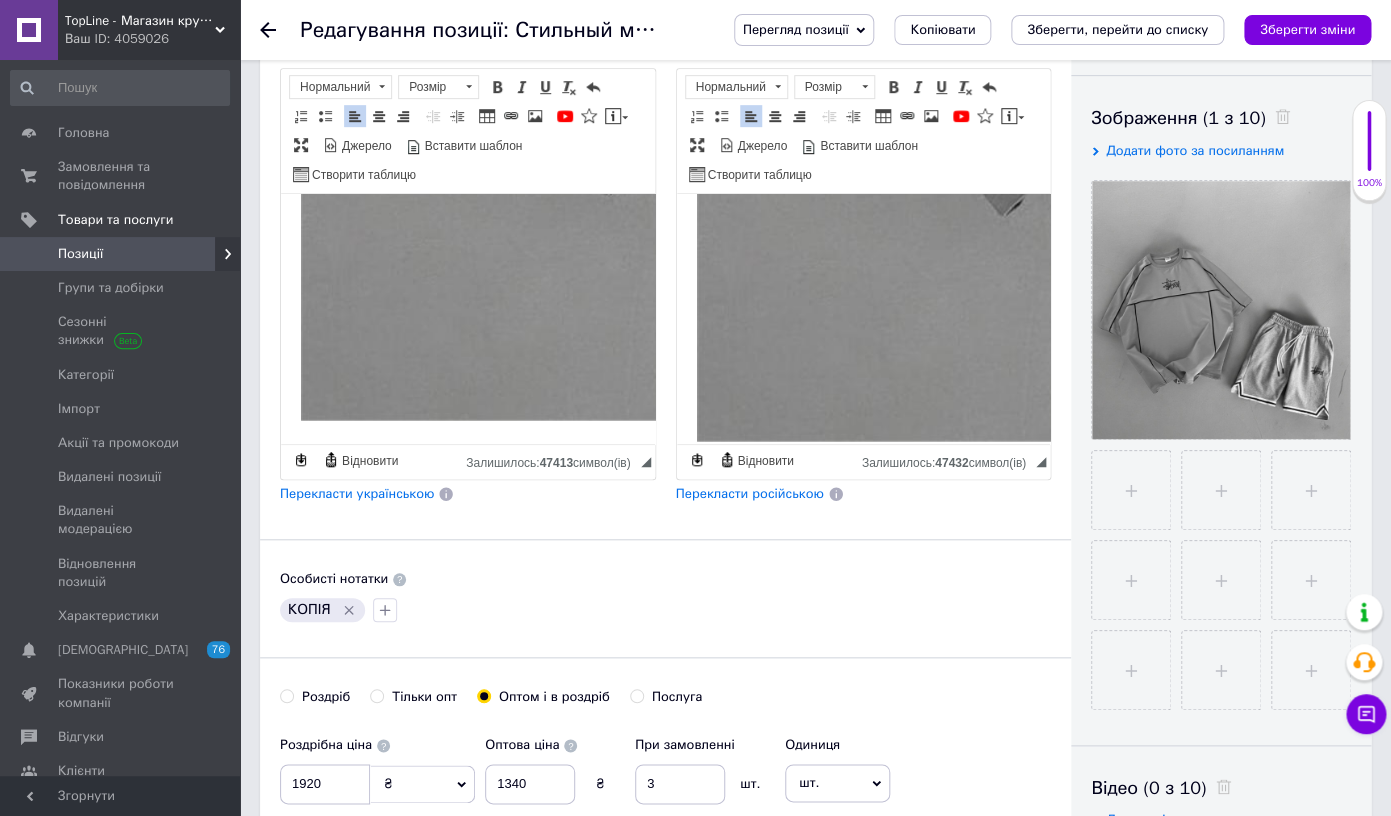 click 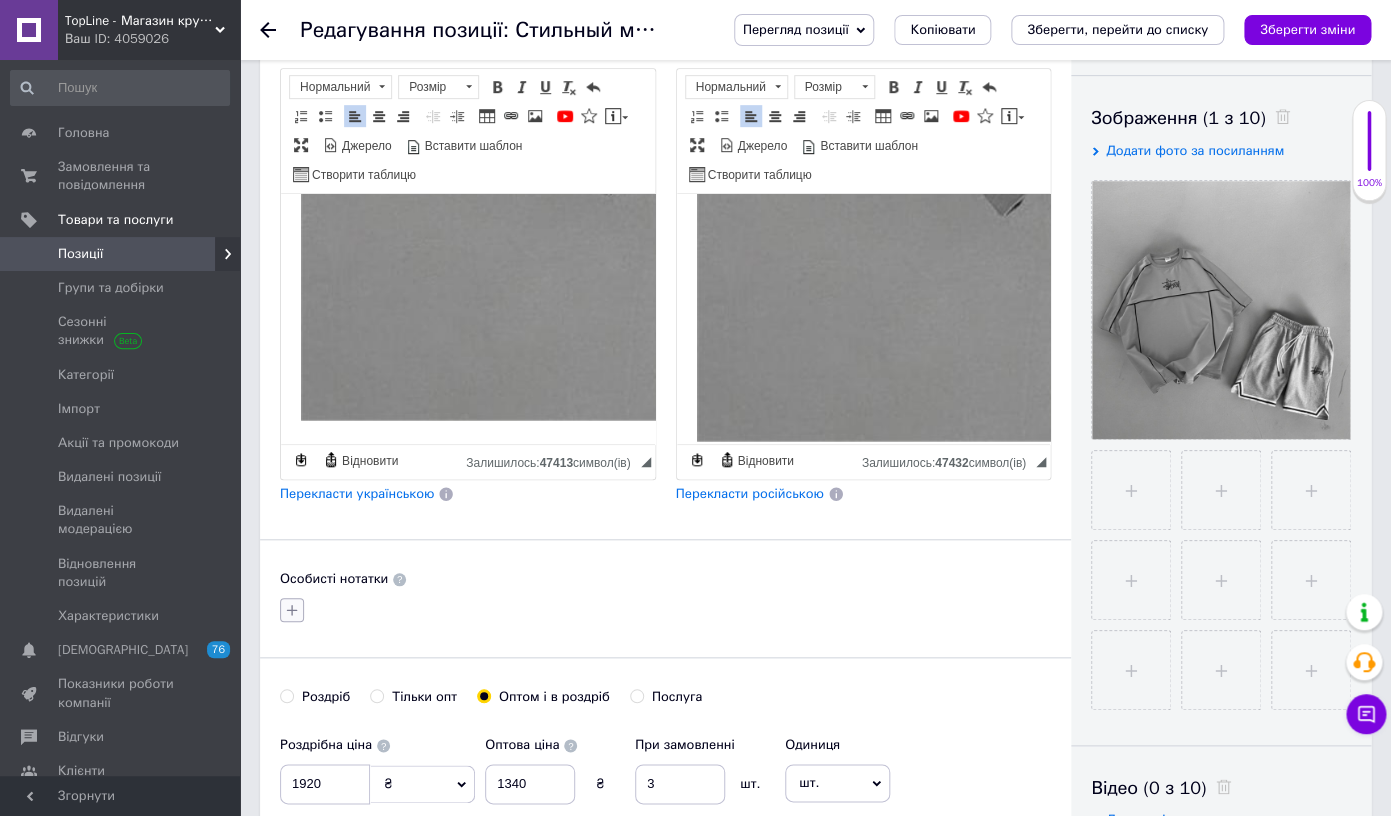 click 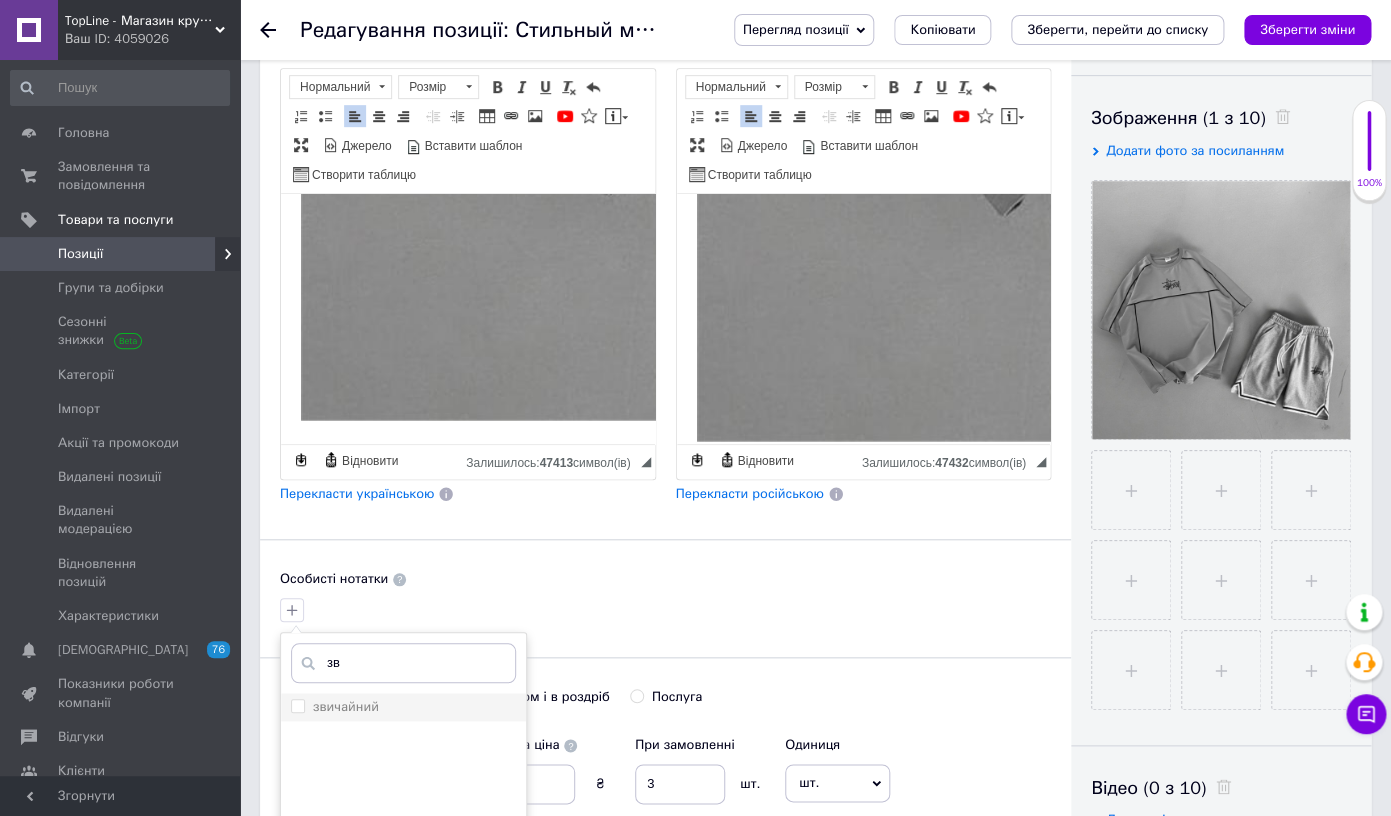 type on "зв" 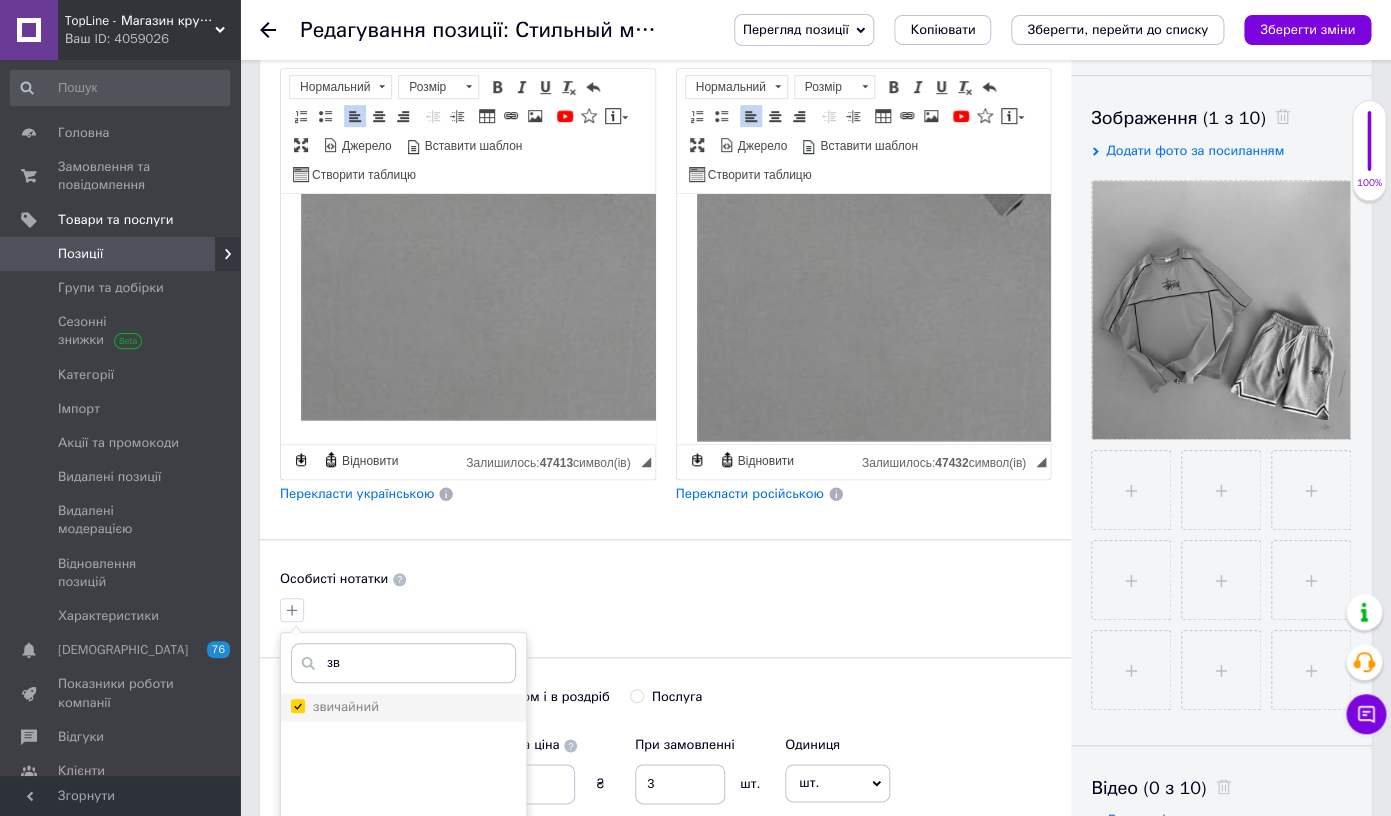 checkbox on "true" 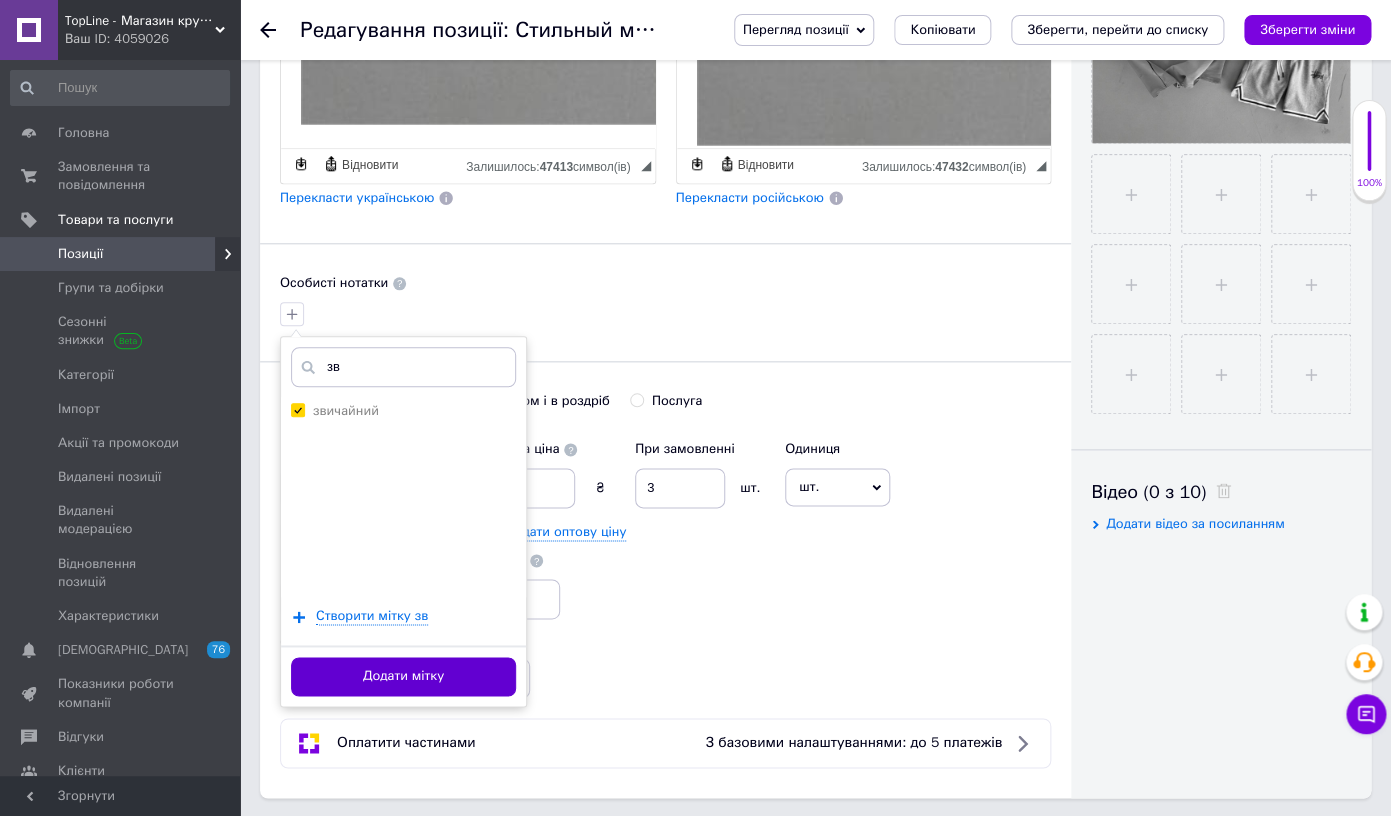 click on "Додати мітку" at bounding box center (403, 676) 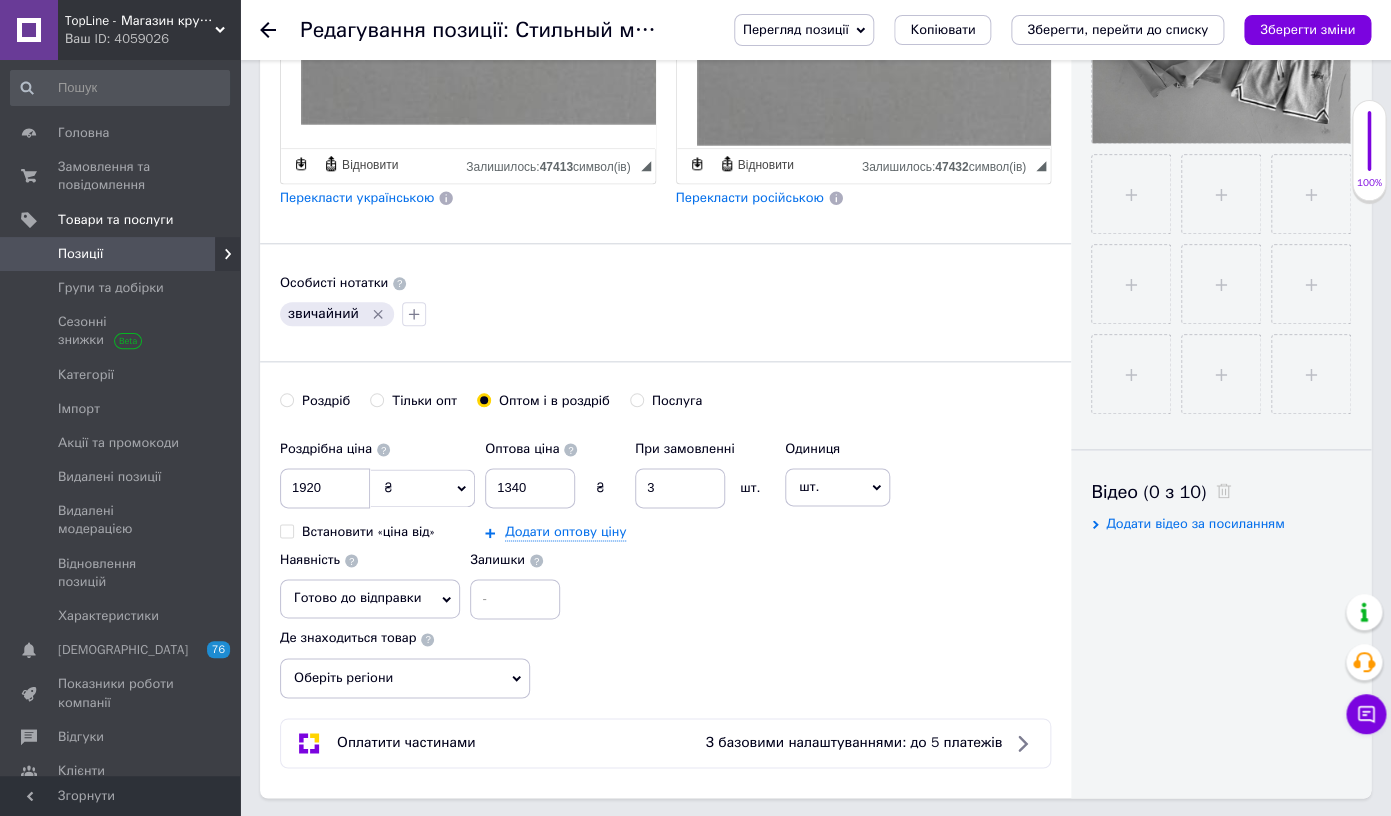 click on "Оберіть регіони" at bounding box center (405, 678) 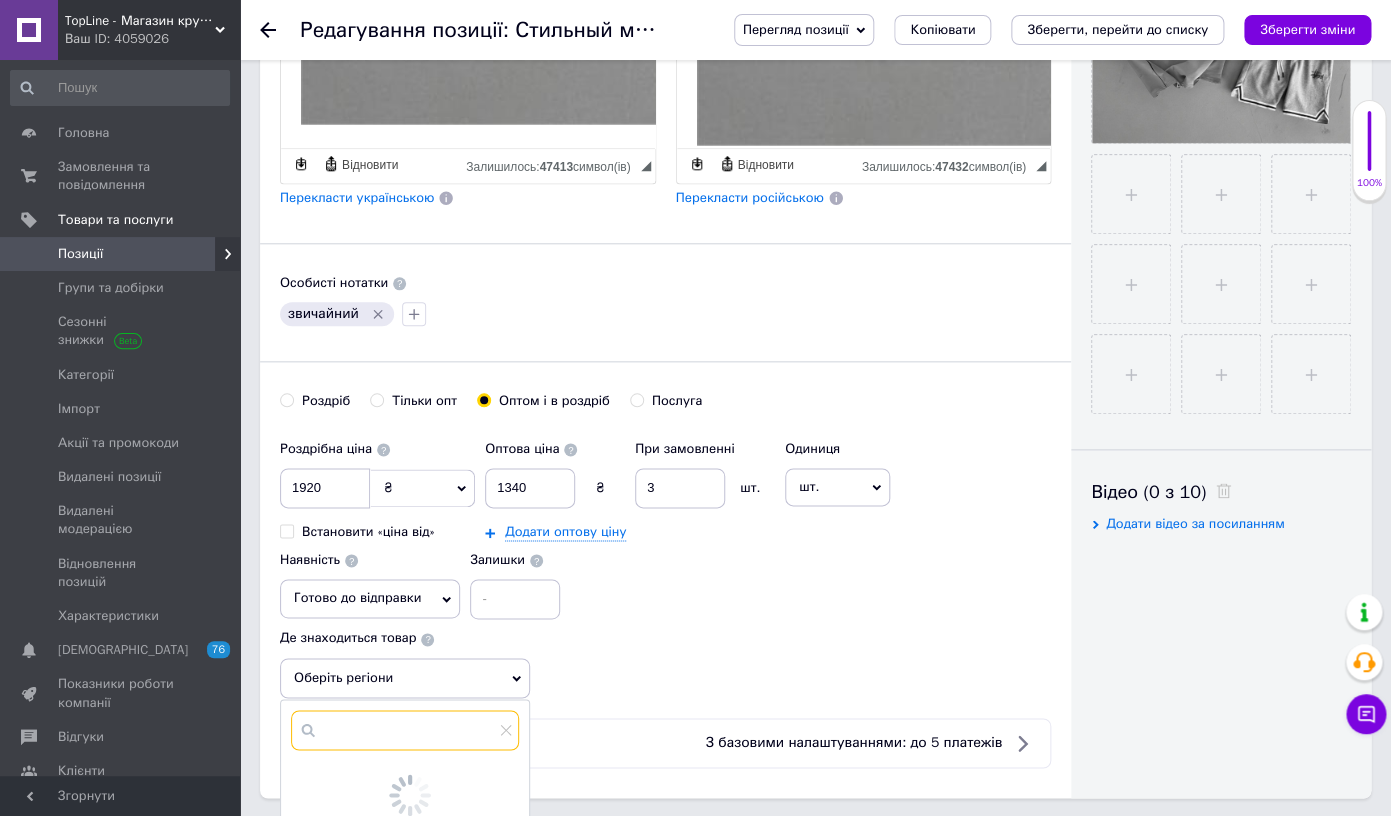 click at bounding box center (405, 730) 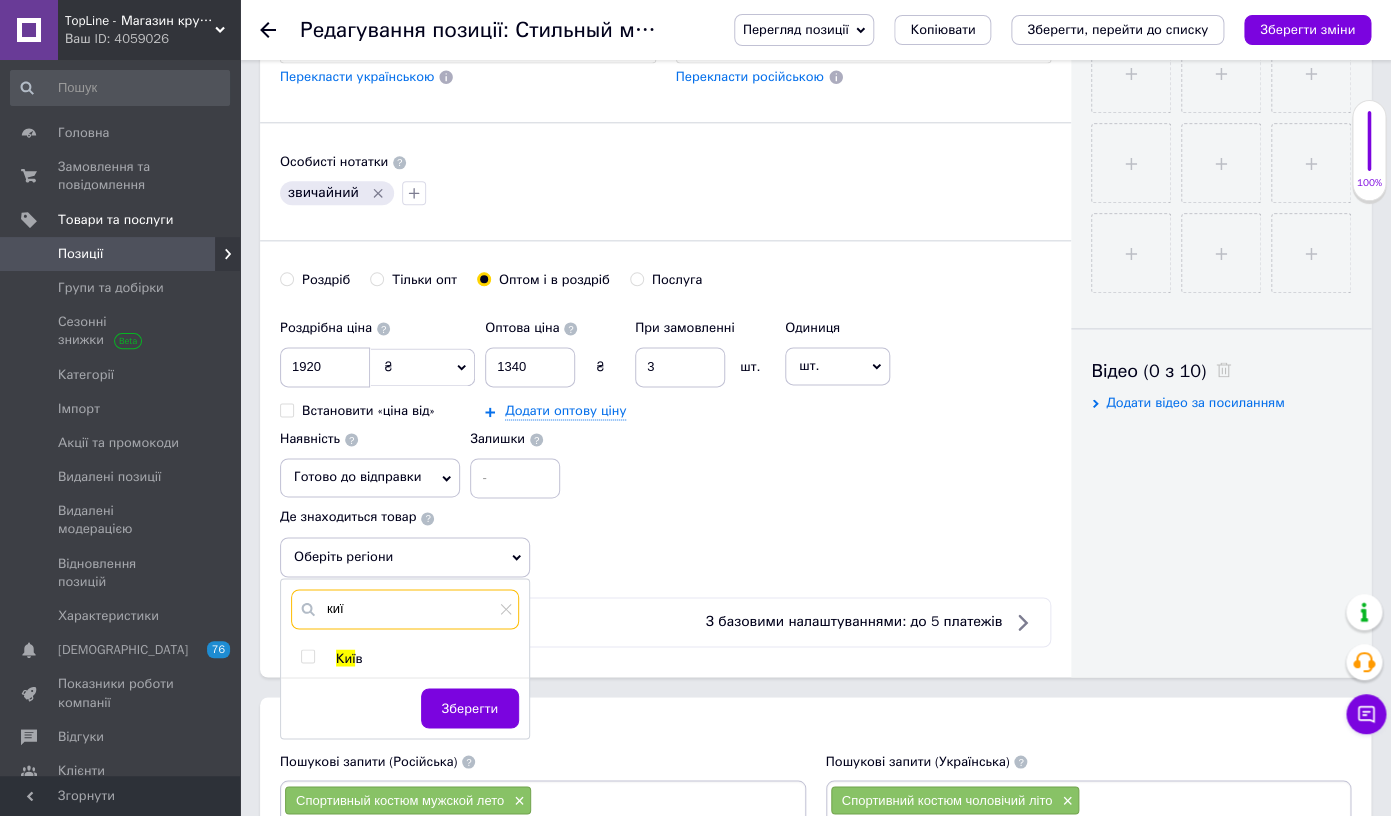 scroll, scrollTop: 753, scrollLeft: 0, axis: vertical 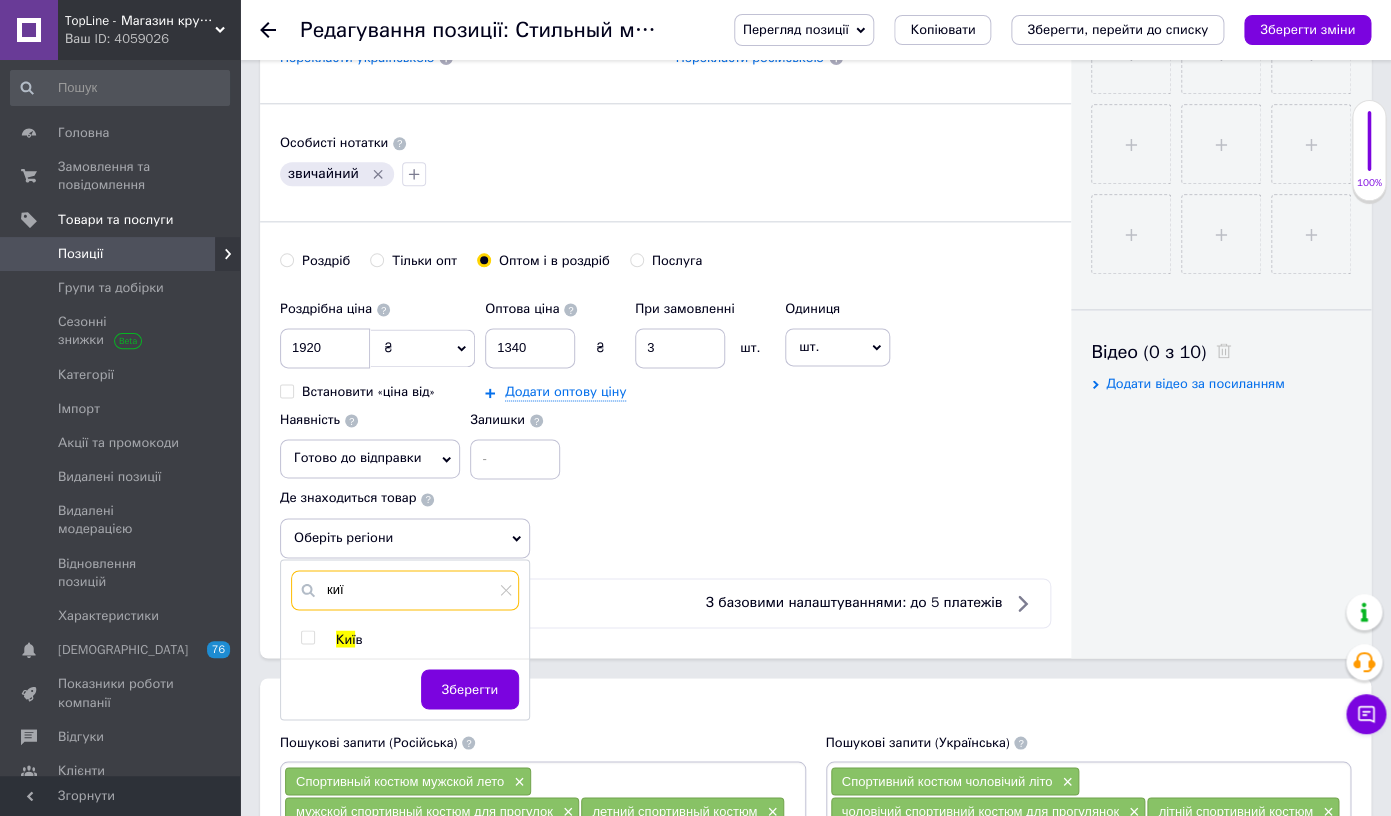 type on "киї" 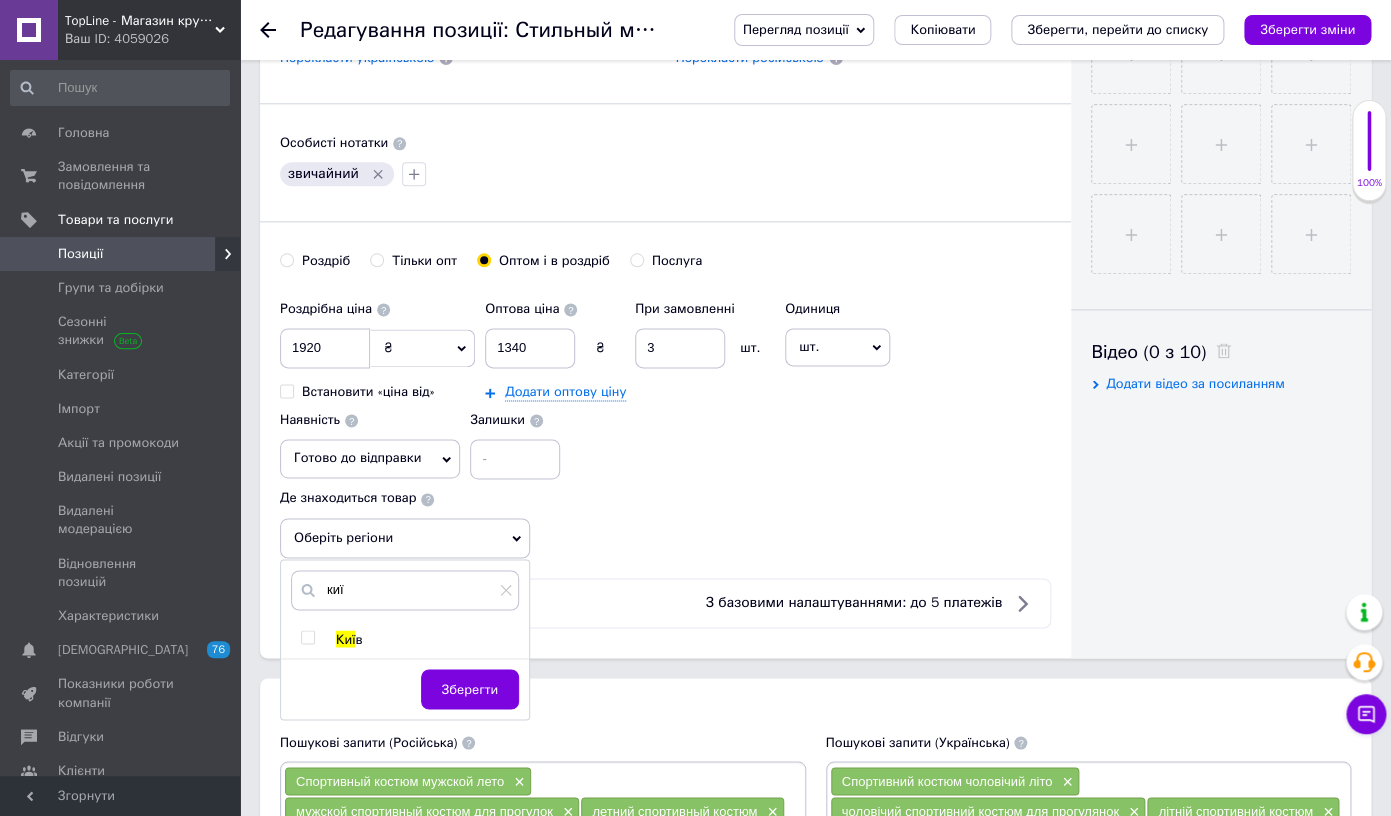 click on "Киї в" at bounding box center (427, 639) 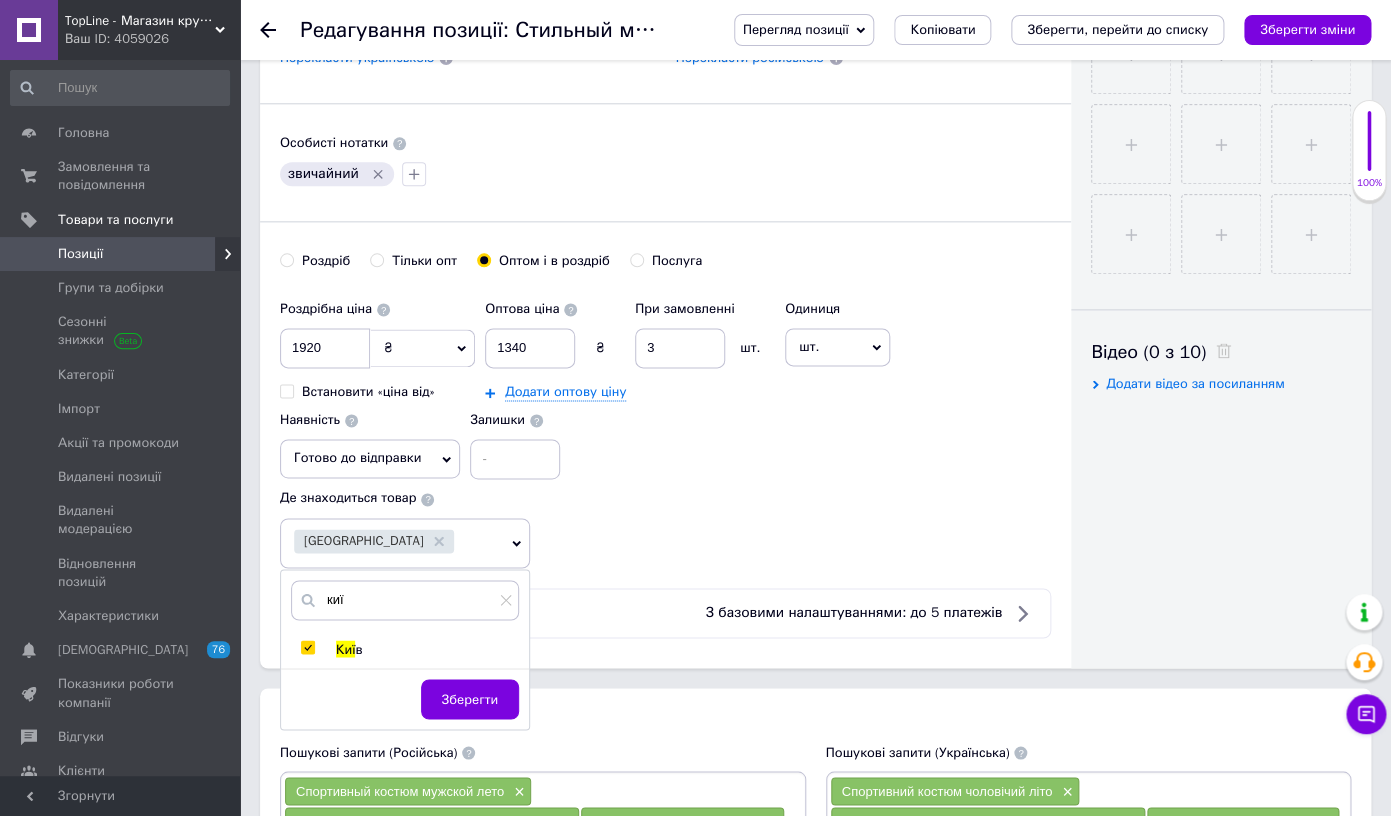 checkbox on "true" 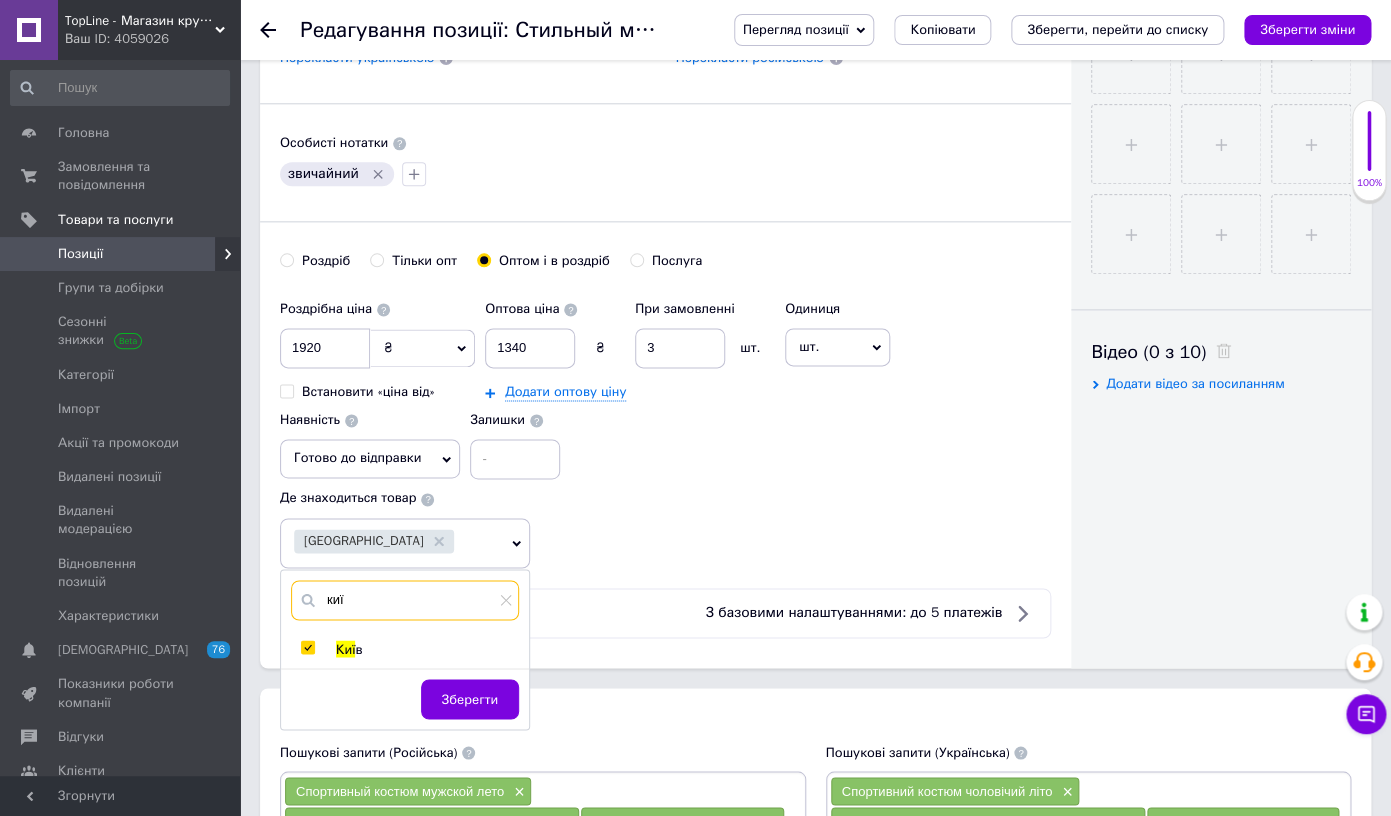 click on "киї" at bounding box center (405, 600) 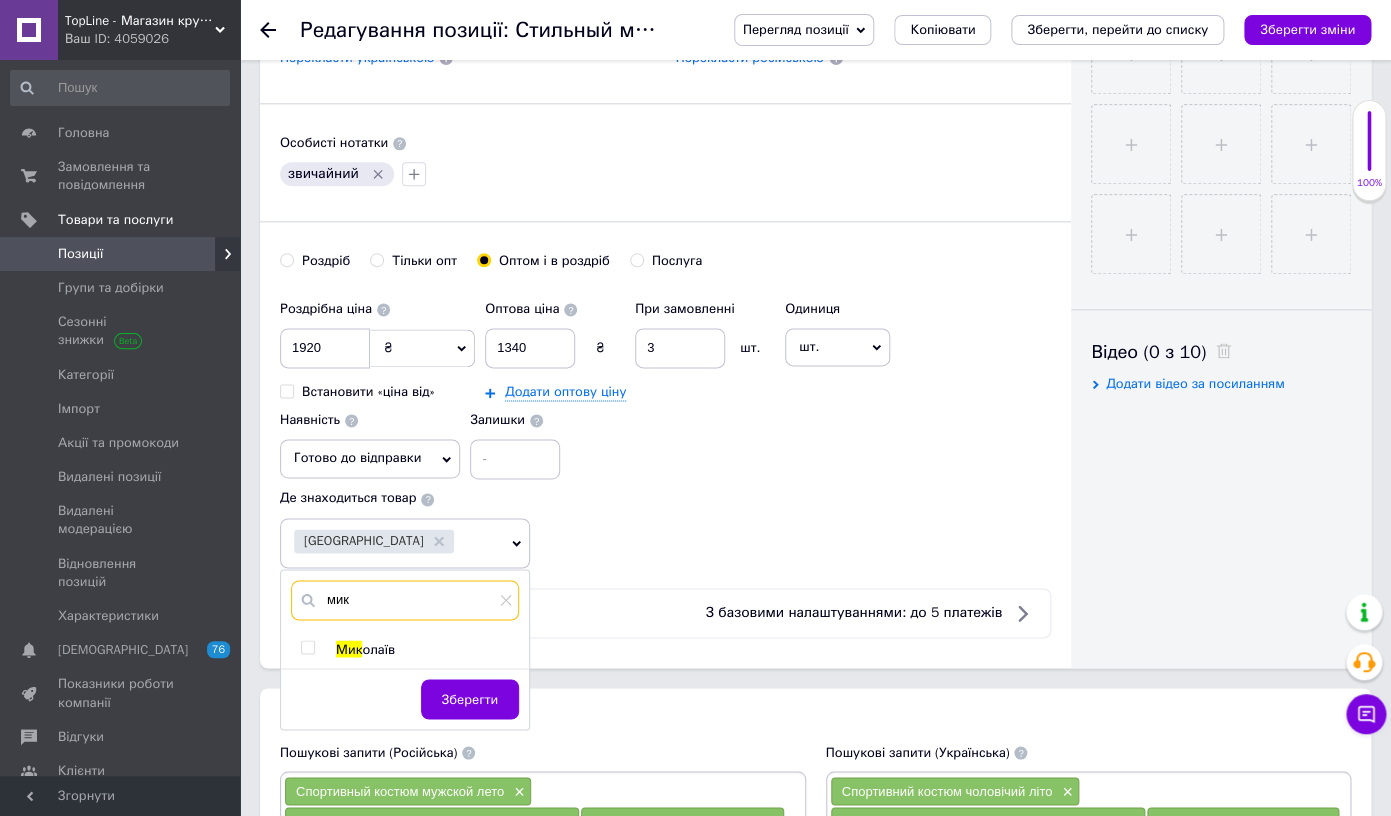 type on "мик" 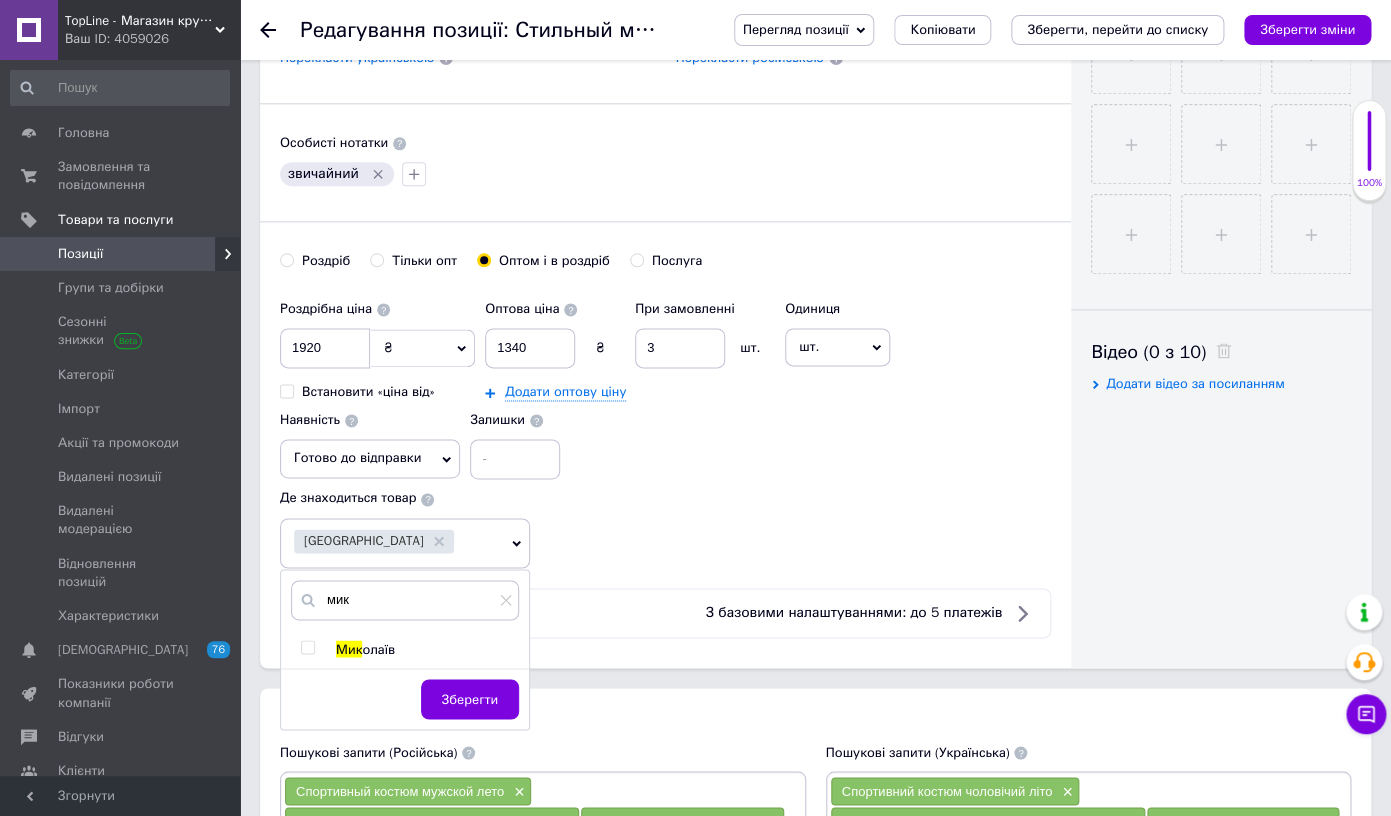 click on "Мик" at bounding box center (349, 648) 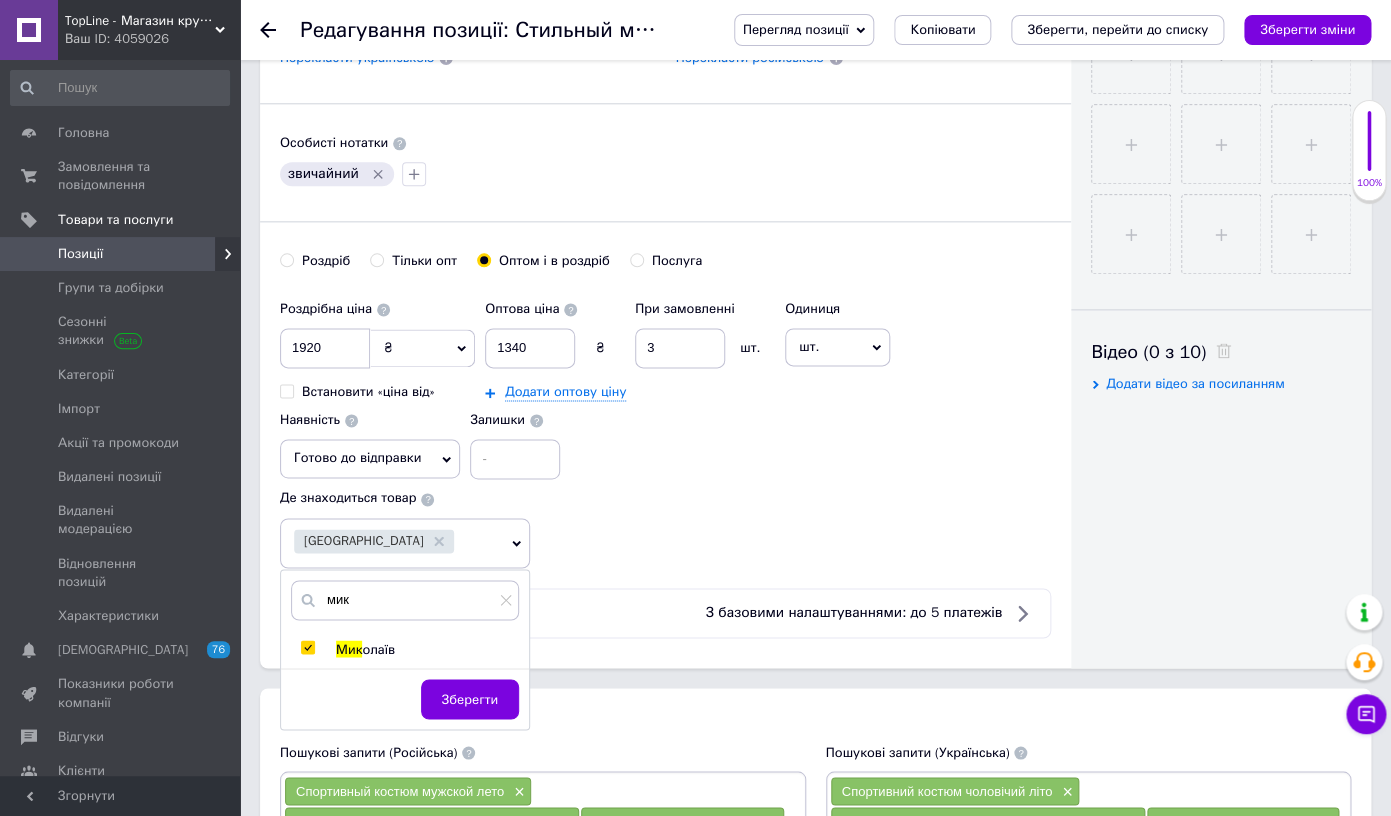 checkbox on "true" 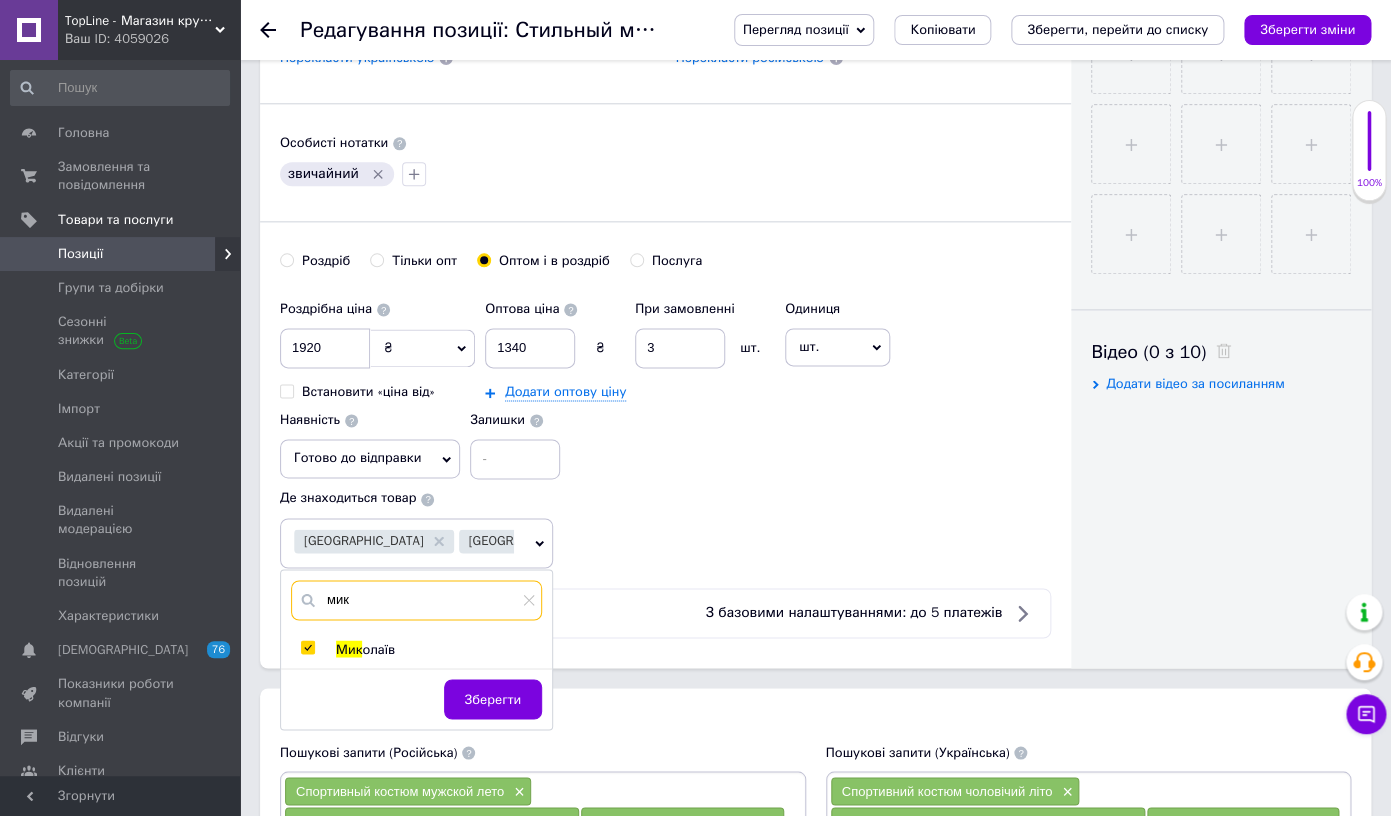 click on "мик" at bounding box center [416, 600] 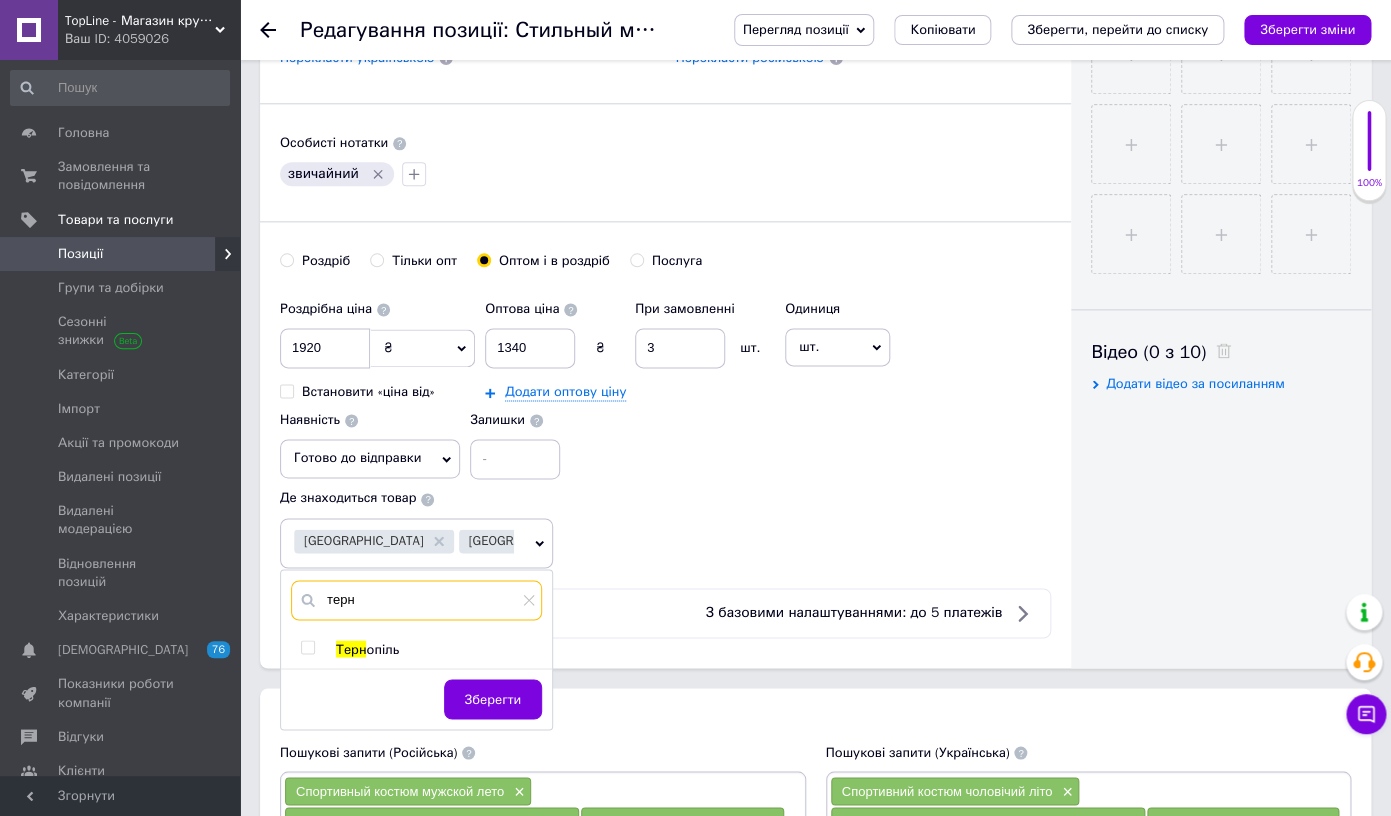 type on "терн" 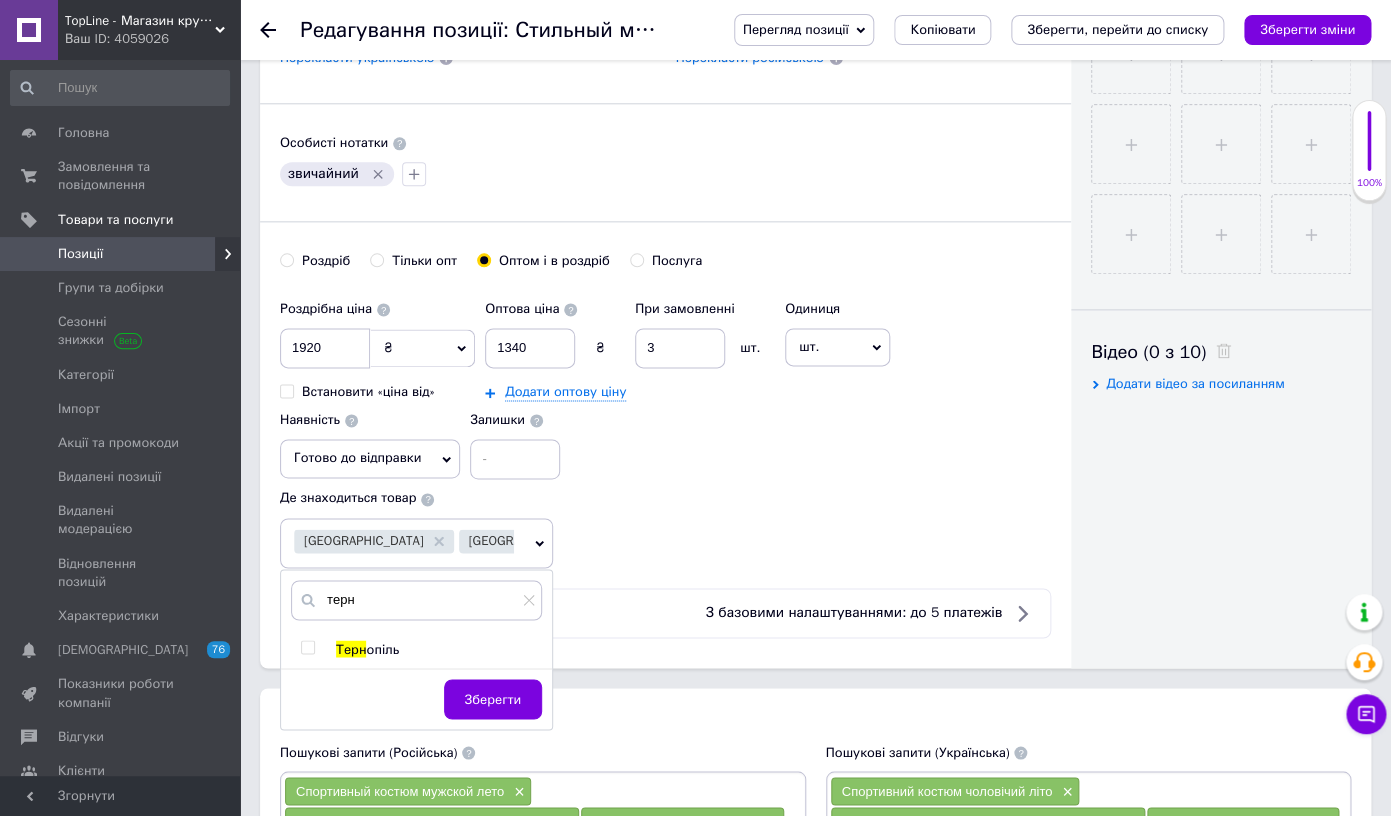 click on "Терн" at bounding box center (351, 648) 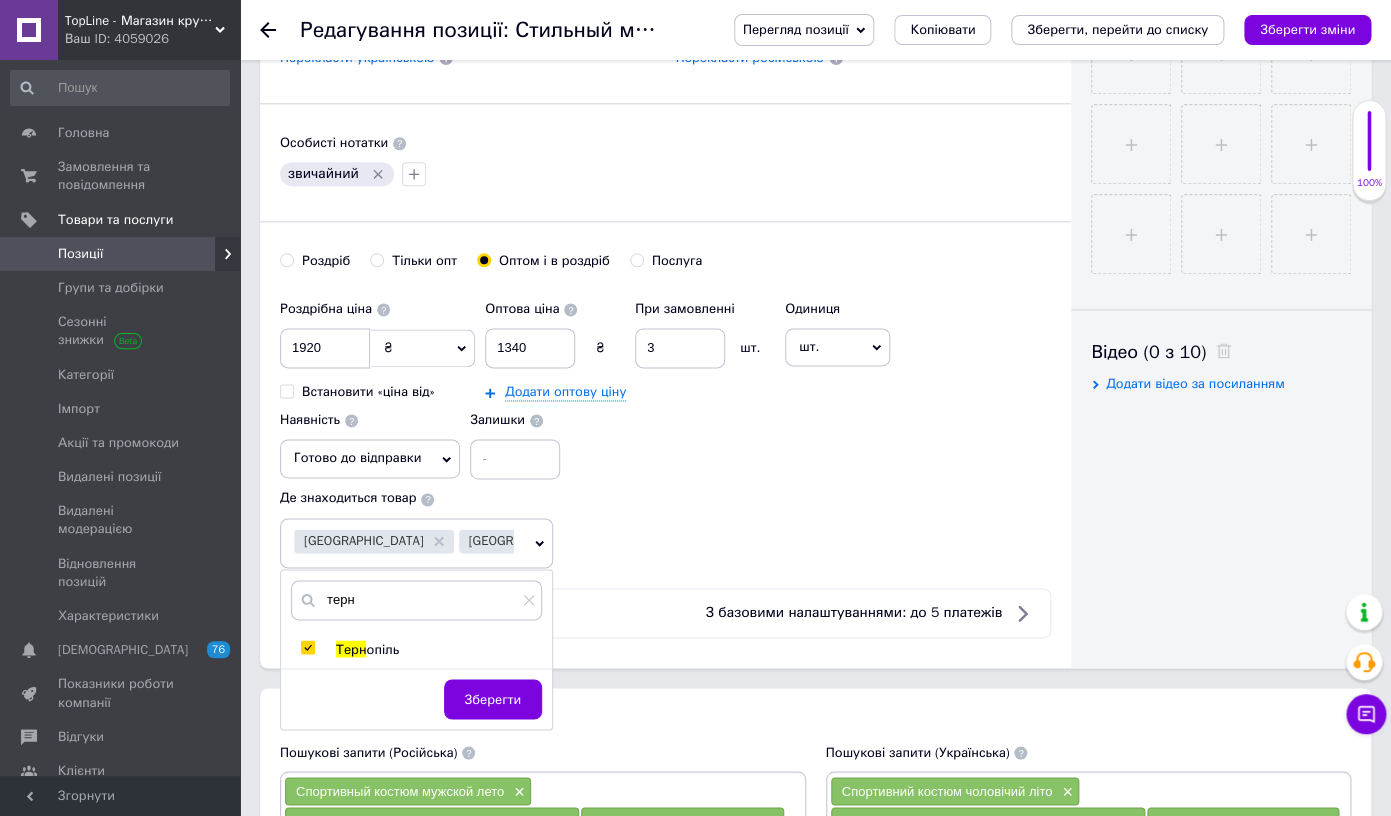 checkbox on "true" 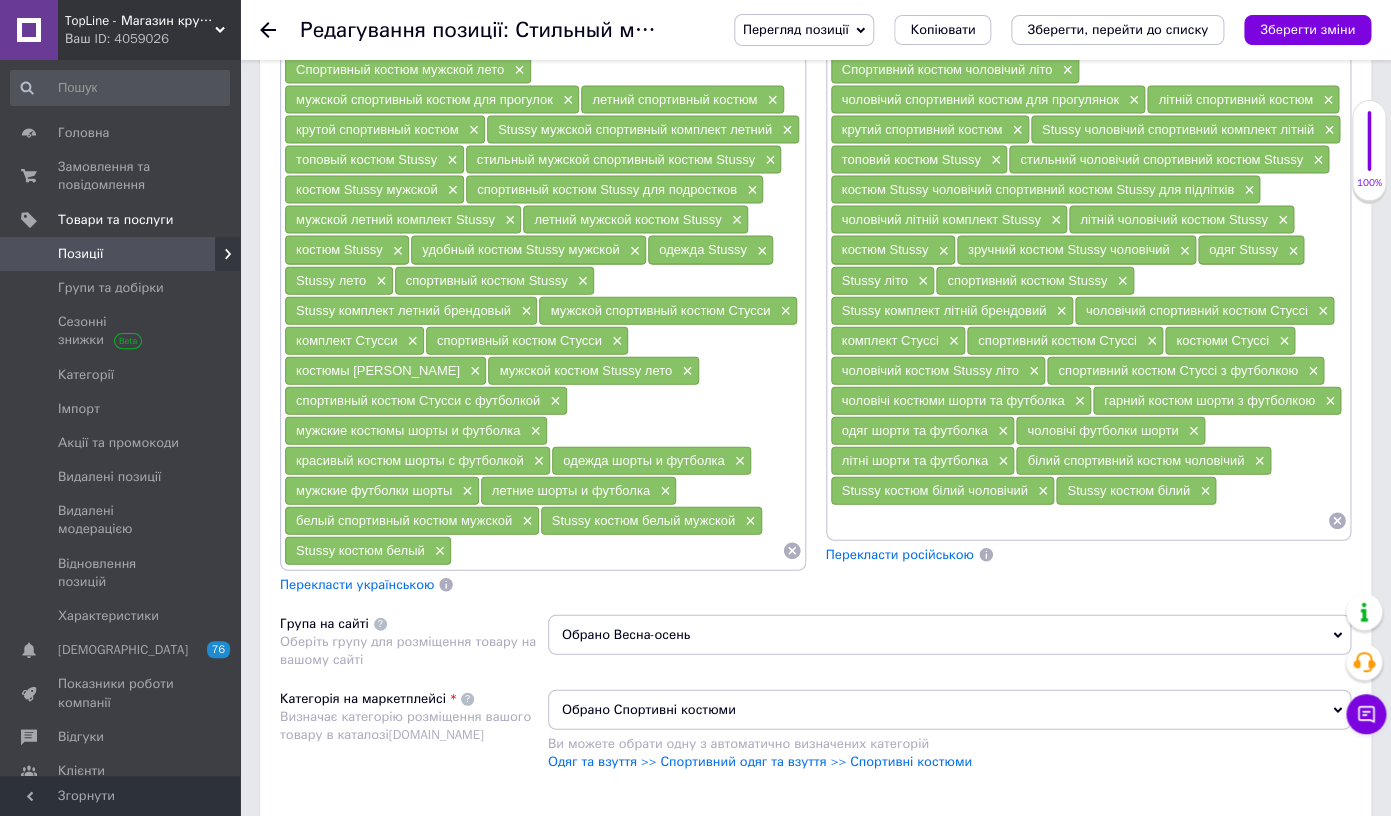 scroll, scrollTop: 1581, scrollLeft: 0, axis: vertical 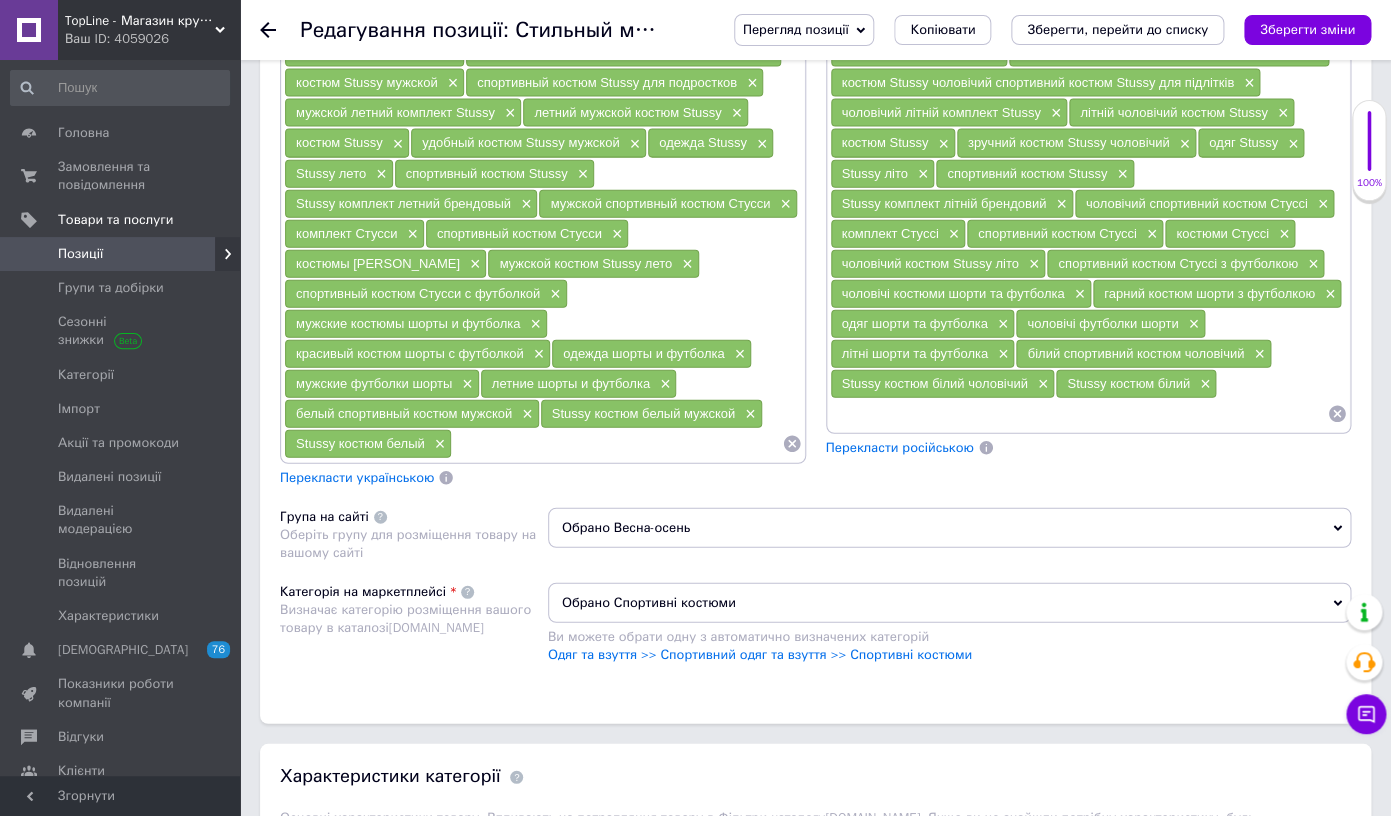 click at bounding box center (616, 444) 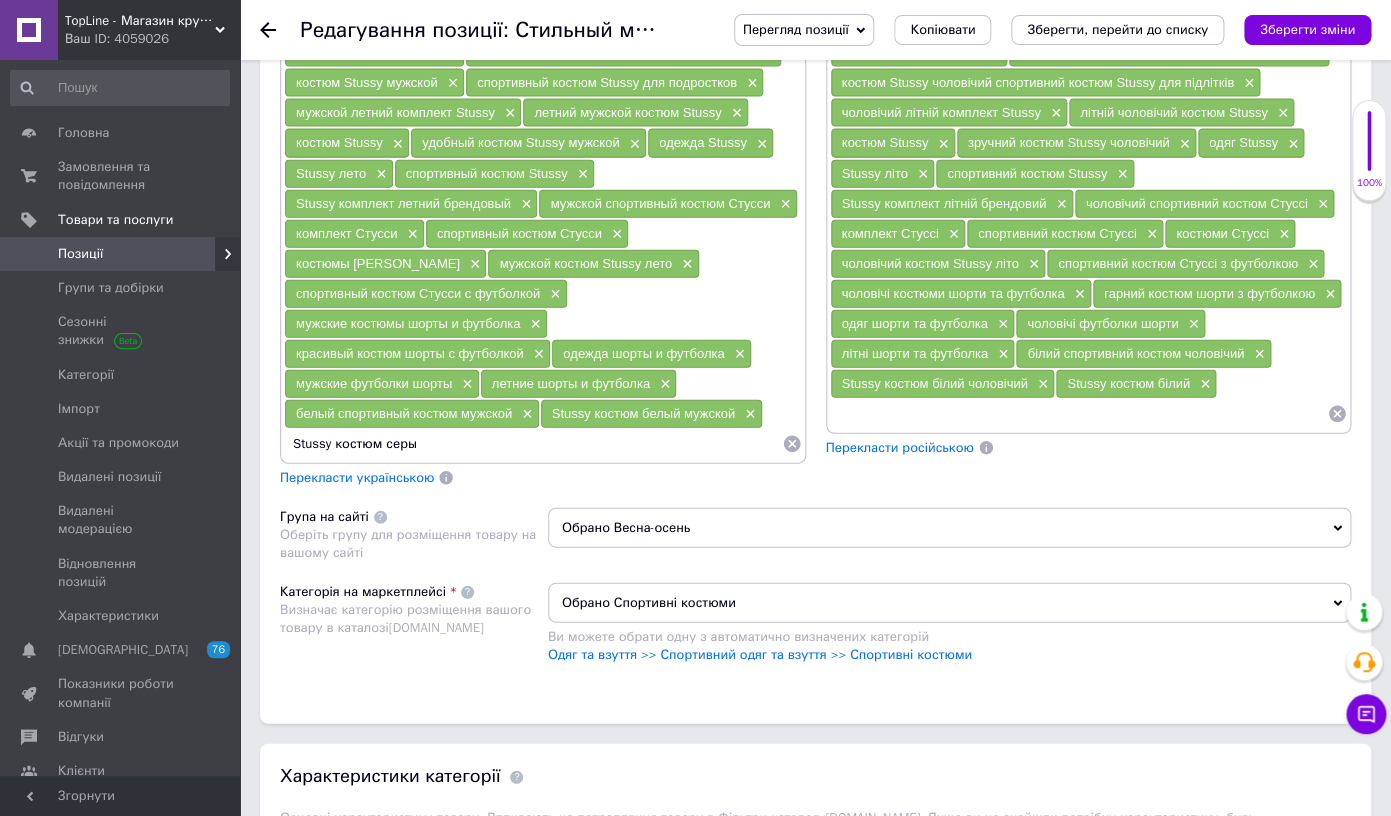 type on "Stussy костюм серый" 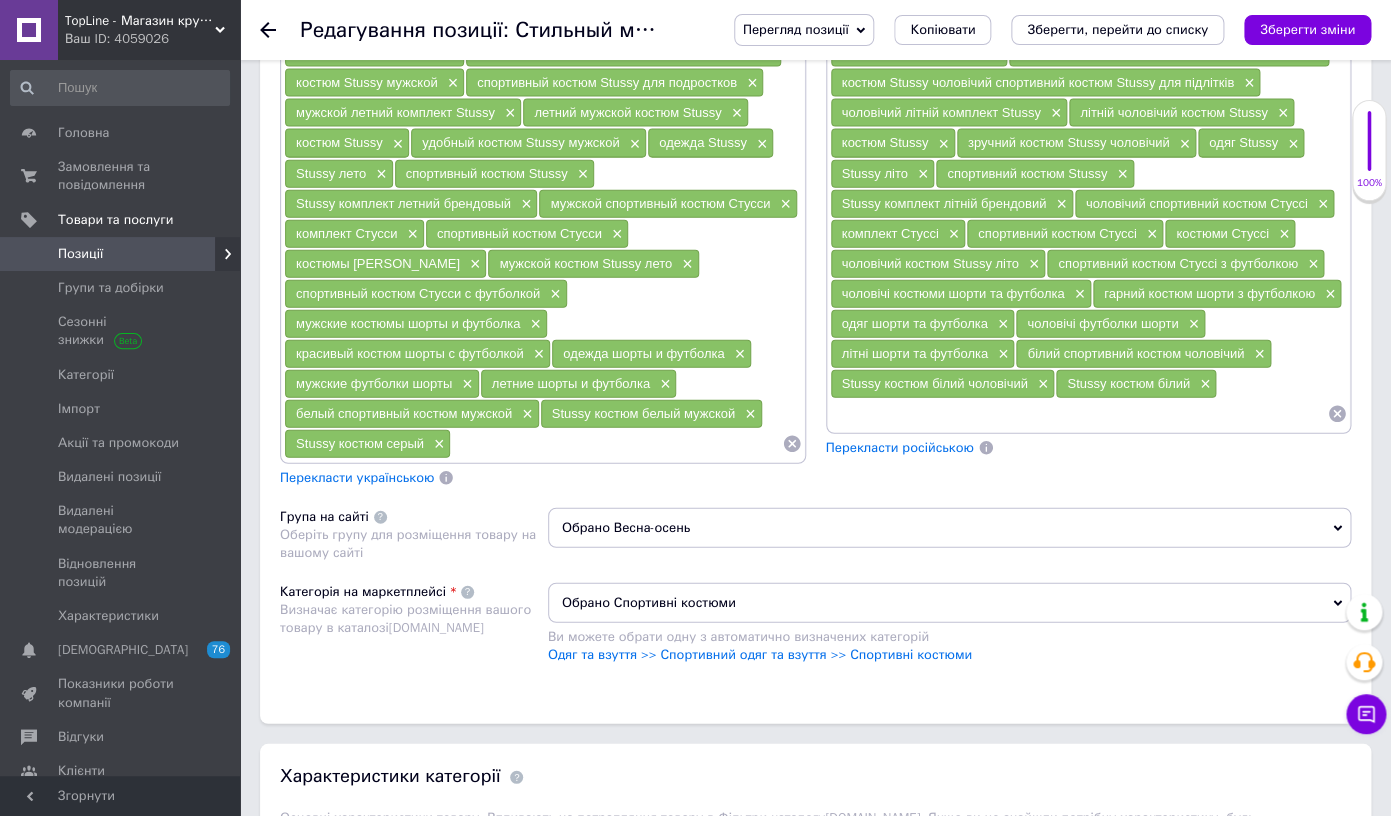 paste on "Stussy костюм серый" 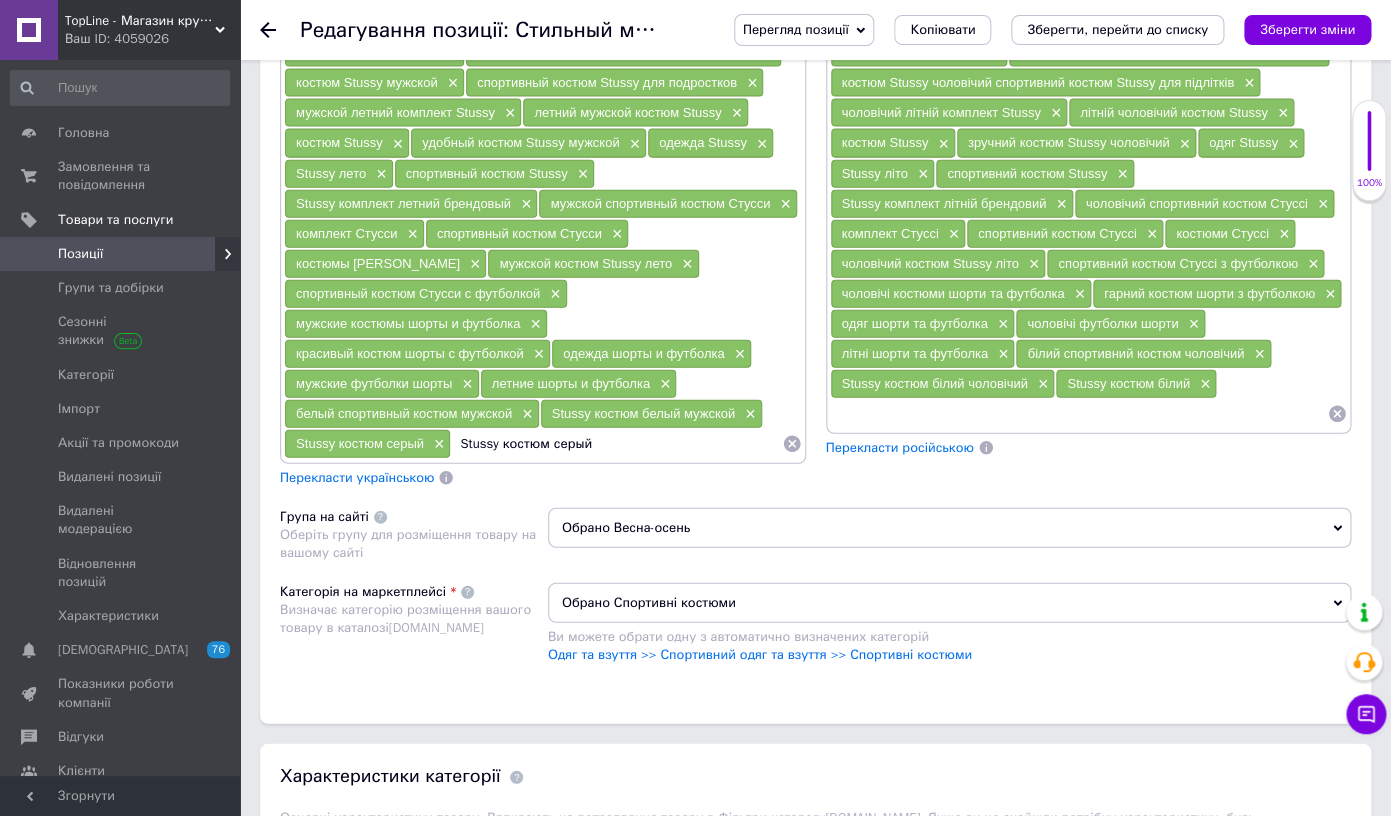 click on "Stussy костюм белый мужской" at bounding box center [643, 413] 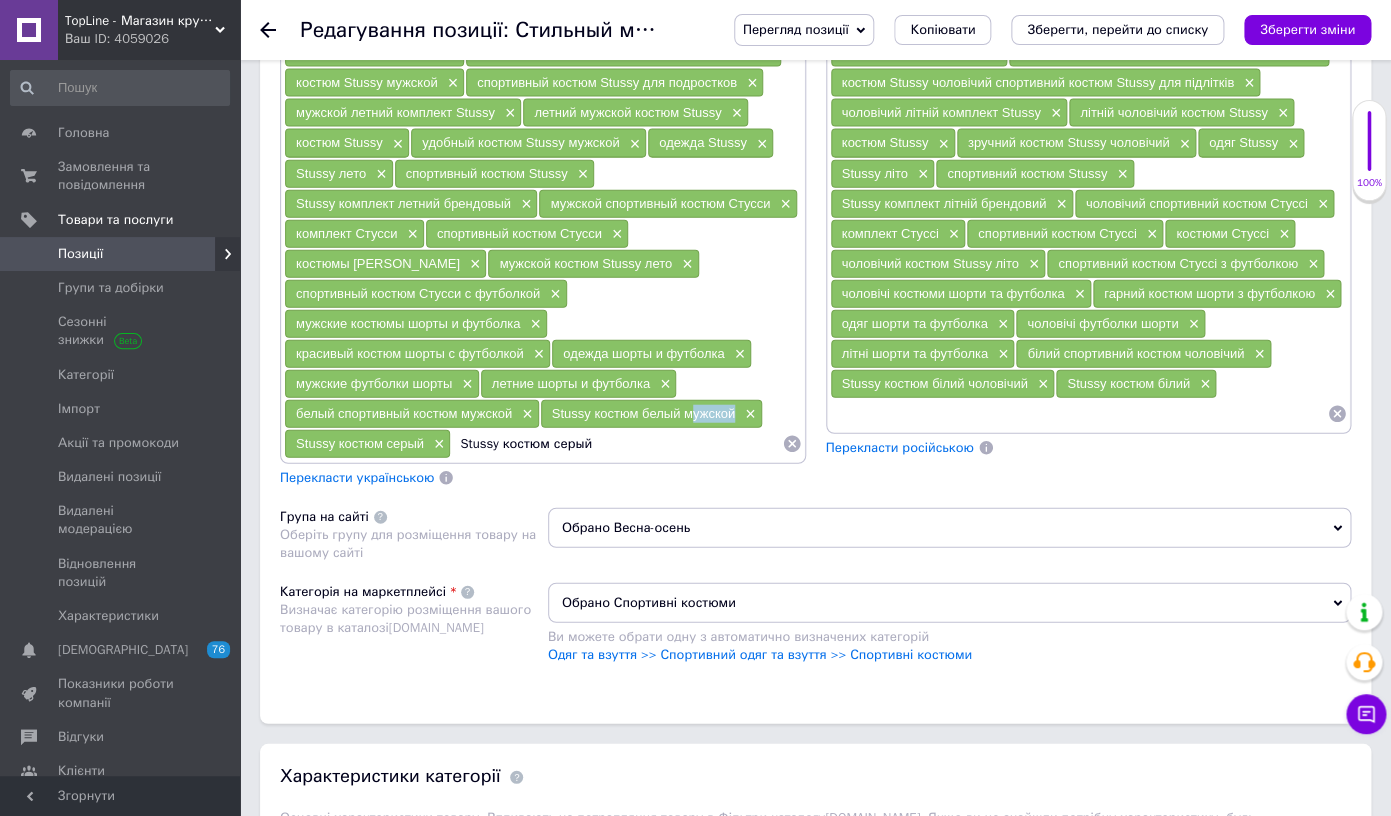 click on "Stussy костюм белый мужской" at bounding box center [643, 413] 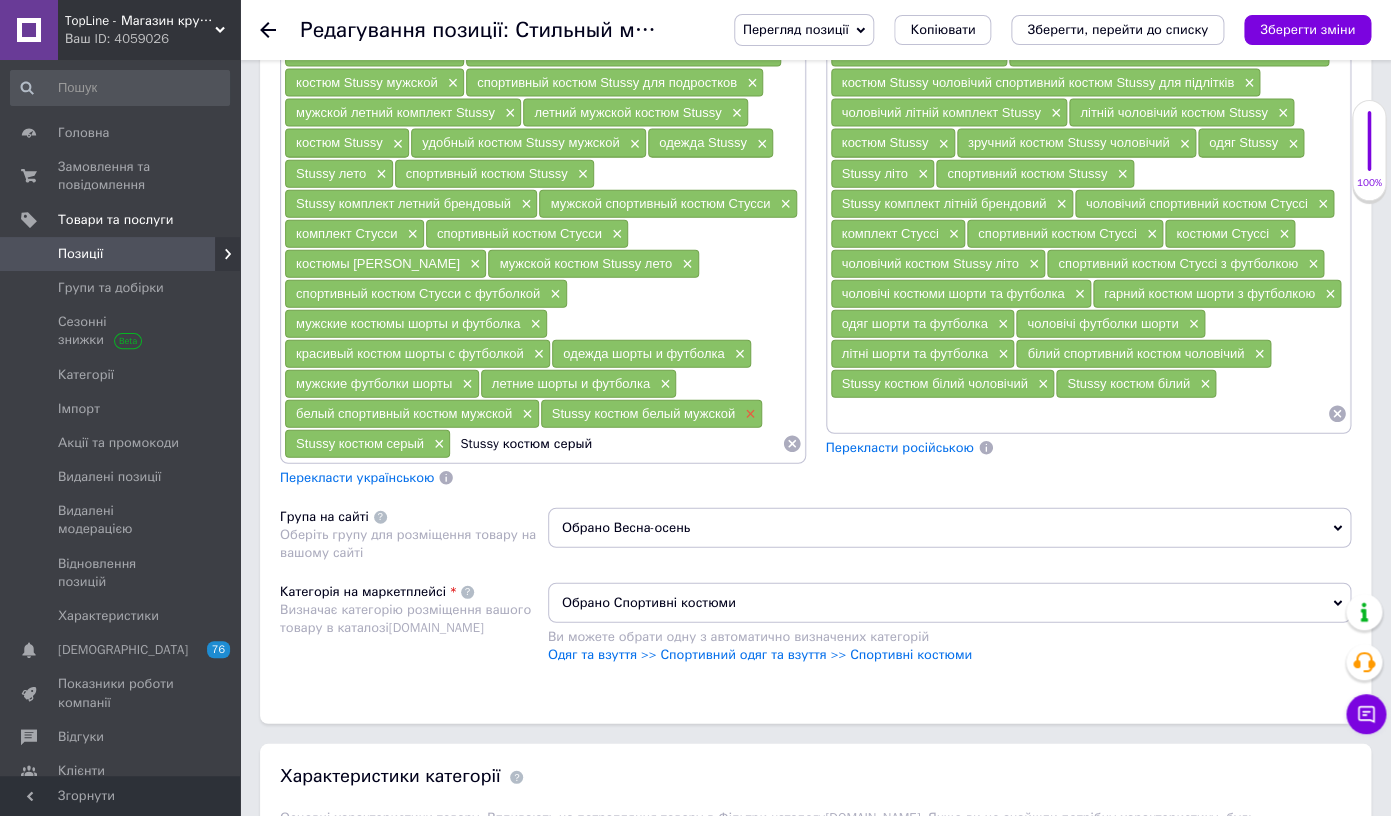 click on "×" at bounding box center [748, 414] 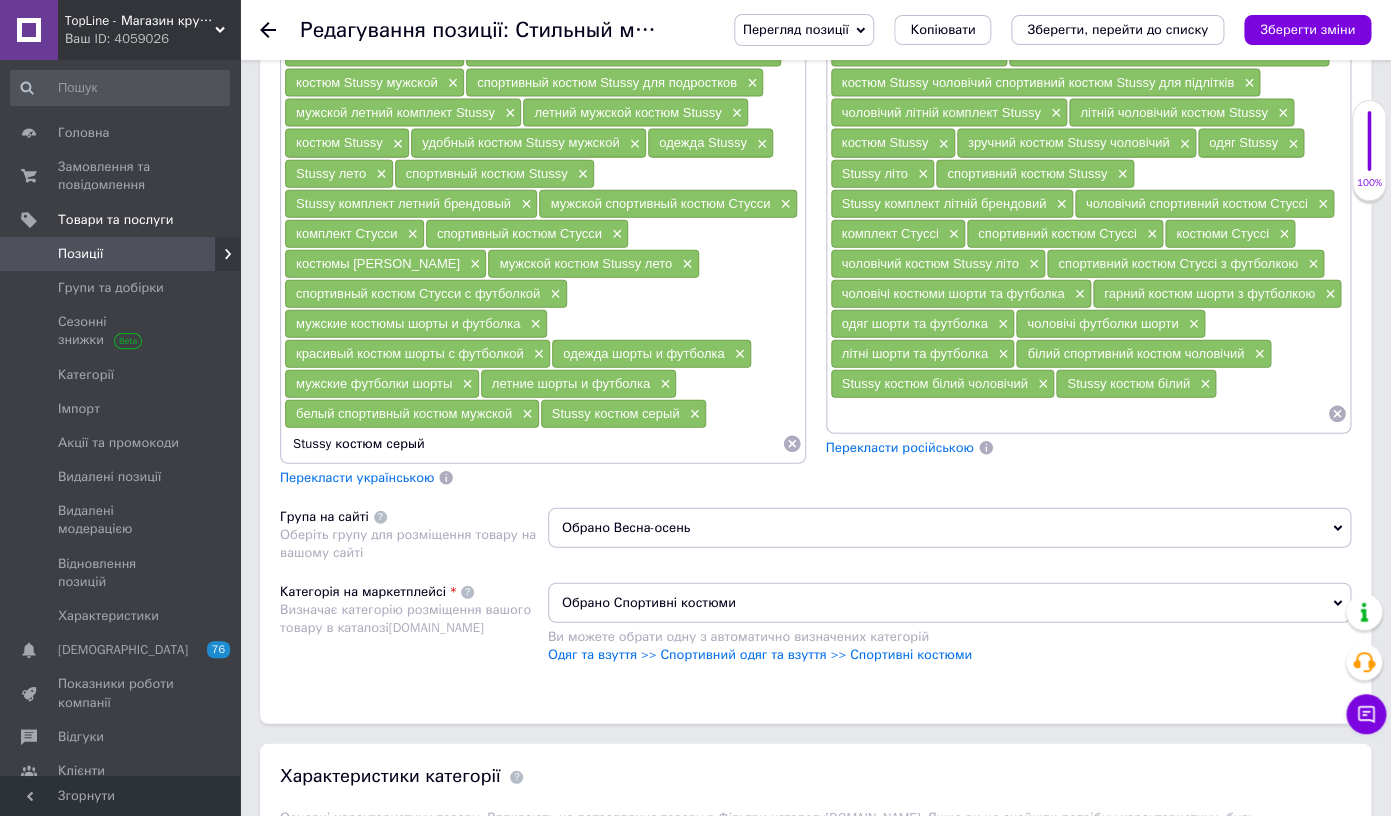 click on "Stussy костюм серый" at bounding box center [533, 444] 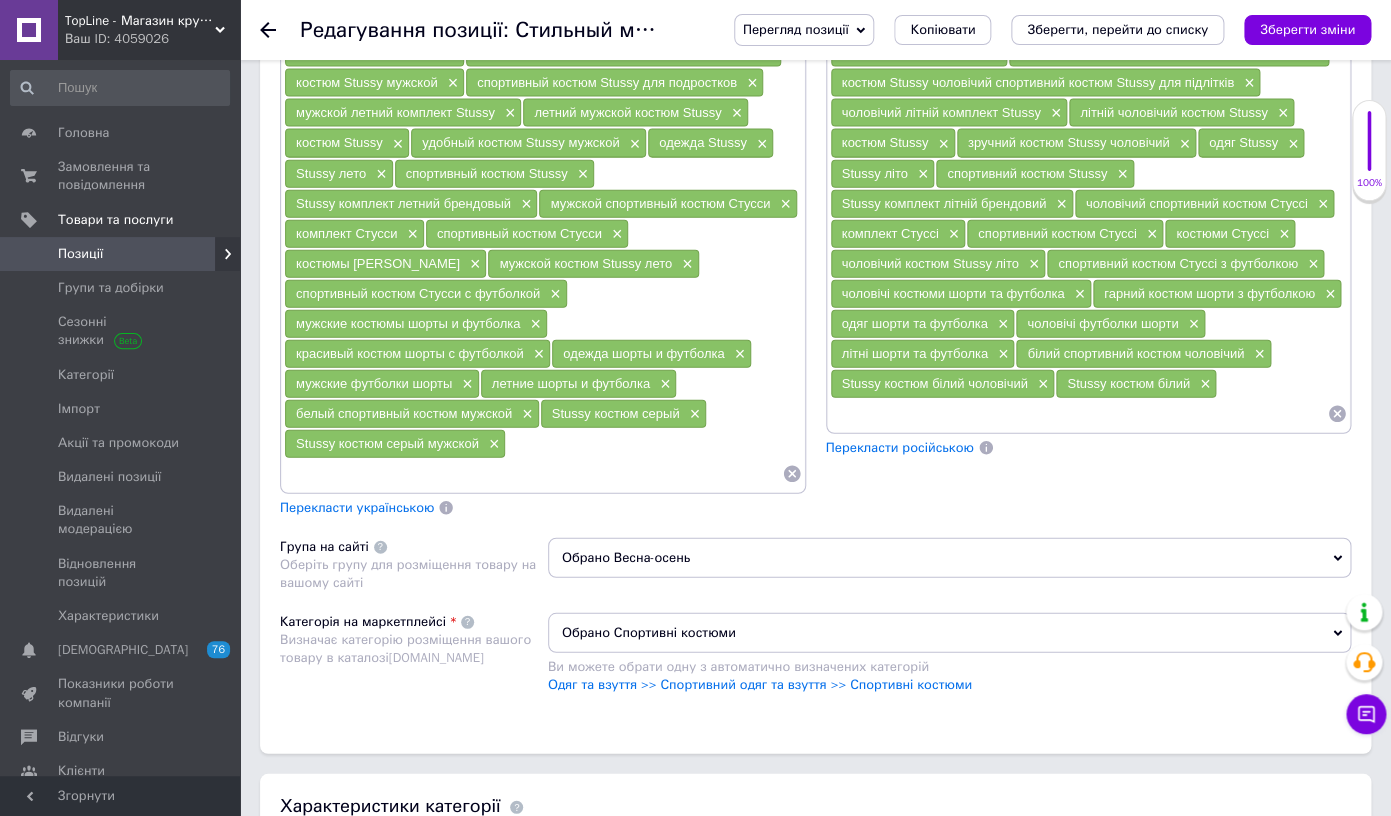 click on "белый спортивный костюм мужской" at bounding box center (404, 413) 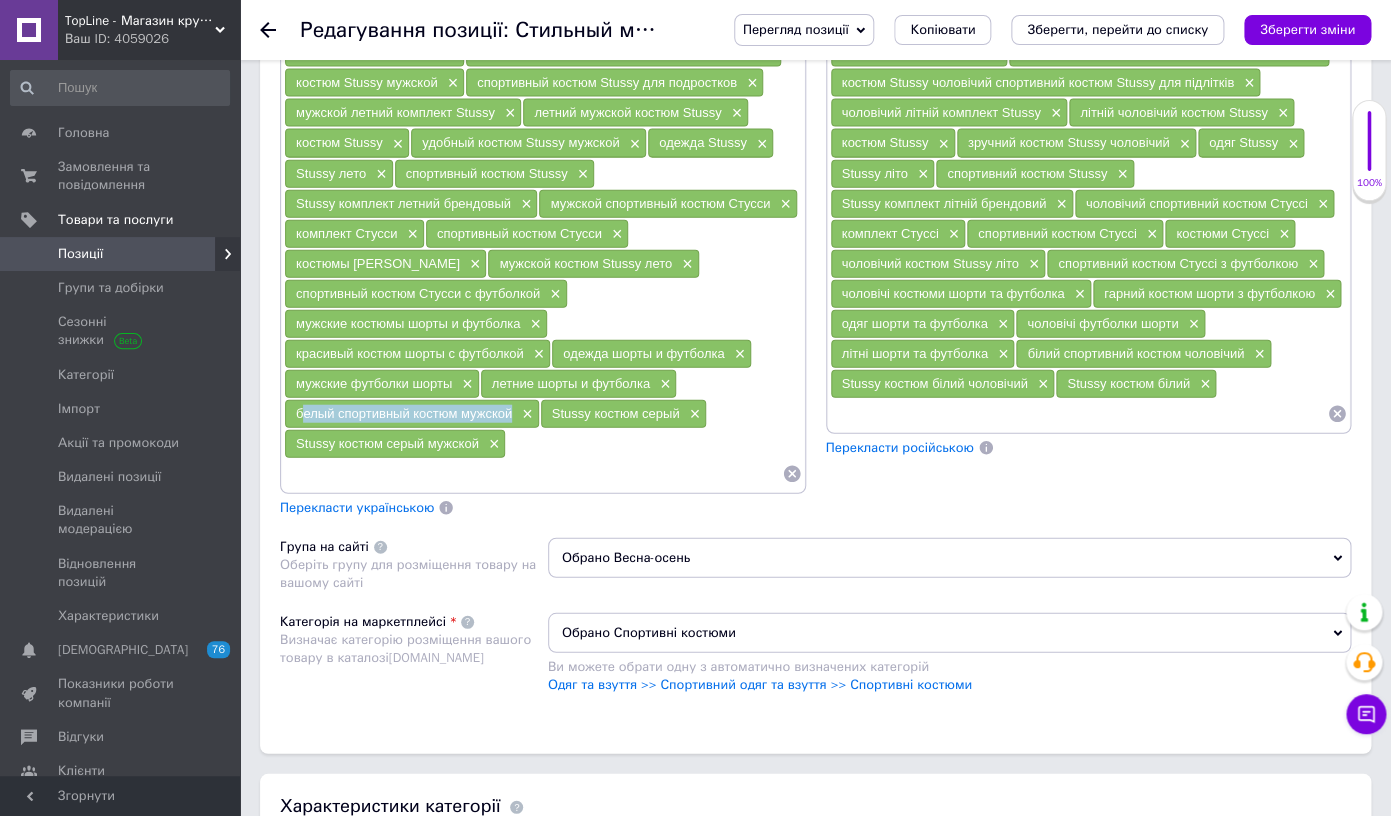 drag, startPoint x: 467, startPoint y: 385, endPoint x: 315, endPoint y: 385, distance: 152 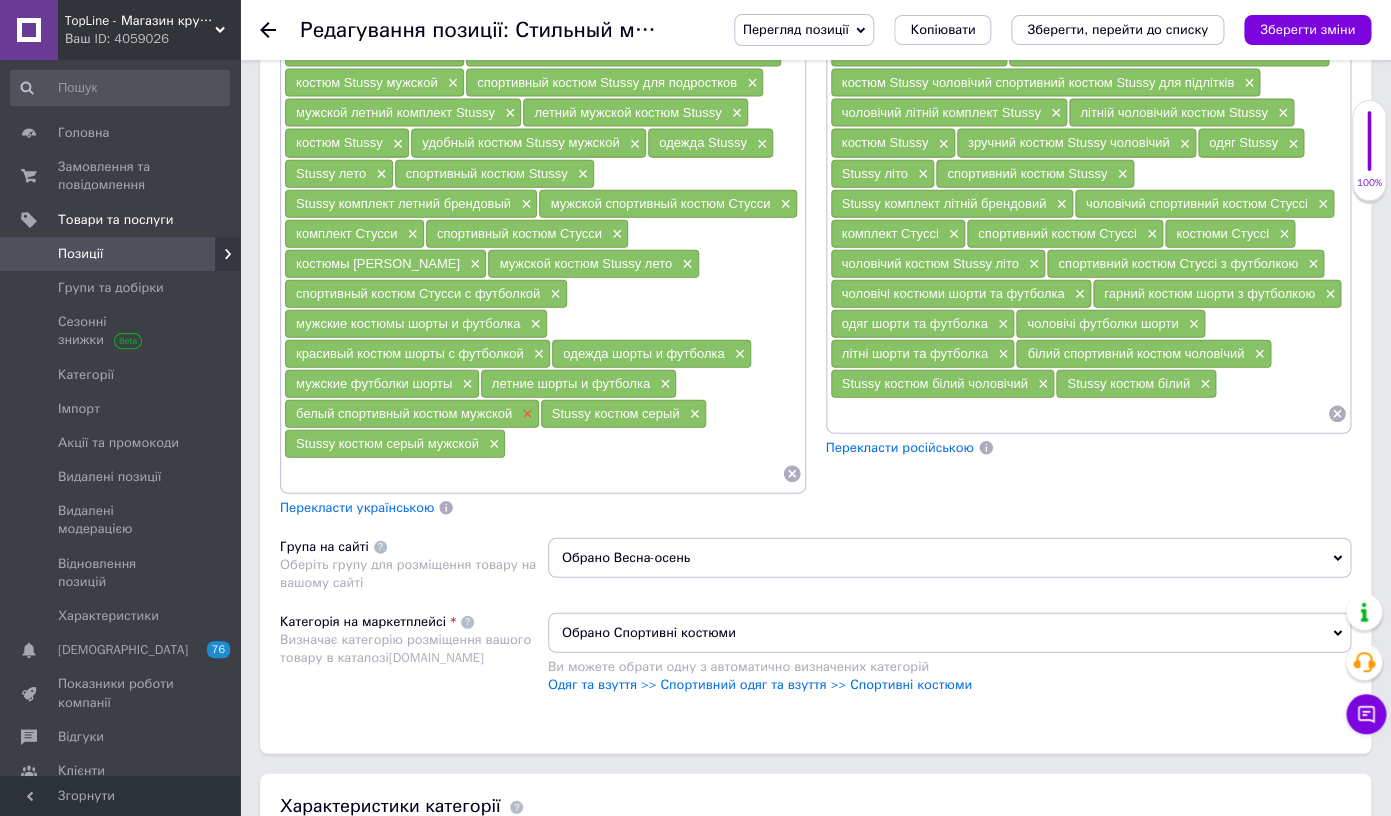 click on "×" at bounding box center (525, 414) 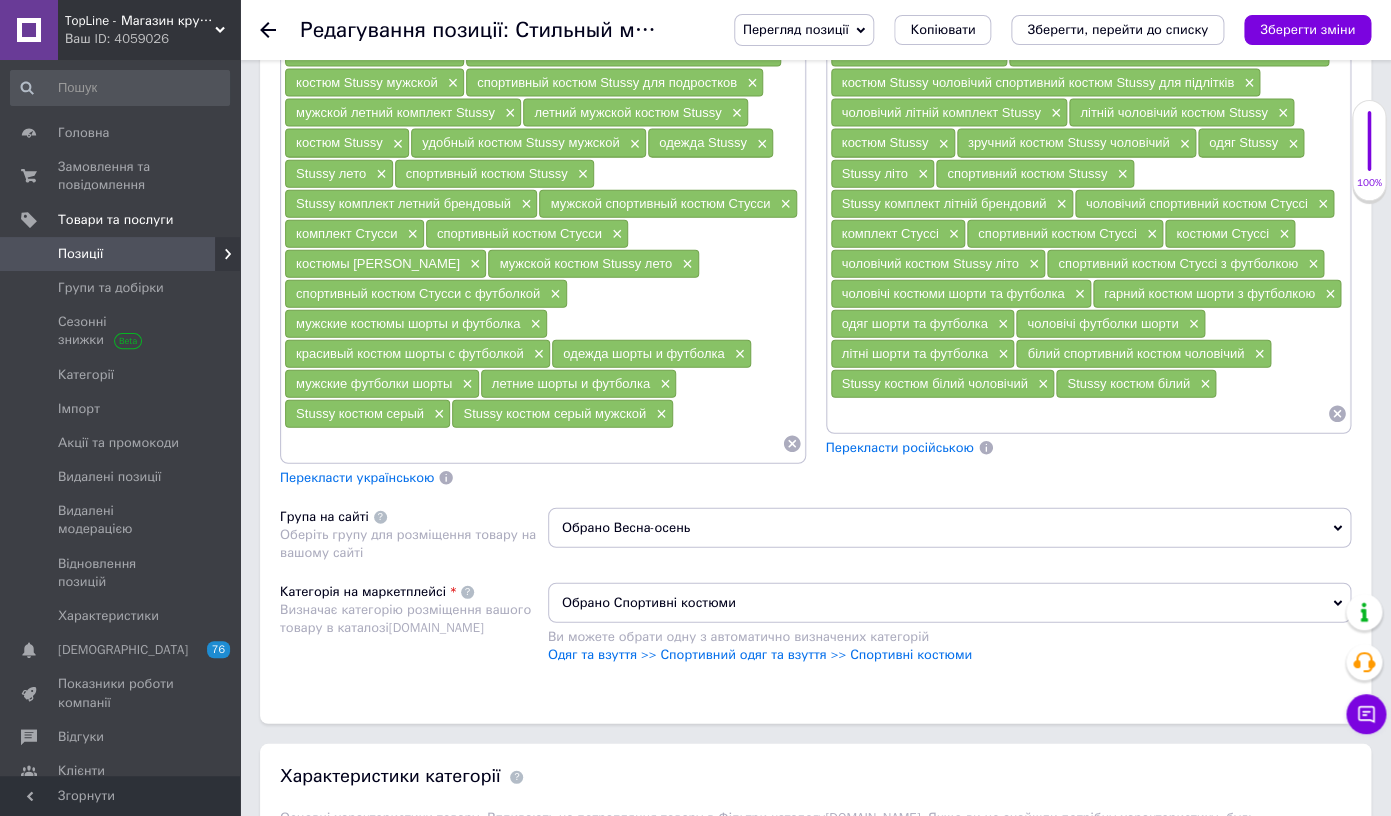 click at bounding box center (533, 444) 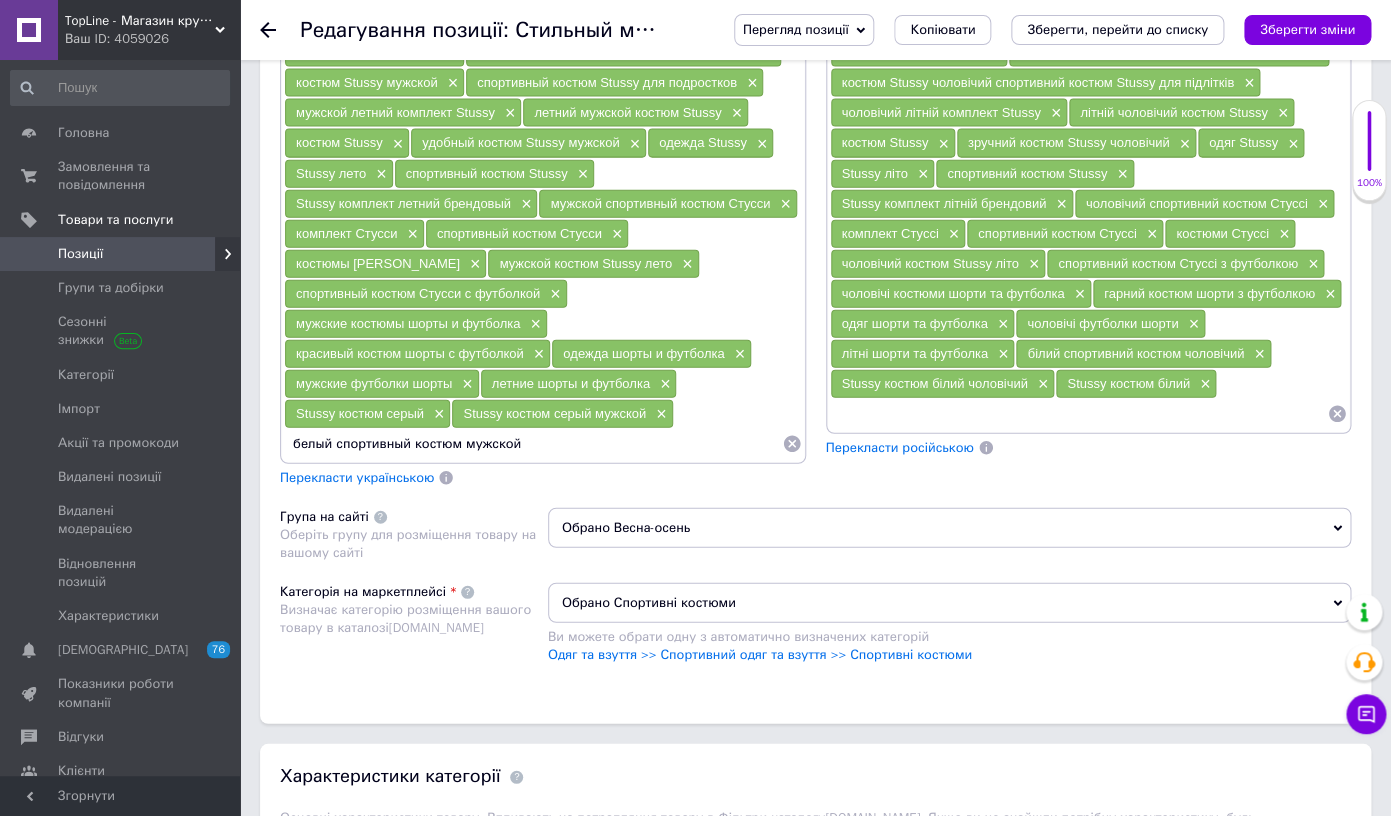 click on "Stussy костюм серый мужской" at bounding box center (554, 413) 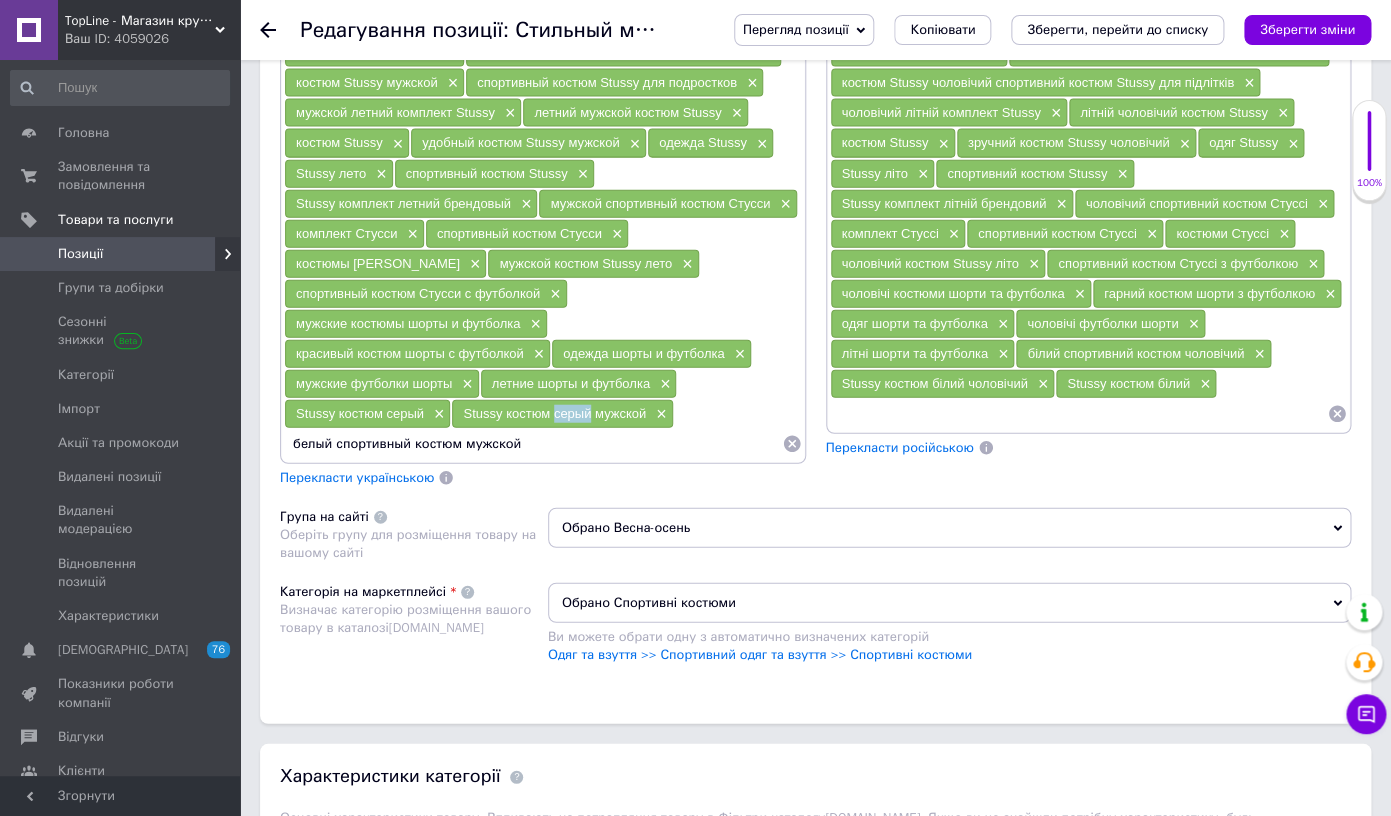 click on "Stussy костюм серый мужской" at bounding box center [554, 413] 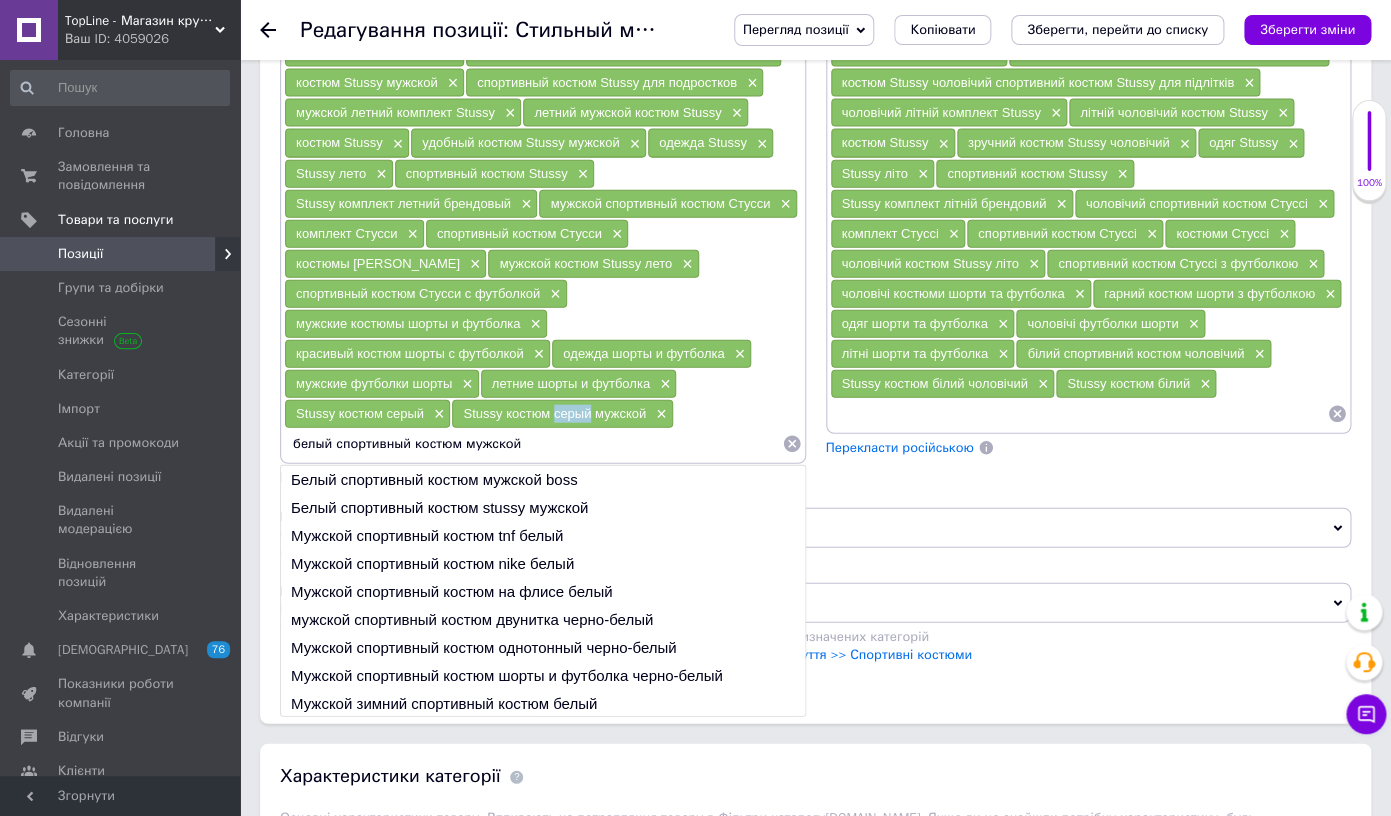 copy on "серый" 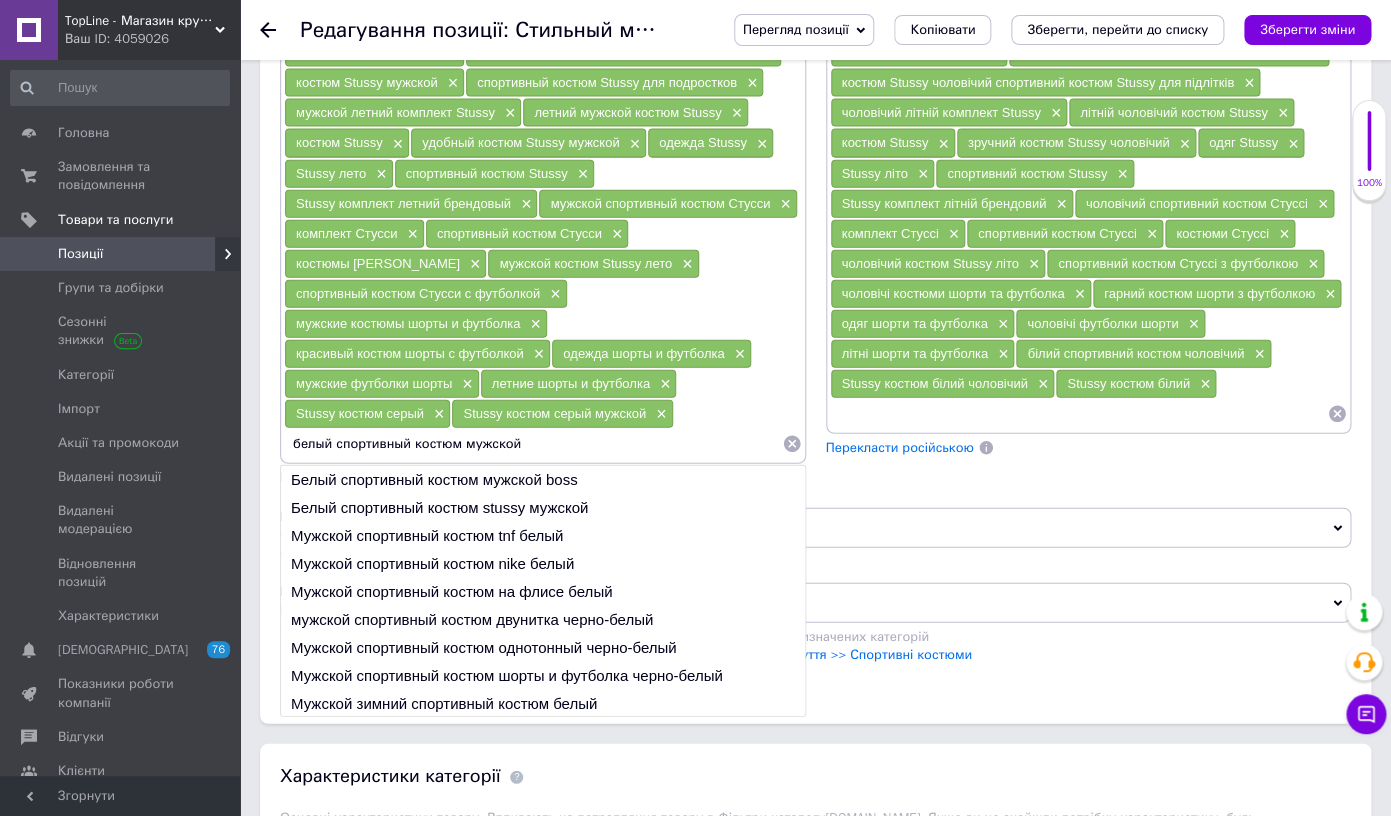 click on "белый спортивный костюм мужской" at bounding box center [533, 444] 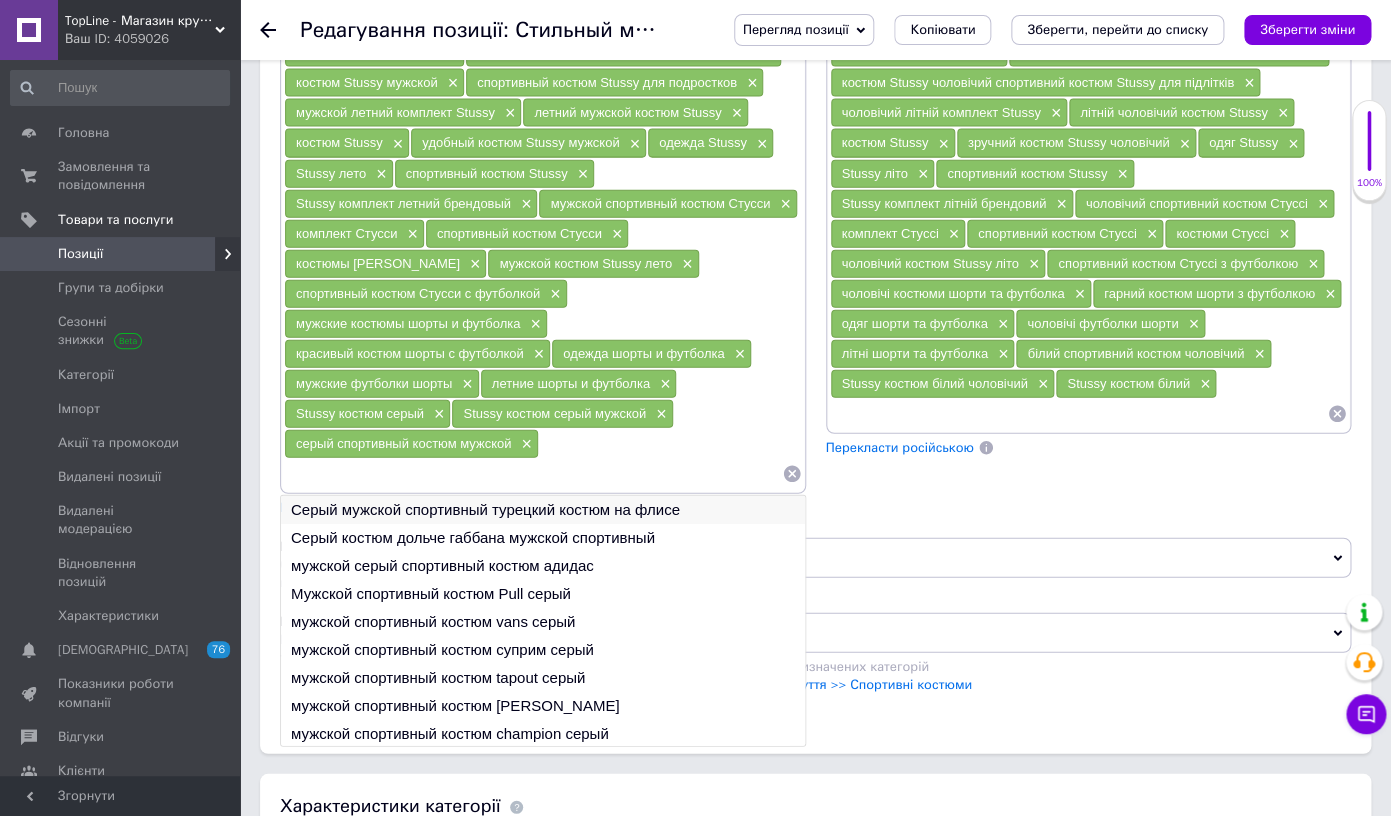 click on "Серый мужской спортивный турецкий костюм на флисе" at bounding box center [543, 510] 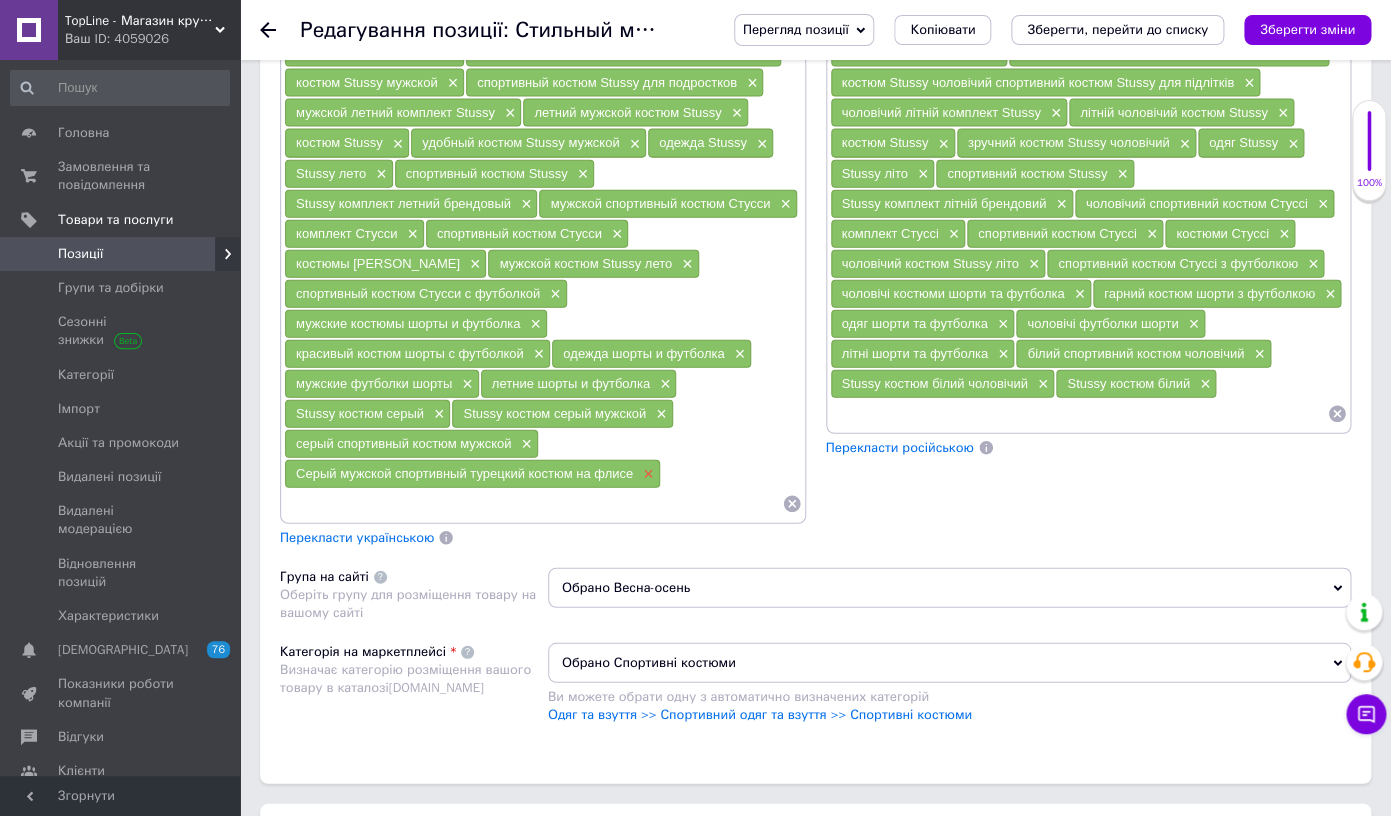 click on "×" at bounding box center (646, 474) 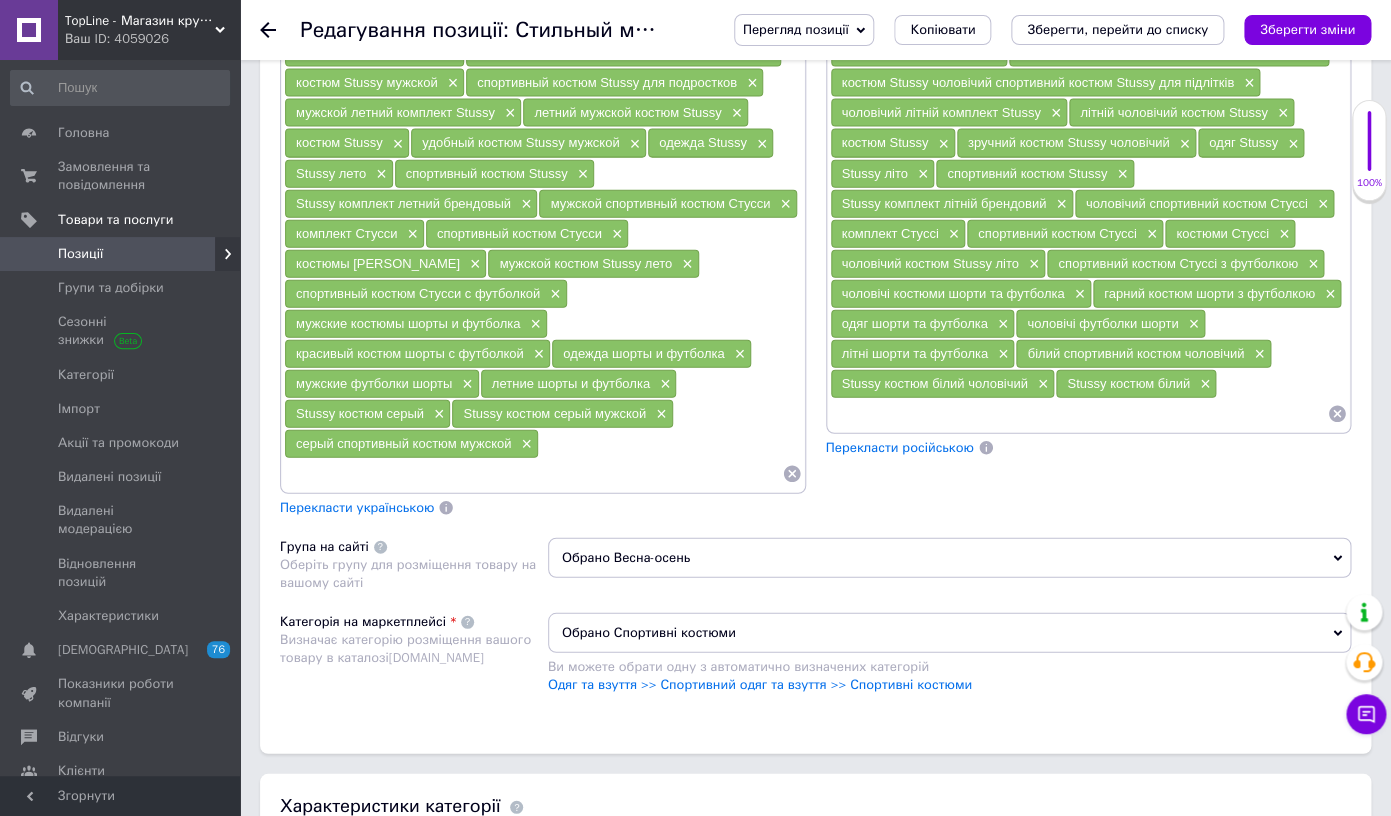 click on "Перекласти українською" at bounding box center [357, 507] 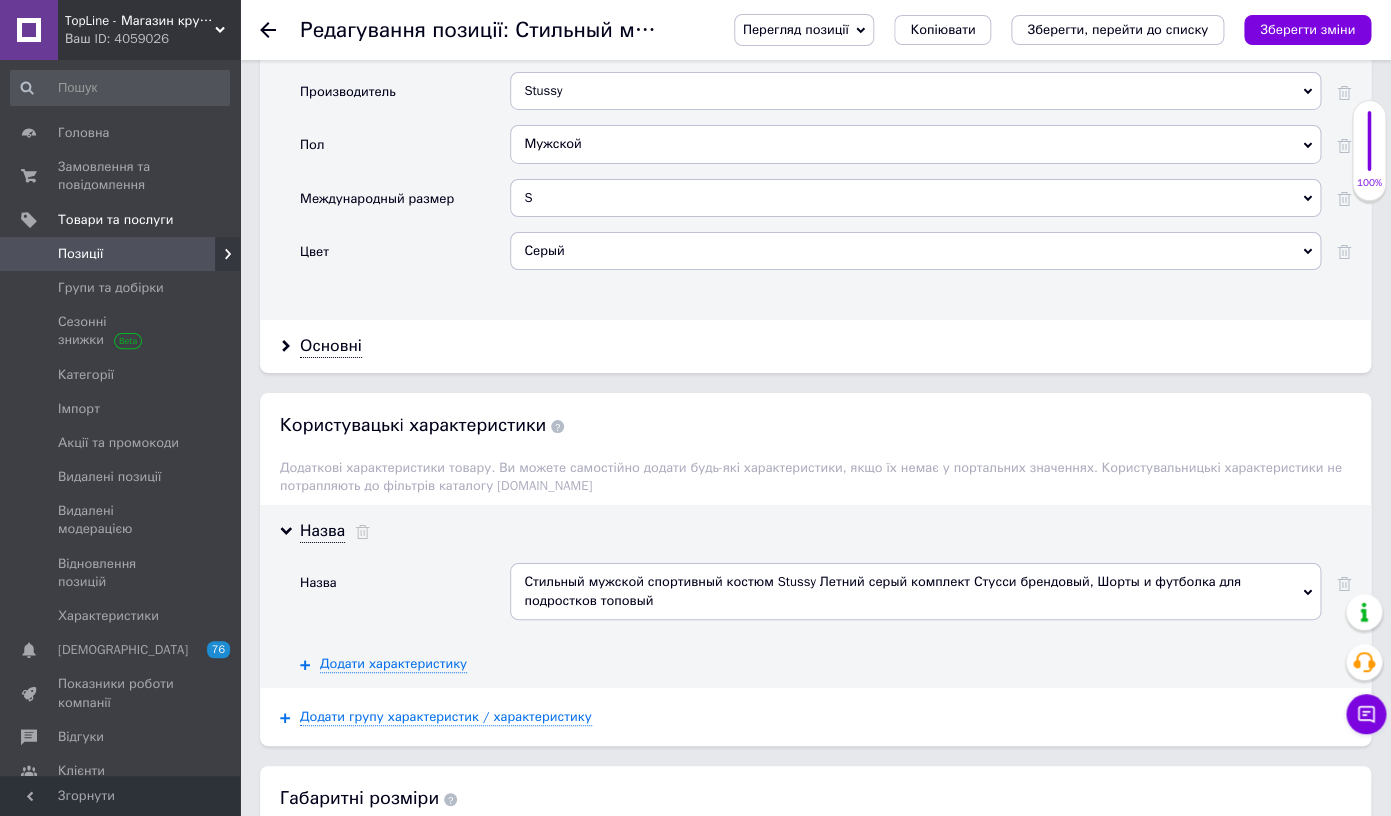 scroll, scrollTop: 2512, scrollLeft: 0, axis: vertical 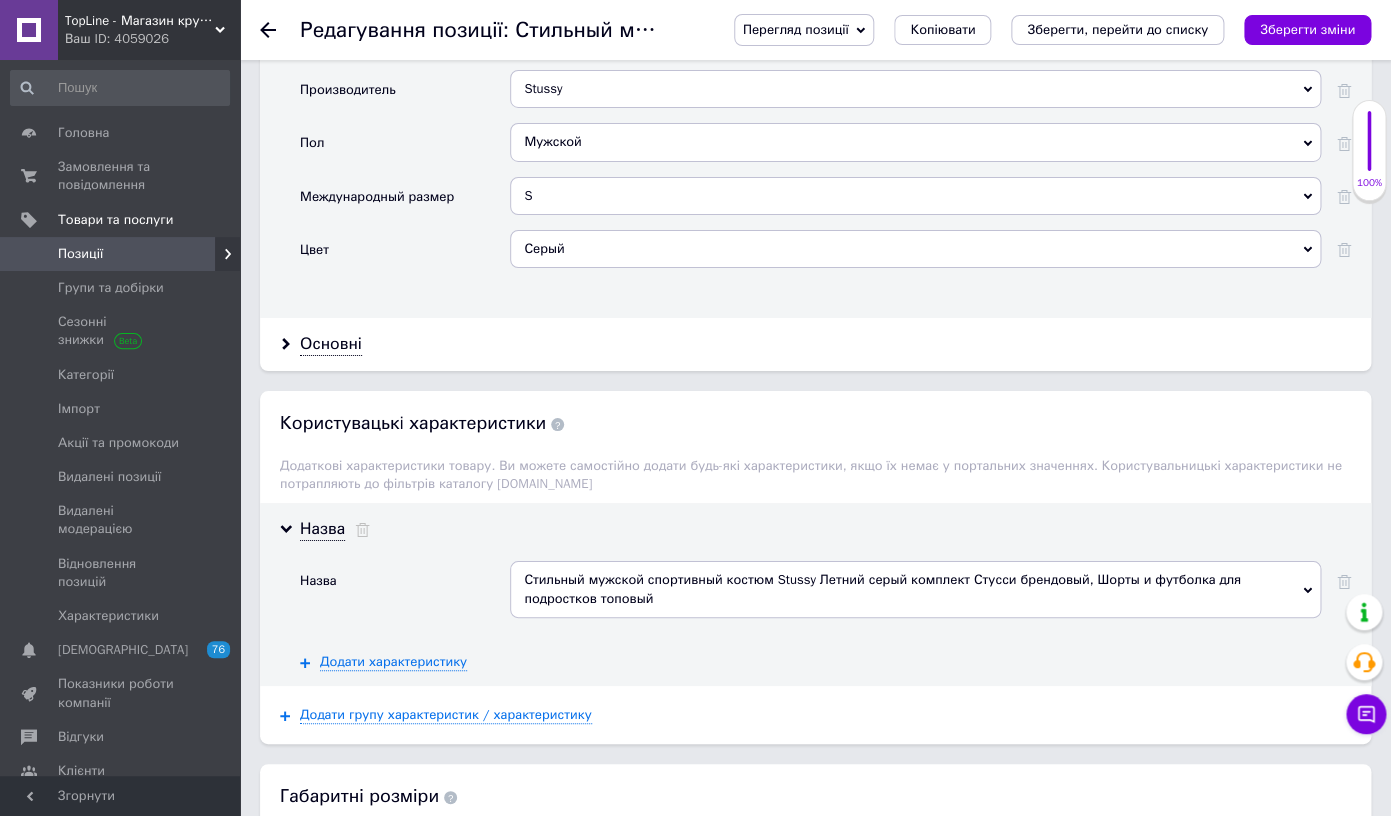drag, startPoint x: 417, startPoint y: 480, endPoint x: 494, endPoint y: 485, distance: 77.16217 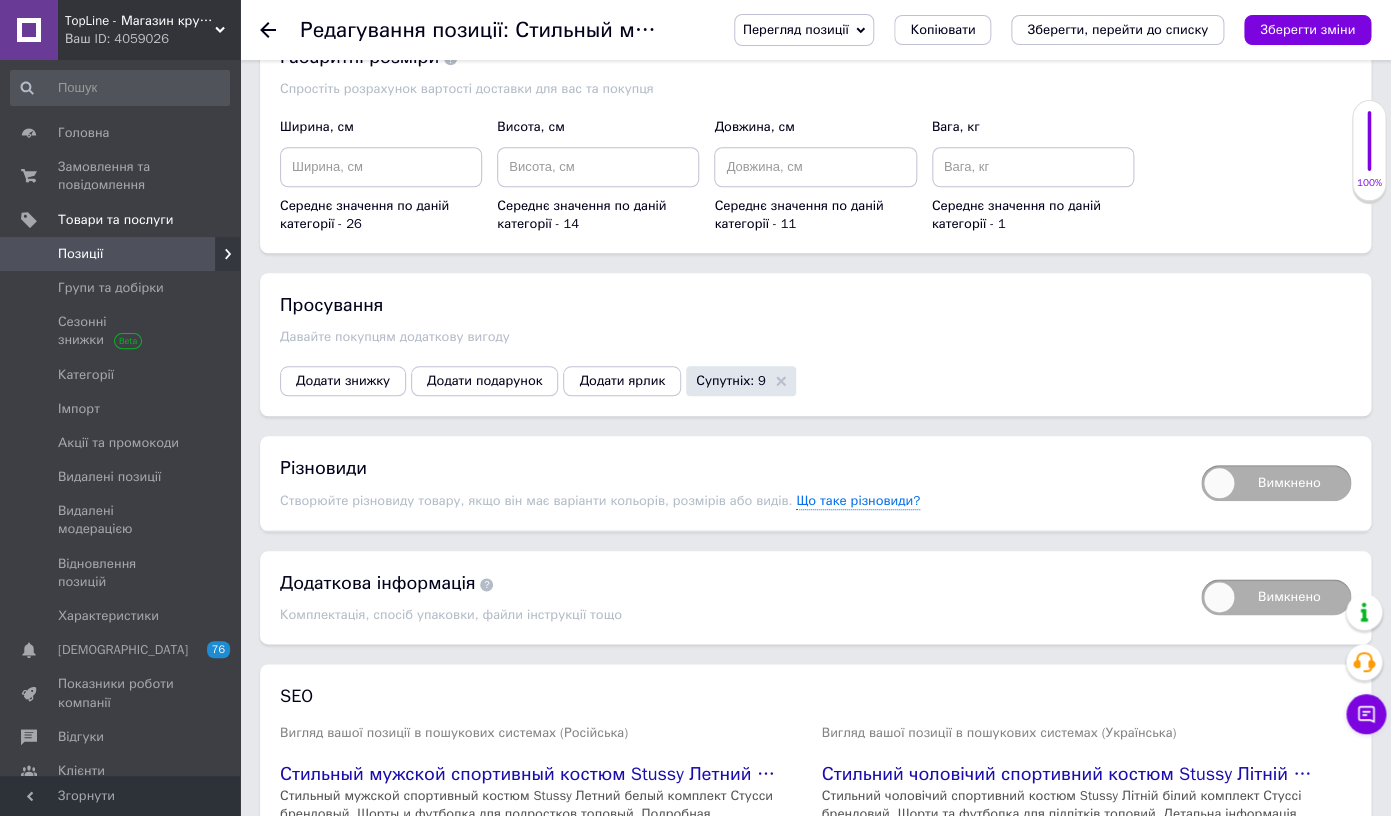 scroll, scrollTop: 3255, scrollLeft: 0, axis: vertical 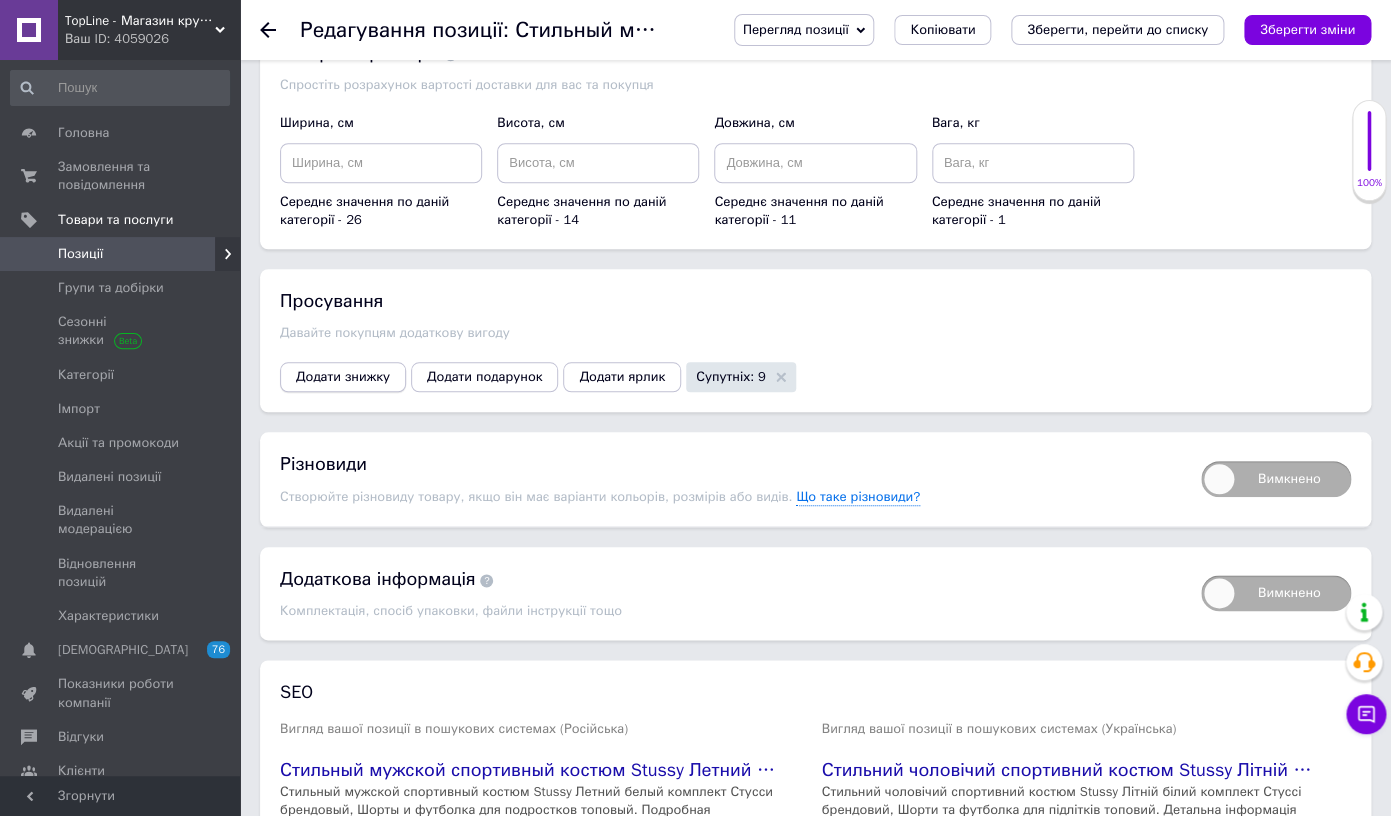 click on "Додати знижку" at bounding box center (343, 377) 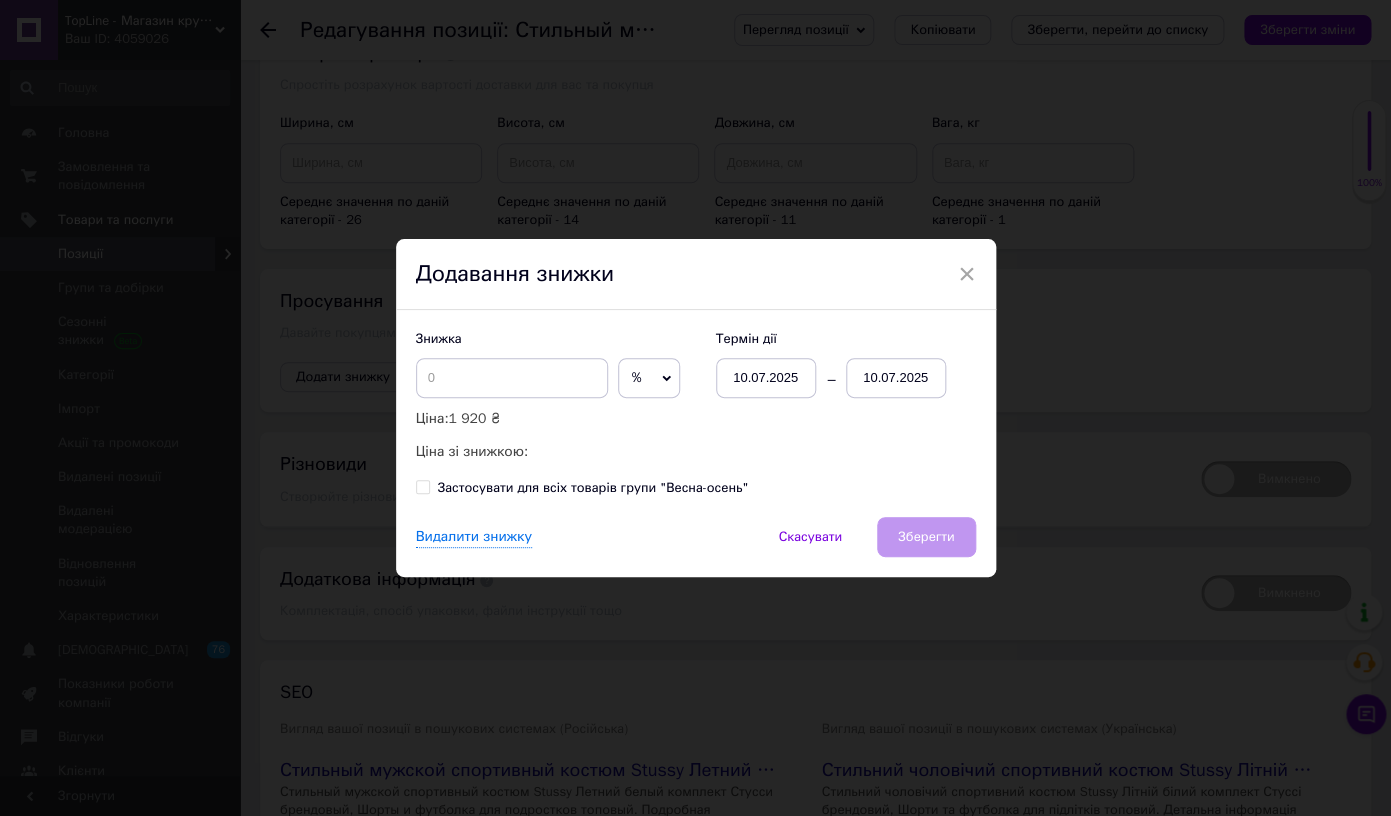 click on "%" at bounding box center [649, 378] 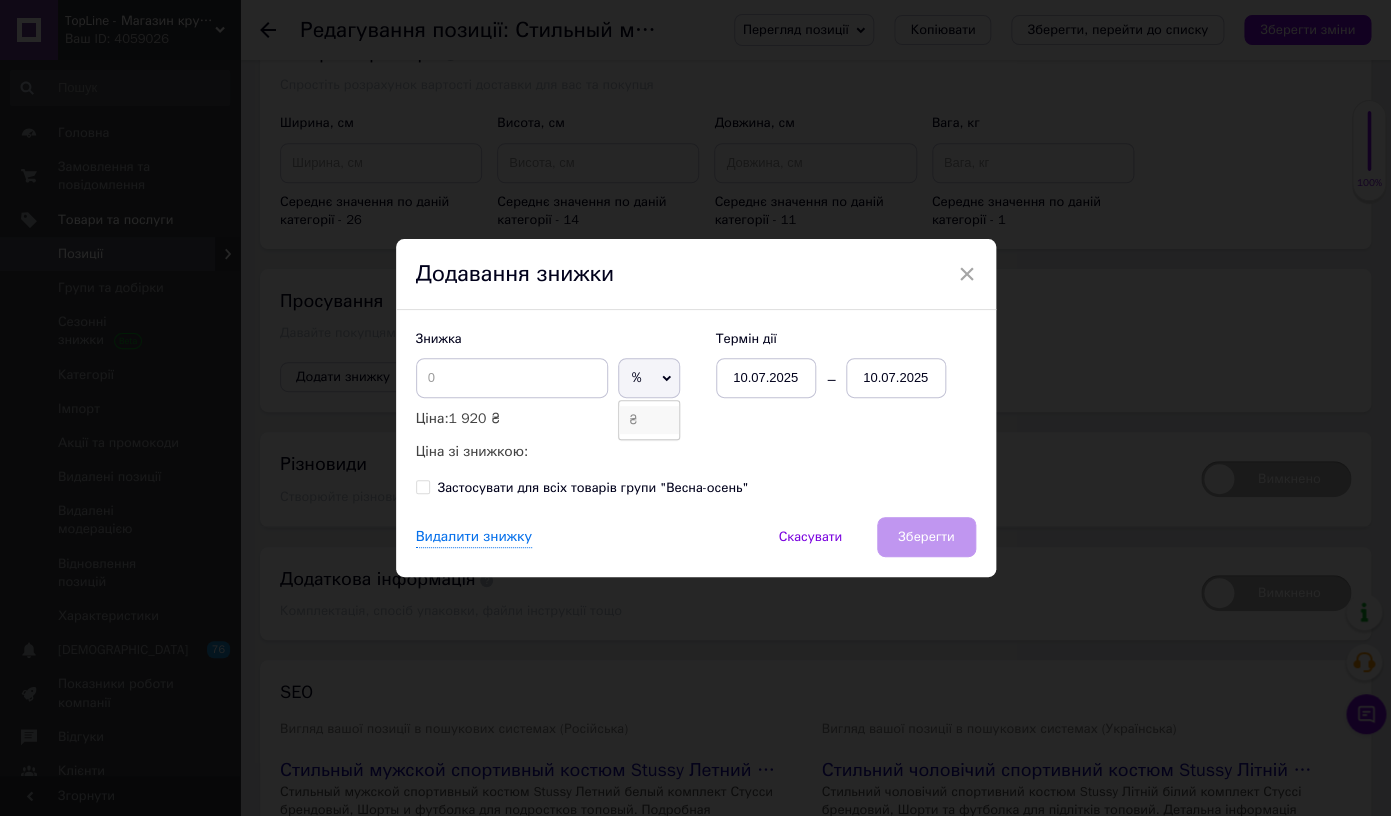 click on "₴" at bounding box center [649, 420] 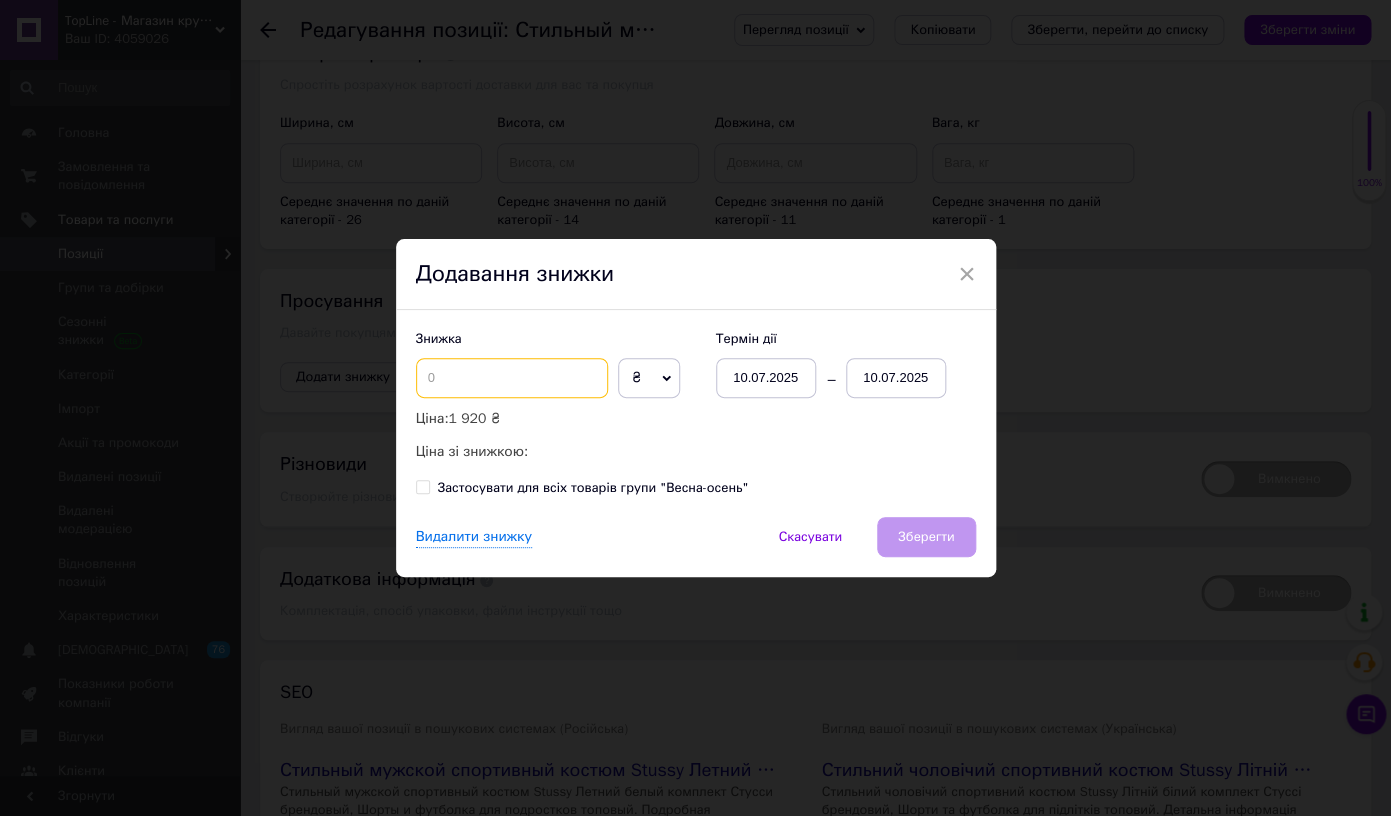click at bounding box center [512, 378] 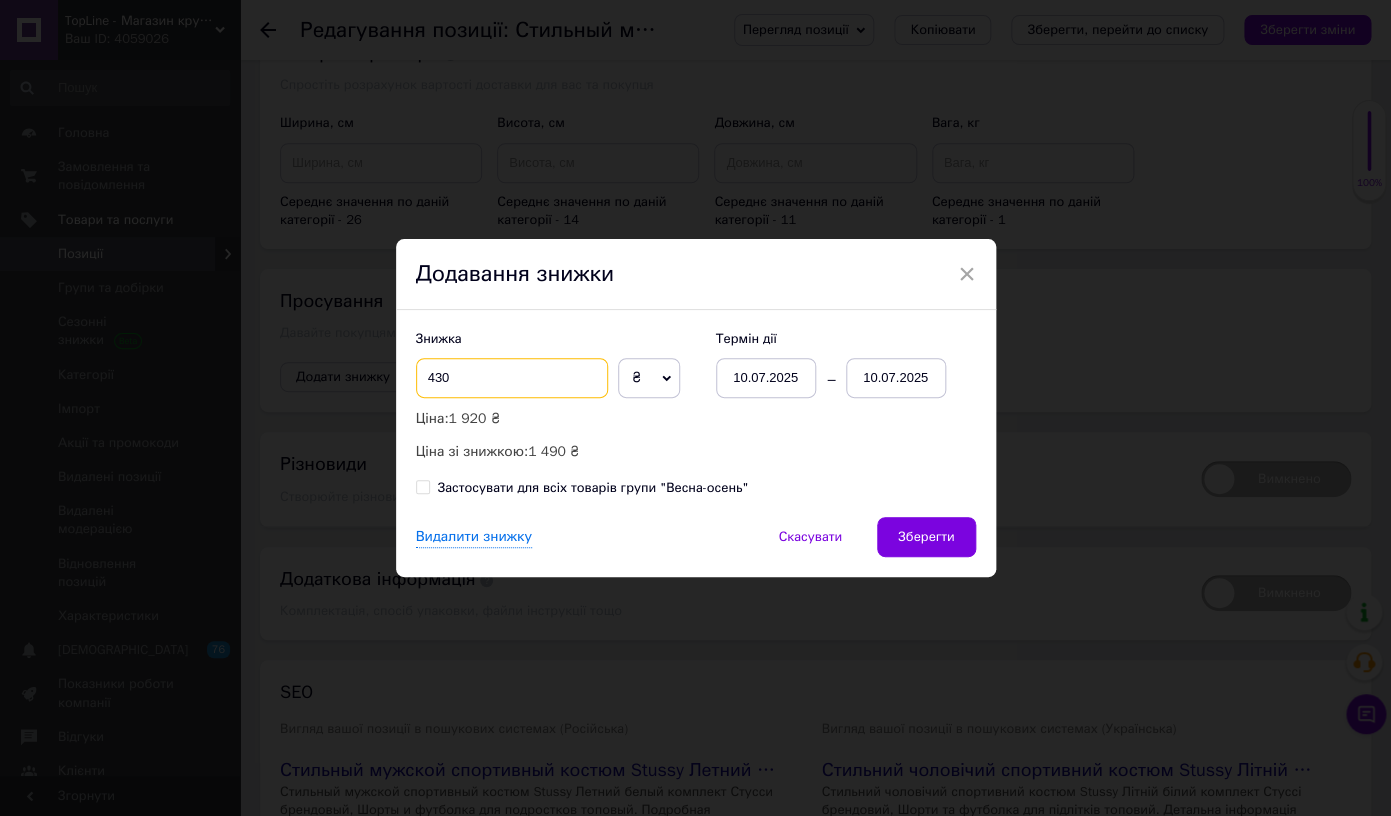 type on "430" 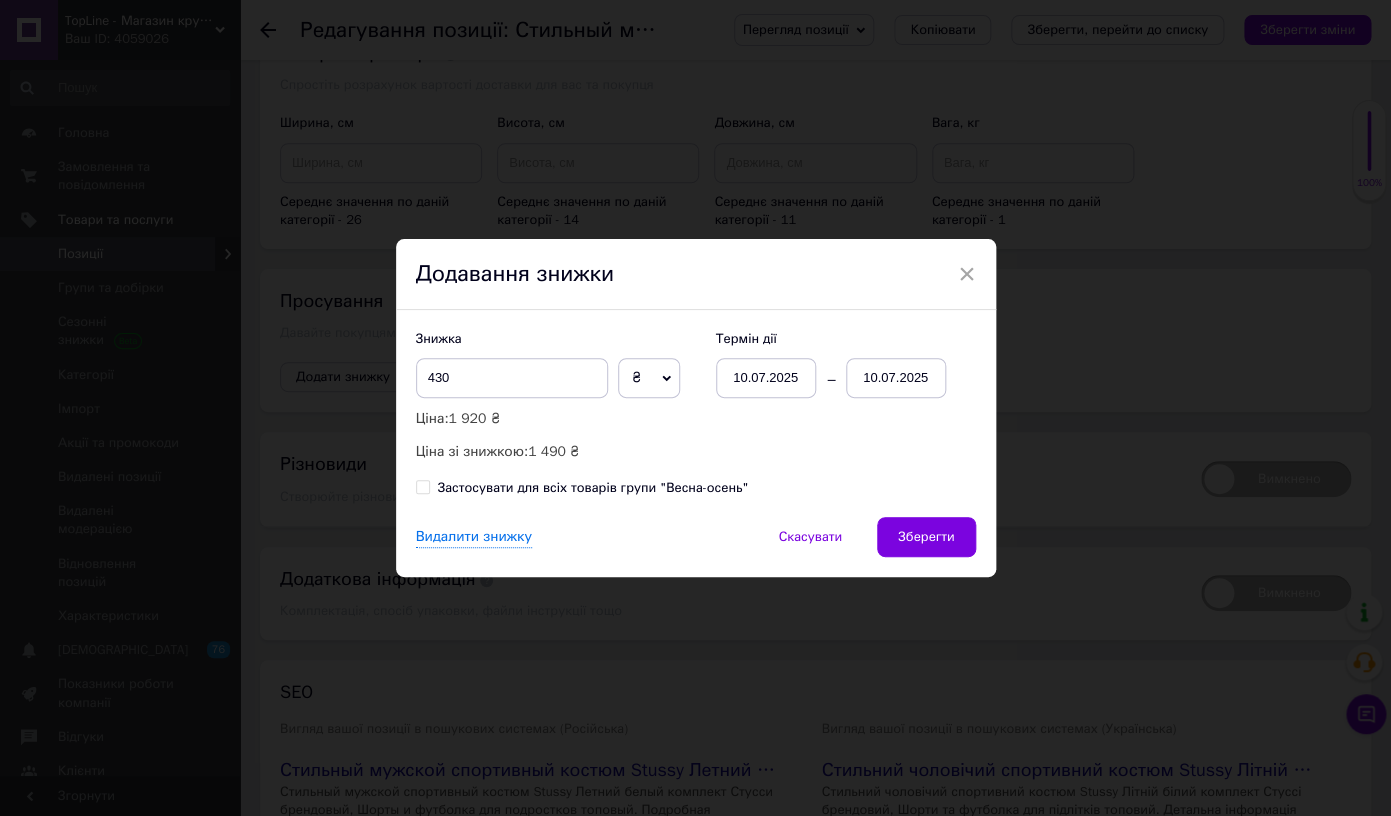 click on "10.07.2025" at bounding box center [896, 378] 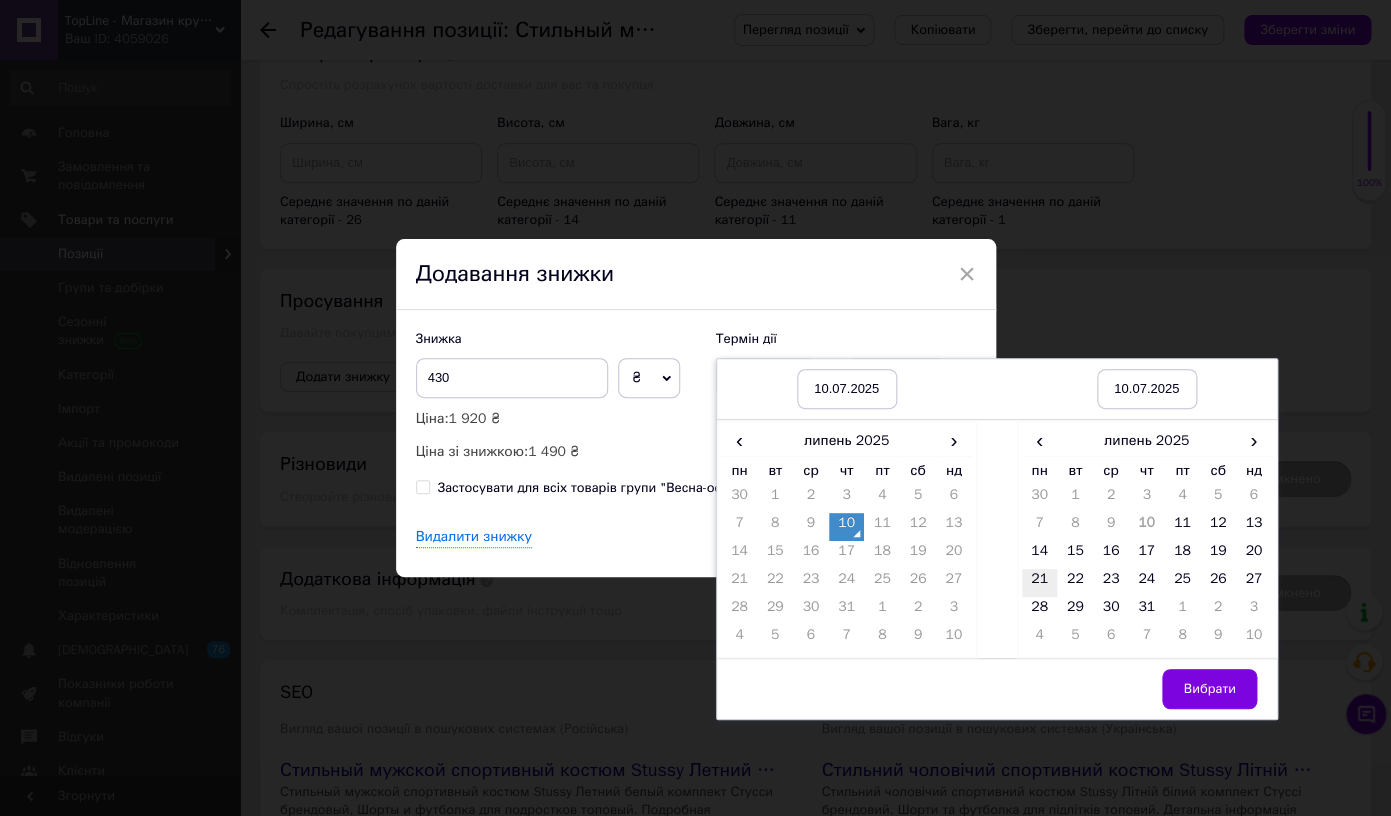 click on "21" at bounding box center [1040, 583] 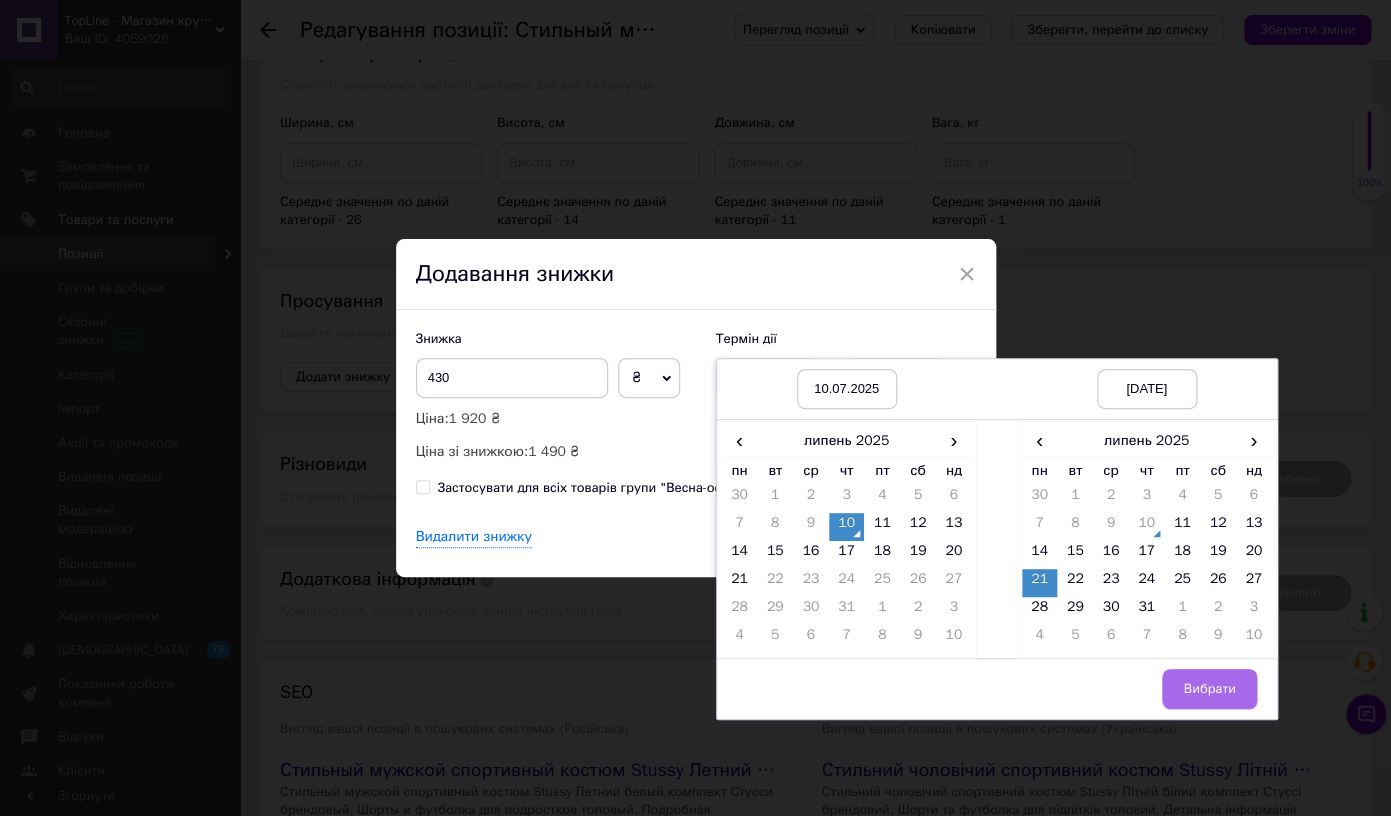 click on "Вибрати" at bounding box center (1209, 689) 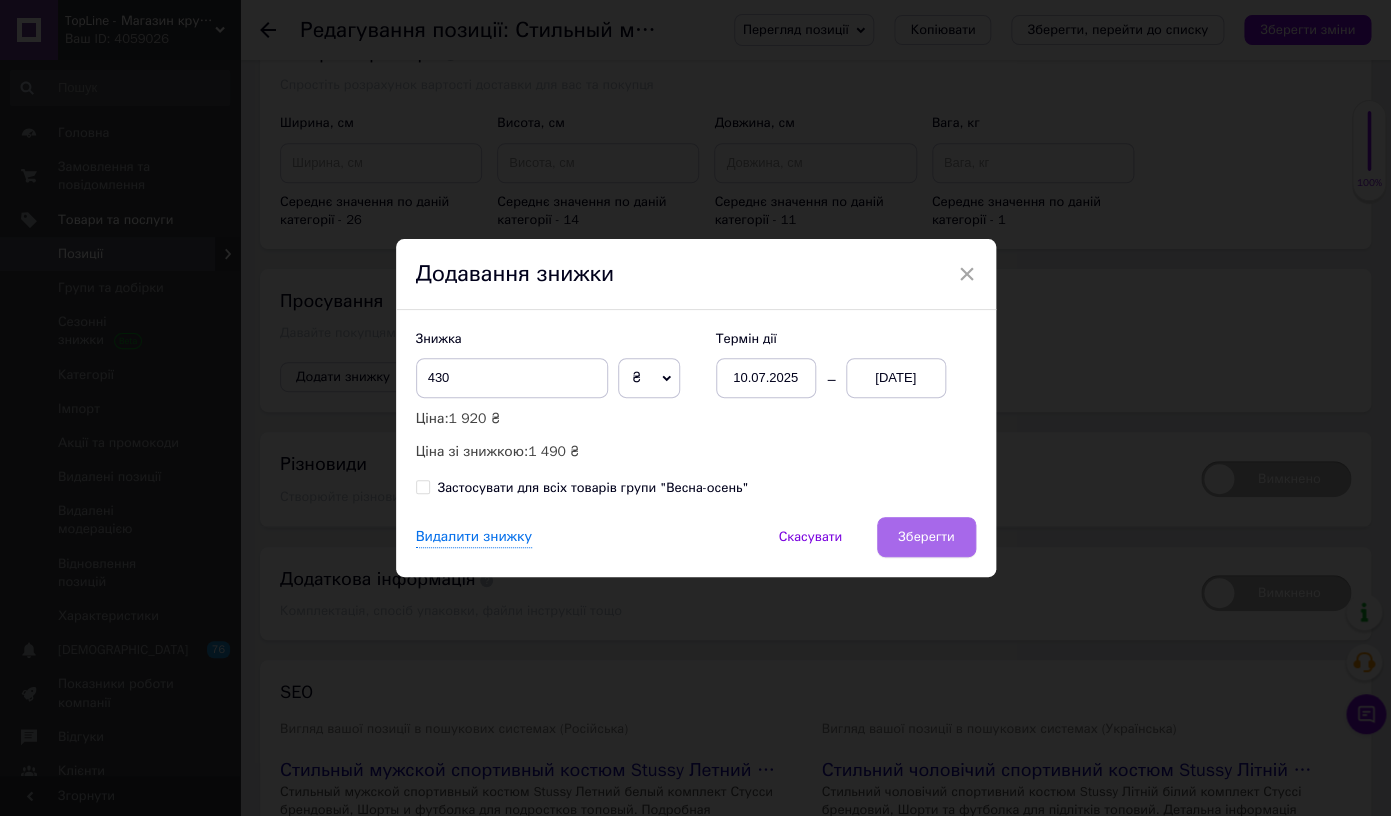 click on "Зберегти" at bounding box center [926, 537] 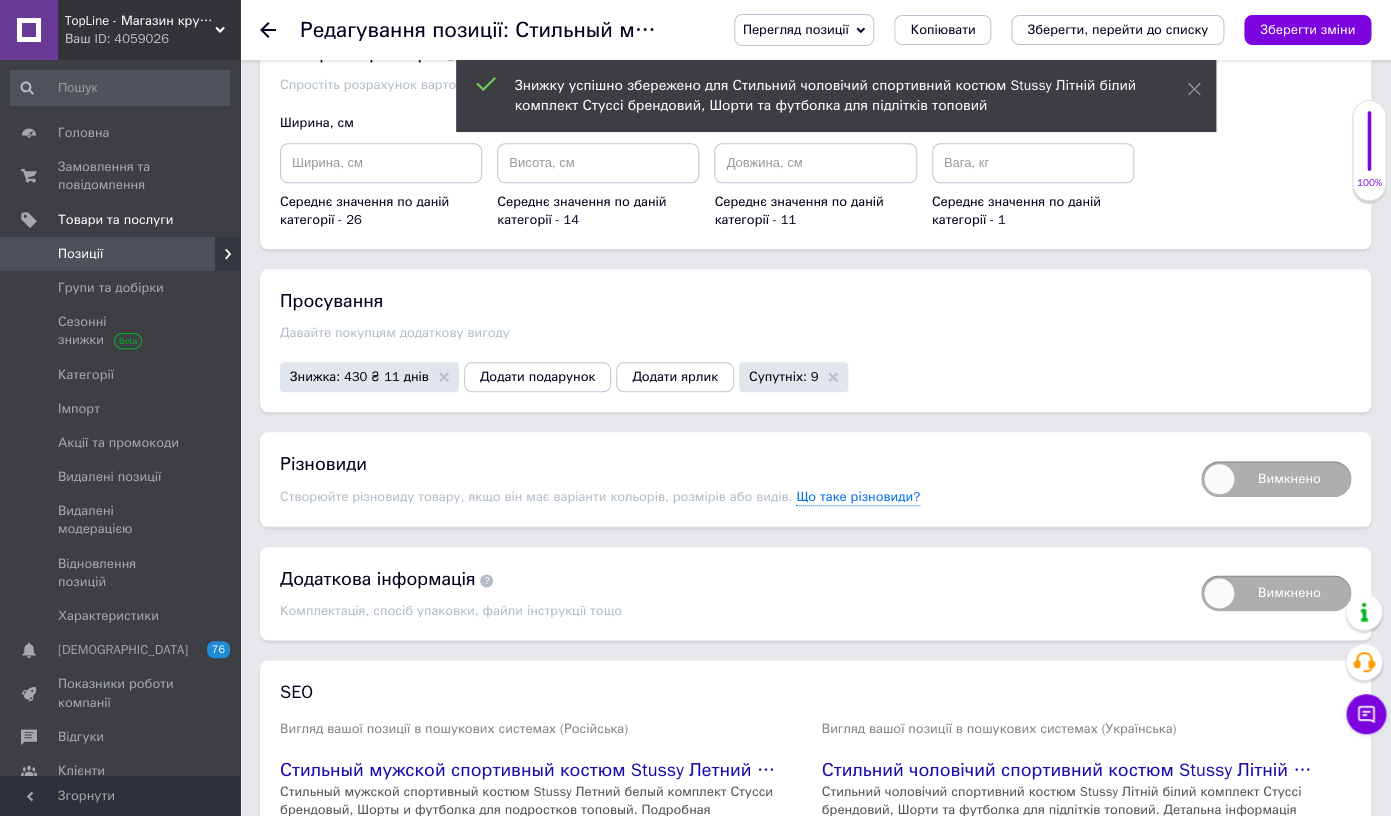 click on "Зберегти зміни" at bounding box center [1307, 29] 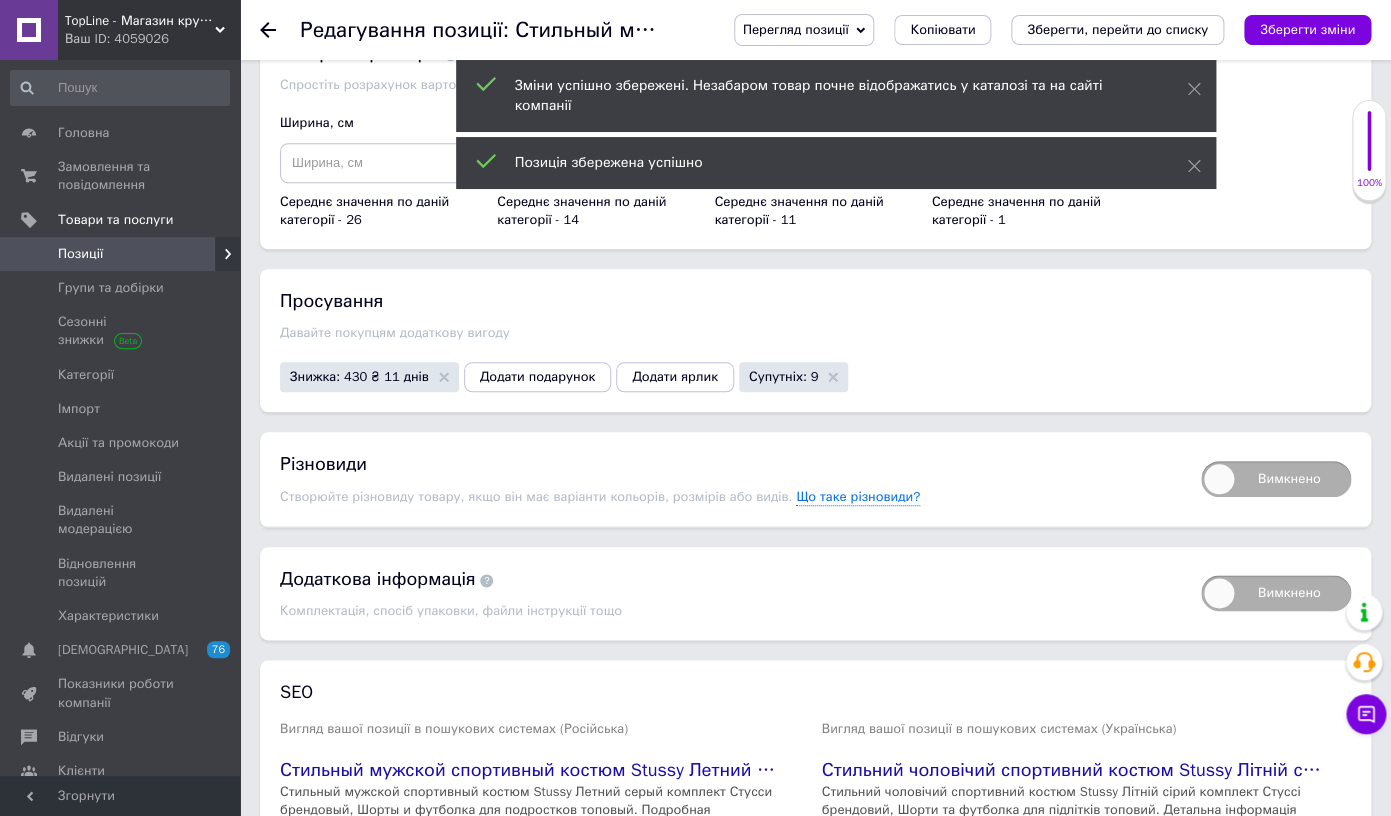 scroll, scrollTop: 0, scrollLeft: 0, axis: both 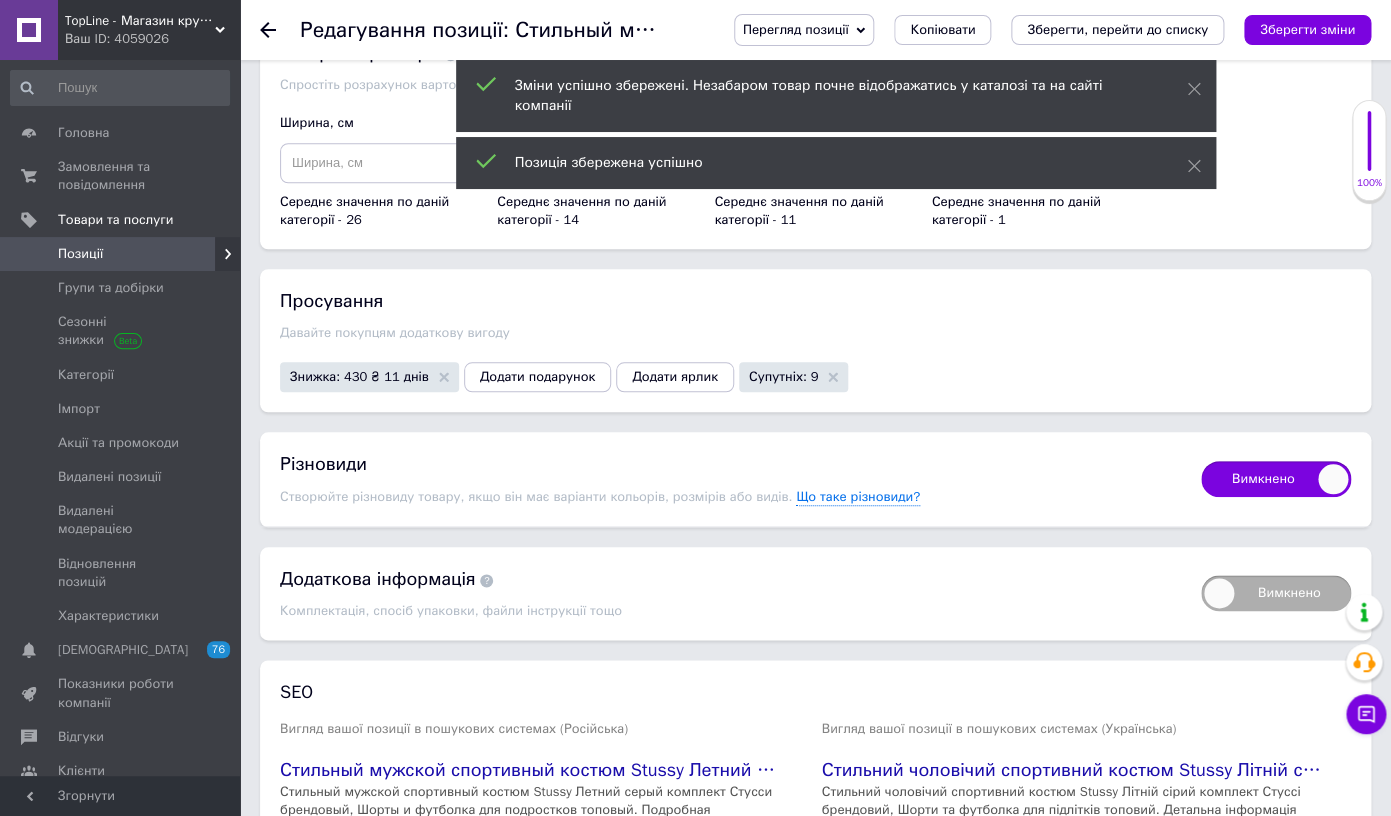 checkbox on "true" 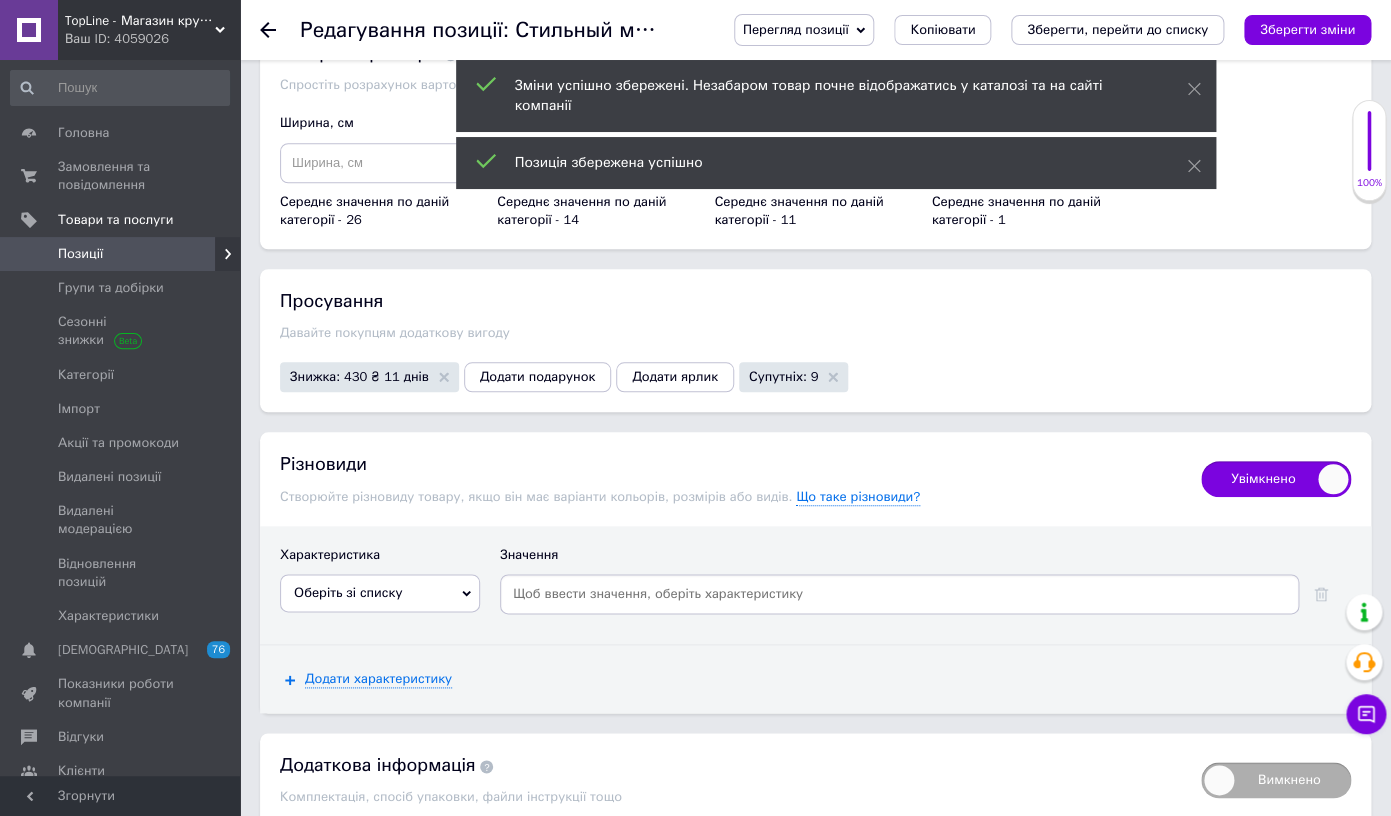 click on "Оберіть зі списку" at bounding box center [380, 593] 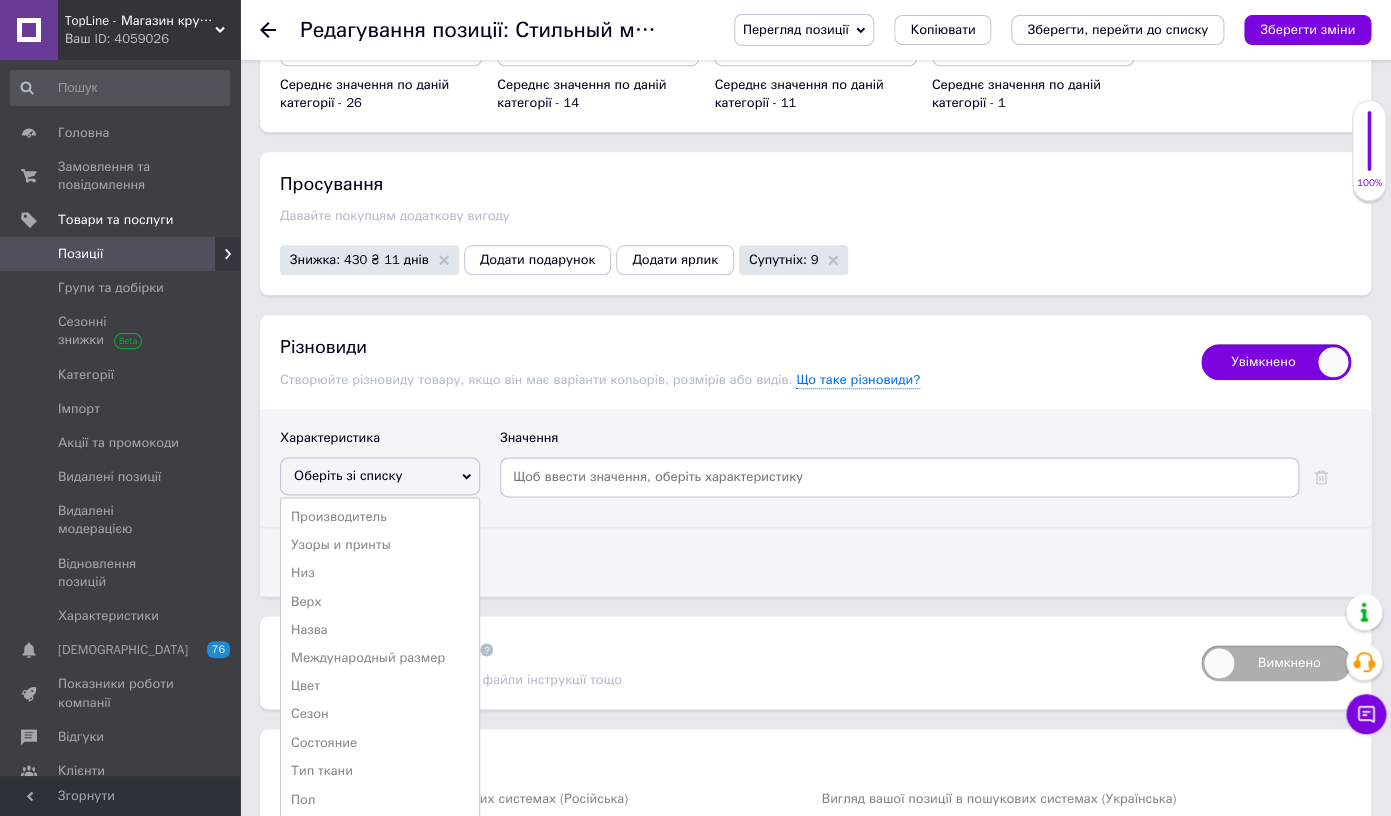 scroll, scrollTop: 3391, scrollLeft: 0, axis: vertical 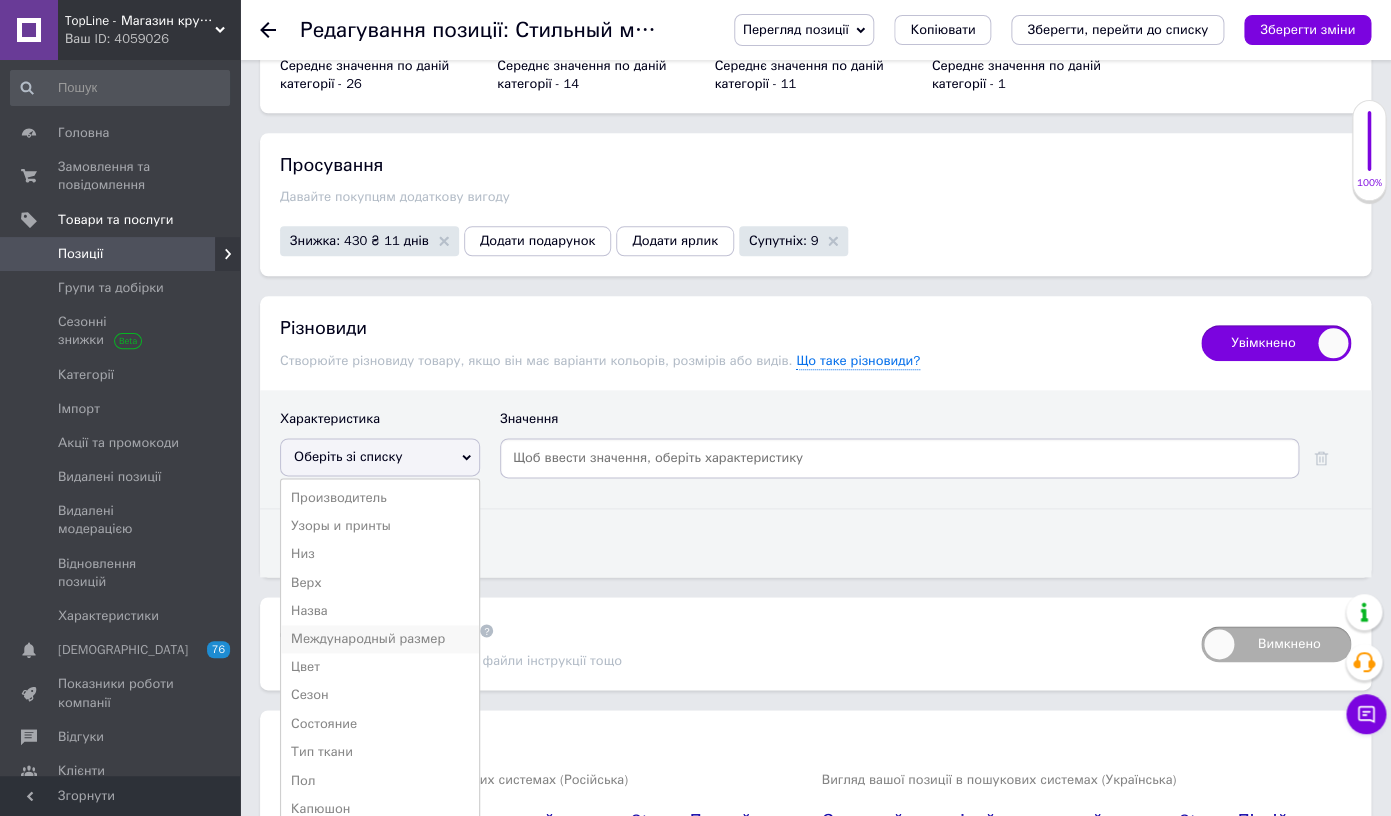 click on "Международный размер" at bounding box center (380, 639) 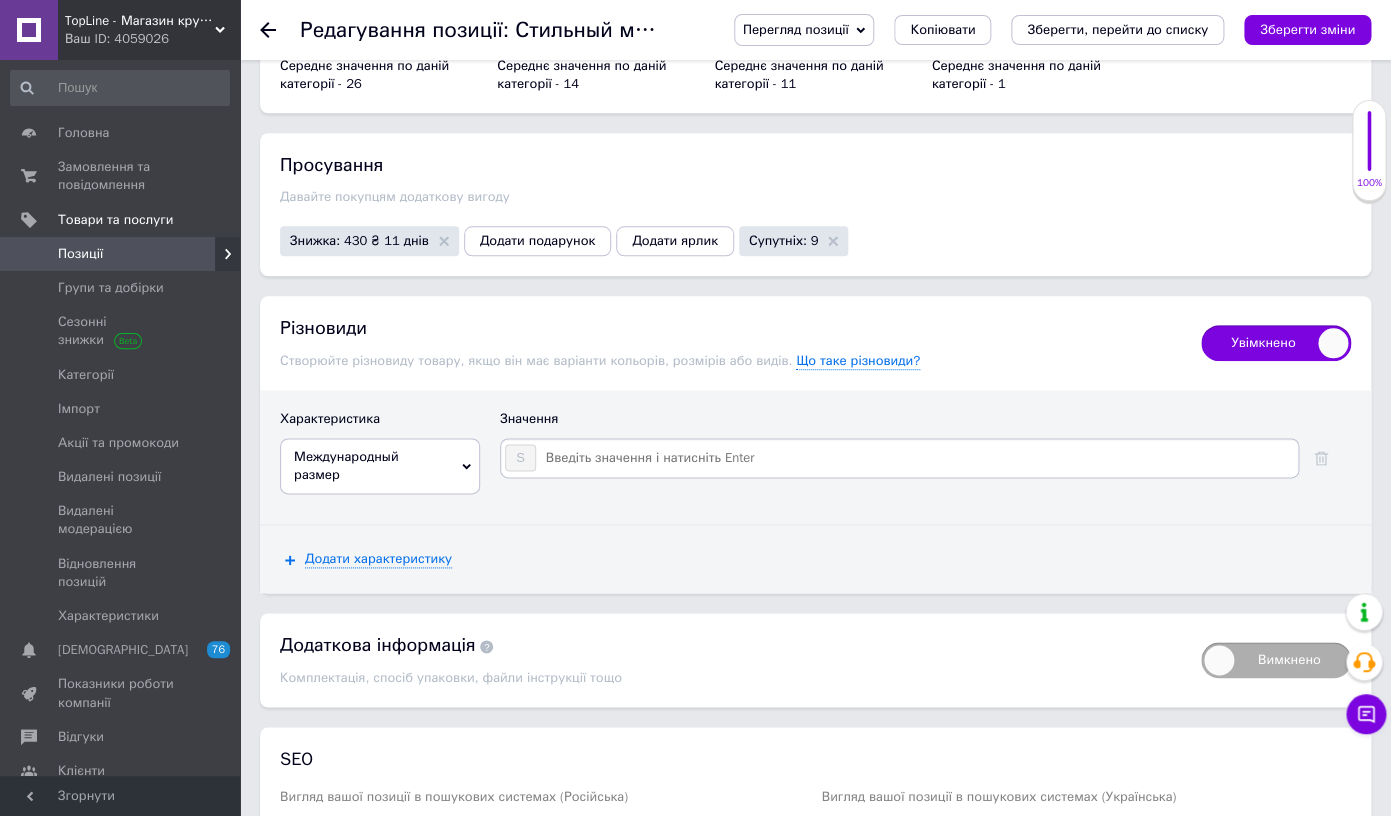 click at bounding box center [916, 458] 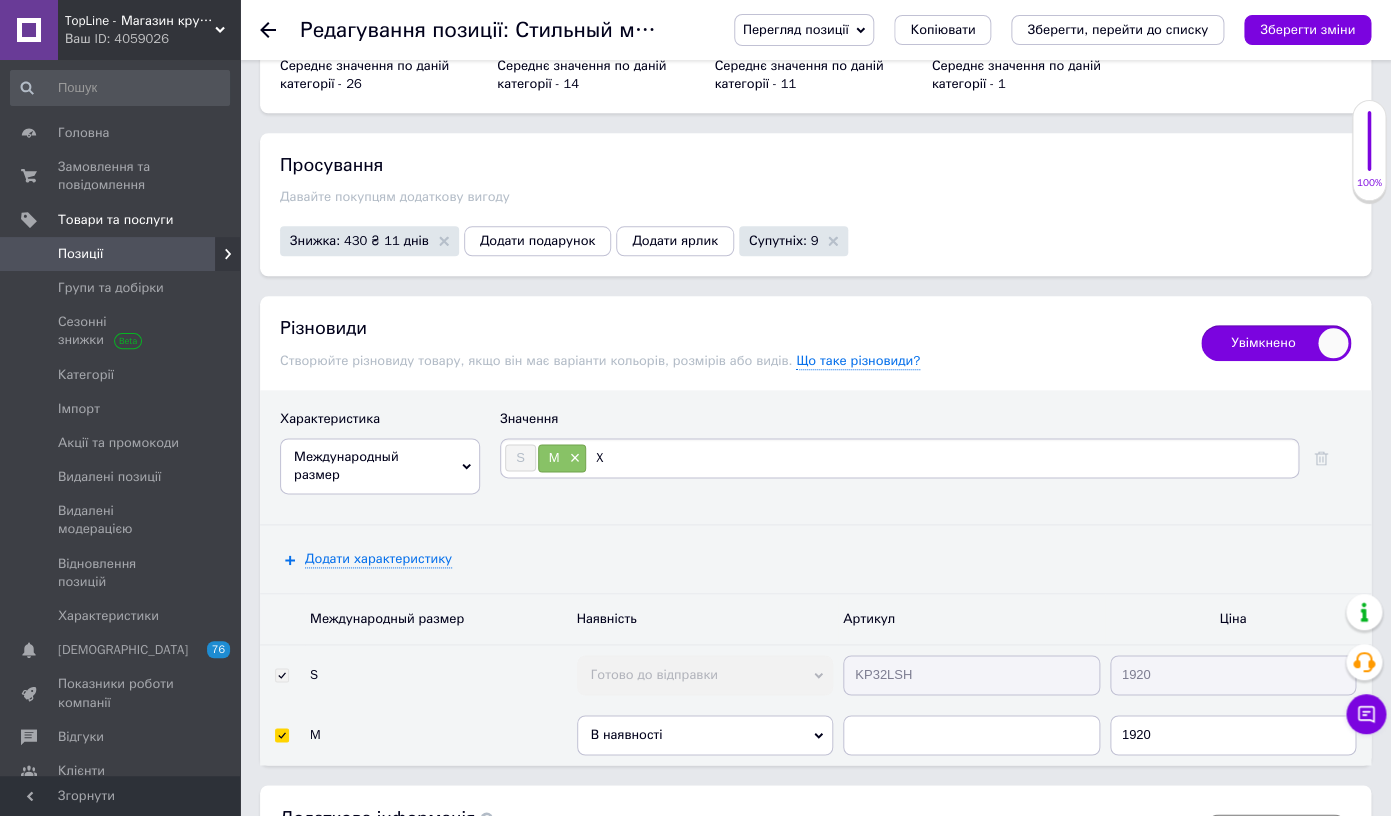 type on "XL" 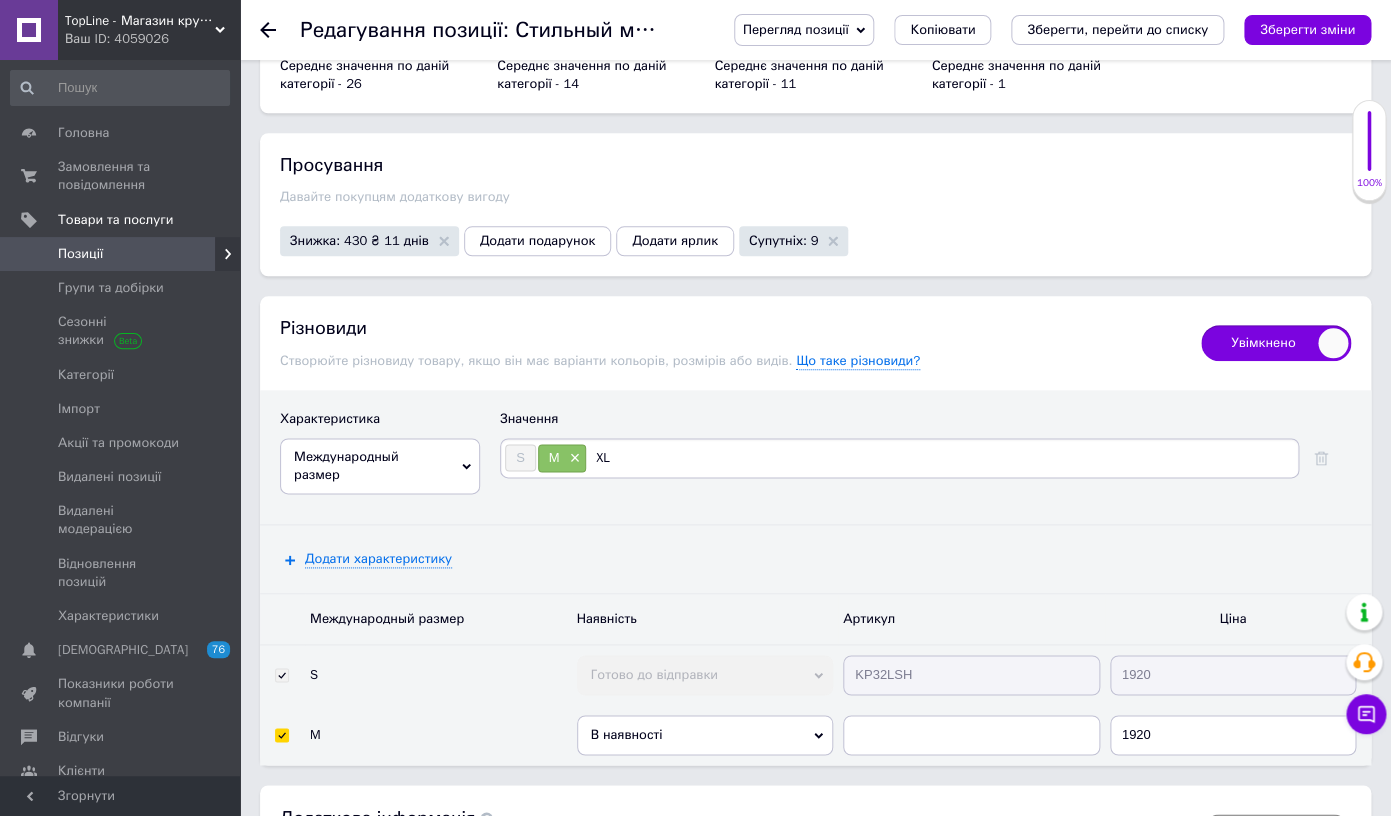 type 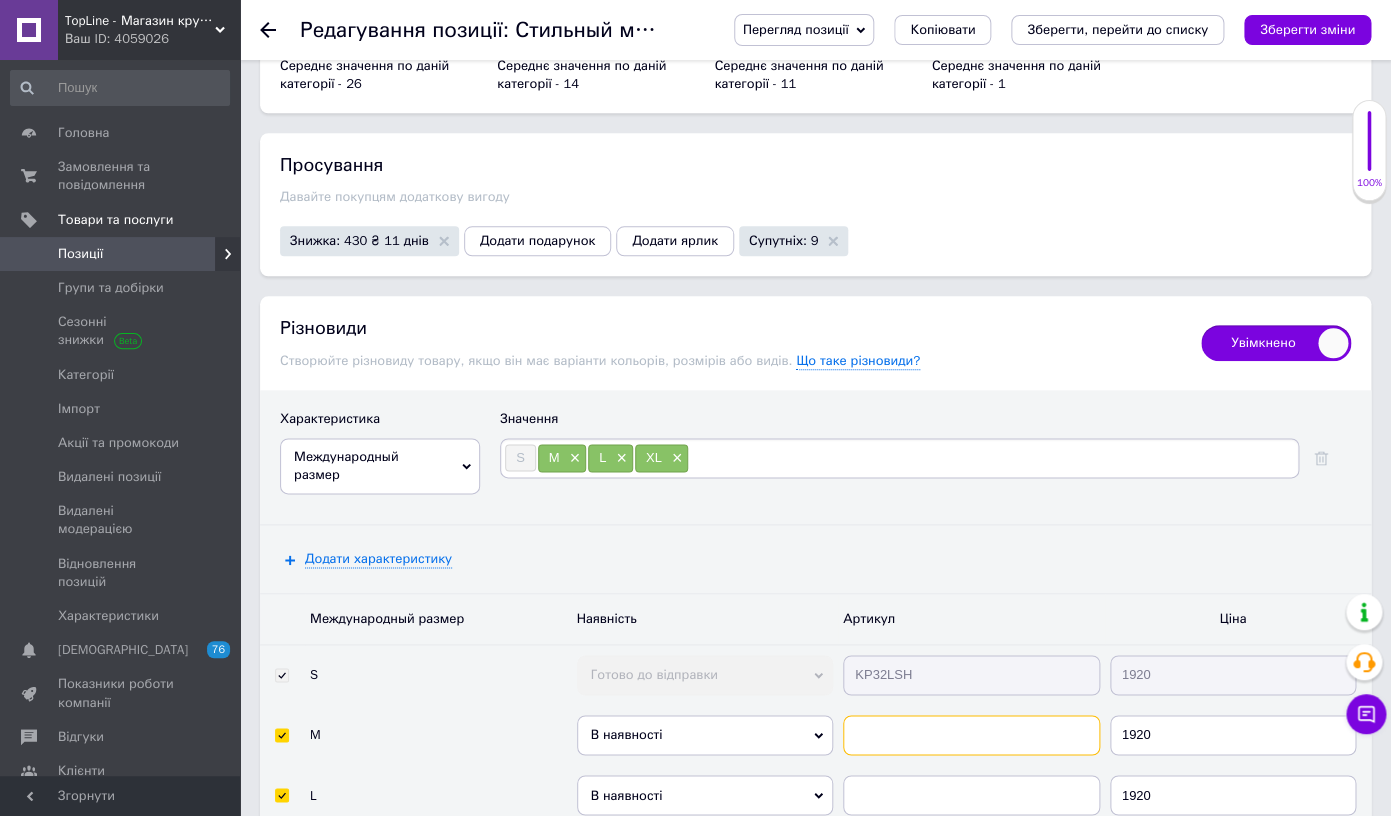 paste on "KP32LSH" 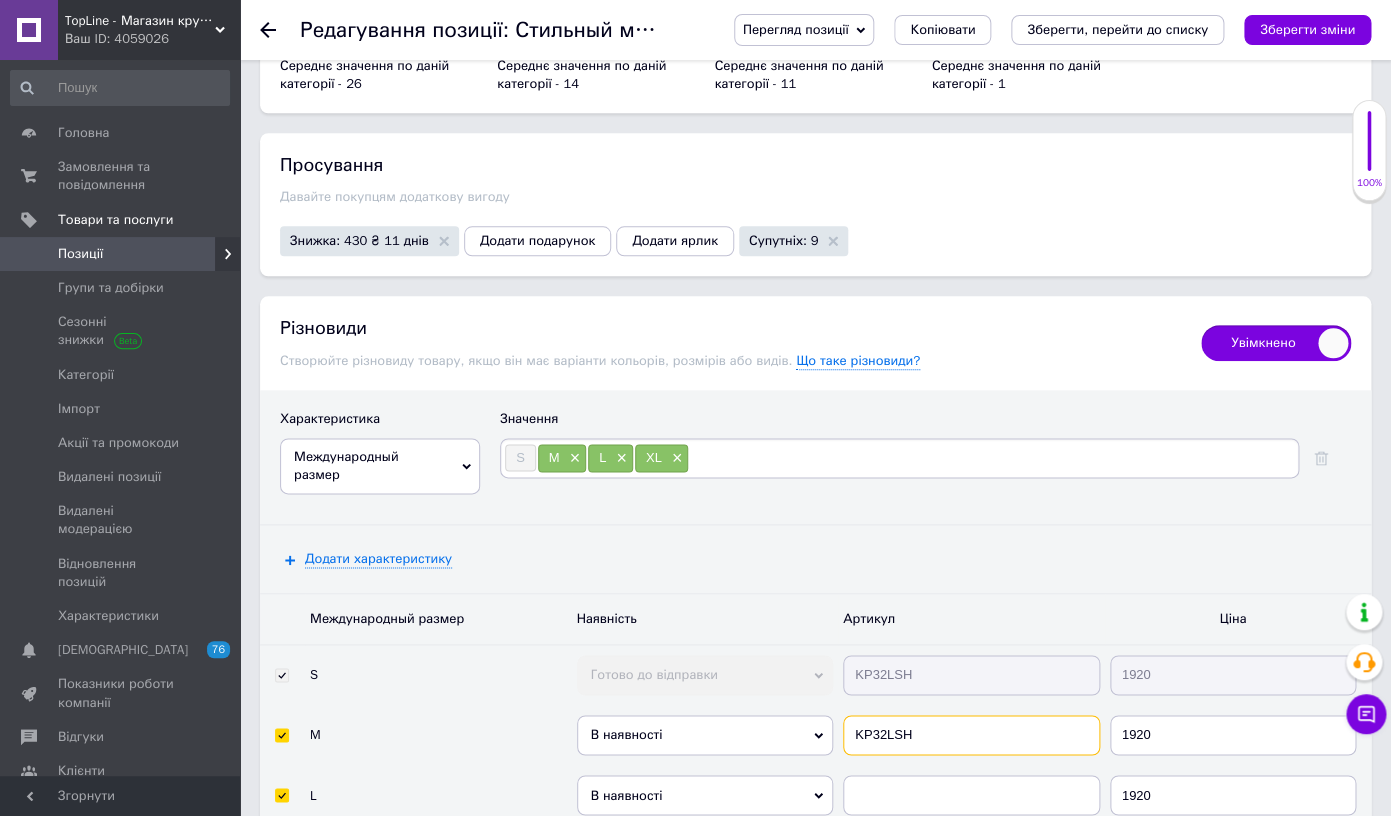 click on "KP32LSH" at bounding box center (971, 735) 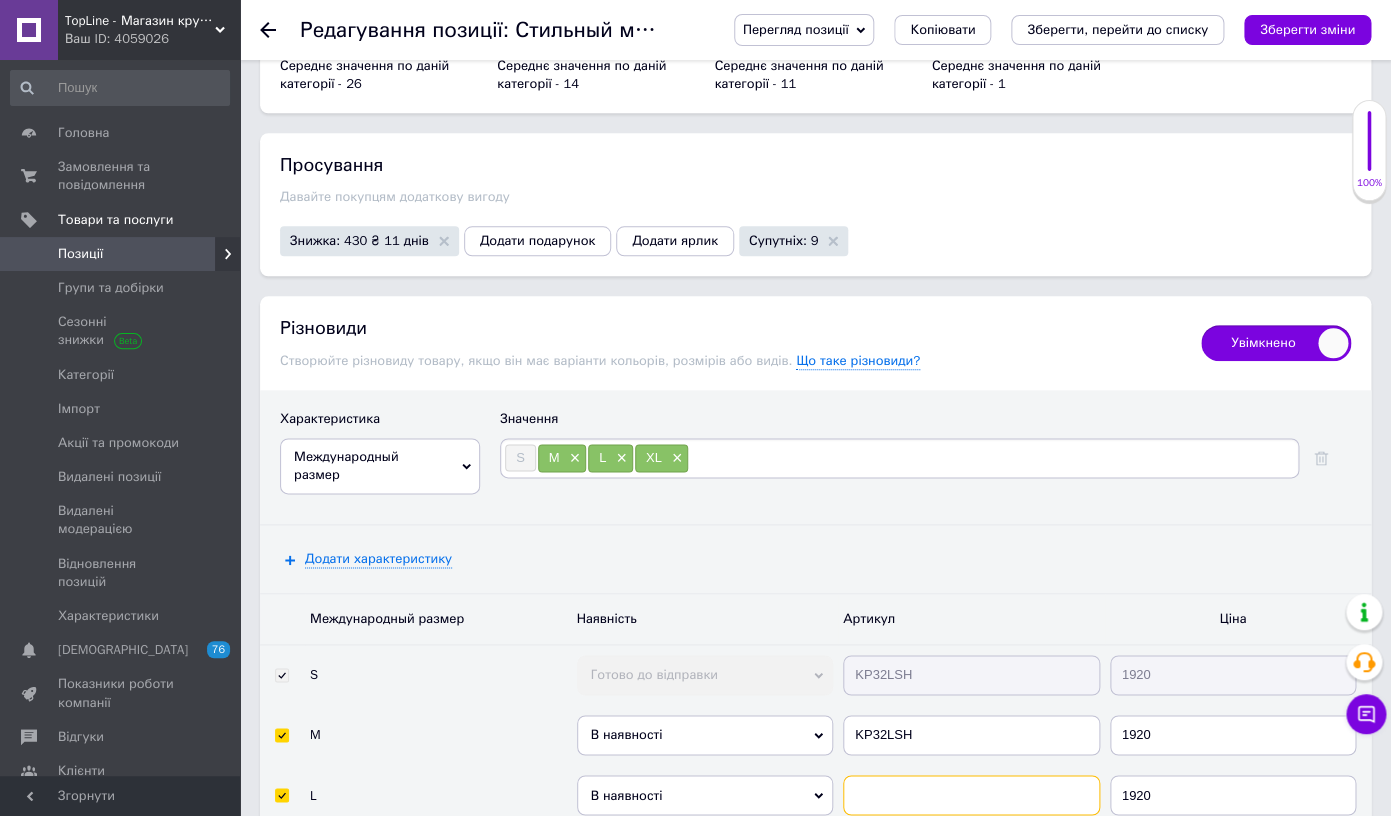 paste on "KP32LSH" 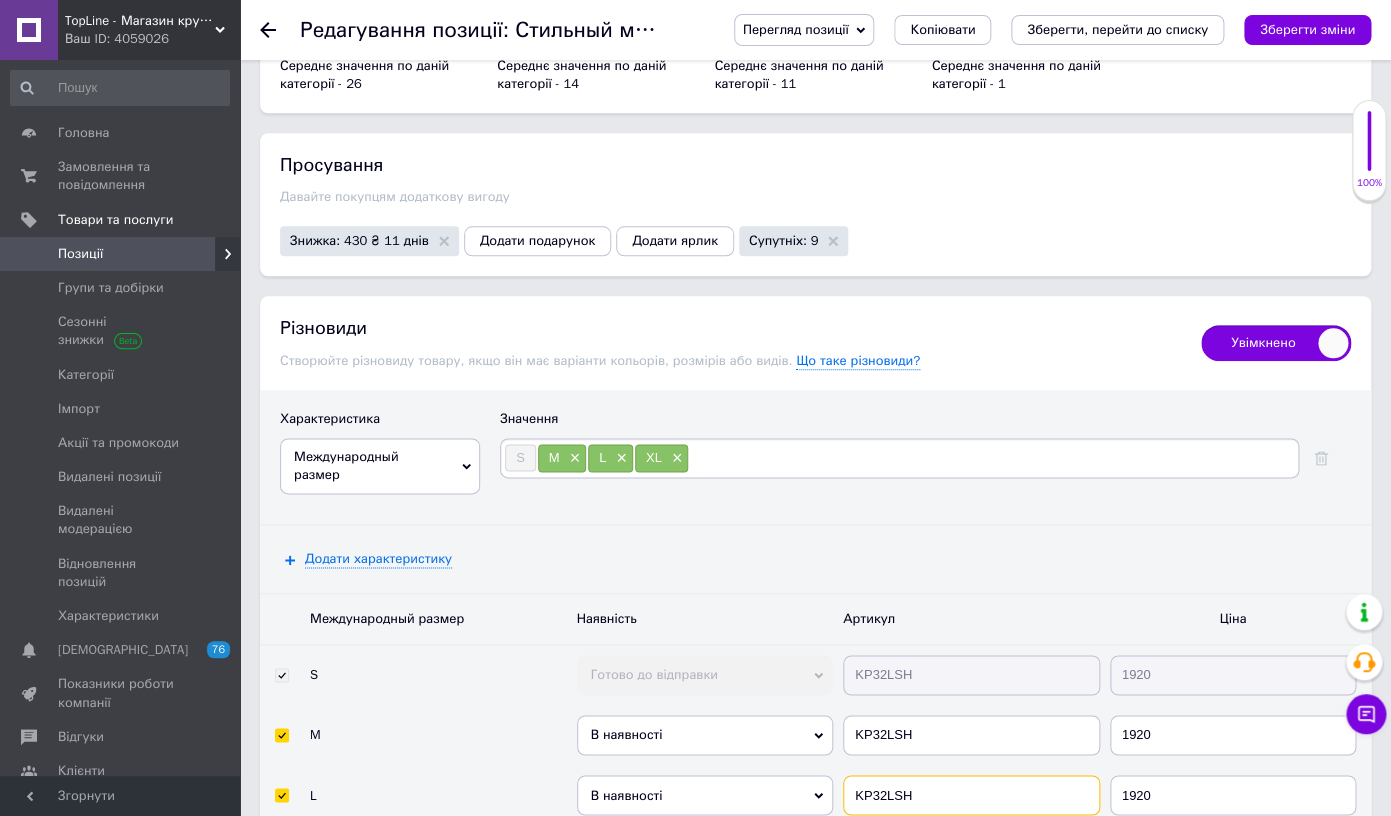 click on "KP32LSH" at bounding box center (971, 795) 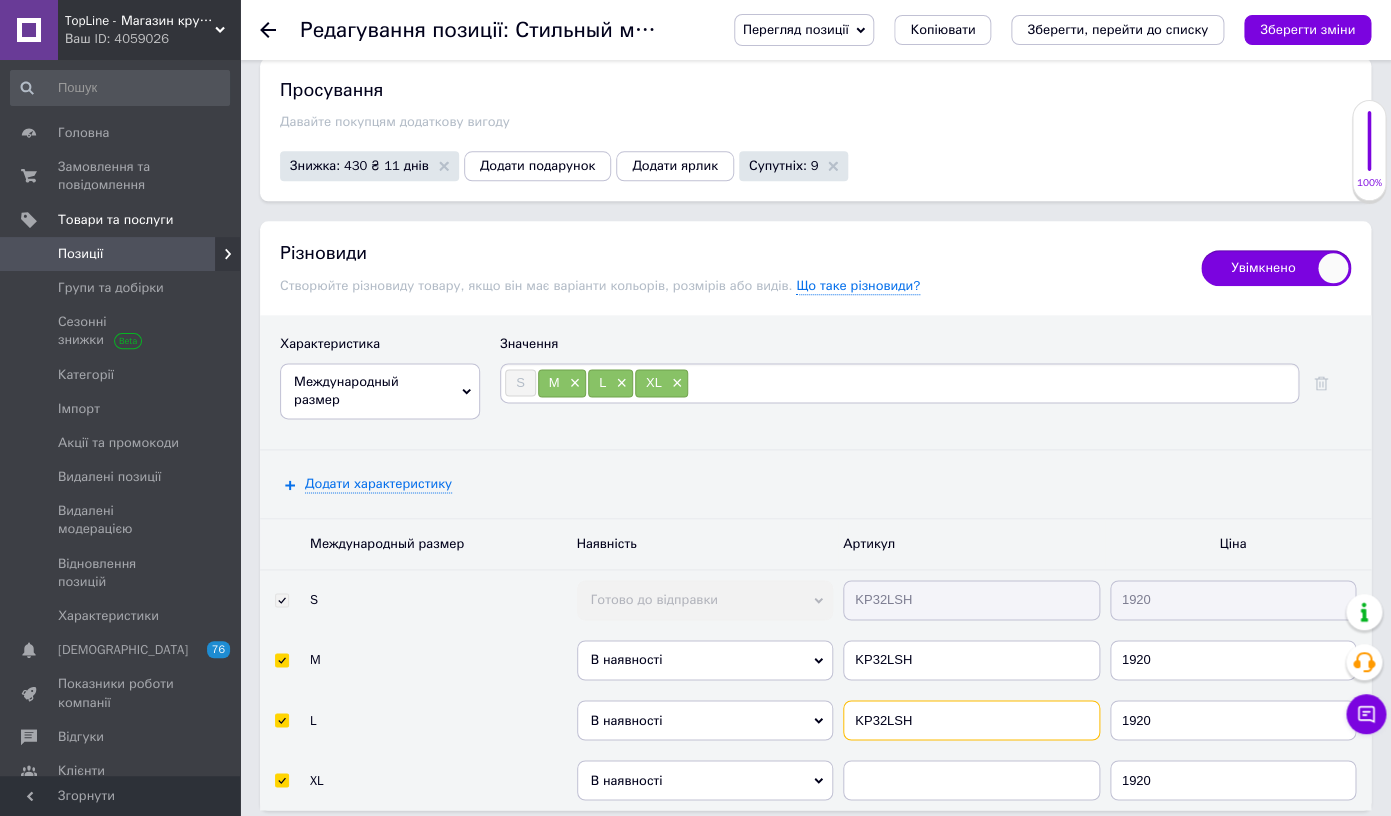 type on "KP32LSH" 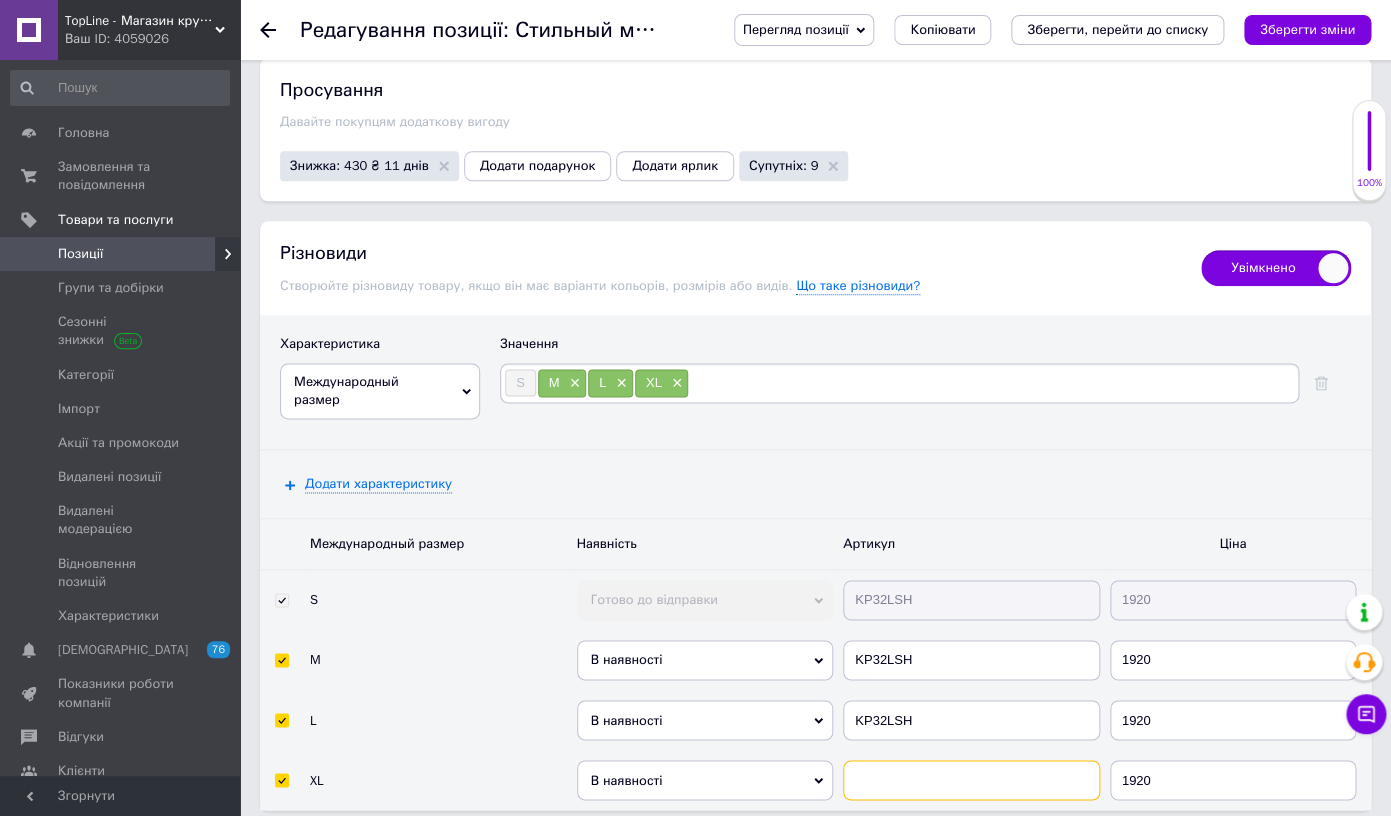 paste on "KP32LSH" 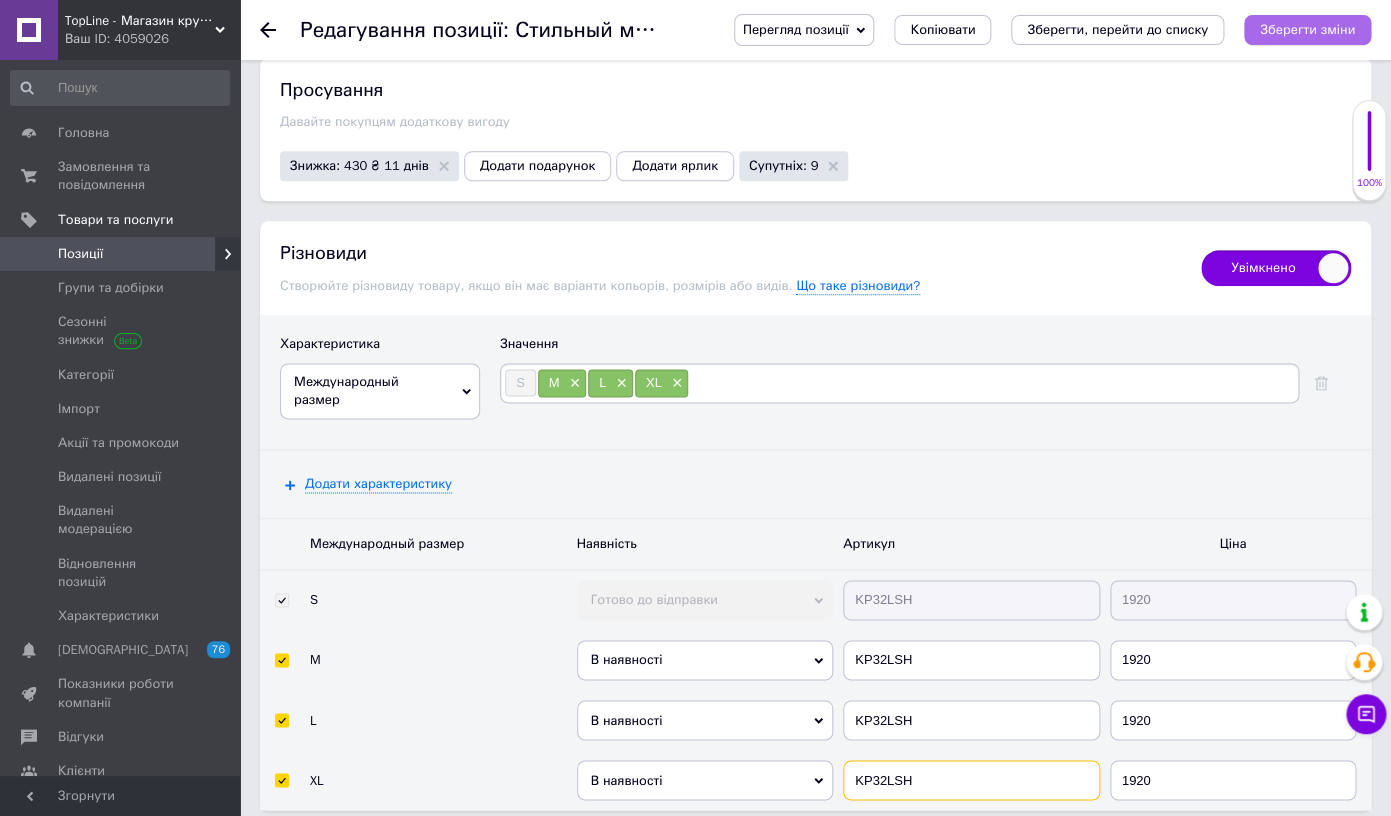 type on "KP32LSH" 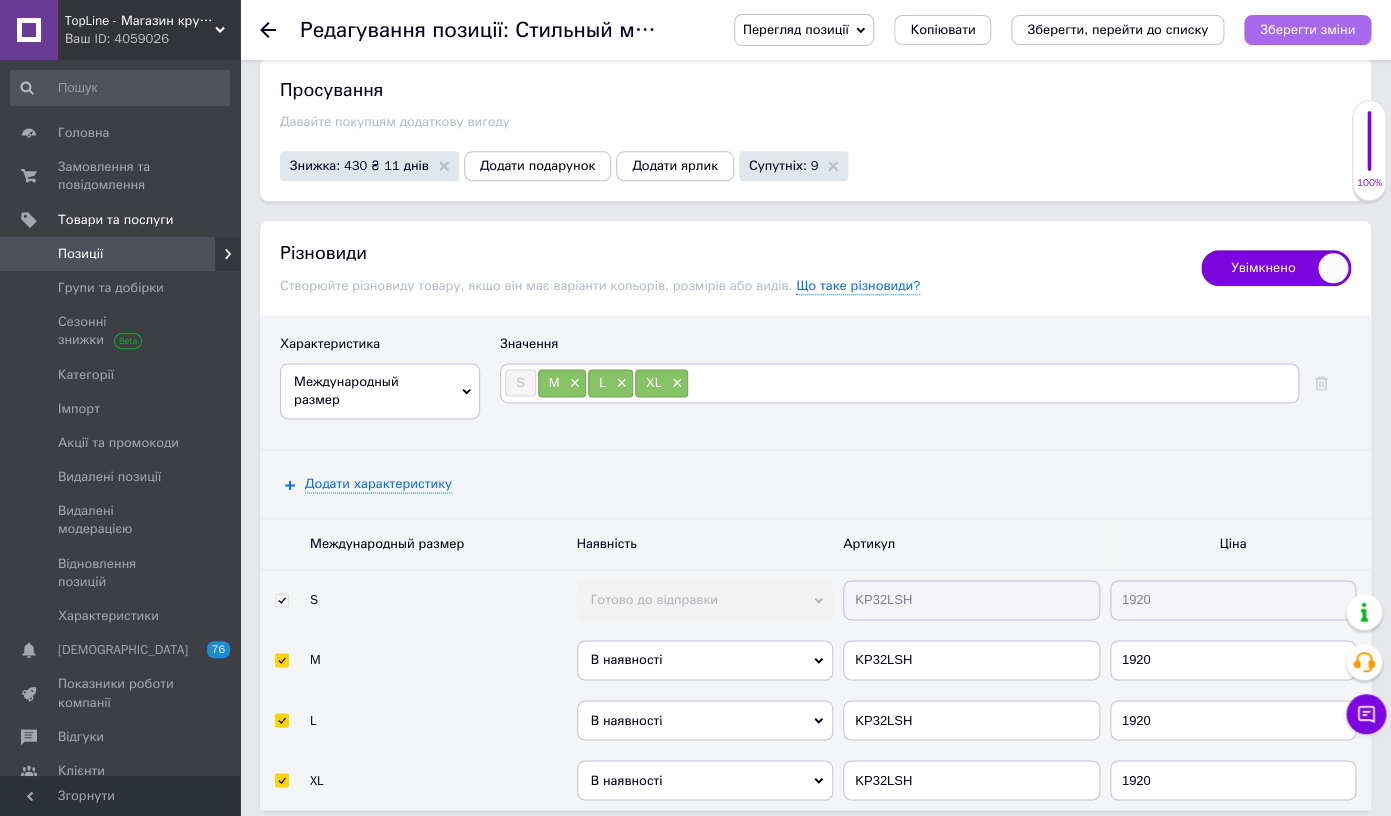 click on "Зберегти зміни" at bounding box center [1307, 29] 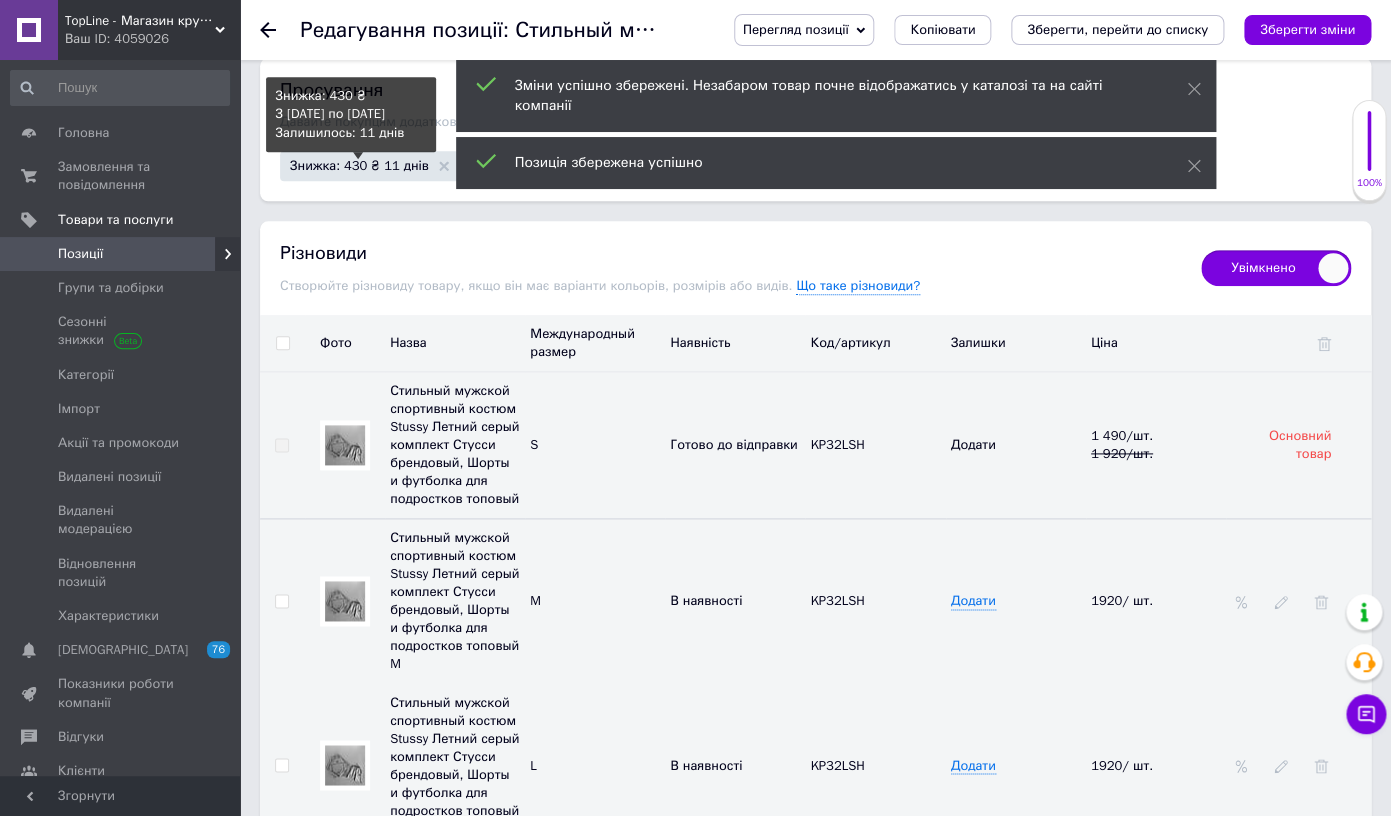click on "Знижка: 430 ₴ 11 днів" at bounding box center [359, 165] 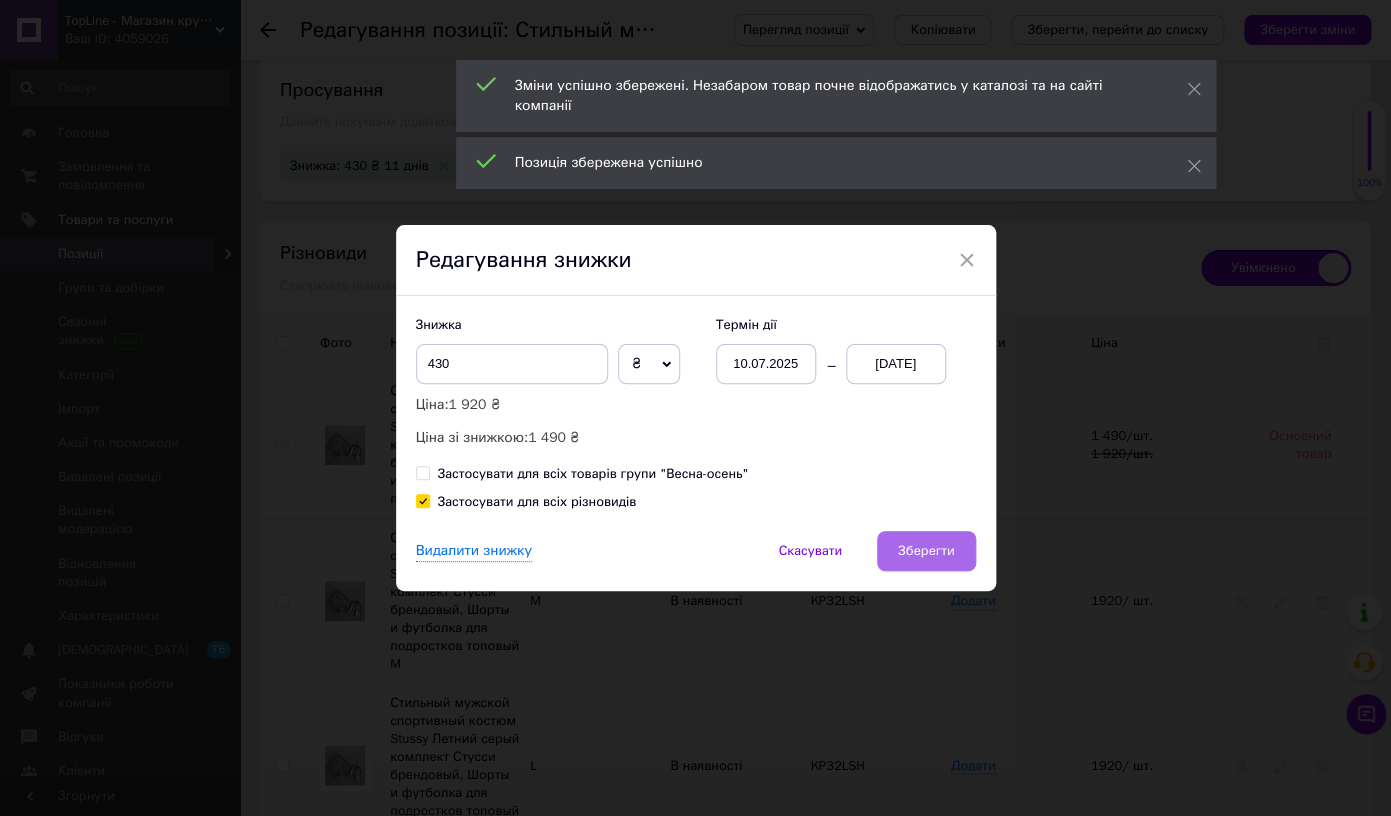 click on "Зберегти" at bounding box center (926, 551) 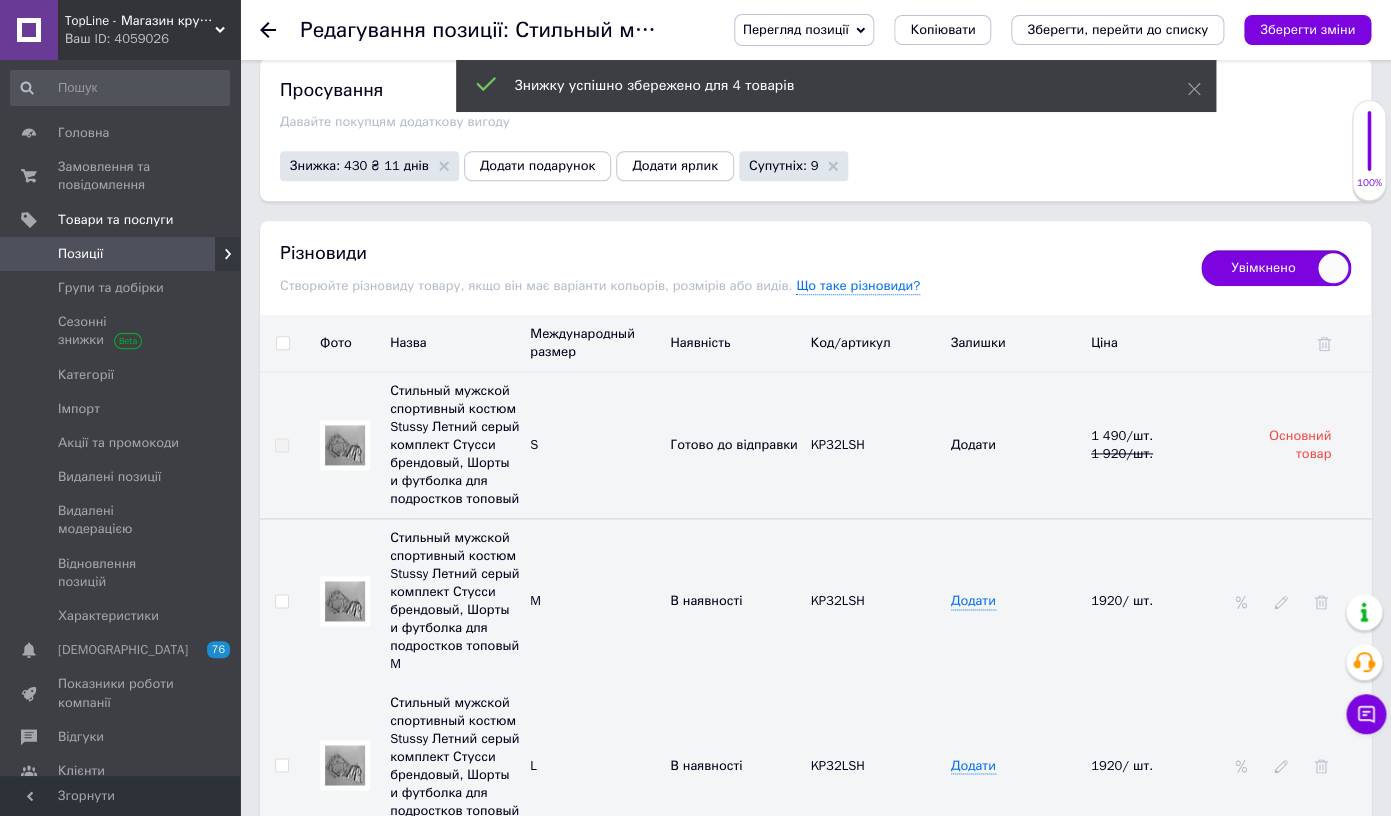 click at bounding box center (345, 601) 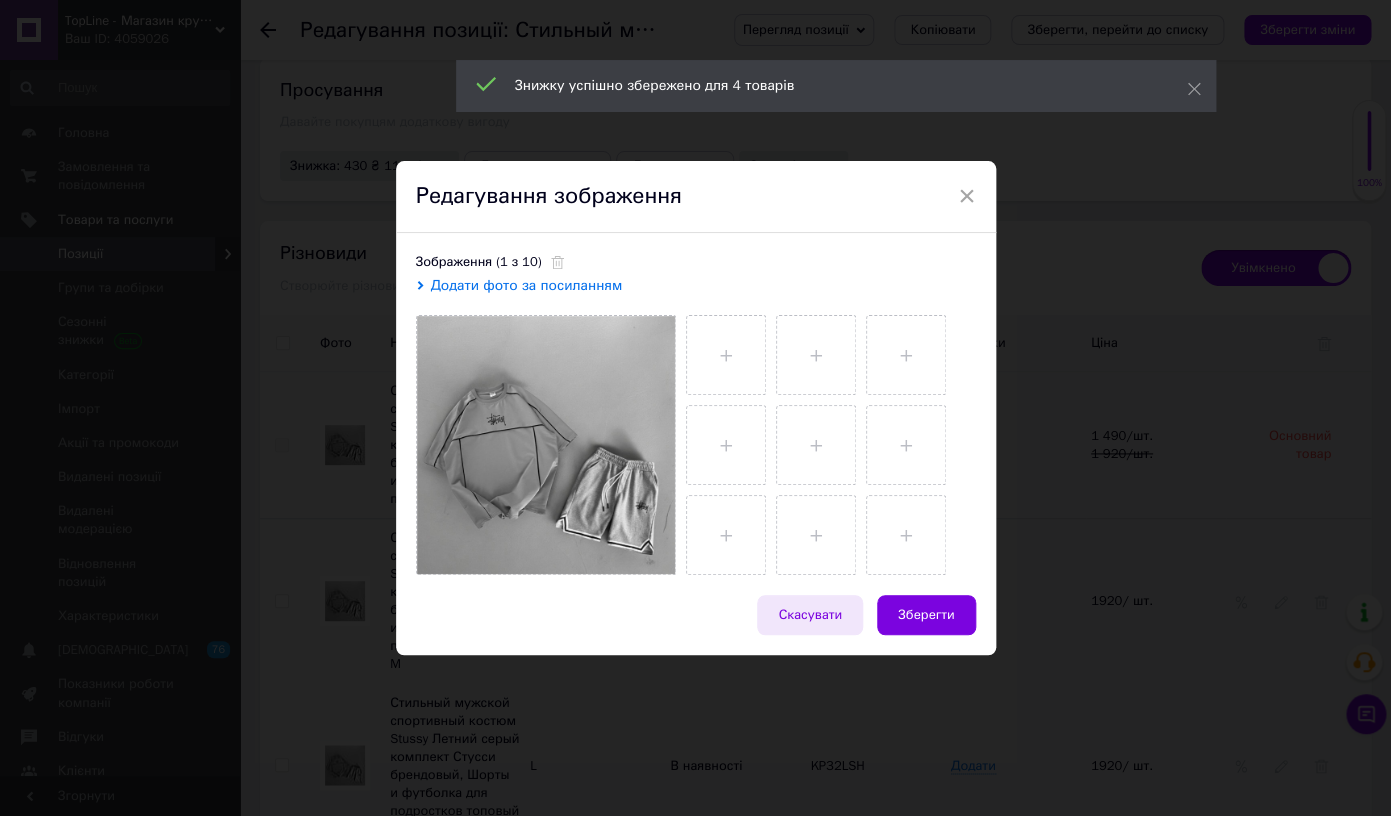 click on "Скасувати" at bounding box center (810, 615) 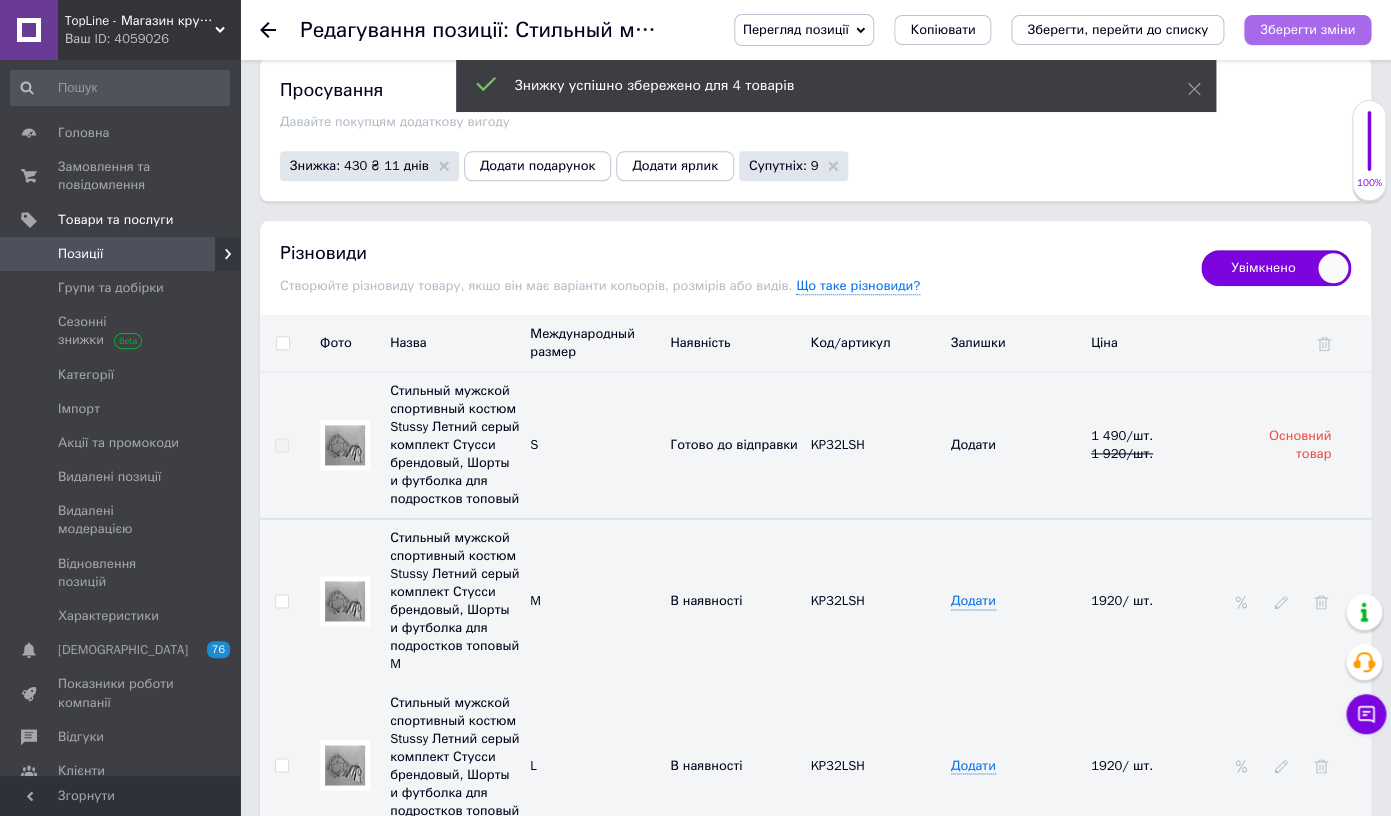 click on "Зберегти зміни" at bounding box center [1307, 29] 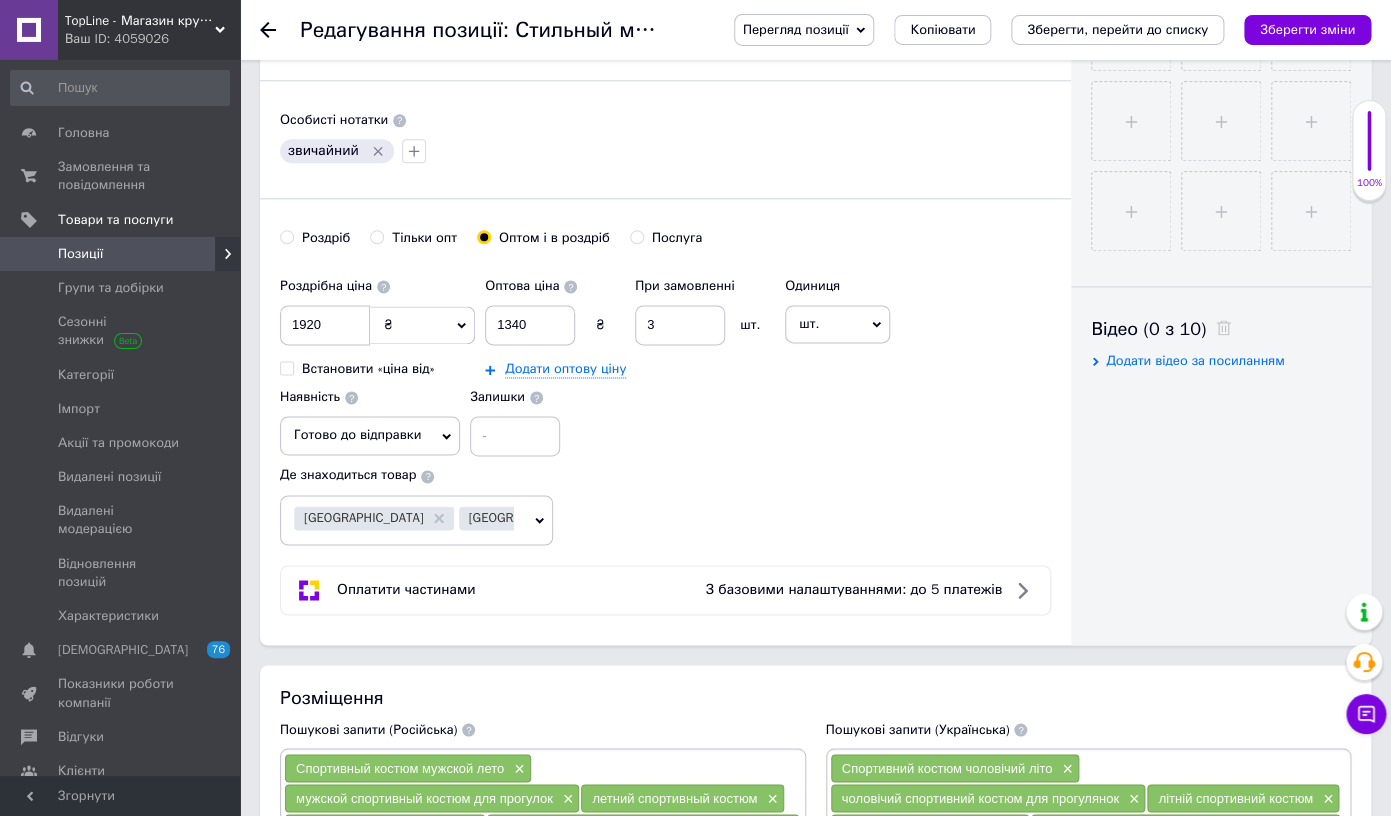 scroll, scrollTop: 691, scrollLeft: 0, axis: vertical 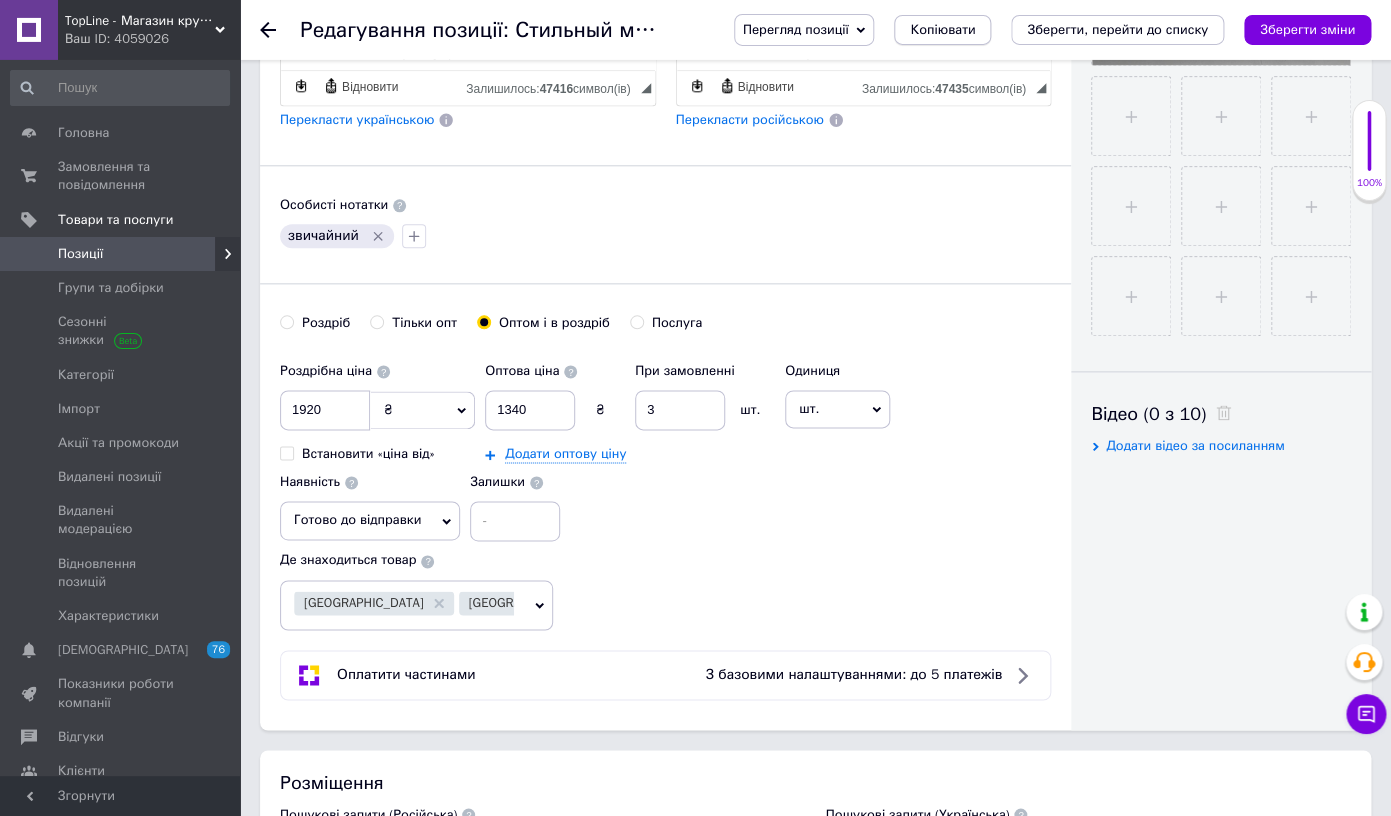 click on "Копіювати" at bounding box center [942, 30] 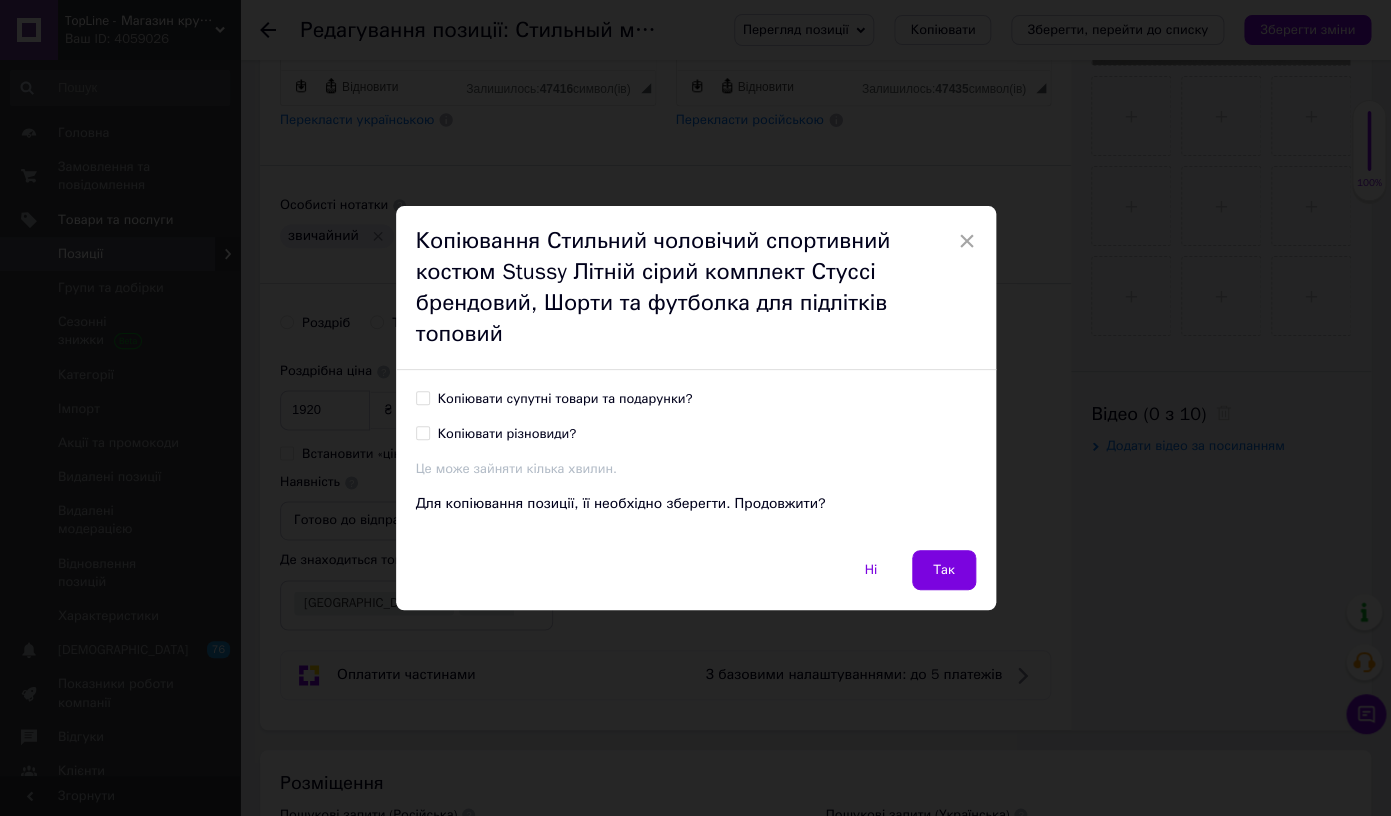 click on "Копіювати супутні товари та подарунки?" at bounding box center (565, 399) 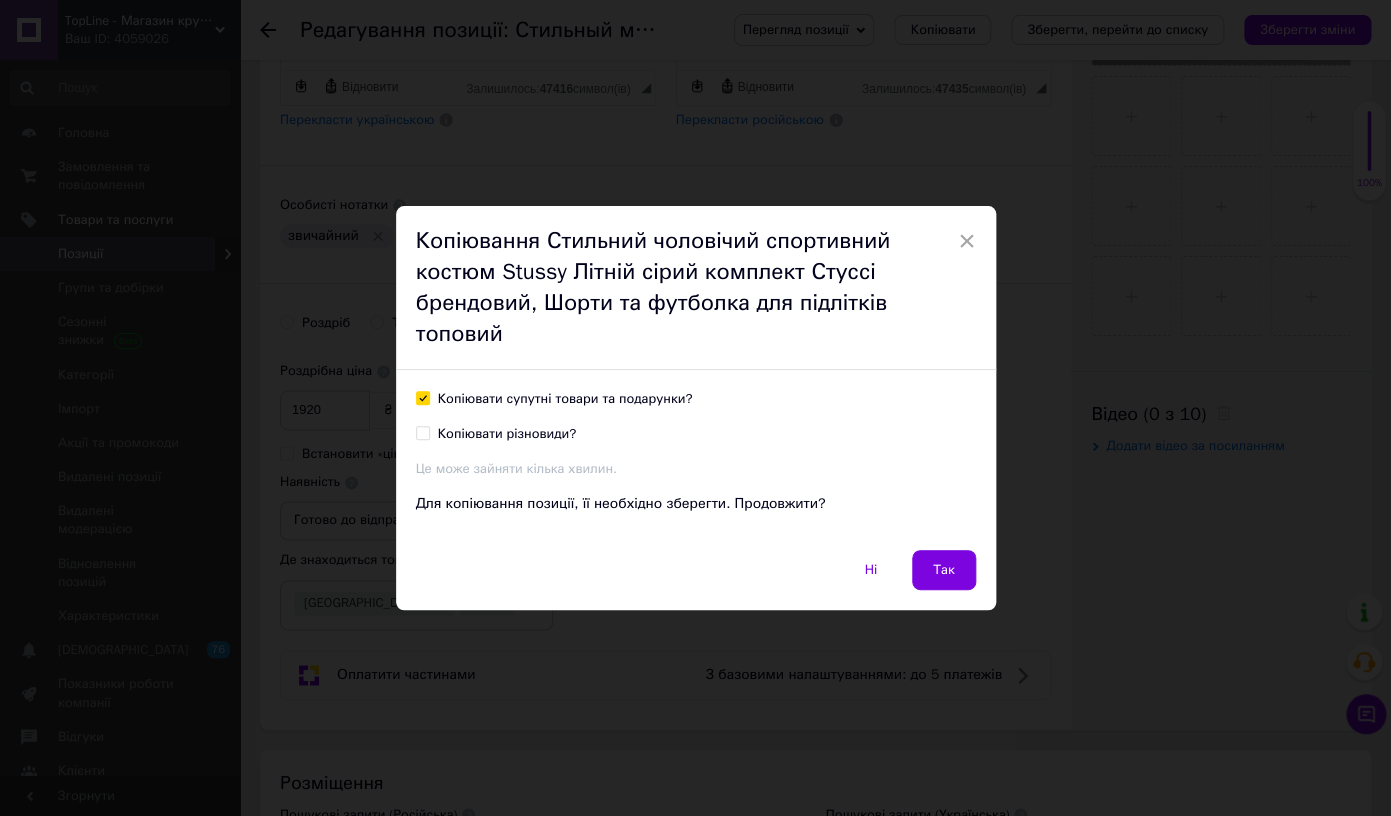 checkbox on "true" 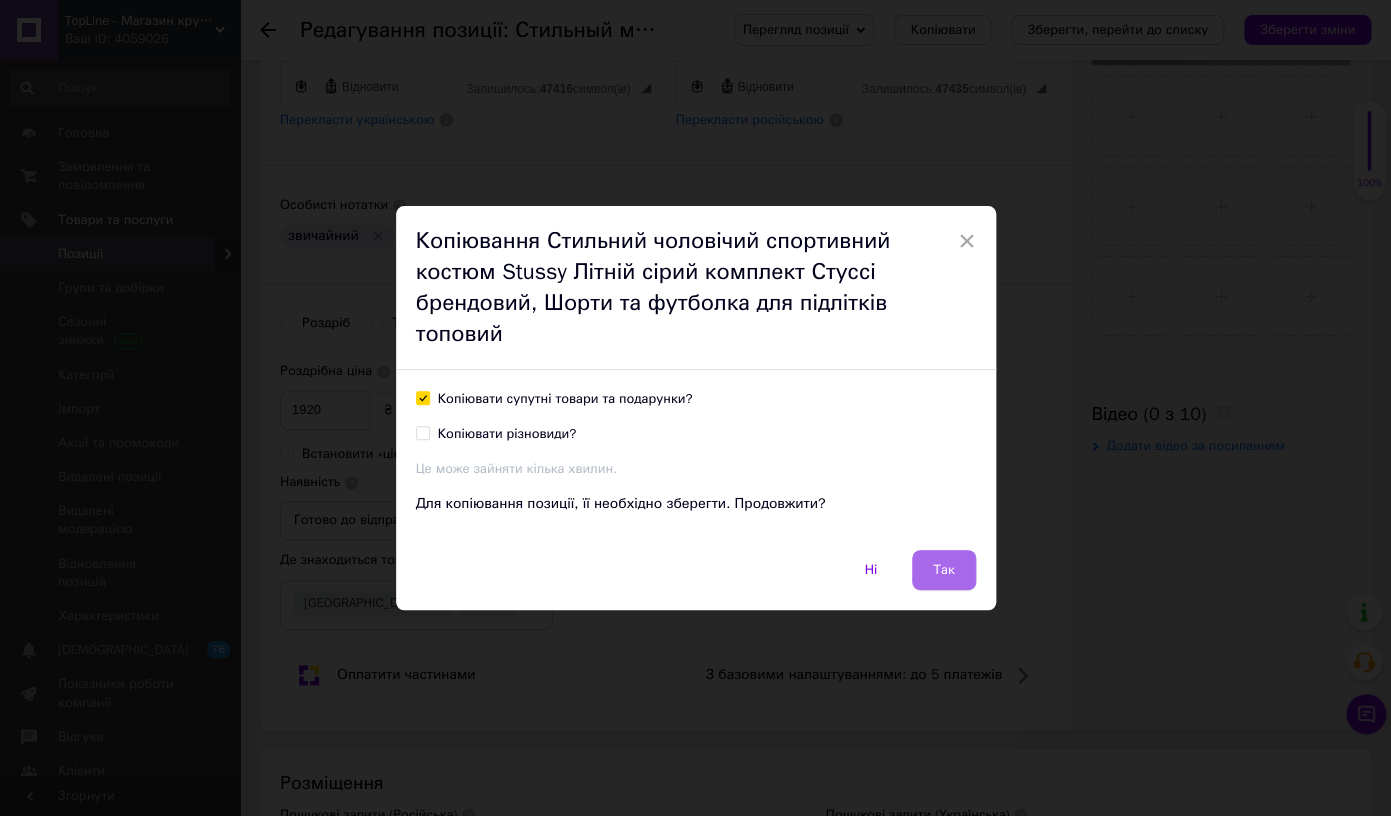 click on "Так" at bounding box center (944, 570) 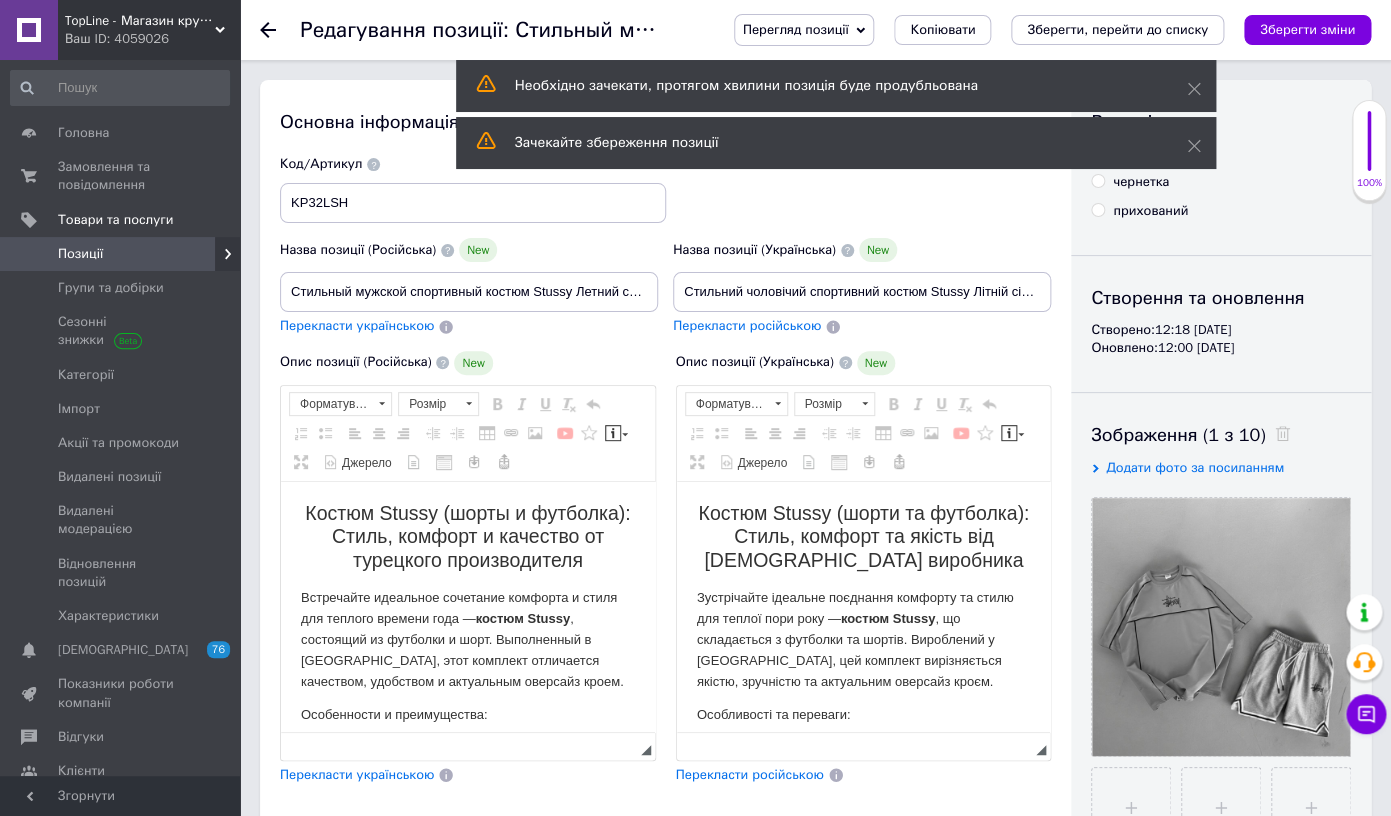 scroll, scrollTop: 0, scrollLeft: 0, axis: both 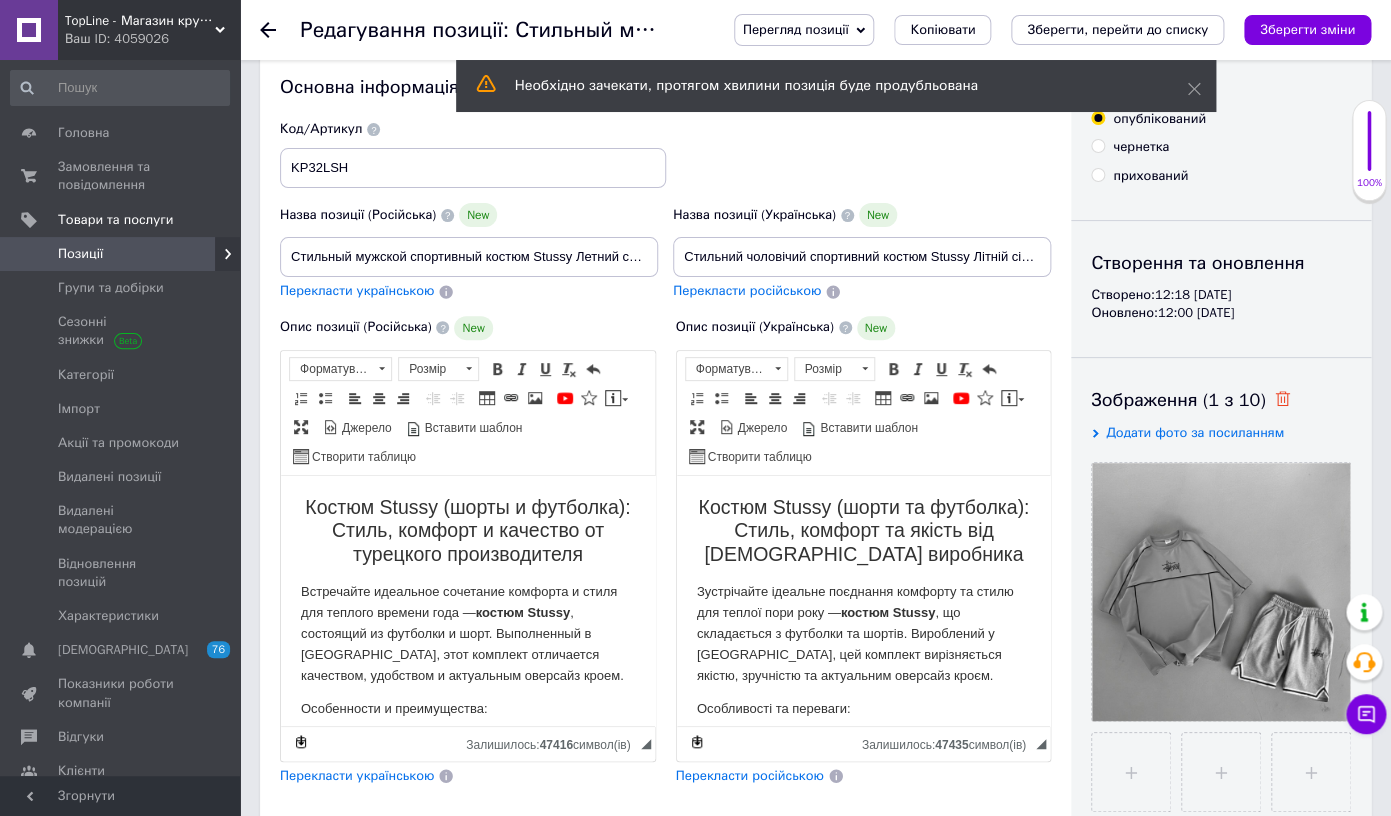 click 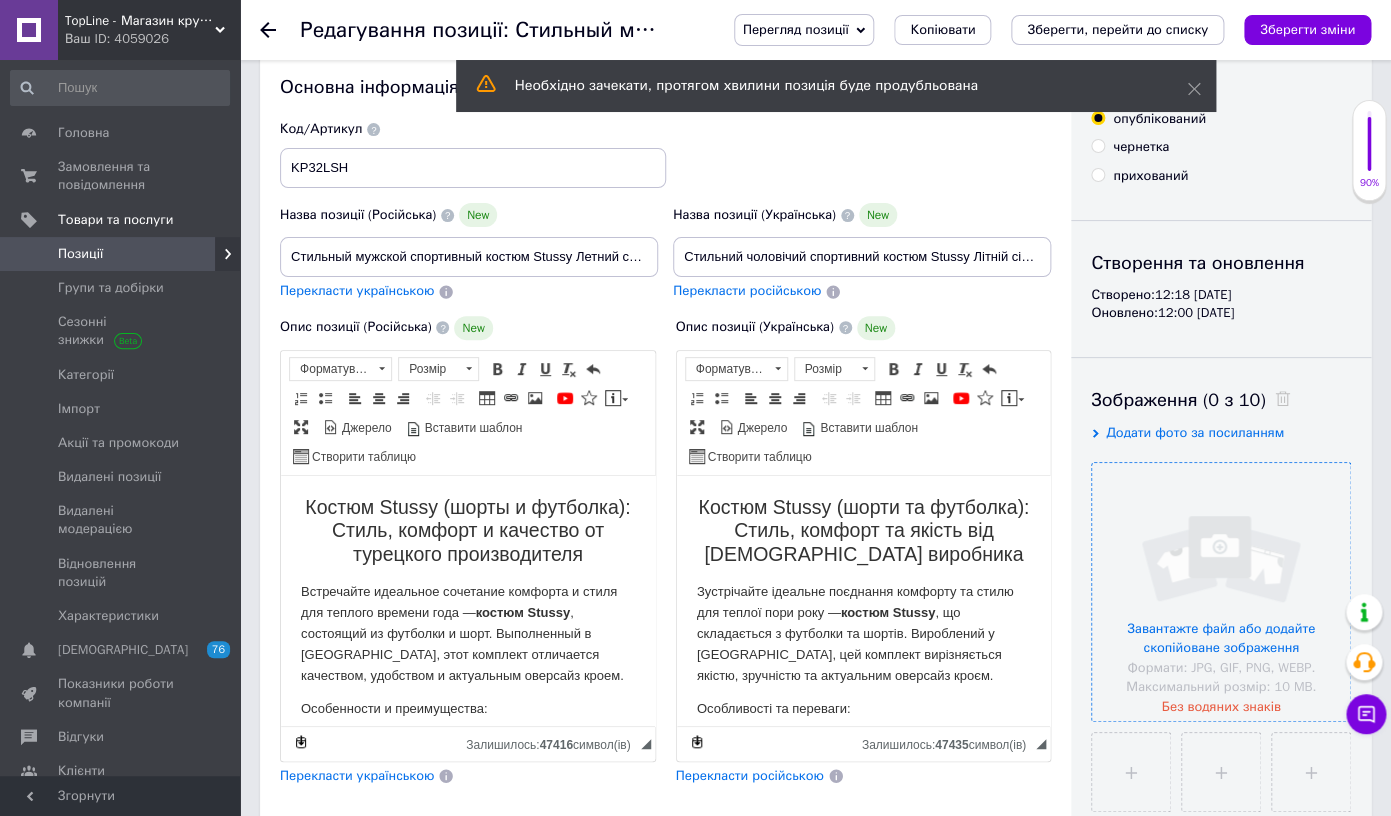 click at bounding box center (1221, 592) 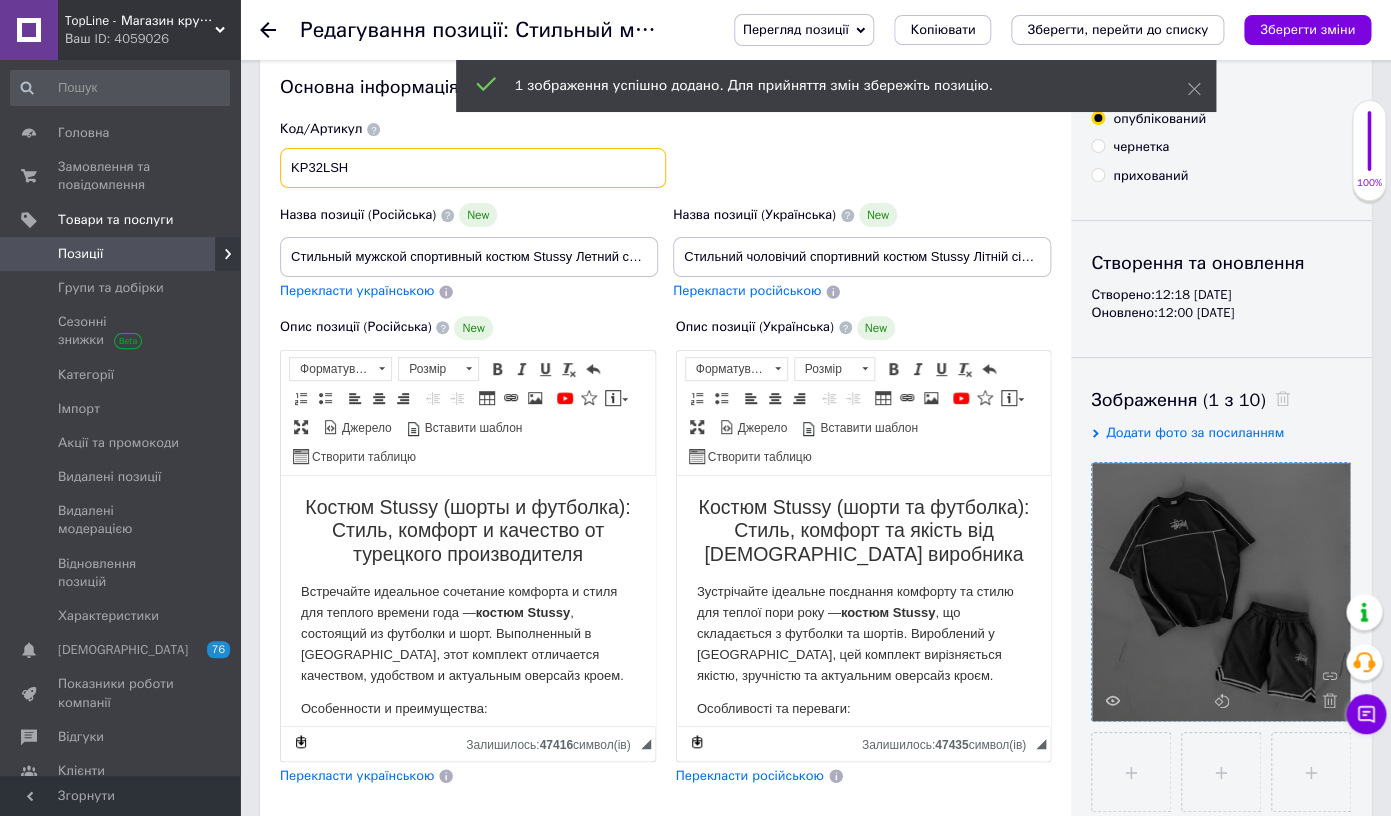 drag, startPoint x: 322, startPoint y: 167, endPoint x: 329, endPoint y: 235, distance: 68.359344 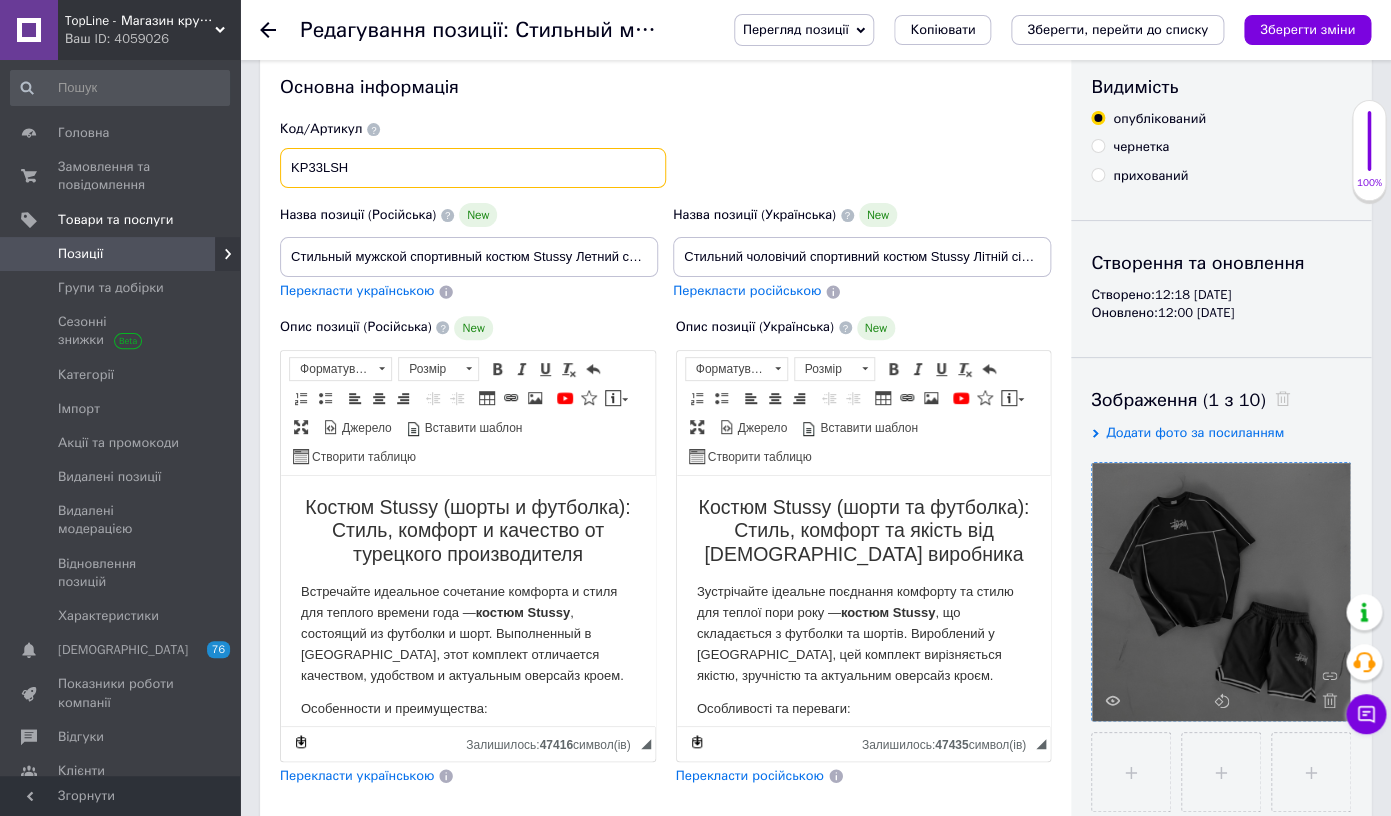 type on "KP33LSH" 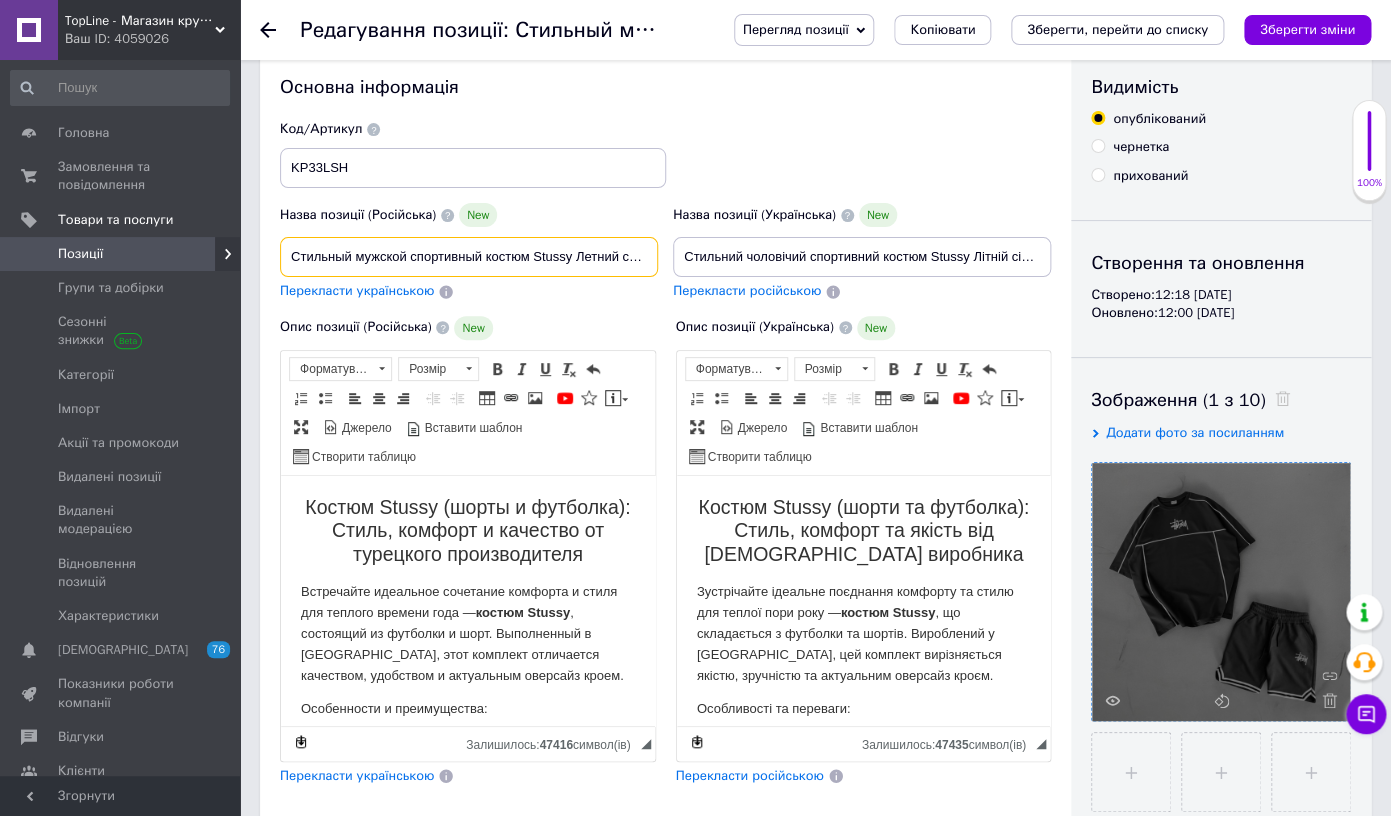 click on "Стильный мужской спортивный костюм Stussy Летний серый комплект Стусси брендовый, Шорты и футболка для подростков топовый" at bounding box center (469, 257) 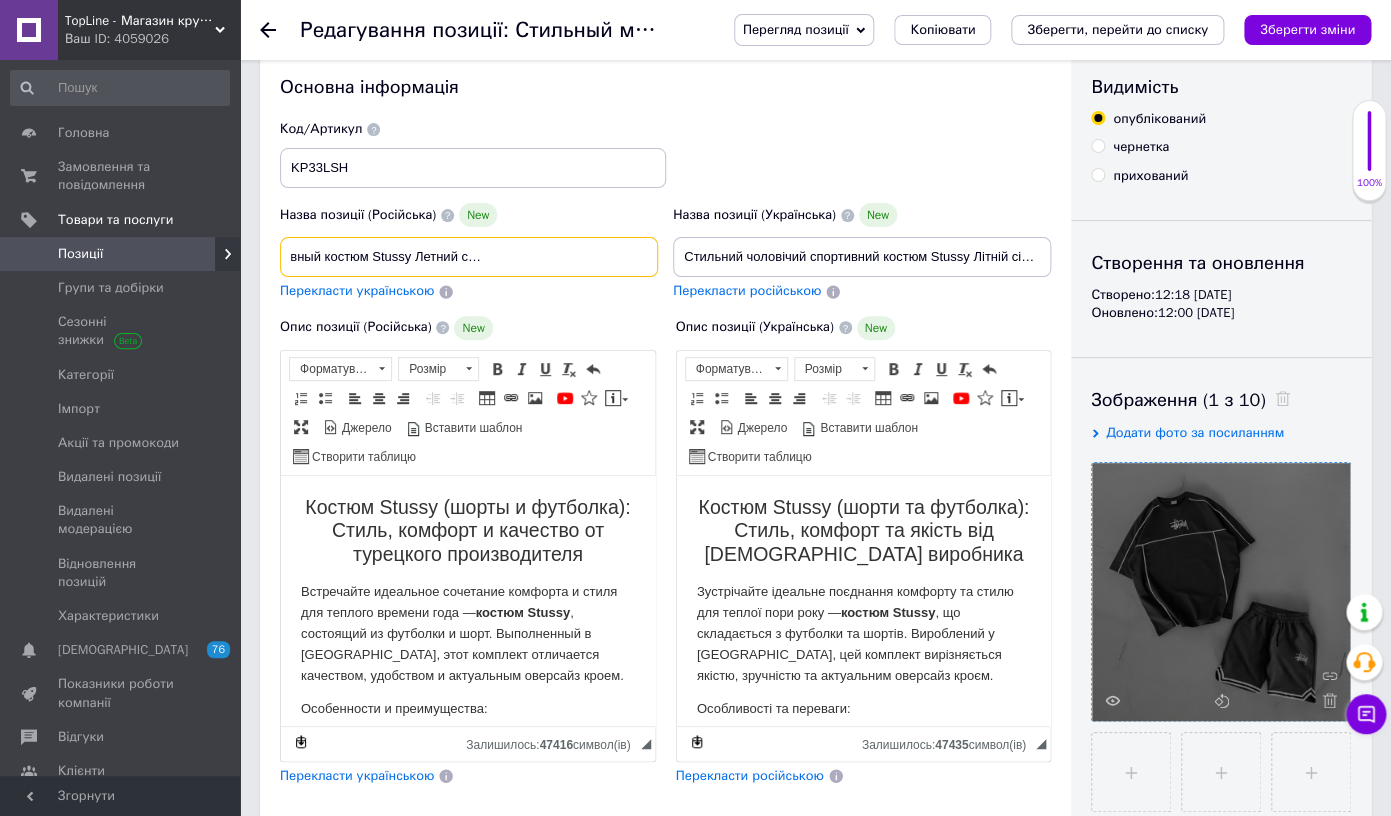 scroll, scrollTop: 0, scrollLeft: 167, axis: horizontal 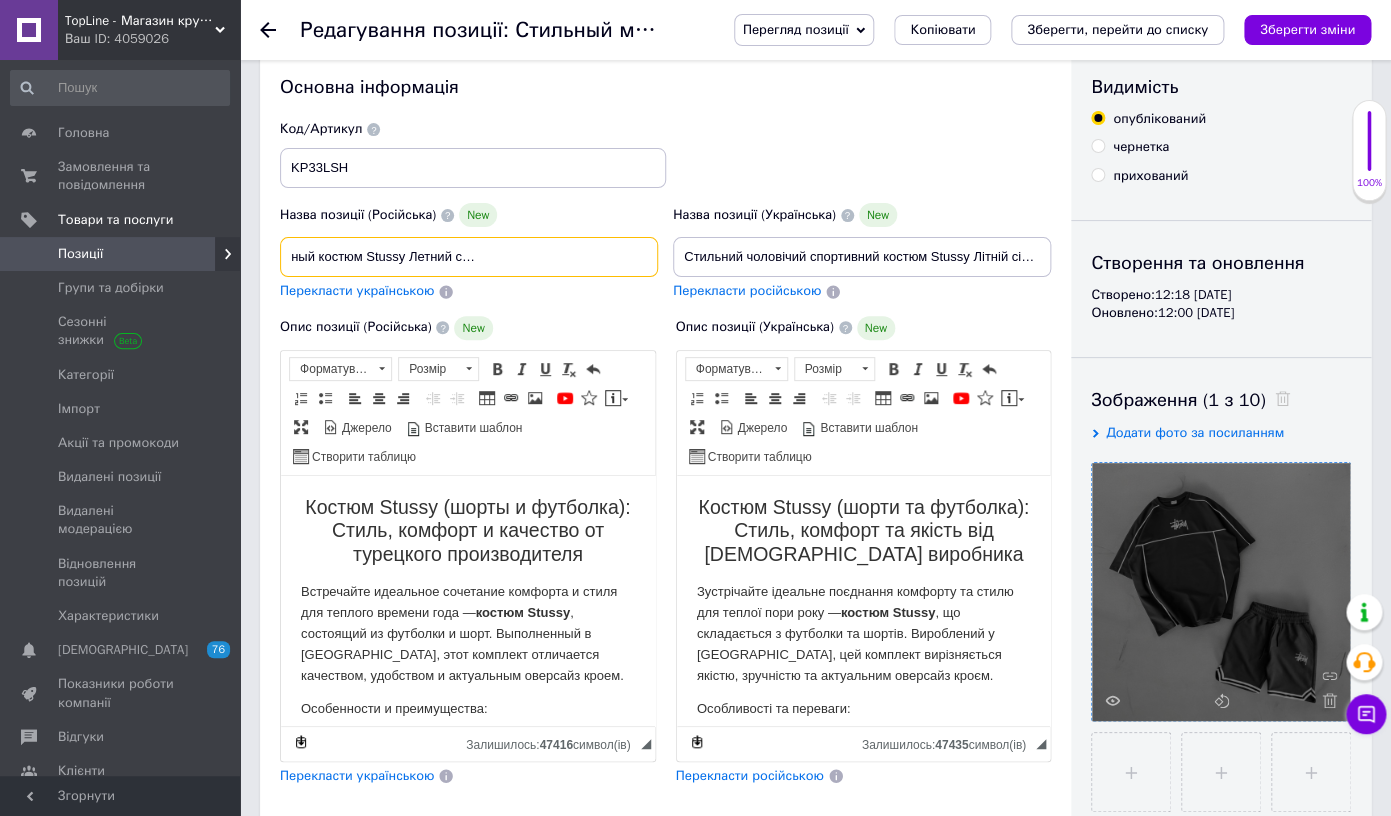 click on "Стильный мужской спортивный костюм Stussy Летний серый комплект Стусси брендовый, Шорты и футболка для подростков топовый" at bounding box center (469, 257) 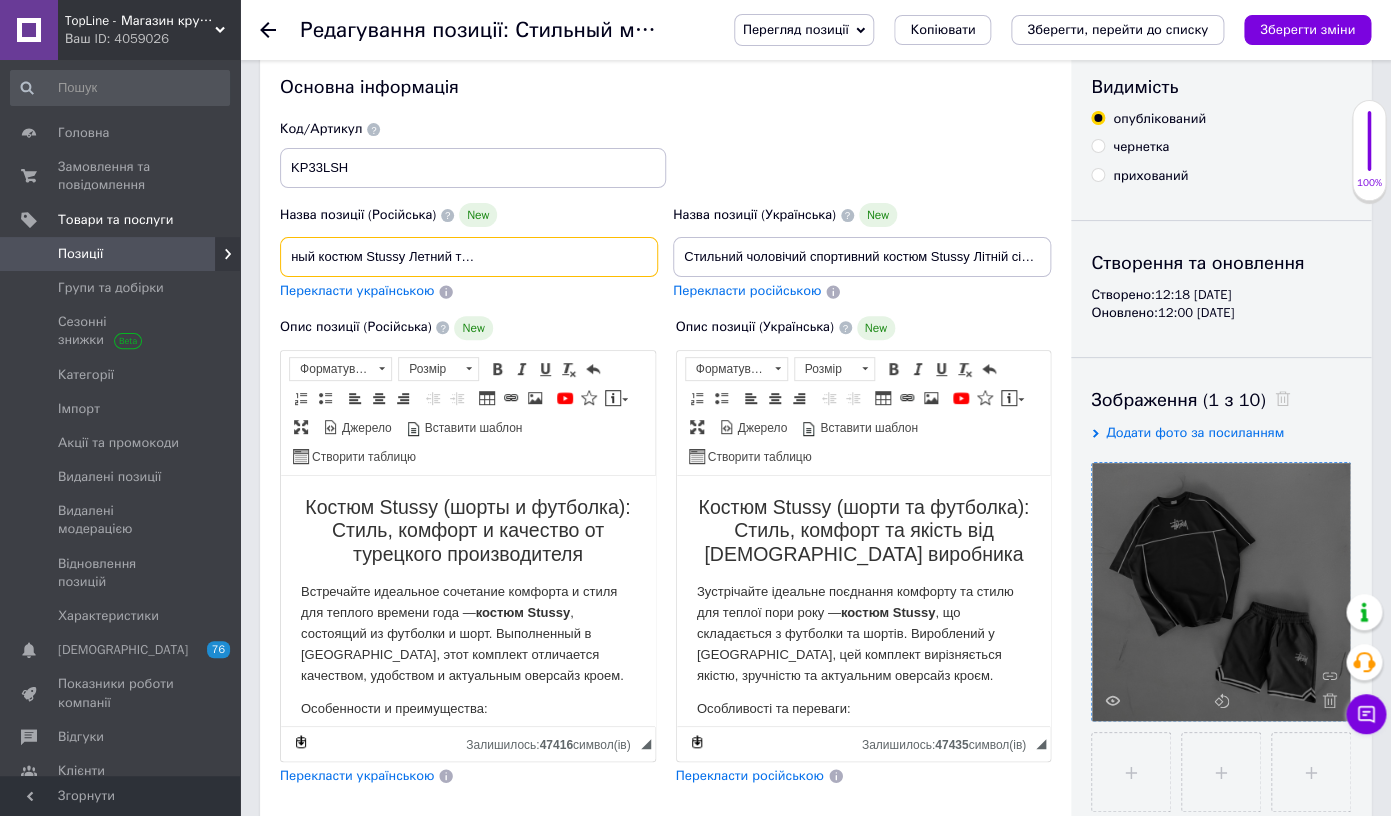 type on "Стильный мужской спортивный костюм Stussy Летний темно-серый комплект Стусси брендовый, Шорты и футболка для подростков топовый" 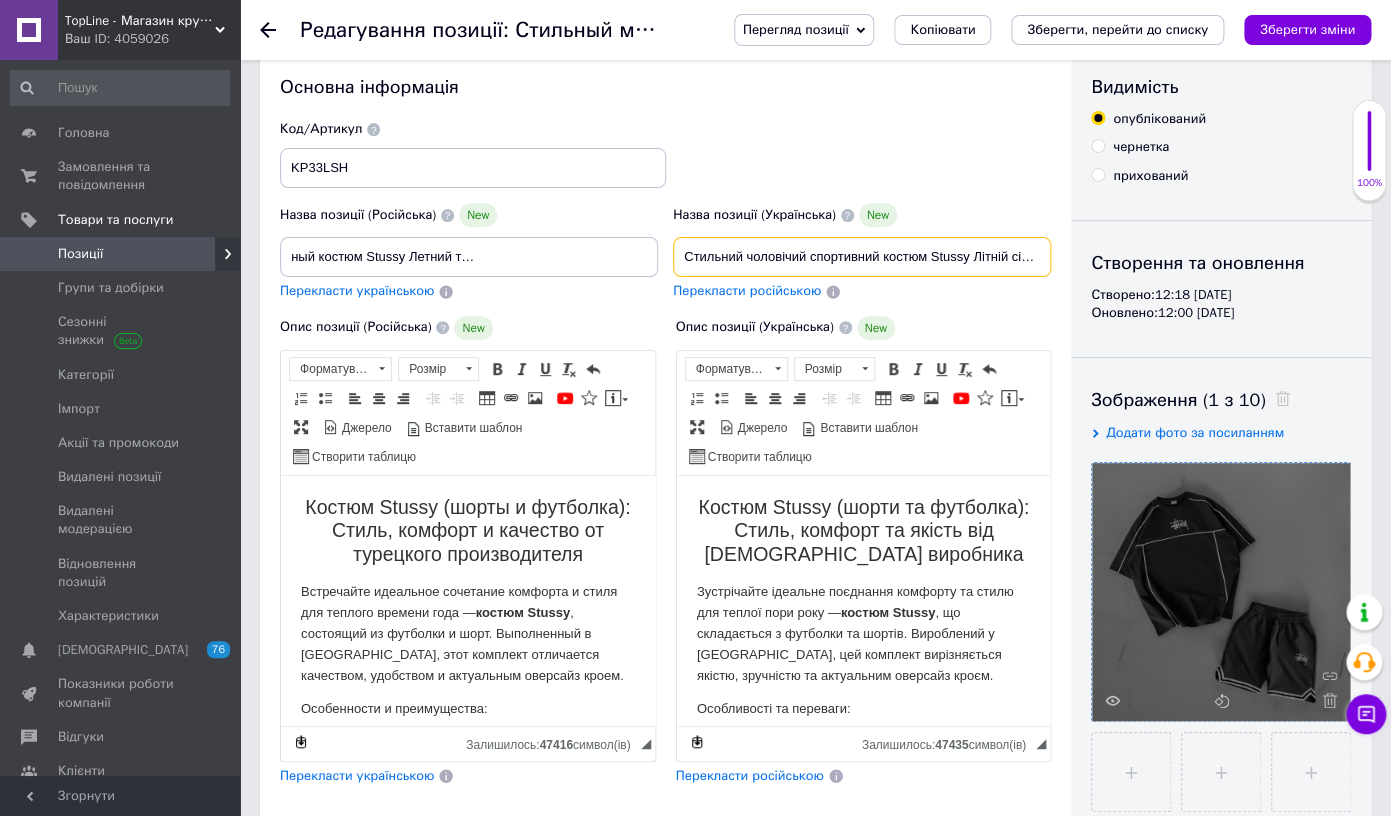 click on "Стильний чоловічий спортивний костюм Stussy Літній сірий комплект Стуссі брендовий, Шорти та футболка для підлітків топовий" at bounding box center [862, 257] 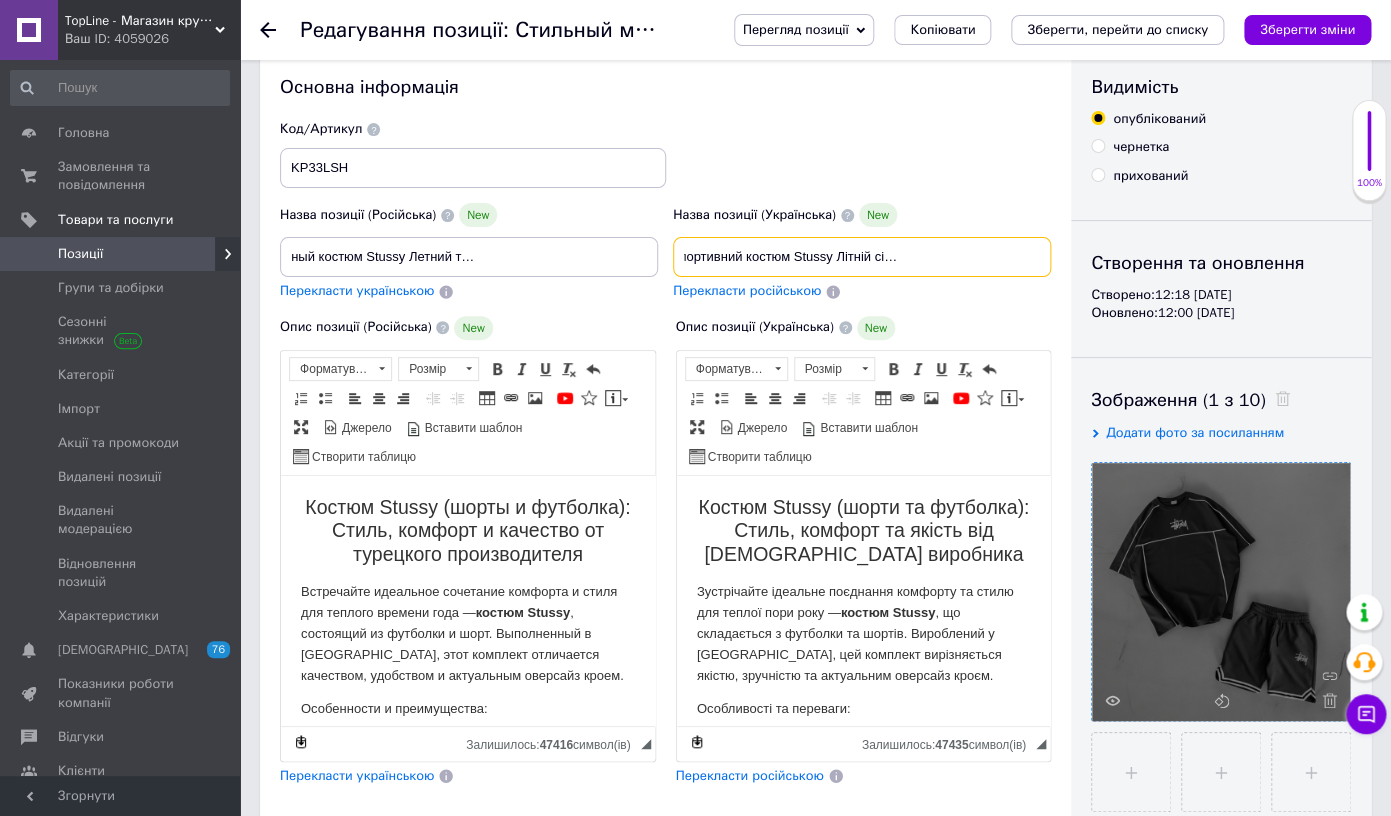 scroll, scrollTop: 0, scrollLeft: 162, axis: horizontal 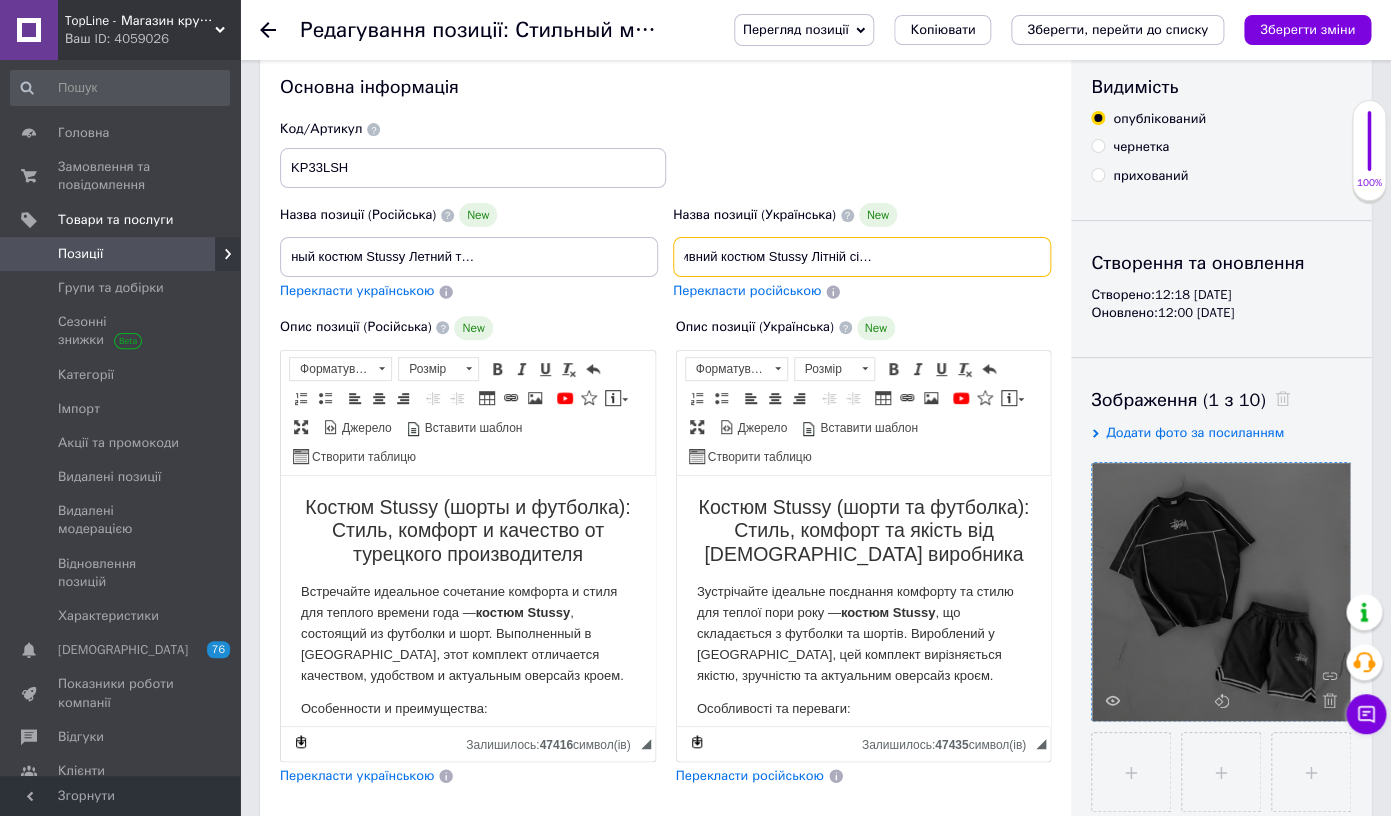 click on "Стильний чоловічий спортивний костюм Stussy Літній сірий комплект Стуссі брендовий, Шорти та футболка для підлітків топовий" at bounding box center (862, 257) 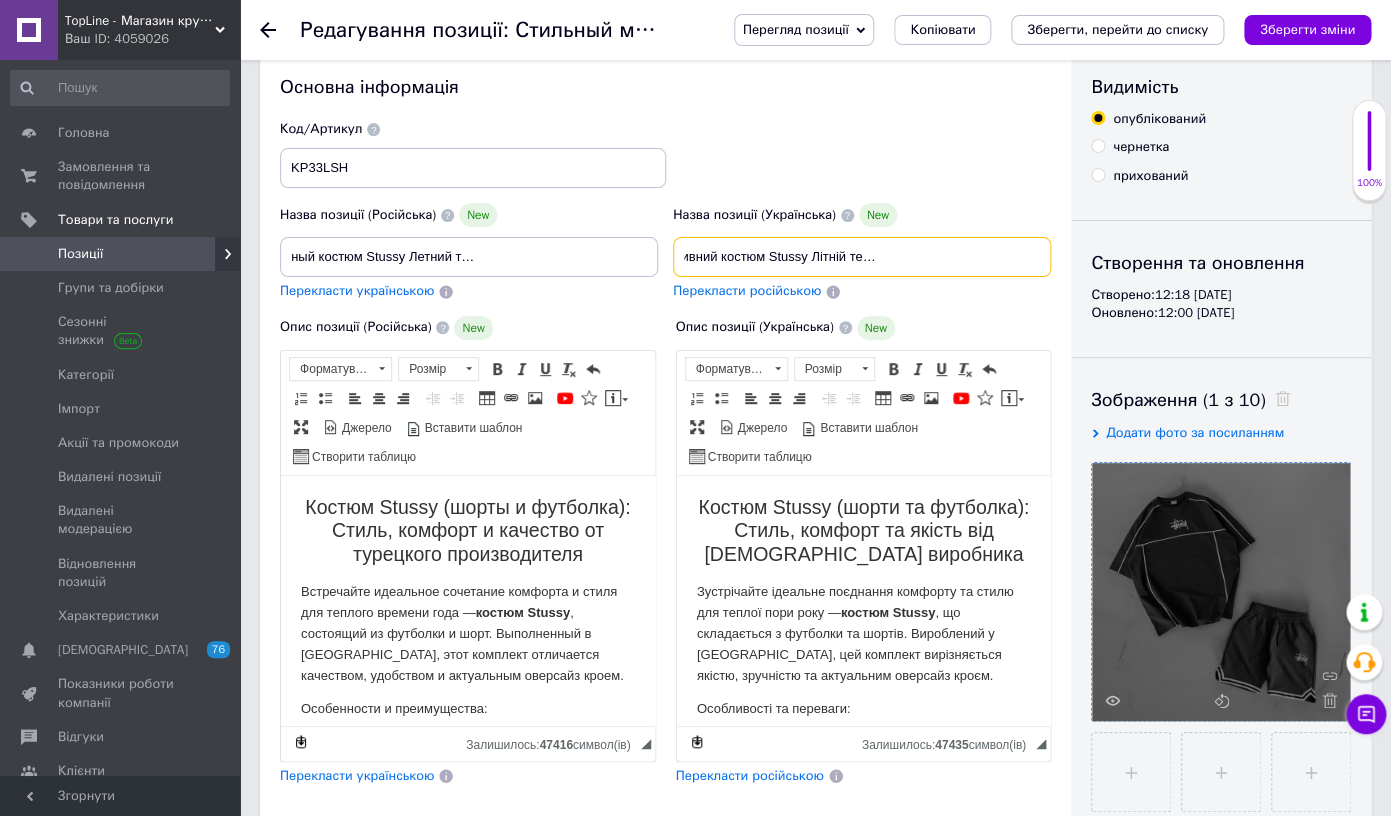 type on "Стильний чоловічий спортивний костюм Stussy Літній темно-сірий комплект Стуссі брендовий, Шорти та футболка для підлітків топовий" 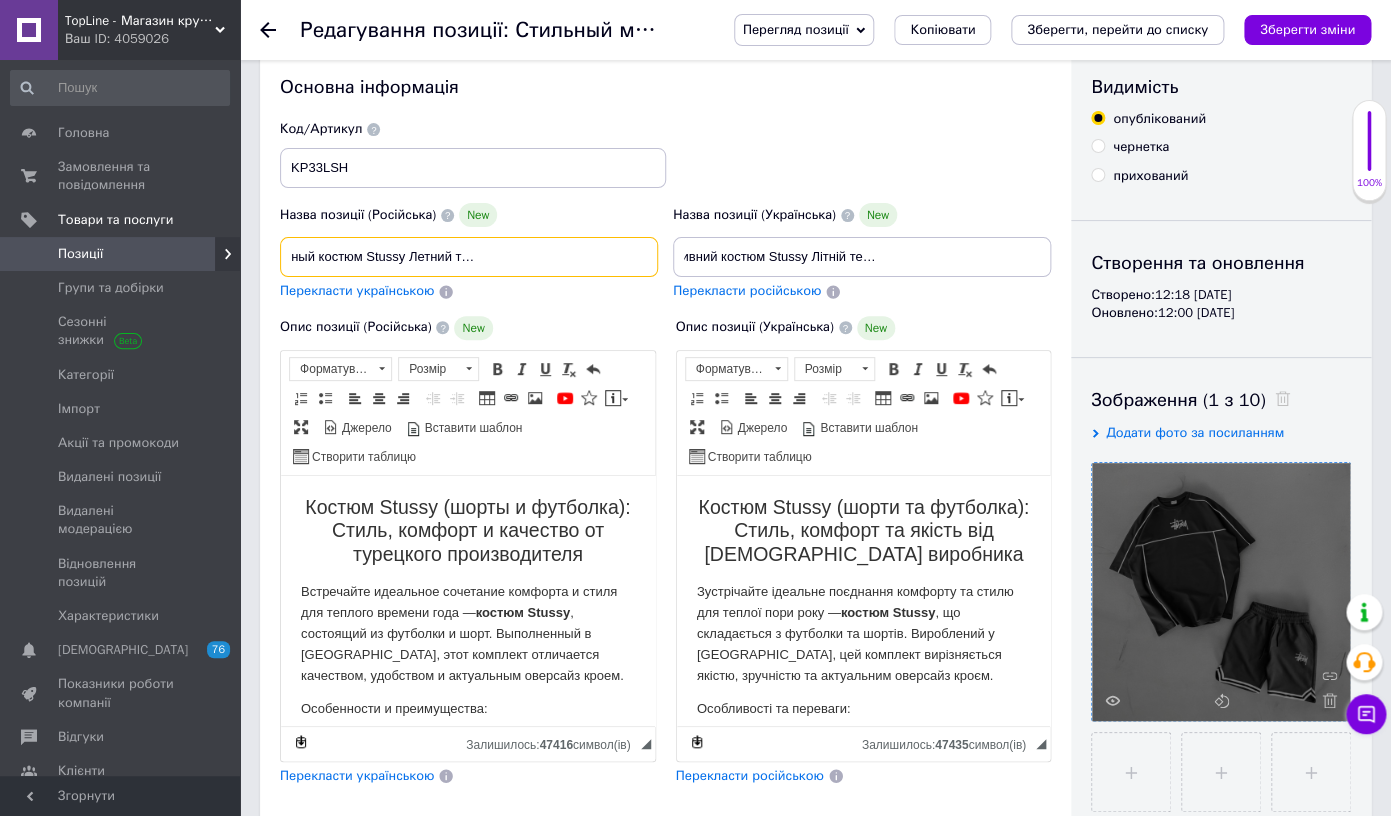 click on "Стильный мужской спортивный костюм Stussy Летний темно-серый комплект Стусси брендовый, Шорты и футболка для подростков топовый" at bounding box center [469, 257] 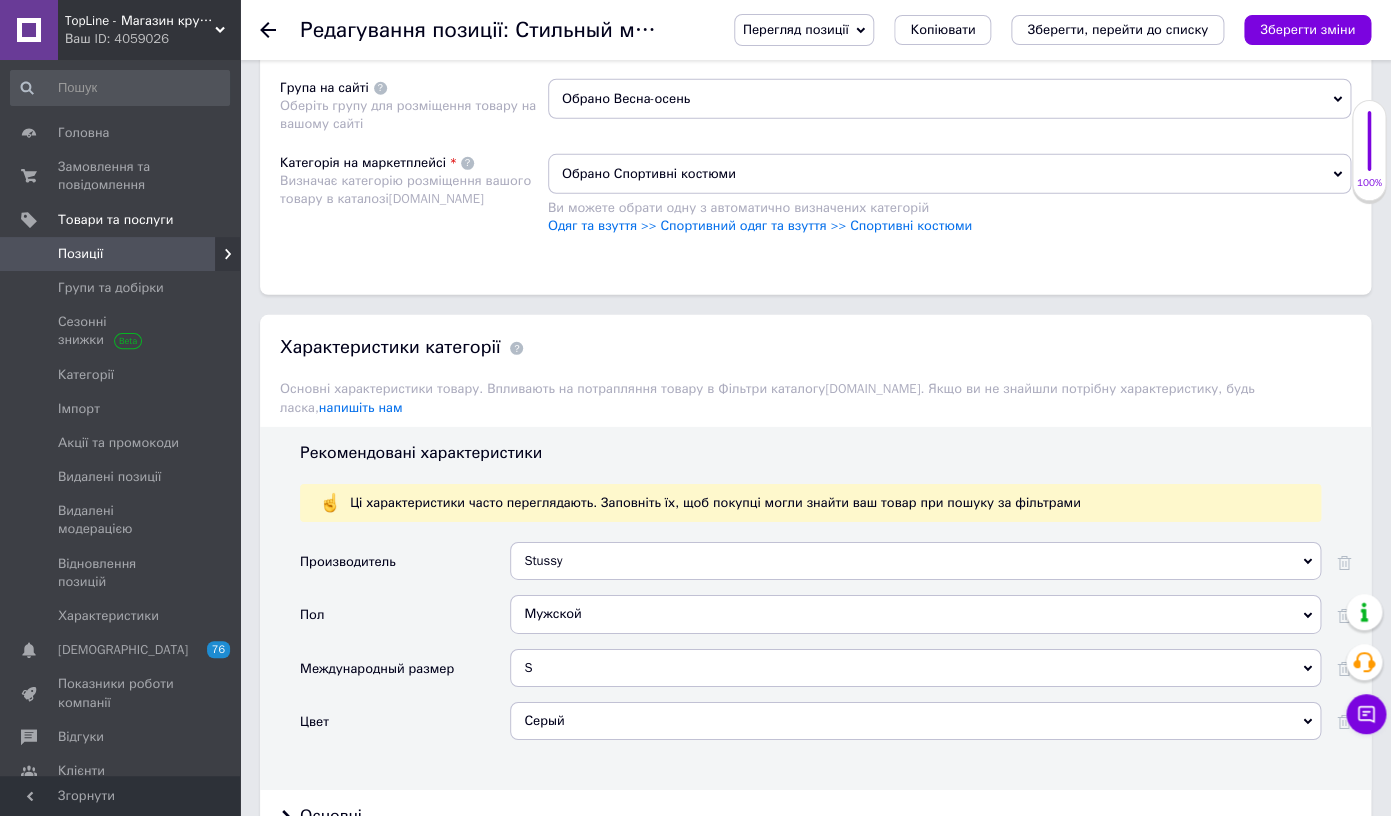 scroll, scrollTop: 2029, scrollLeft: 0, axis: vertical 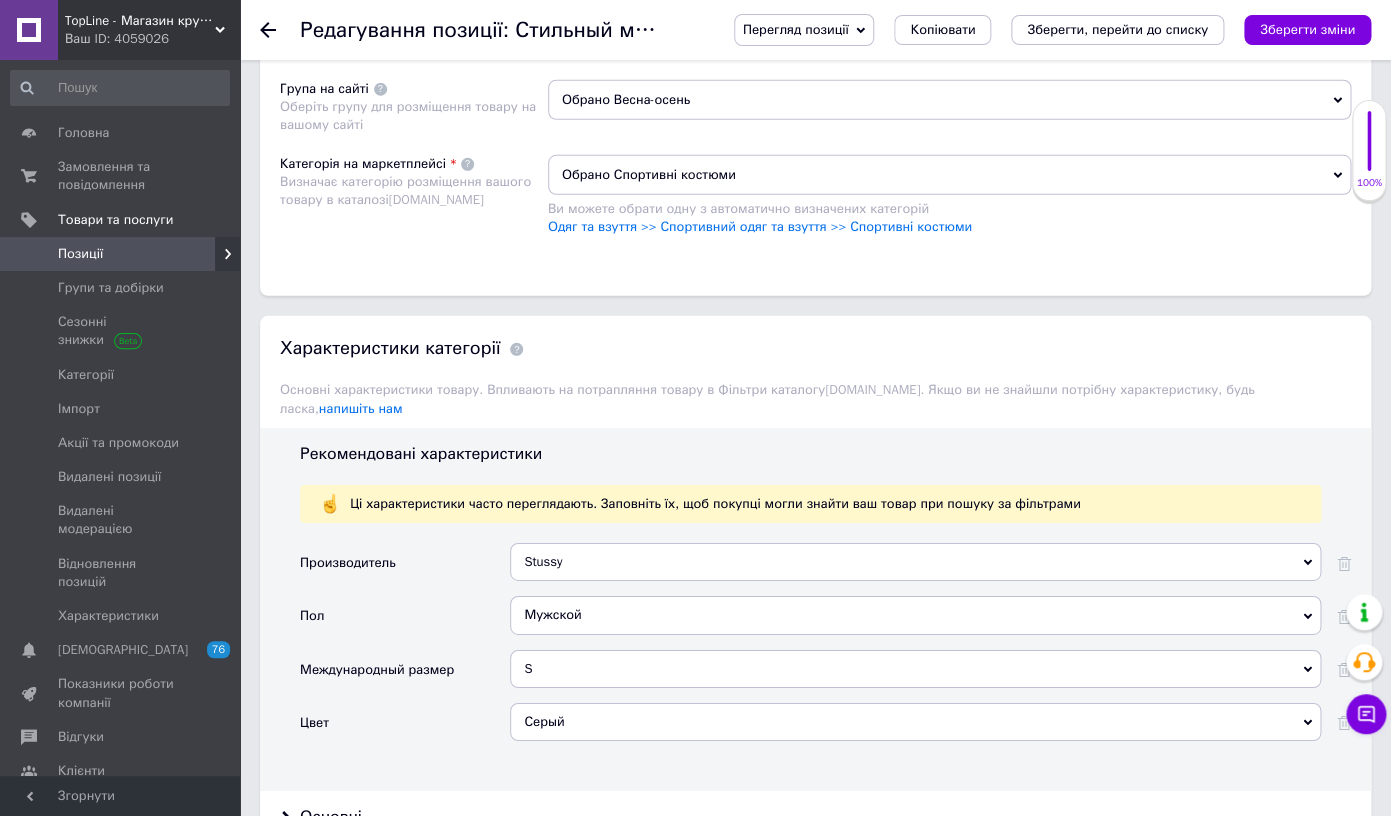 click on "Серый" at bounding box center (915, 722) 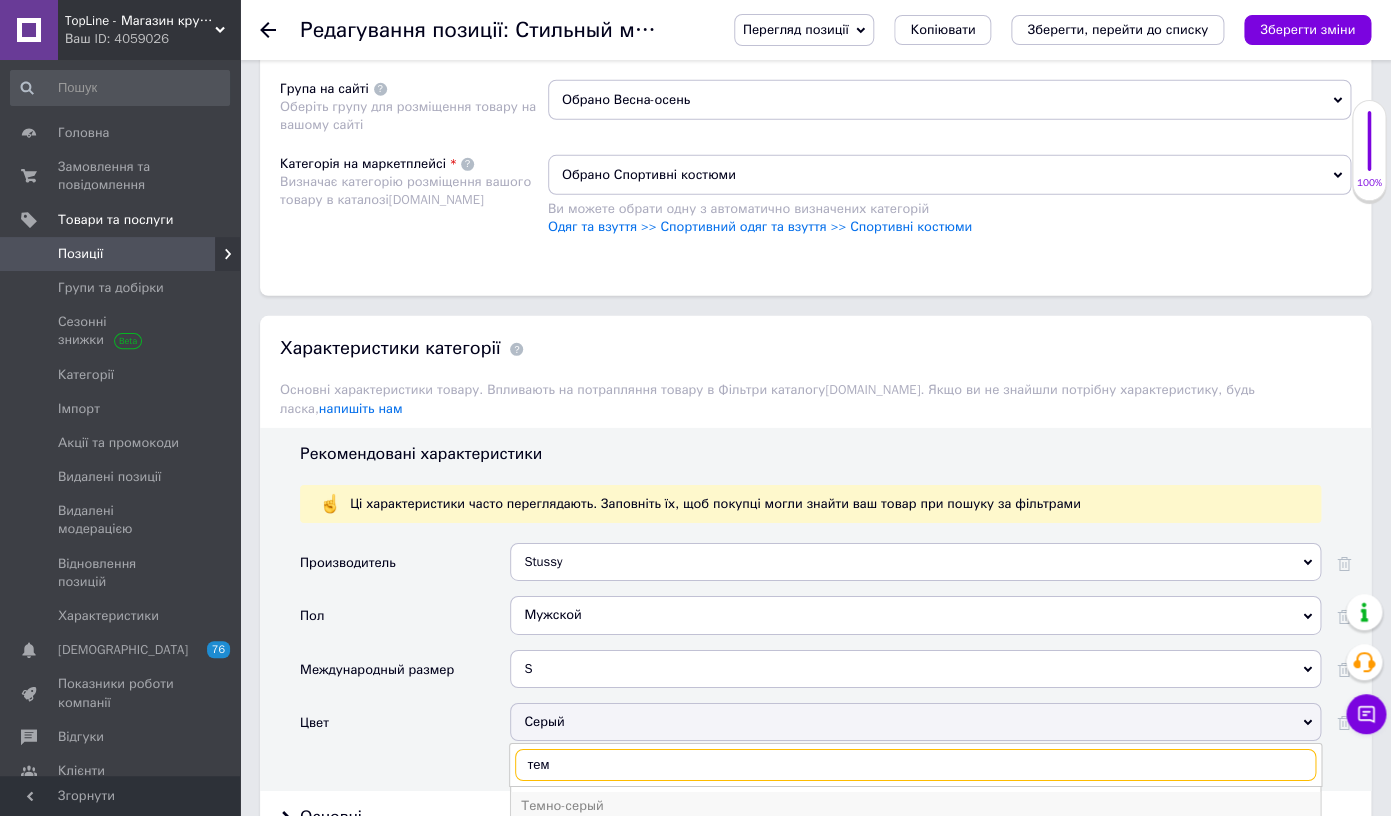 type on "тем" 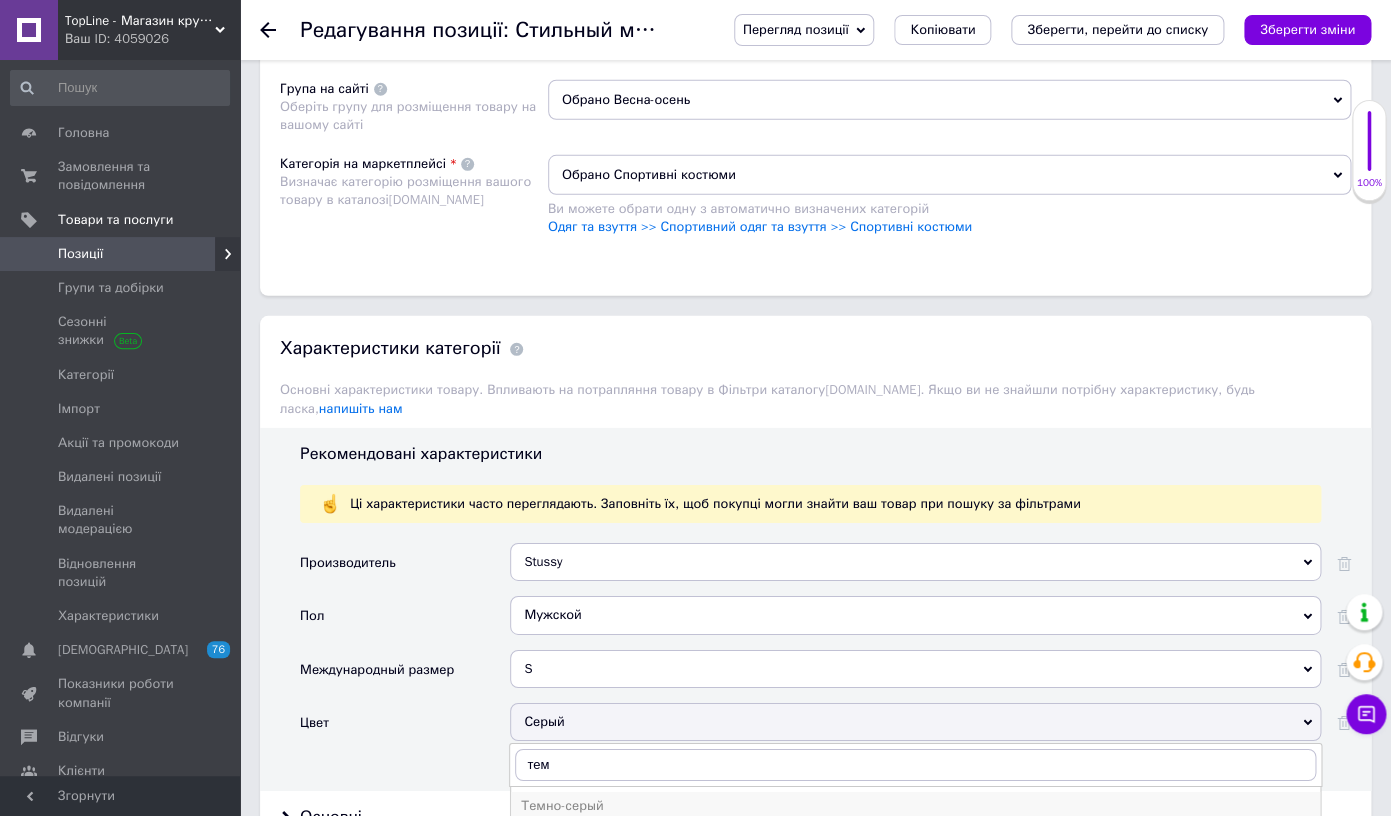 click on "Темно-серый" at bounding box center [915, 806] 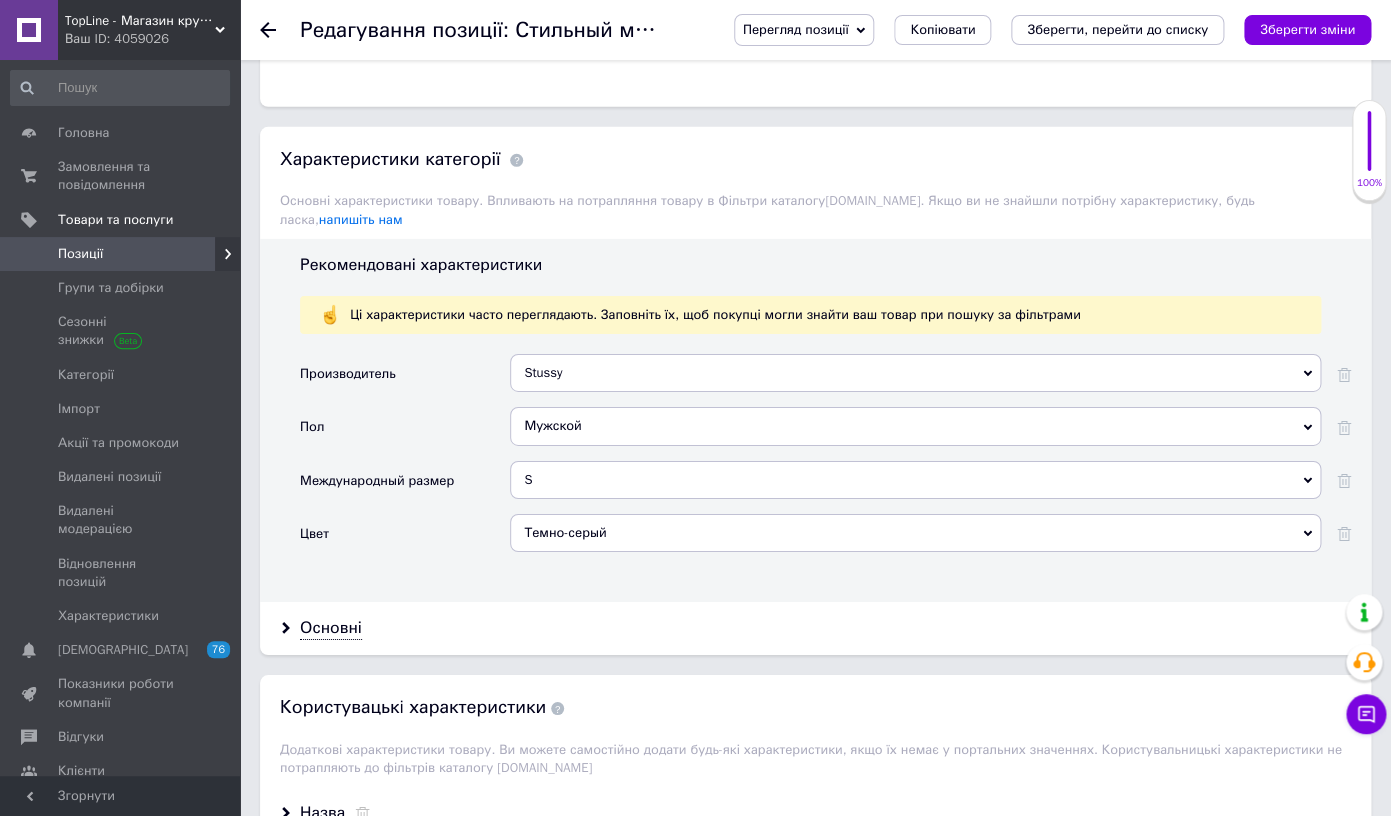 scroll, scrollTop: 2320, scrollLeft: 0, axis: vertical 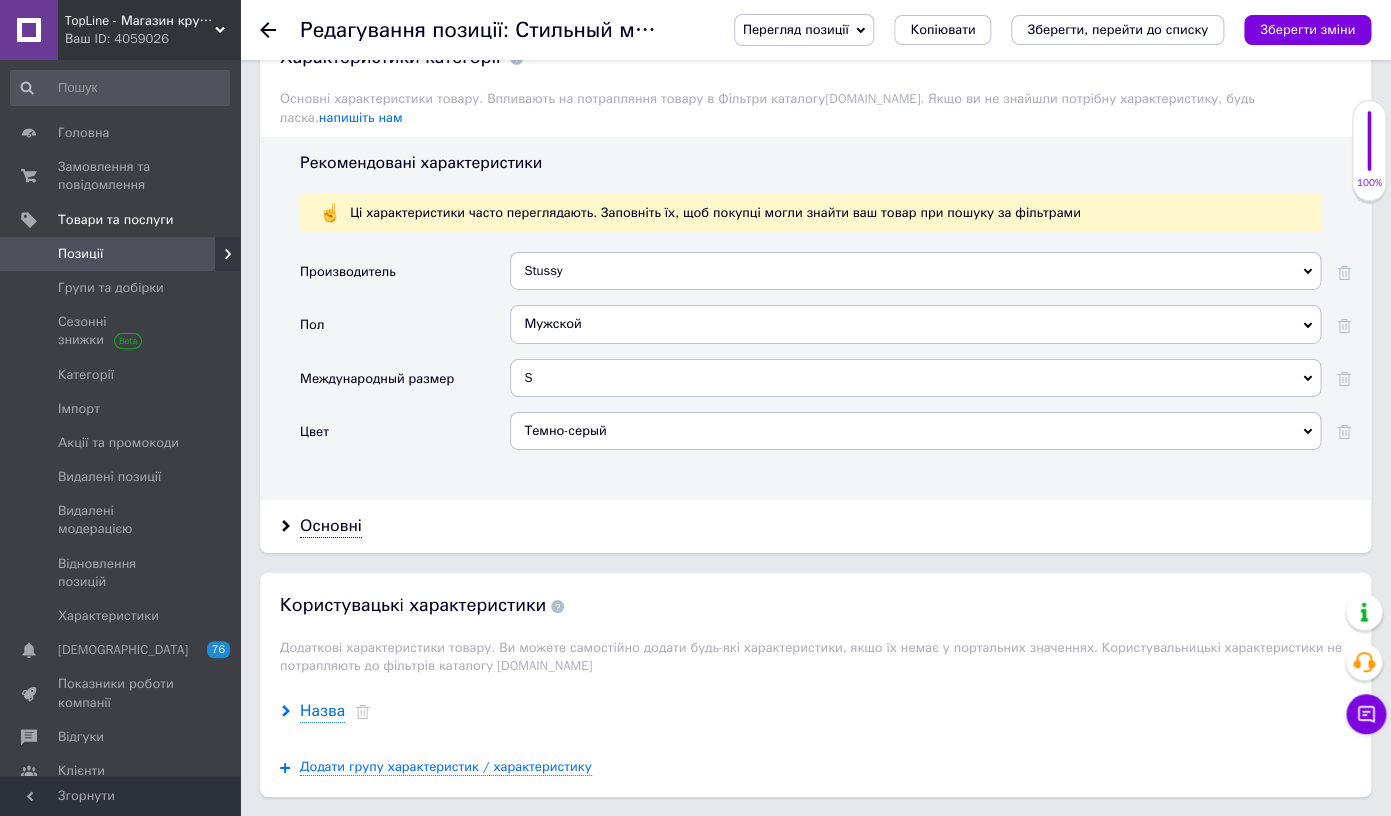 click on "Назва" at bounding box center [322, 711] 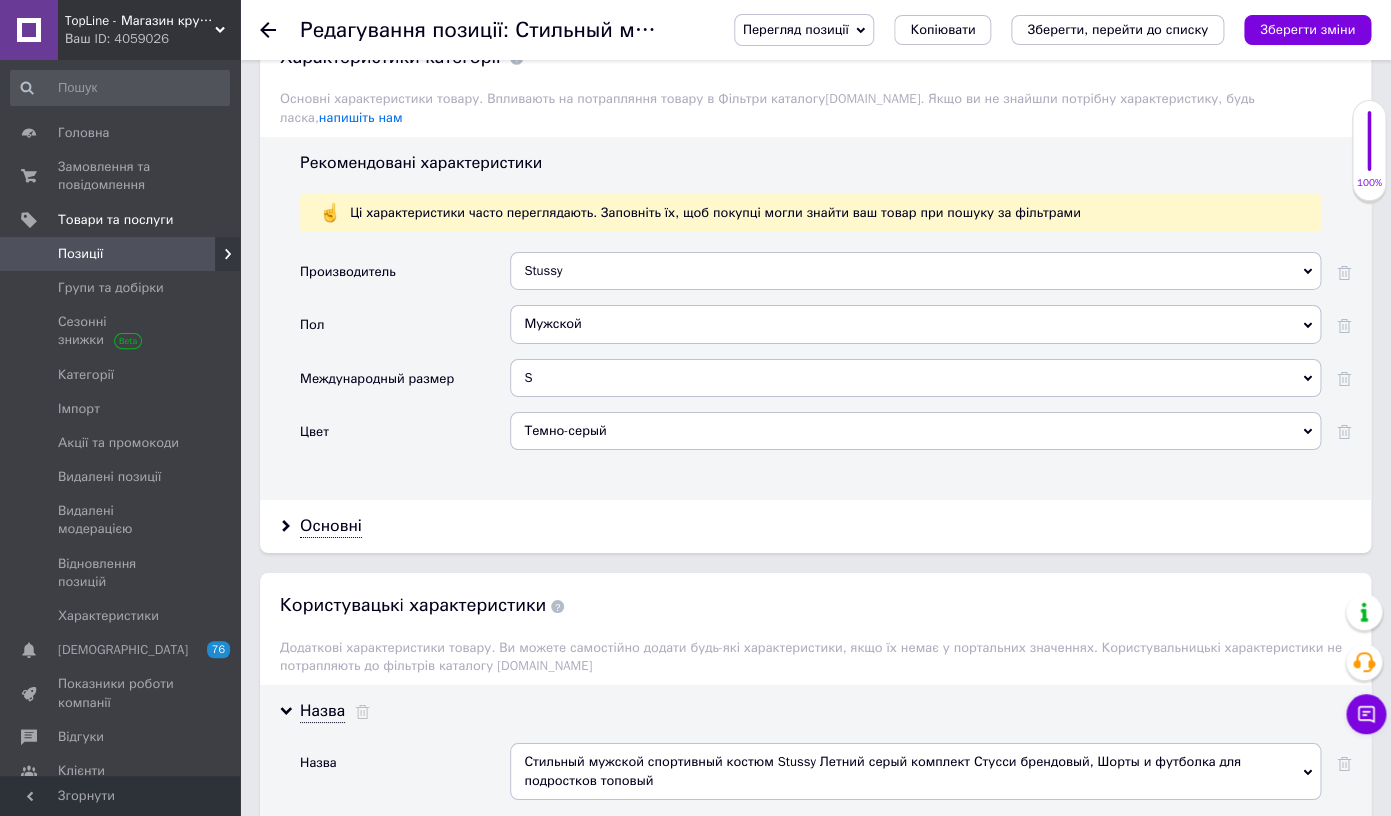 click on "Стильный мужской спортивный костюм Stussy Летний серый комплект Стусси брендовый, Шорты и футболка для подростков топовый" at bounding box center [915, 771] 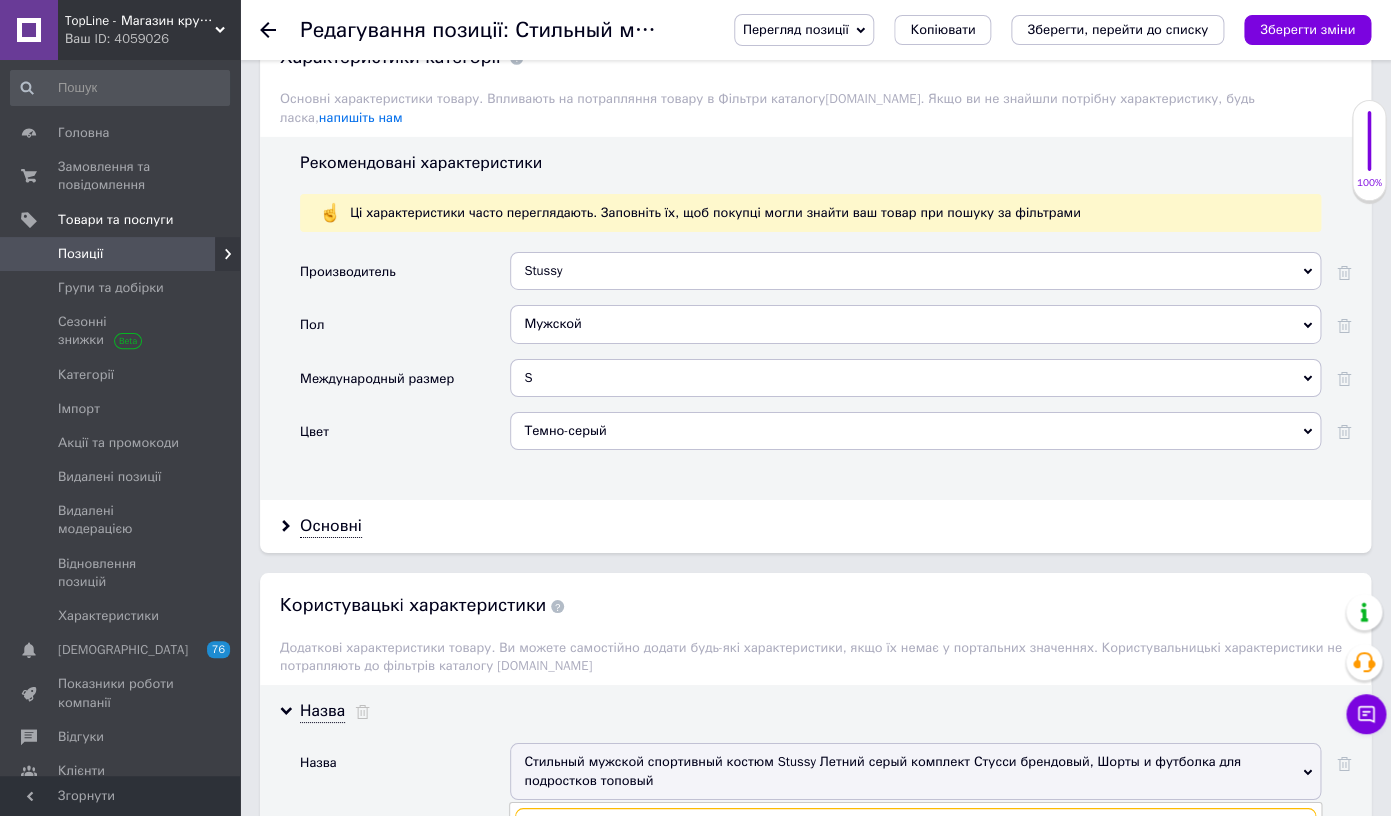 paste on "Стильный мужской спортивный костюм Stussy Летний темно-серый комплект Стусси брендовый, Шорты и футболка для подростков топовый" 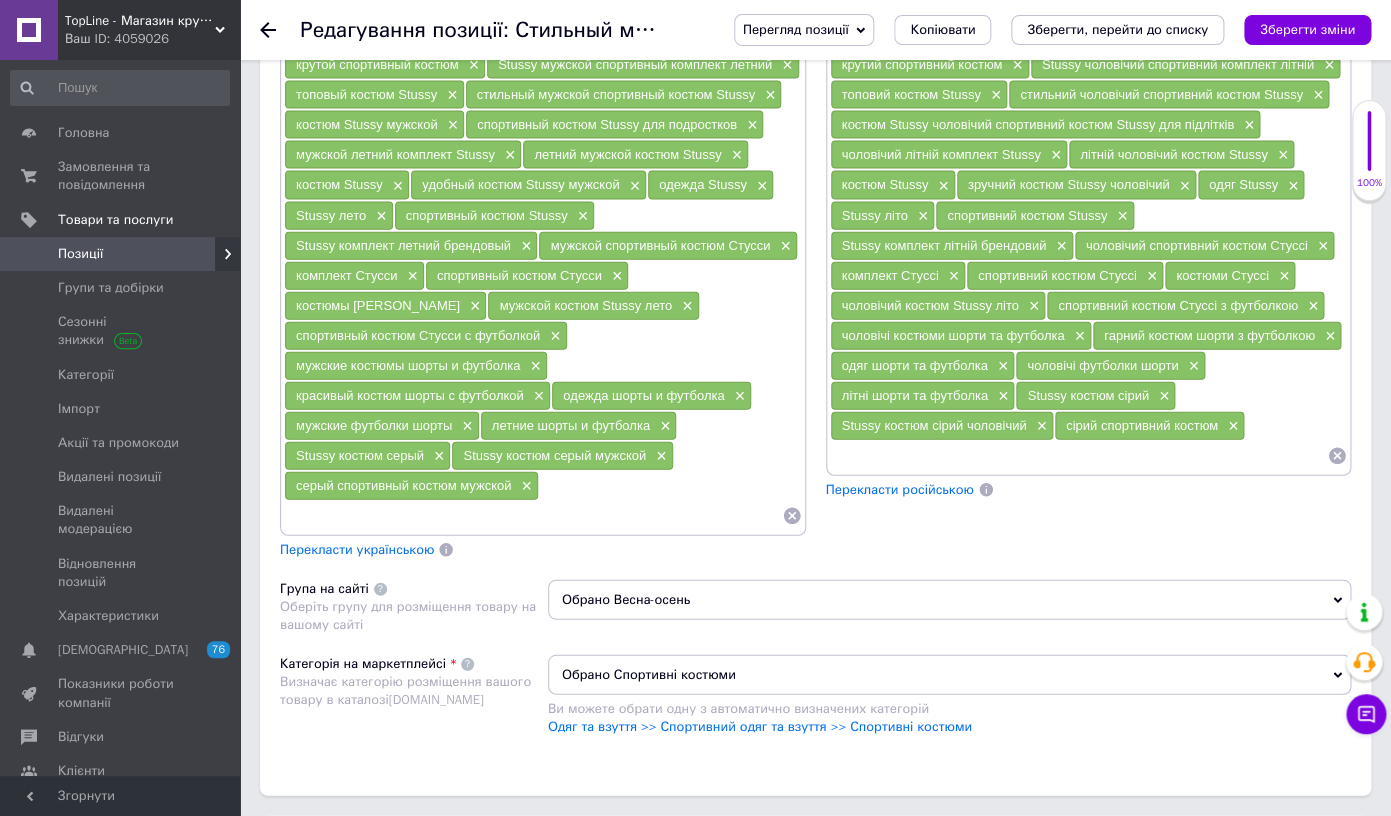scroll, scrollTop: 1525, scrollLeft: 0, axis: vertical 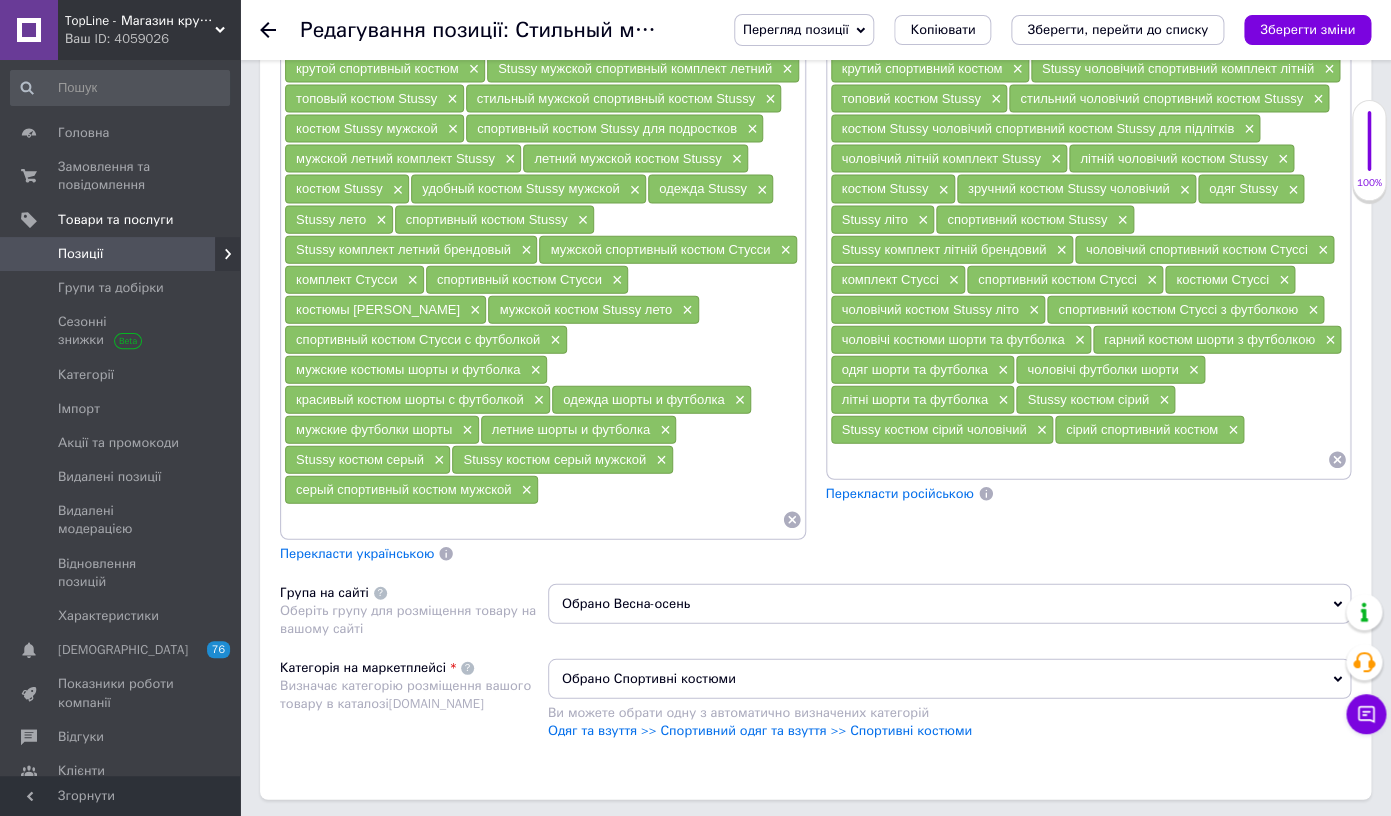 click at bounding box center (533, 520) 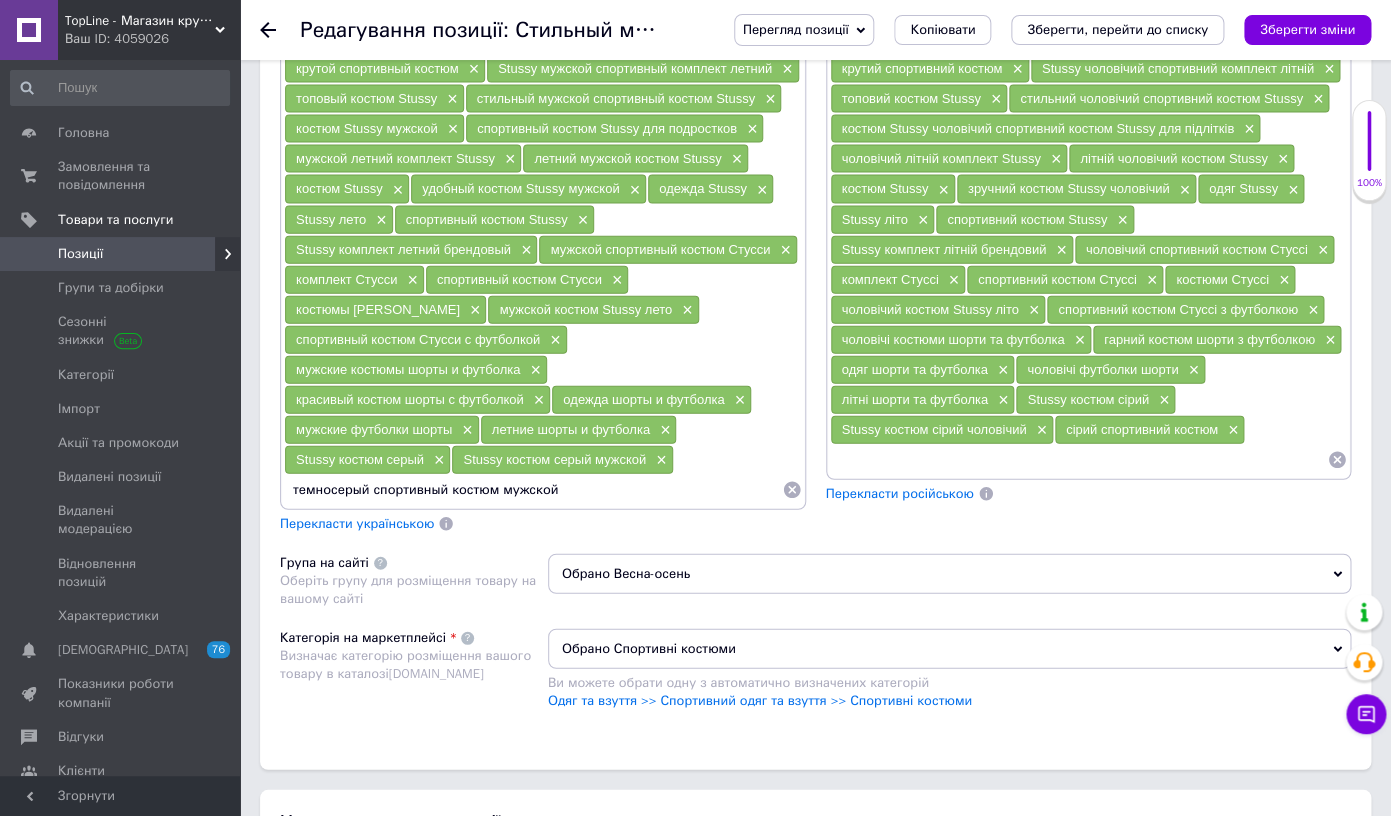 type on "темно-серый спортивный костюм мужской" 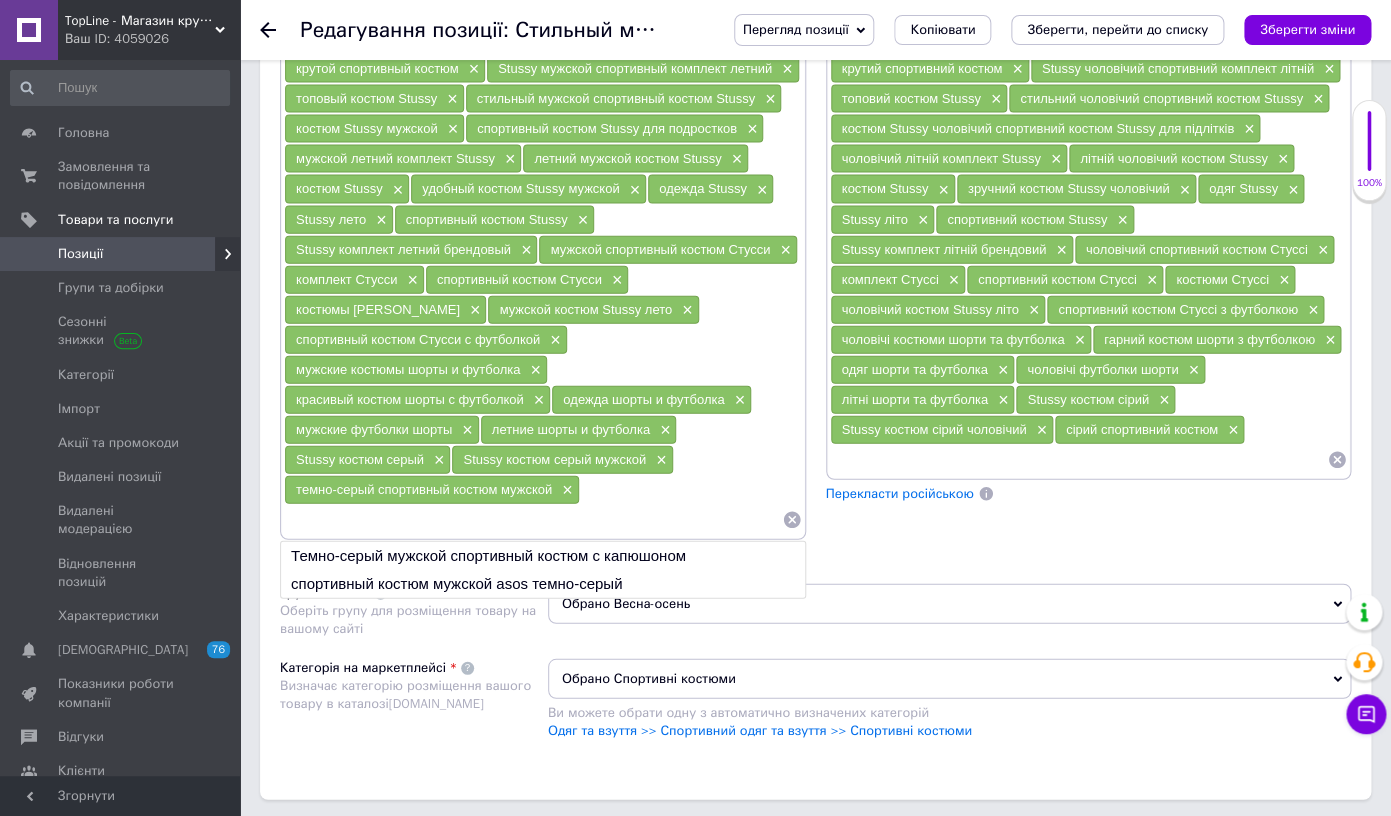 click on "Stussy костюм серый" at bounding box center [360, 459] 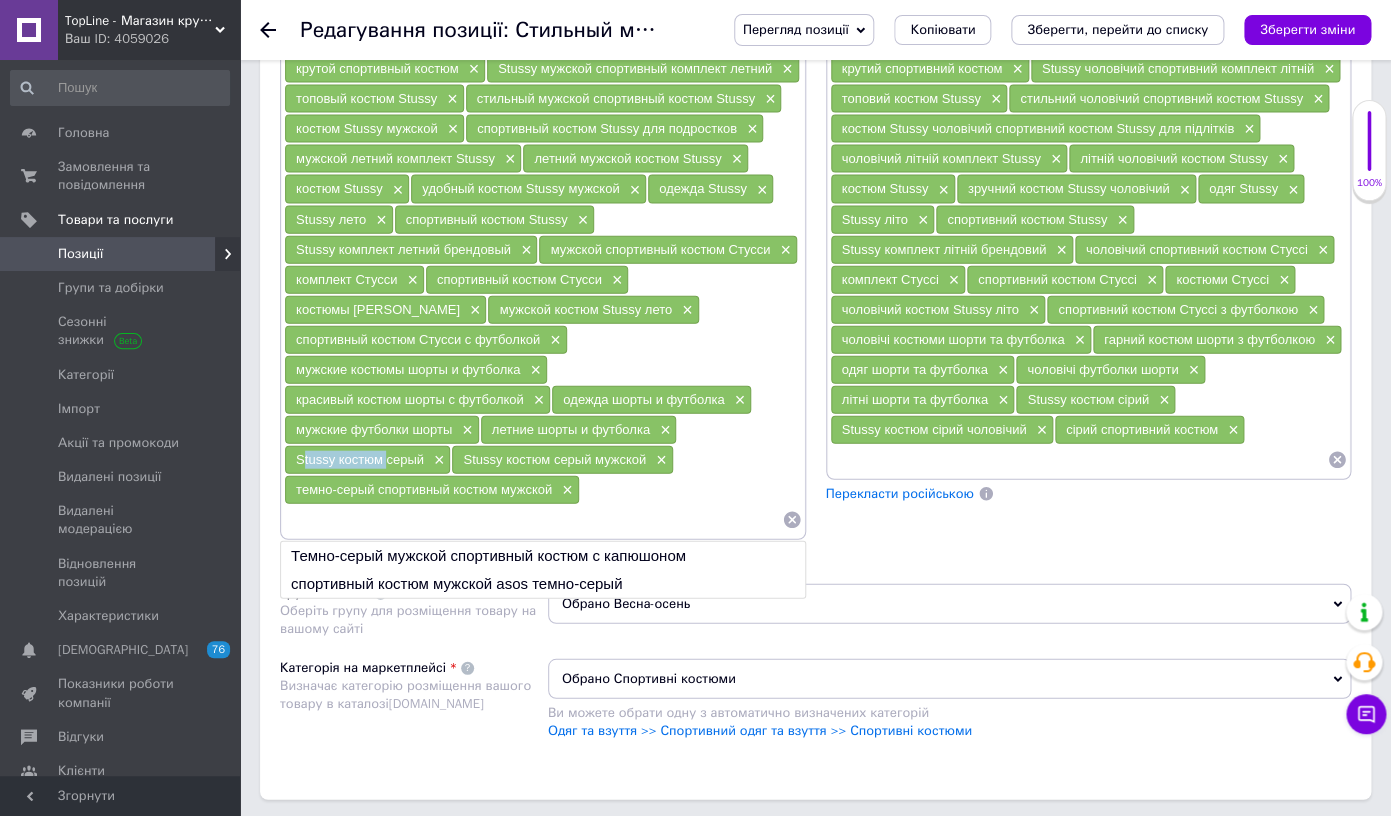 drag, startPoint x: 322, startPoint y: 433, endPoint x: 360, endPoint y: 433, distance: 38 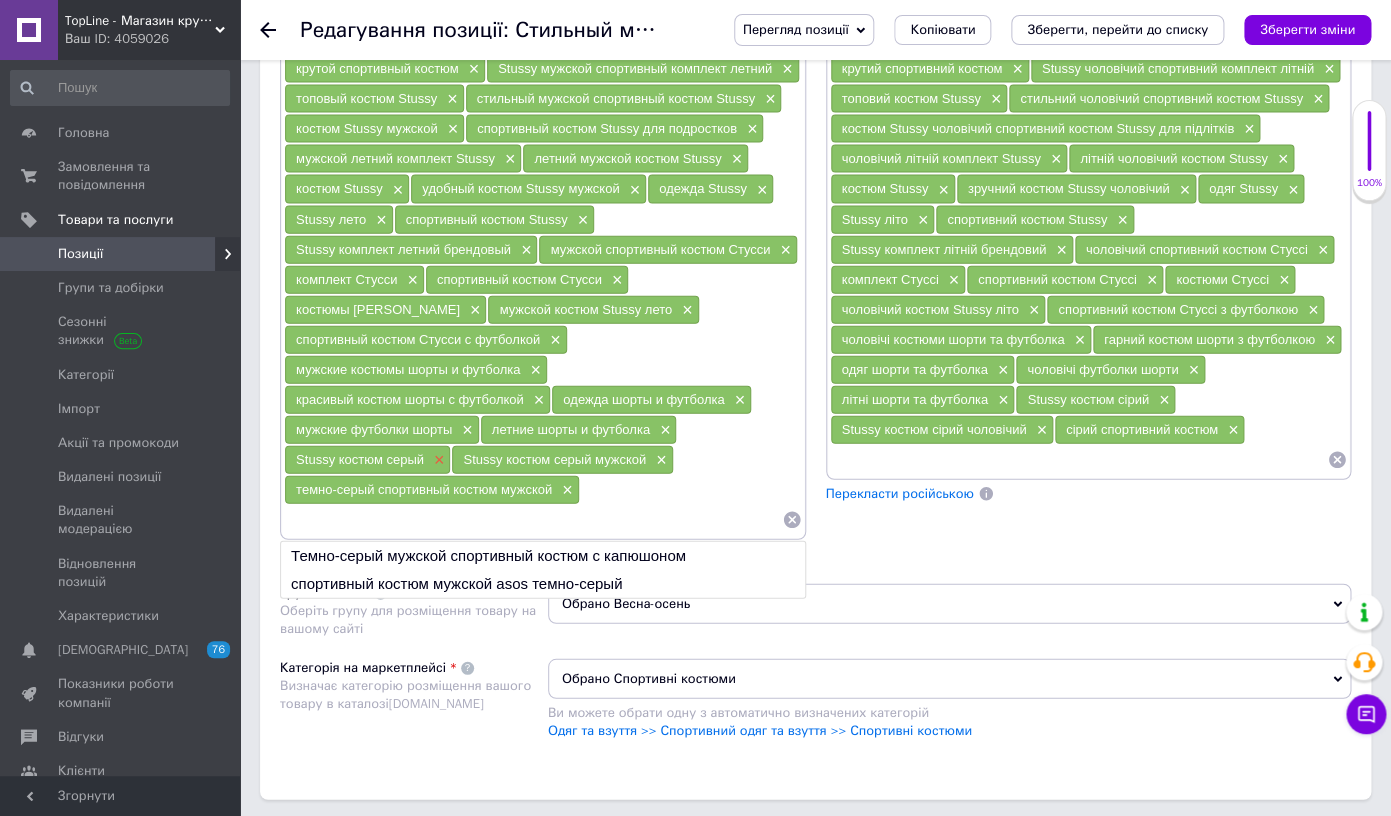 click on "×" at bounding box center (437, 460) 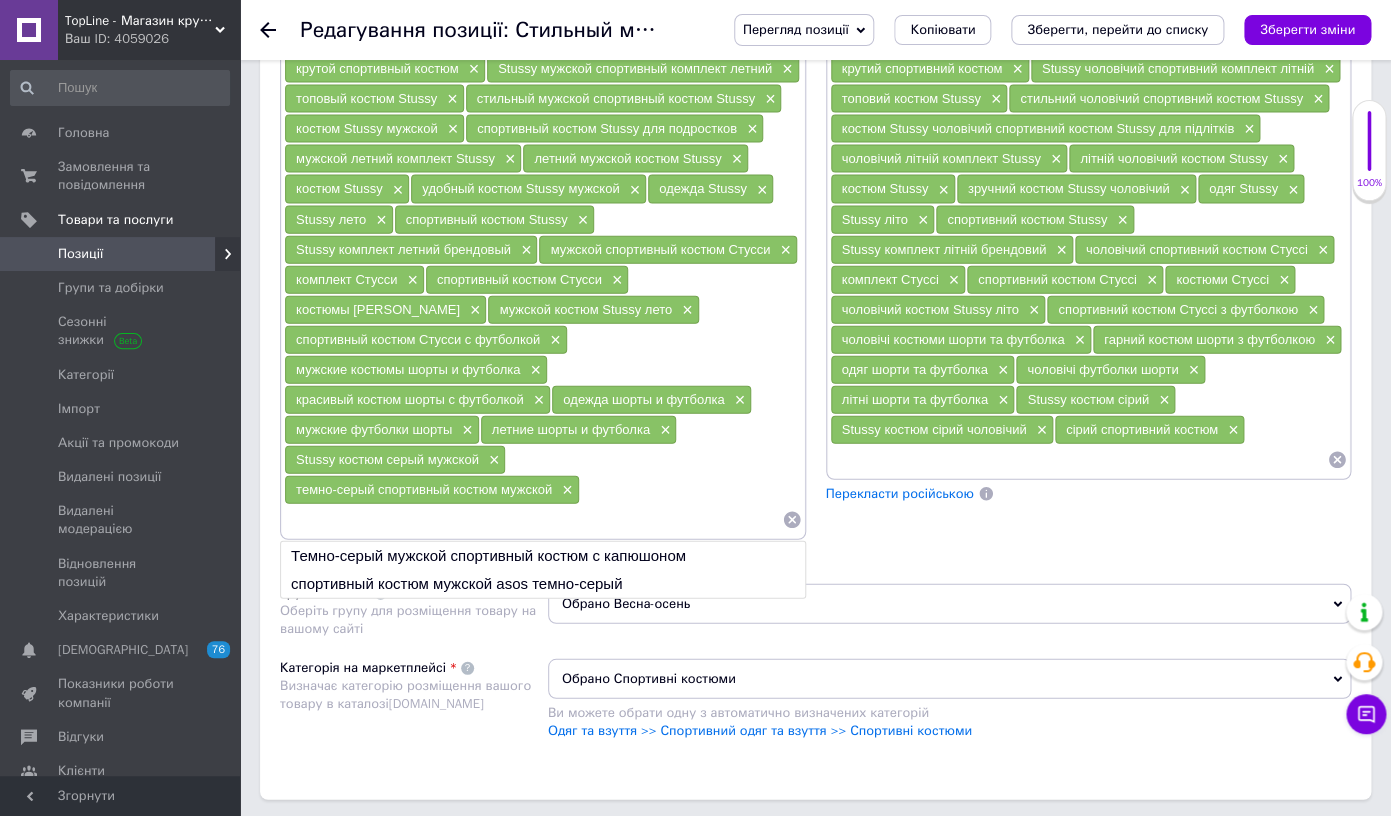 click at bounding box center (533, 520) 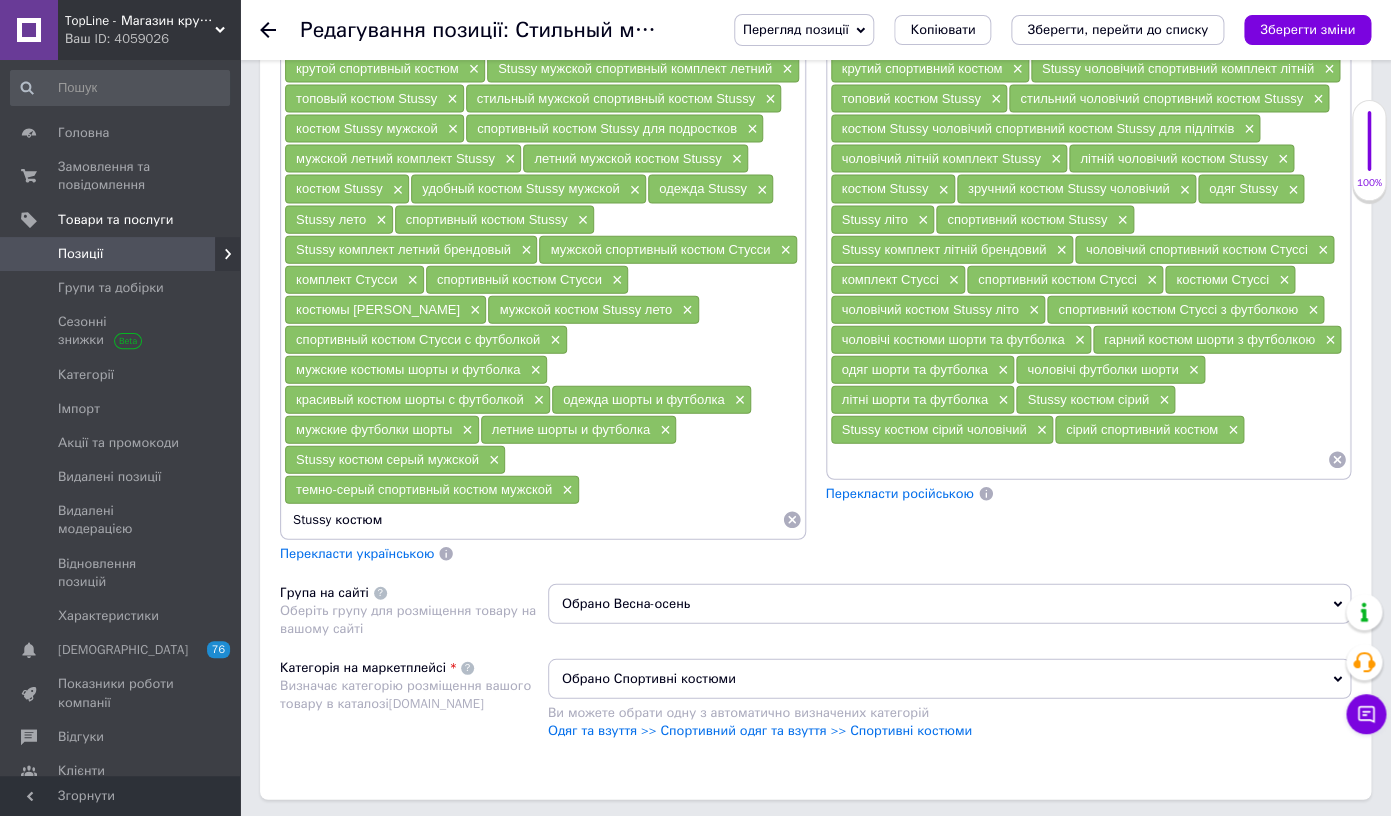 click on "темно-серый спортивный костюм мужской" at bounding box center (424, 489) 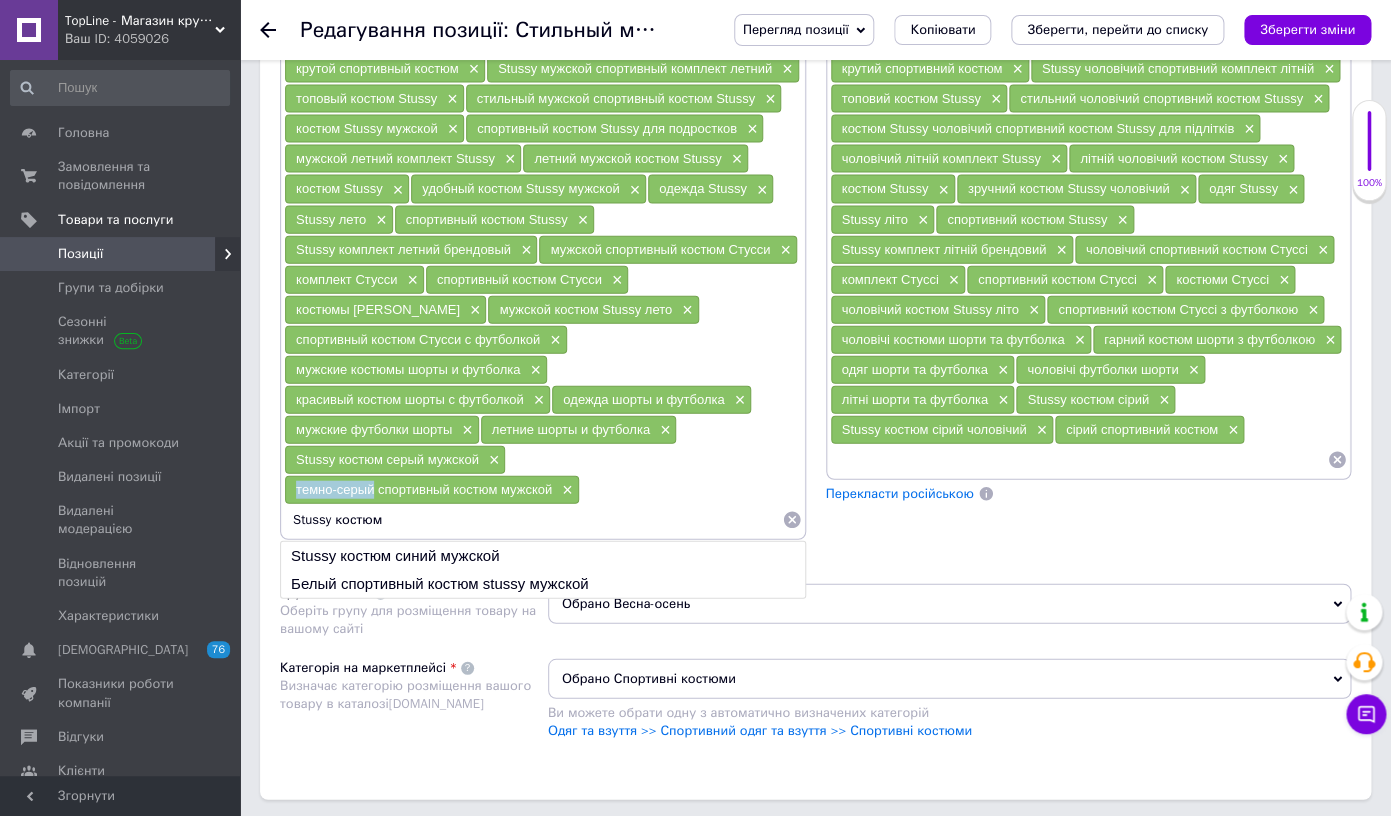 drag, startPoint x: 350, startPoint y: 459, endPoint x: 327, endPoint y: 459, distance: 23 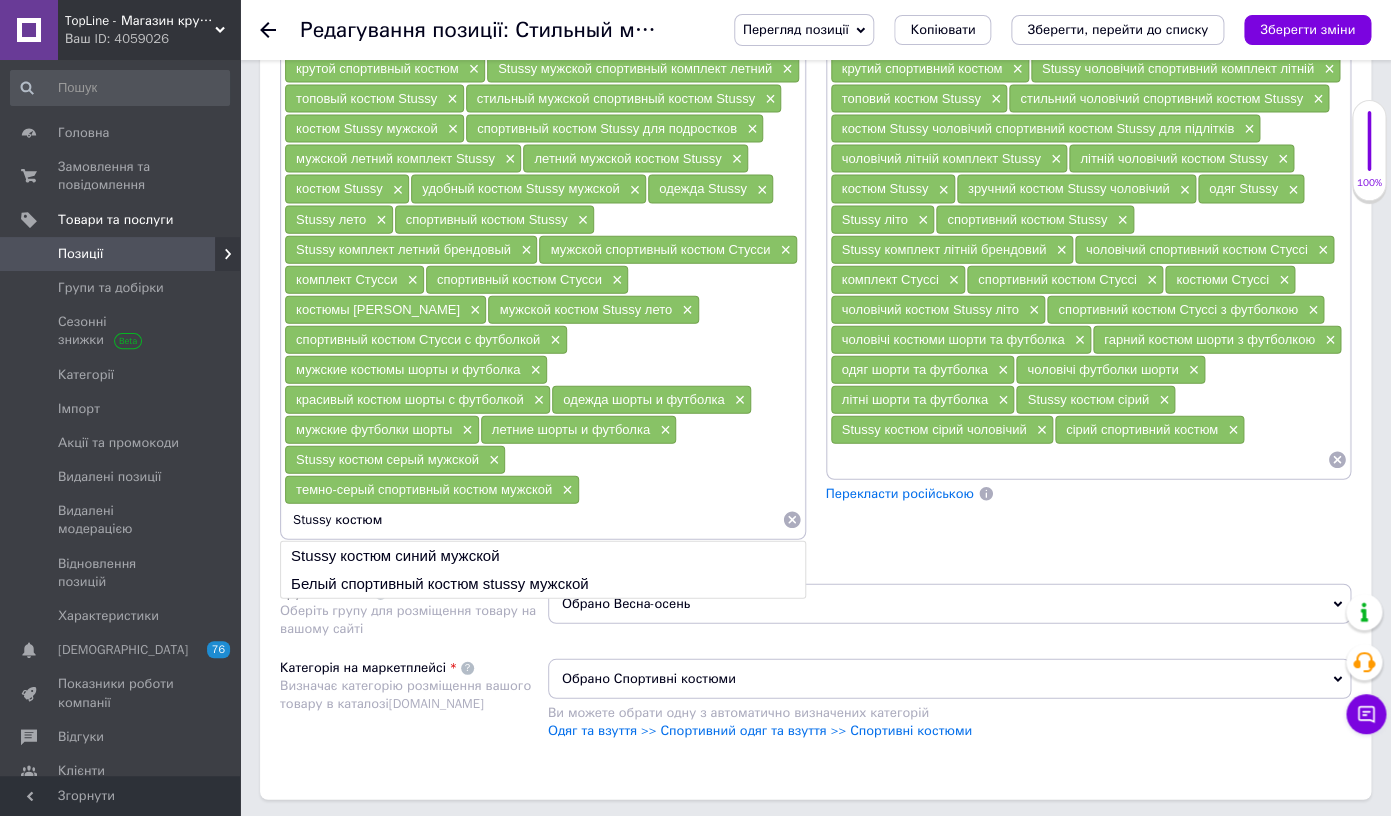 click on "Stussy костюм" at bounding box center (533, 520) 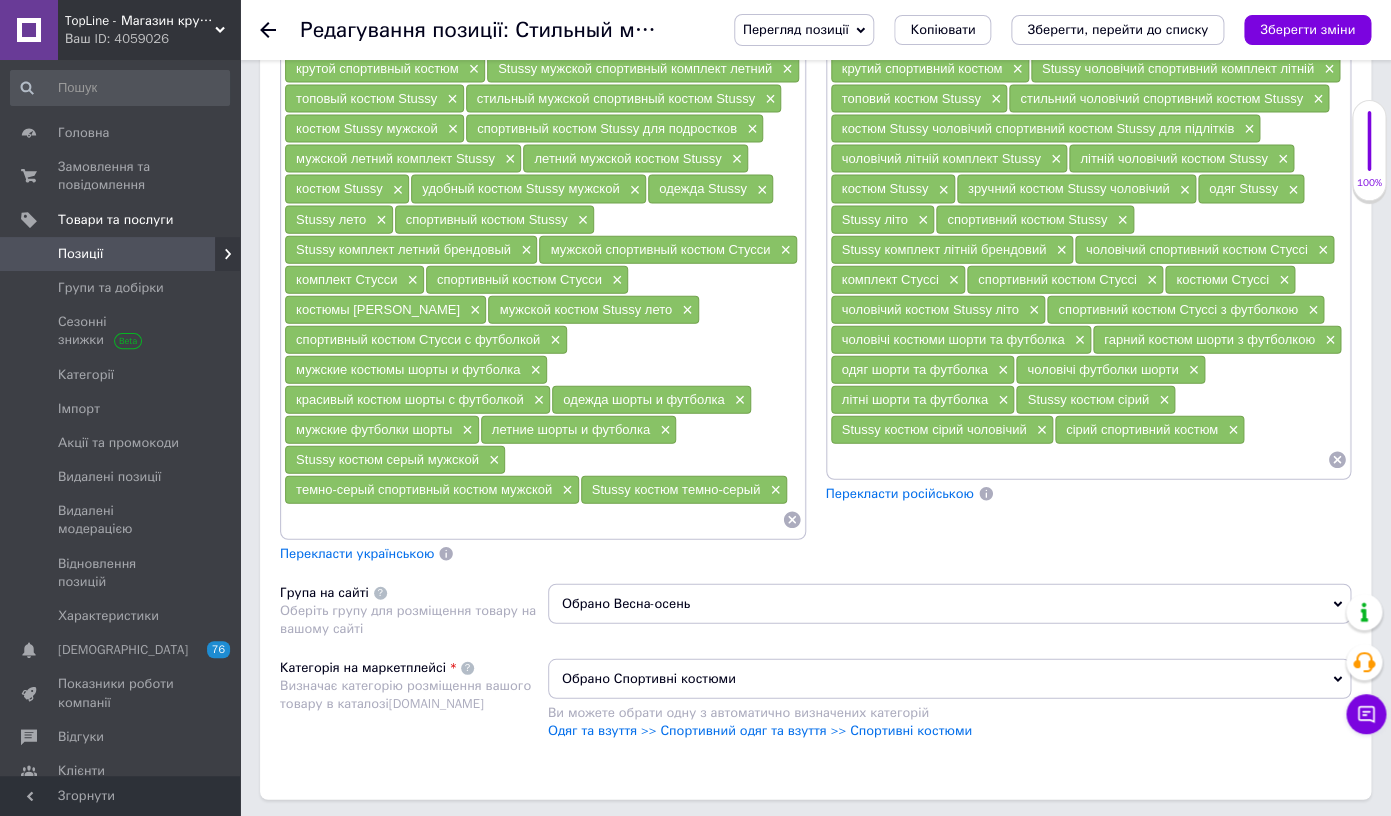 type on "Stussy костюм темно-серый" 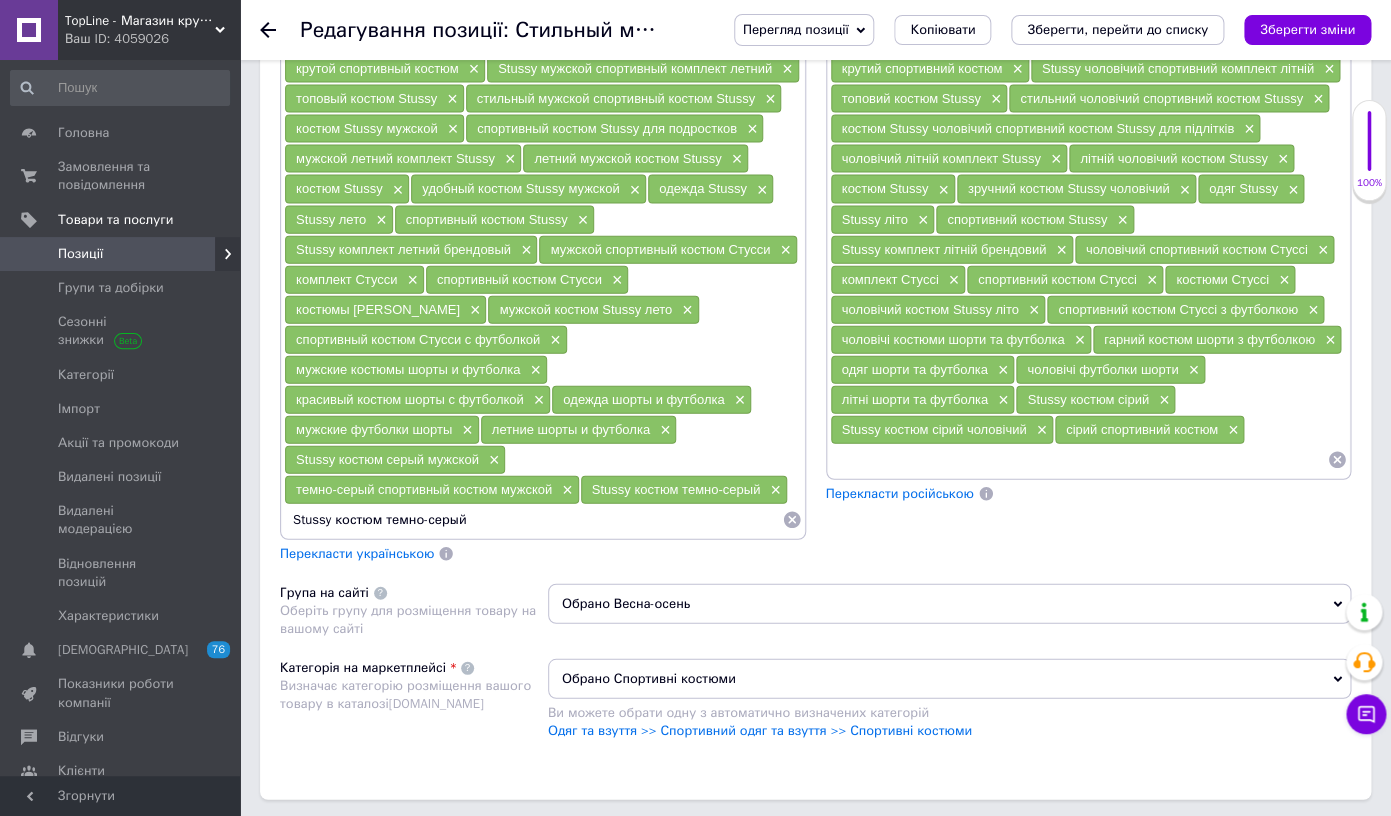 click on "Stussy костюм серый мужской" at bounding box center [387, 459] 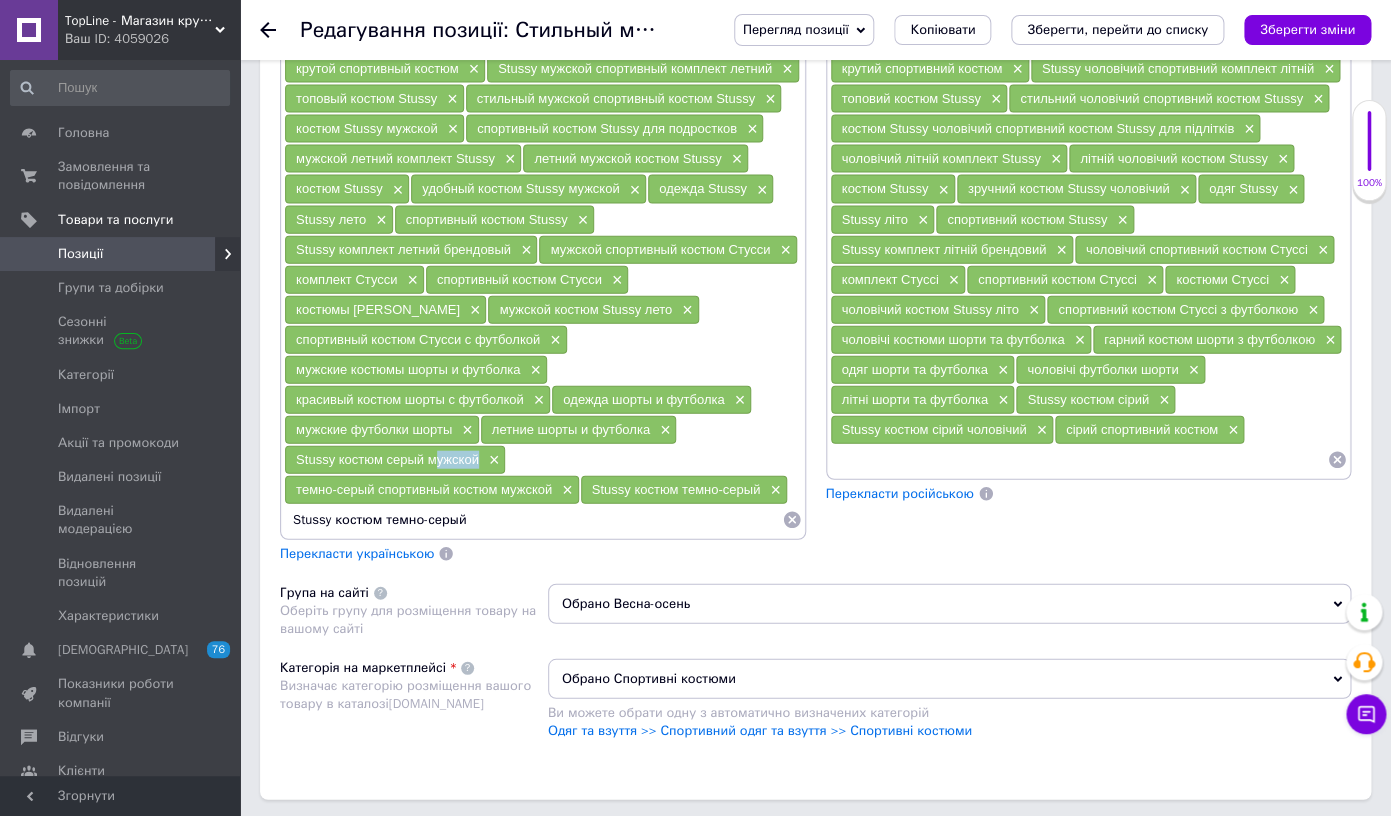 click on "Stussy костюм серый мужской" at bounding box center [387, 459] 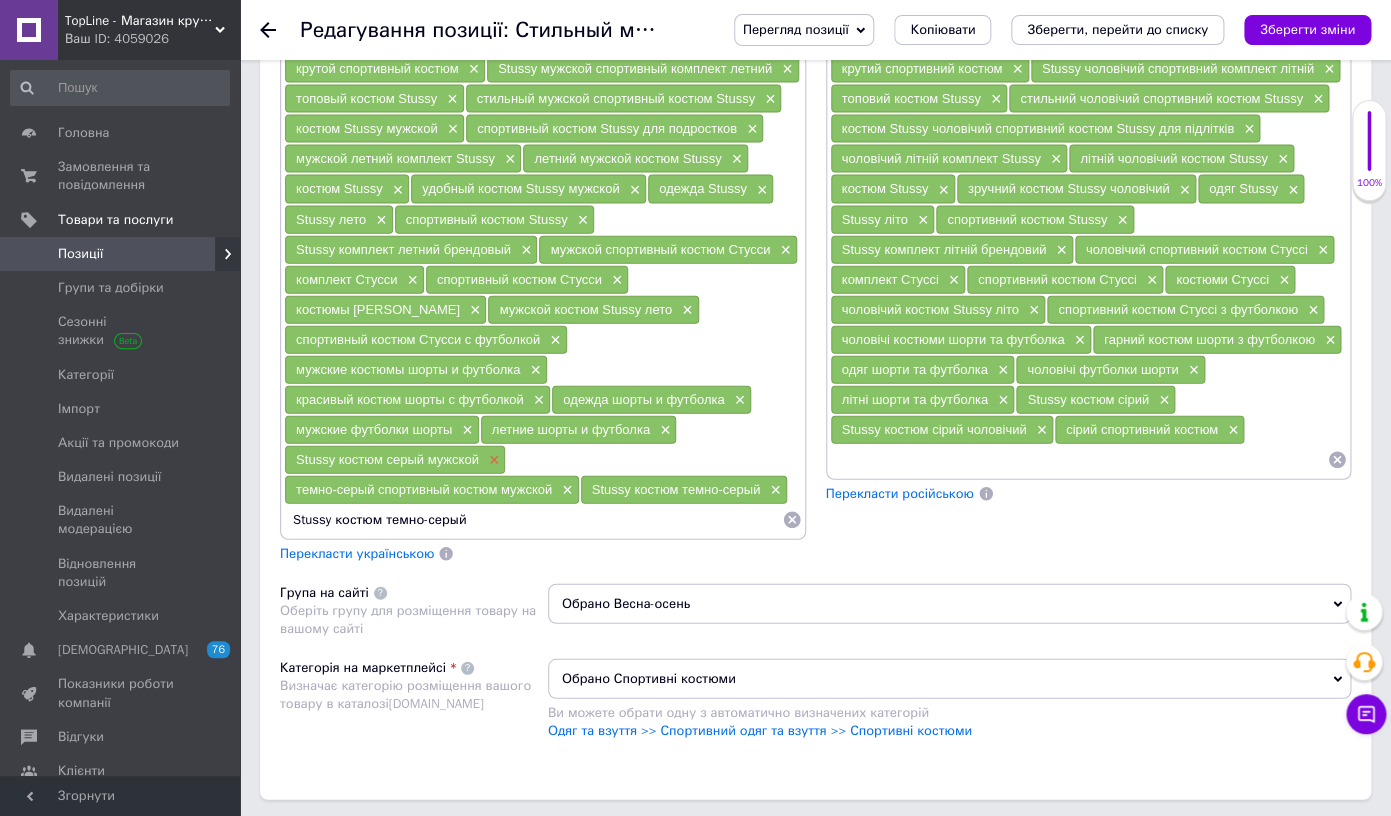 click on "×" at bounding box center [492, 460] 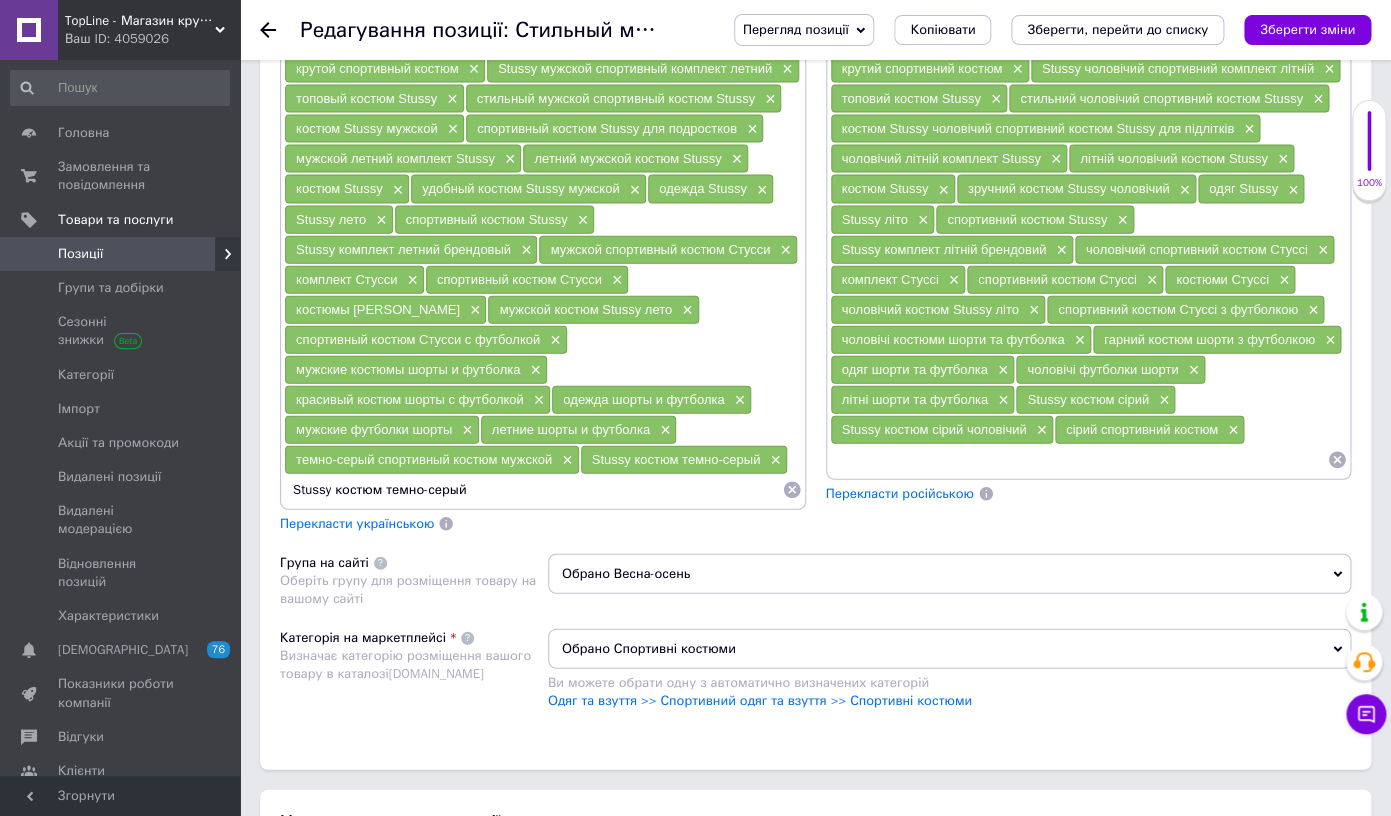 click on "Stussy костюм темно-серый" at bounding box center [533, 490] 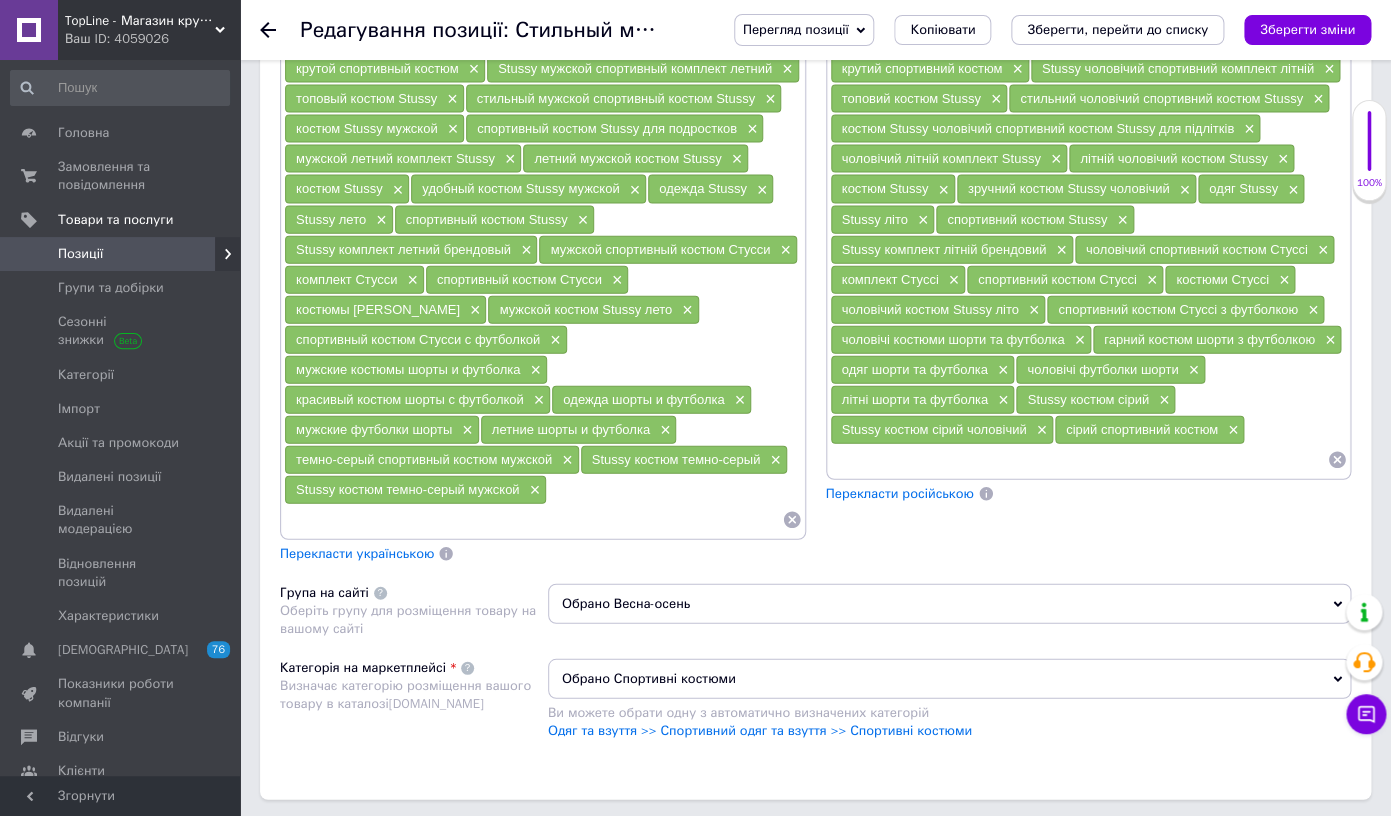type 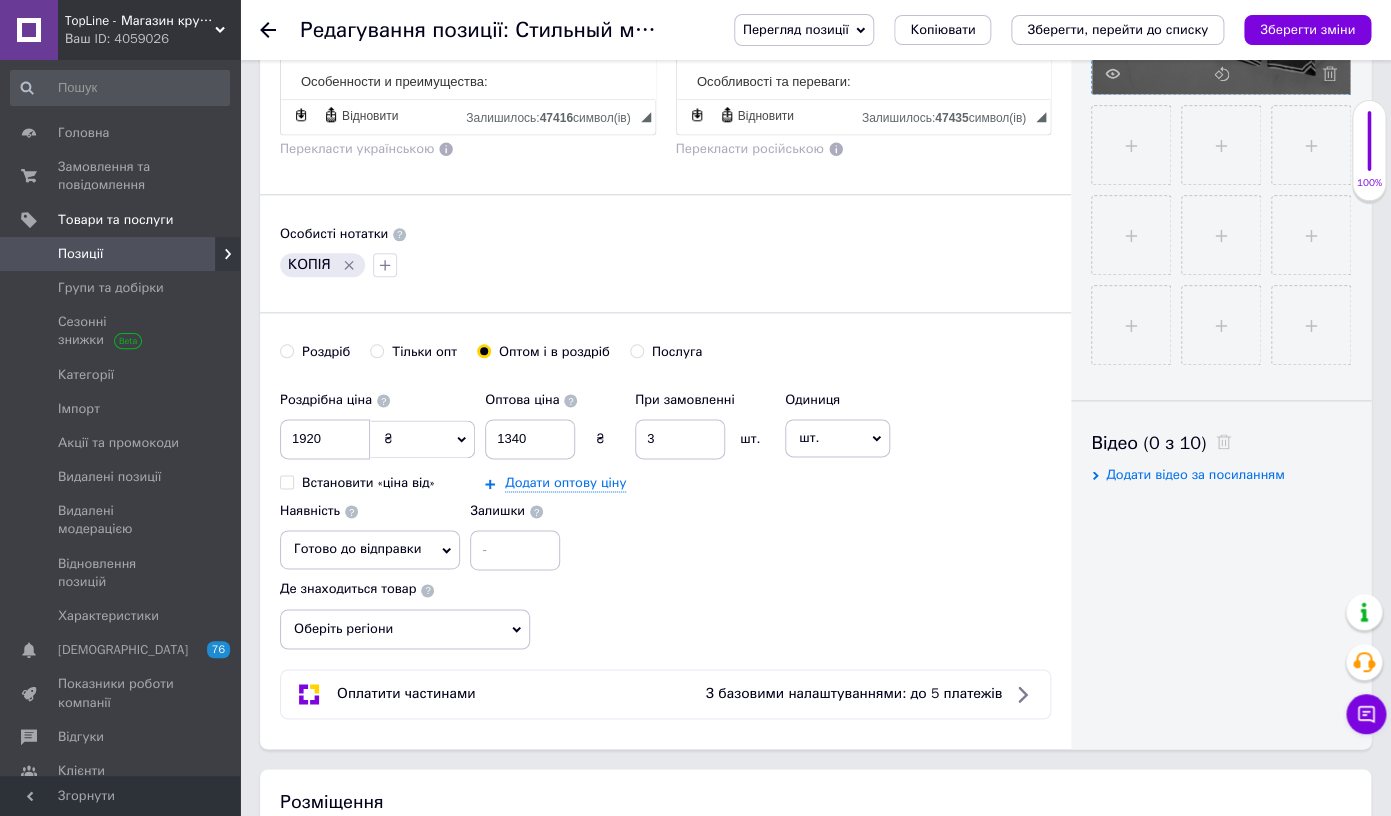 scroll, scrollTop: 0, scrollLeft: 0, axis: both 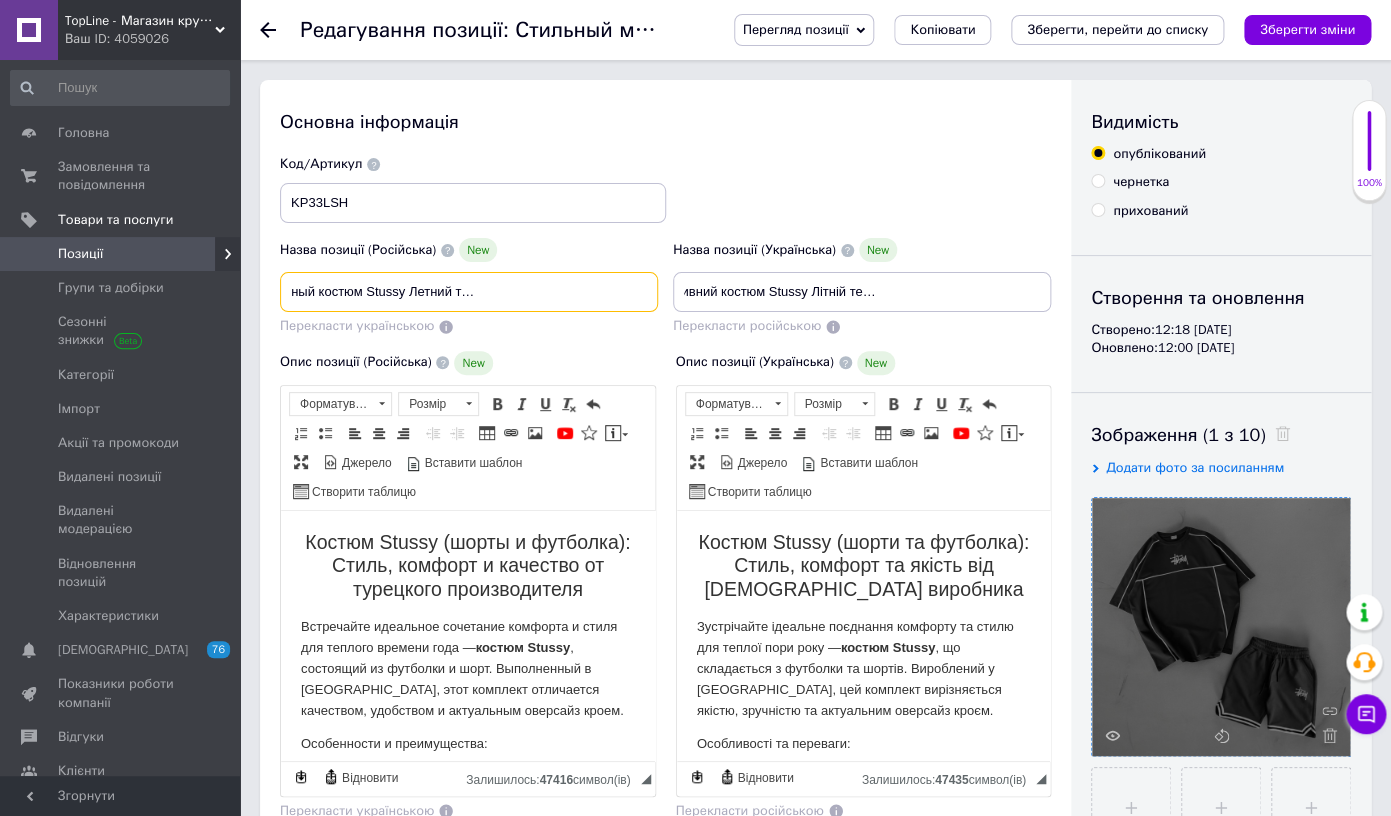click on "Стильный мужской спортивный костюм Stussy Летний темно-серый комплект Стусси брендовый, Шорты и футболка для подростков топовый" at bounding box center [469, 292] 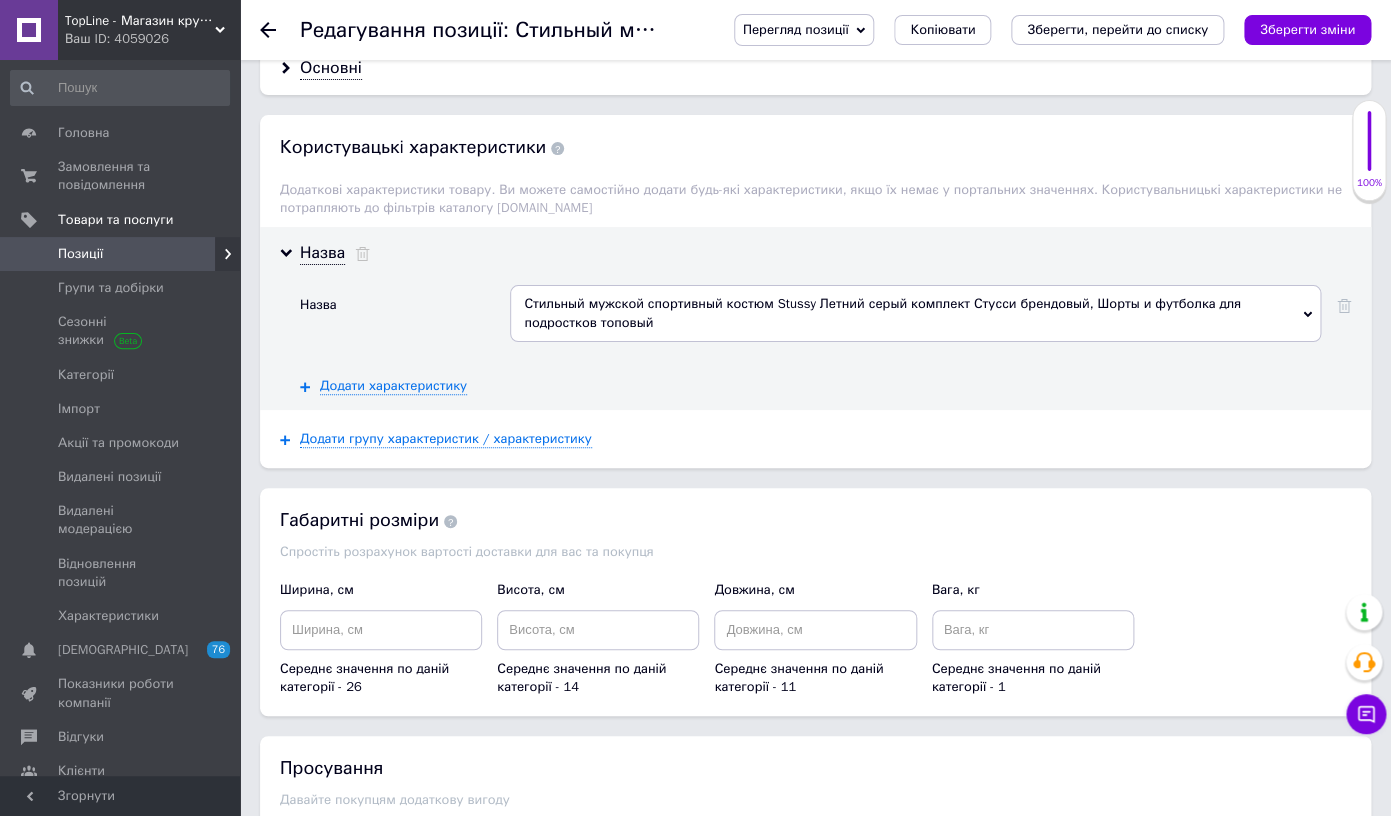 scroll, scrollTop: 2797, scrollLeft: 0, axis: vertical 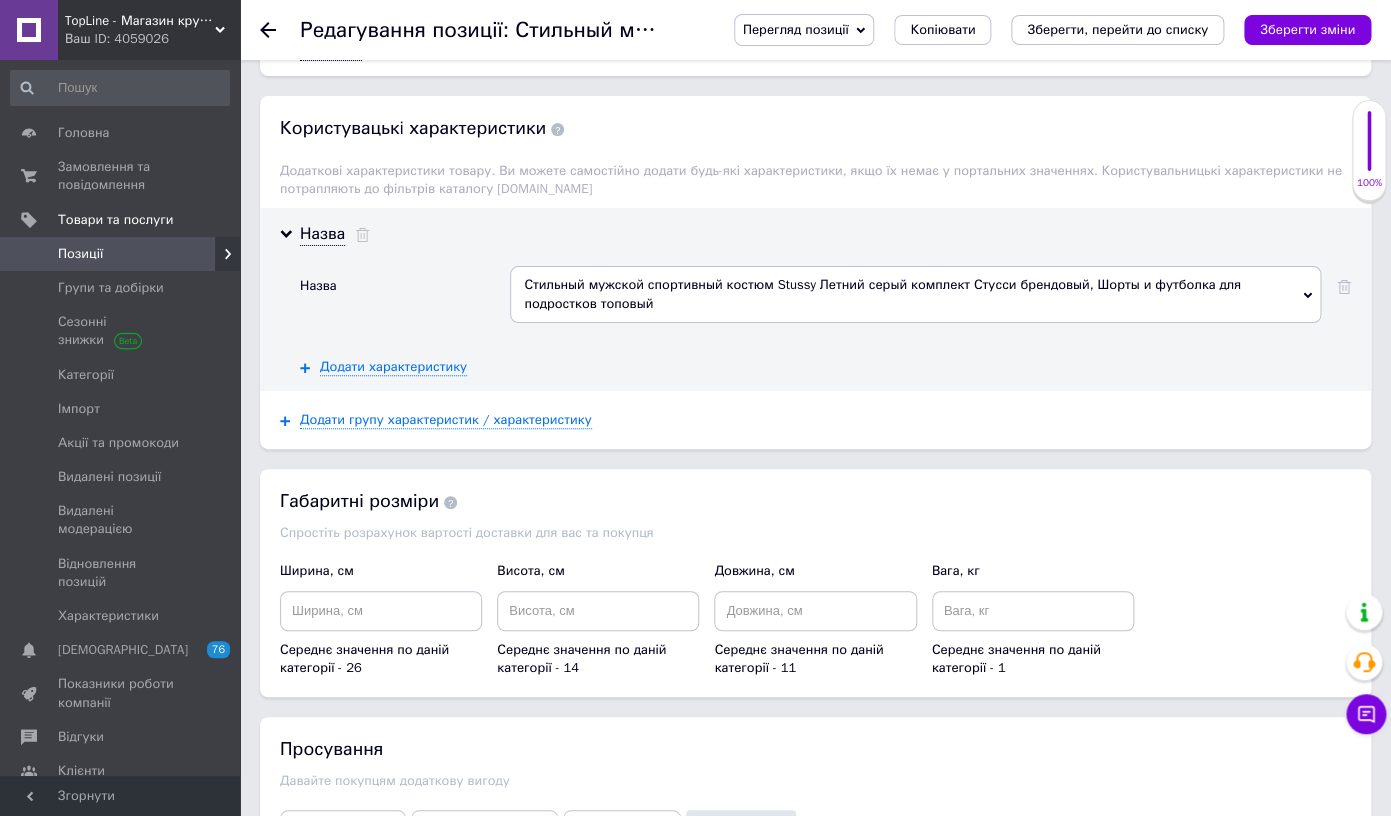 click on "Стильный мужской спортивный костюм Stussy Летний серый комплект Стусси брендовый, Шорты и футболка для подростков топовый" at bounding box center [915, 294] 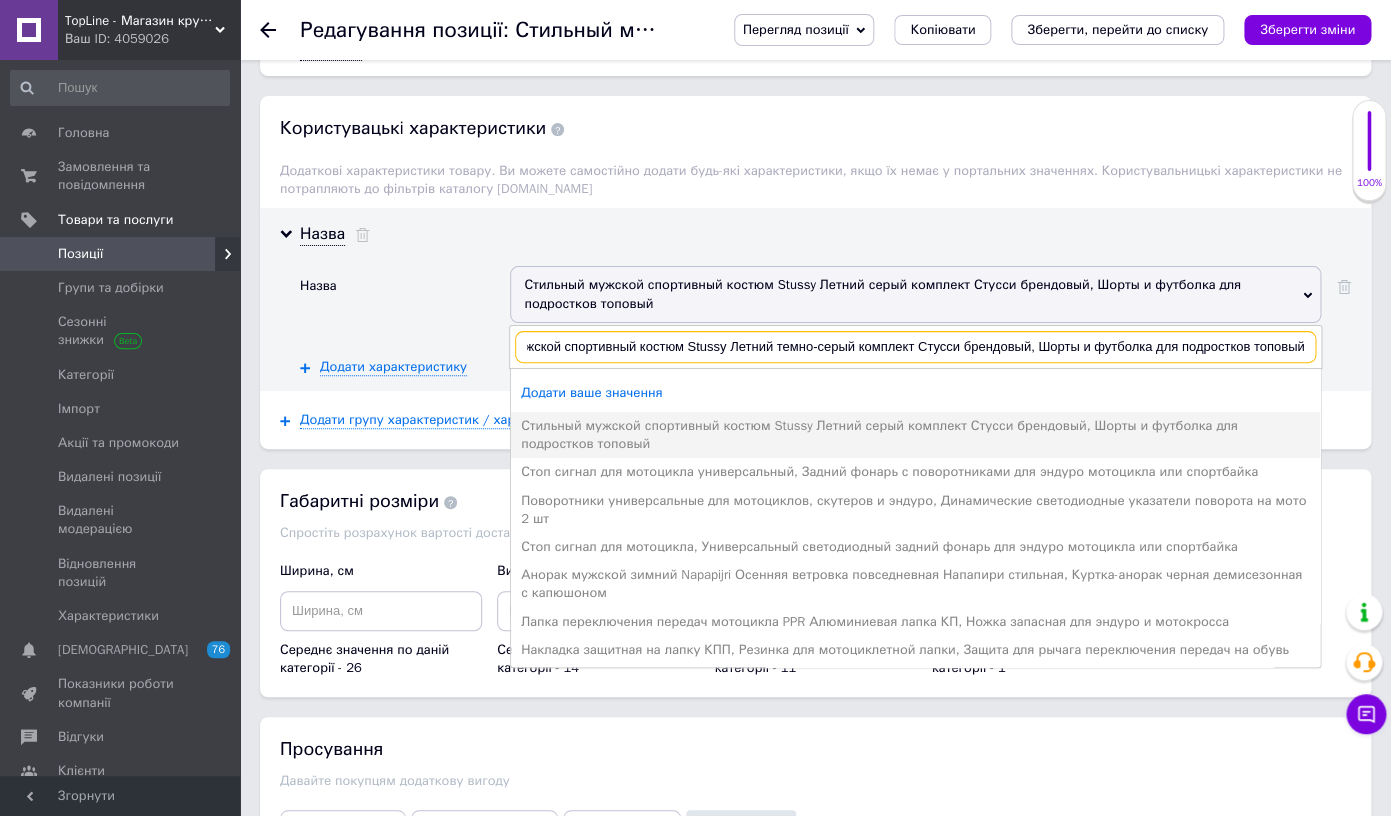 scroll, scrollTop: 0, scrollLeft: 83, axis: horizontal 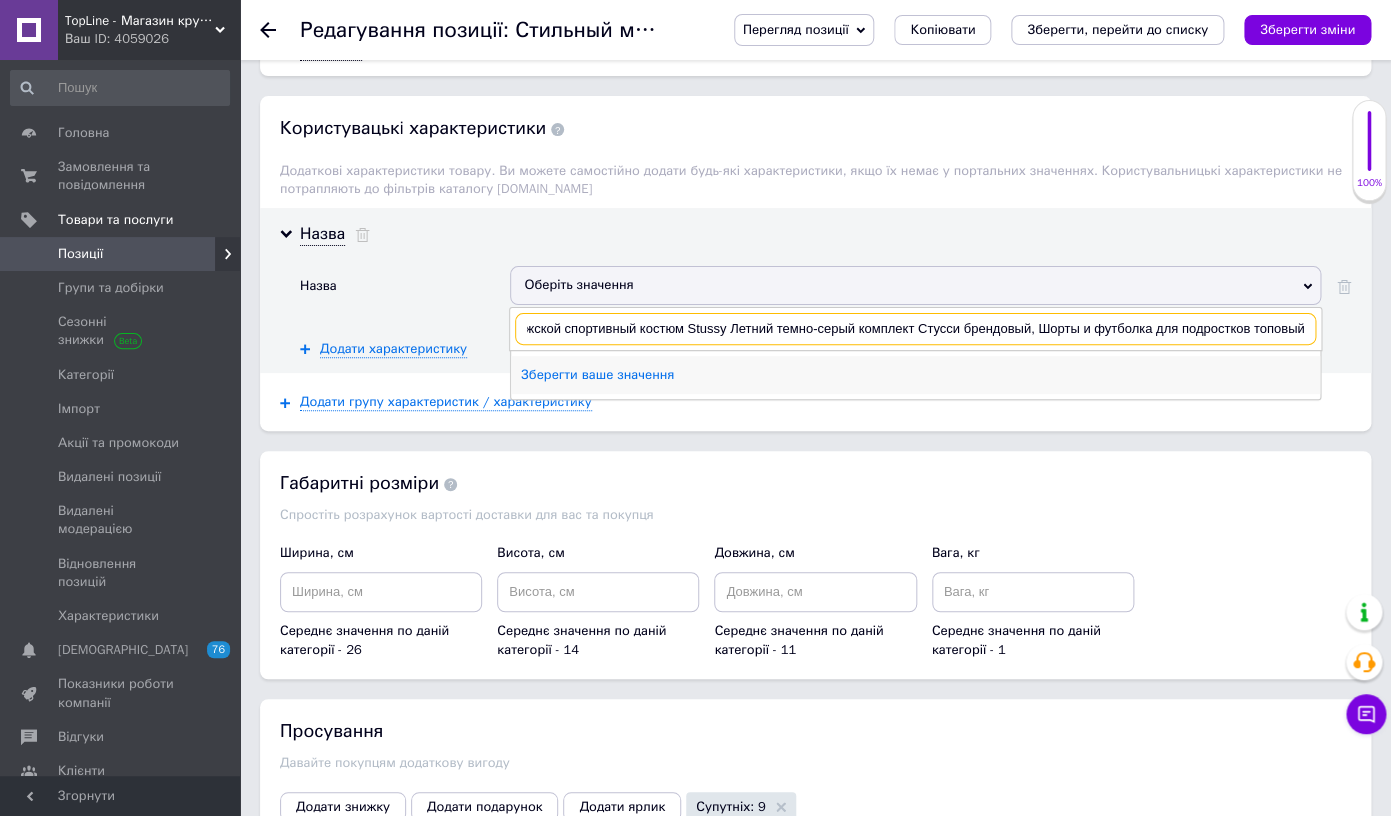 type on "Стильный мужской спортивный костюм Stussy Летний темно-серый комплект Стусси брендовый, Шорты и футболка для подростков топовый" 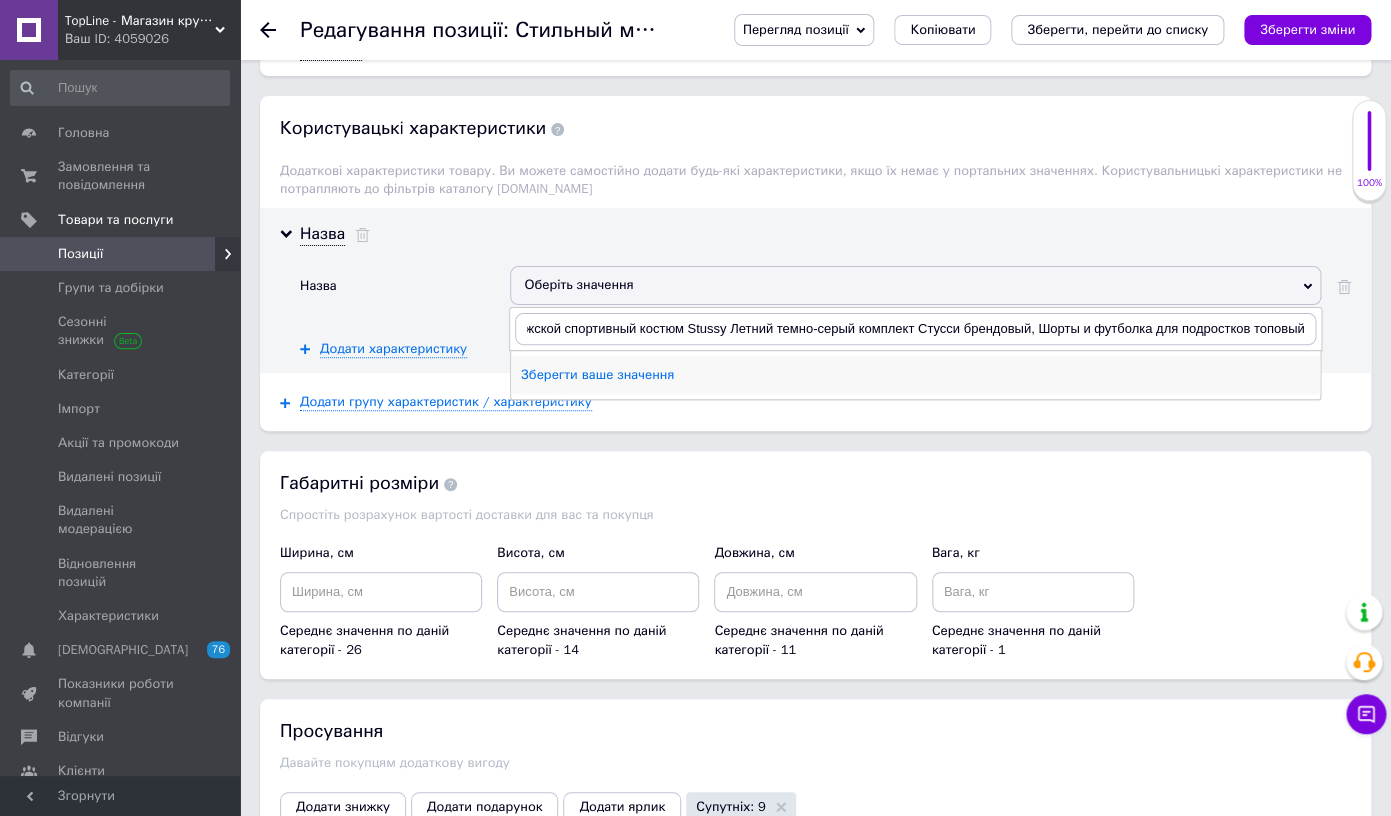 click on "Зберегти ваше значення" at bounding box center (915, 375) 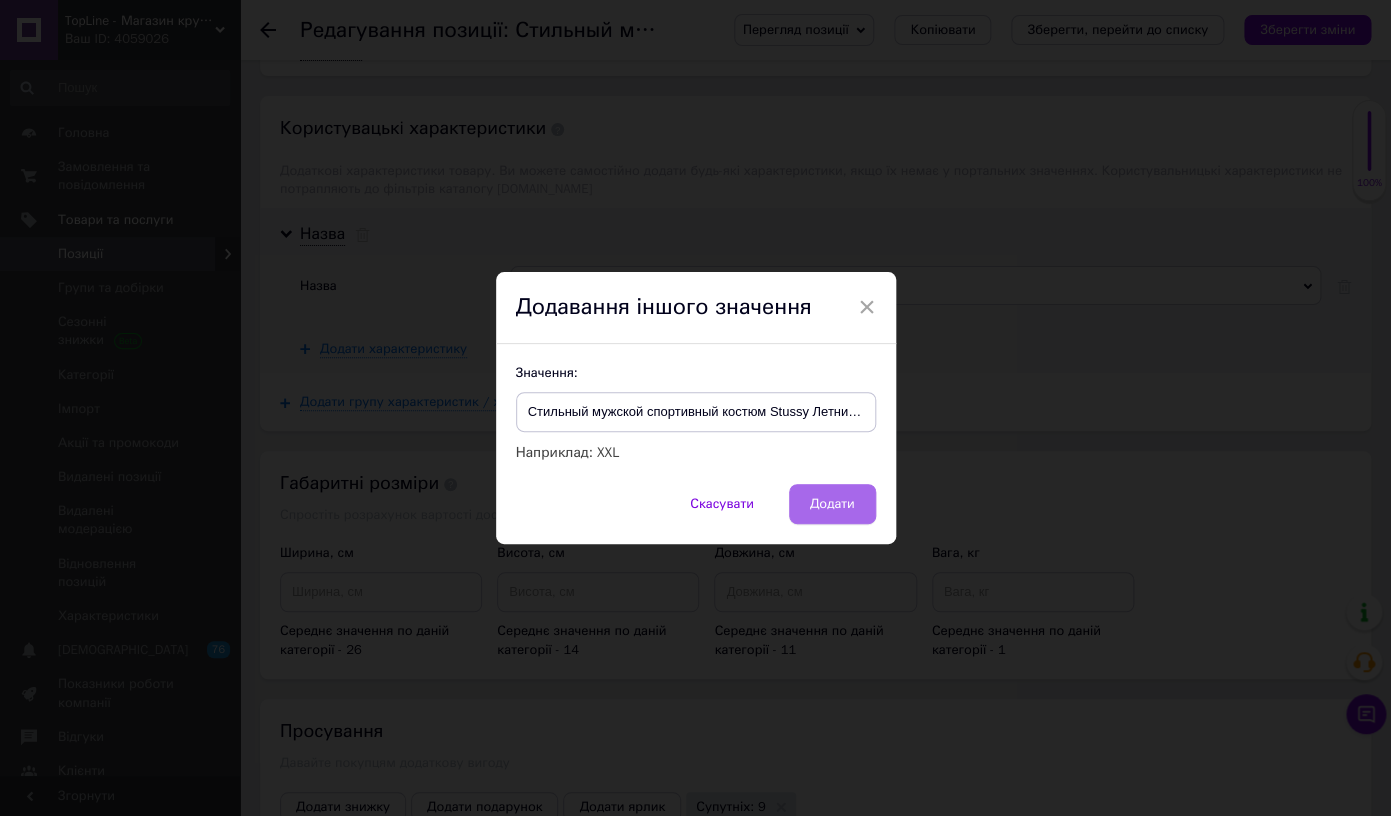 click on "Додати" at bounding box center [832, 504] 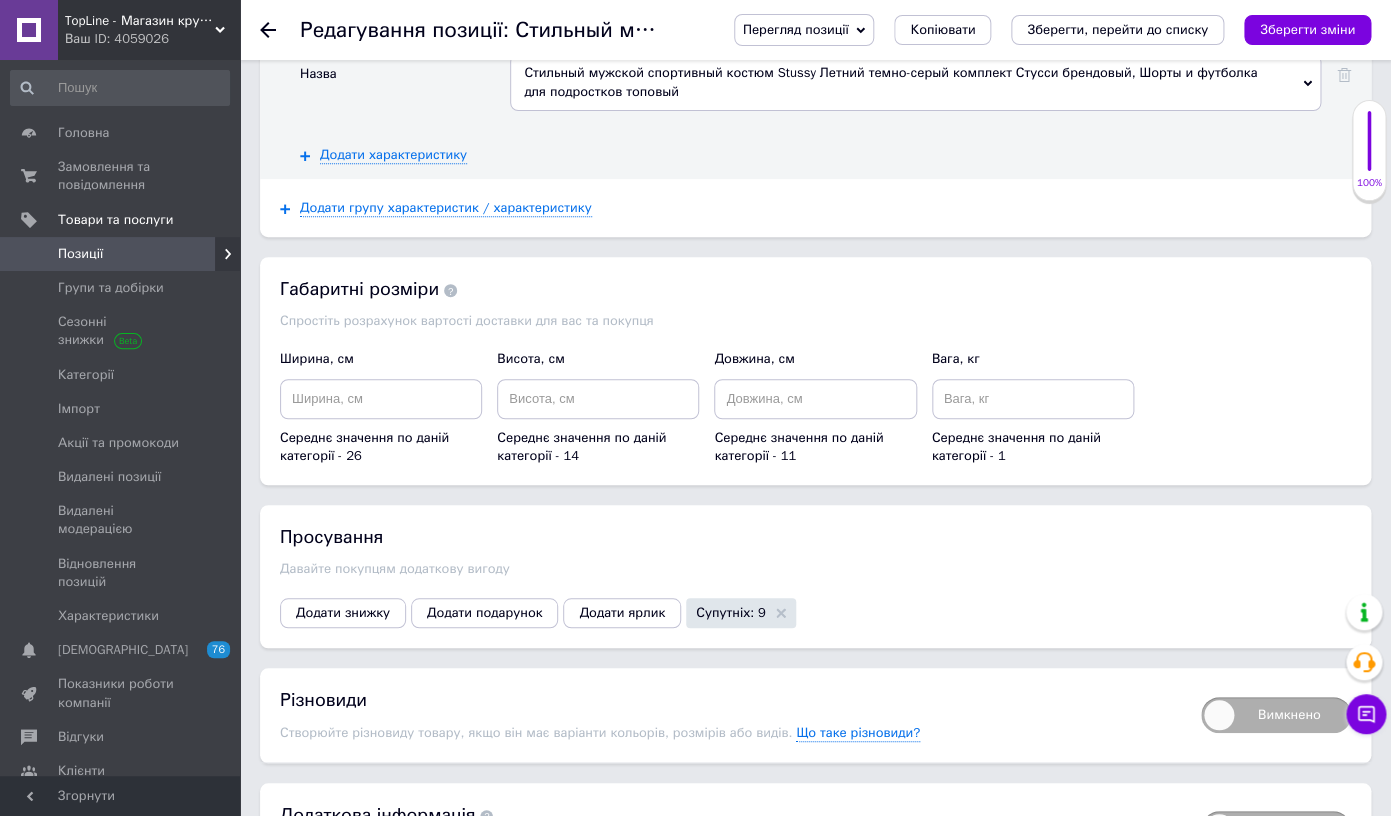 scroll, scrollTop: 3078, scrollLeft: 0, axis: vertical 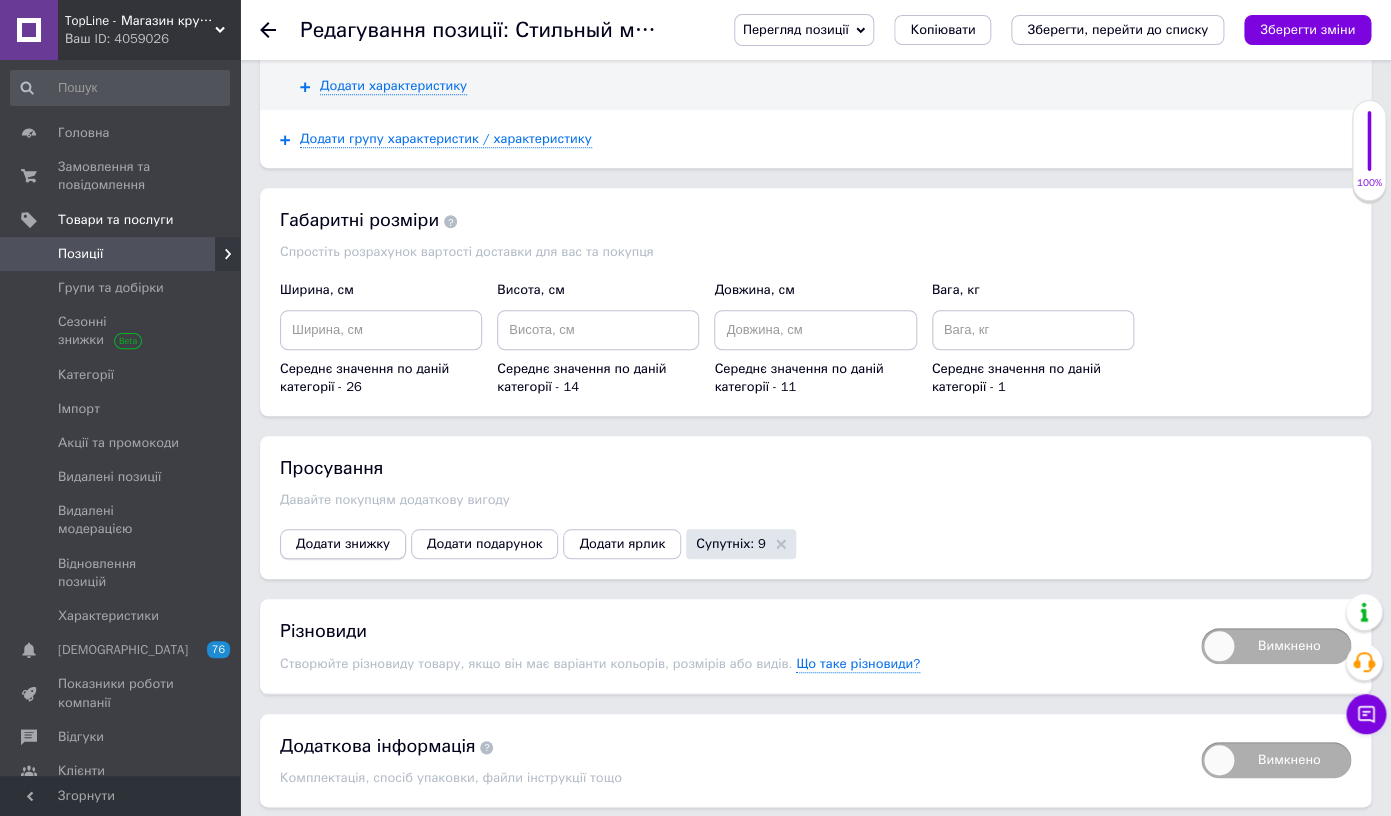 click on "Додати знижку" at bounding box center (343, 544) 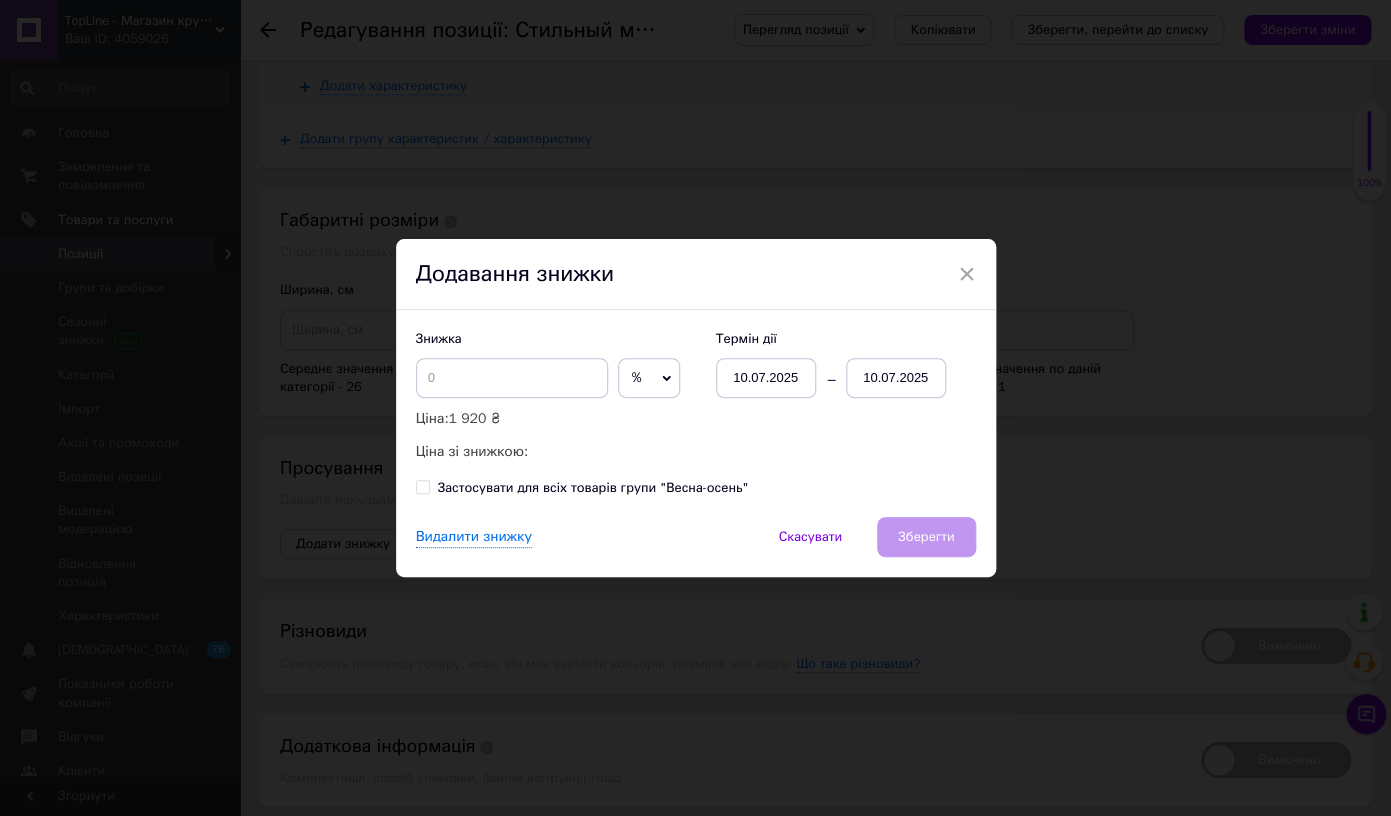 click on "%" at bounding box center [649, 378] 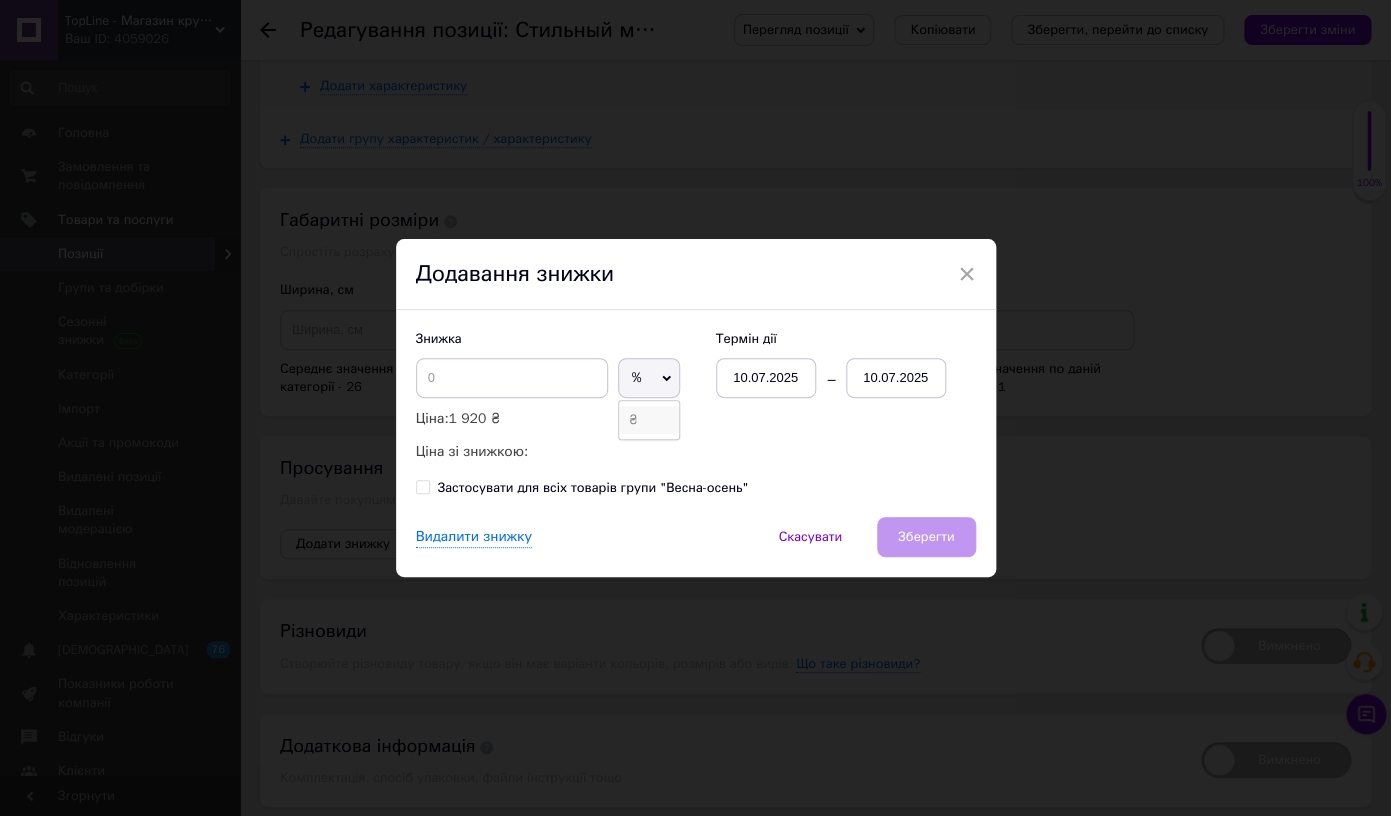 click on "₴" at bounding box center [649, 420] 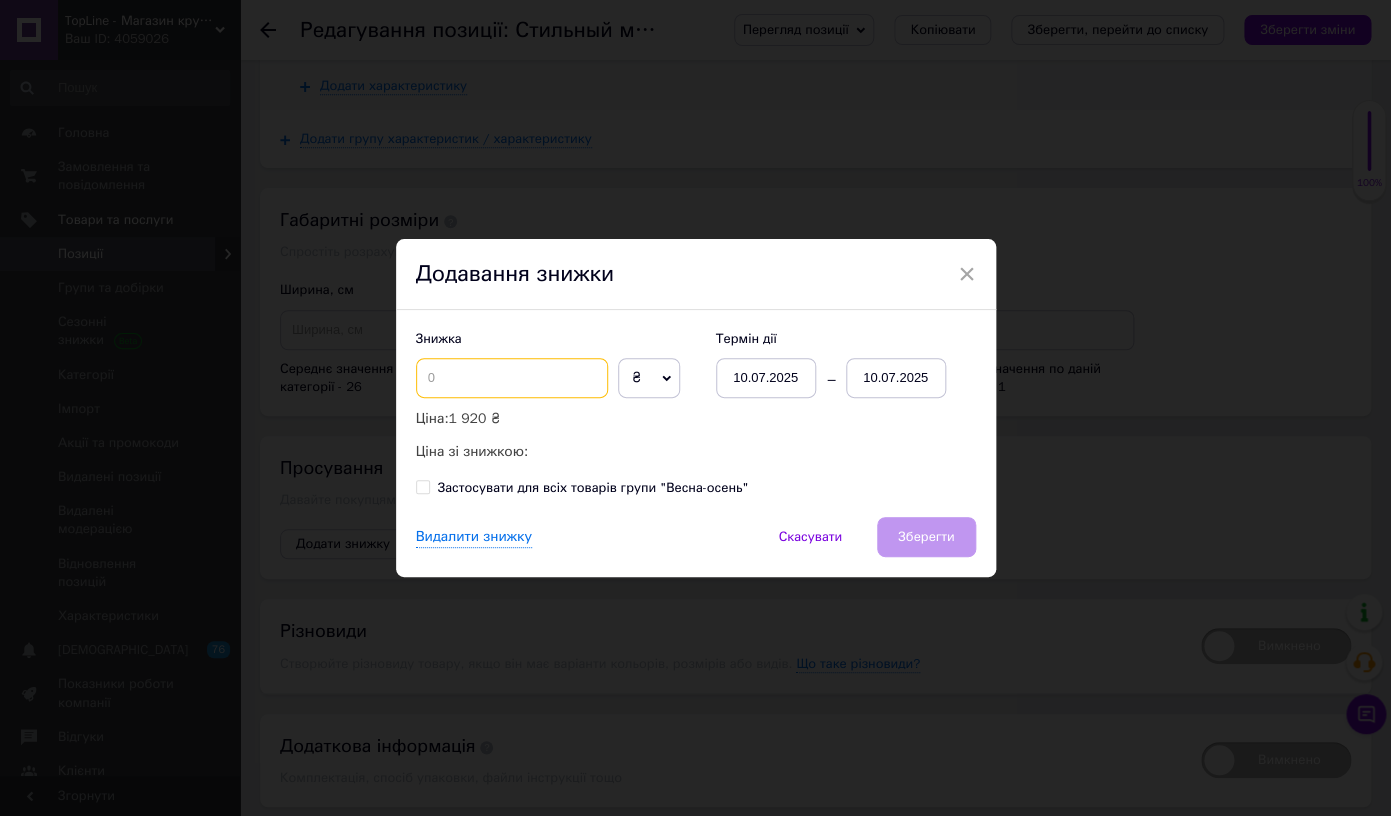 click at bounding box center [512, 378] 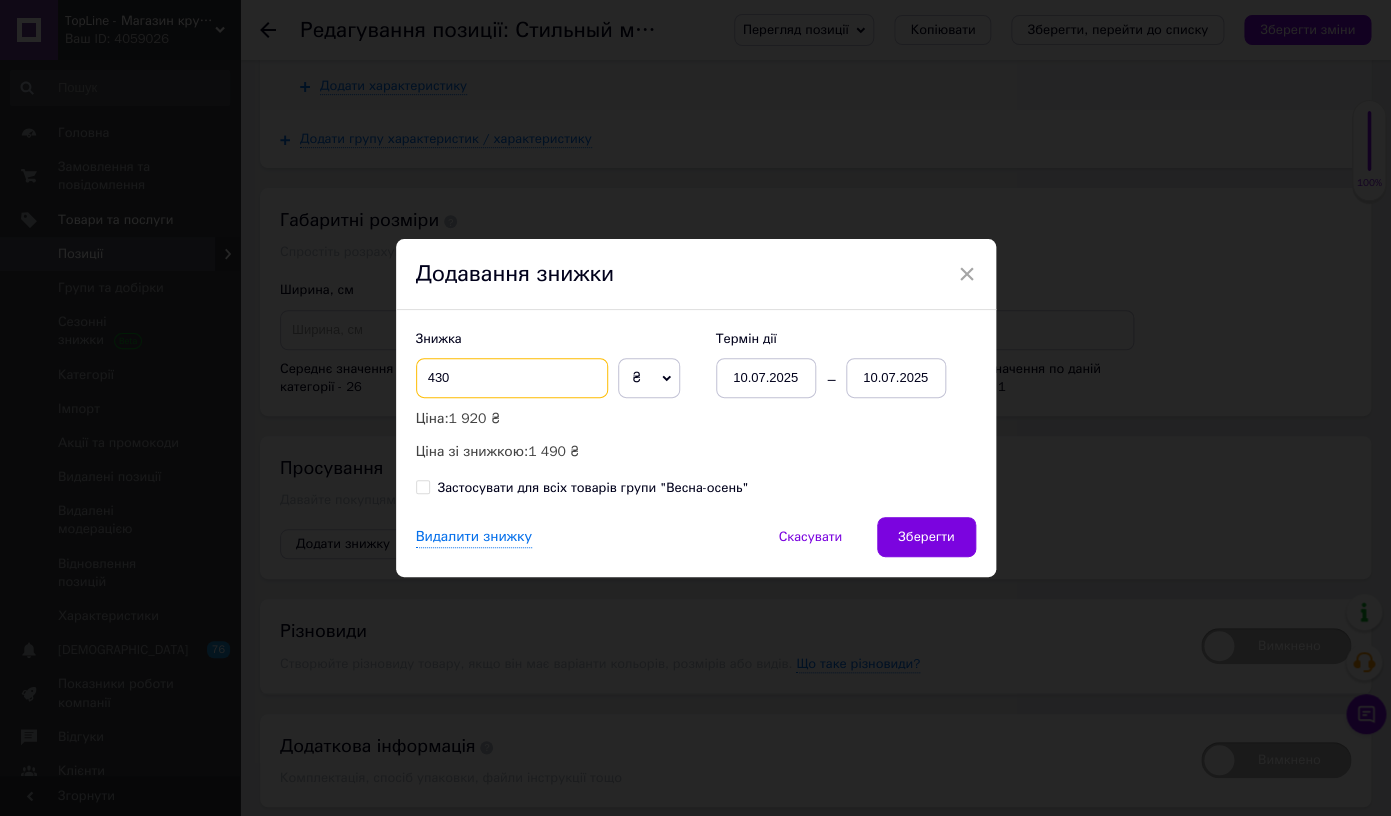 type on "430" 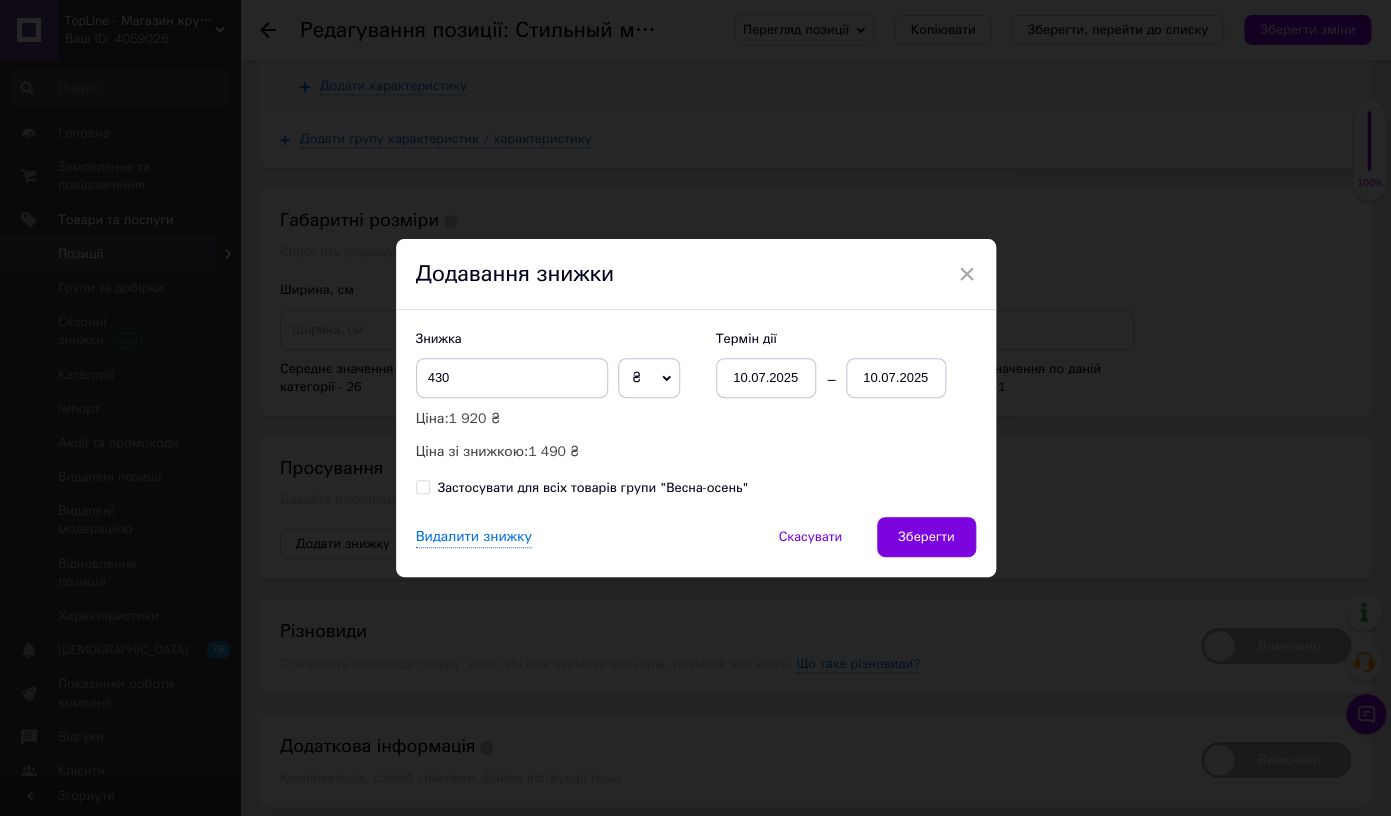 click on "10.07.2025" at bounding box center [896, 378] 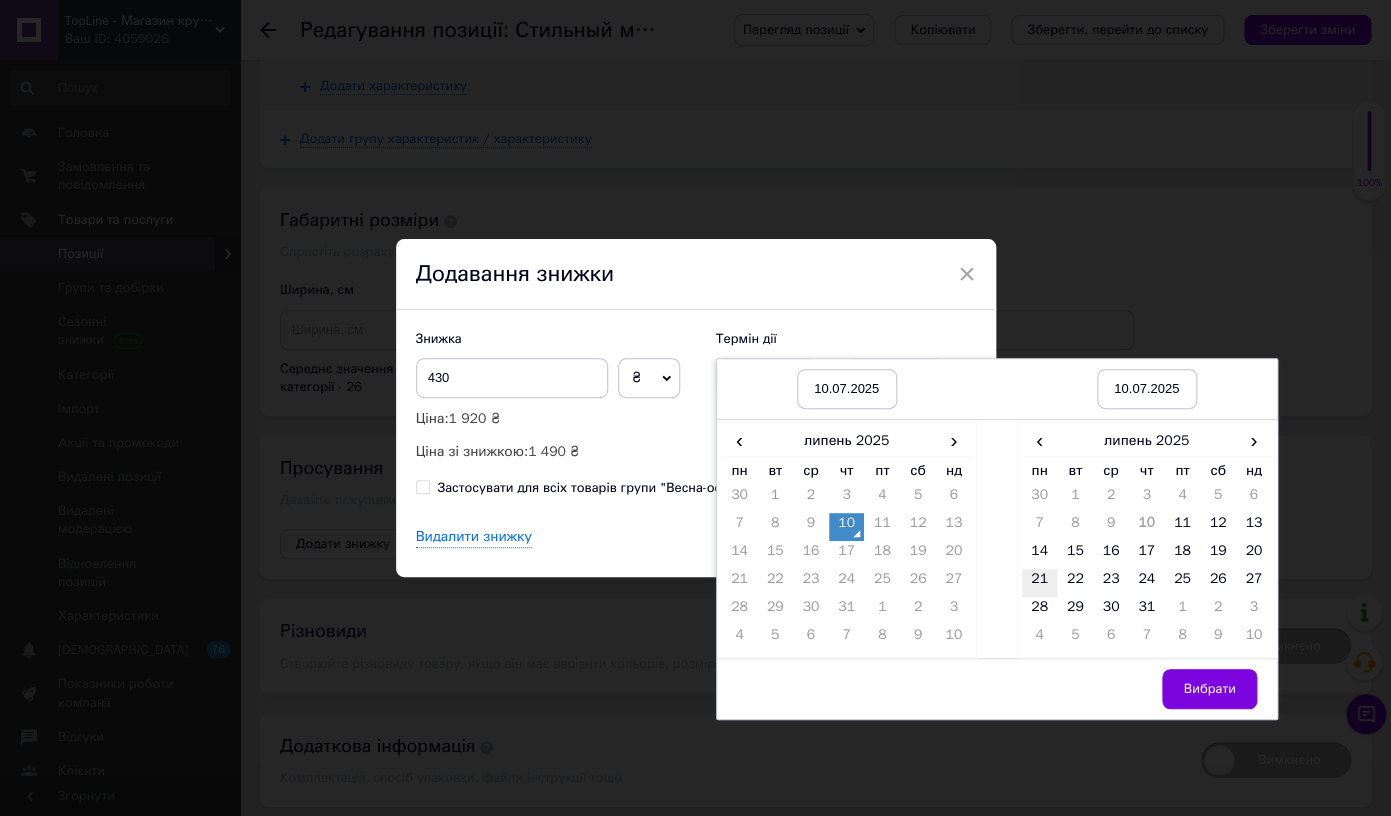 click on "21" at bounding box center [1040, 583] 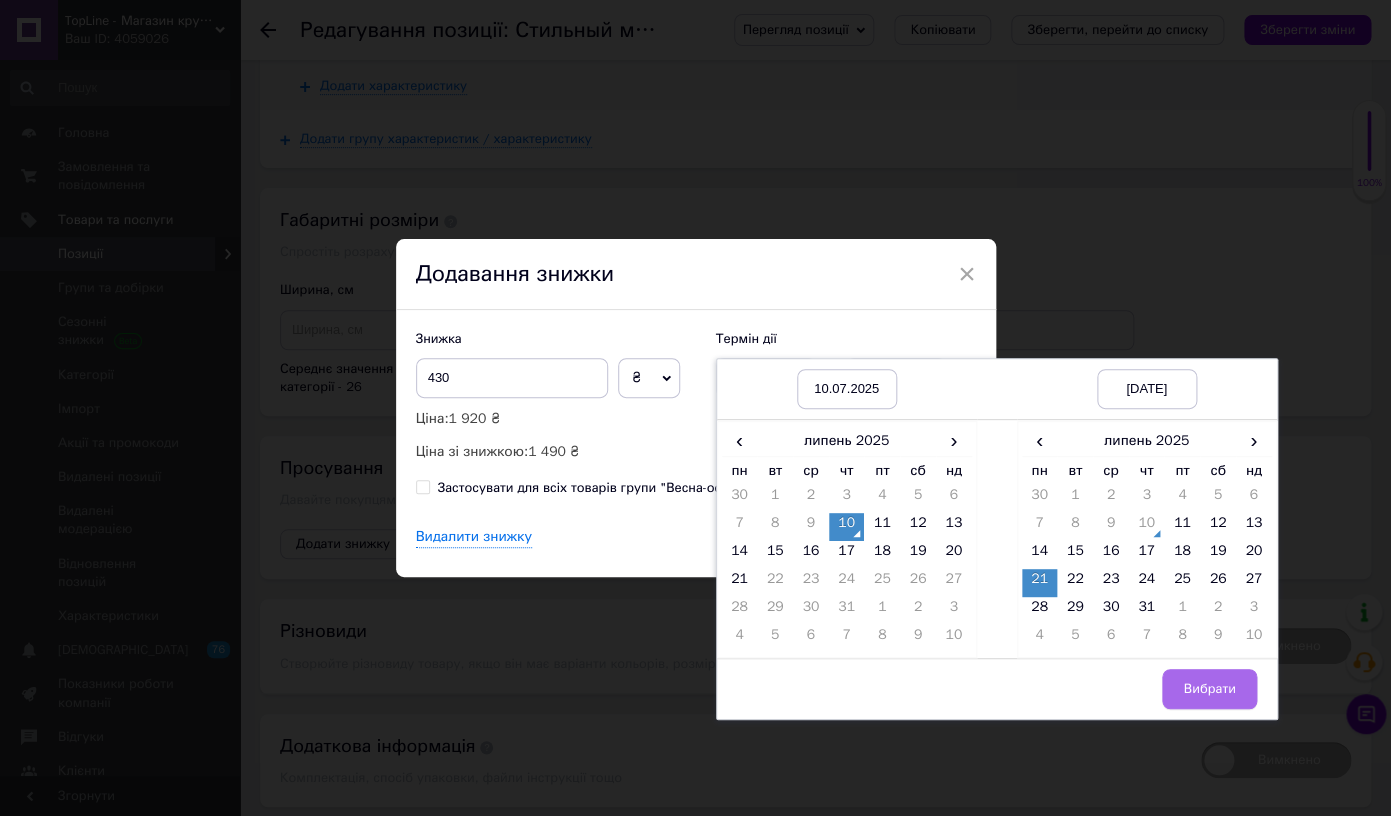click on "Вибрати" at bounding box center [1209, 689] 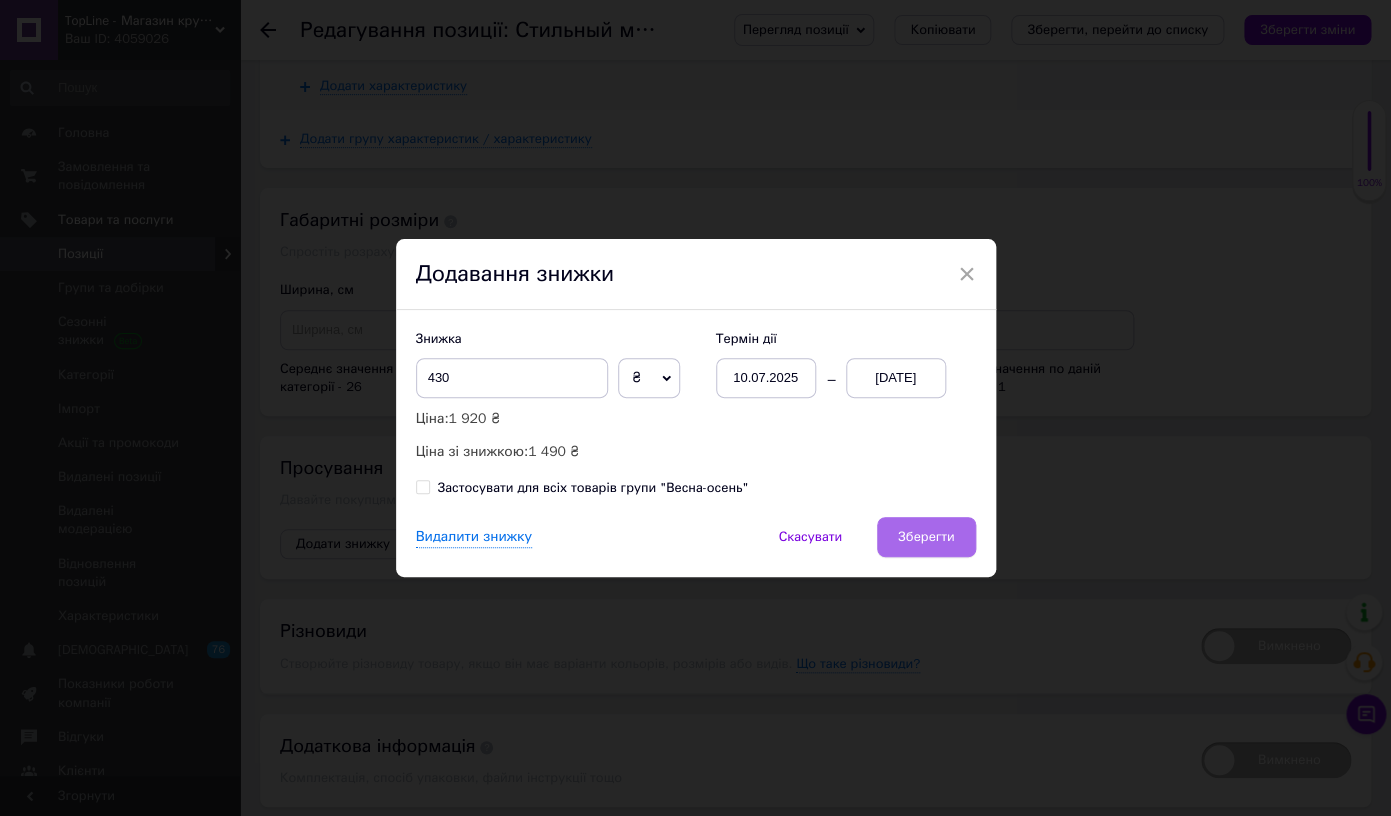 click on "Зберегти" at bounding box center [926, 537] 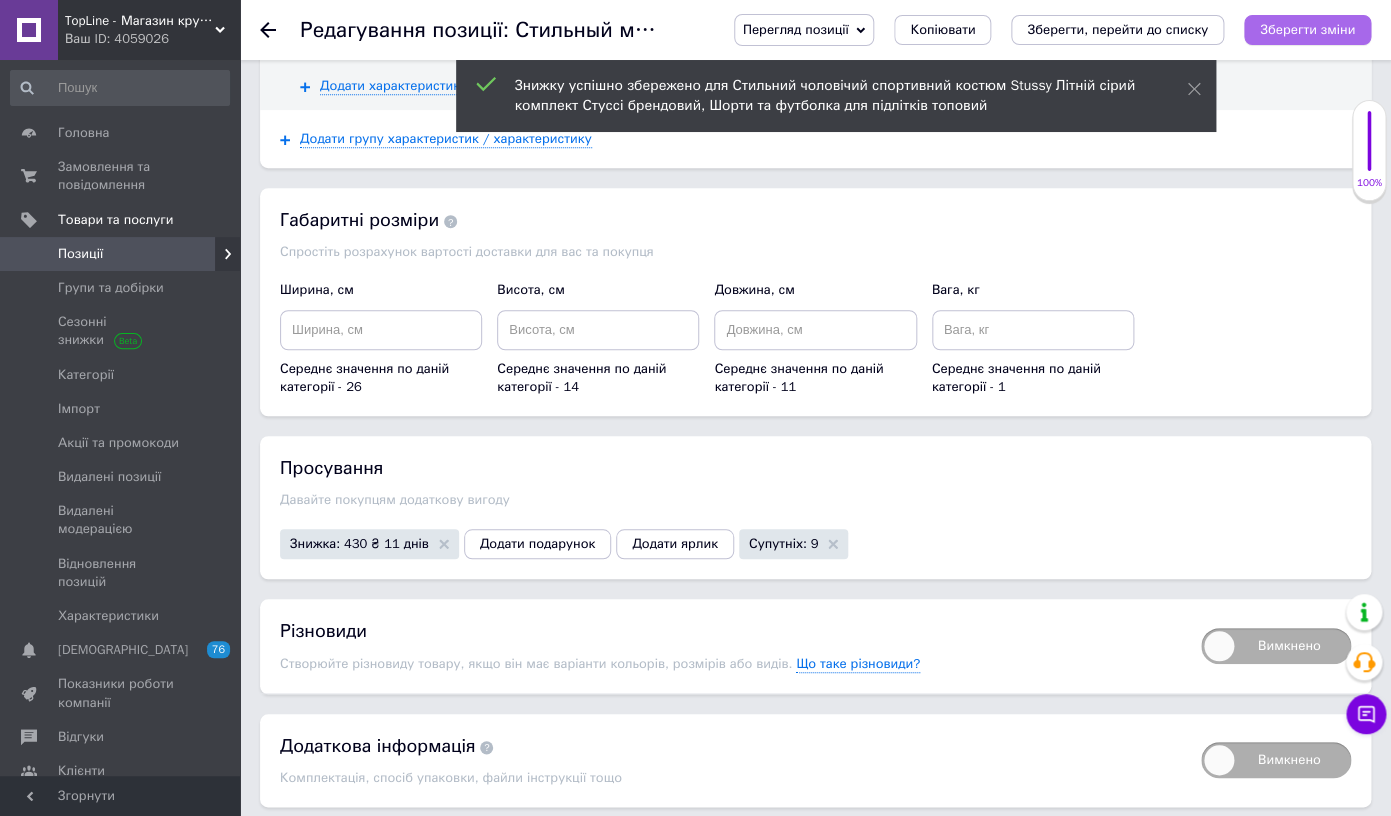 click on "Зберегти зміни" at bounding box center (1307, 29) 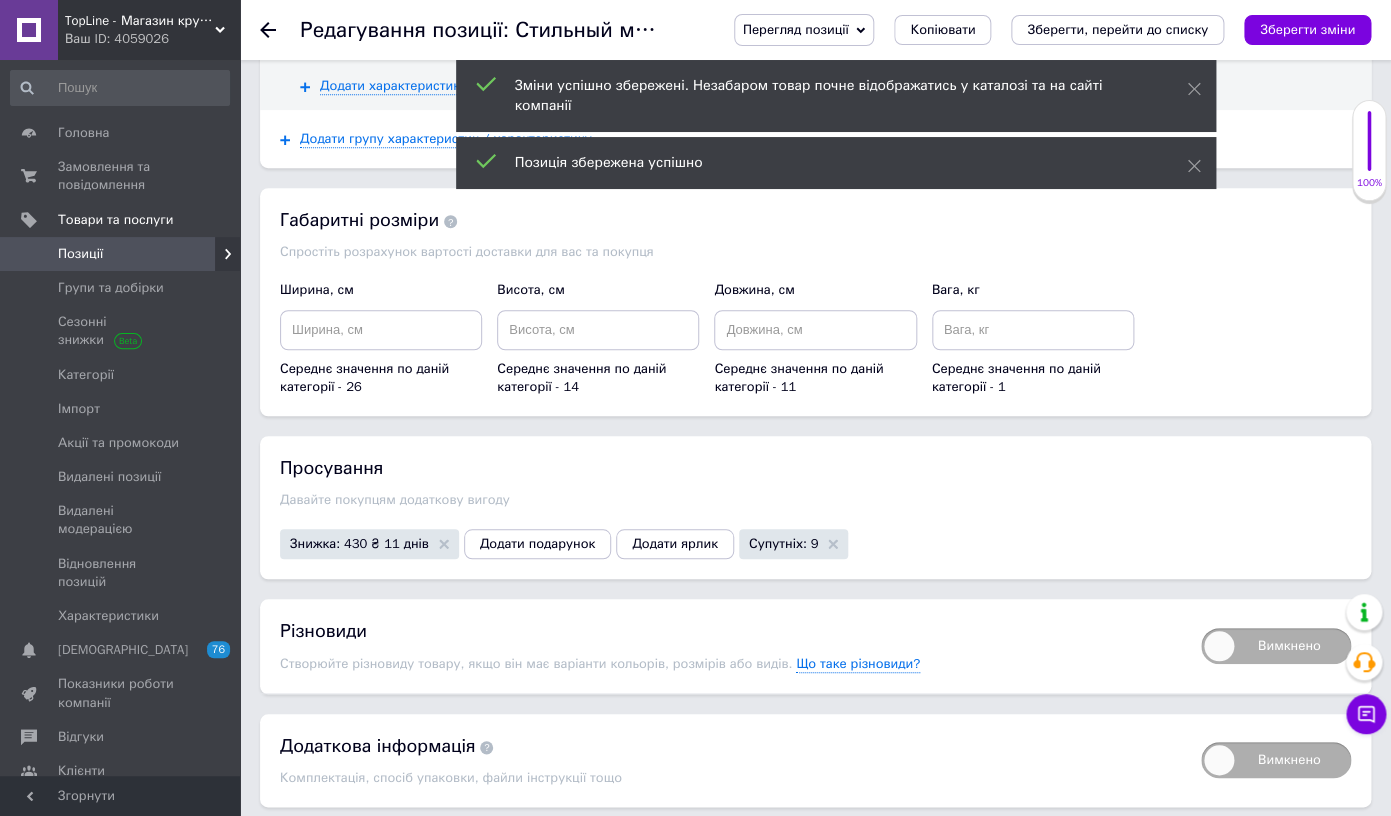 click on "Вимкнено" at bounding box center [1276, 646] 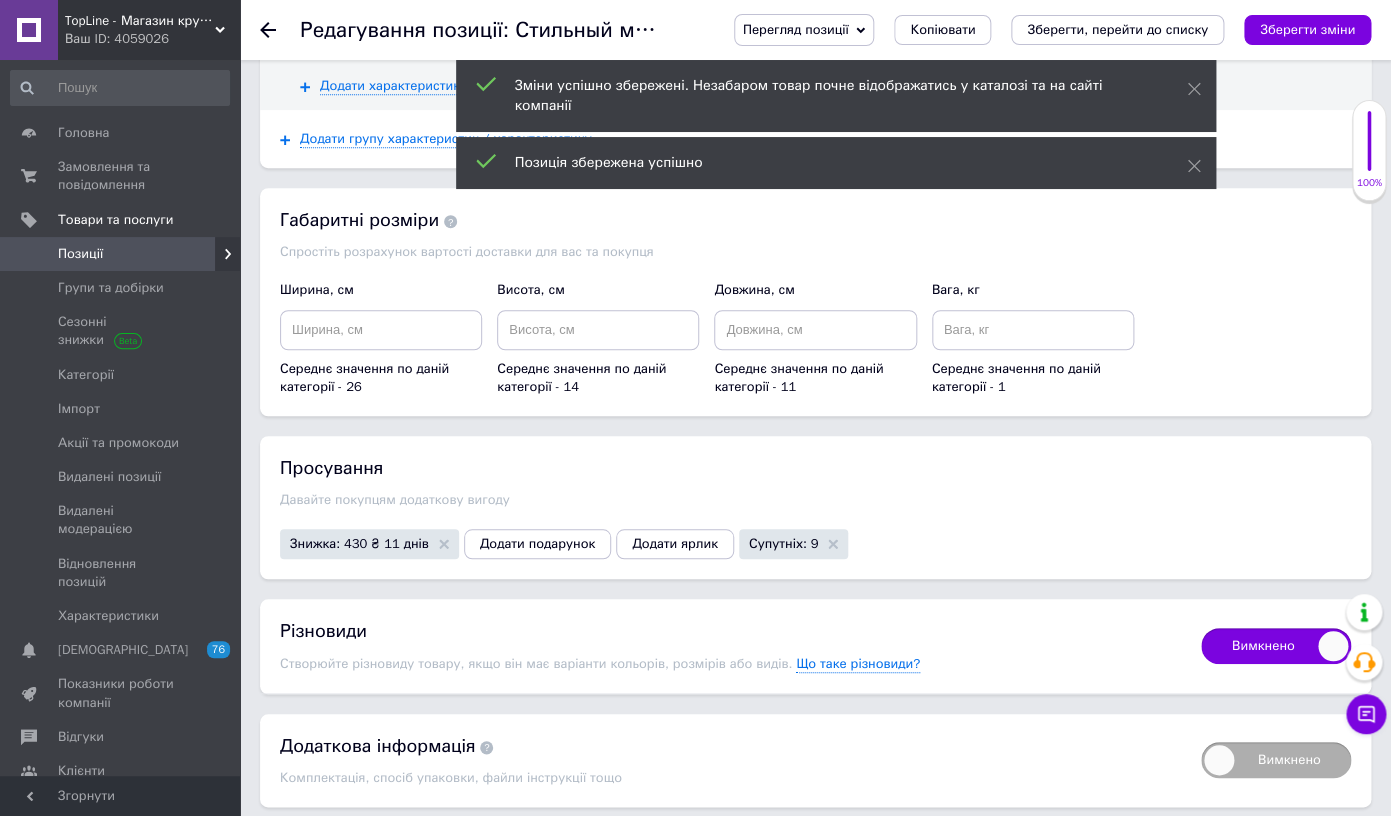 checkbox on "true" 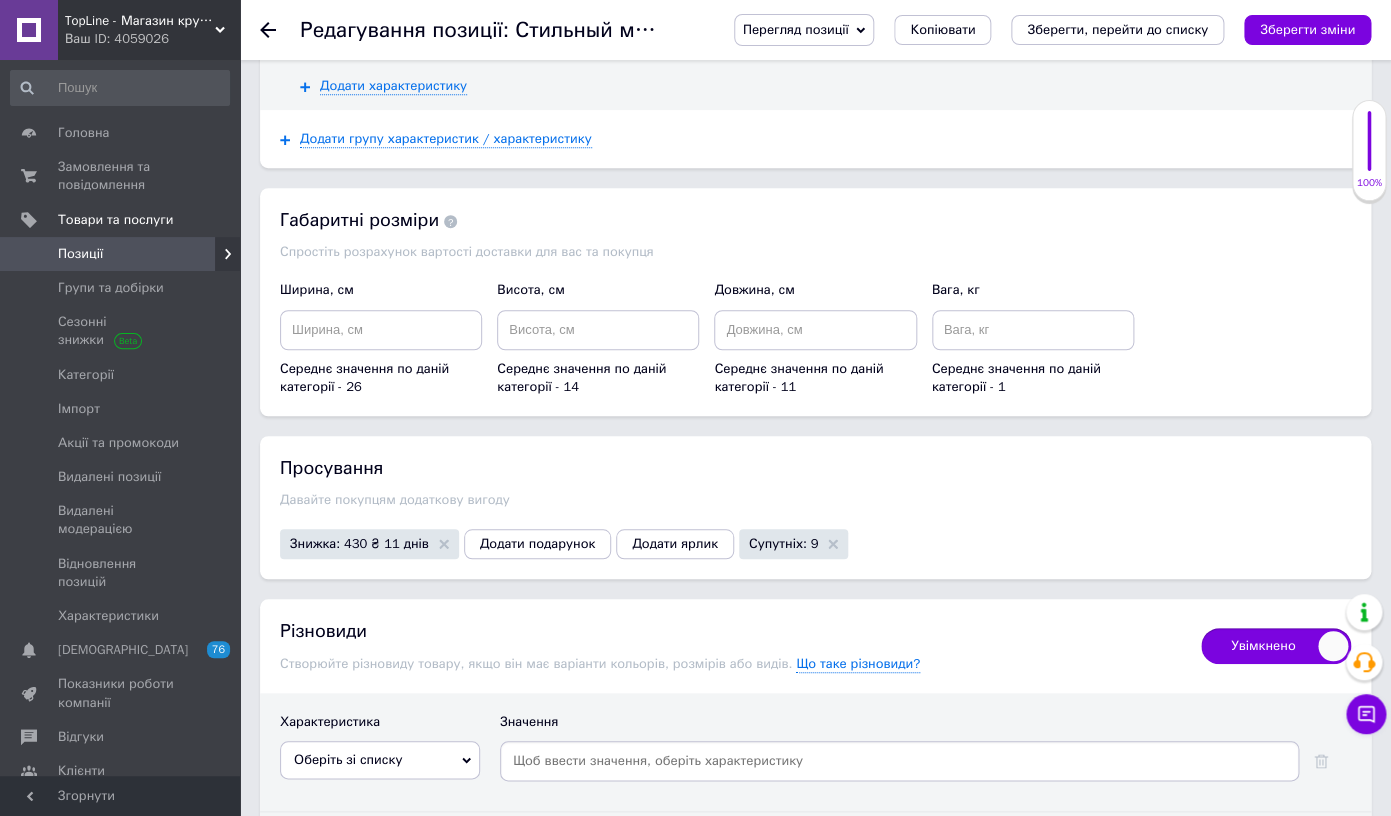 click on "Оберіть зі списку" at bounding box center (380, 760) 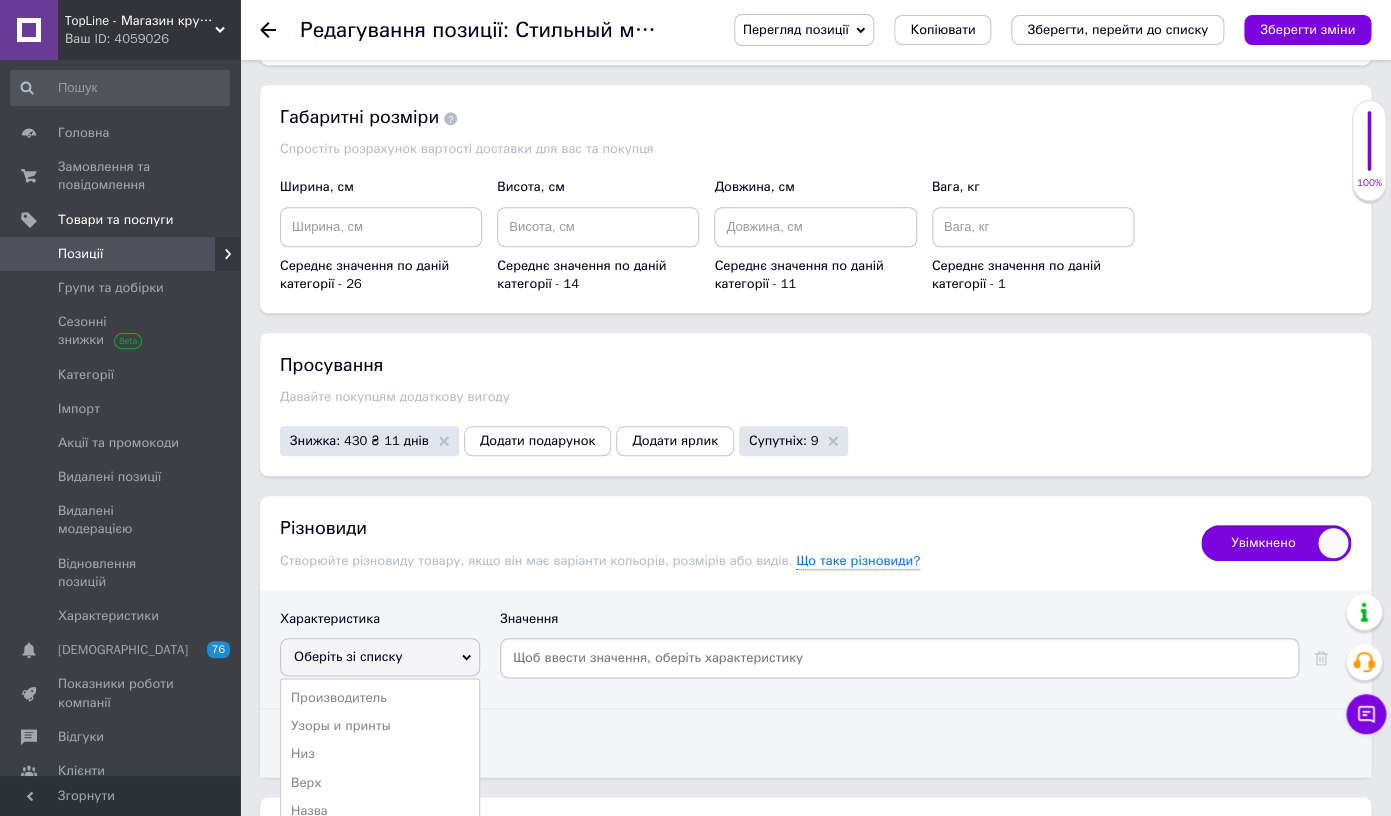 scroll, scrollTop: 3297, scrollLeft: 0, axis: vertical 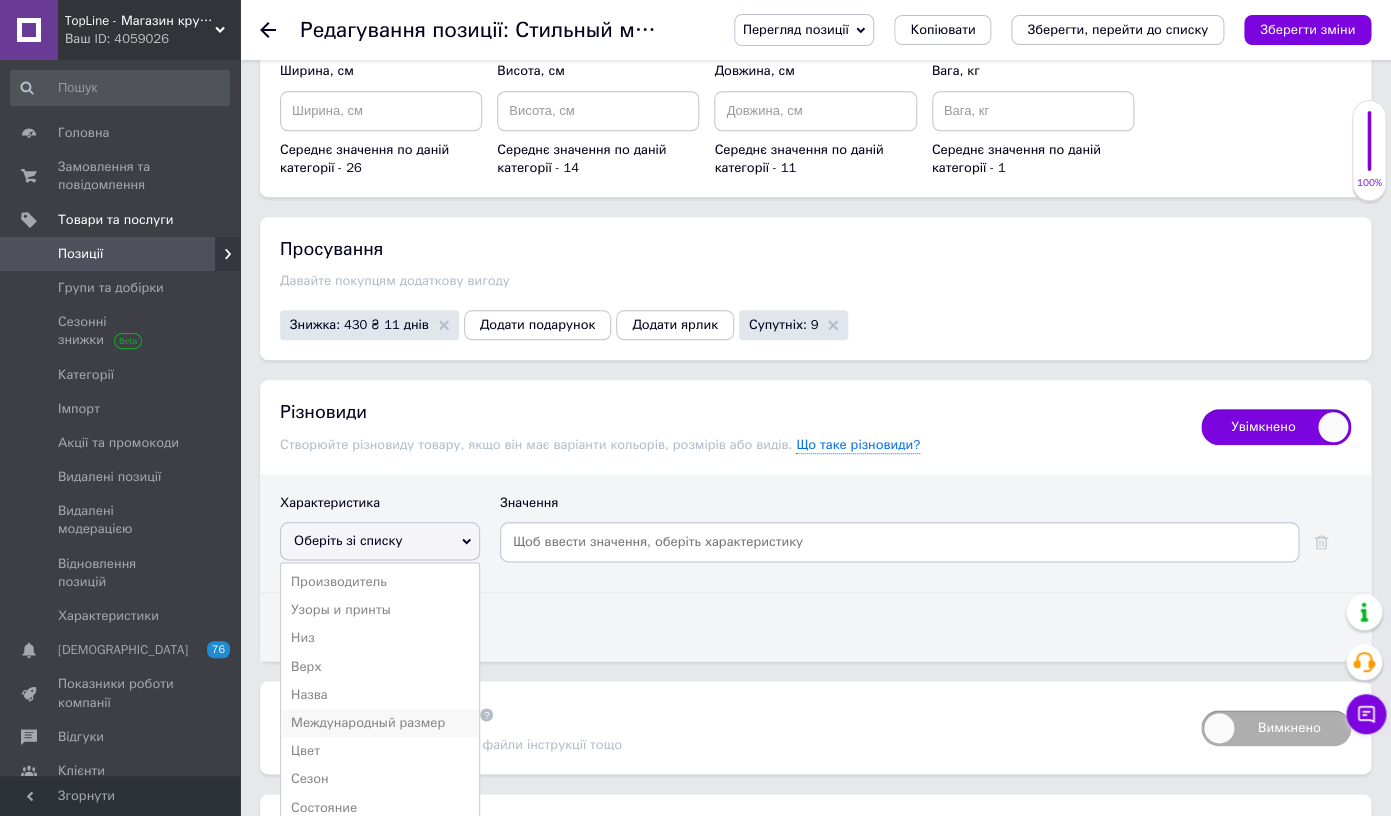 click on "Международный размер" at bounding box center [380, 723] 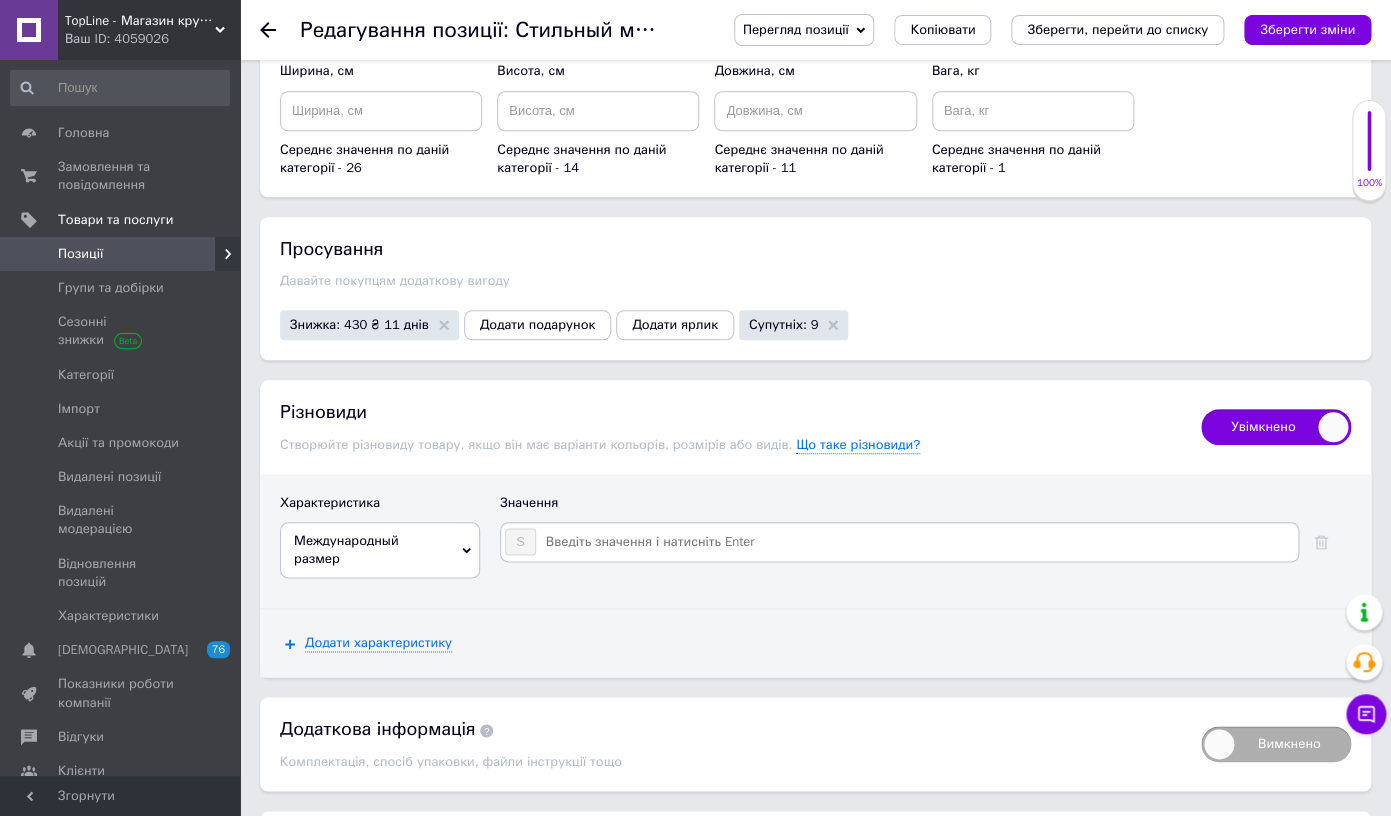 click on "S" at bounding box center [899, 542] 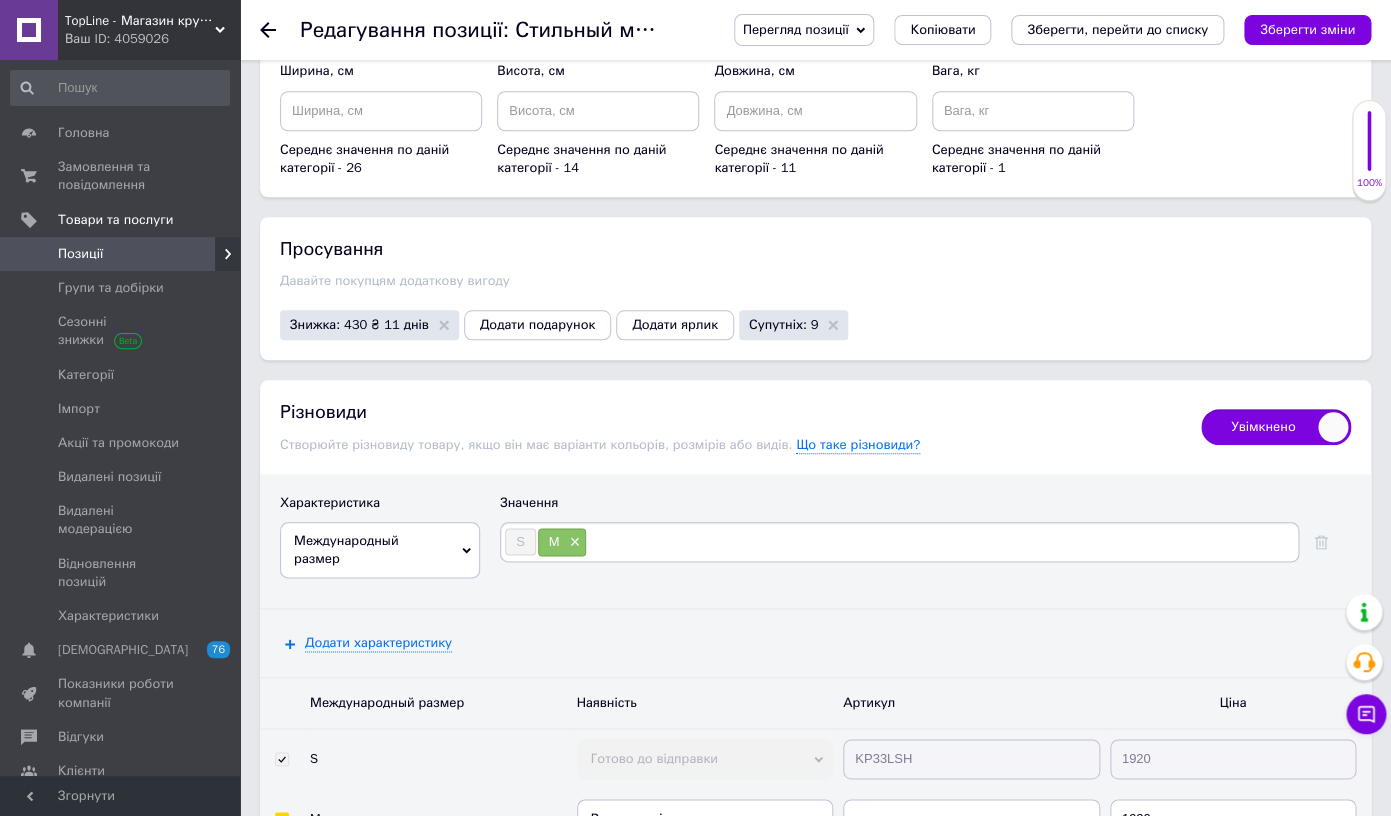 type on "L" 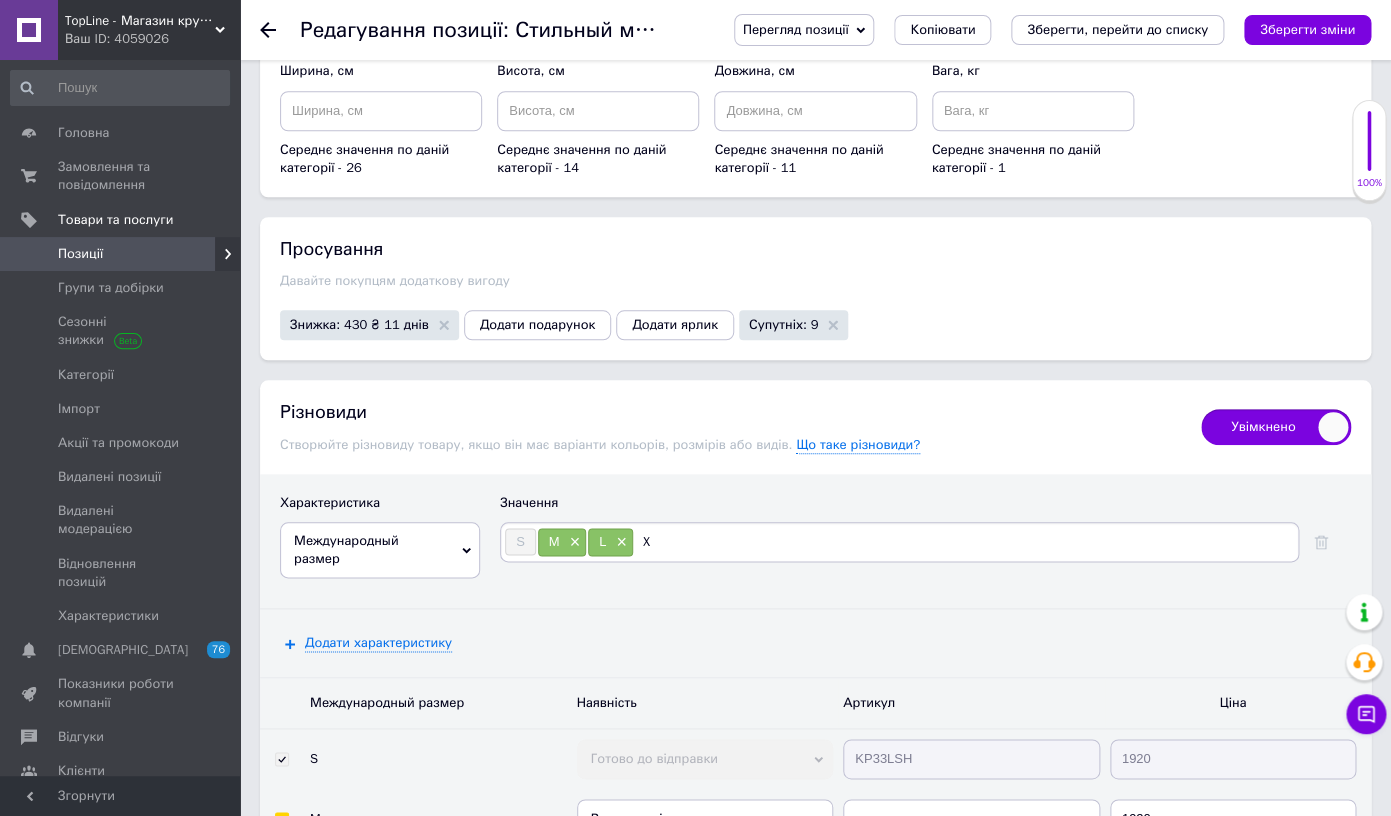 type on "XL" 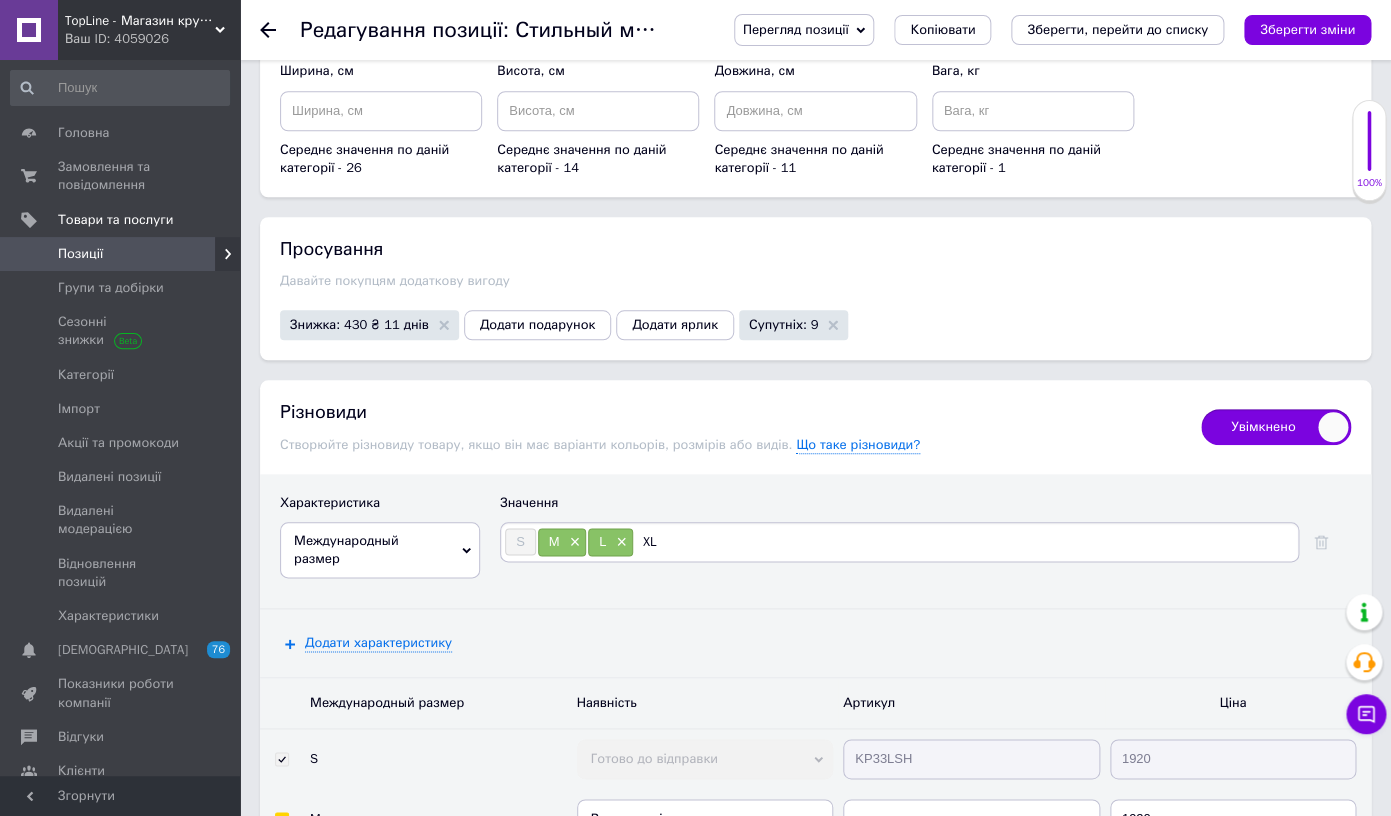 type 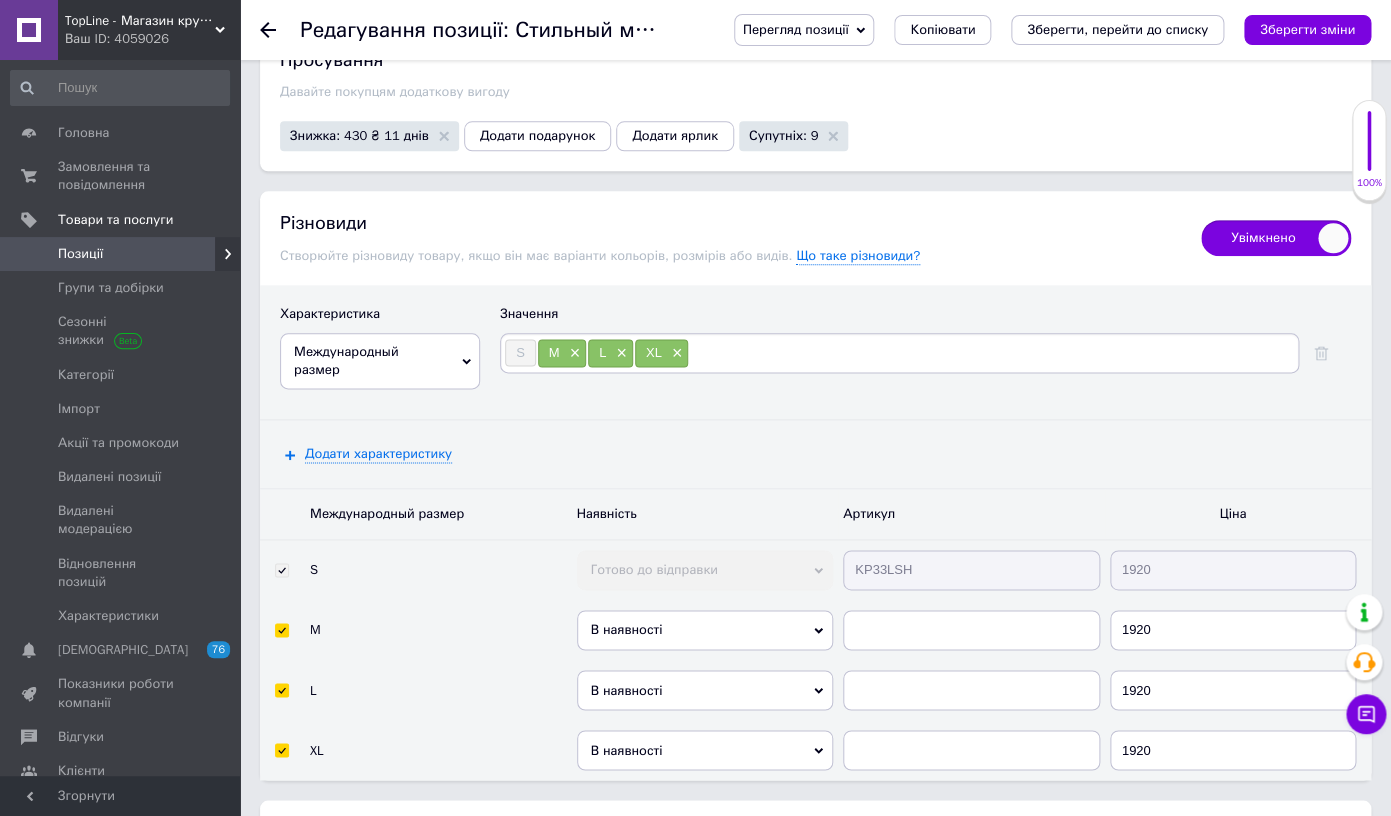 scroll, scrollTop: 3588, scrollLeft: 0, axis: vertical 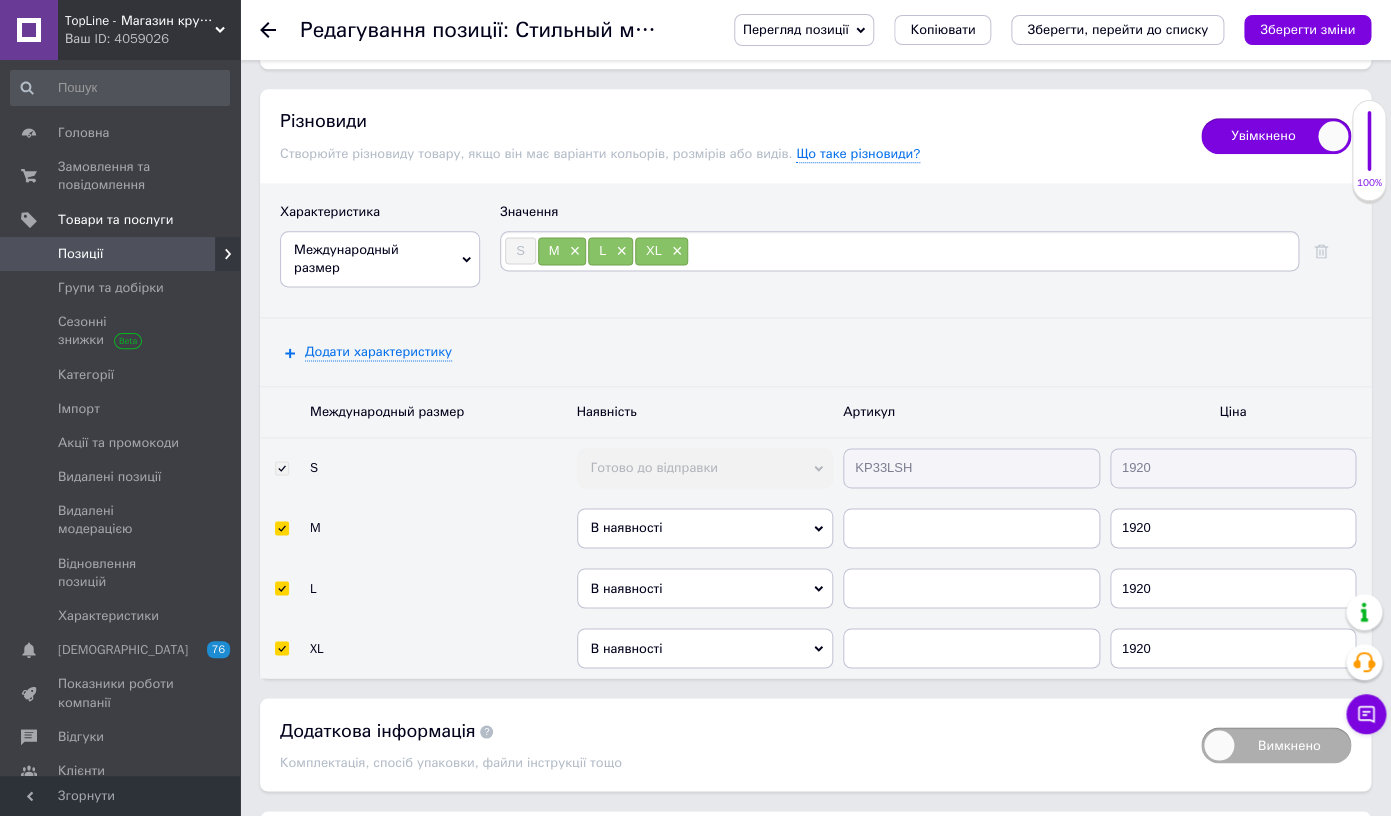 click at bounding box center [971, 648] 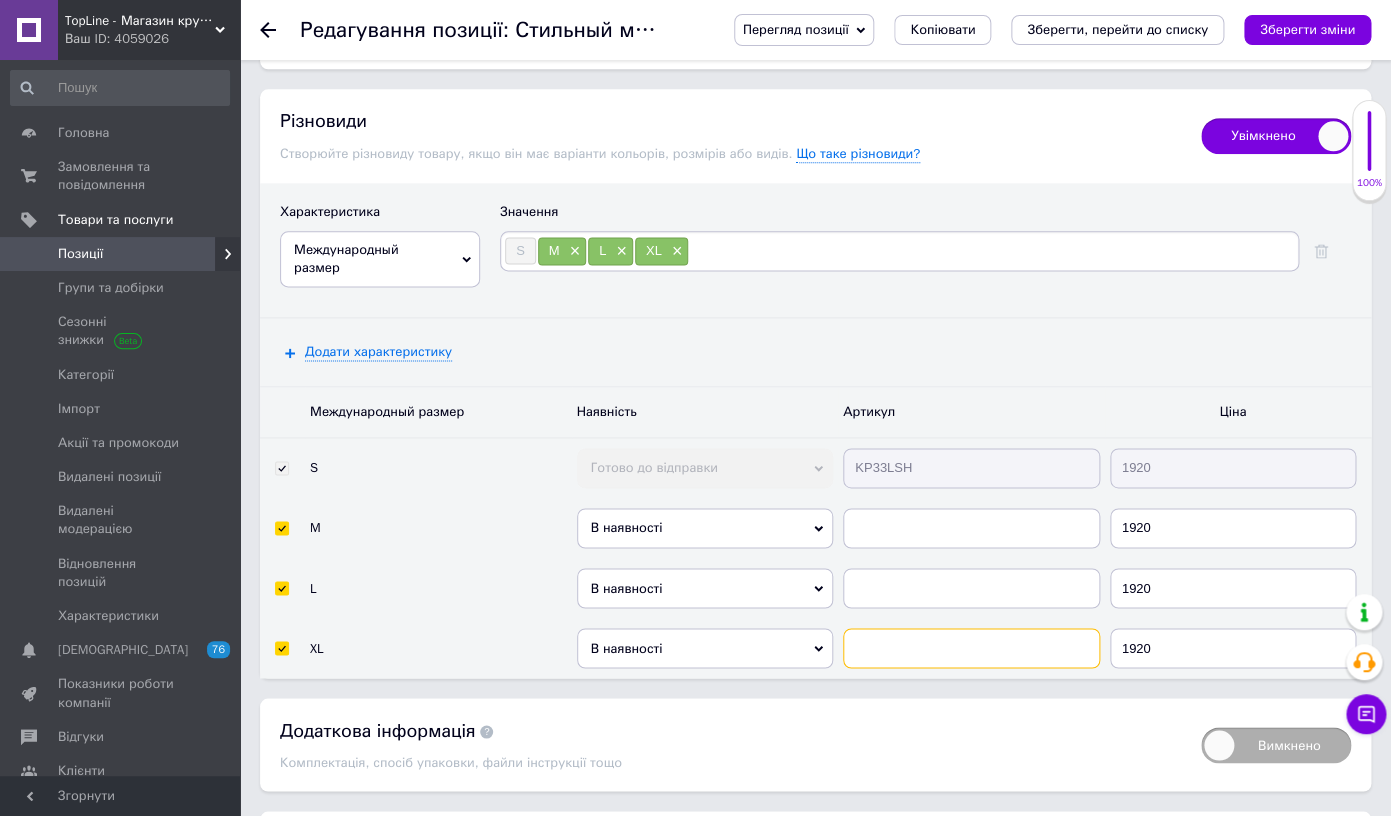 click at bounding box center [971, 648] 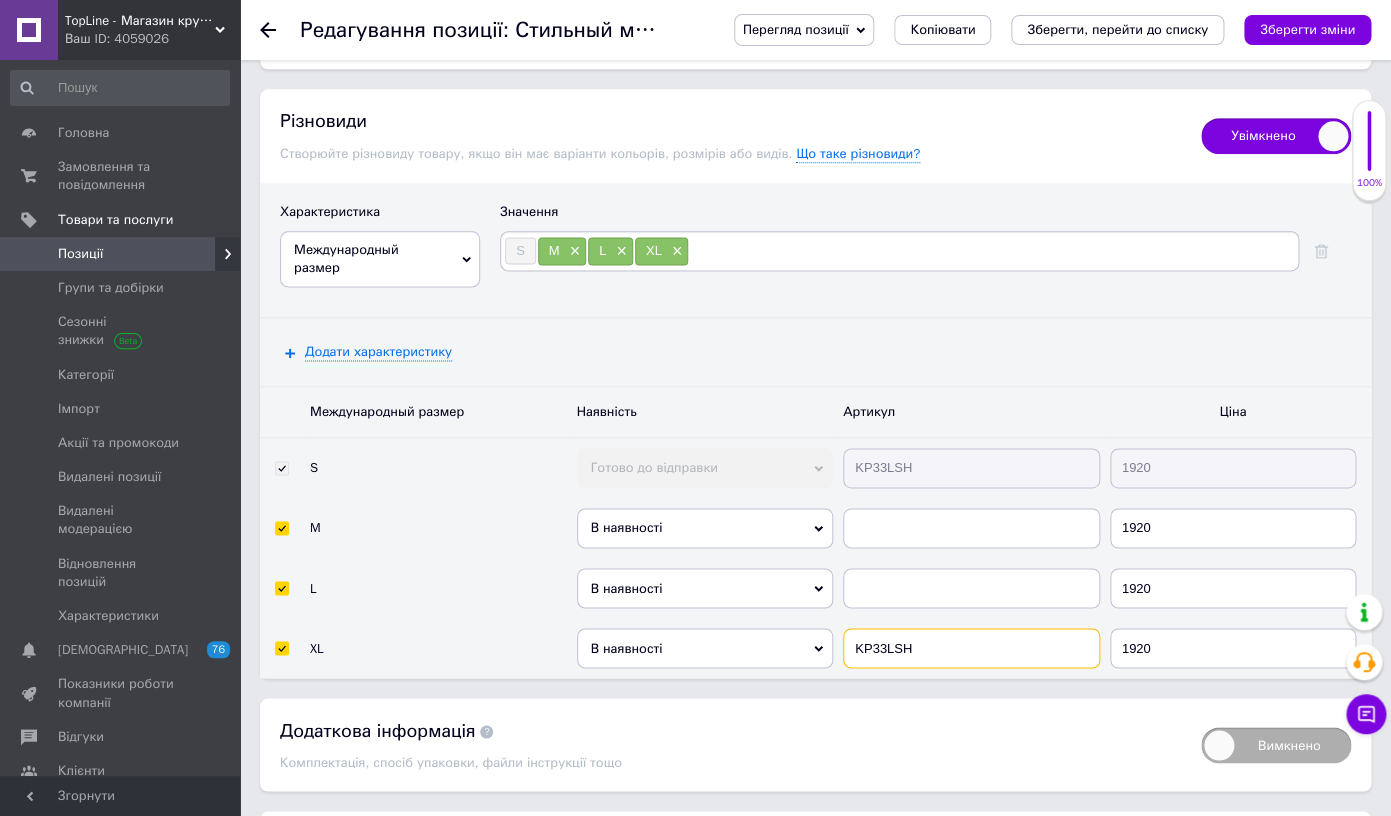 type on "KP33LSH" 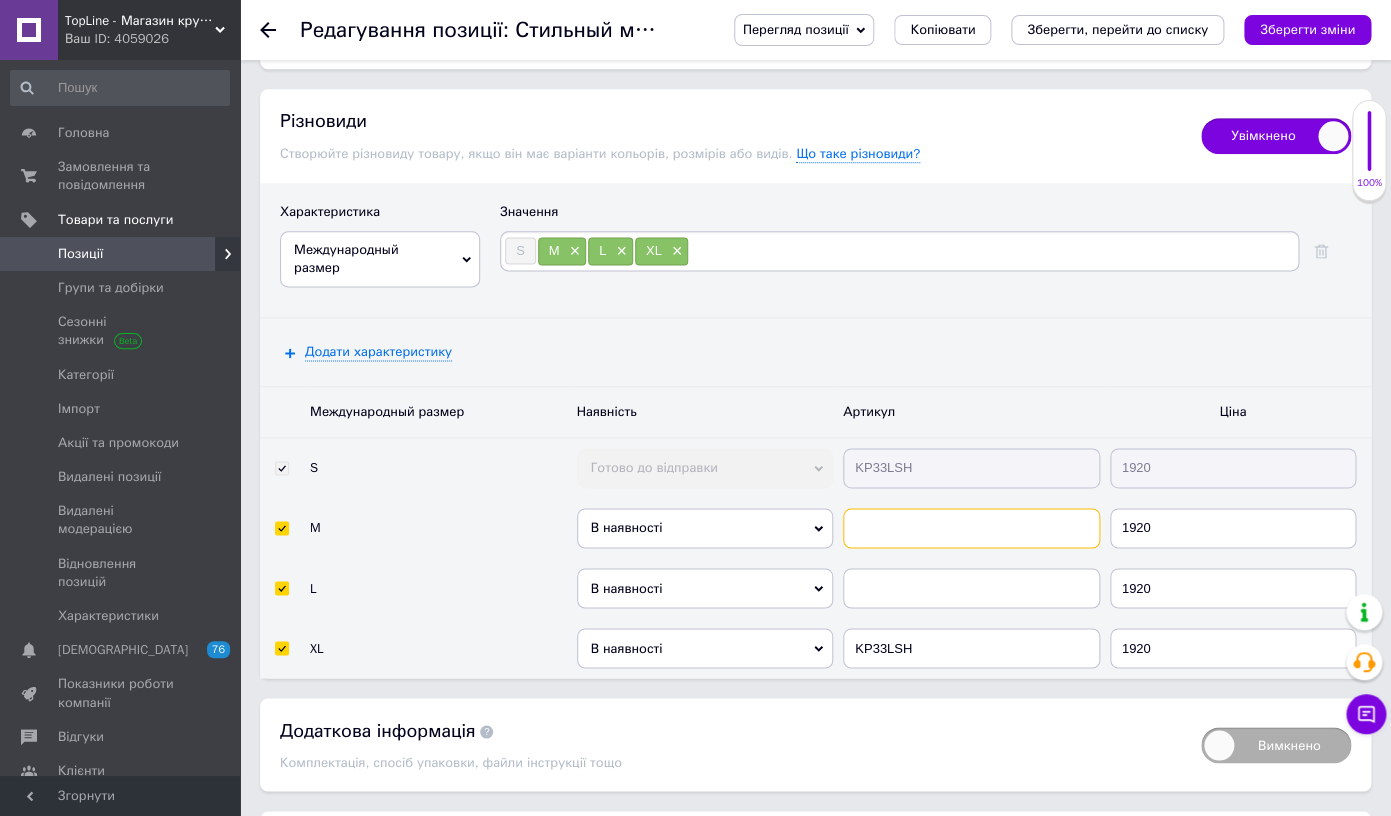 paste on "KP33LSH" 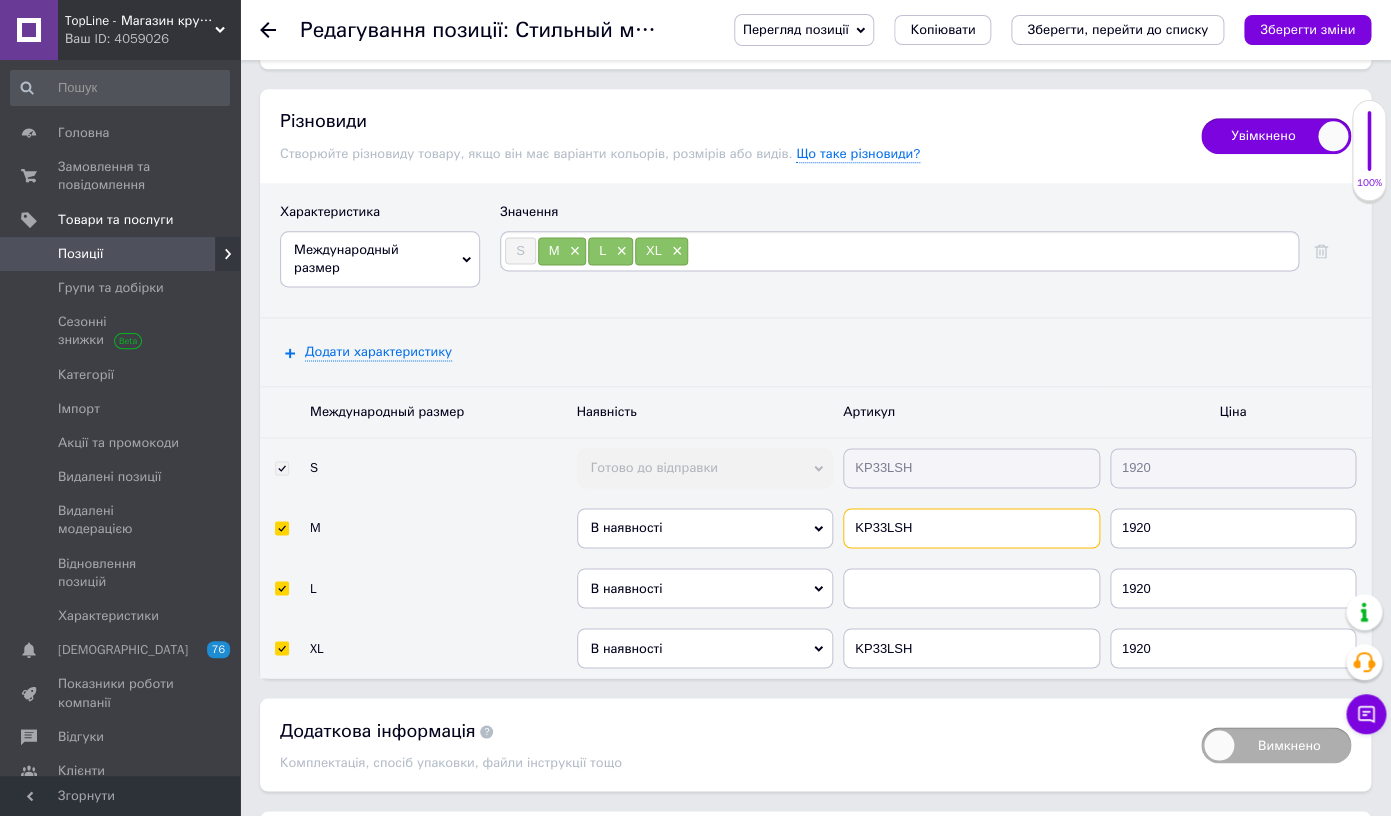 click on "KP33LSH" at bounding box center [971, 528] 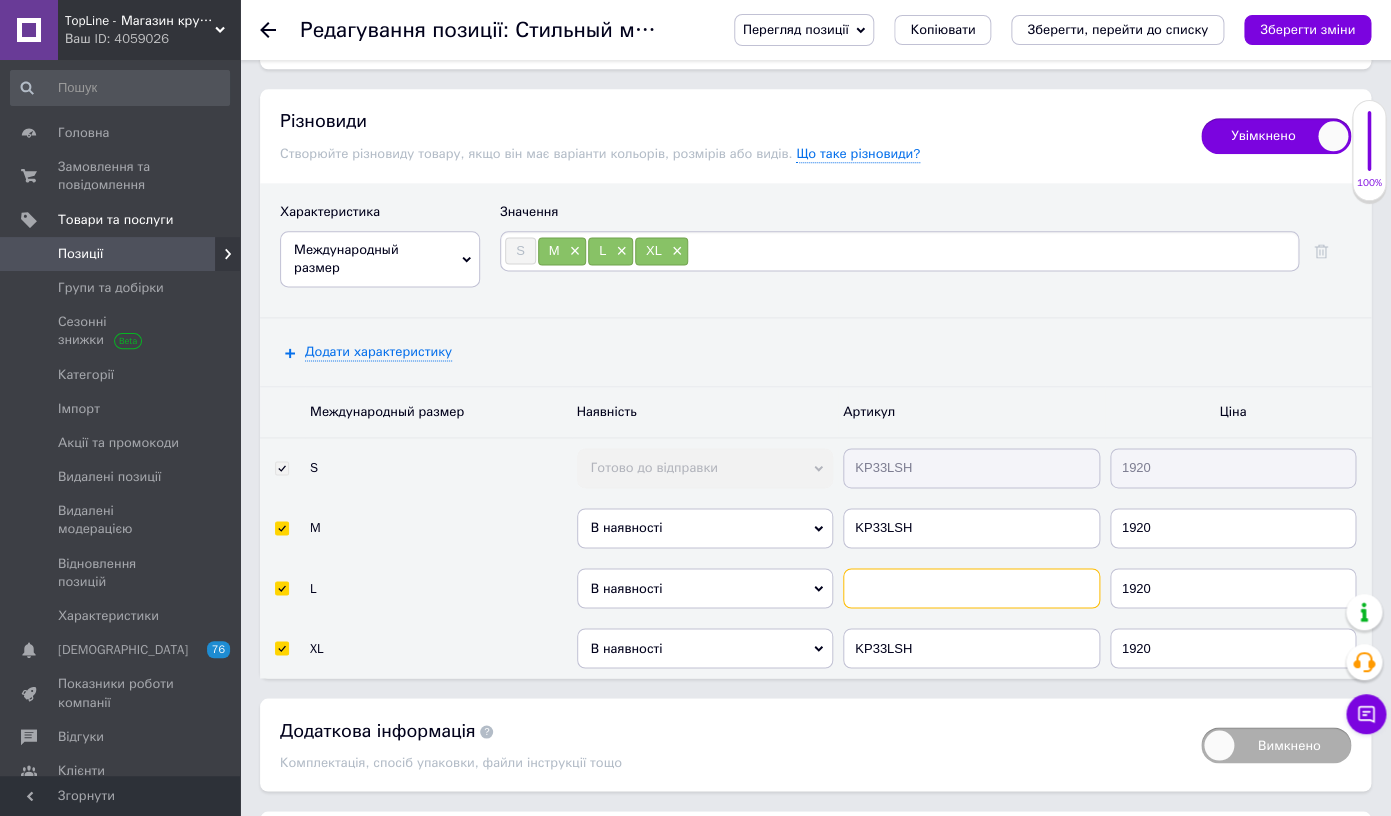 paste on "KP33LSH" 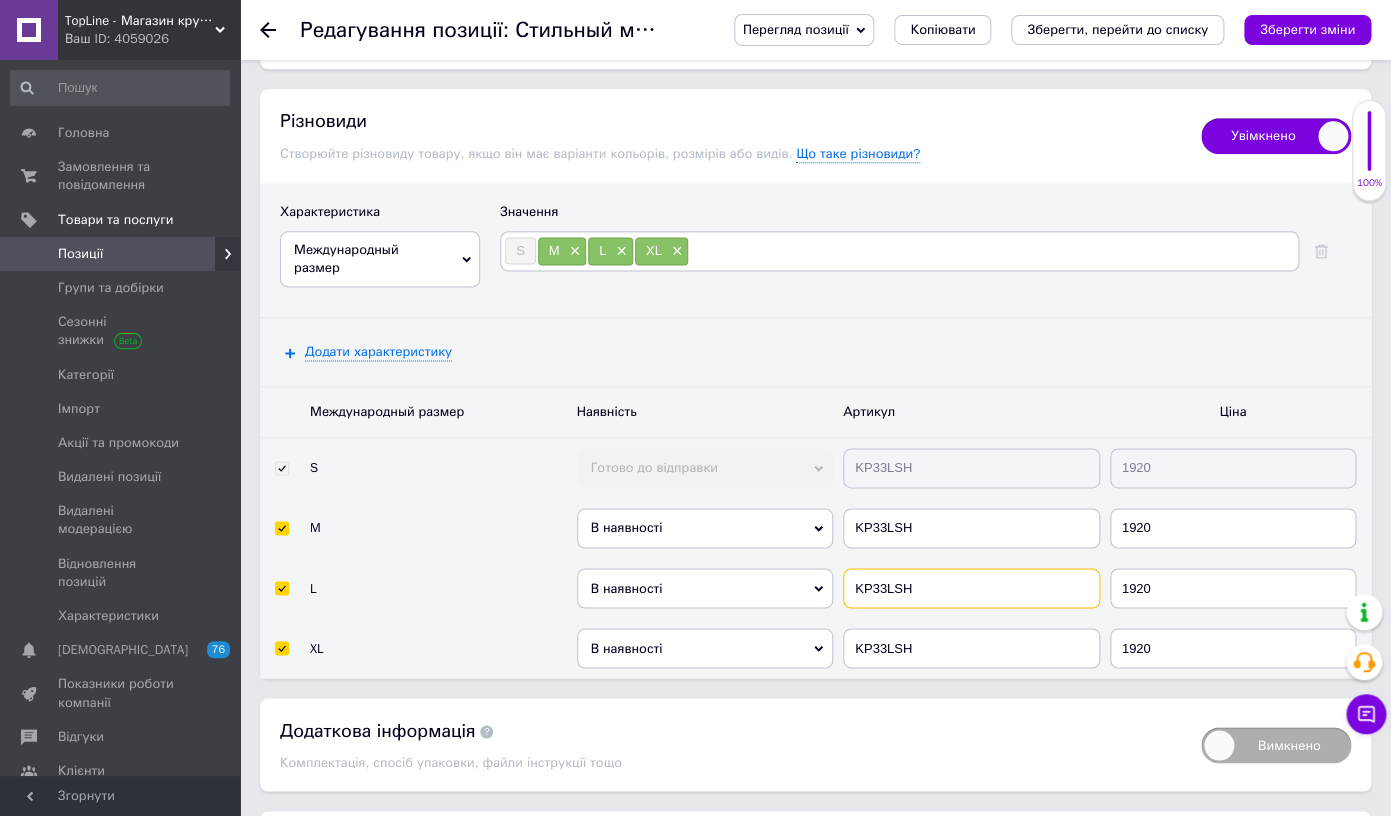 type on "KP33LSH" 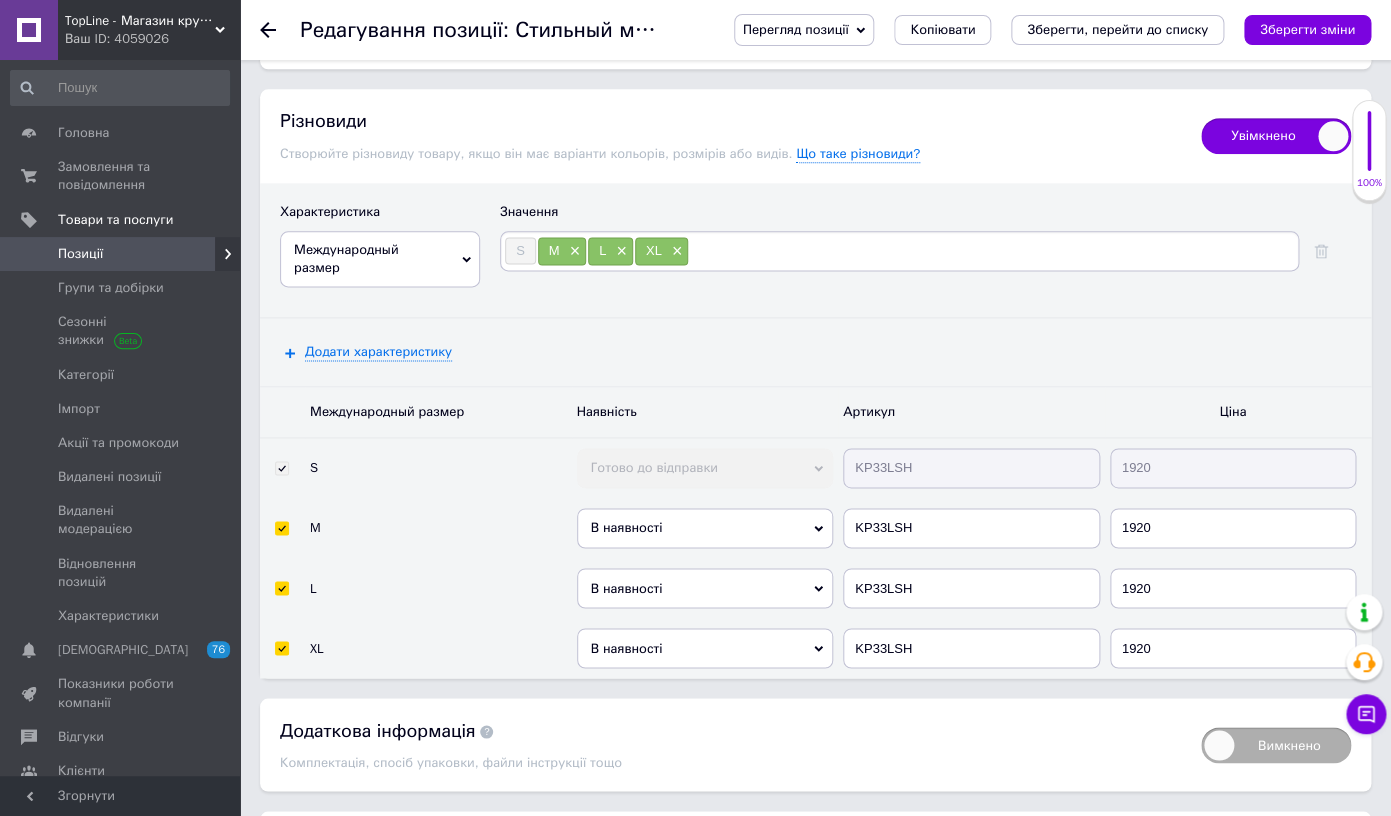 click on "Перегляд позиції Зберегти та переглянути на сайті Зберегти та переглянути на маркетплейсі Копіювати Зберегти, перейти до списку Зберегти зміни" at bounding box center [1032, 30] 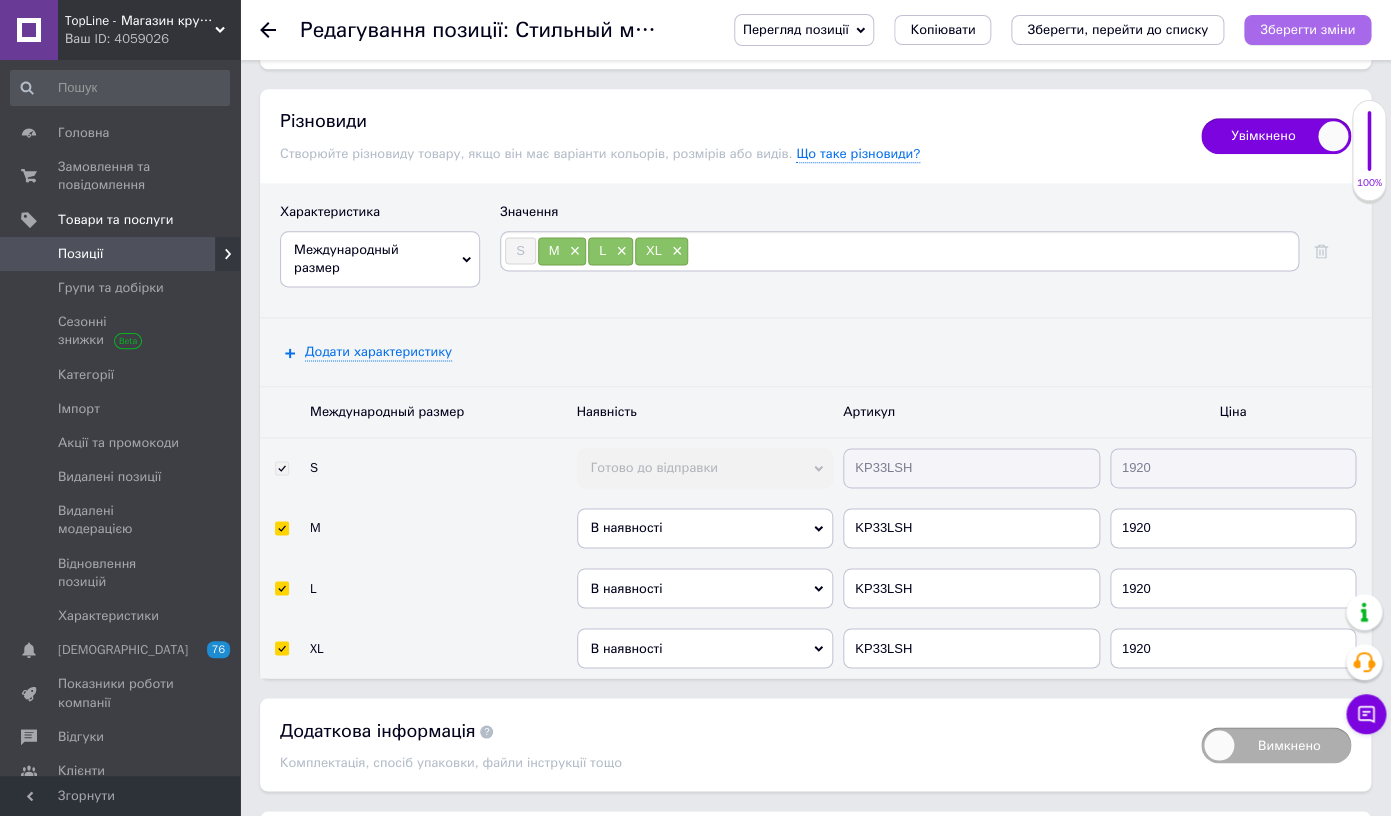 click on "Зберегти зміни" at bounding box center [1307, 30] 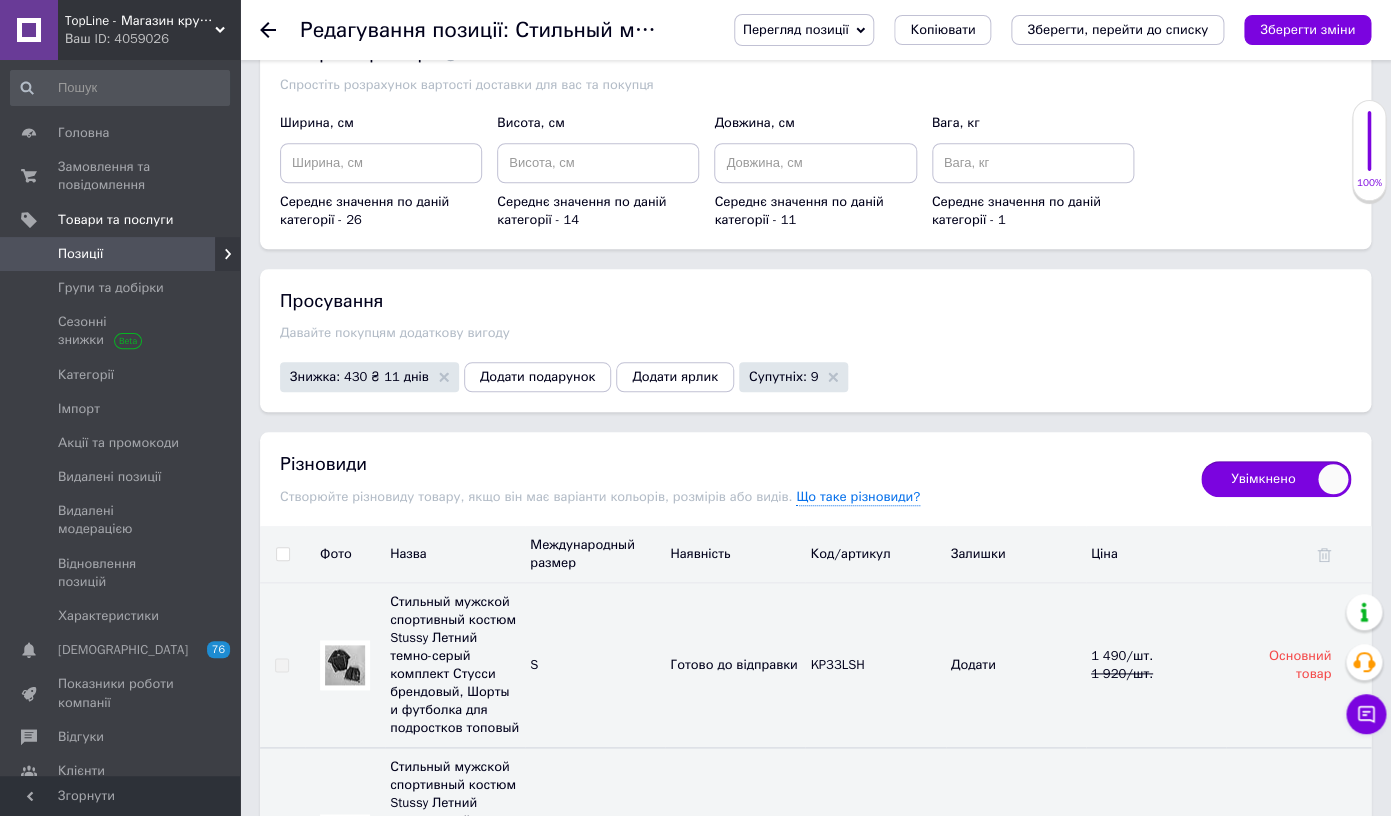 scroll, scrollTop: 3210, scrollLeft: 0, axis: vertical 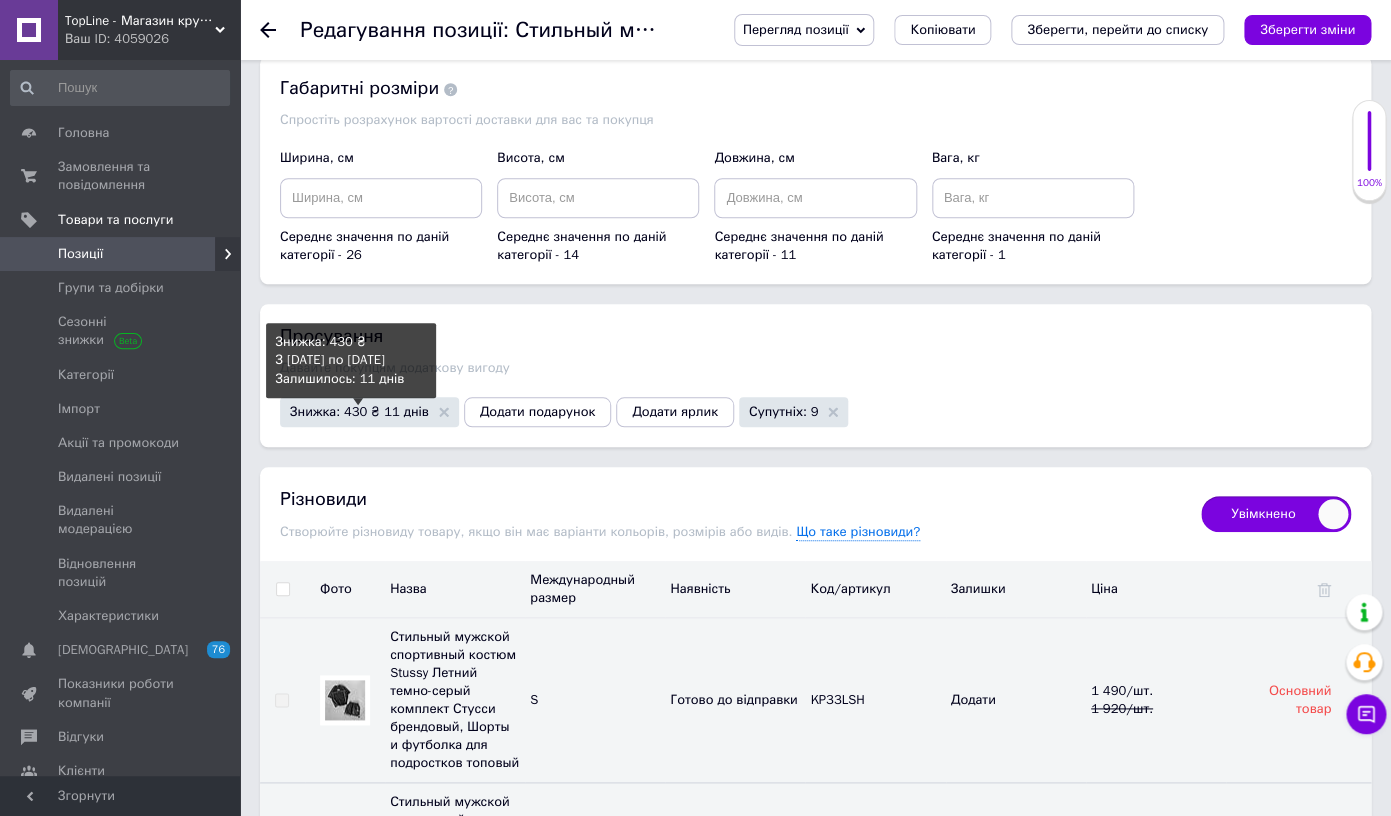 click on "Знижка: 430 ₴ 11 днів" at bounding box center (359, 411) 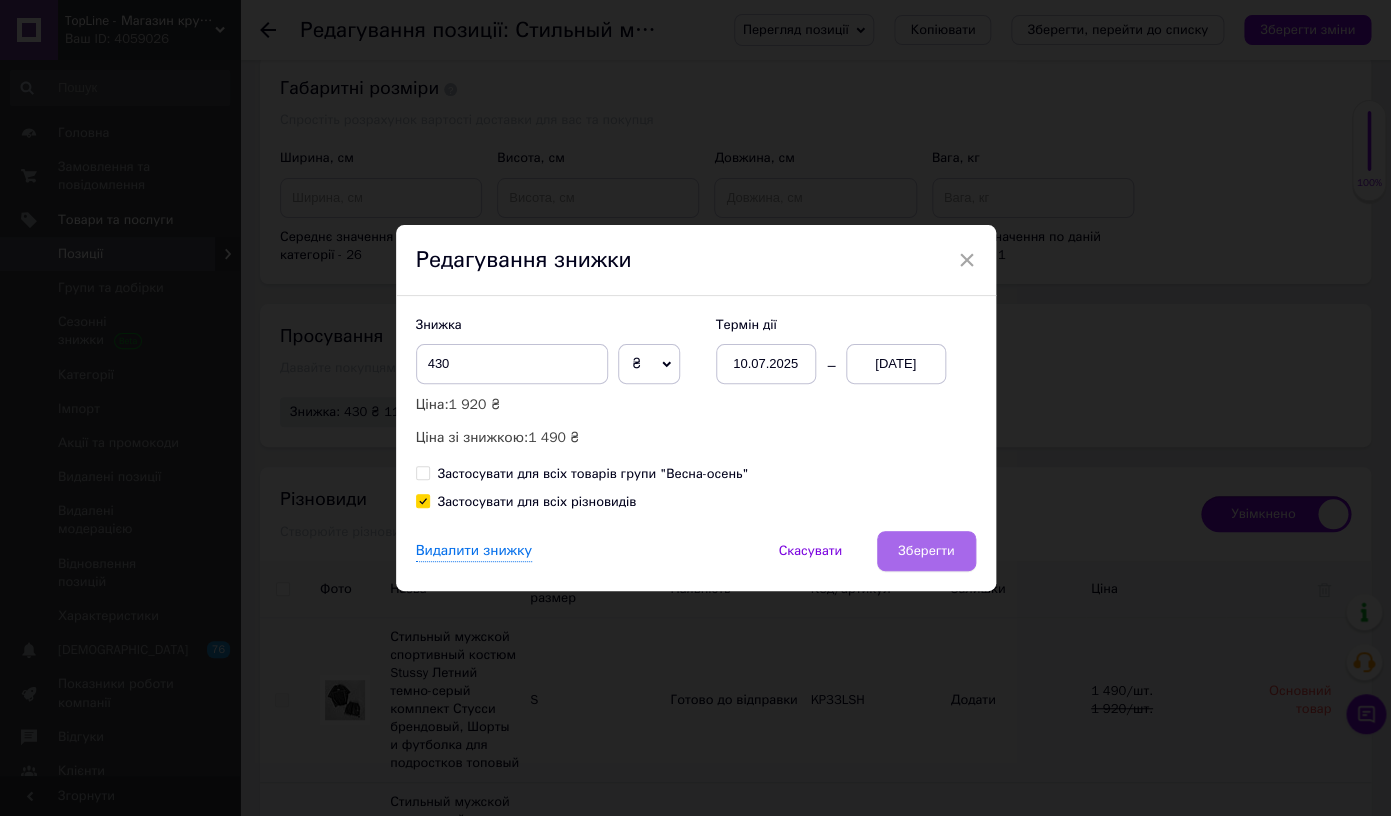 click on "Зберегти" at bounding box center (926, 551) 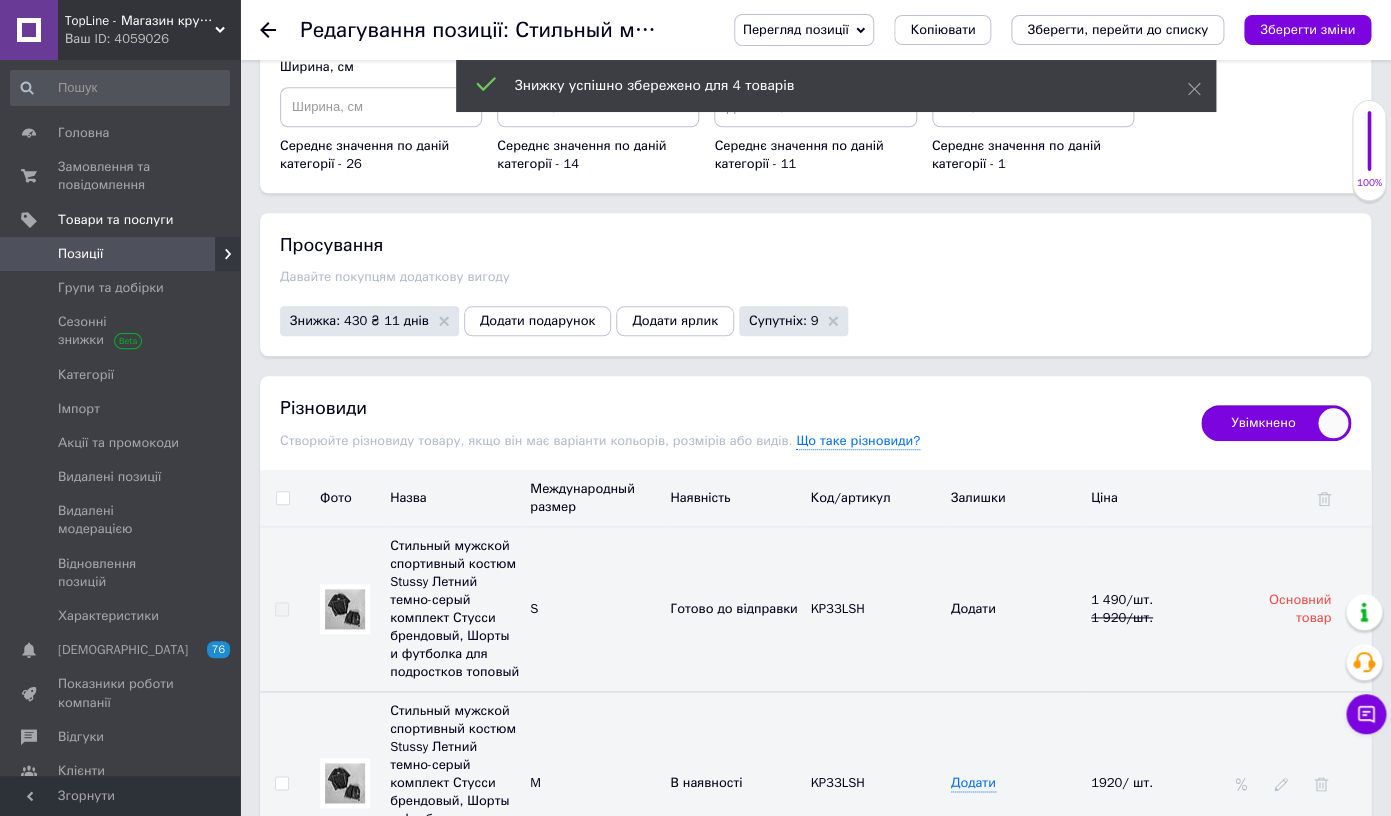scroll, scrollTop: 3442, scrollLeft: 0, axis: vertical 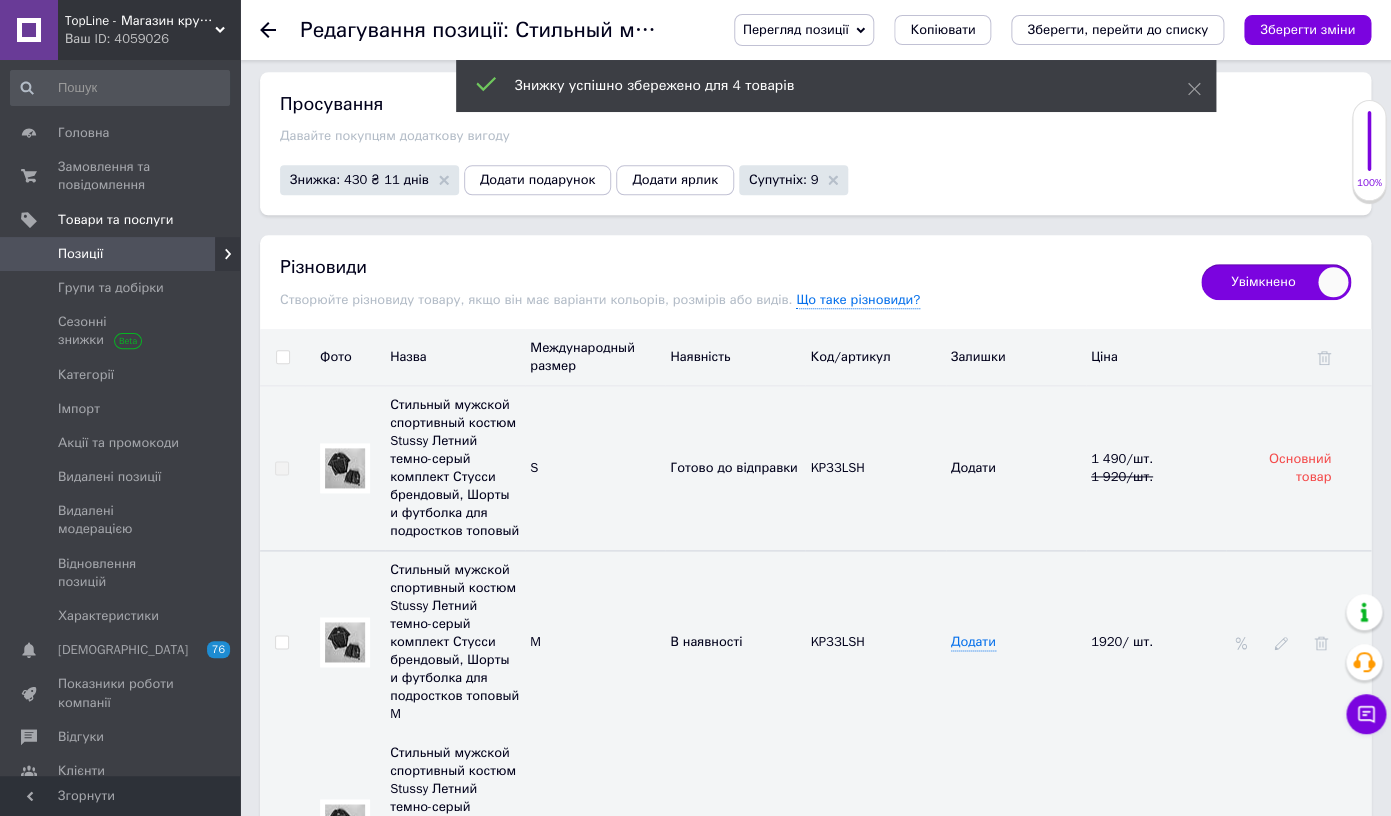 click at bounding box center [345, 641] 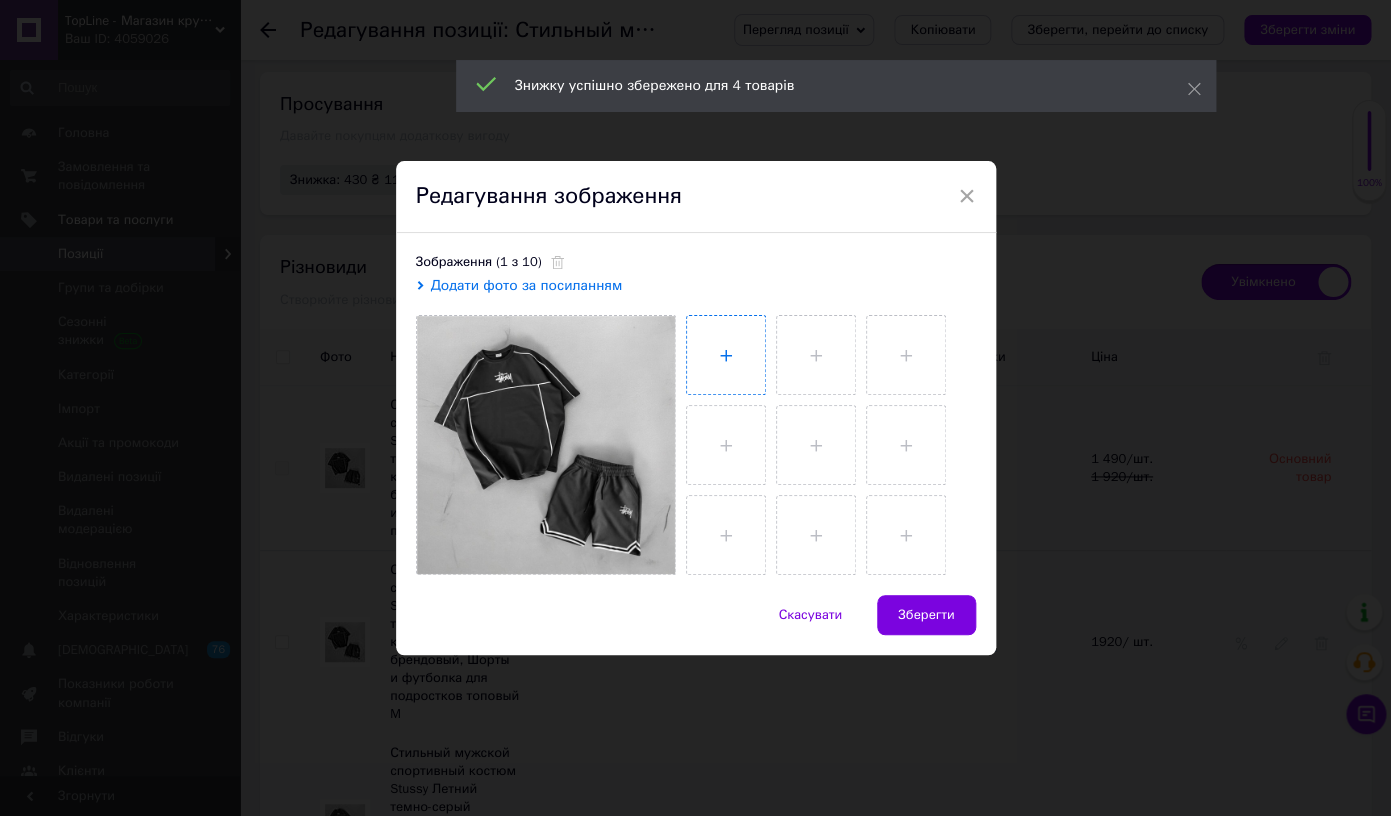 click at bounding box center (726, 355) 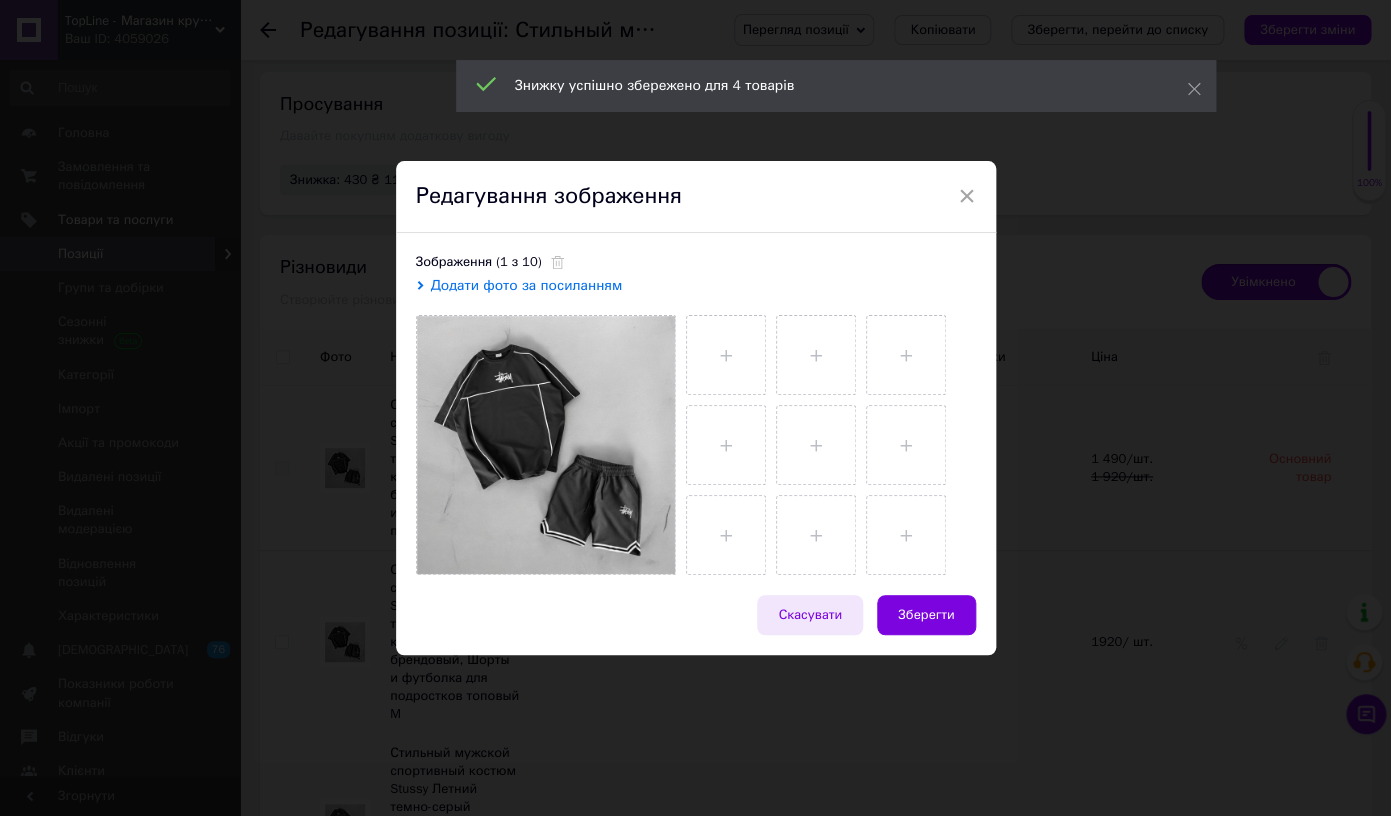 click on "Скасувати" at bounding box center [810, 615] 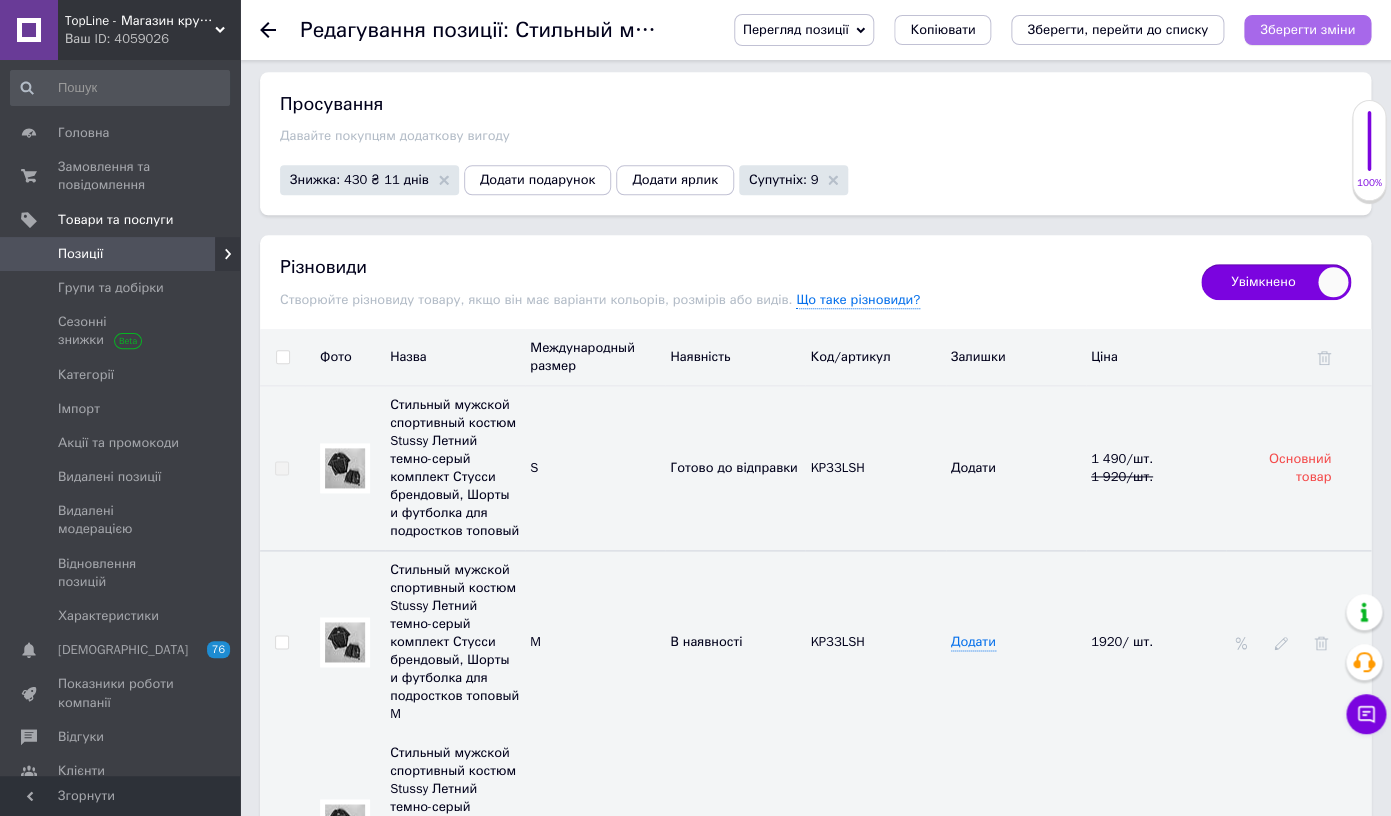 click on "Зберегти зміни" at bounding box center (1307, 29) 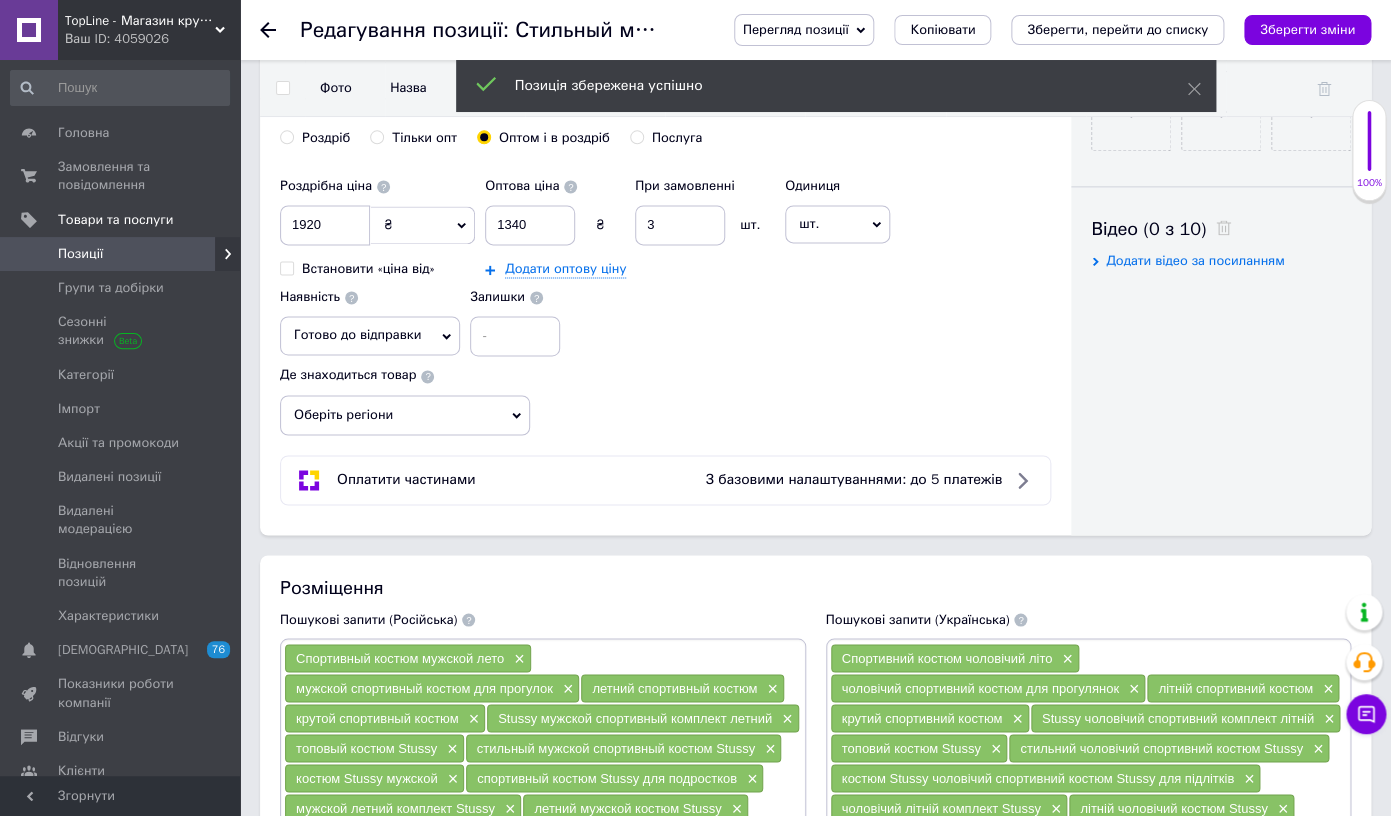 scroll, scrollTop: 871, scrollLeft: 0, axis: vertical 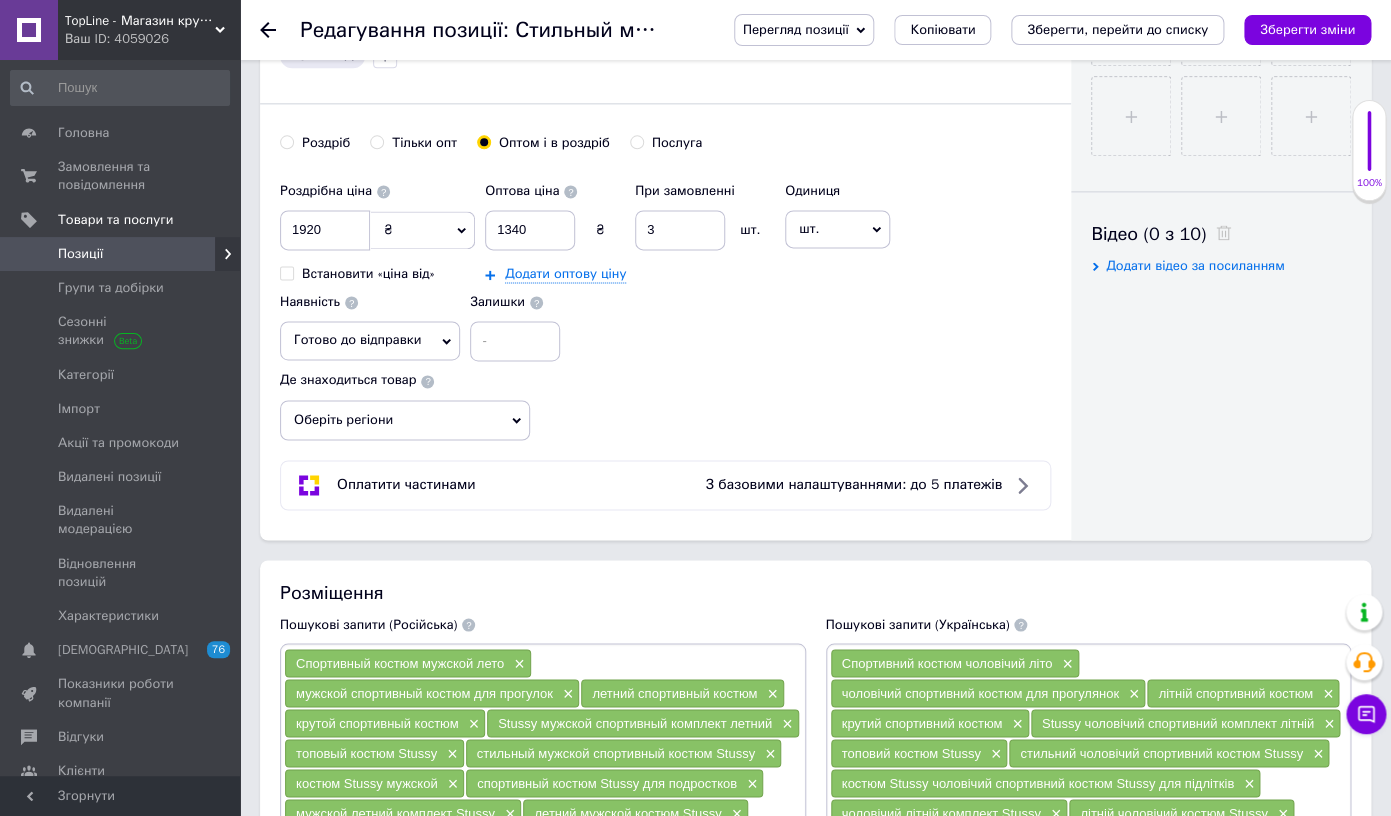 click on "Оберіть регіони" at bounding box center (405, 420) 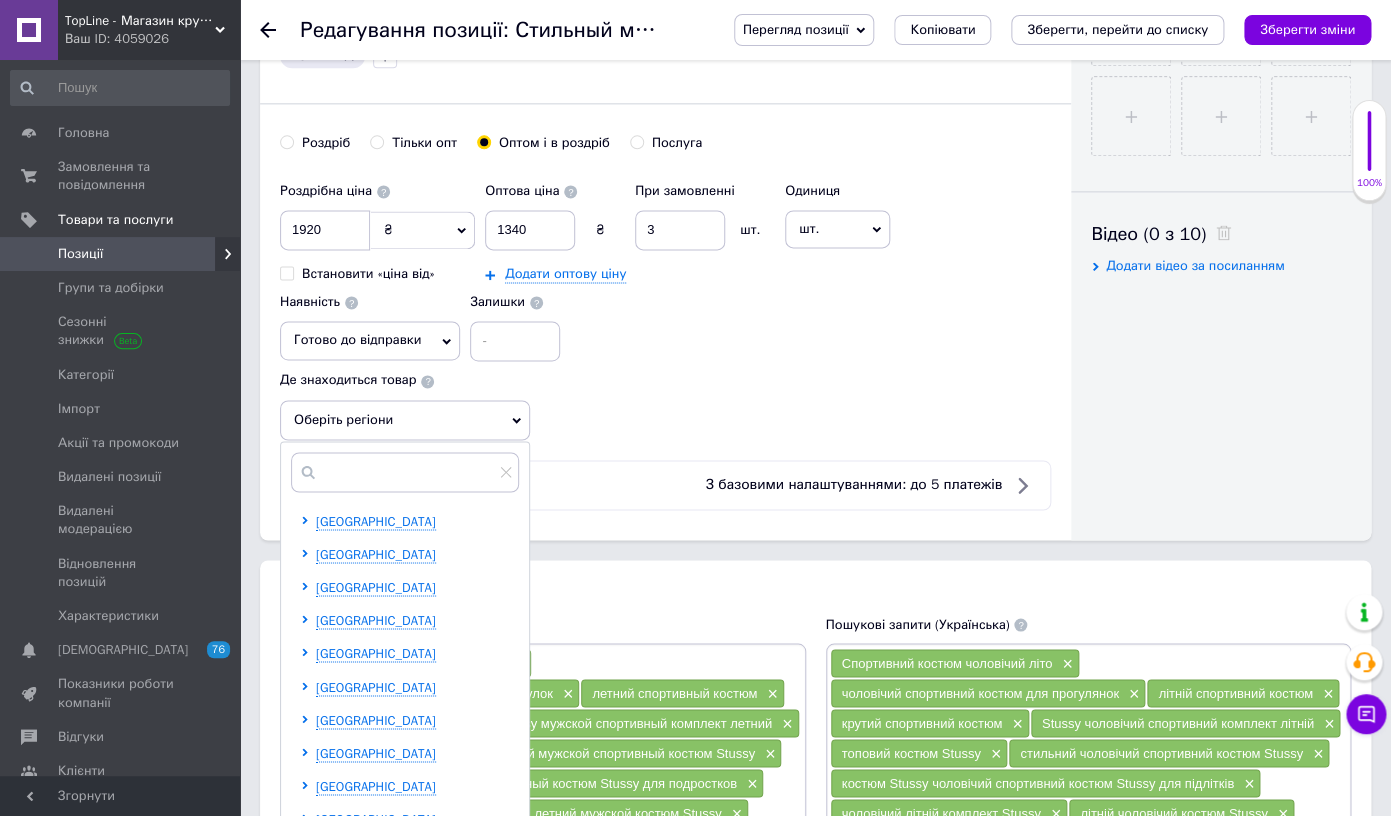 click at bounding box center (405, 472) 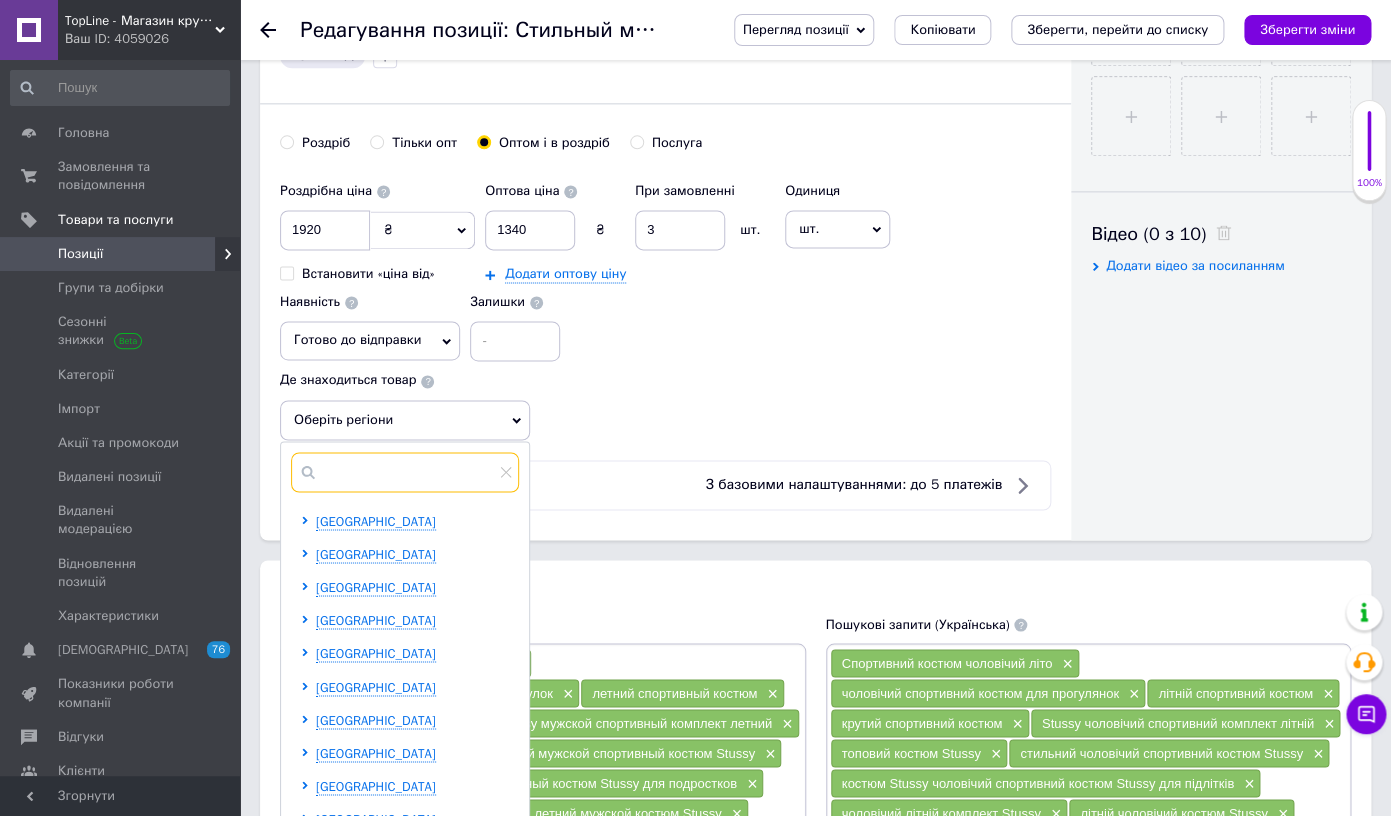 click at bounding box center [405, 472] 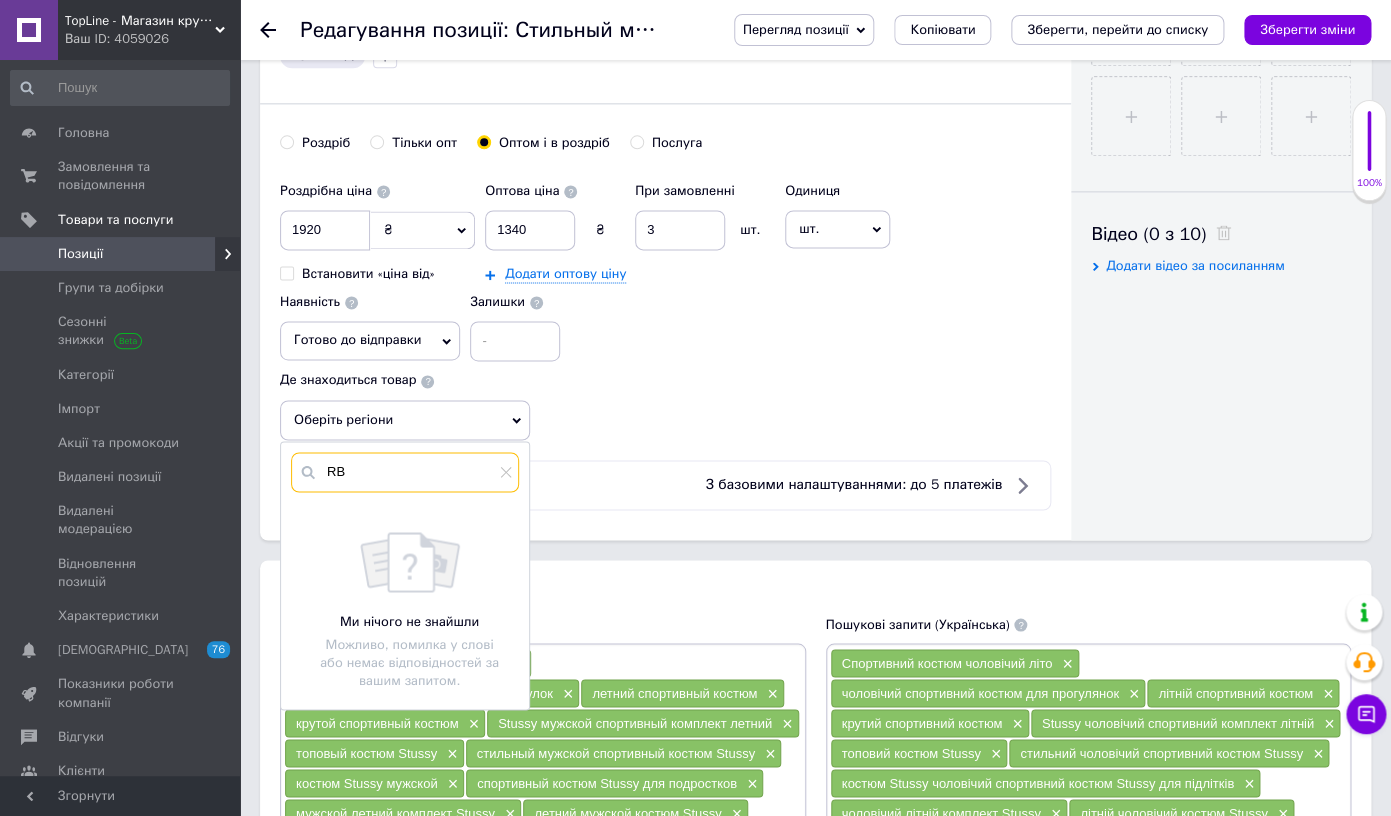 type on "RB]" 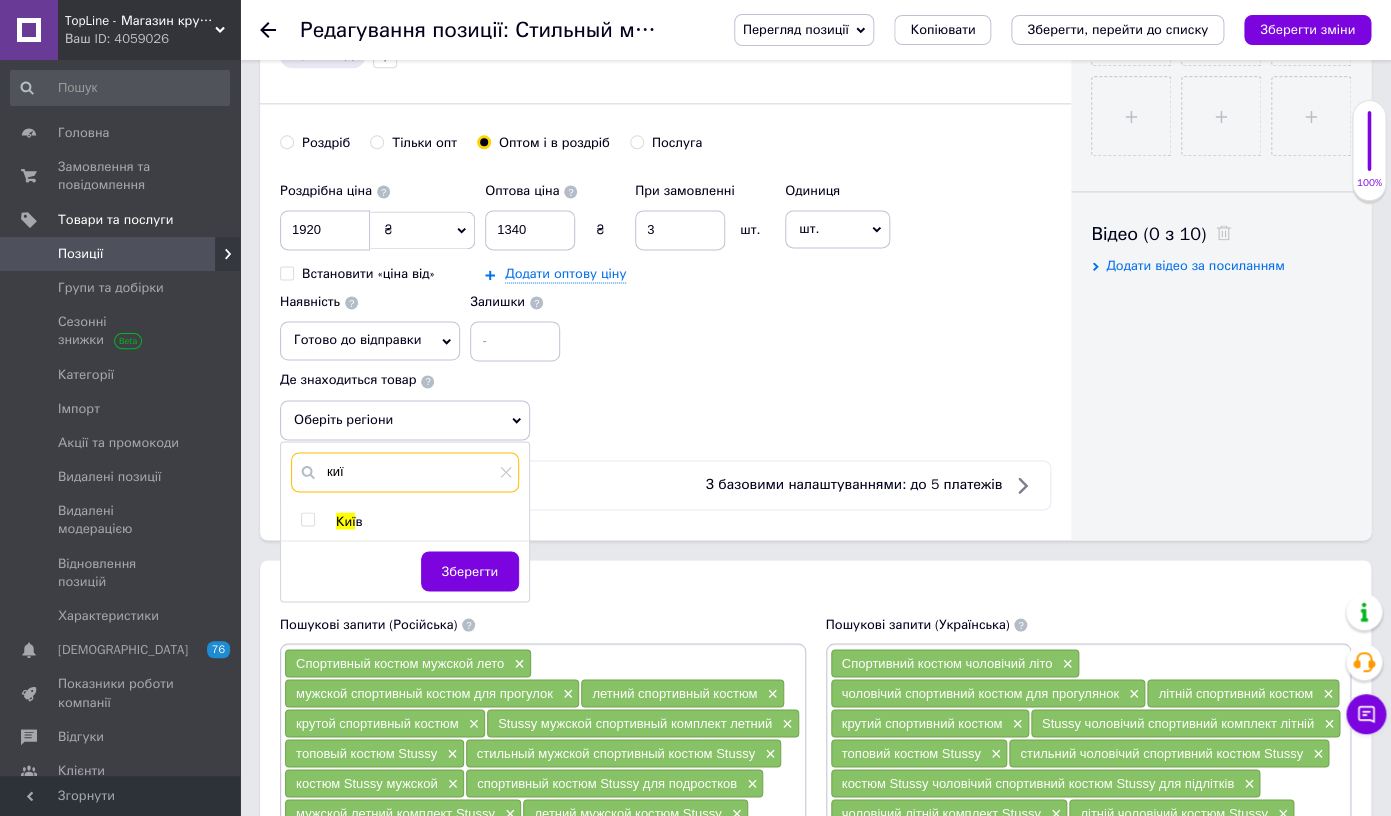 type on "киї" 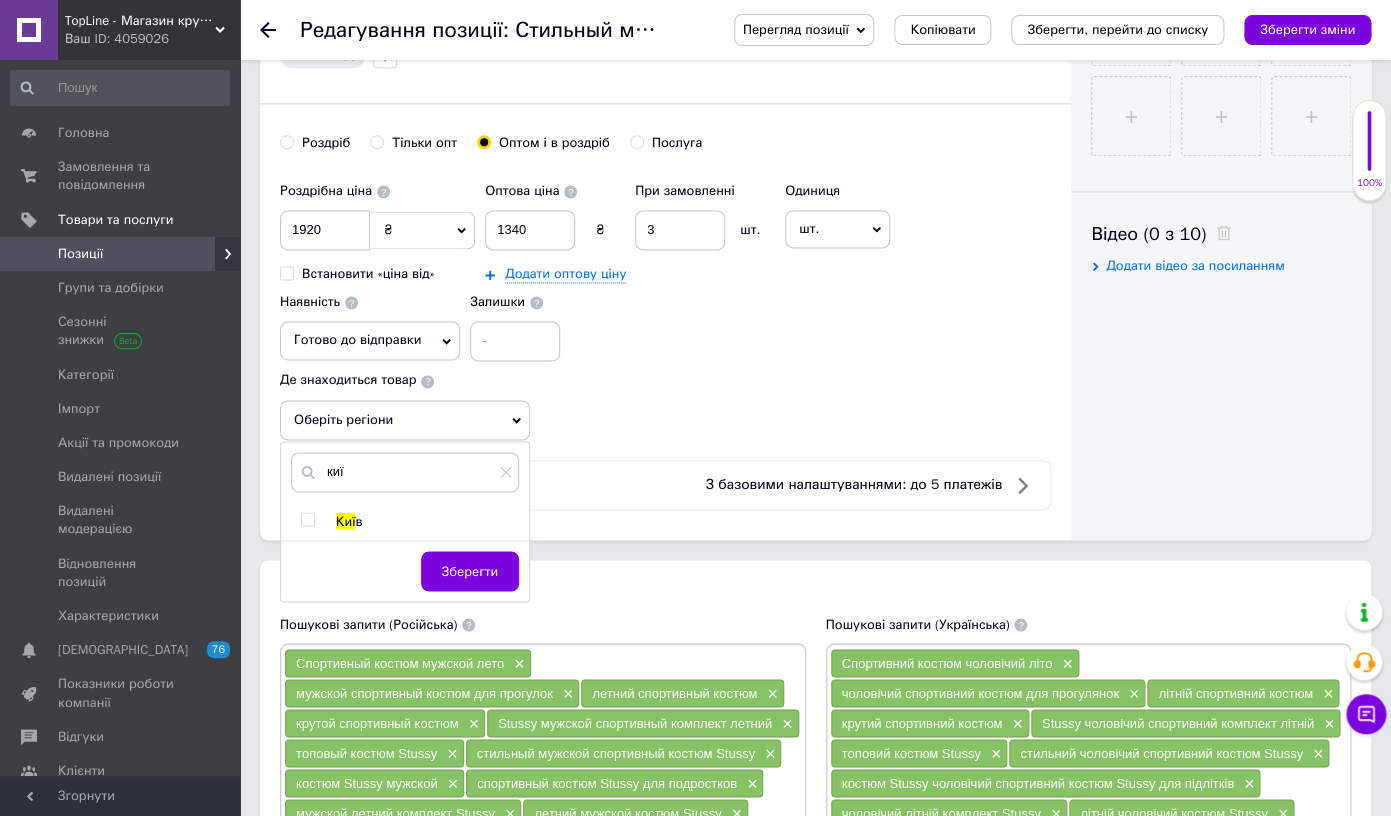 click on "Киї" at bounding box center [345, 520] 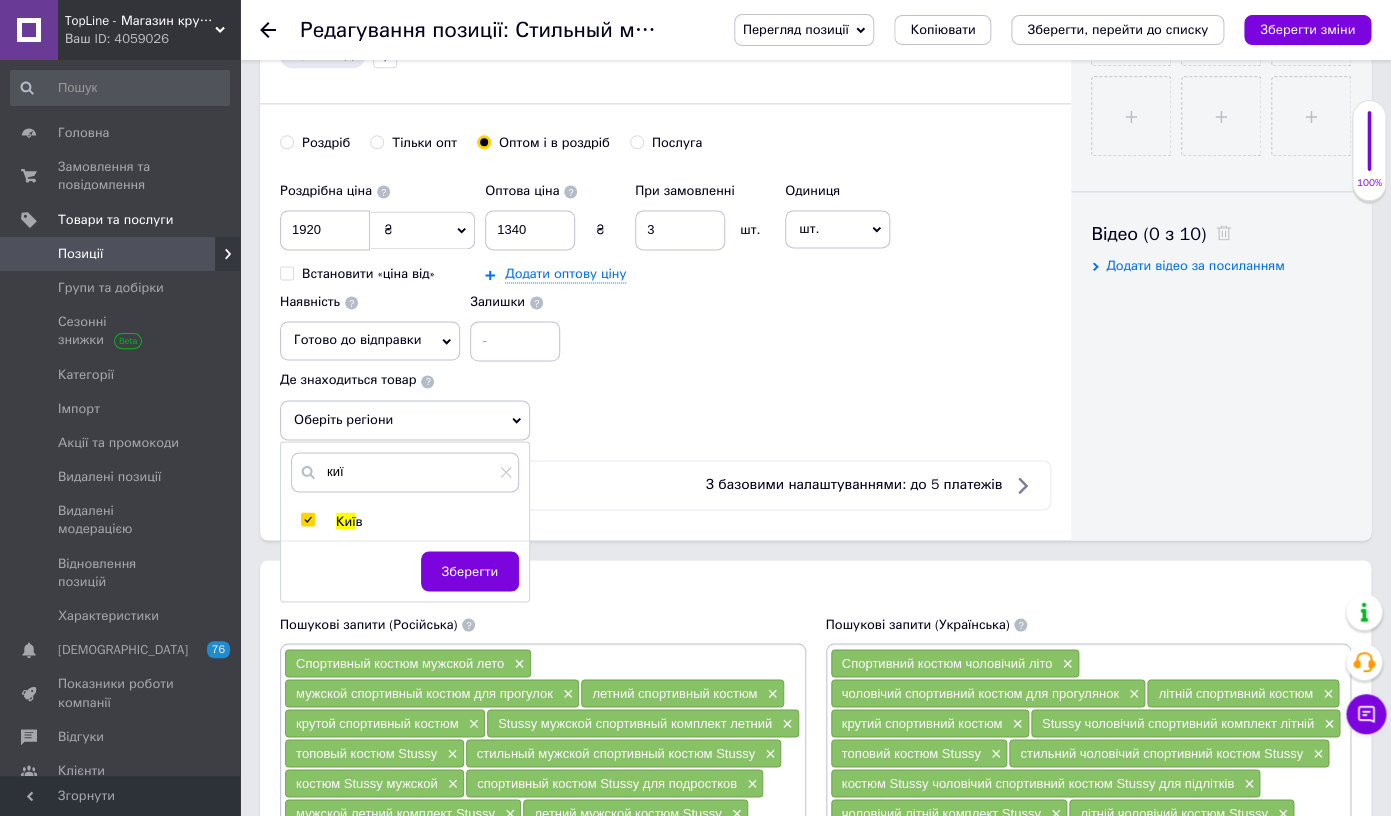 checkbox on "true" 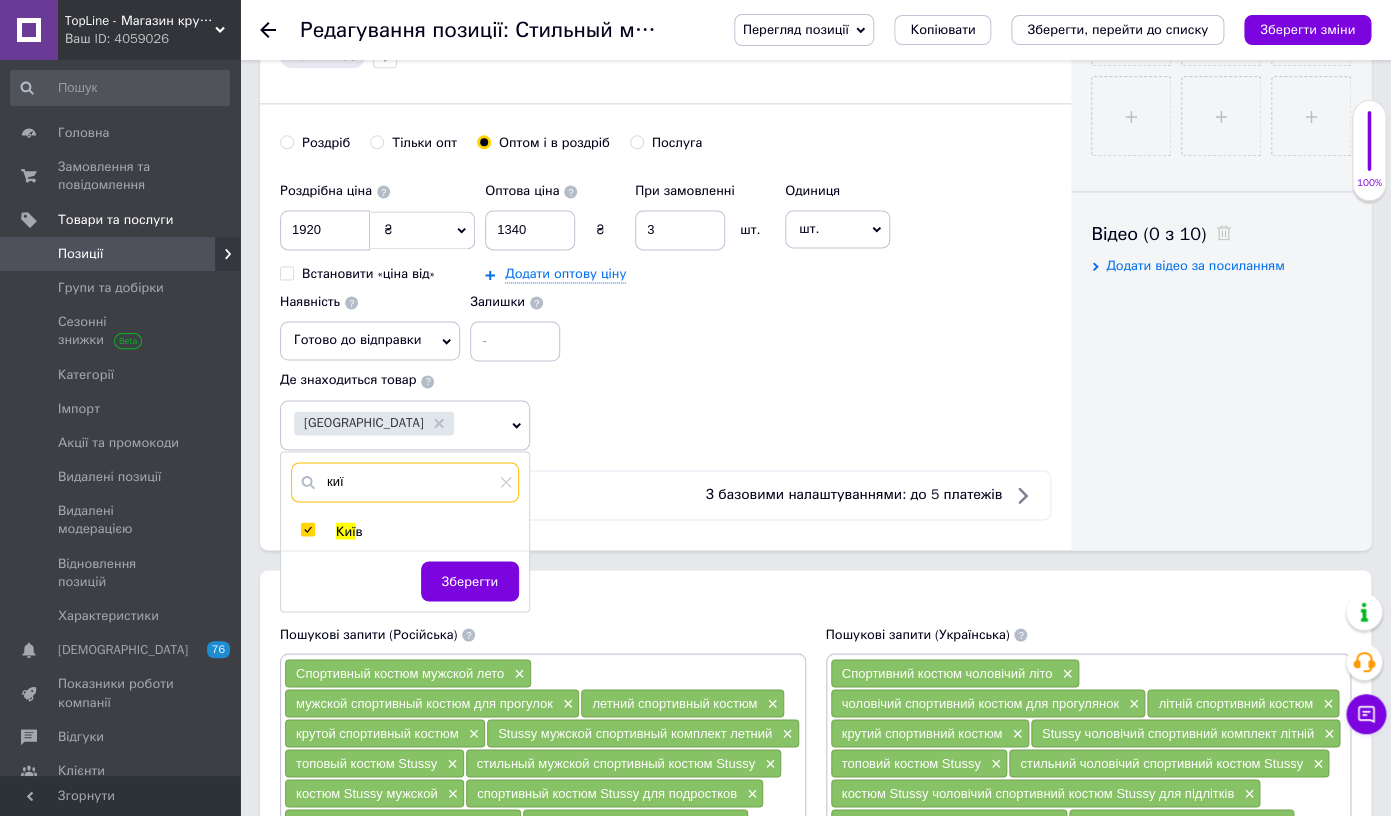click on "киї" at bounding box center [405, 482] 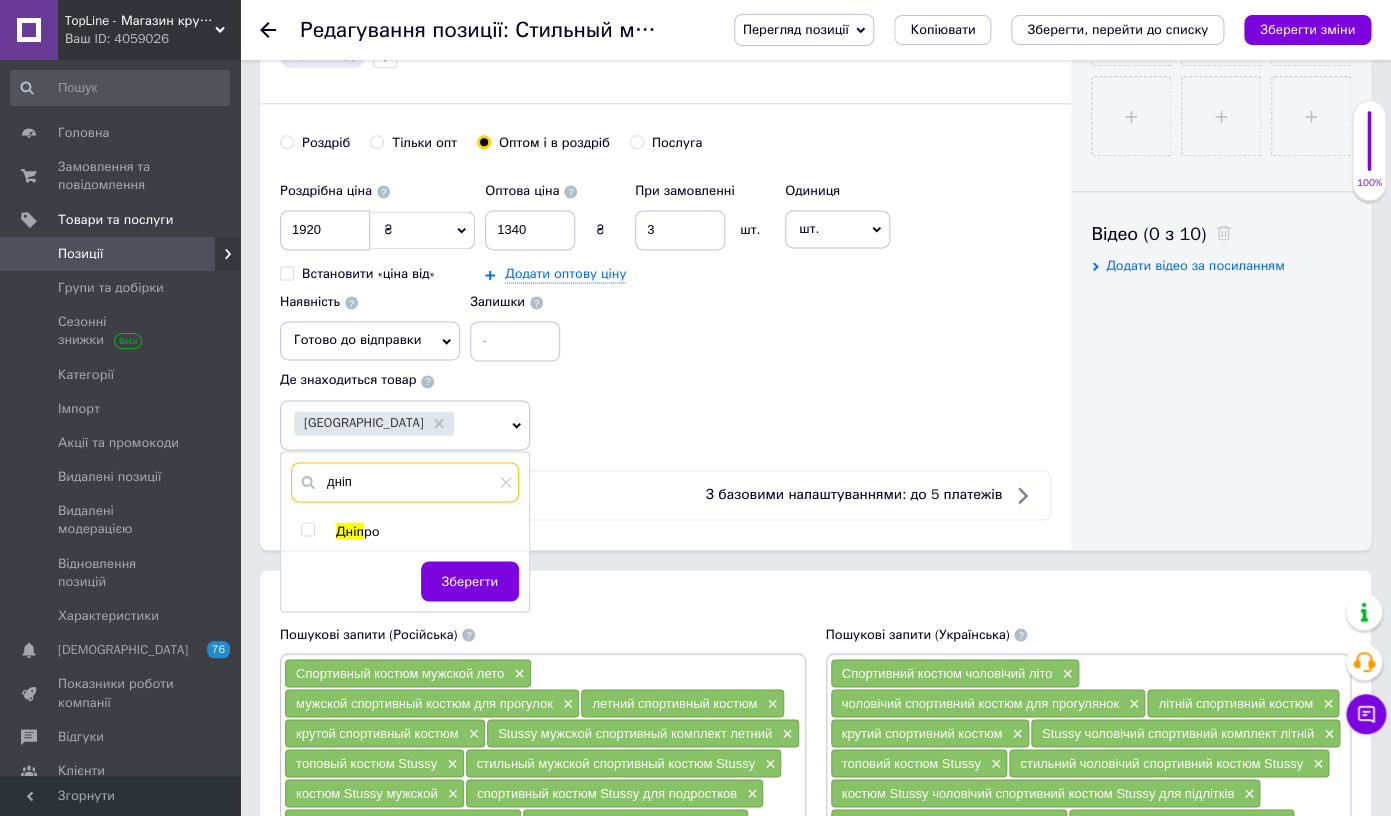 type on "дніп" 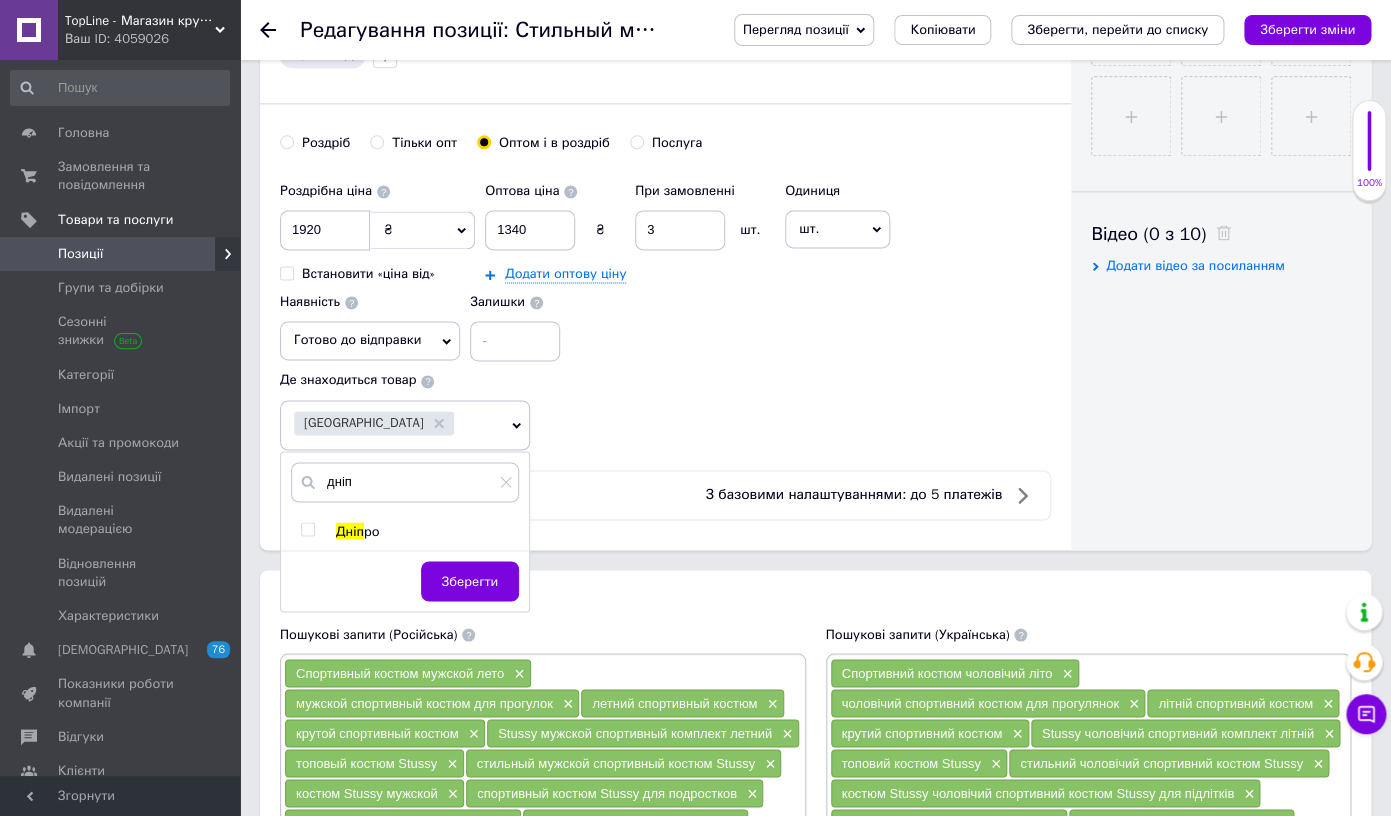 click on "Дніп" at bounding box center [350, 530] 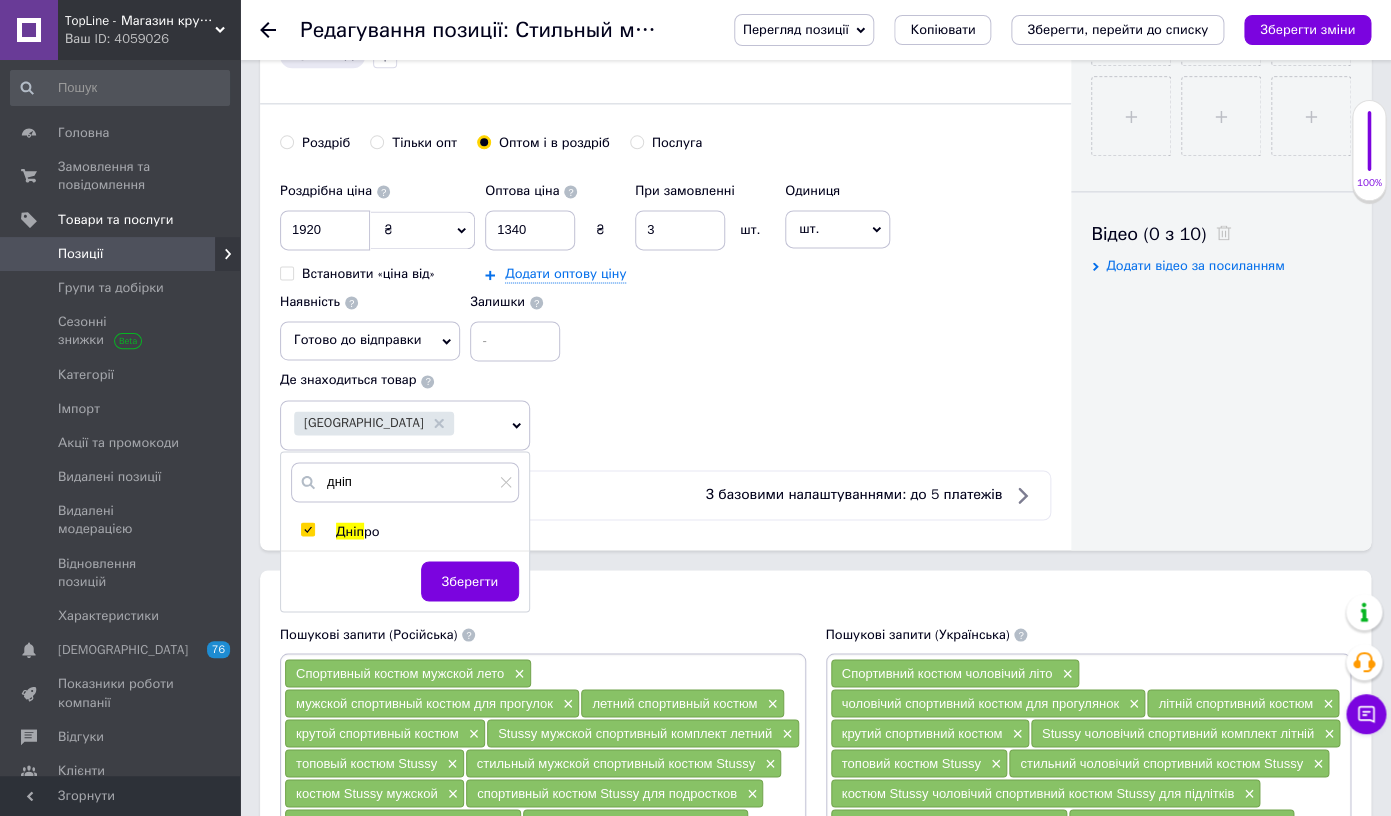 checkbox on "true" 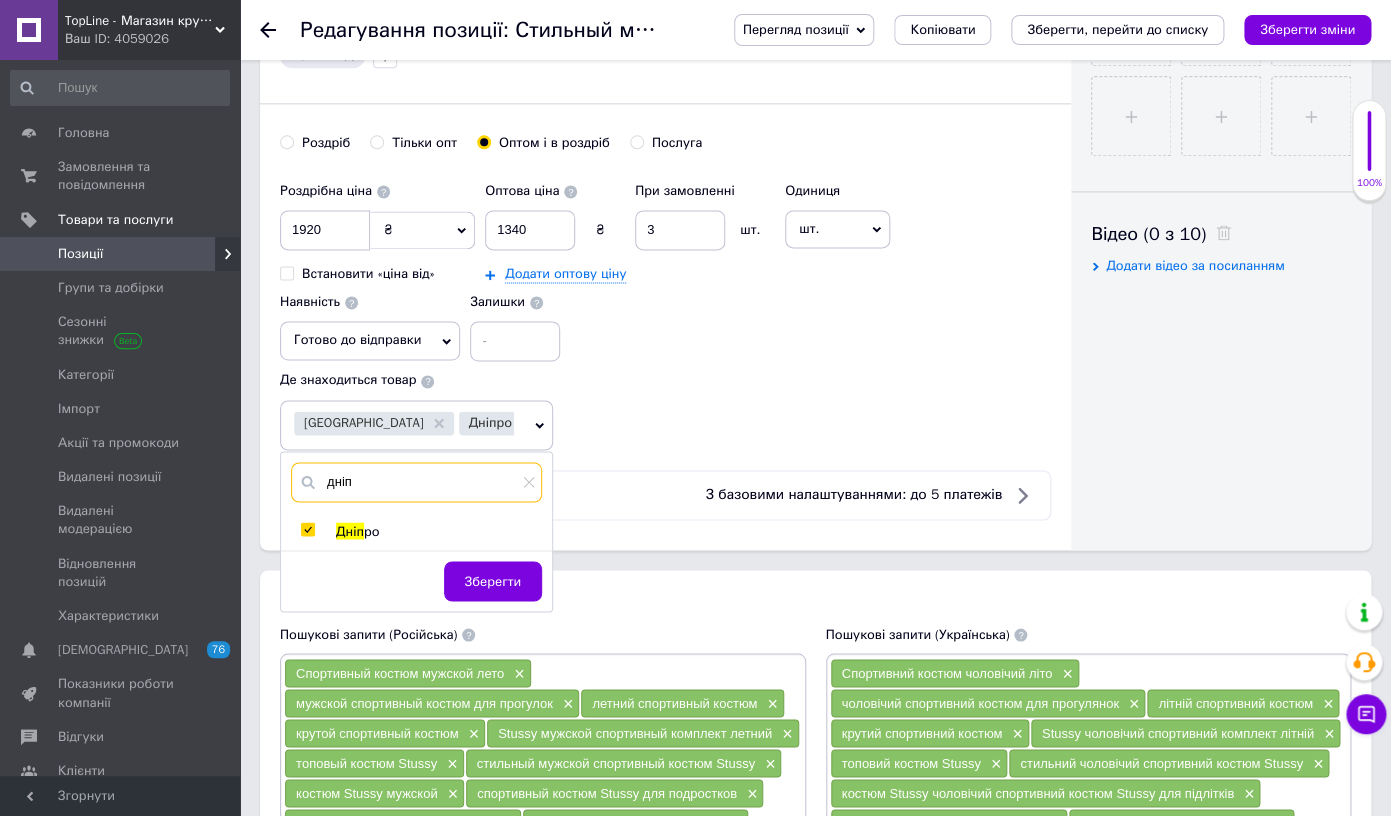 click on "дніп" at bounding box center [416, 482] 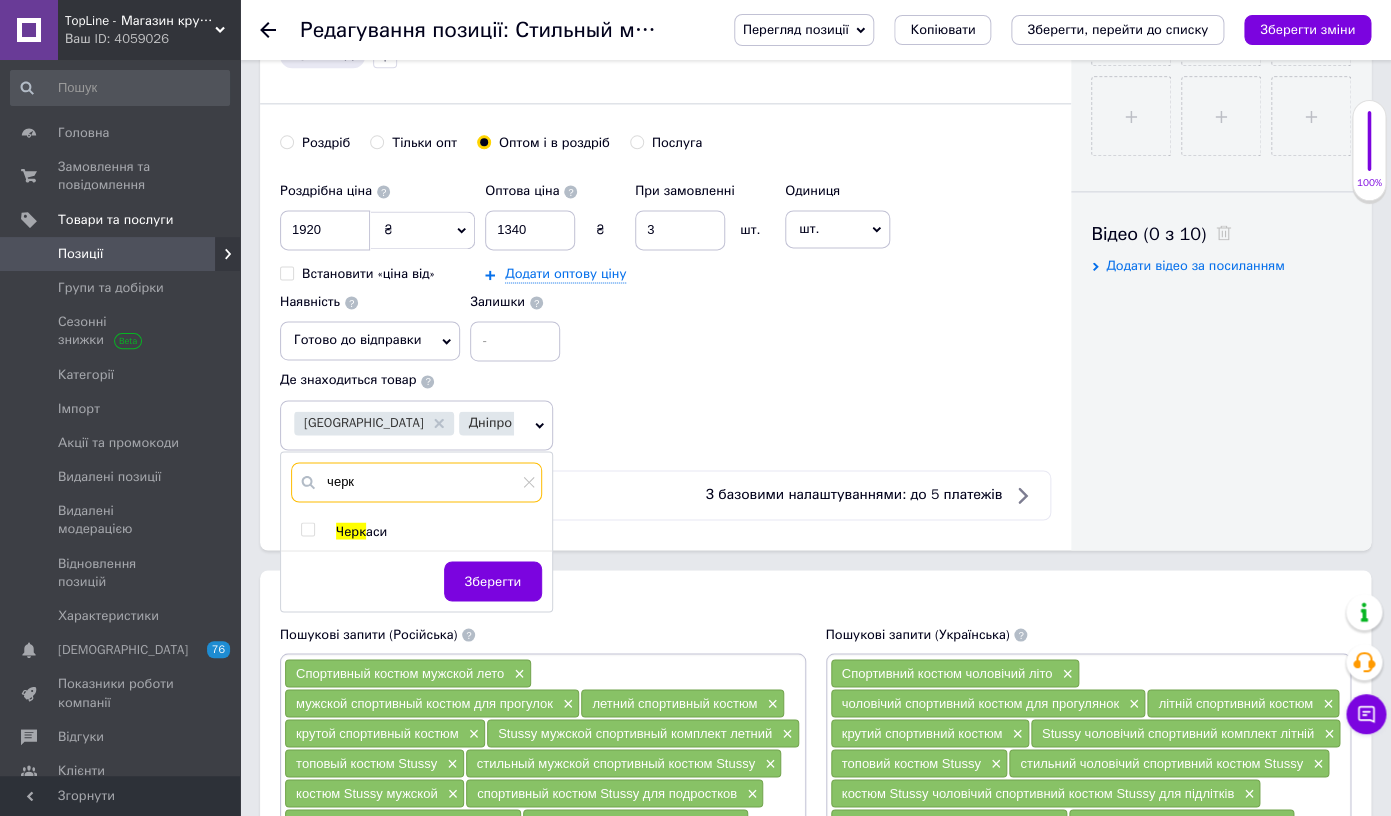 type on "черк" 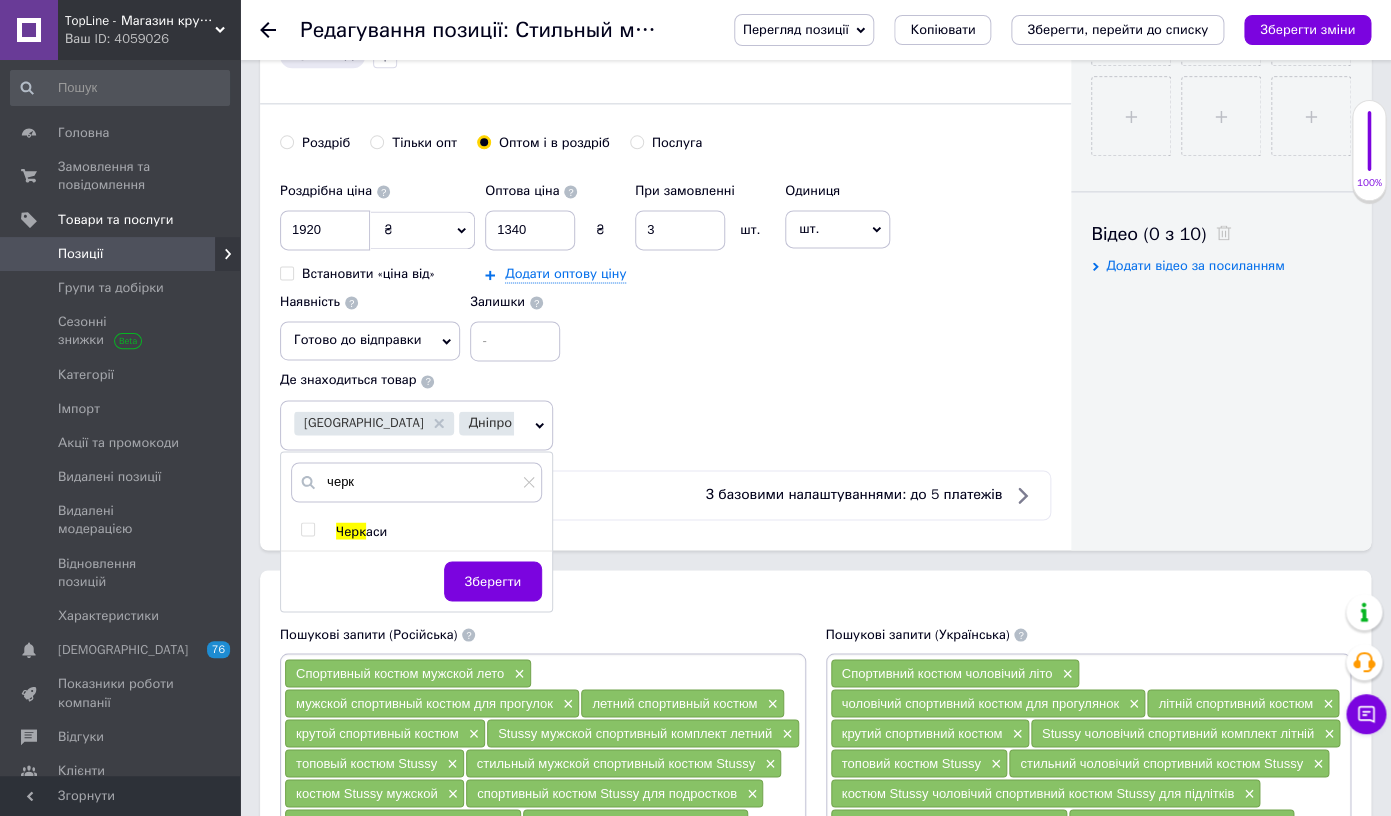 click on "Черк" at bounding box center (351, 530) 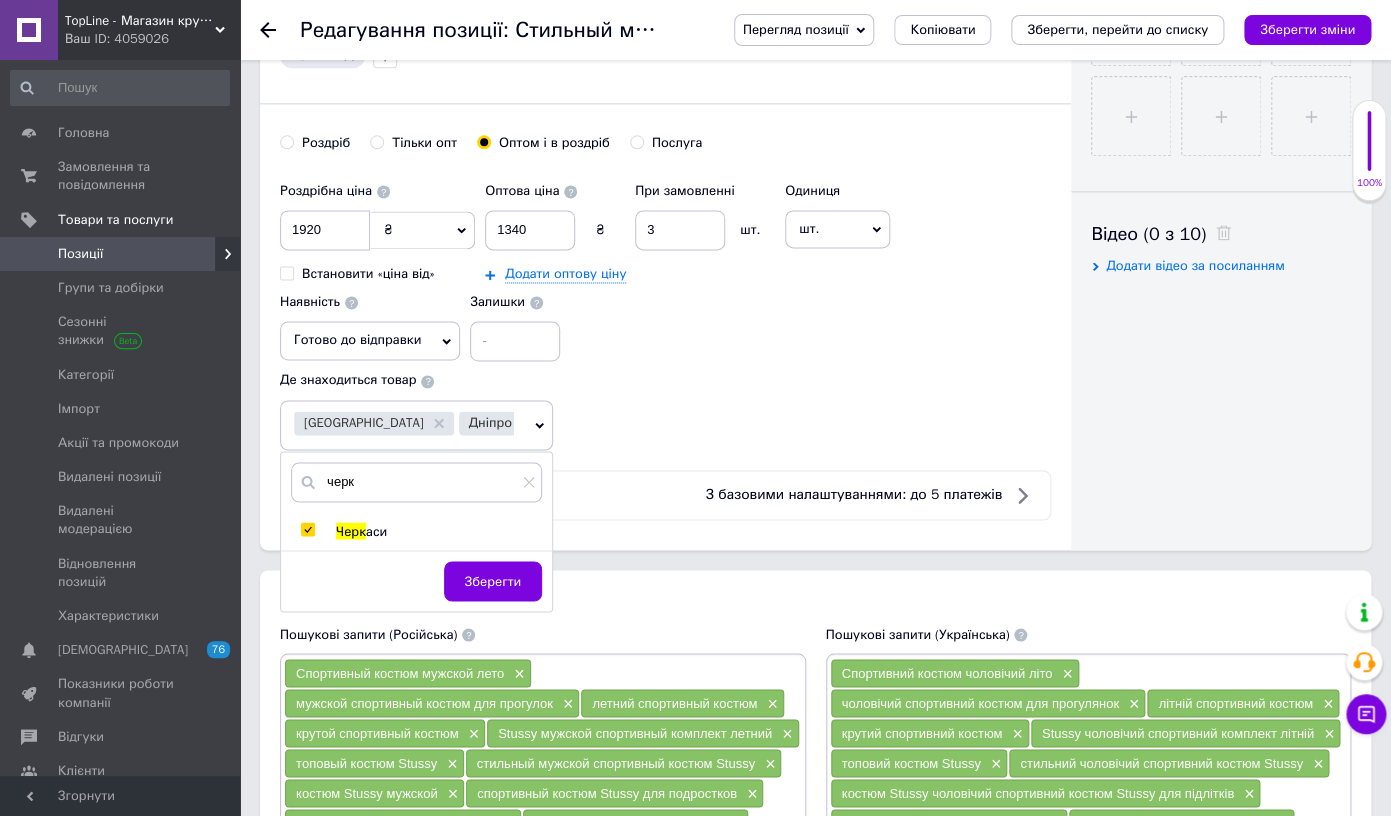 checkbox on "true" 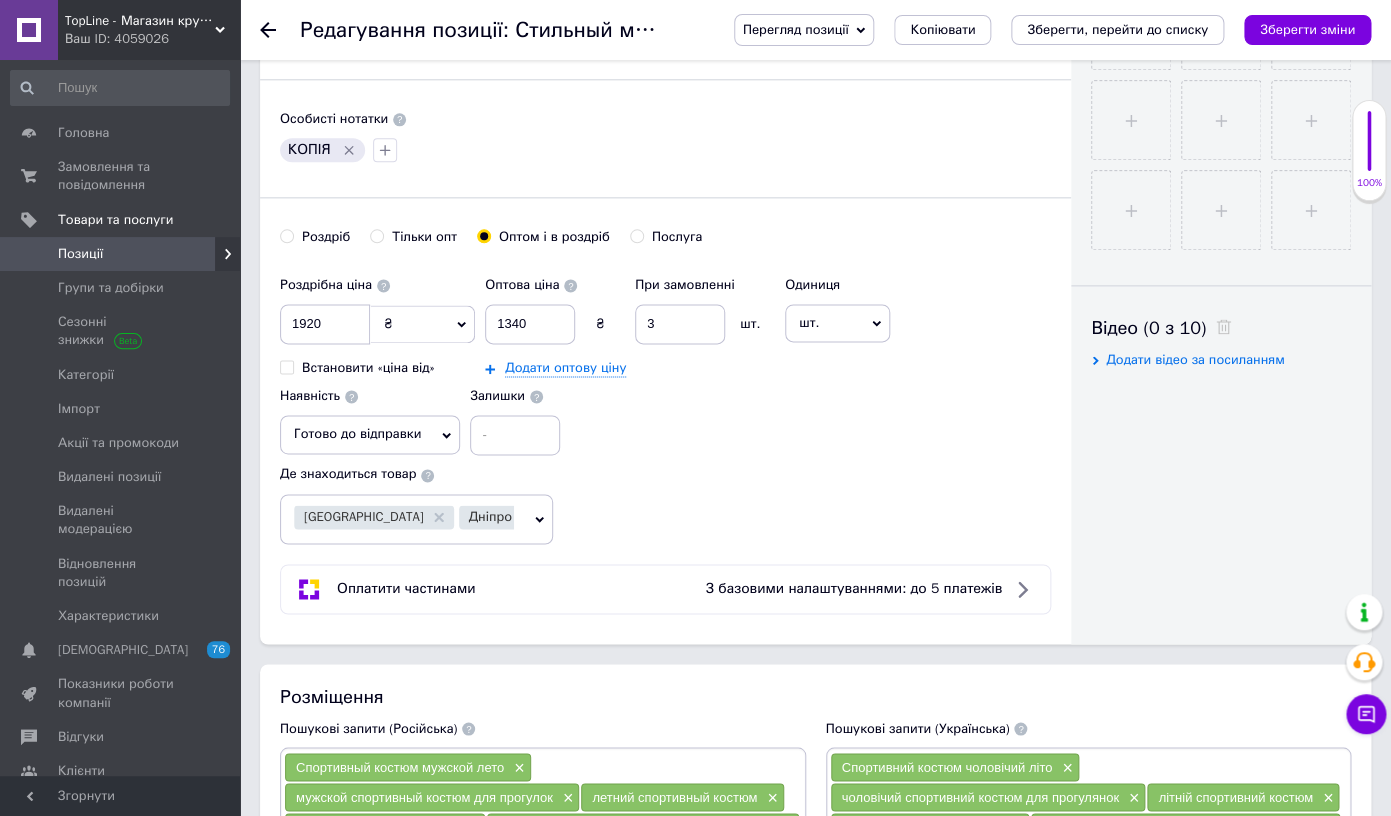 scroll, scrollTop: 756, scrollLeft: 0, axis: vertical 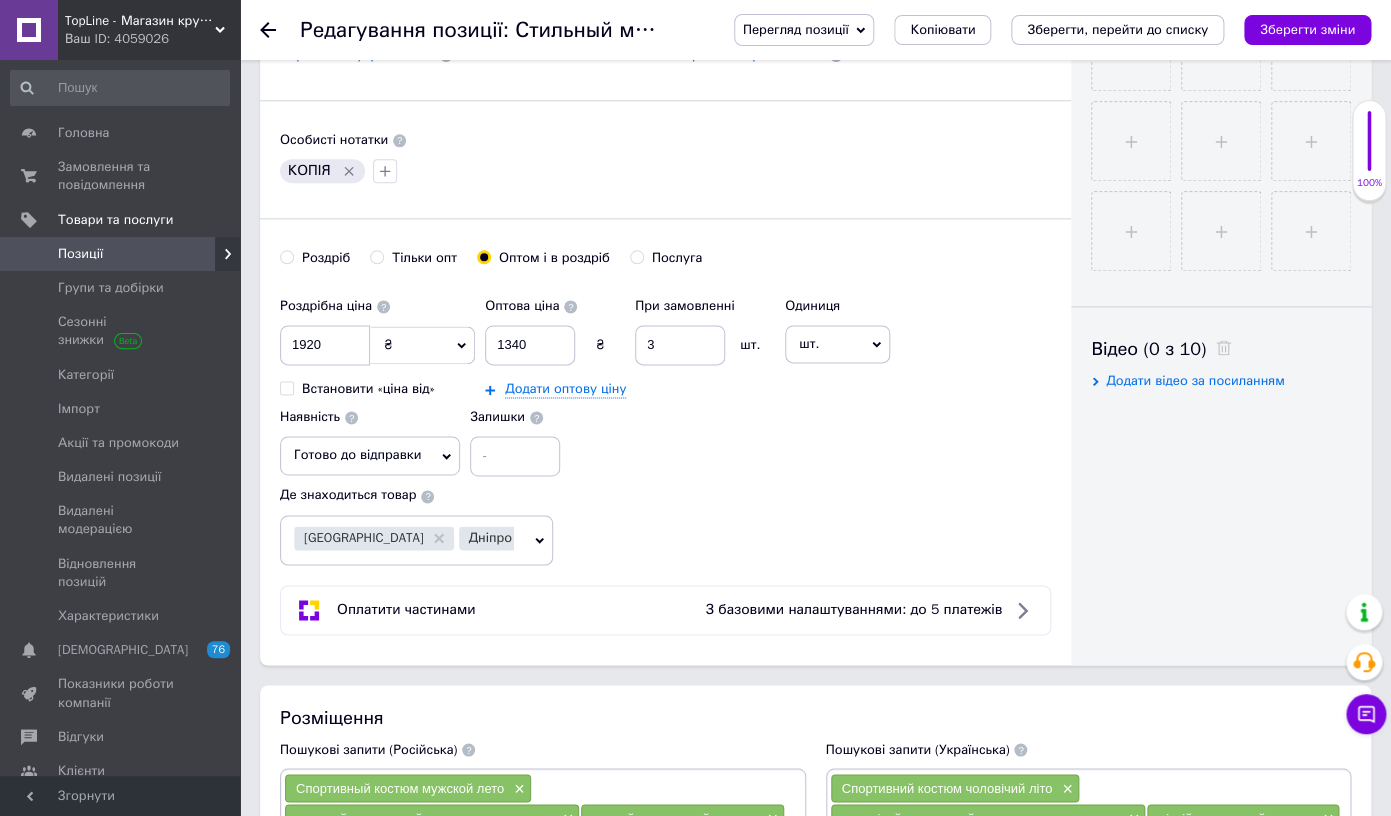 click 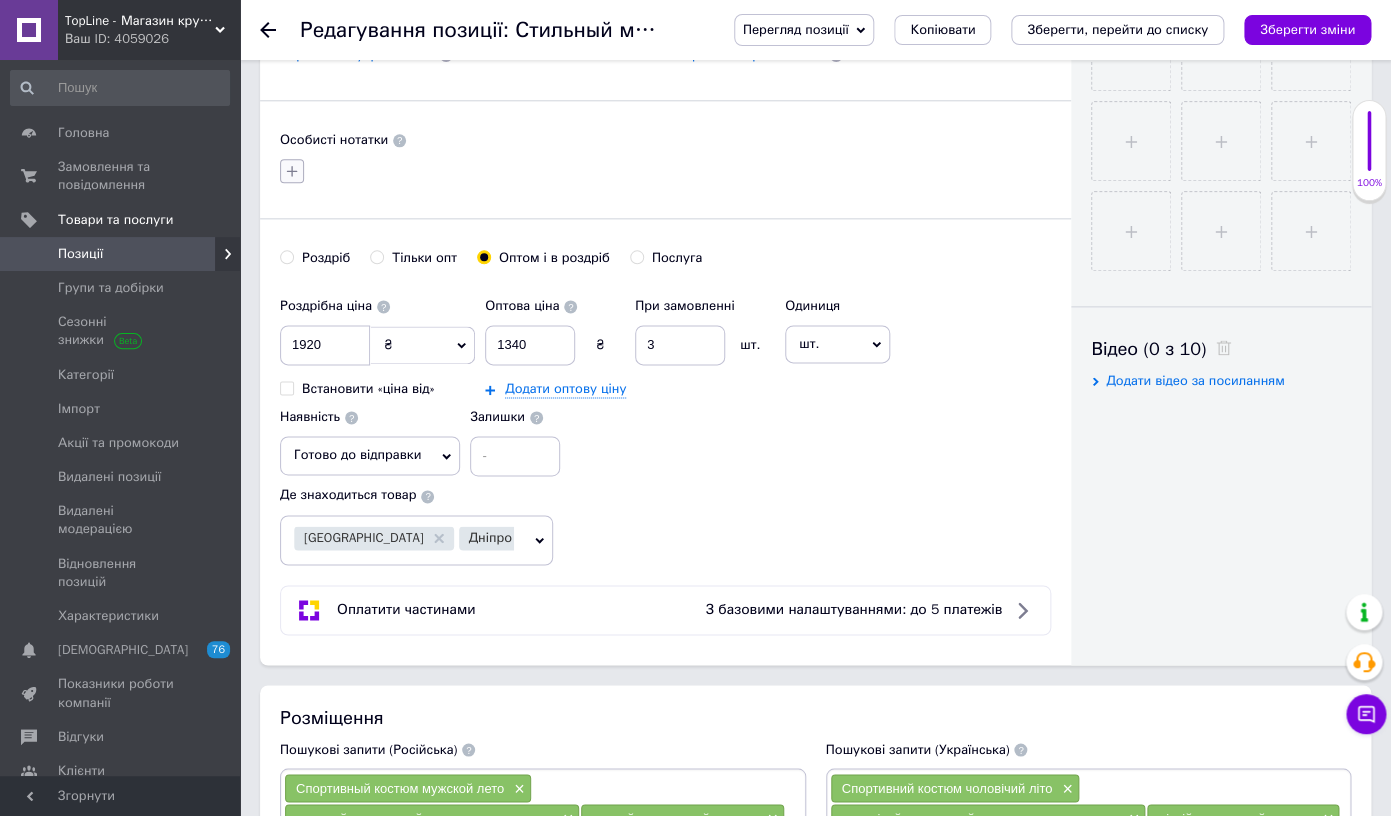 click 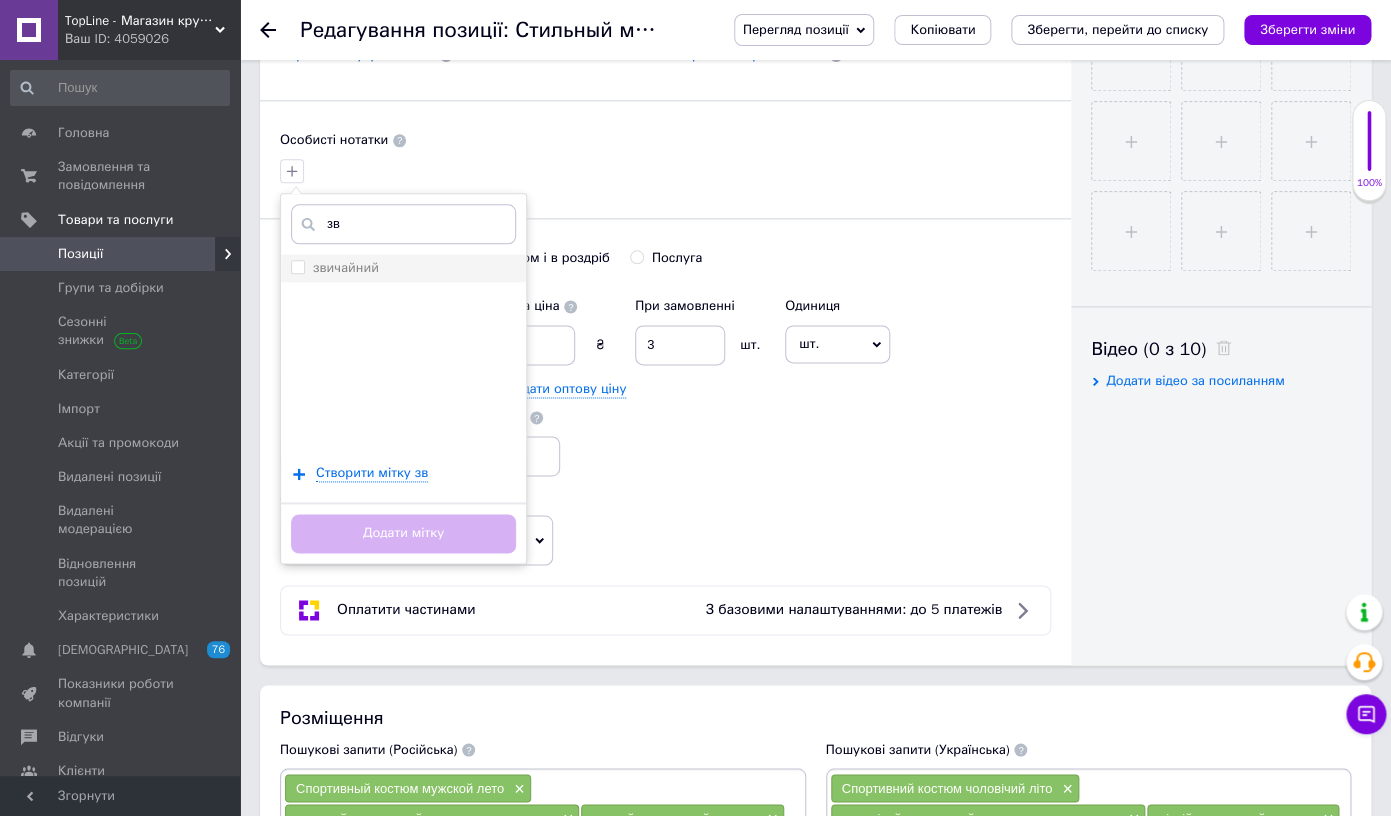 type on "зв" 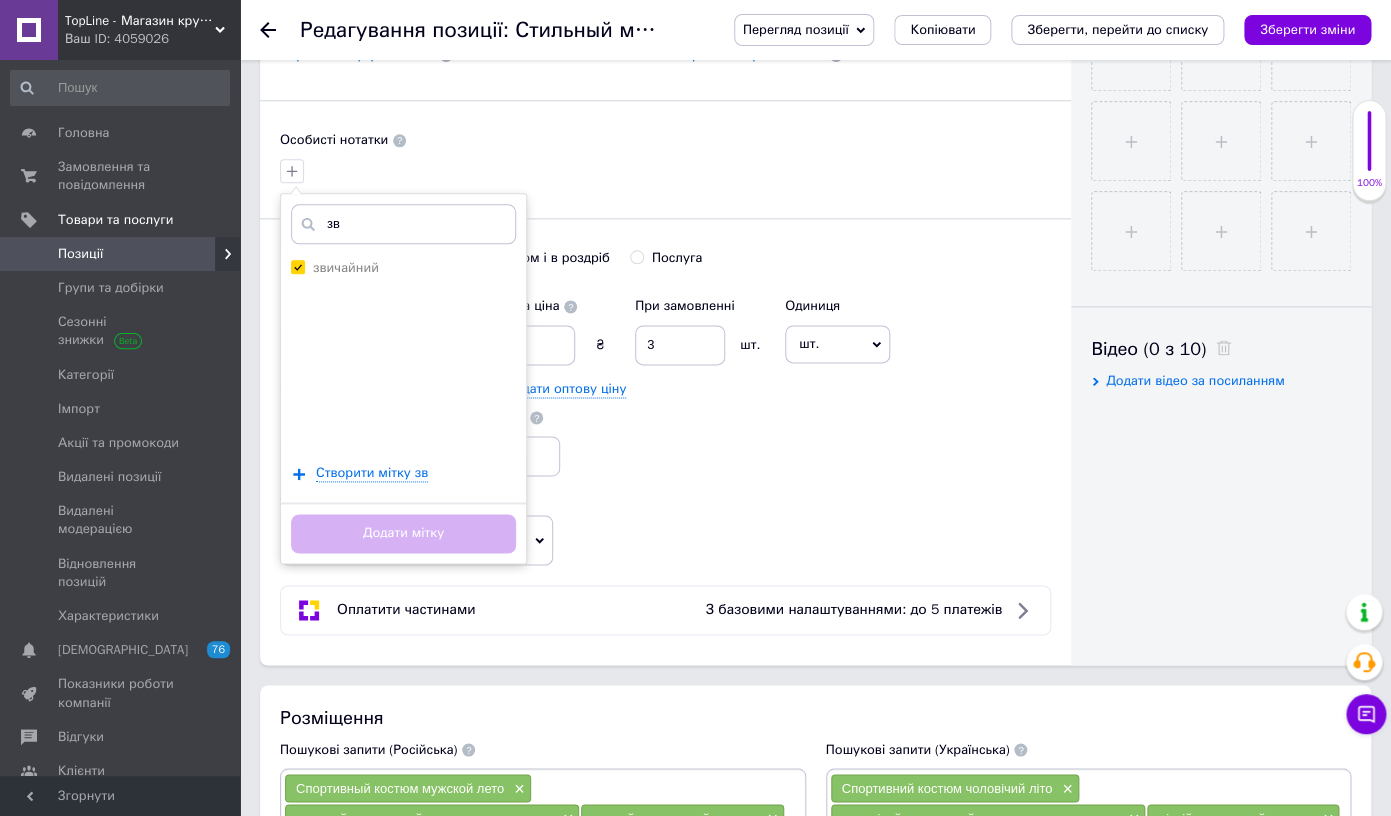 checkbox on "true" 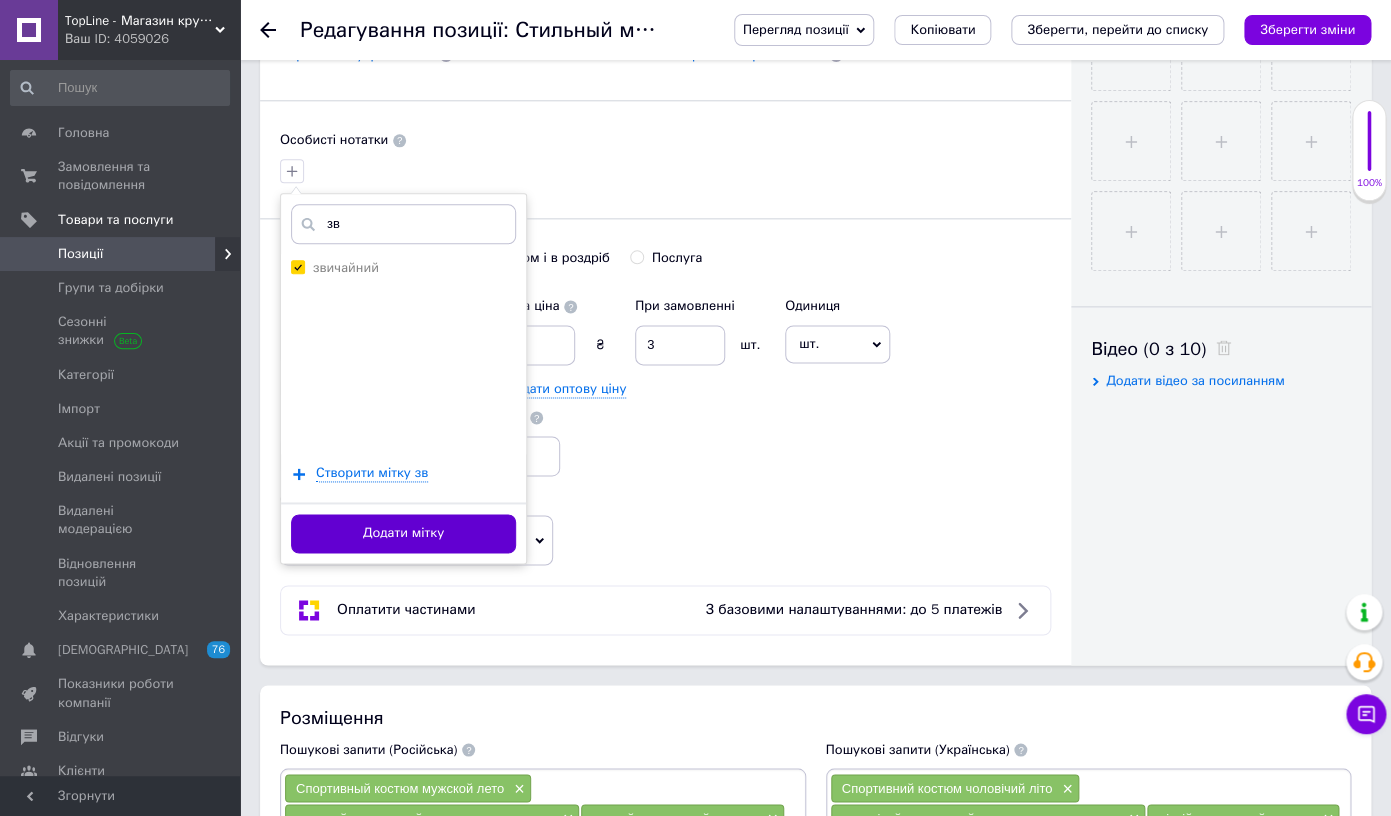 click on "Додати мітку" at bounding box center (403, 533) 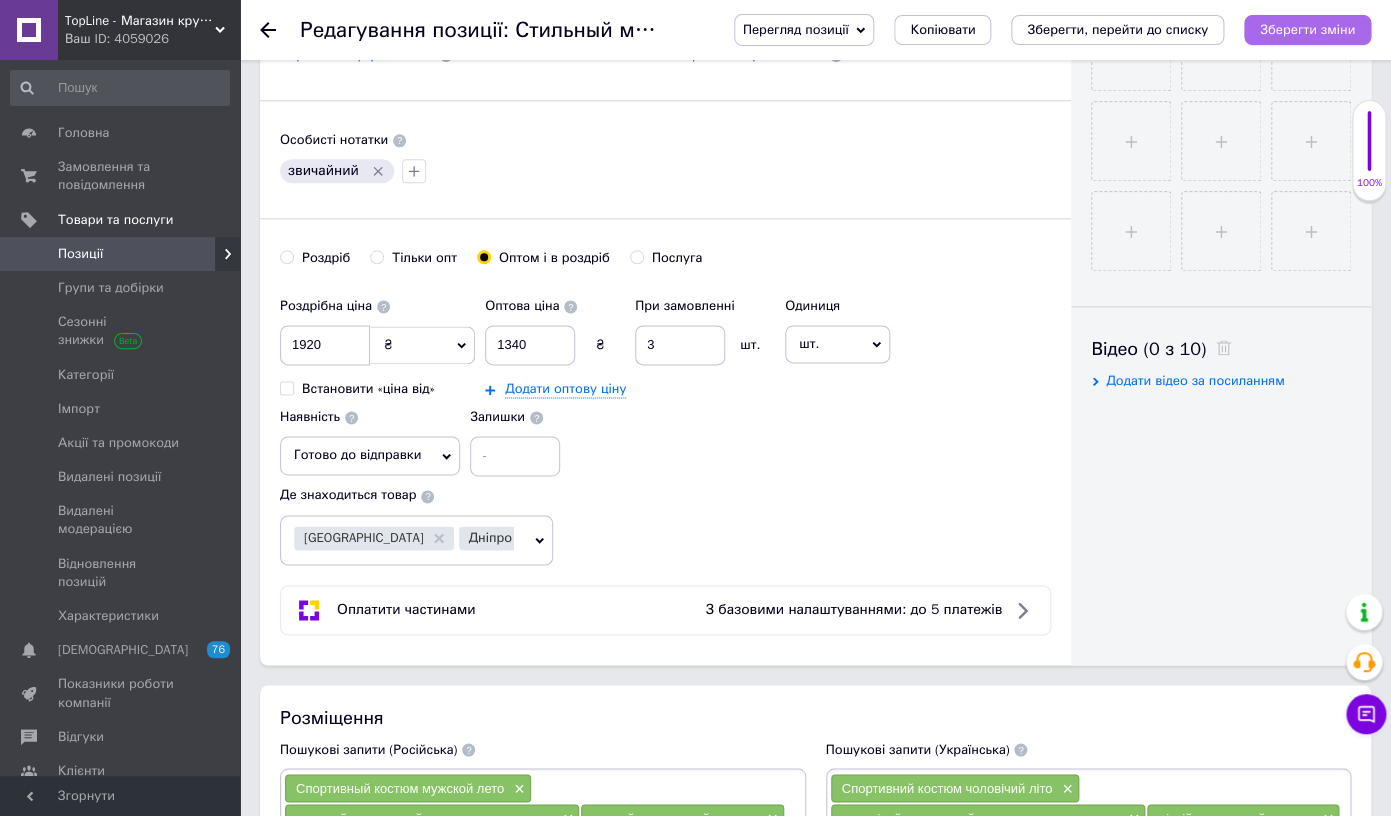 click on "Зберегти зміни" at bounding box center [1307, 29] 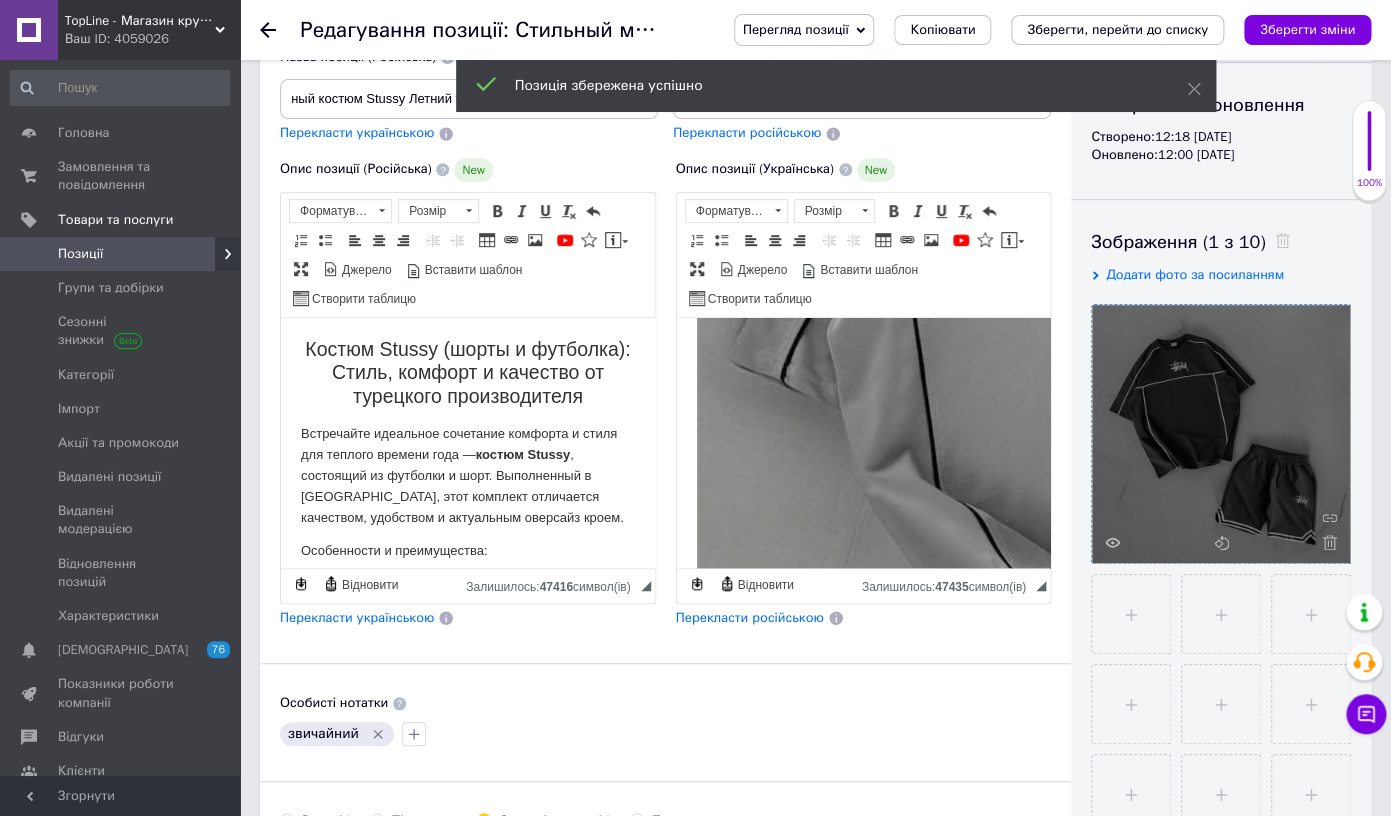 scroll, scrollTop: 1427, scrollLeft: 0, axis: vertical 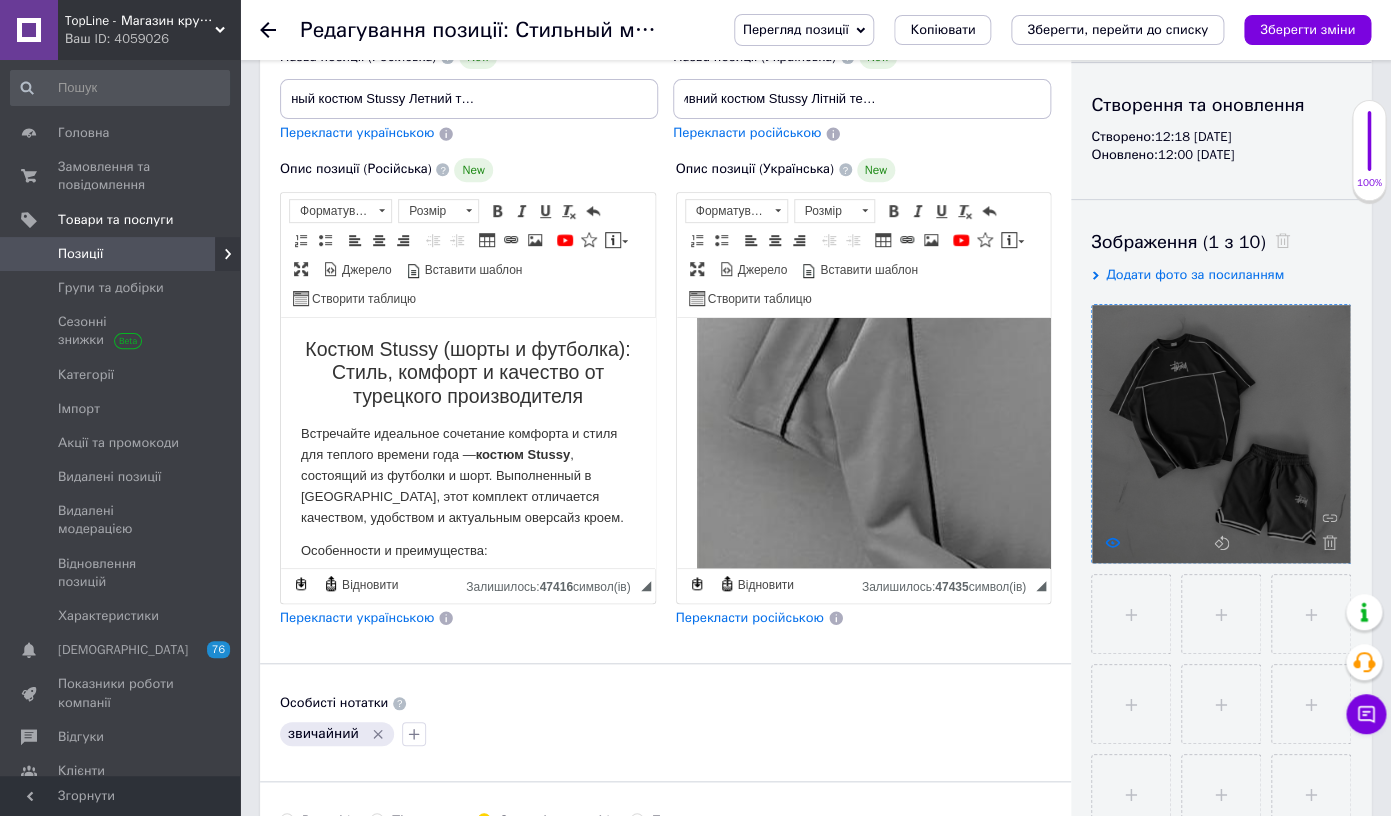 click 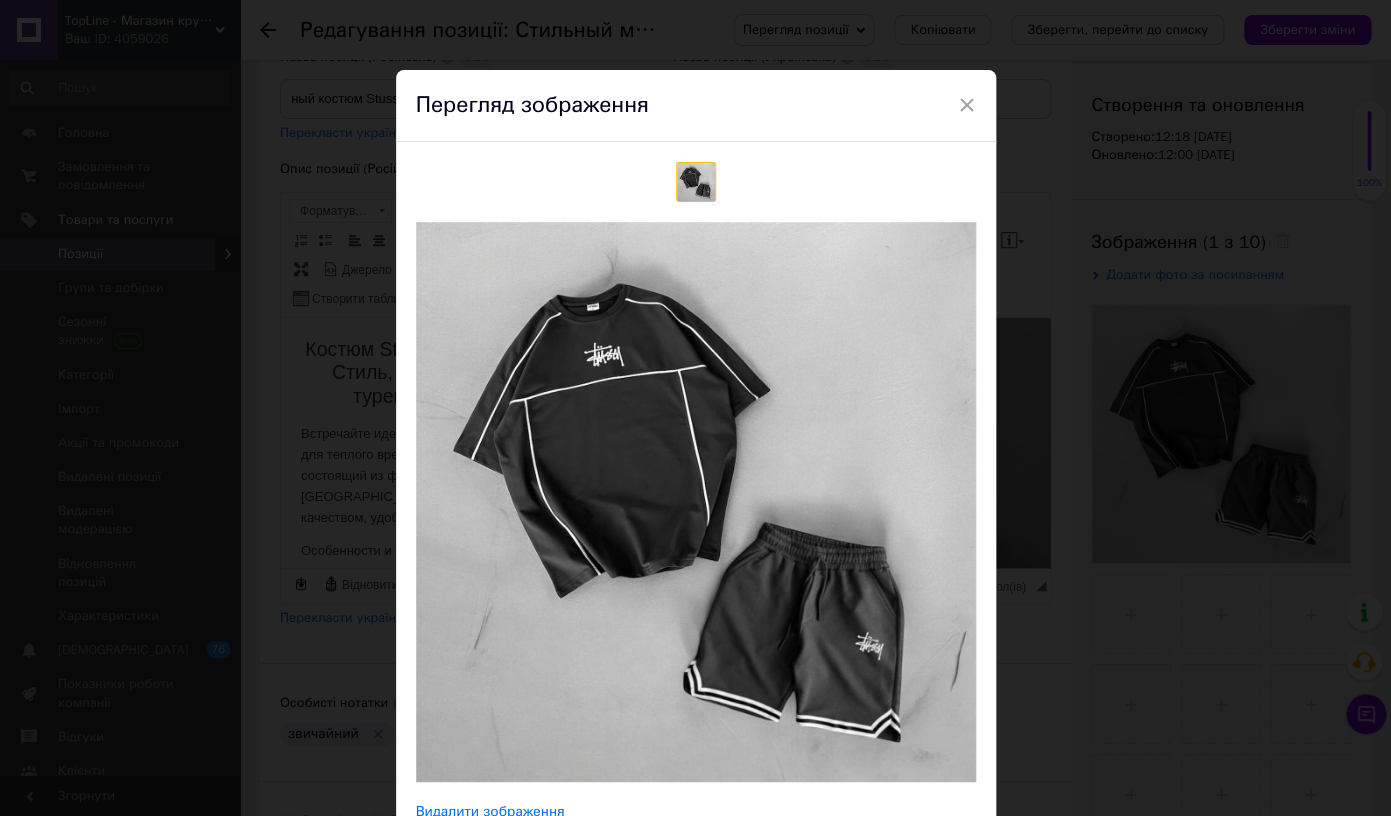 click on "× Перегляд зображення Видалити зображення Видалити всі зображення" at bounding box center [695, 408] 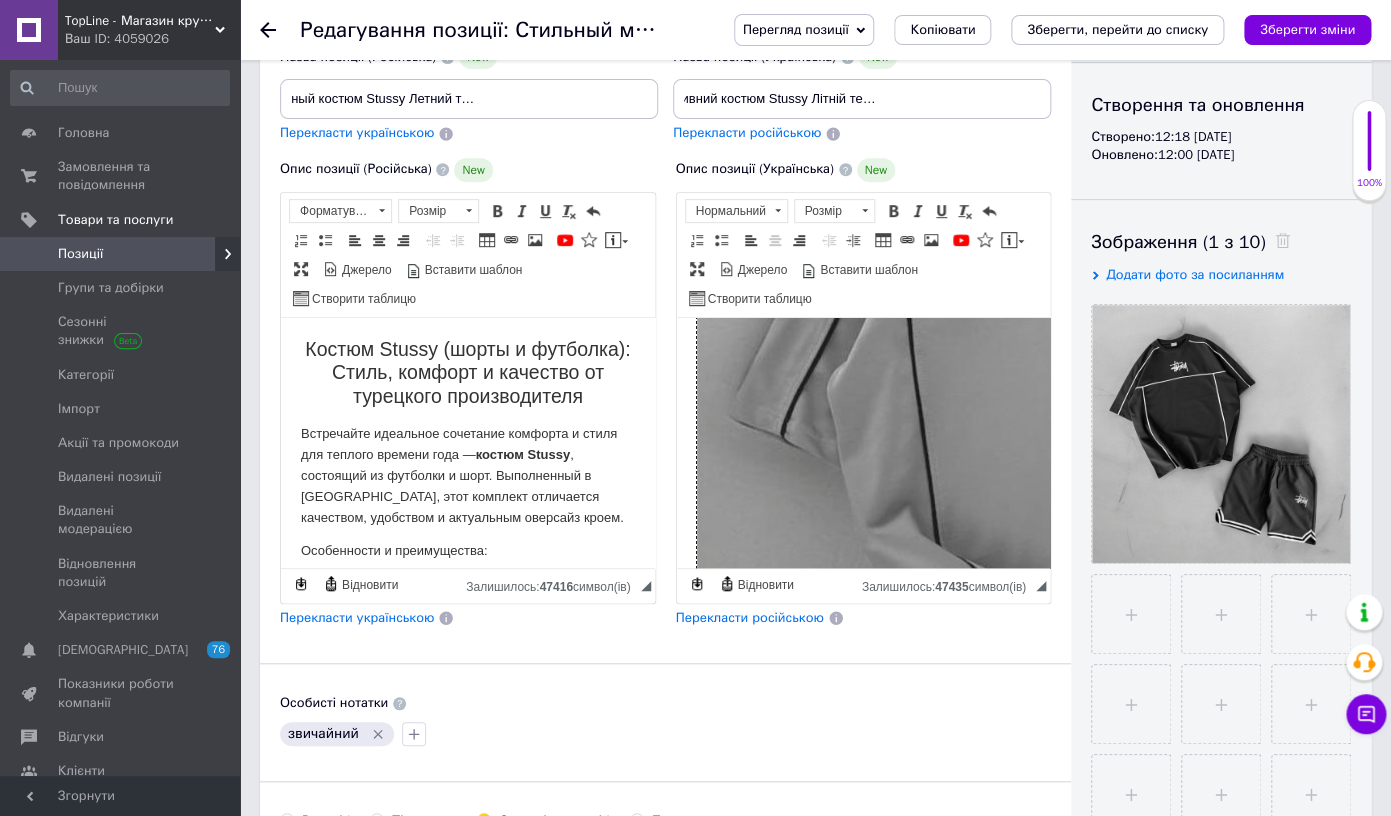 click at bounding box center (1336, 332) 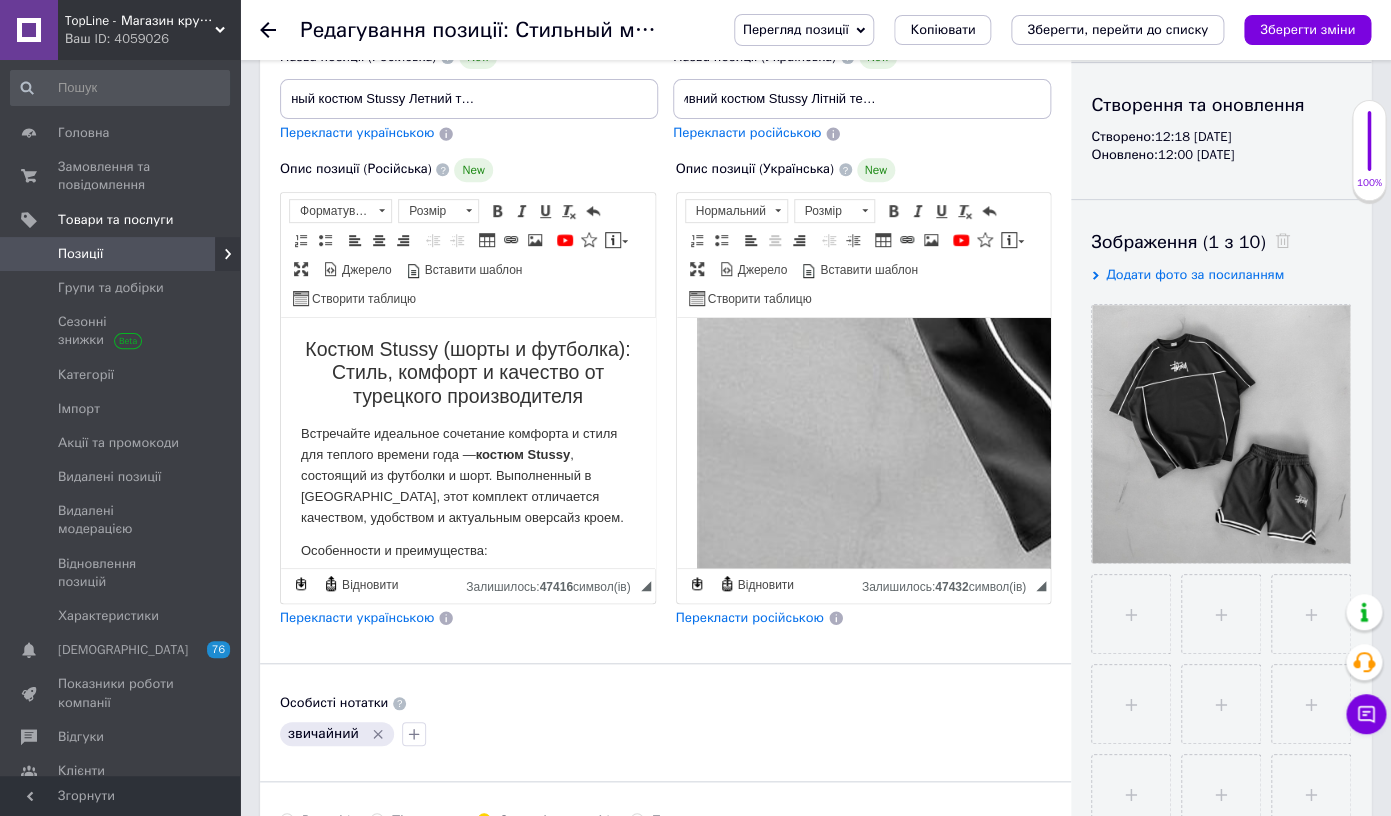 scroll, scrollTop: 1834, scrollLeft: 0, axis: vertical 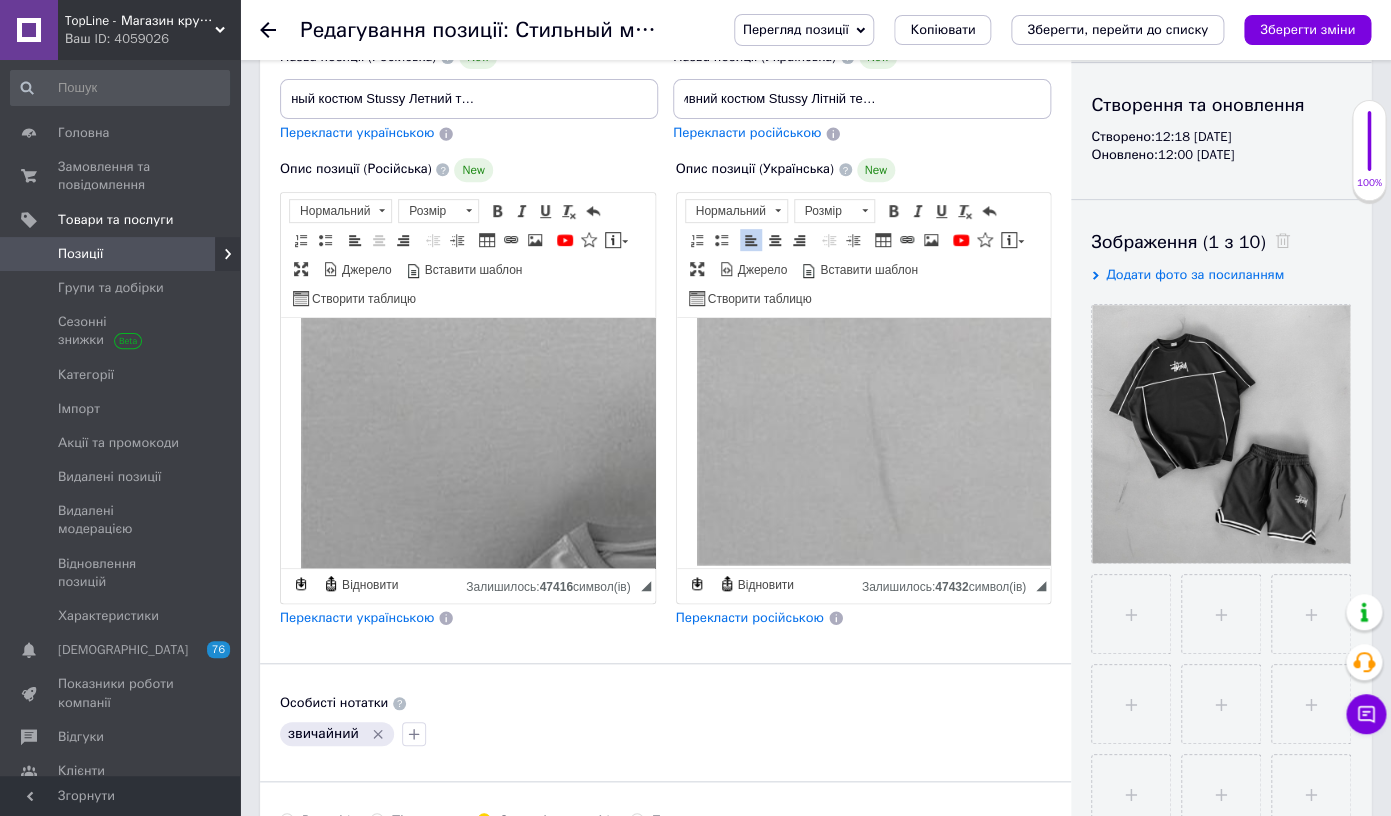 click at bounding box center (941, 804) 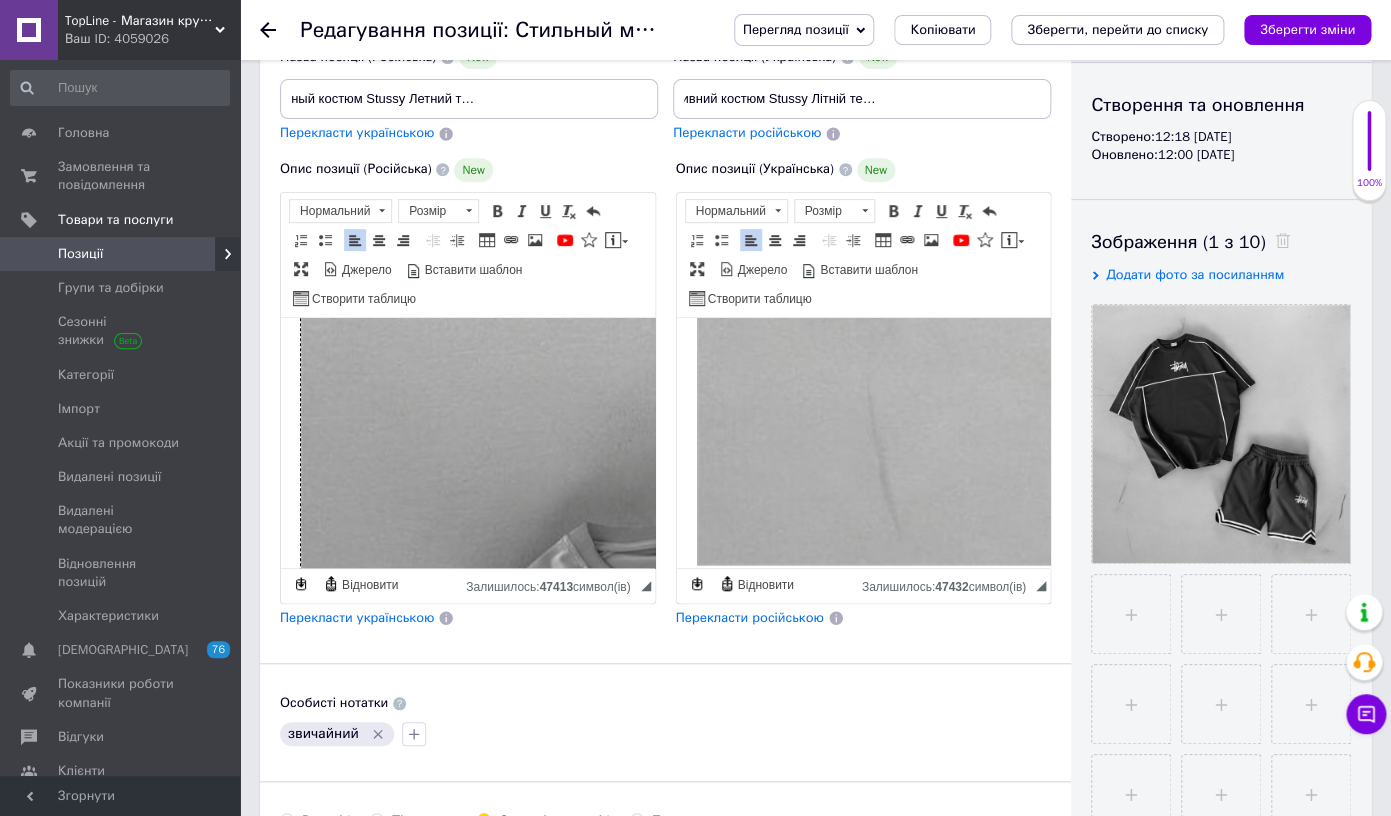 scroll, scrollTop: 1896, scrollLeft: 0, axis: vertical 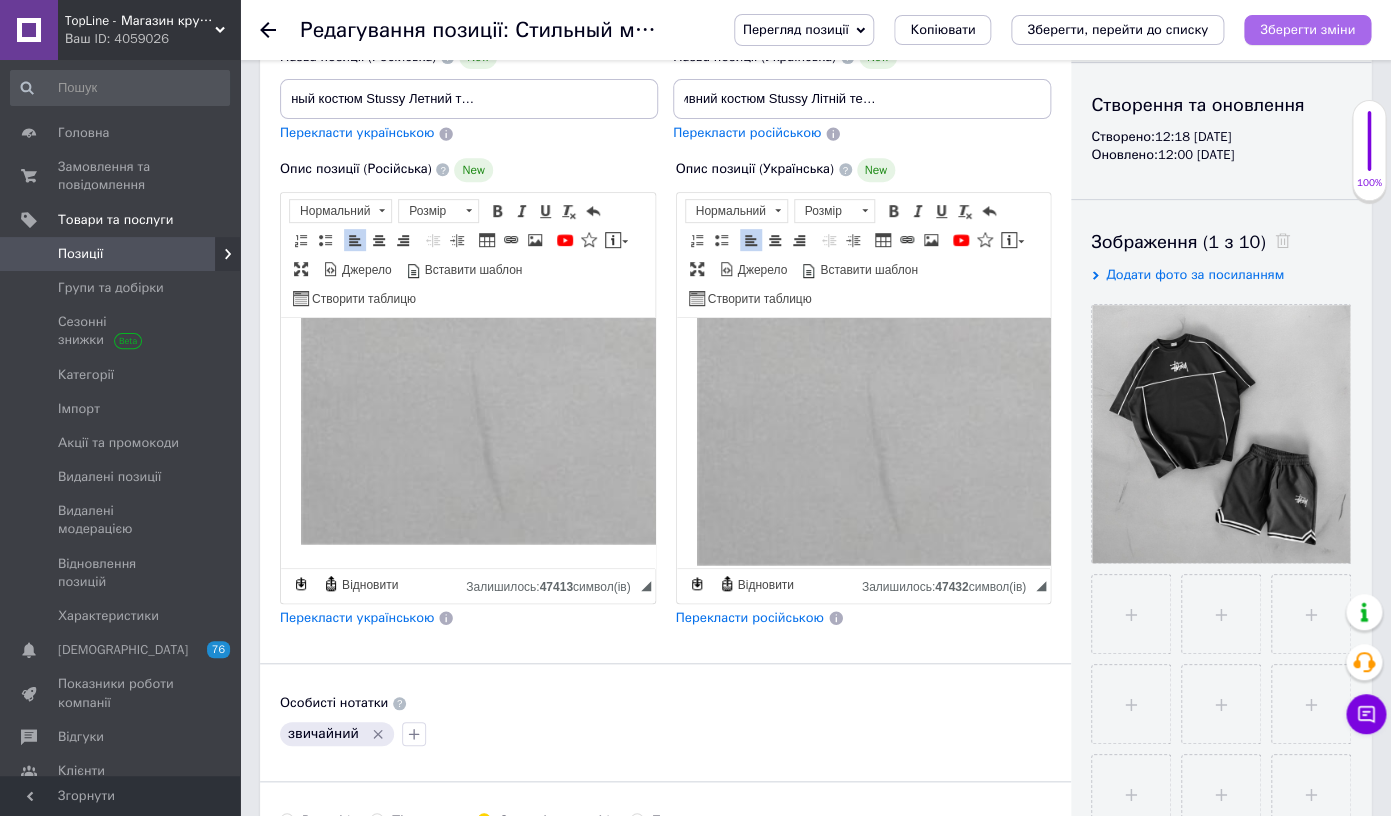 click on "Зберегти зміни" at bounding box center [1307, 29] 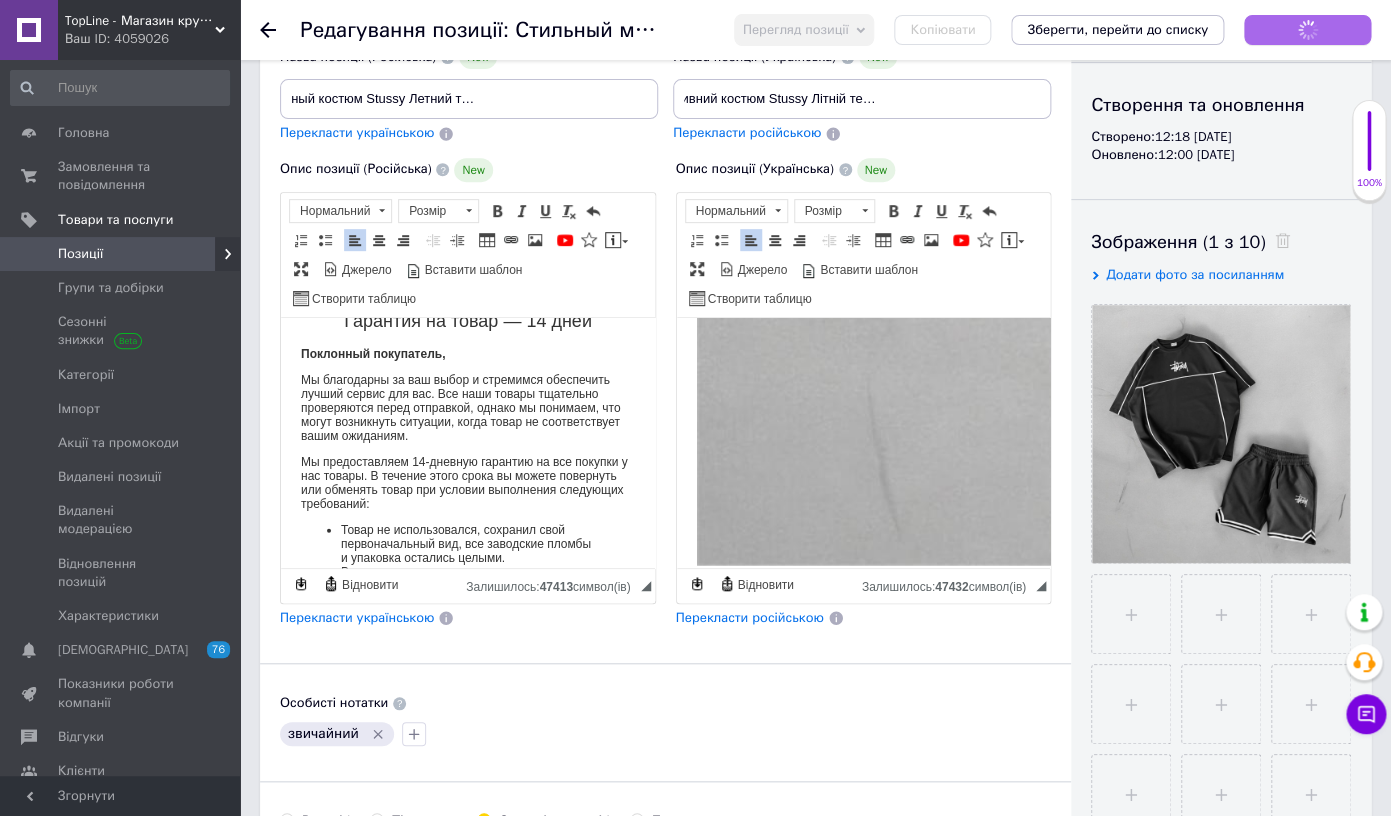 scroll, scrollTop: 0, scrollLeft: 0, axis: both 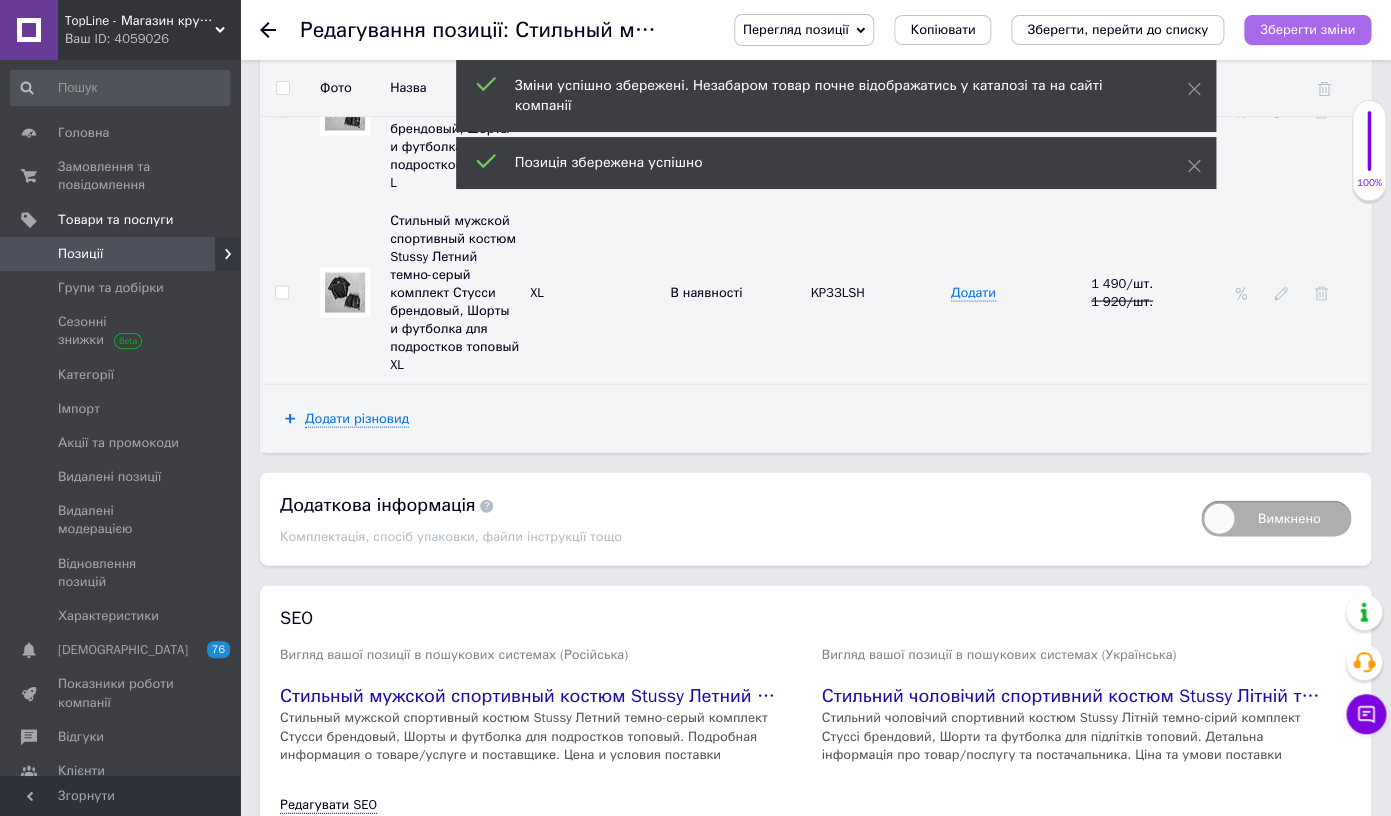 click on "Зберегти зміни" at bounding box center (1307, 29) 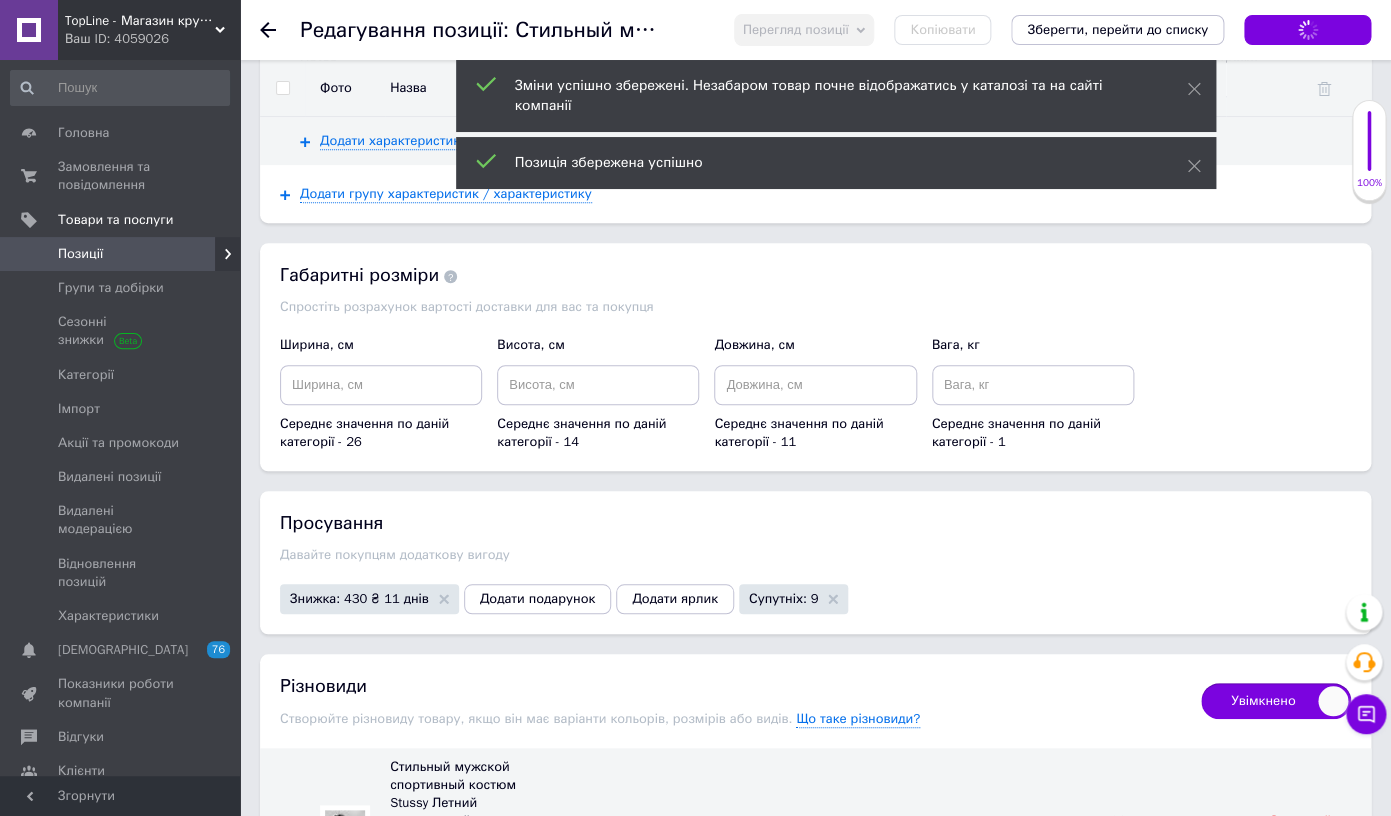 scroll, scrollTop: 2056, scrollLeft: 0, axis: vertical 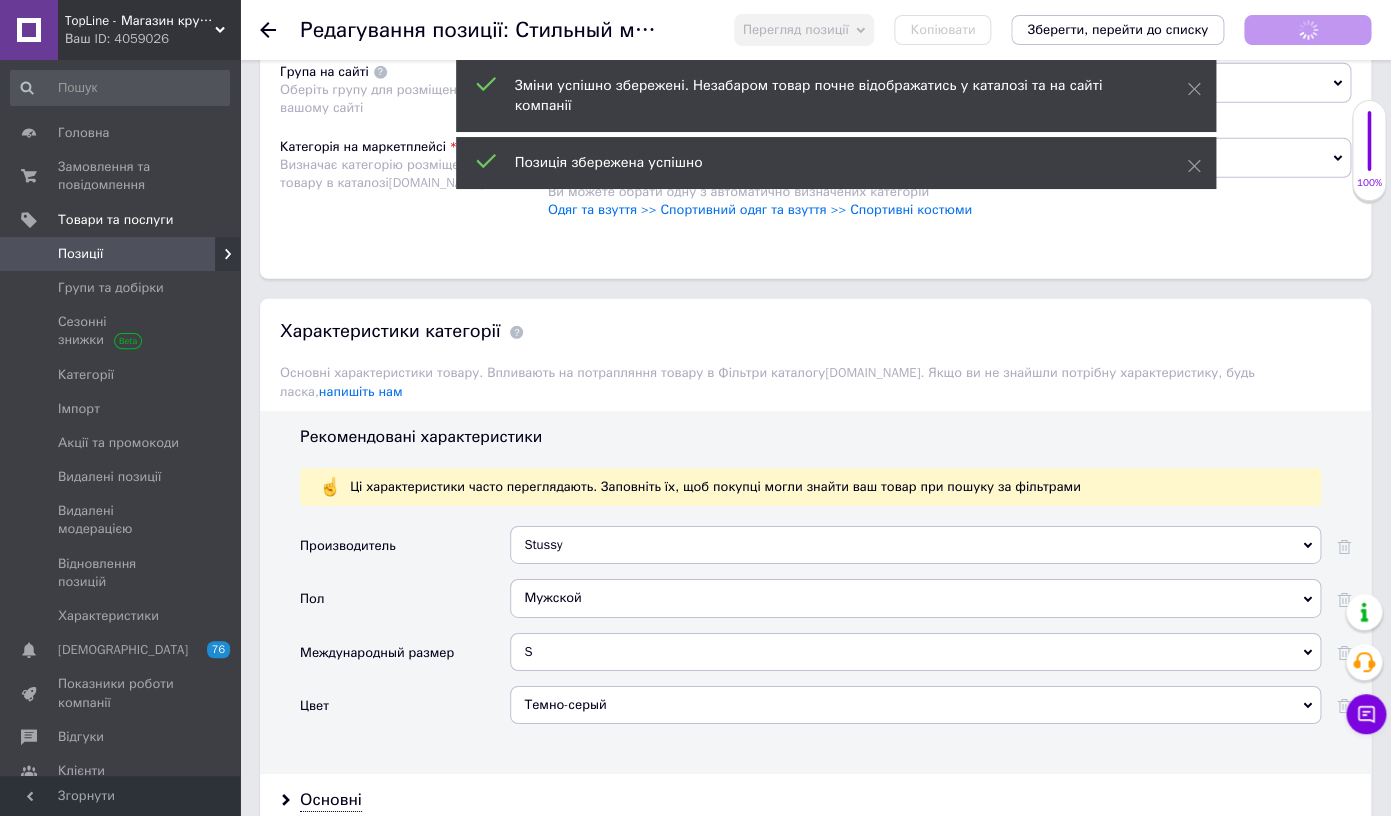 click at bounding box center (212, 254) 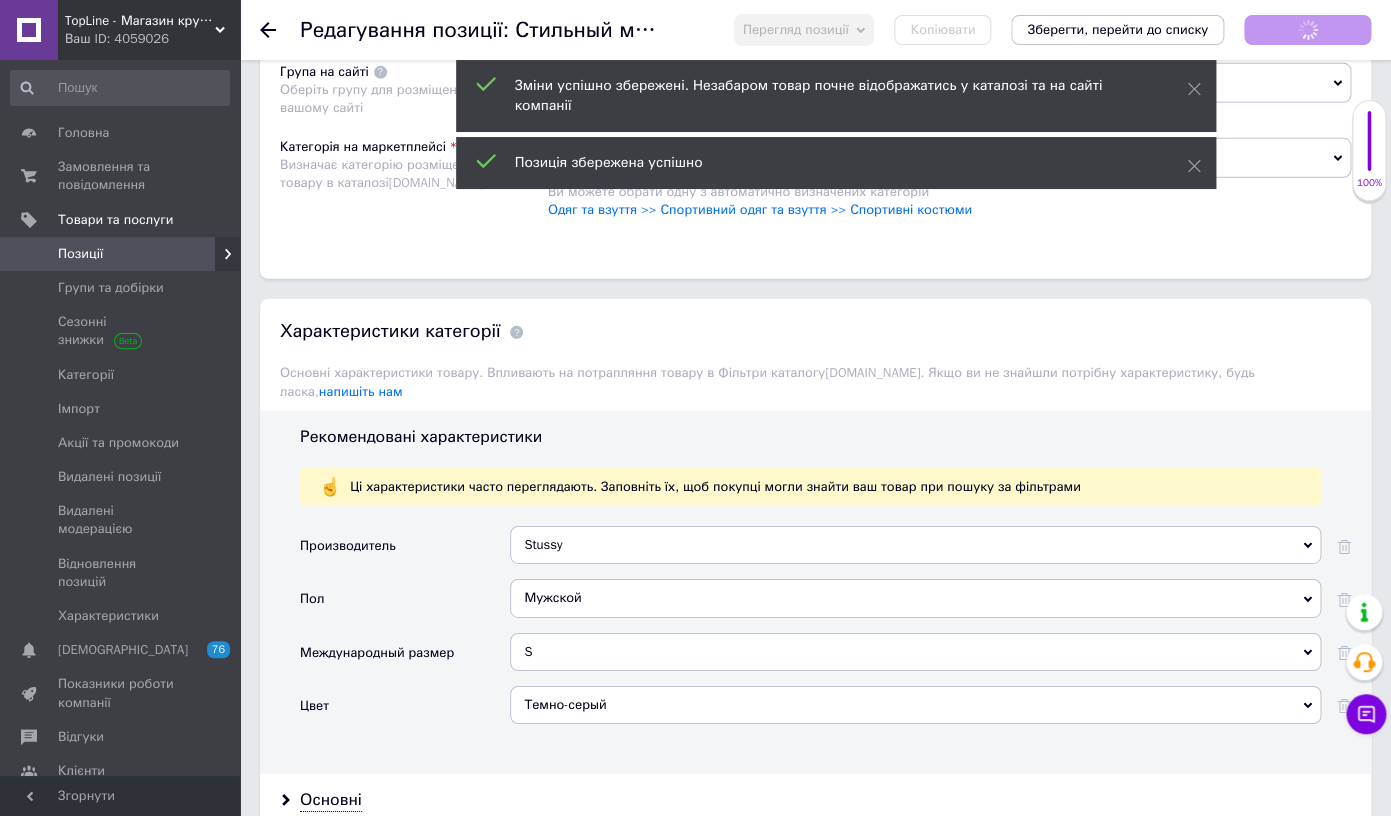 scroll, scrollTop: 0, scrollLeft: 0, axis: both 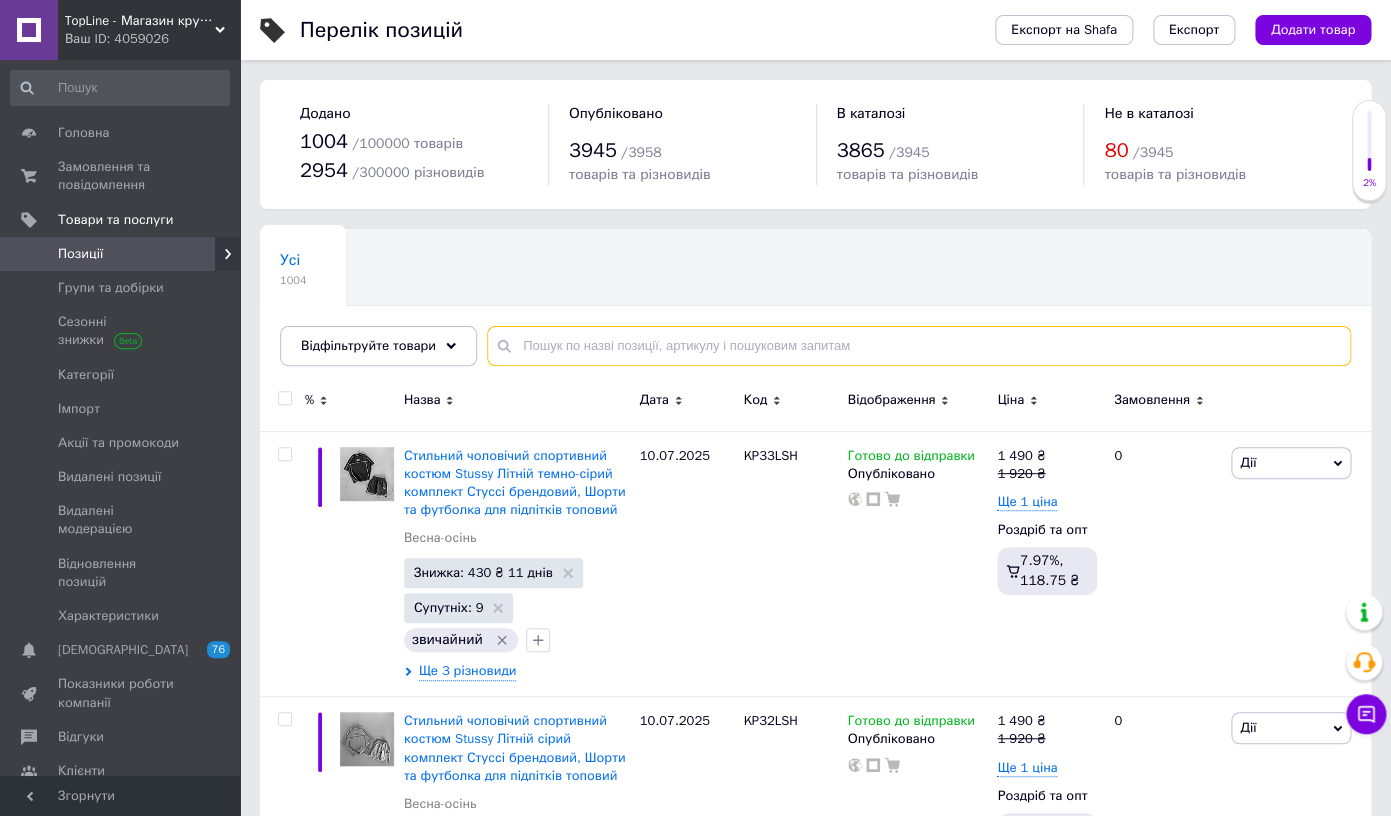 paste on "Sh61" 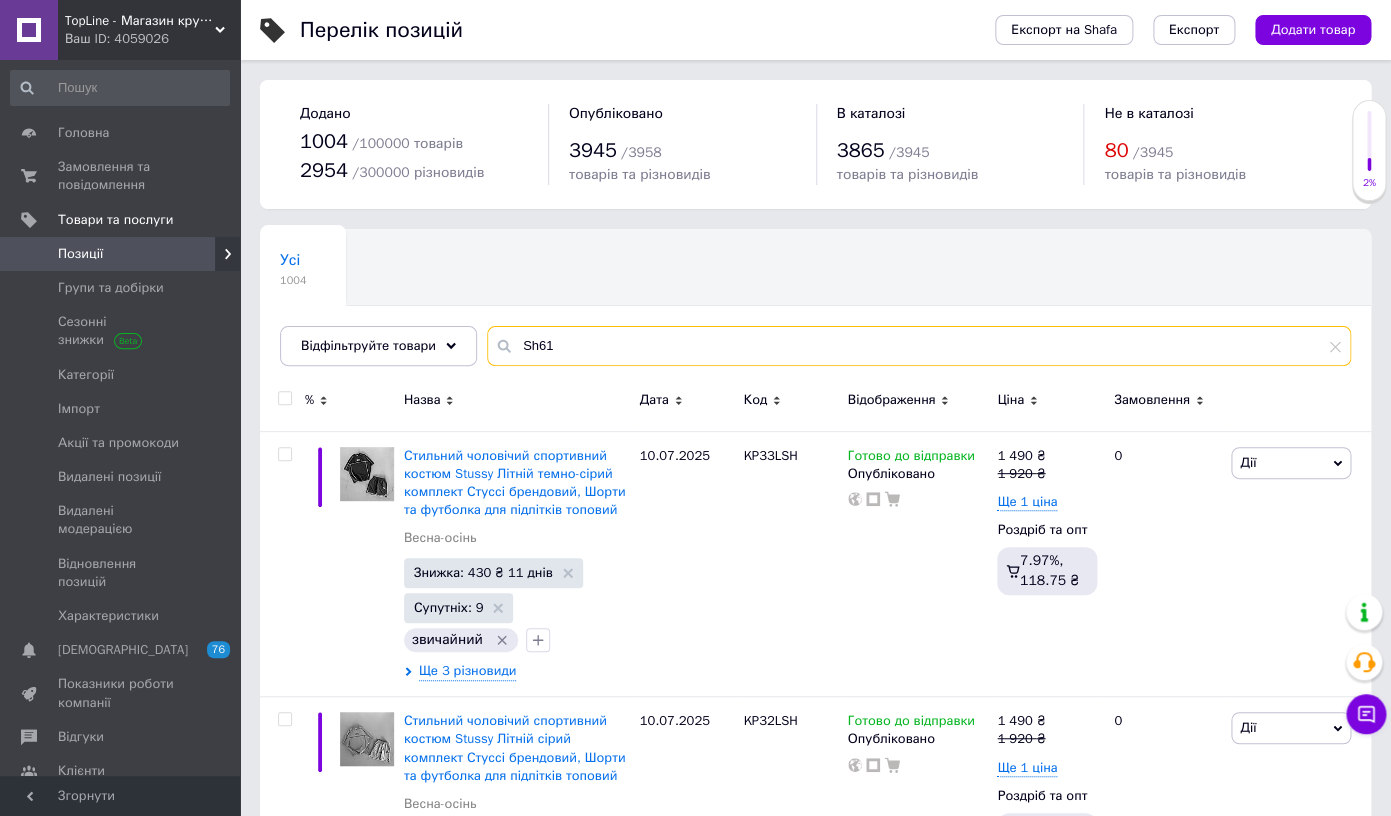 type on "Sh61" 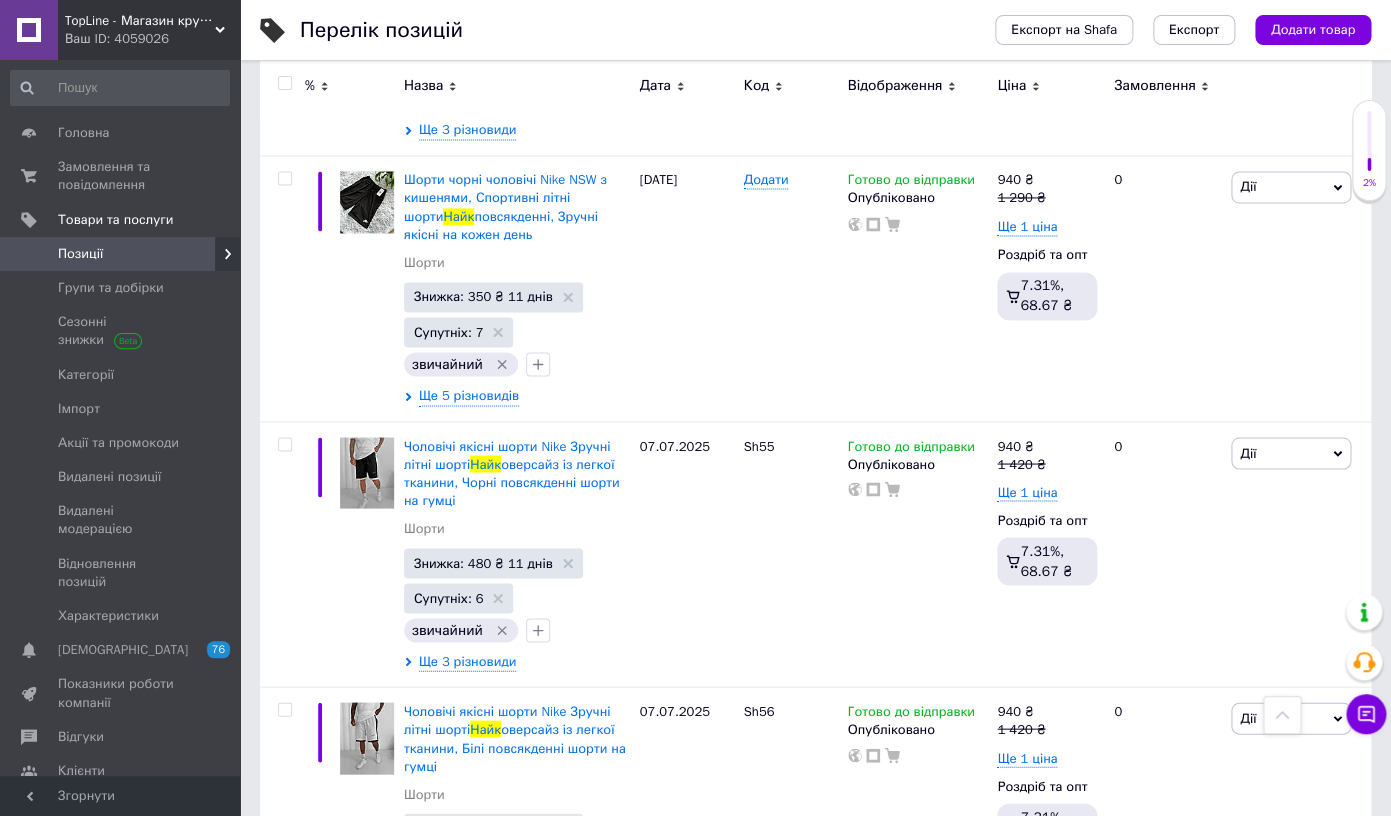 scroll, scrollTop: 1132, scrollLeft: 0, axis: vertical 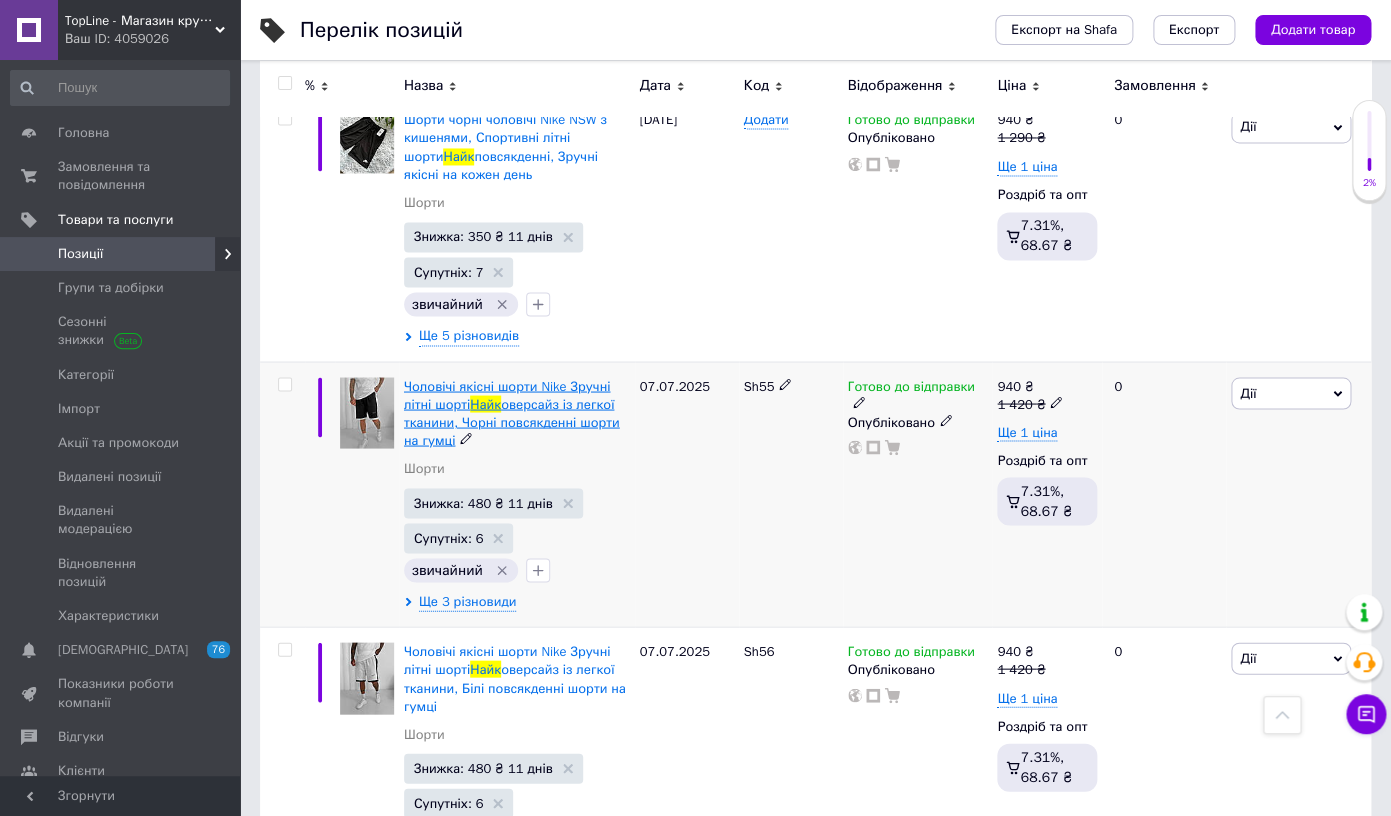 type on "шорты найк" 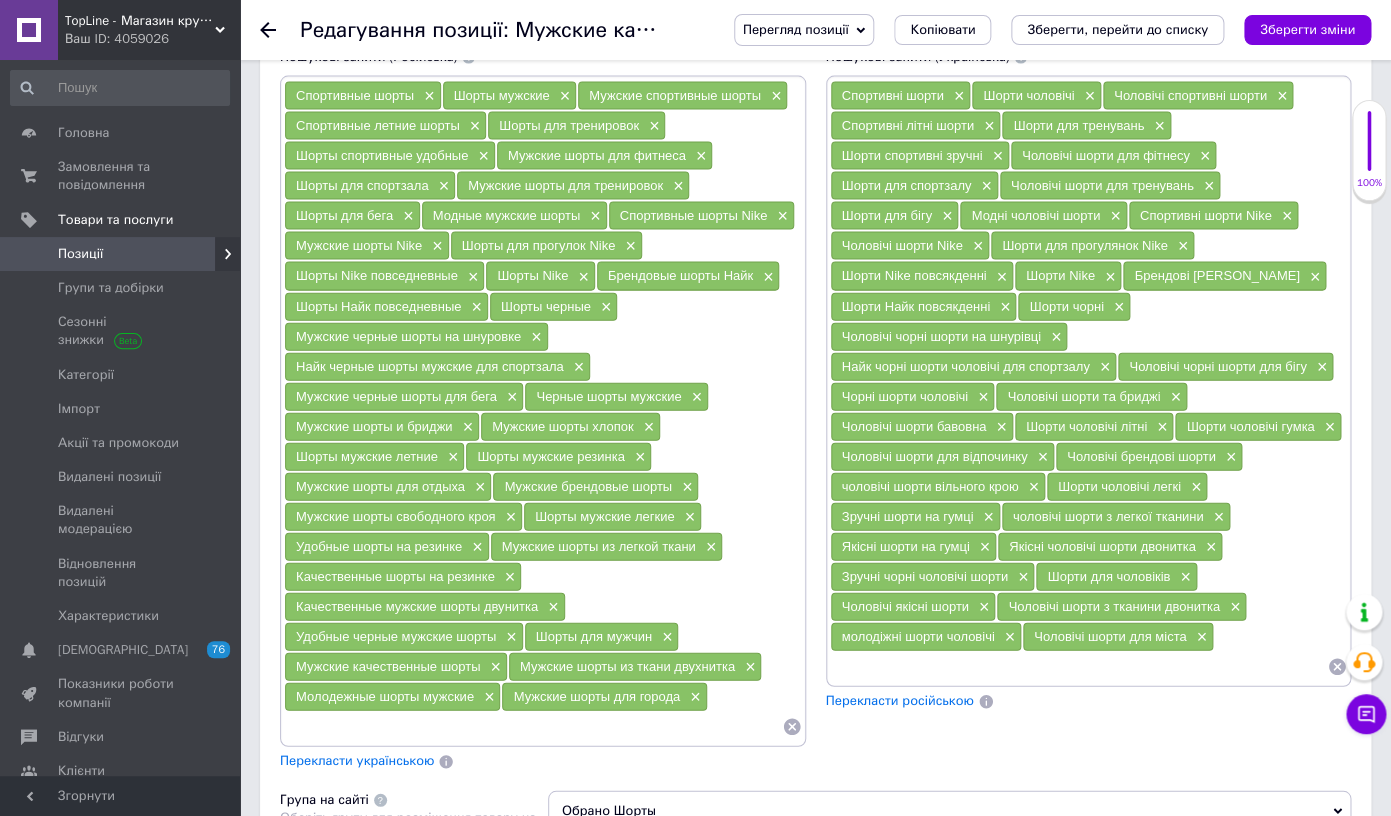 scroll, scrollTop: 1470, scrollLeft: 0, axis: vertical 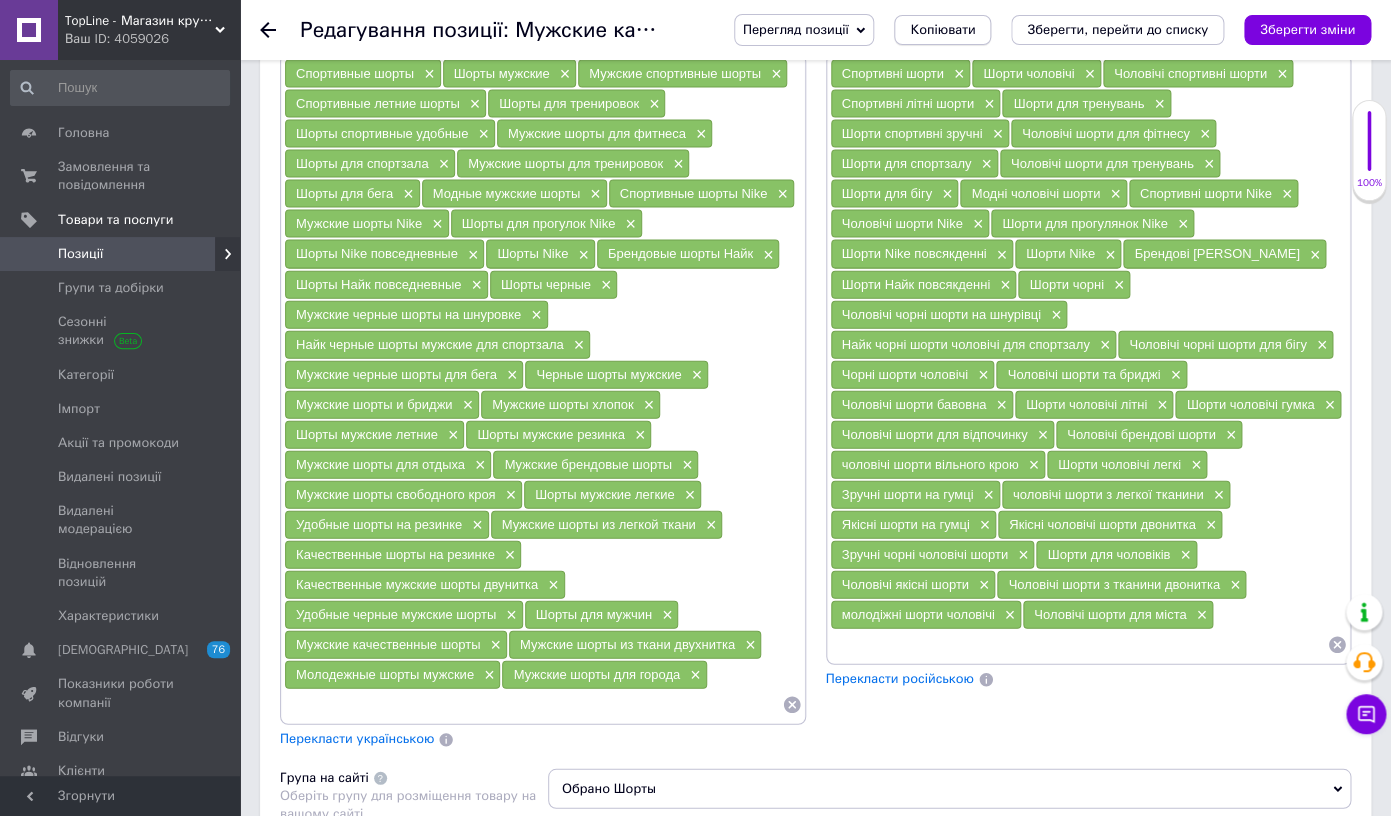 click on "Копіювати" at bounding box center (942, 30) 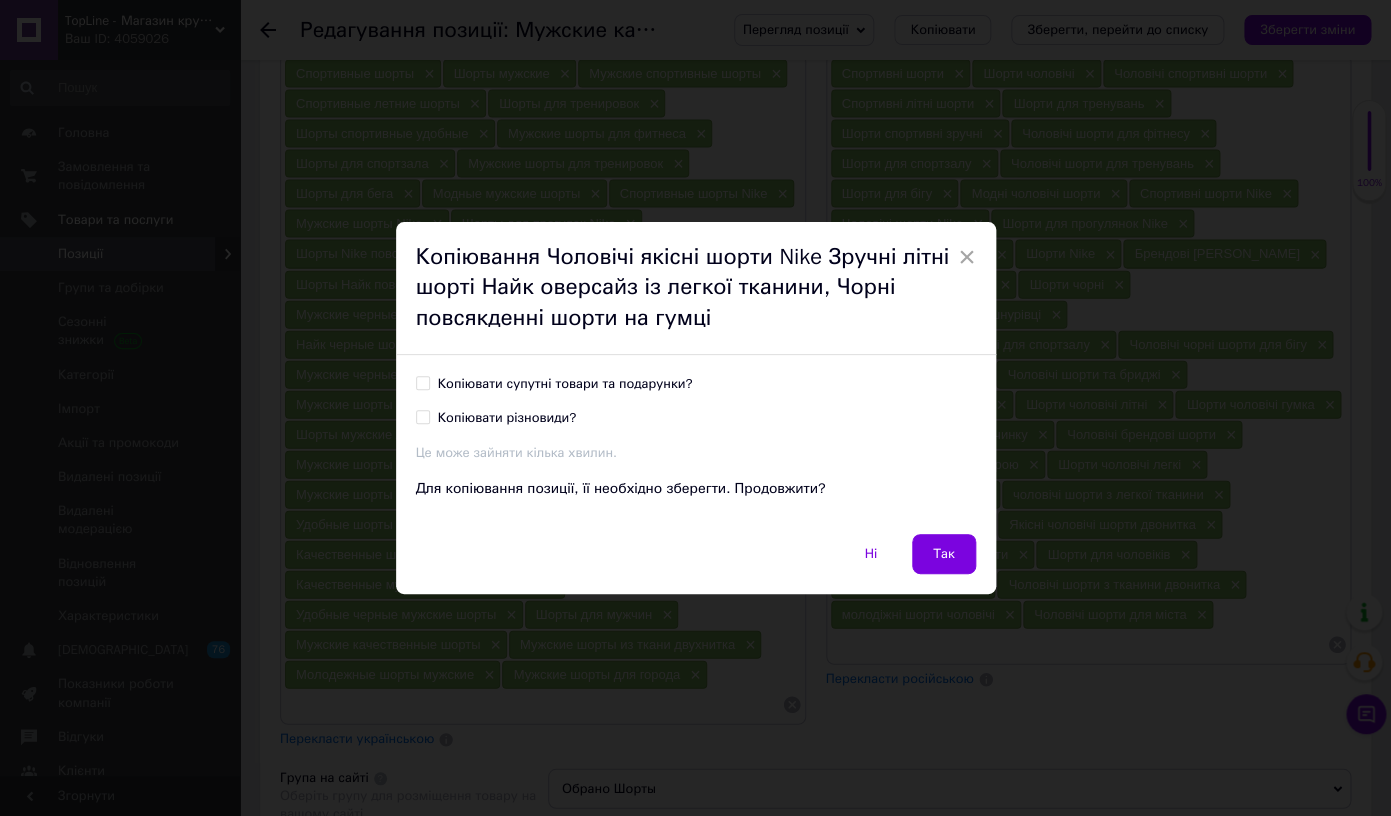 click on "Копіювати супутні товари та подарунки?" at bounding box center [565, 384] 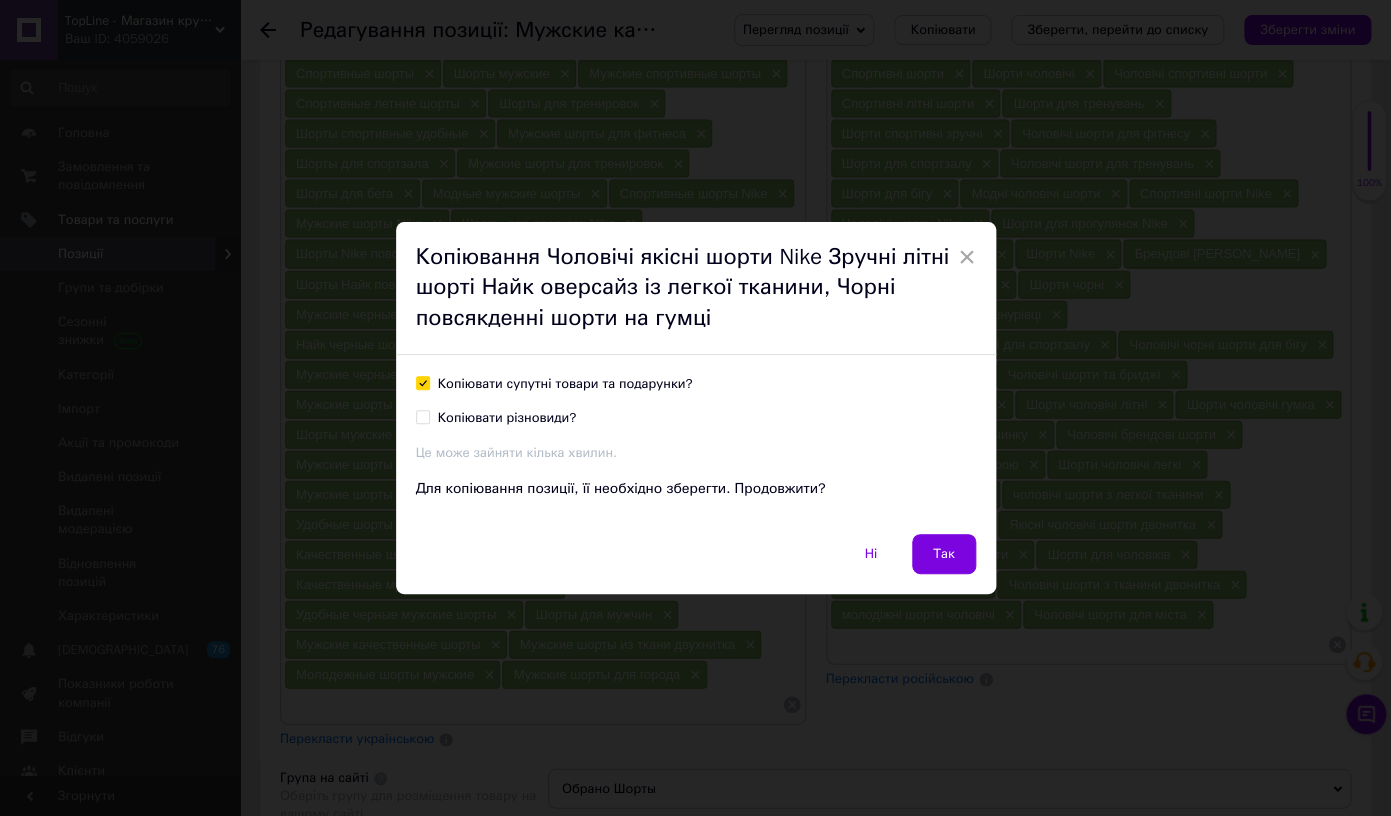 checkbox on "true" 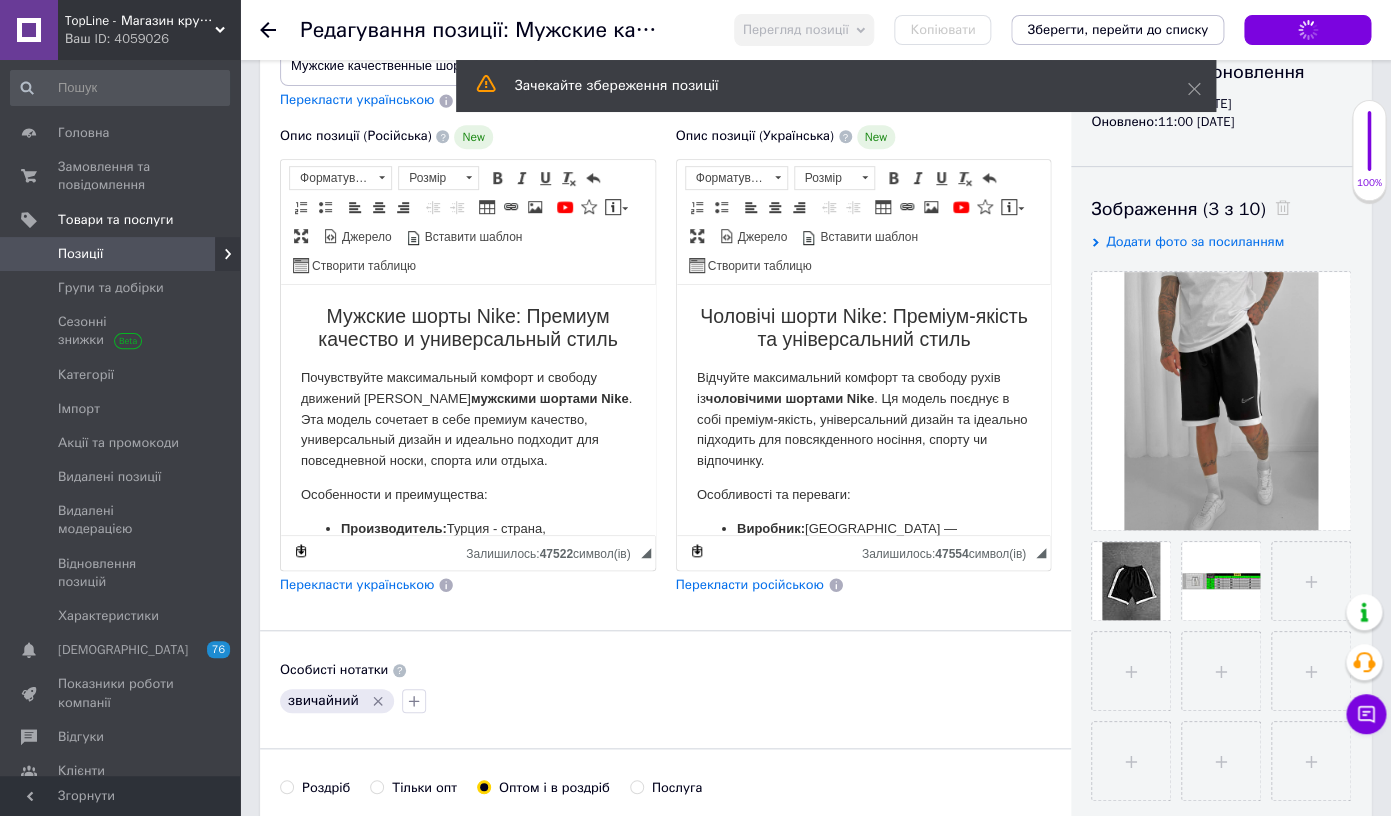 scroll, scrollTop: 0, scrollLeft: 0, axis: both 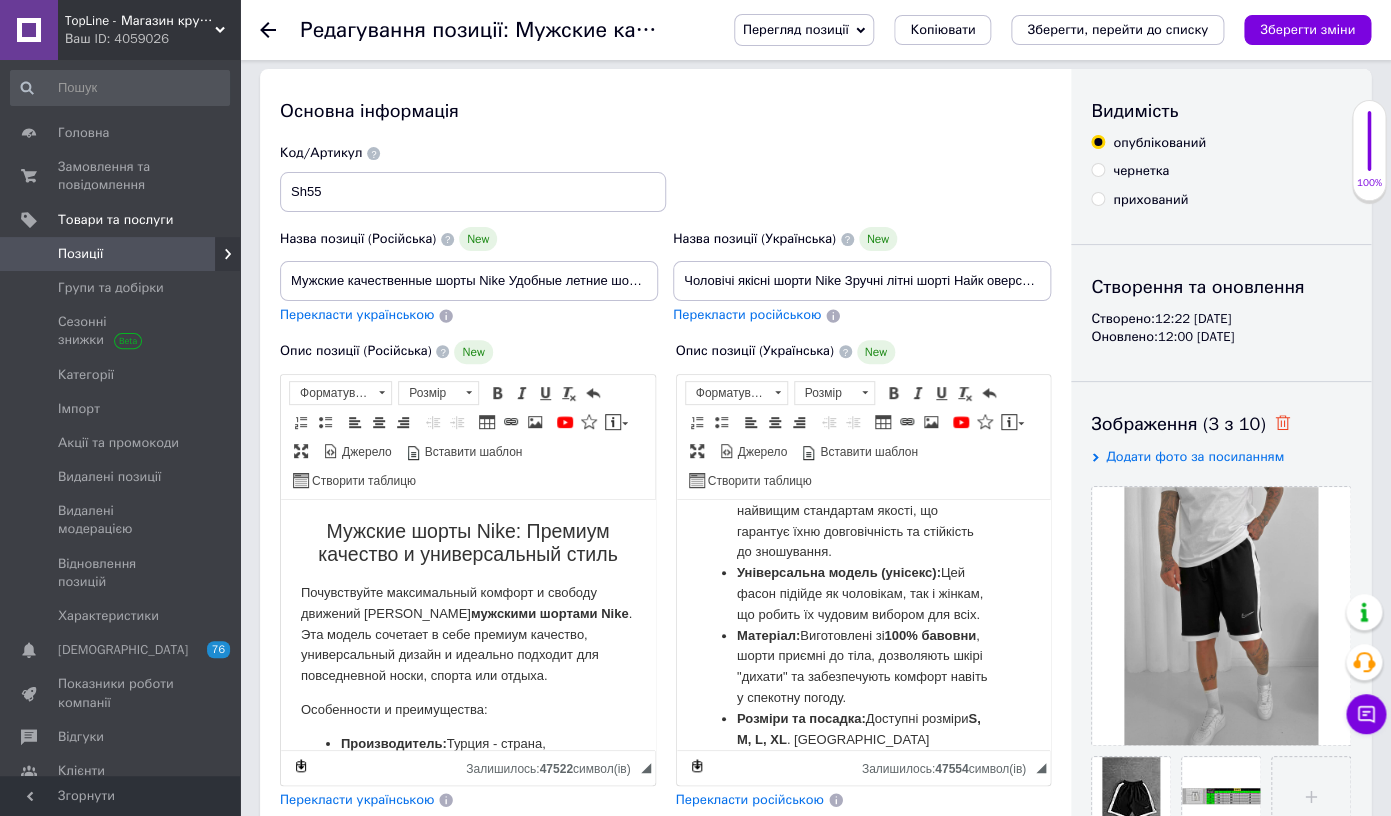 click 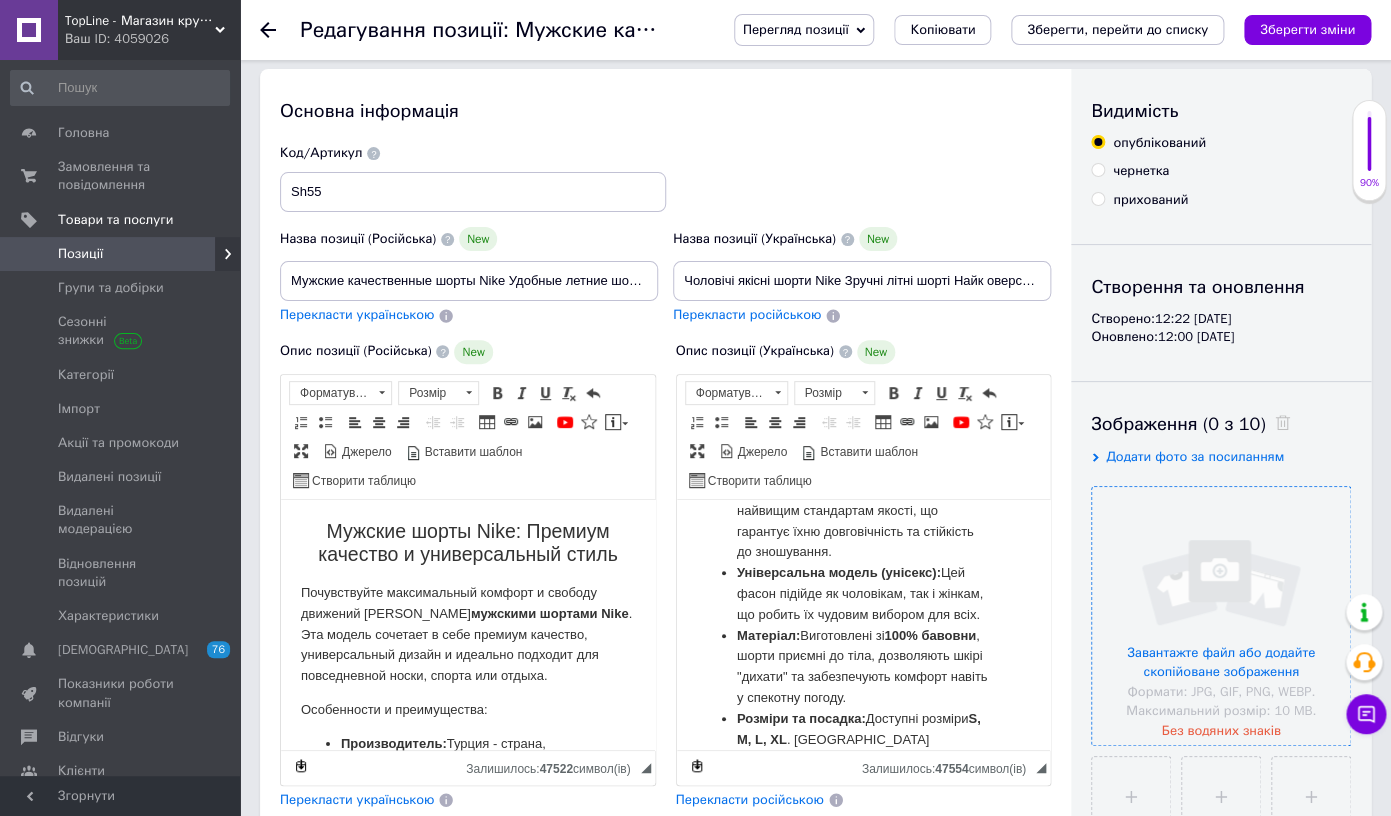 click at bounding box center [1221, 616] 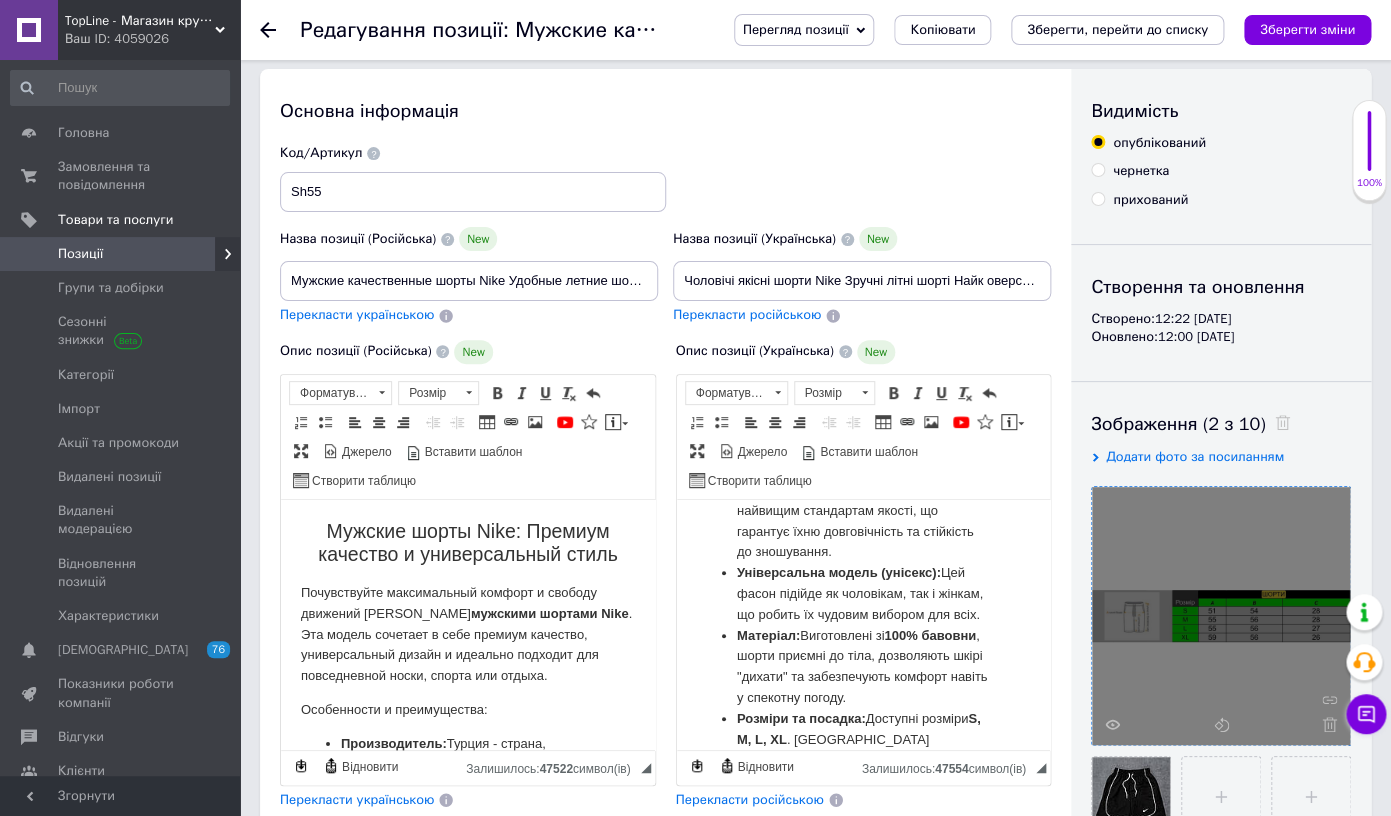 scroll, scrollTop: 0, scrollLeft: 0, axis: both 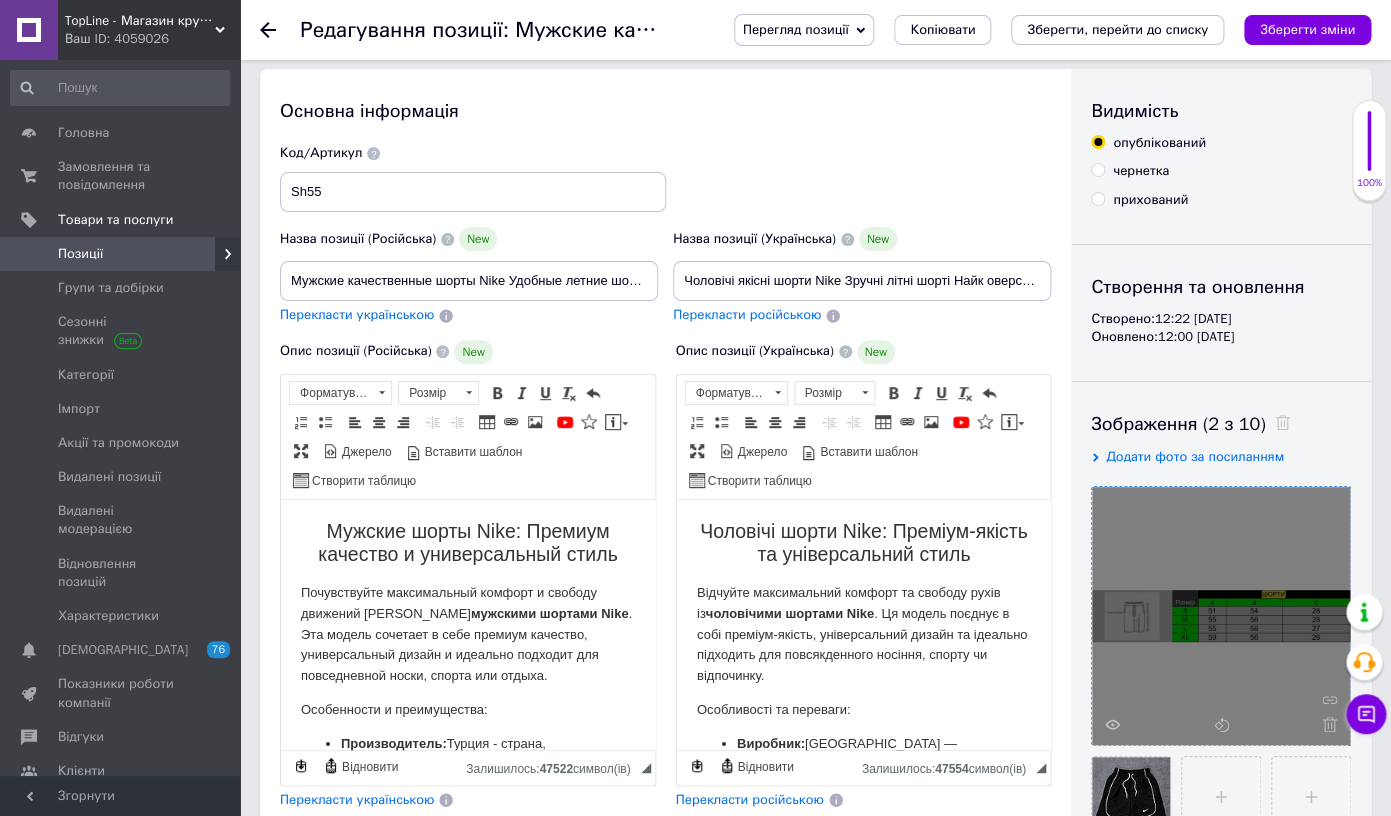 click on "Чоловічі шорти Nike: Преміум-якість та універсальний стиль" at bounding box center [863, 543] 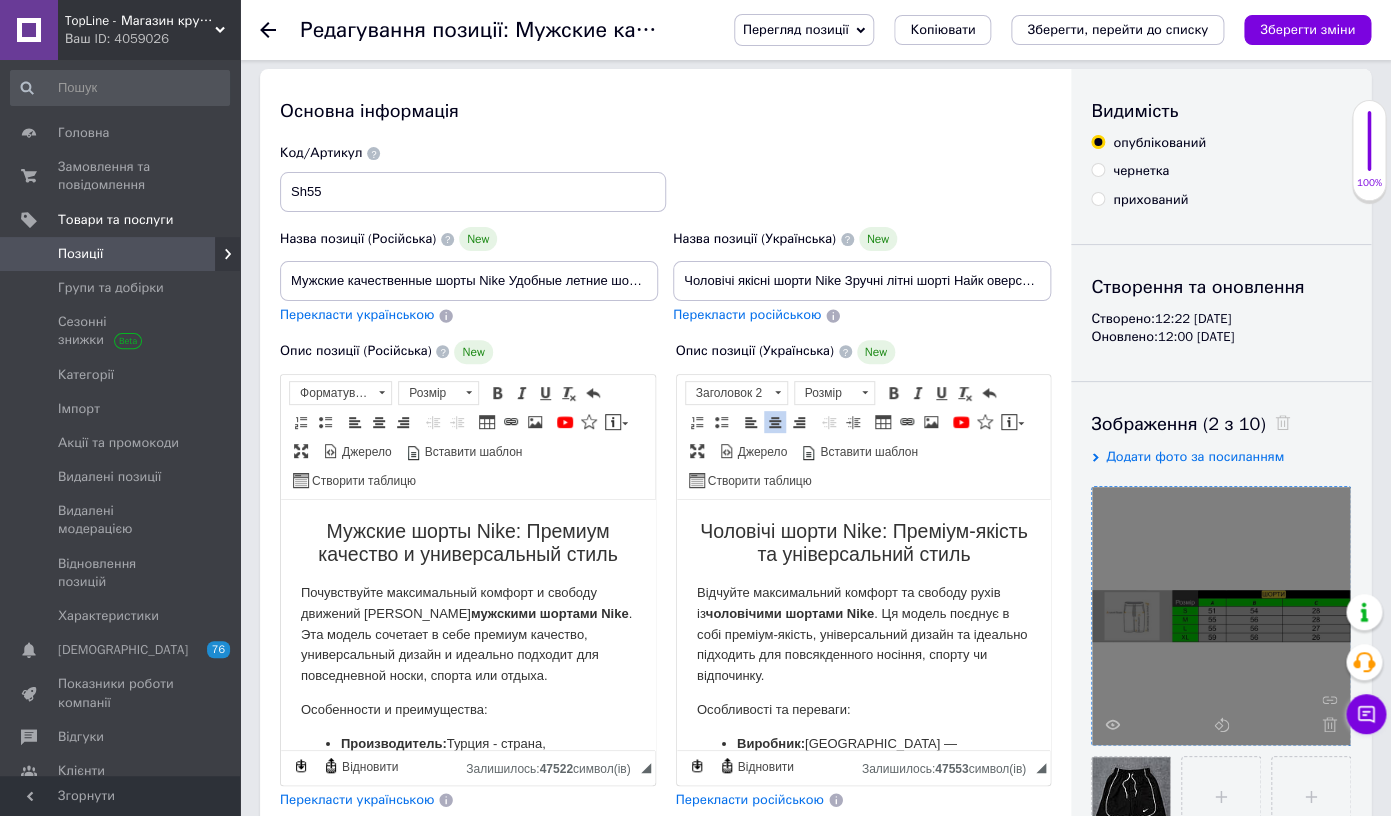 drag, startPoint x: 945, startPoint y: 562, endPoint x: 945, endPoint y: 454, distance: 108 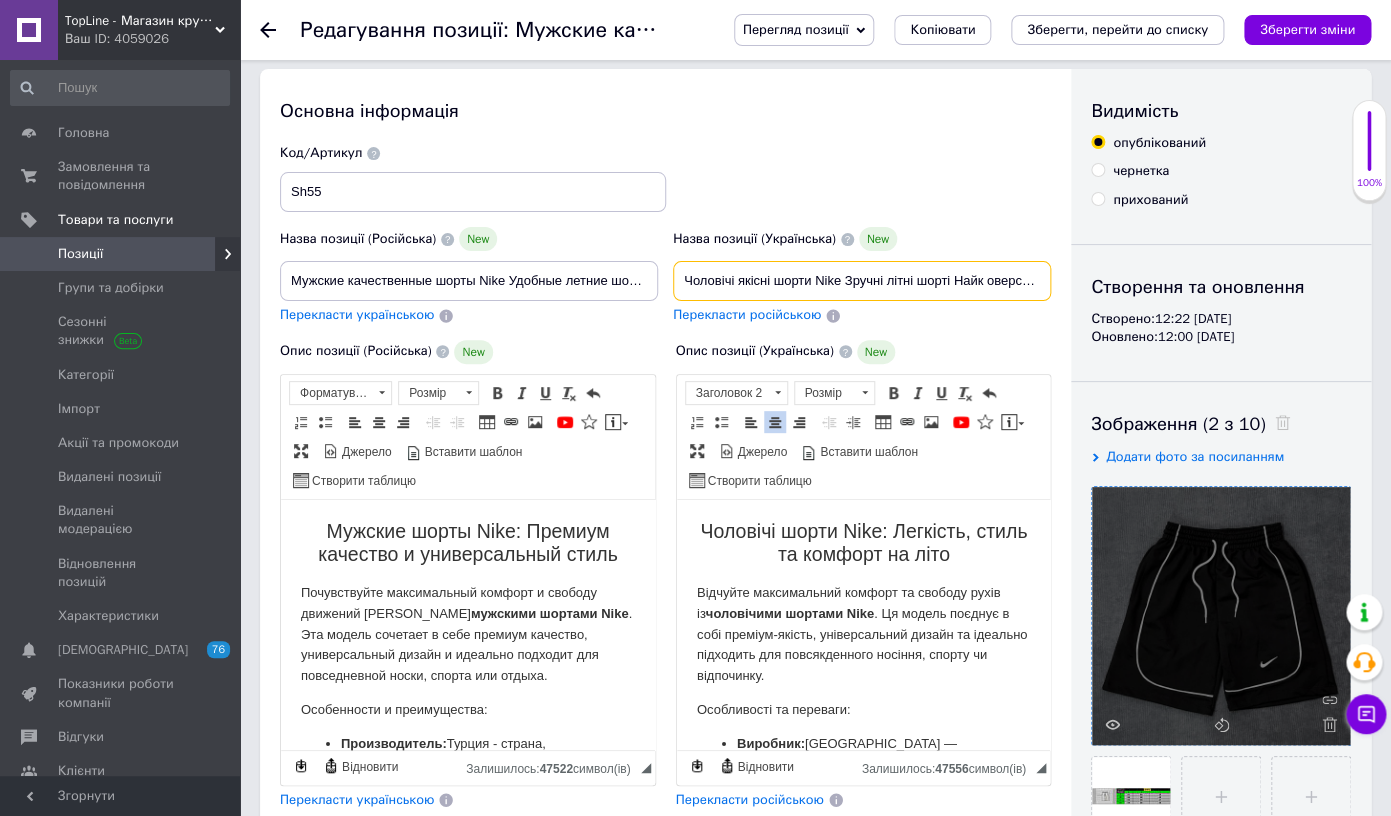 click on "Чоловічі якісні шорти Nike Зручні літні шорті Найк оверсайз із легкої тканини, Чорні повсякденні шорти на гумці" at bounding box center (862, 281) 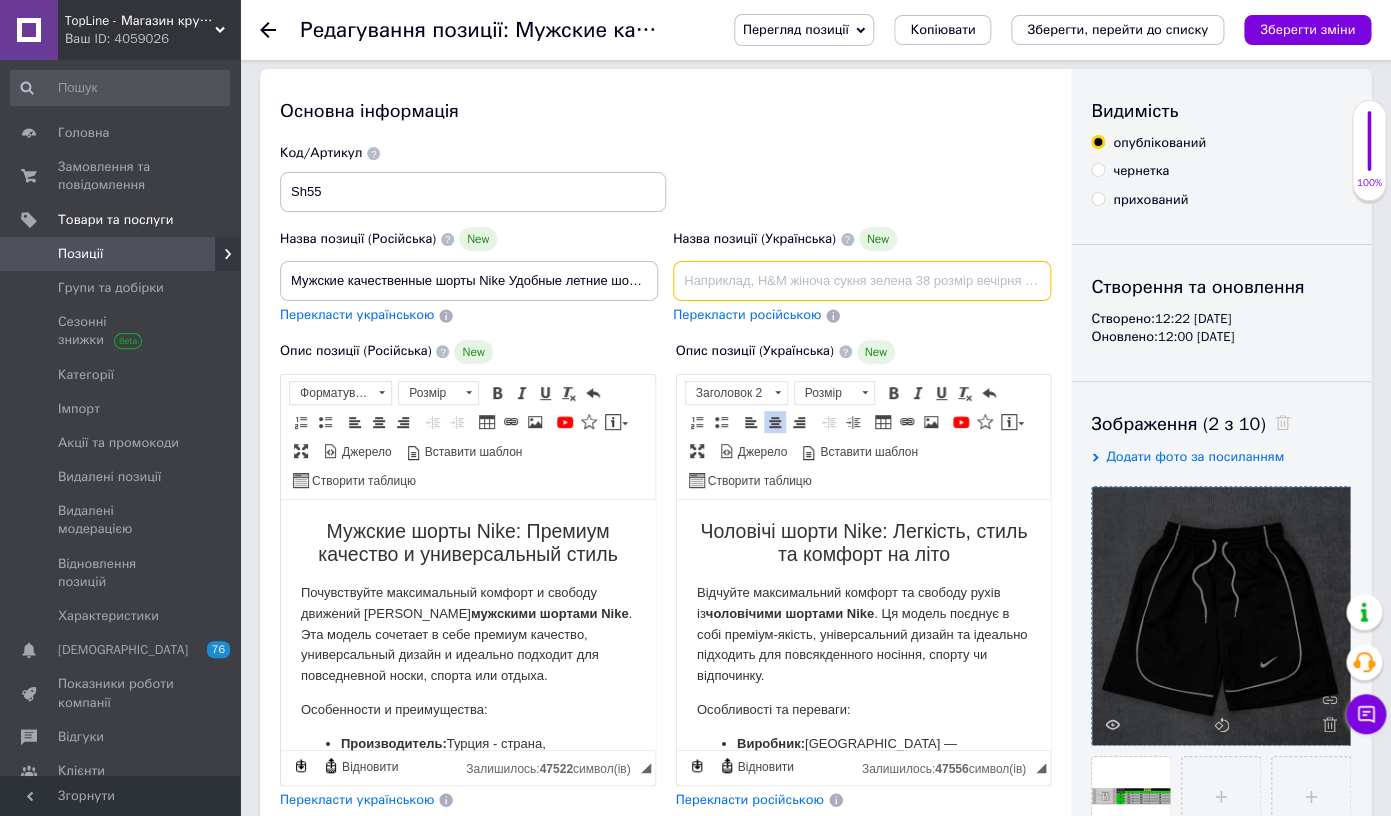 type 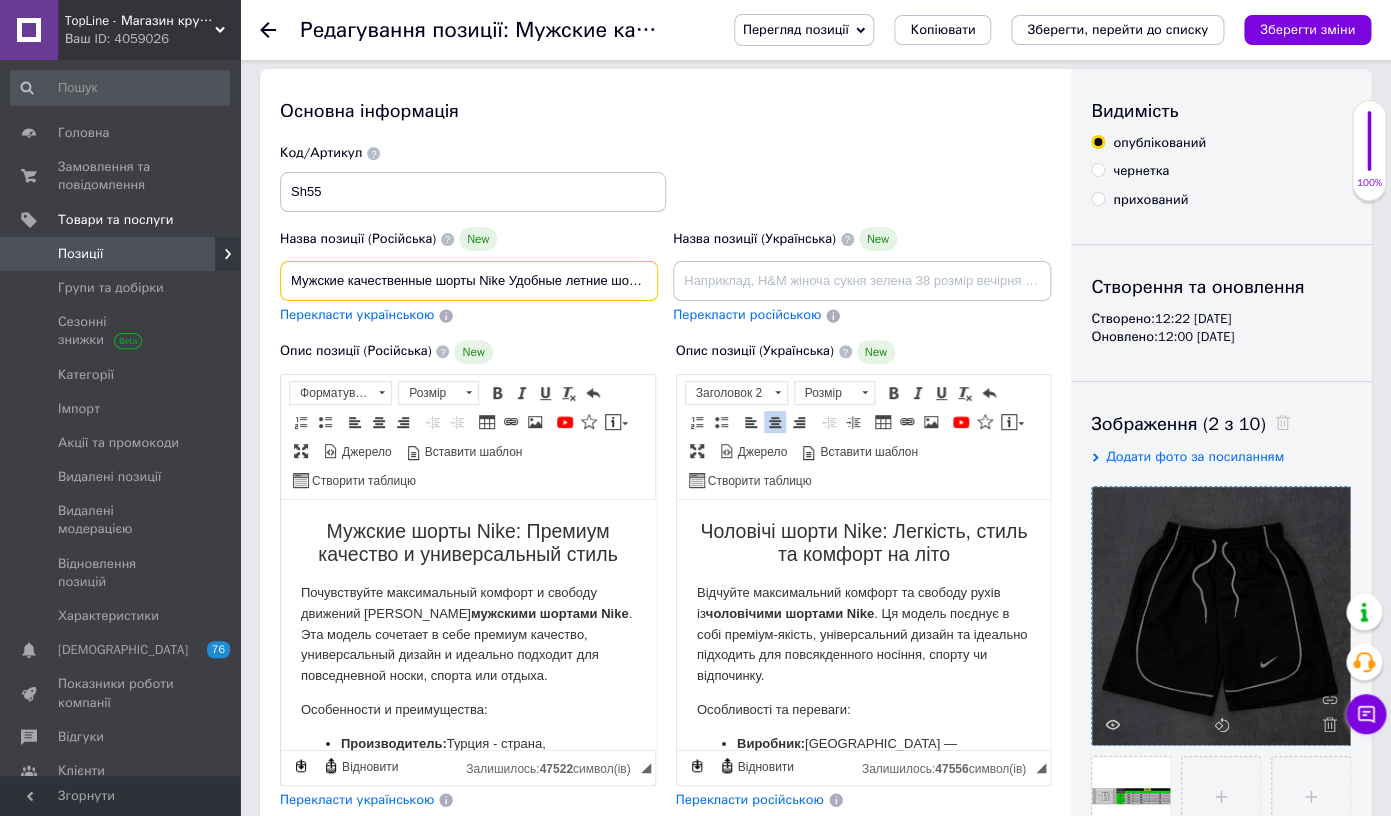 click on "Мужские качественные шорты Nike Удобные летние шорти Найк оверсайз из легкой ткани, Черные повседневные шорты на резинке" at bounding box center (469, 281) 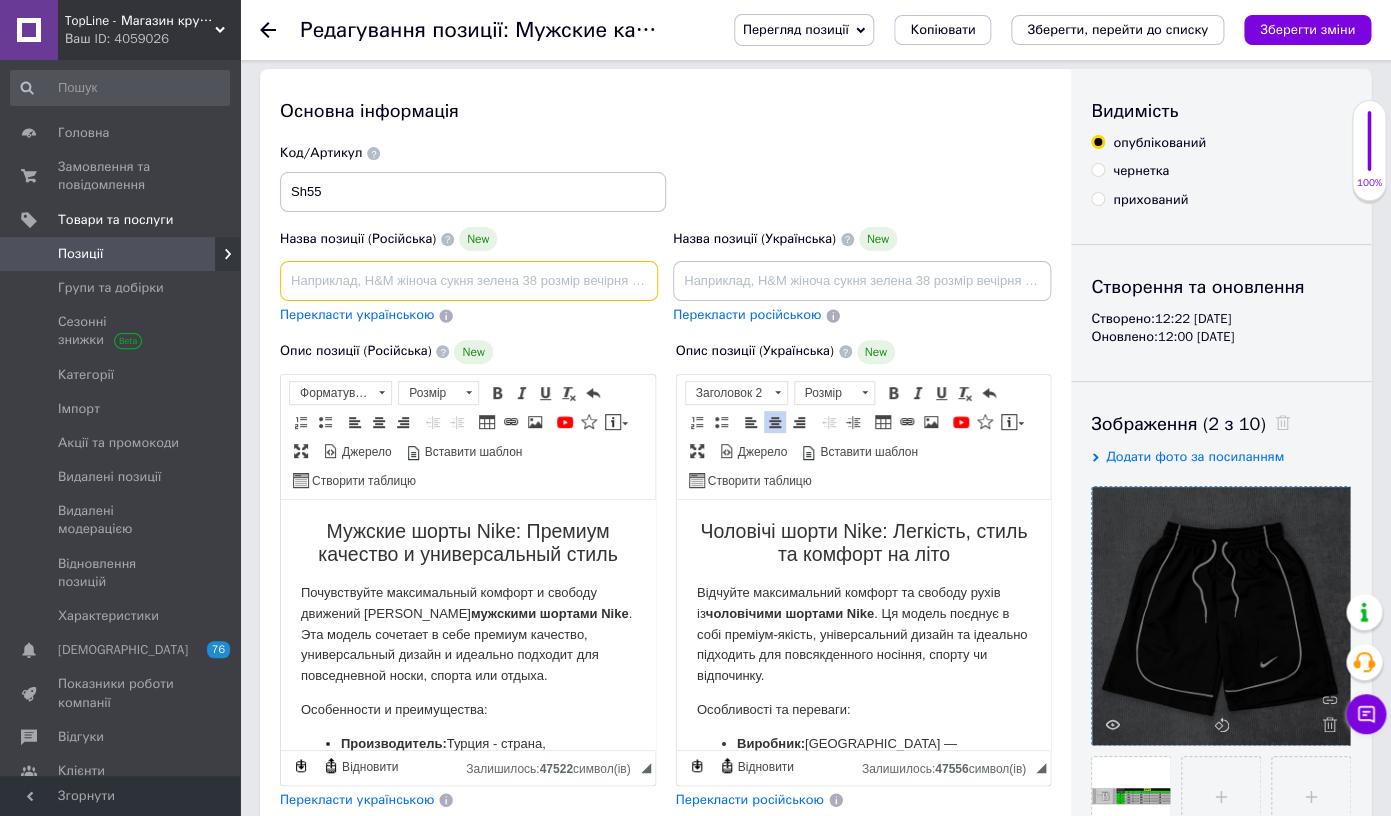 type 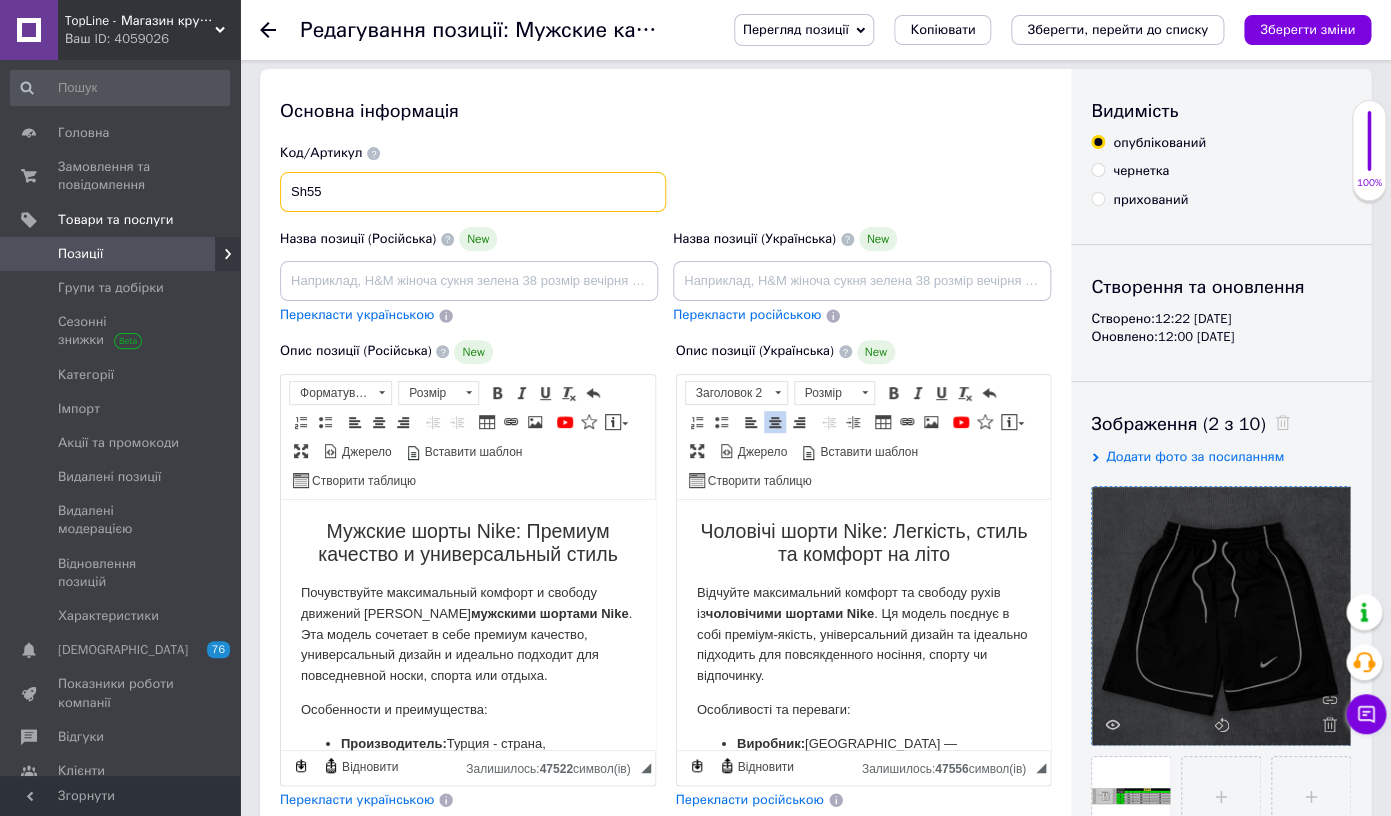 click on "Sh55" at bounding box center [473, 192] 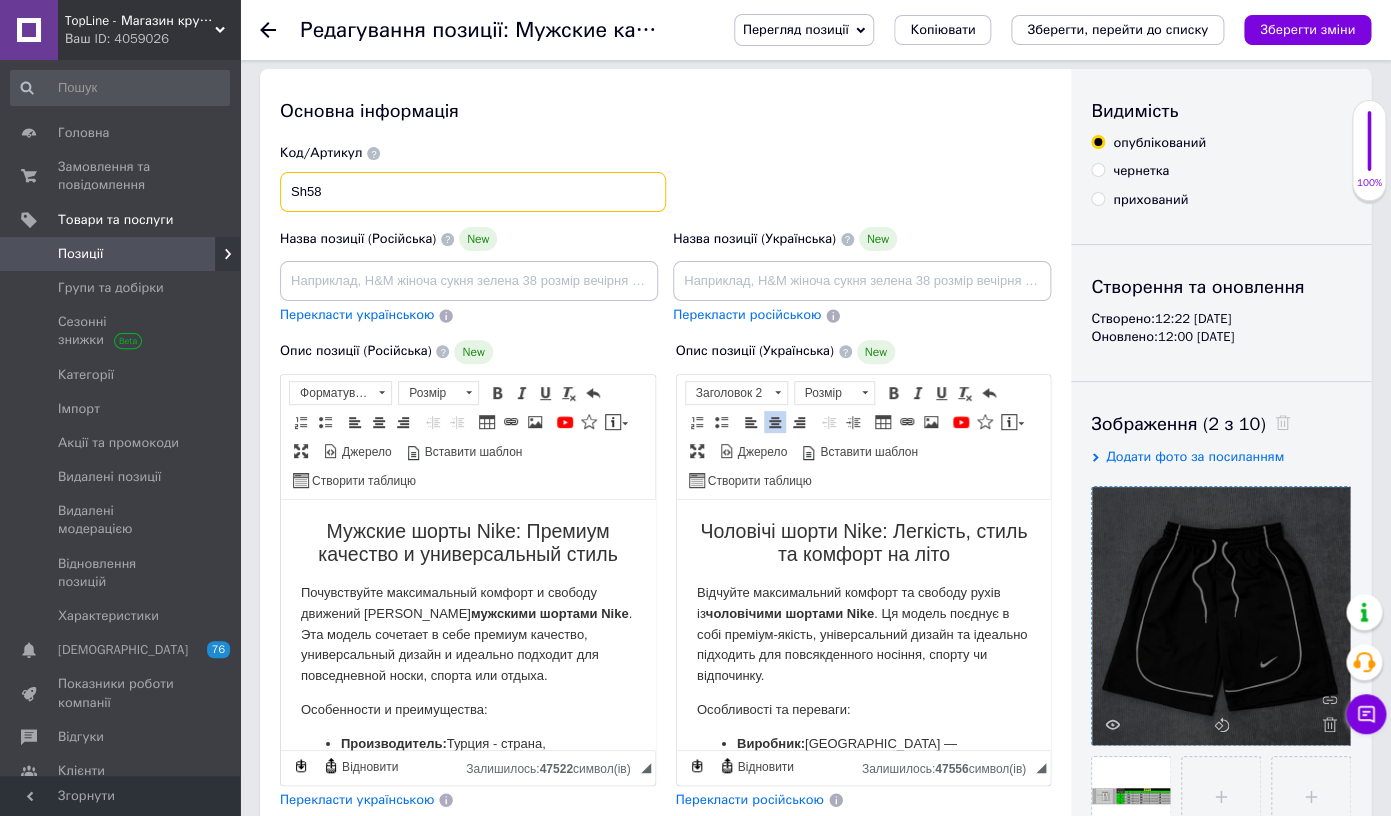type on "Sh58" 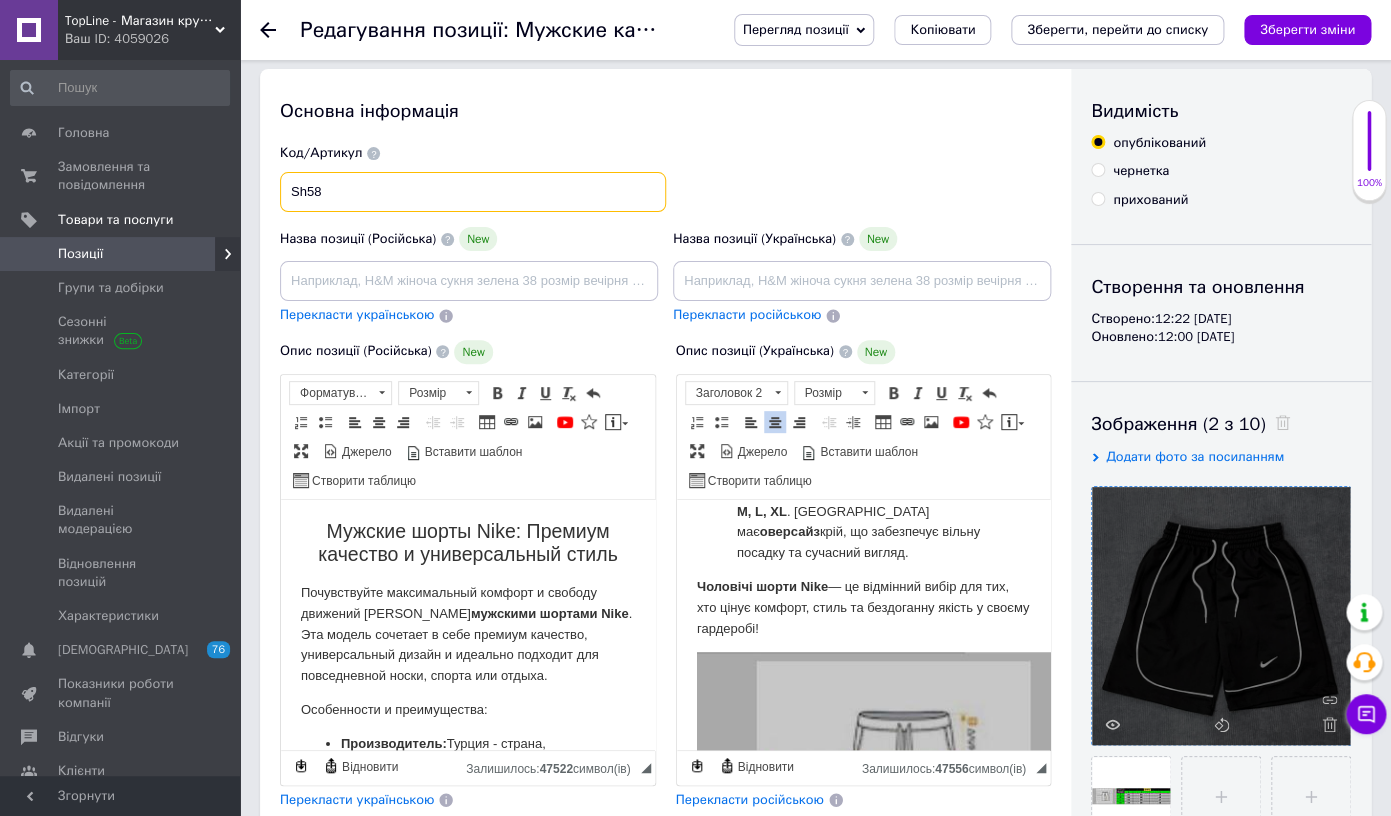 scroll, scrollTop: 534, scrollLeft: 0, axis: vertical 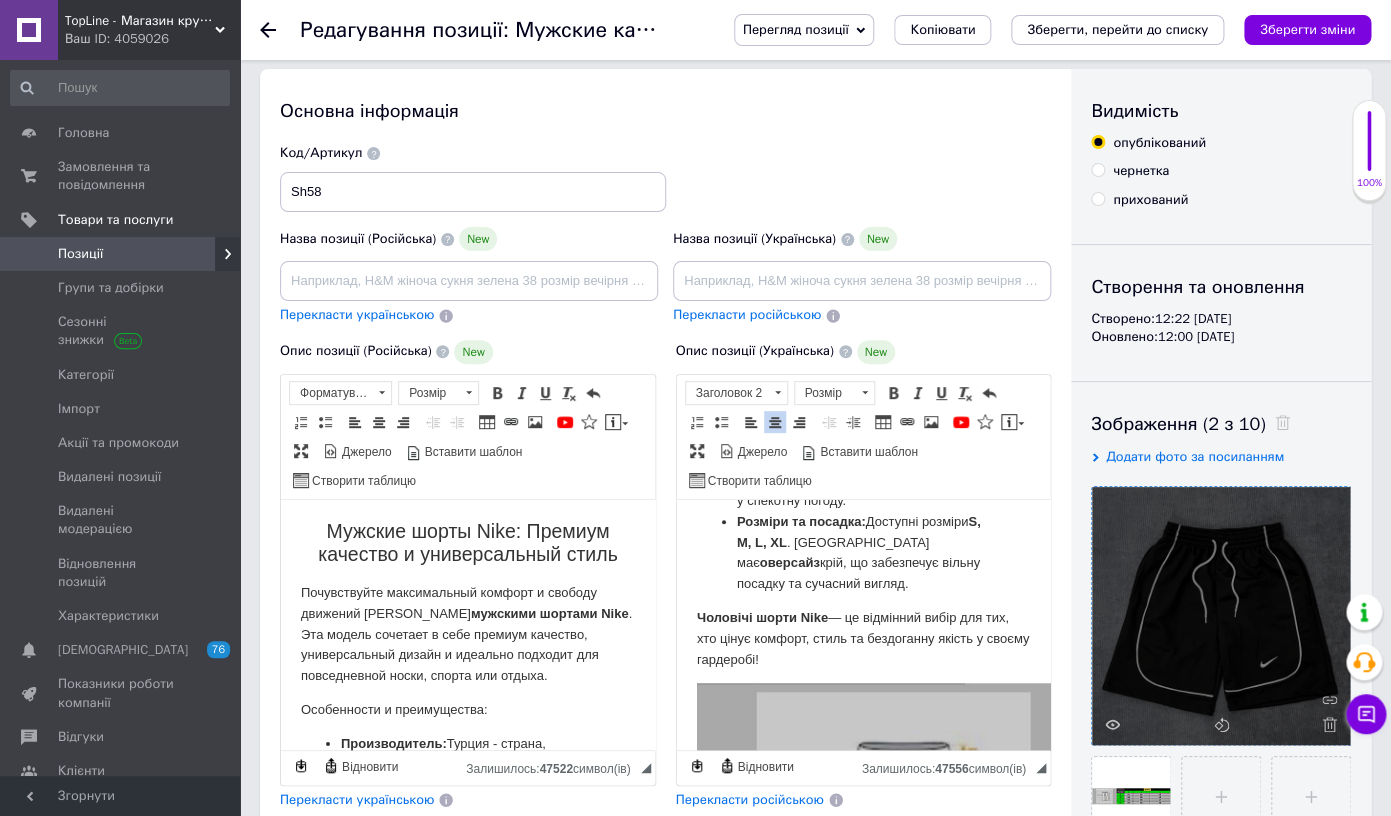 click on "Чоловічі шорти Nike: Легкість, стиль та комфорт на літо Відчуйте максимальний комфорт та свободу рухів із  чоловічими шортами Nike . Ця модель поєднує в собі преміум-якість, універсальний дизайн та ідеально підходить для повсякденного носіння, спорту чи відпочинку. Особливості та переваги: Виробник:  Туреччина — країна, відома своїми традиціями та високою якістю текстильного виробництва. Преміум якість:  Шорти відповідають найвищим стандартам якості, що гарантує їхню довговічність та стійкість до зношування. Універсальна модель (унісекс): Матеріал: S, M, L, XL" at bounding box center (863, 943) 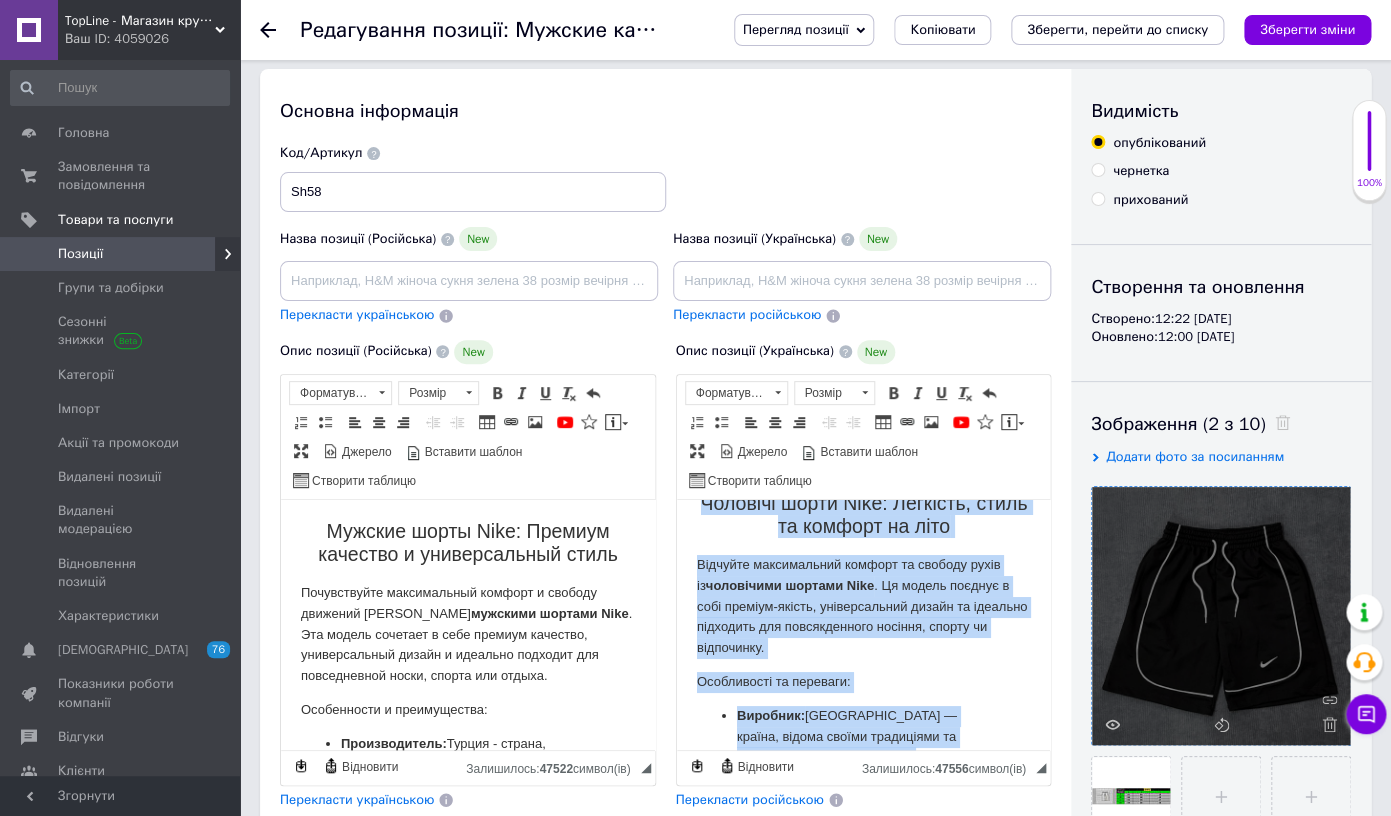 scroll, scrollTop: 0, scrollLeft: 0, axis: both 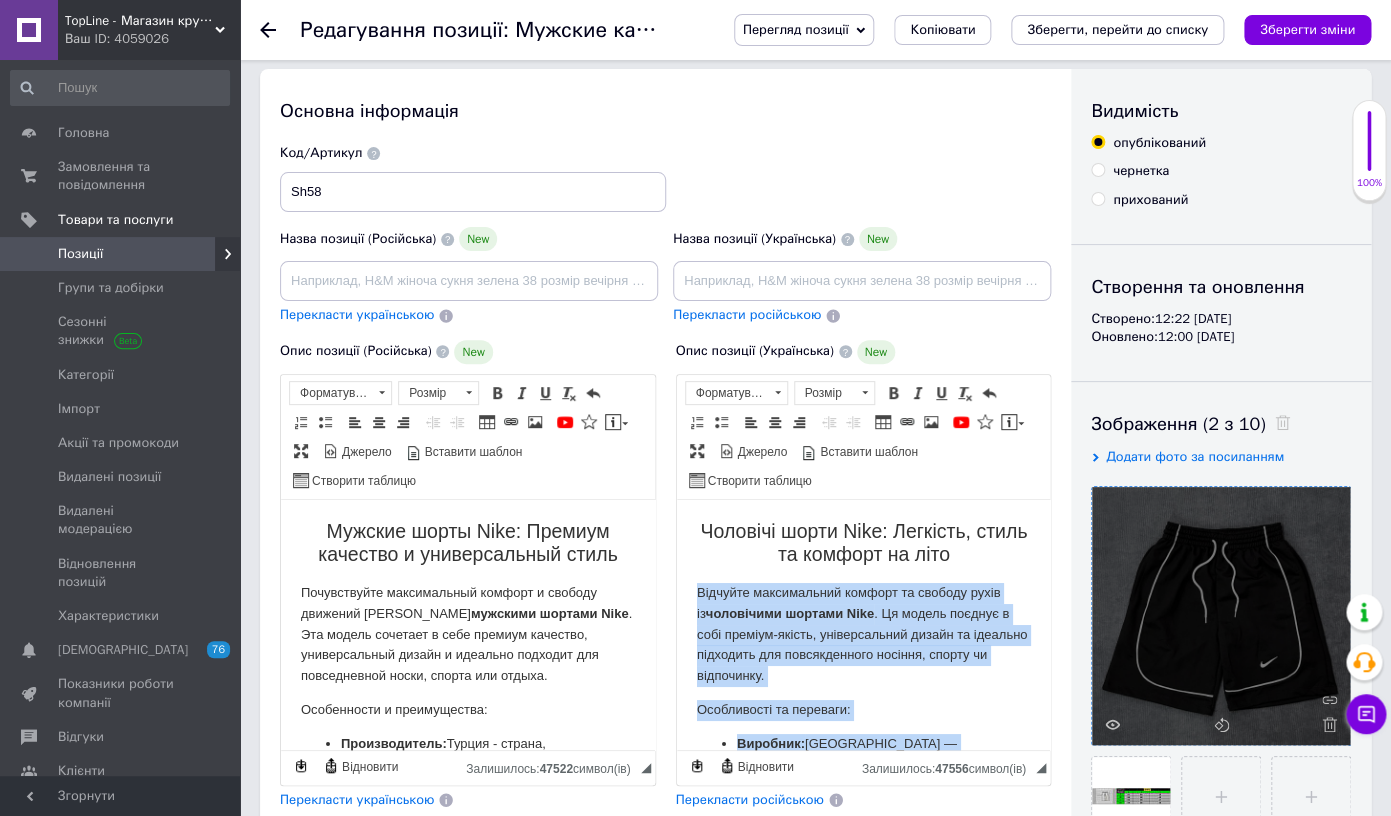 drag, startPoint x: 793, startPoint y: 660, endPoint x: 707, endPoint y: 588, distance: 112.1606 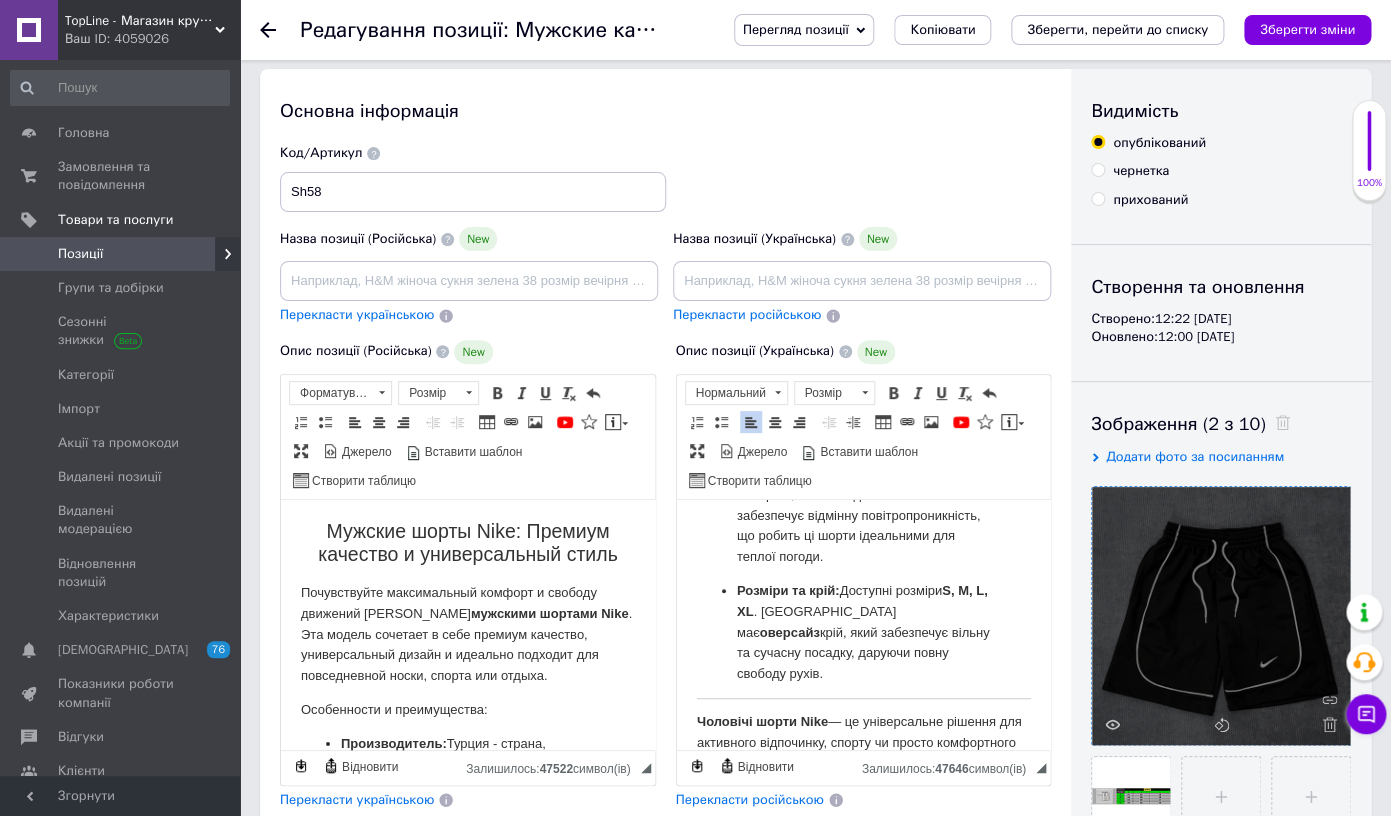 scroll, scrollTop: 643, scrollLeft: 0, axis: vertical 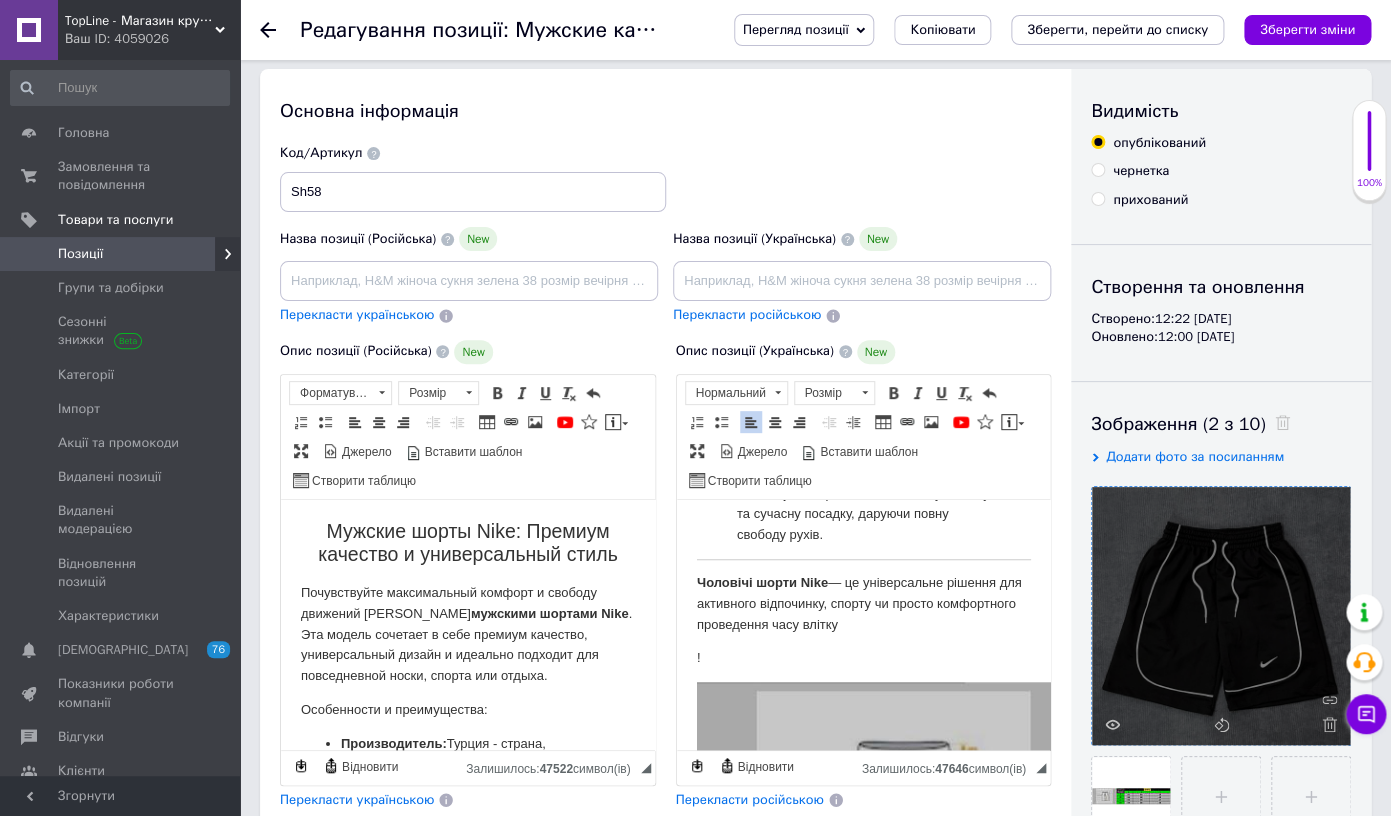 click on "Чоловічі шорти Nike: Легкість, стиль та комфорт на літо Зустрічайте чоловічі шорти  Nike  — ідеальний вибір для тих, хто цінує  комфорт, стиль та практичність  у повсякденному гардеробі. Виготовлені в Туреччині, ці шорти поєднують  преміум якість  та модний  оверсайз  крій. Особливості та переваги: Виробник:  Туреччина — країна, що відома своєю високоякісною текстильною продукцією. Преміум якість:  Гарантує довговічність матеріалу та збереження форми навіть після численних прань. Матеріал:   Плащівка Розміри та крій:  Доступні розміри  S, M, L, XL . Модель має  !" at bounding box center [863, 888] 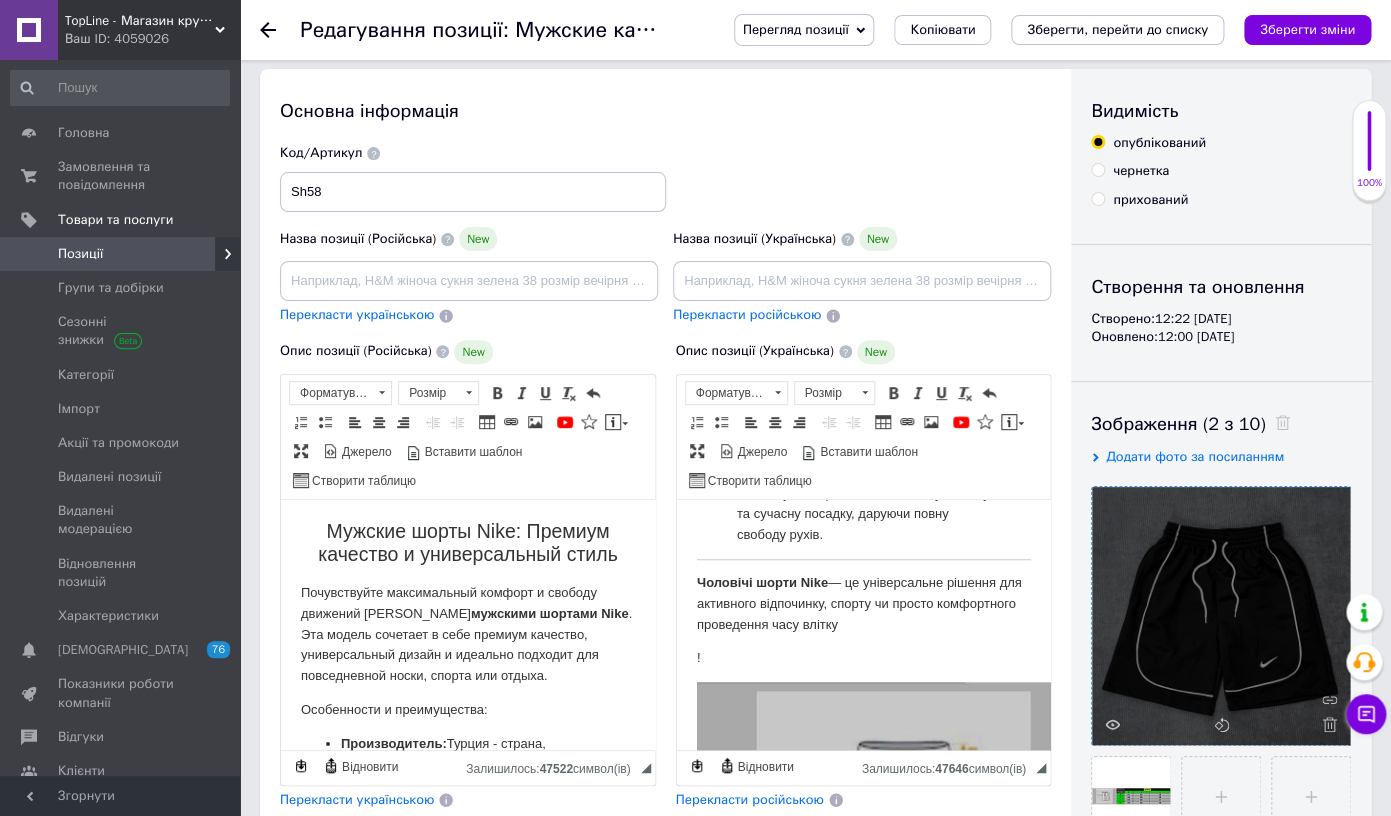 type 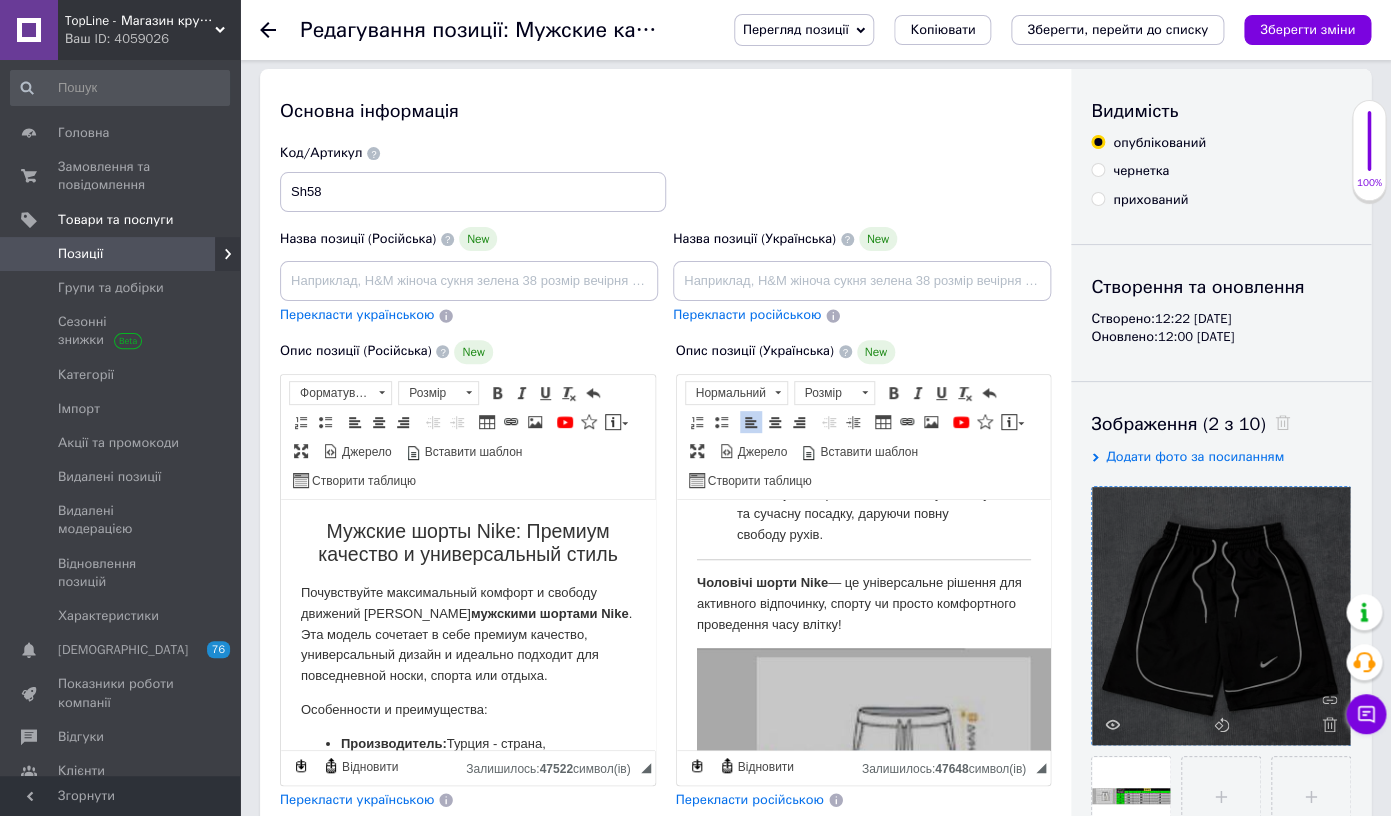 click on "Чоловічі шорти Nike: Легкість, стиль та комфорт на літо Зустрічайте чоловічі шорти  Nike  — ідеальний вибір для тих, хто цінує  комфорт, стиль та практичність  у повсякденному гардеробі. Виготовлені в Туреччині, ці шорти поєднують  преміум якість  та модний  оверсайз  крій. Особливості та переваги: Виробник:  Туреччина — країна, що відома своєю високоякісною текстильною продукцією. Преміум якість:  Гарантує довговічність матеріалу та збереження форми навіть після численних прань. Матеріал:   Плащівка Розміри та крій:  Доступні розміри  S, M, L, XL . Модель має  !" at bounding box center [863, -18] 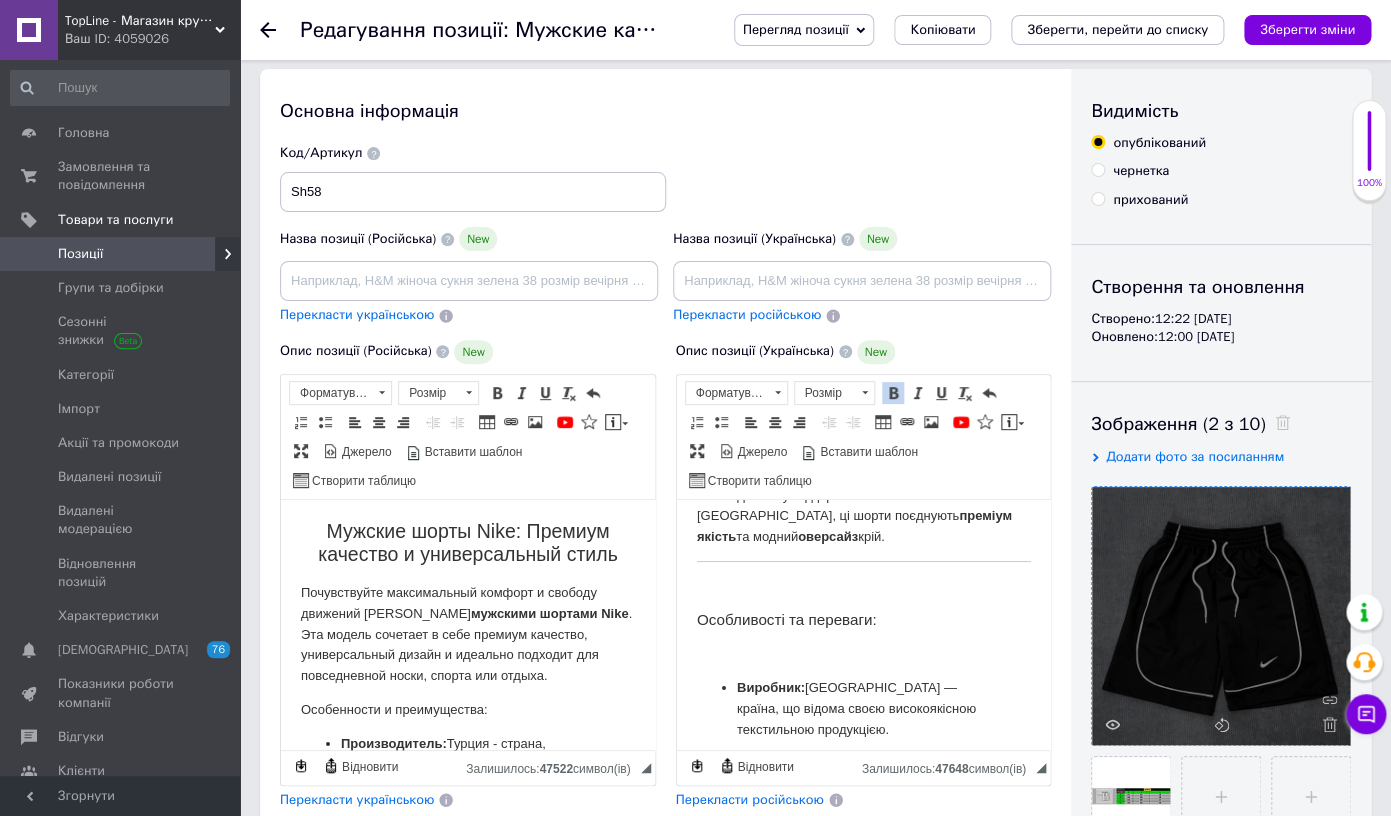 scroll, scrollTop: 124, scrollLeft: 0, axis: vertical 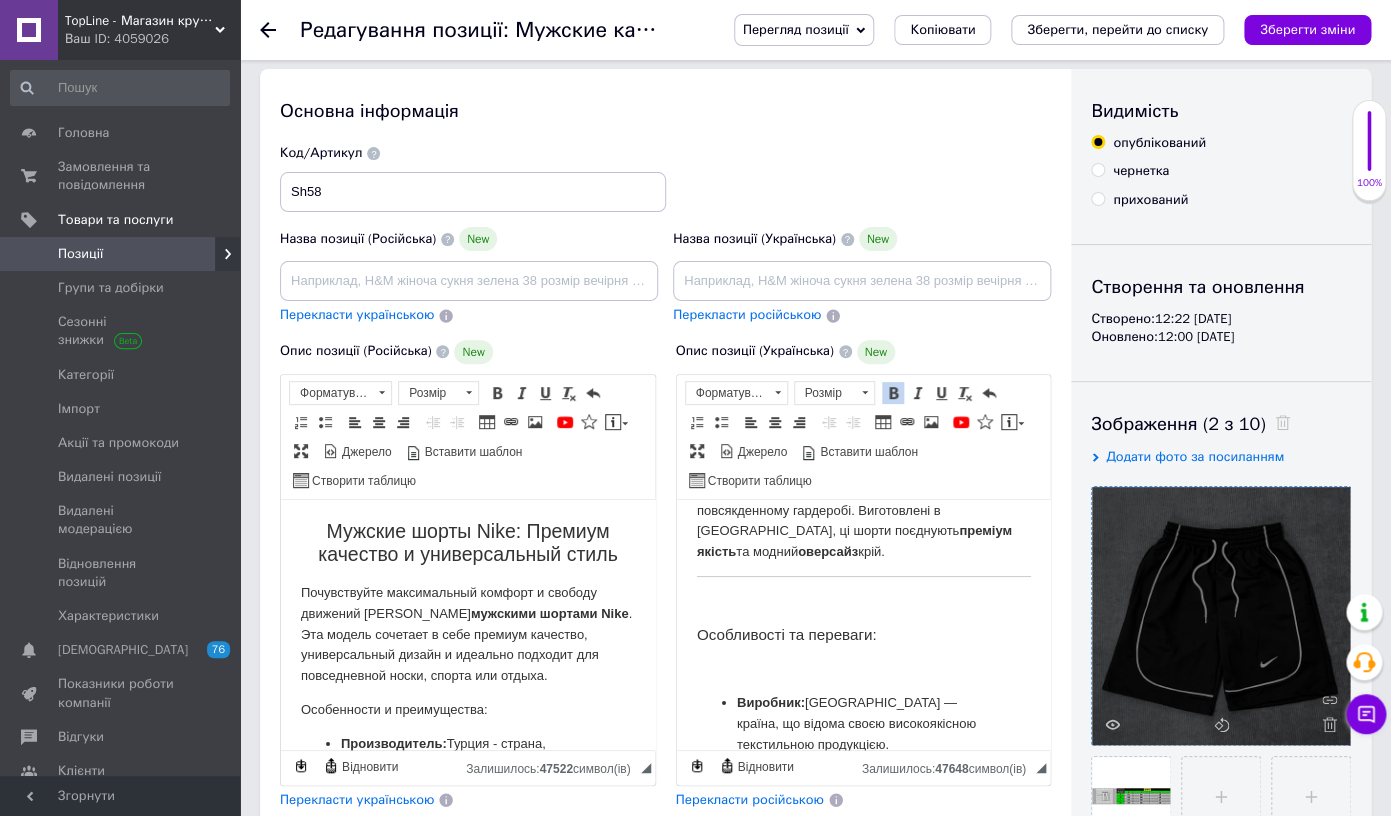 click 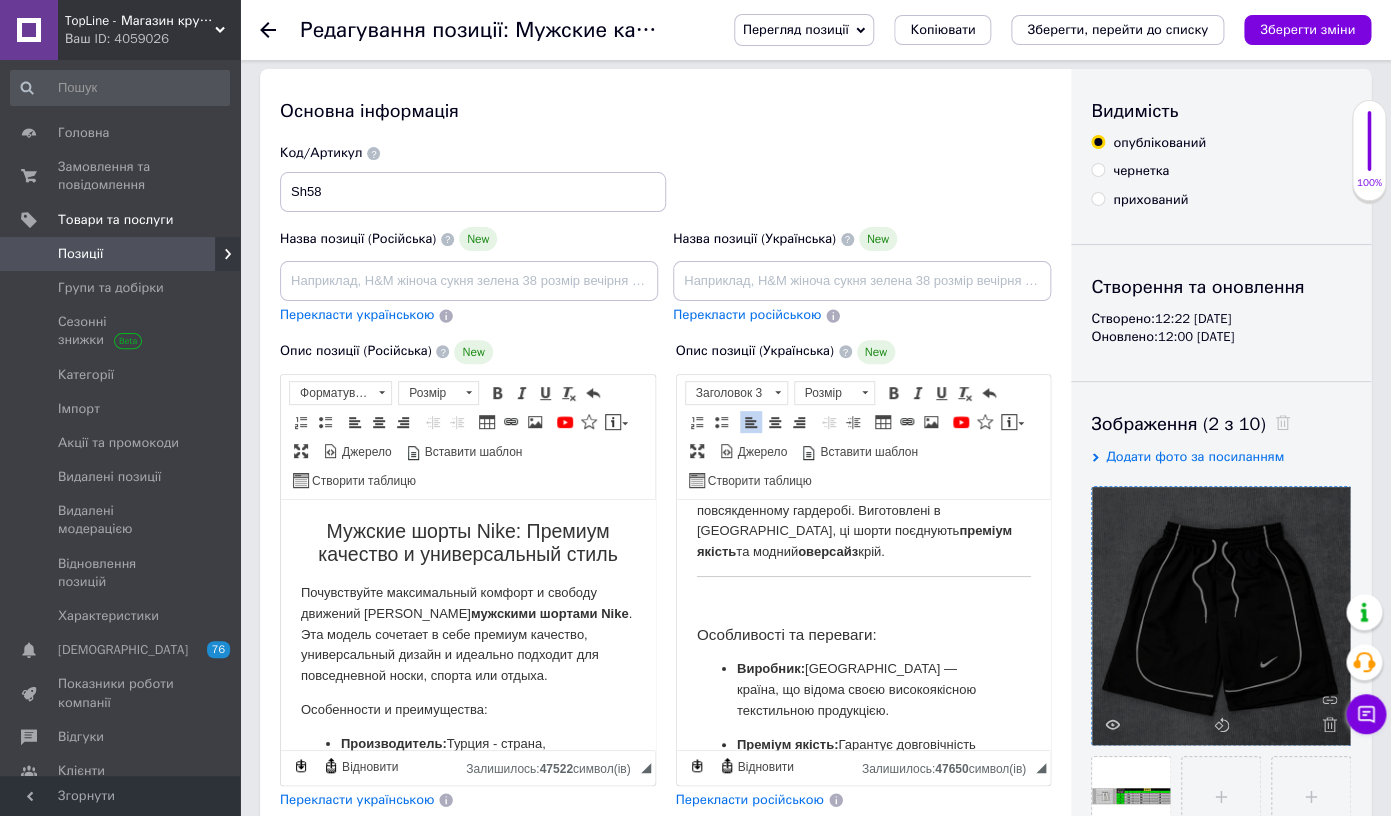 click 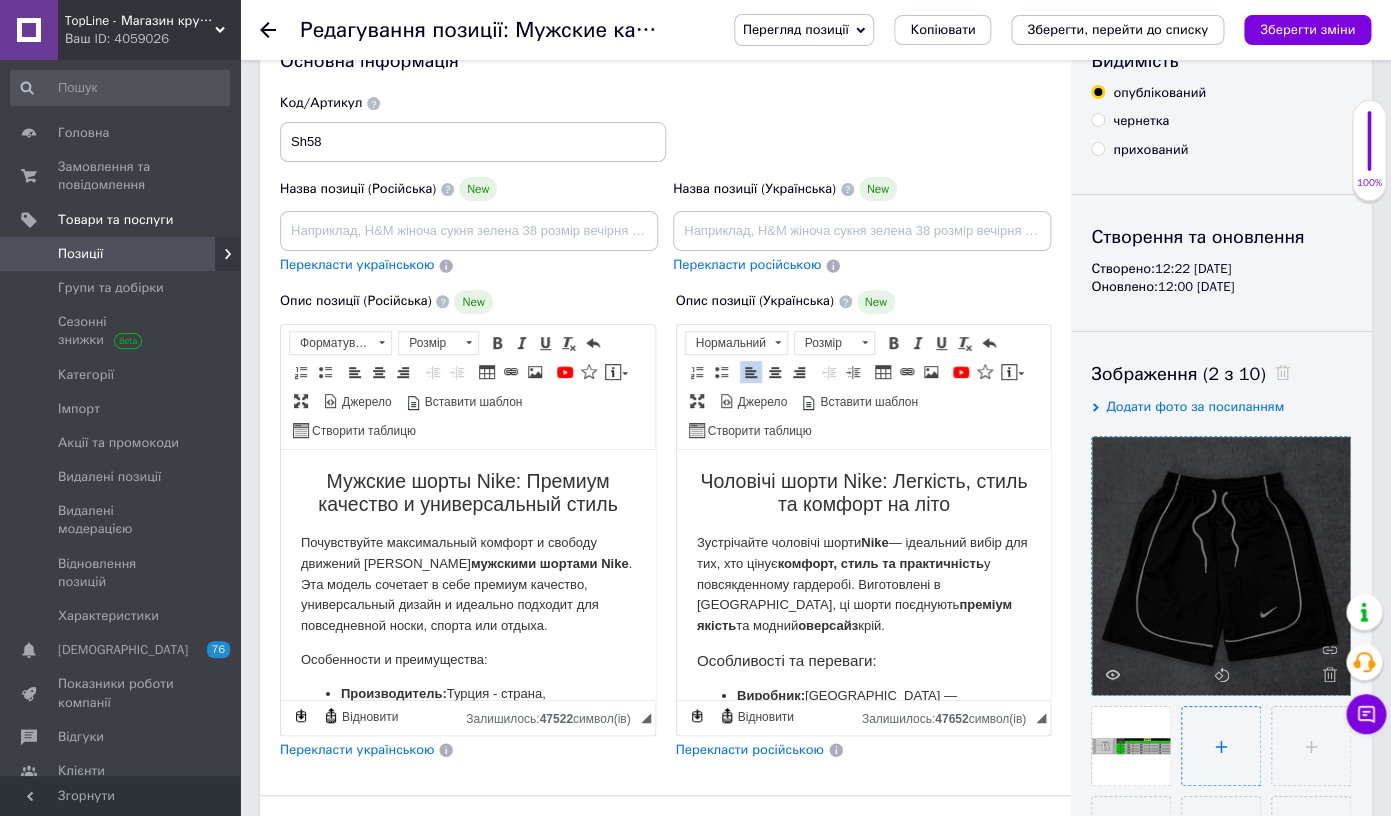 scroll, scrollTop: 91, scrollLeft: 0, axis: vertical 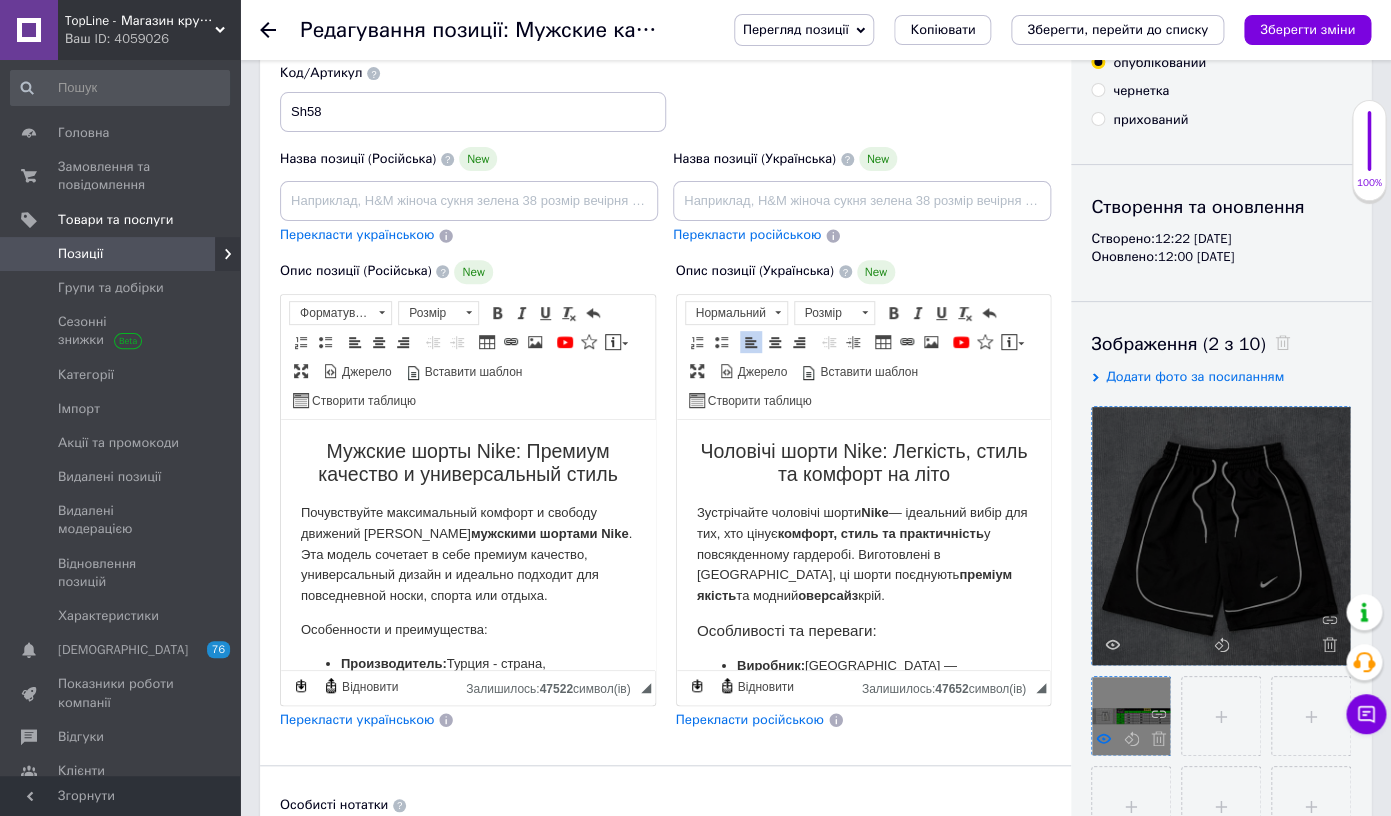 click 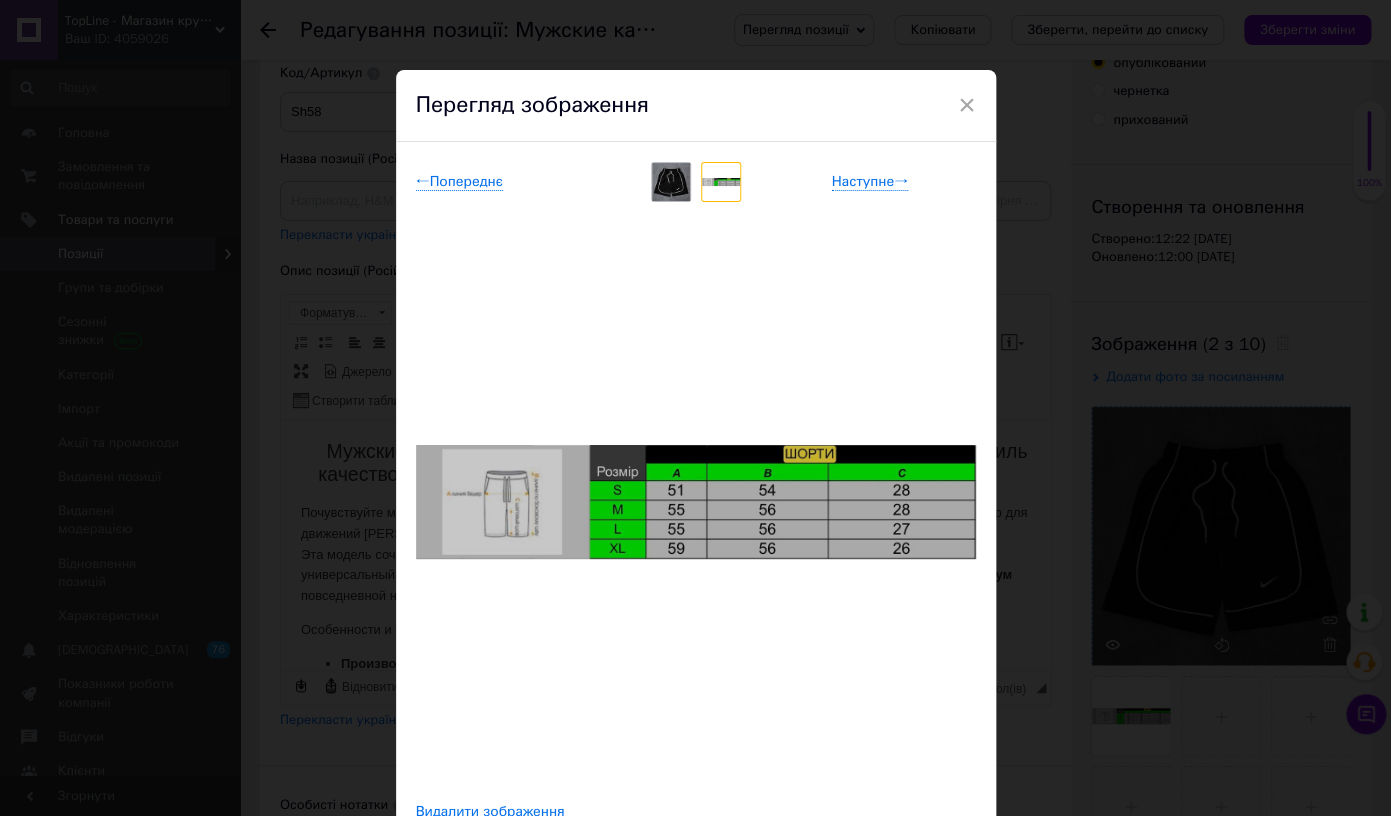 click on "× Перегляд зображення ← Попереднє Наступне → Видалити зображення Видалити всі зображення" at bounding box center (695, 408) 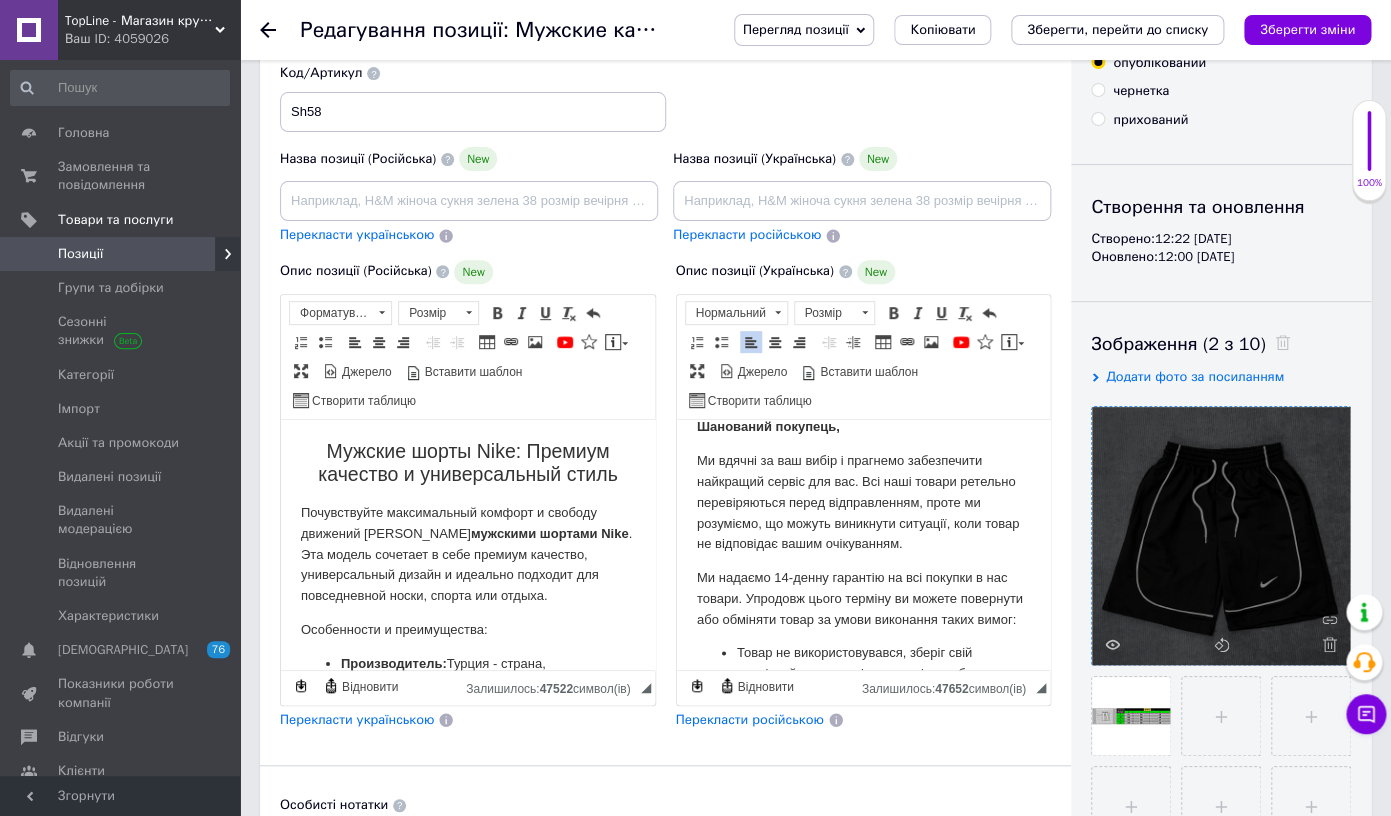 click on "Ми вдячні за ваш вибір і прагнемо забезпечити найкращий сервіс для вас. Всі наші товари ретельно перевіряються перед відправленням, проте ми розуміємо, що можуть виникнути ситуації, коли товар не відповідає вашим очікуванням." 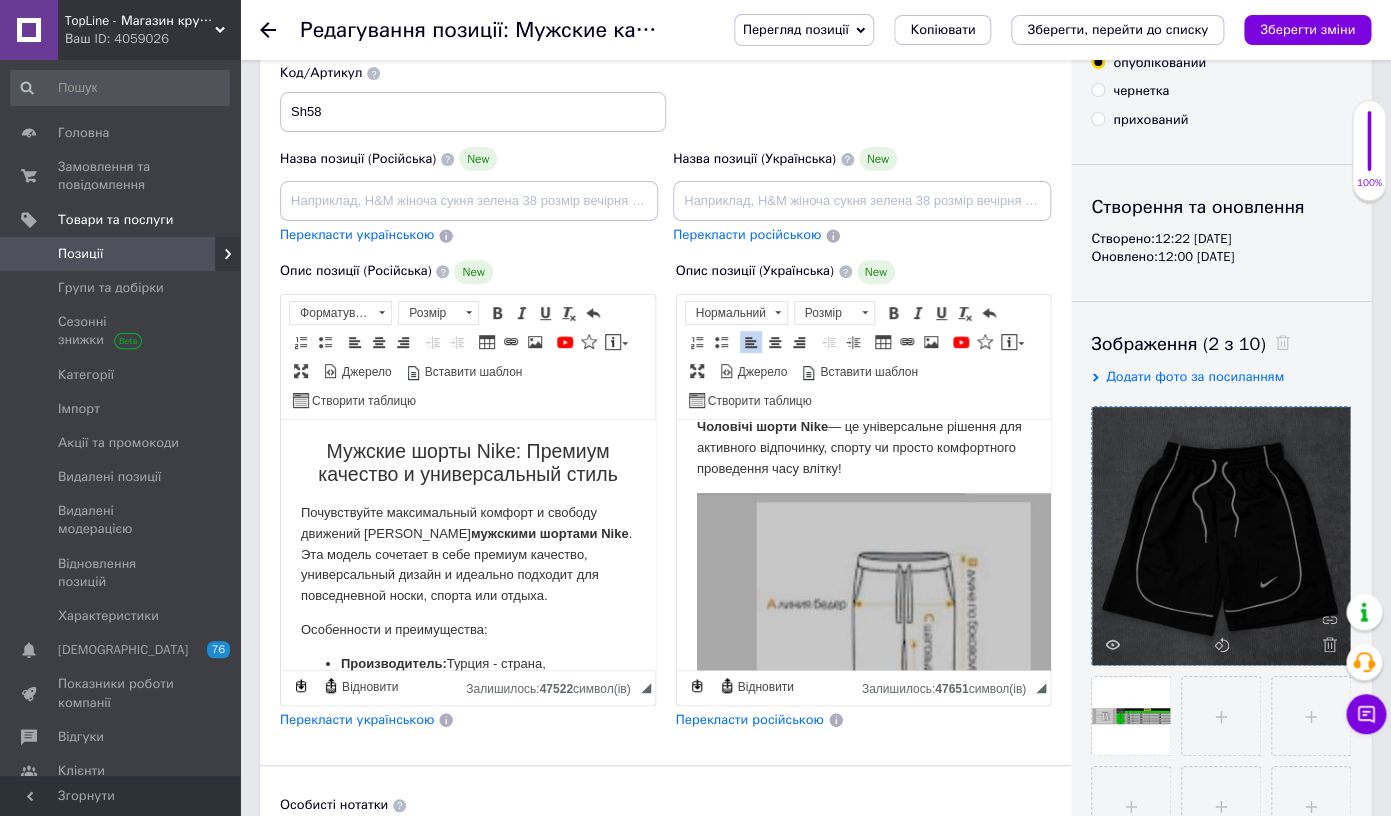 click at bounding box center [1336, 623] 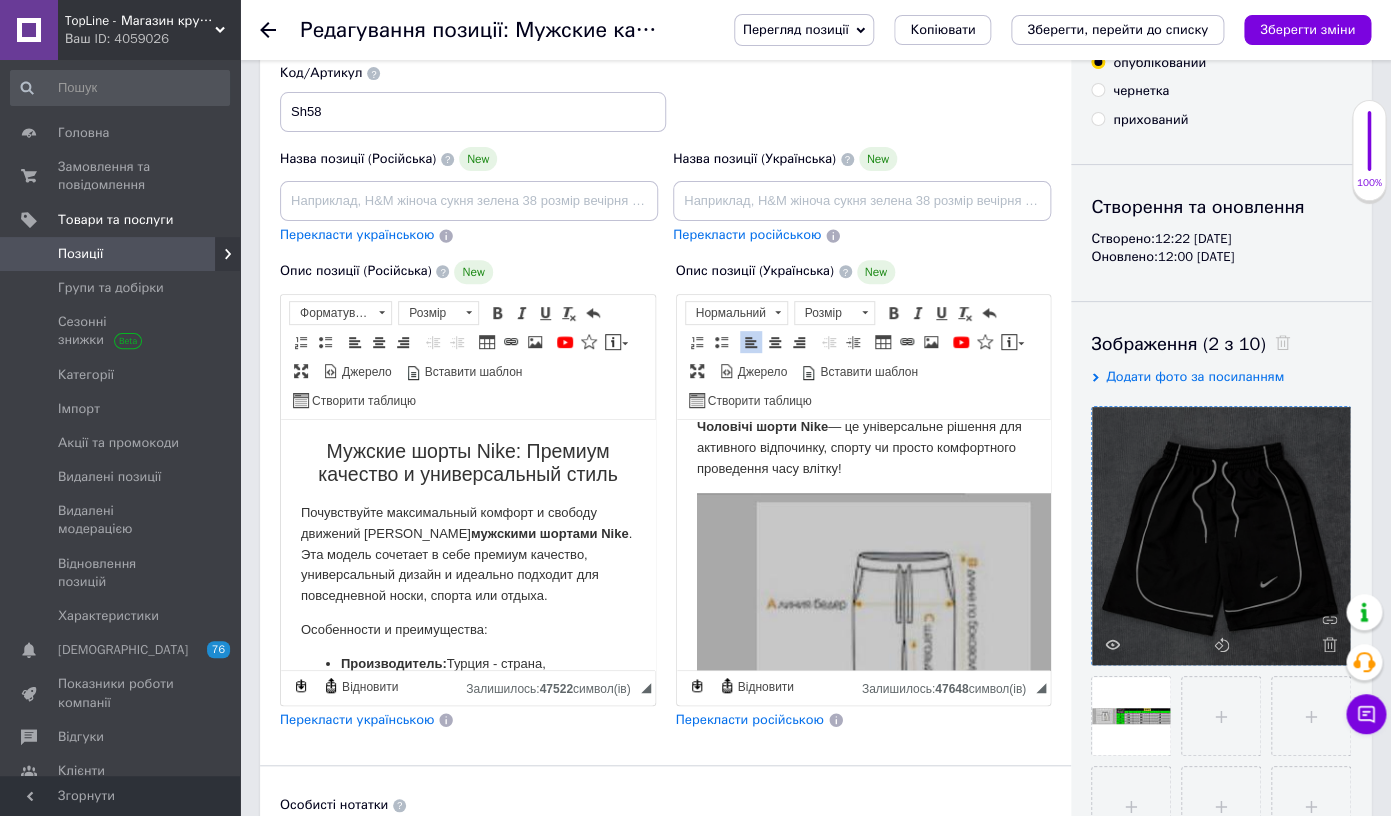 scroll, scrollTop: 709, scrollLeft: 0, axis: vertical 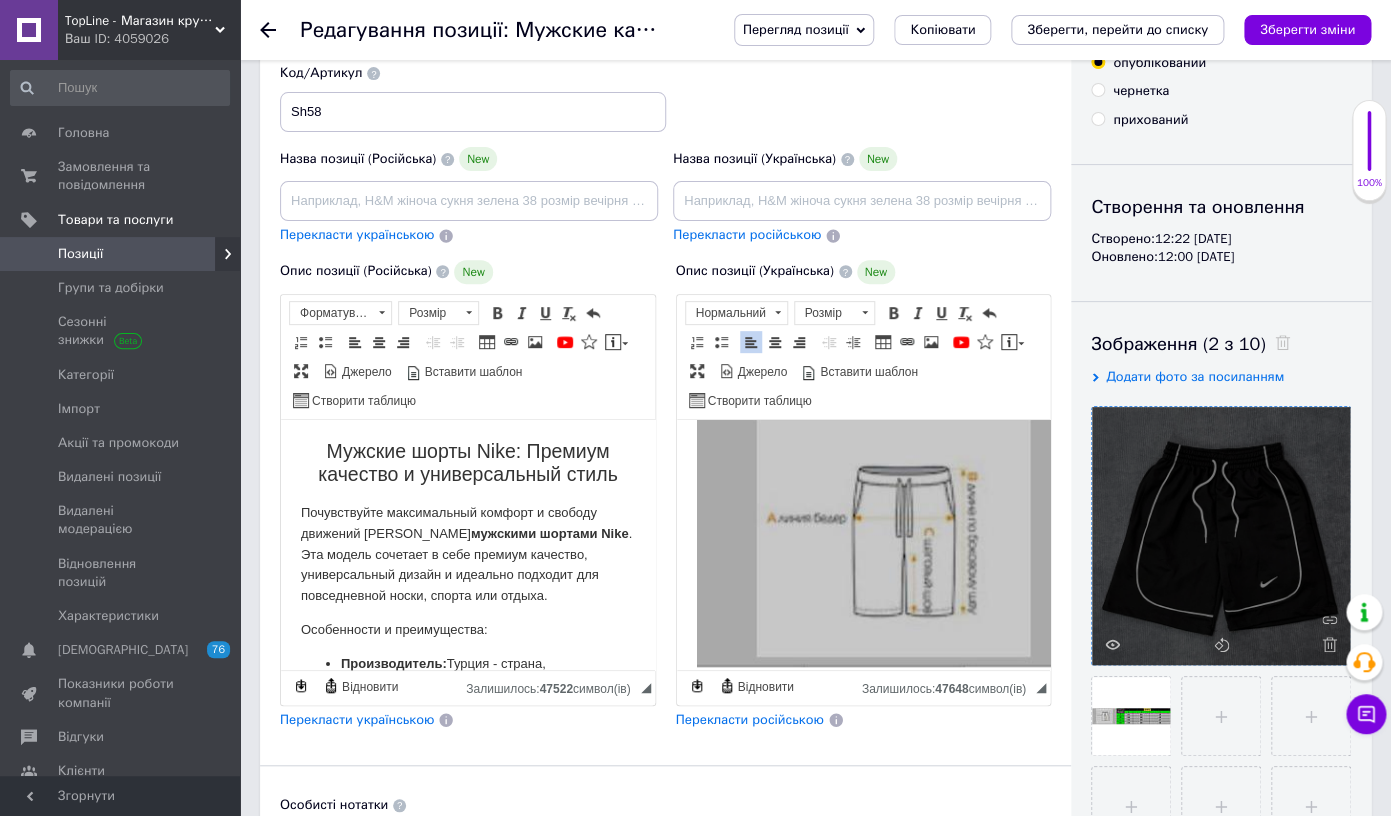 click on "Перекласти російською" at bounding box center [750, 720] 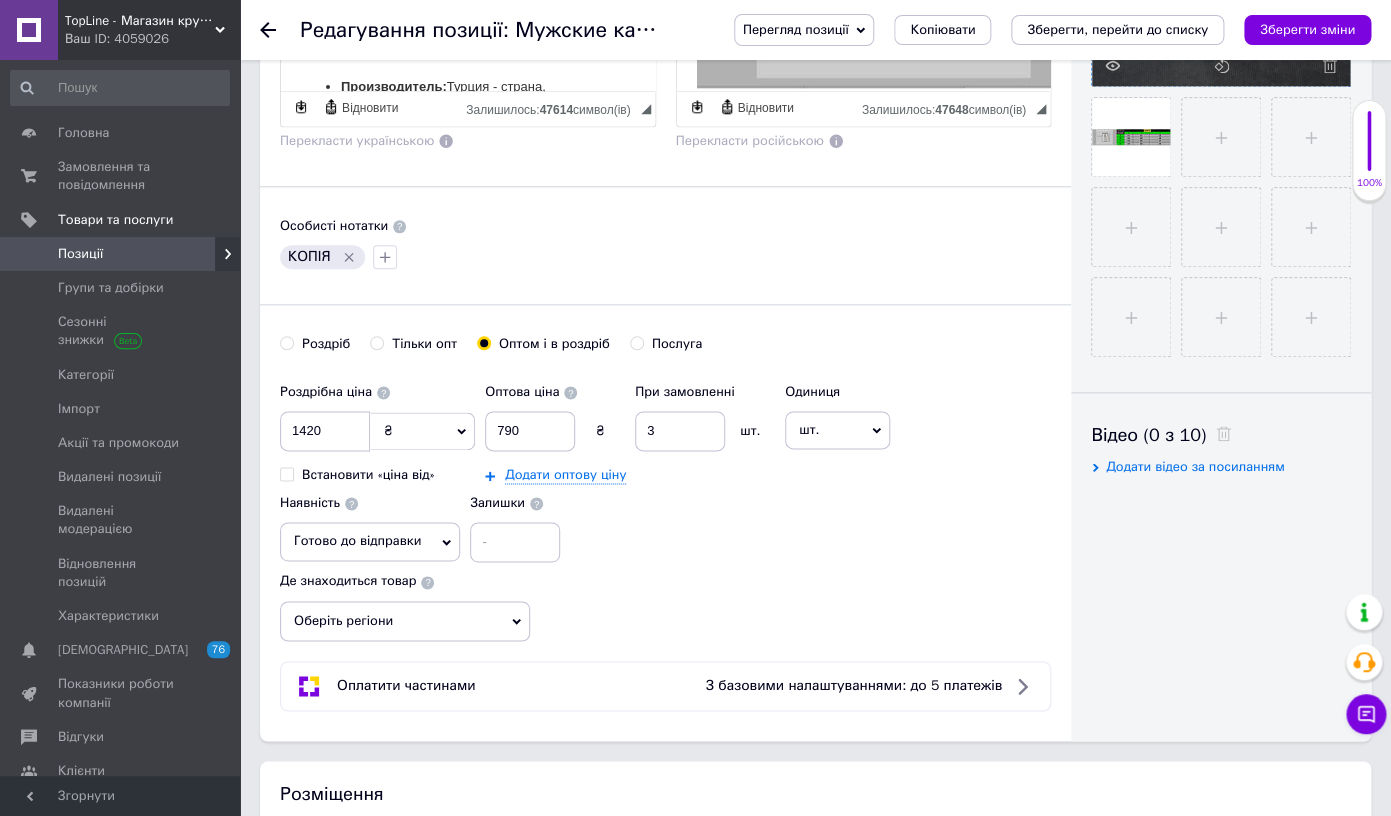 scroll, scrollTop: 722, scrollLeft: 0, axis: vertical 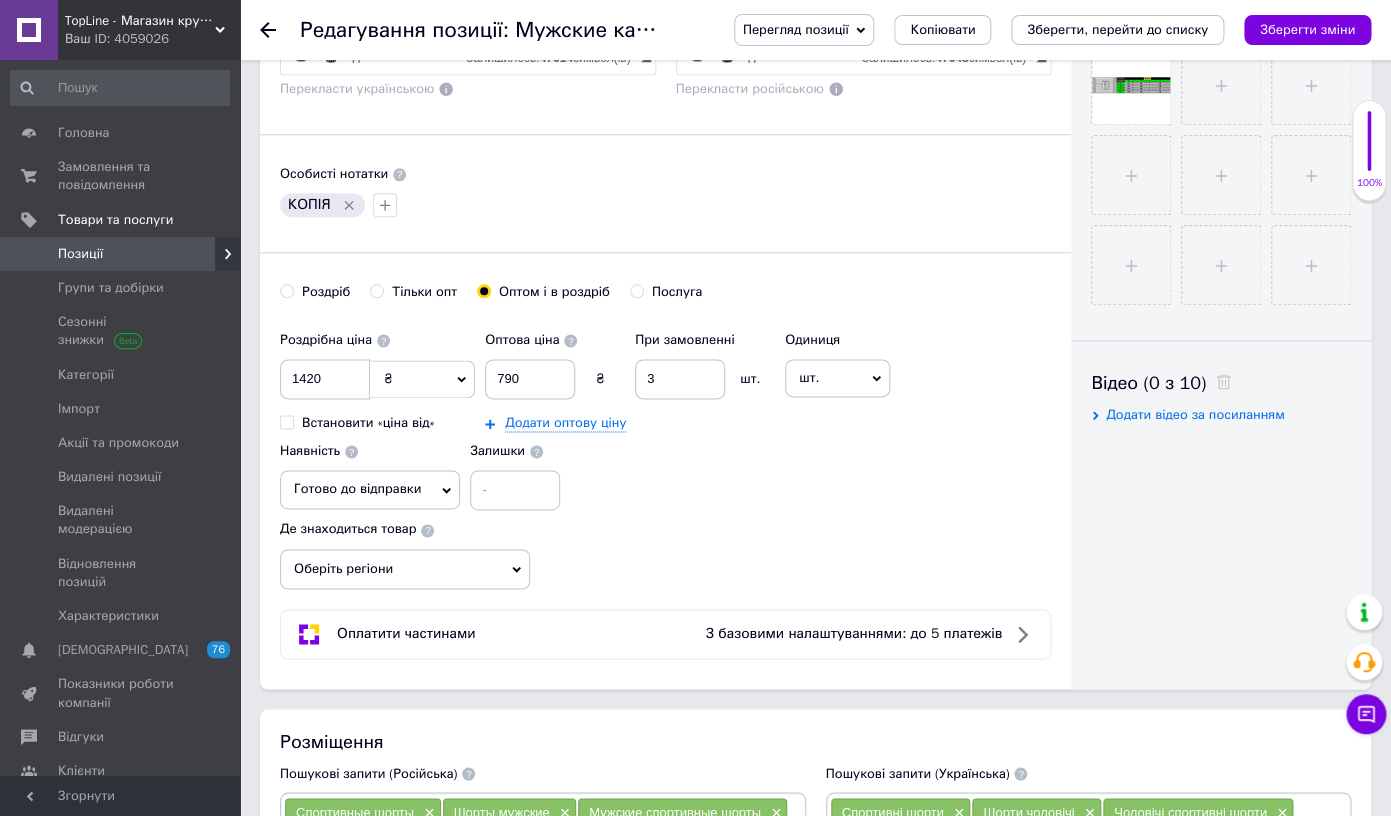 click 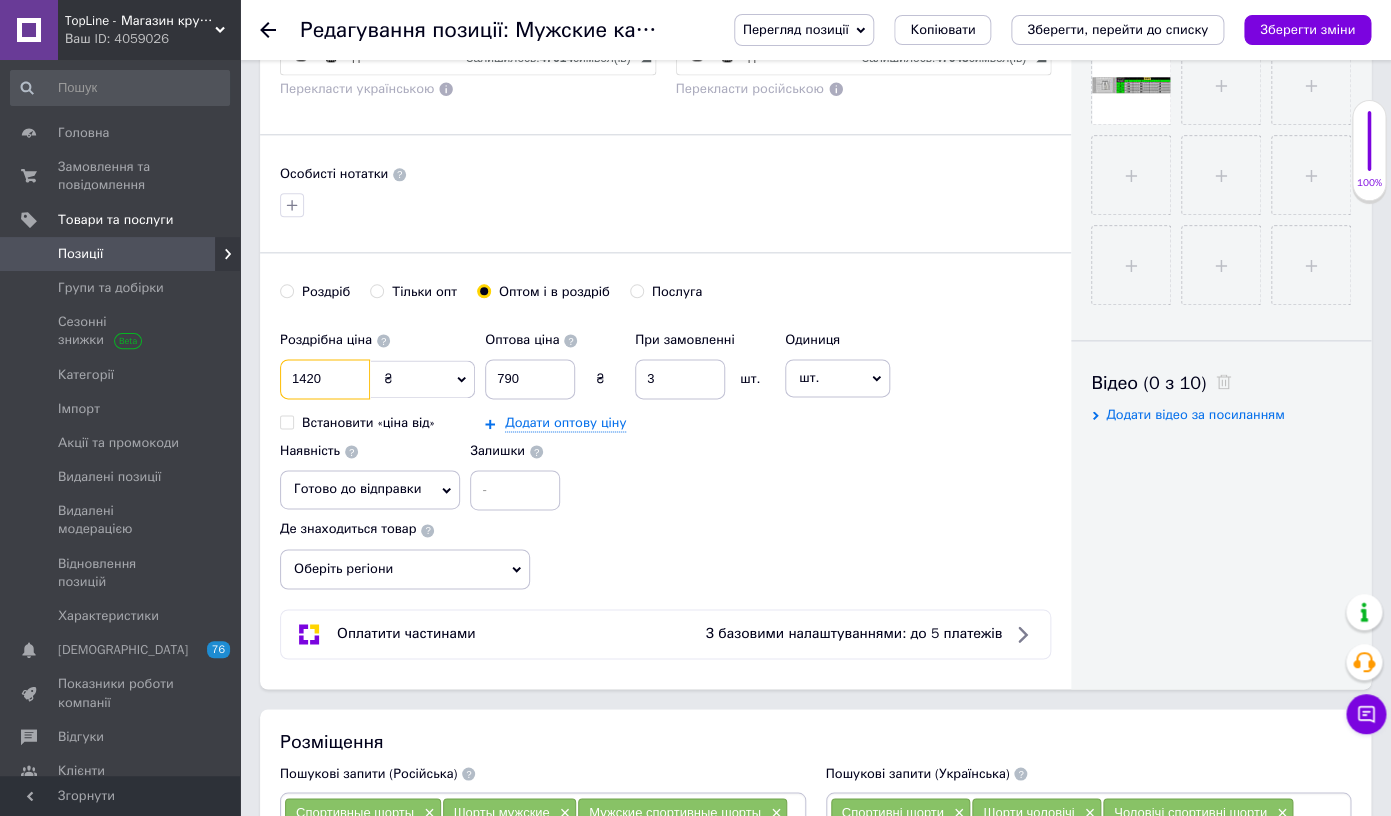 click on "1420" at bounding box center (325, 379) 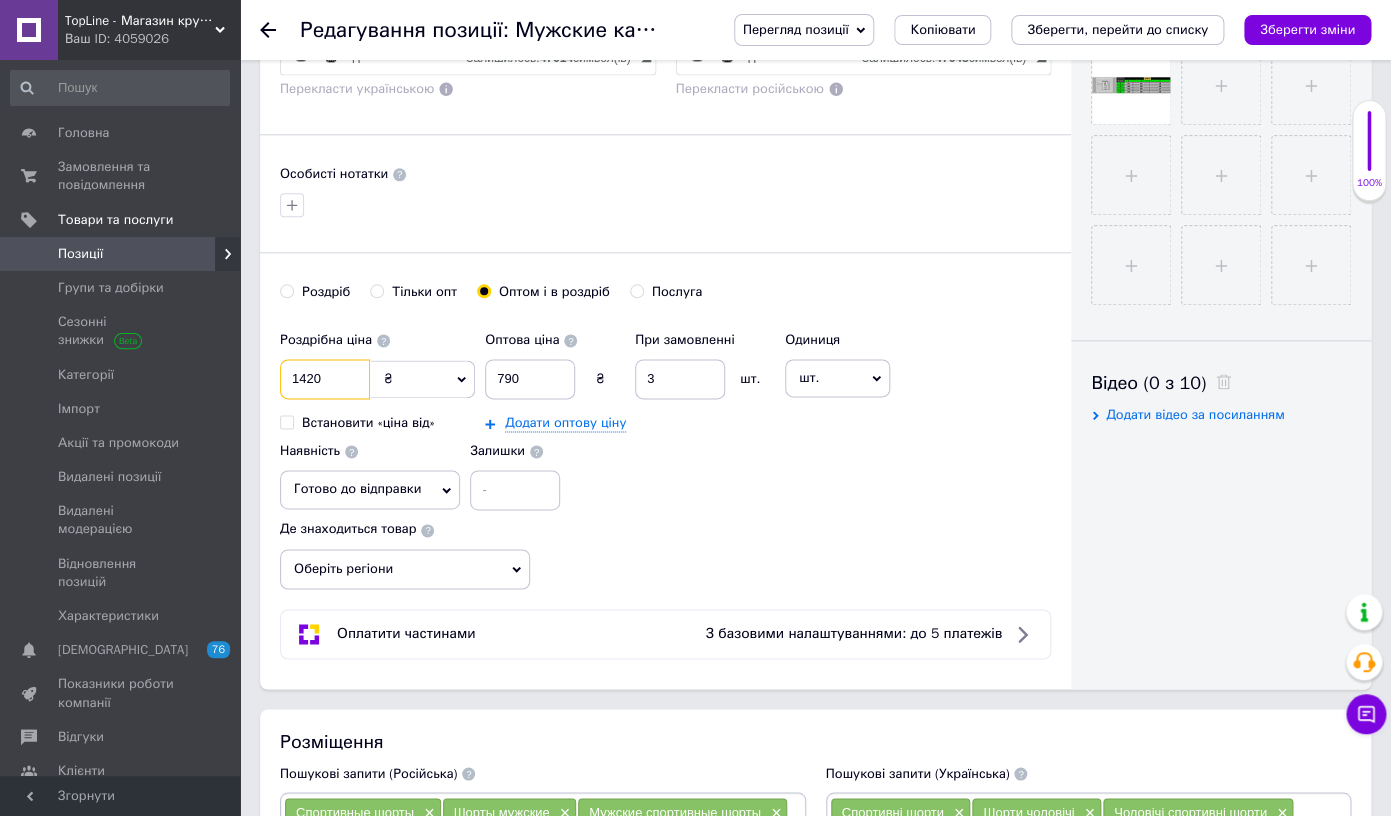click on "1420" at bounding box center (325, 379) 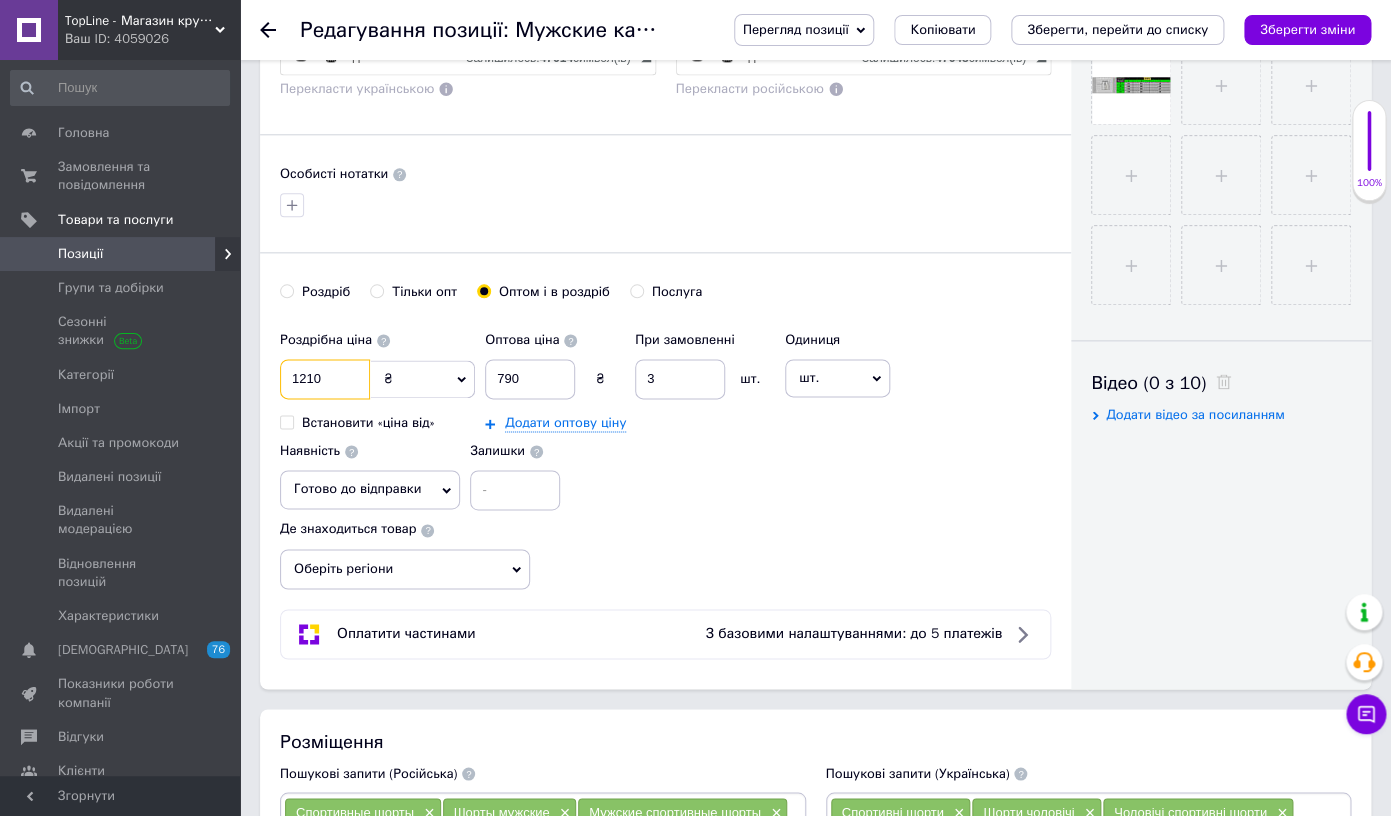 type on "1210" 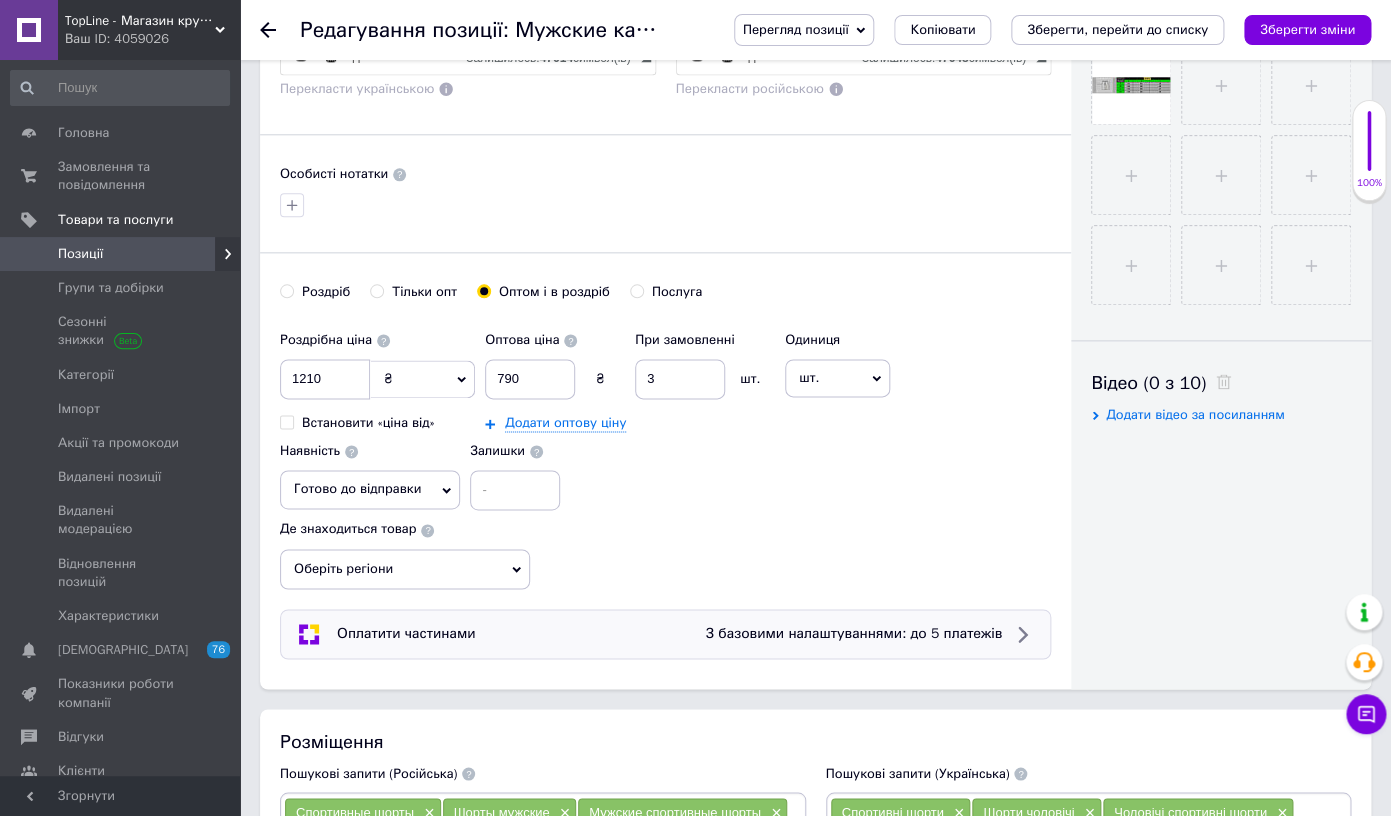 drag, startPoint x: 411, startPoint y: 567, endPoint x: 411, endPoint y: 624, distance: 57 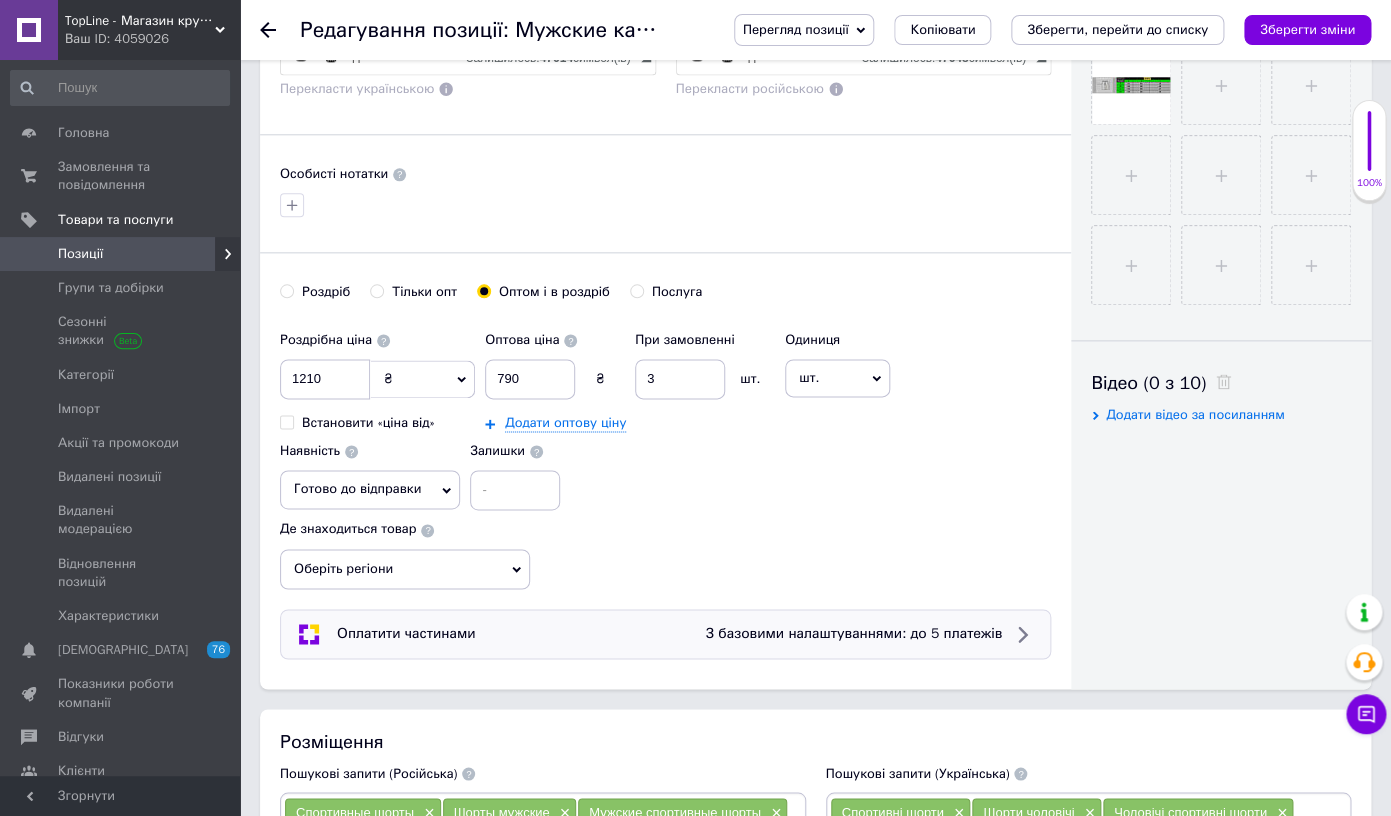 click on "Оберіть регіони" at bounding box center [405, 569] 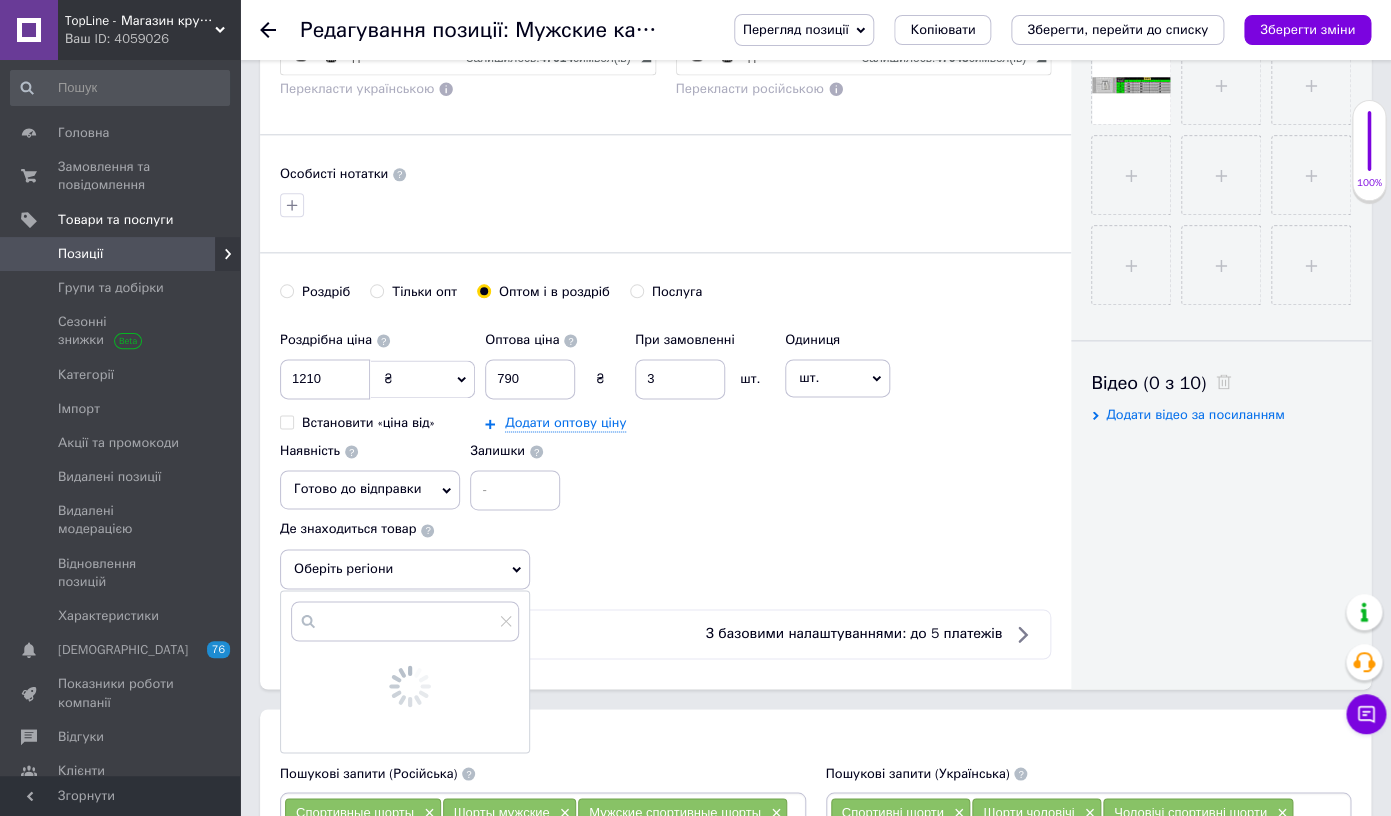 click at bounding box center [405, 621] 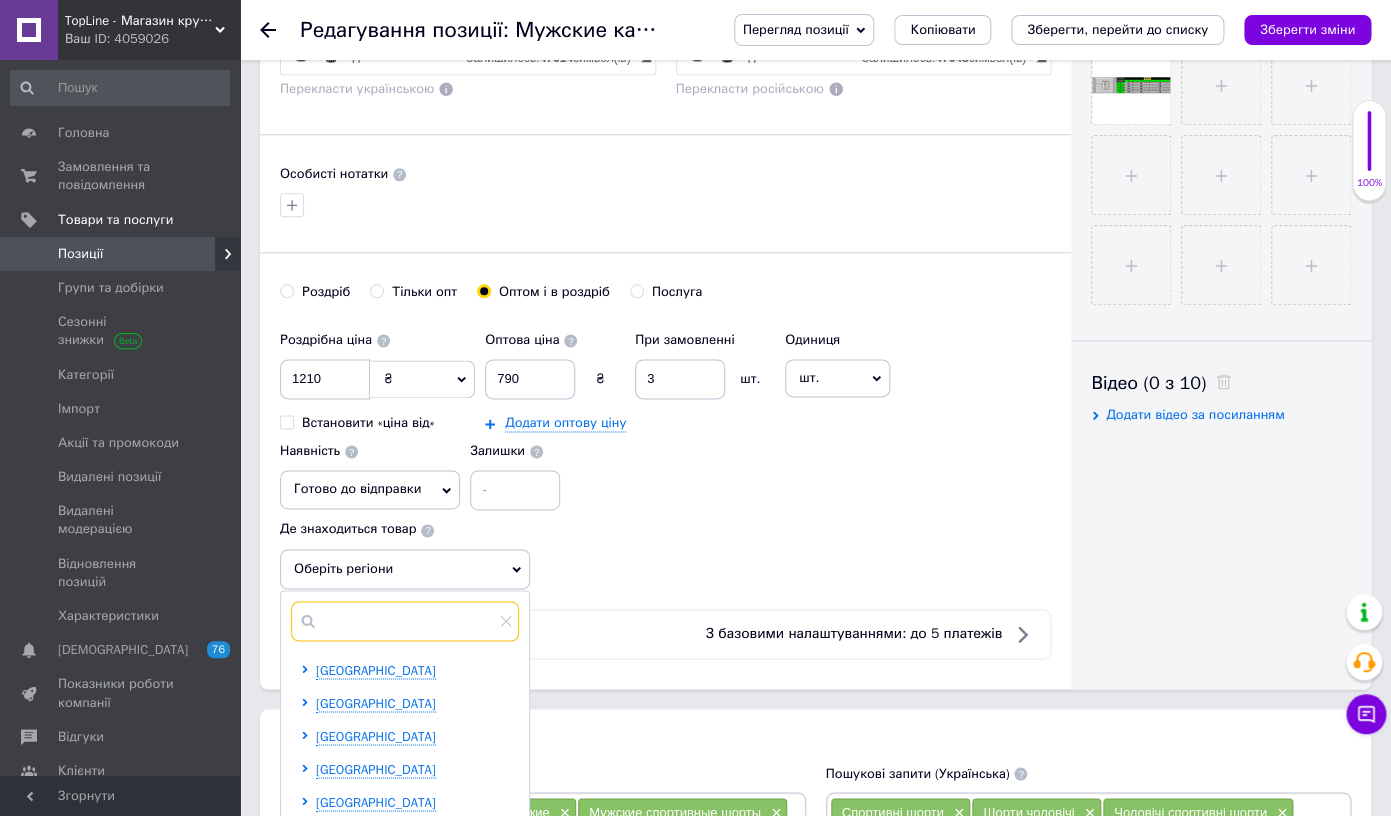 click at bounding box center (405, 621) 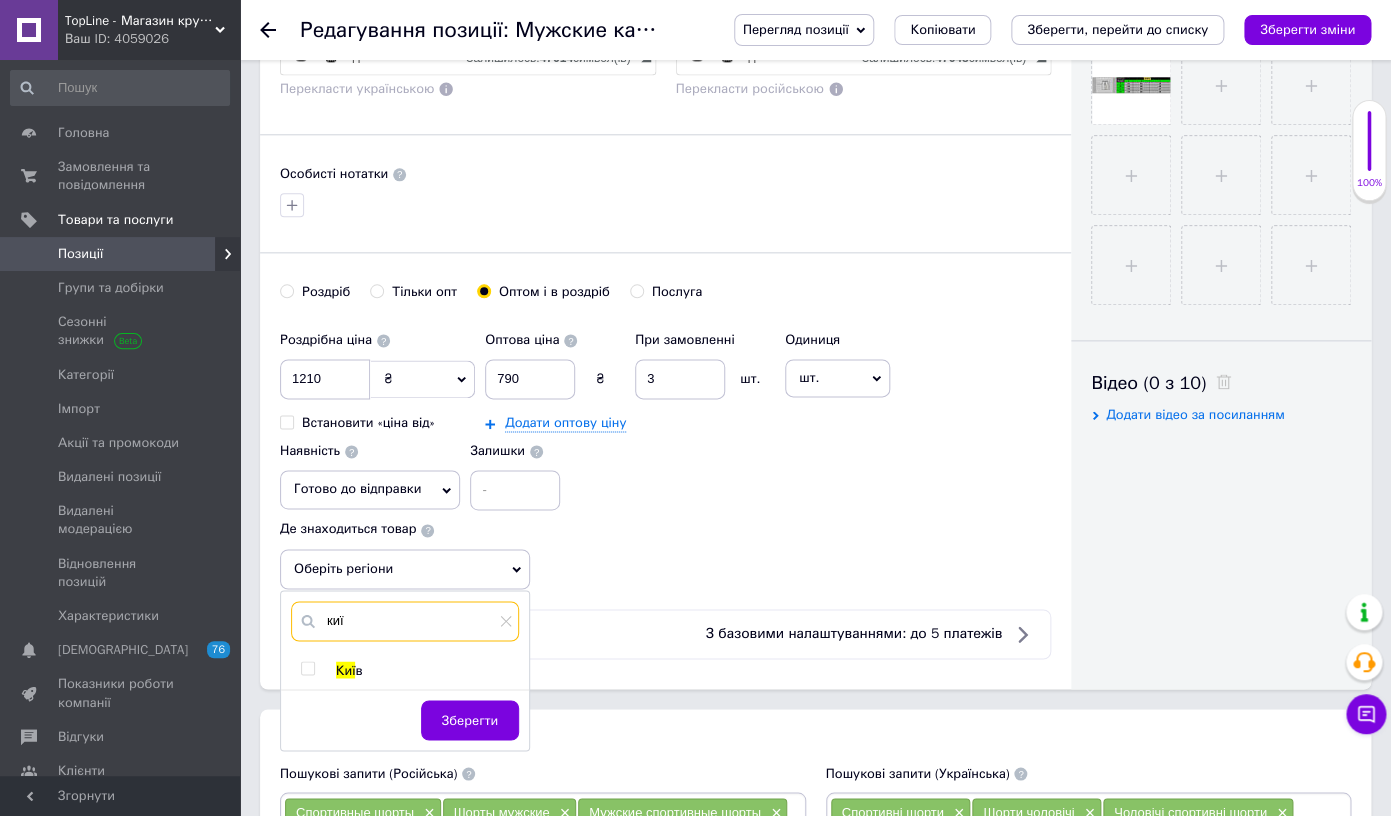 type on "киї" 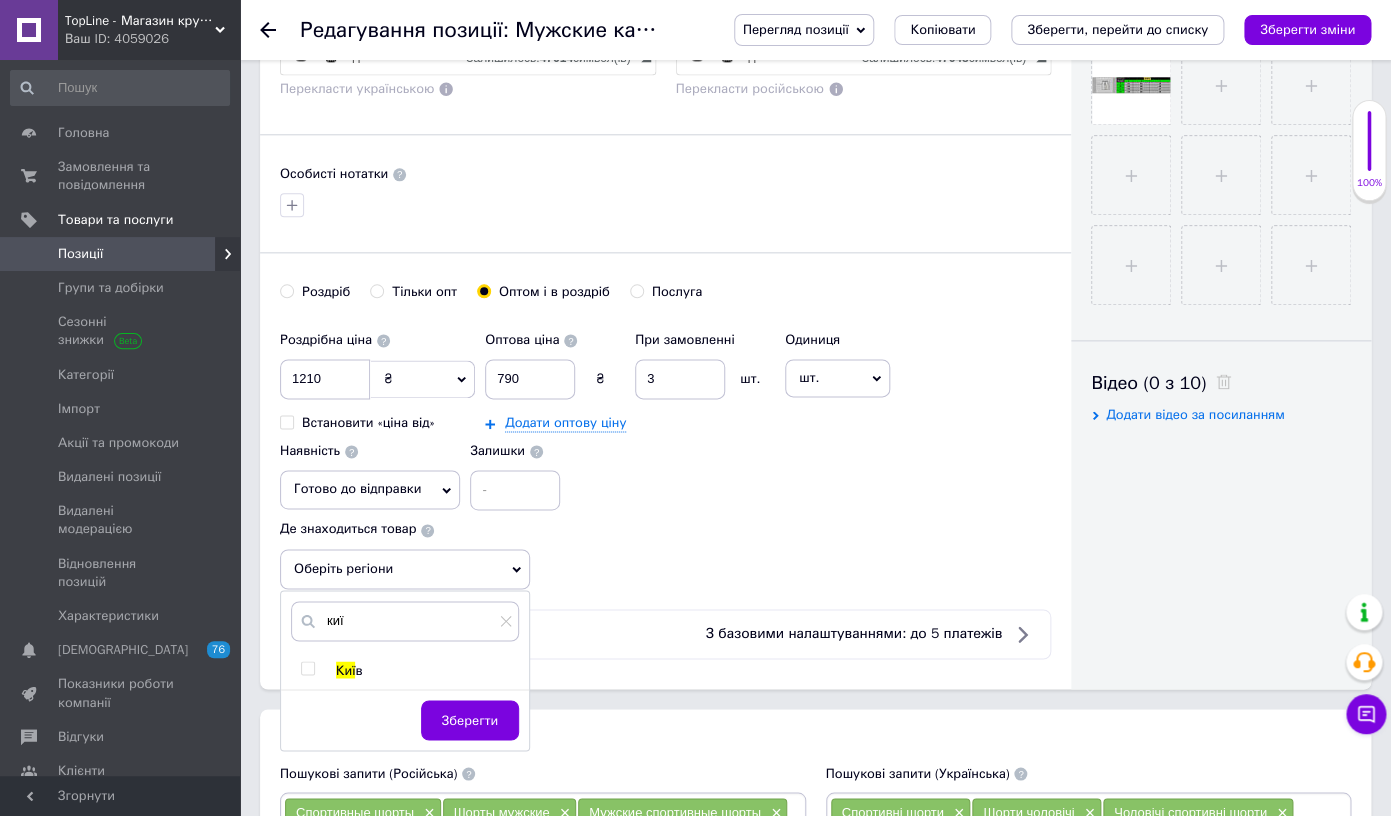click on "в" at bounding box center [358, 669] 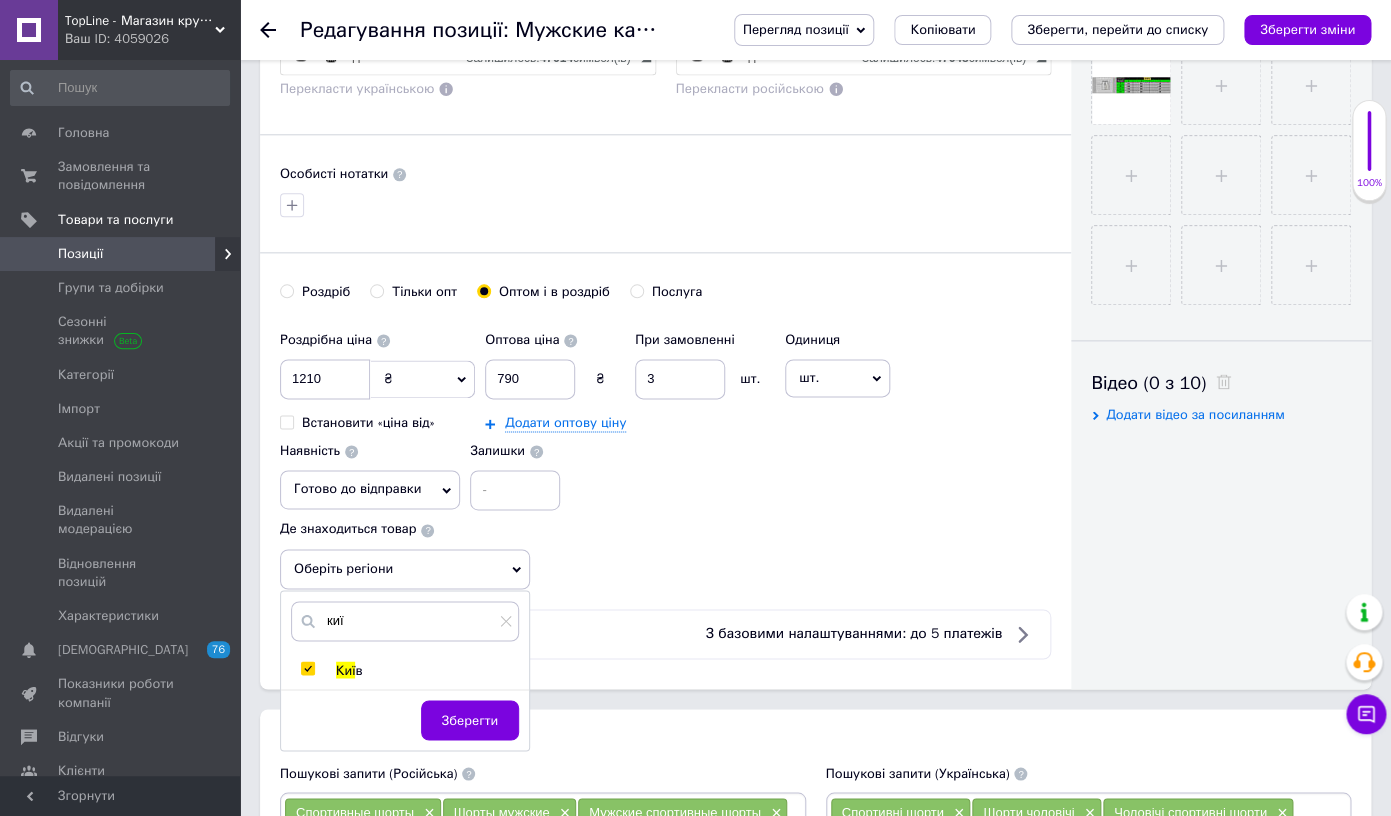 checkbox on "true" 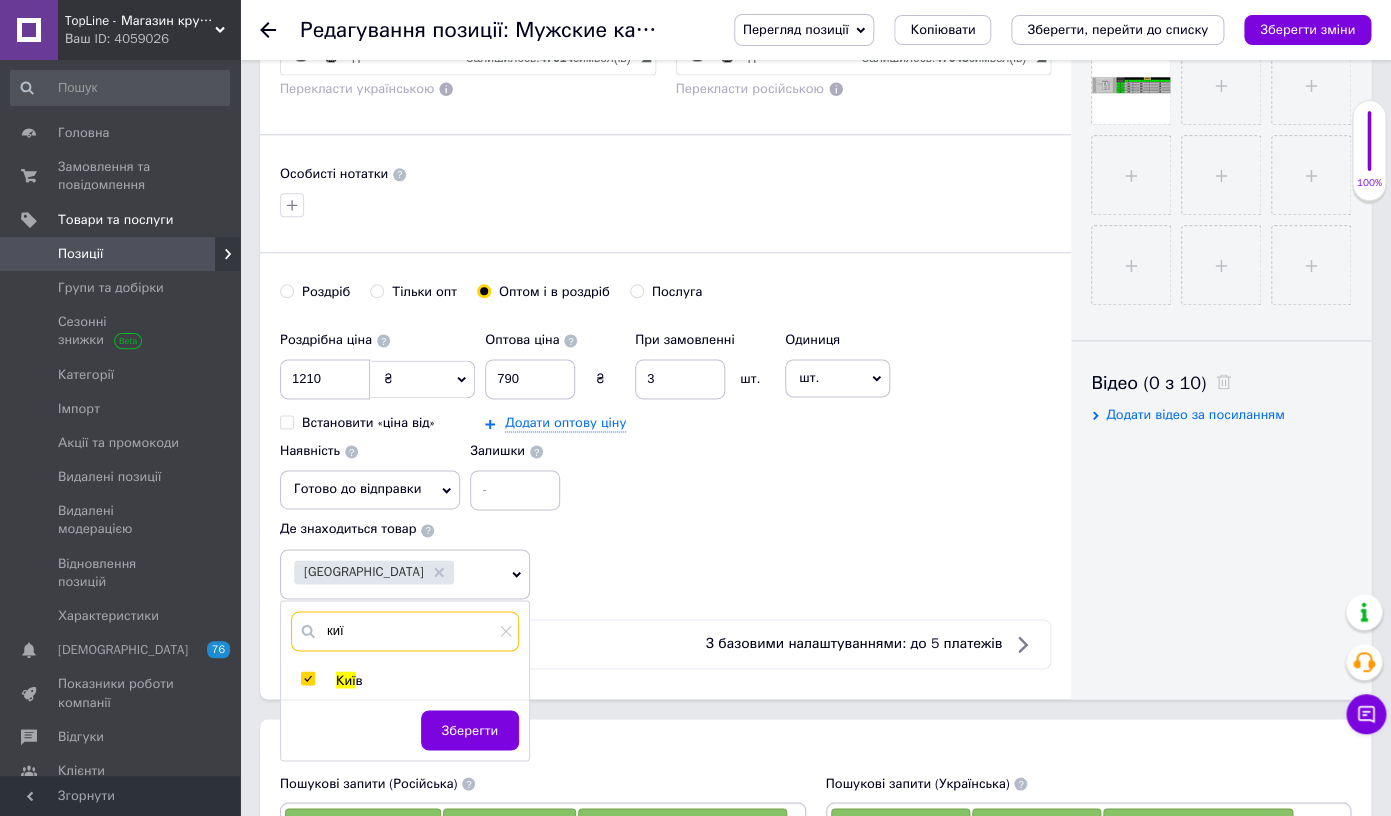 click on "киї" at bounding box center [405, 631] 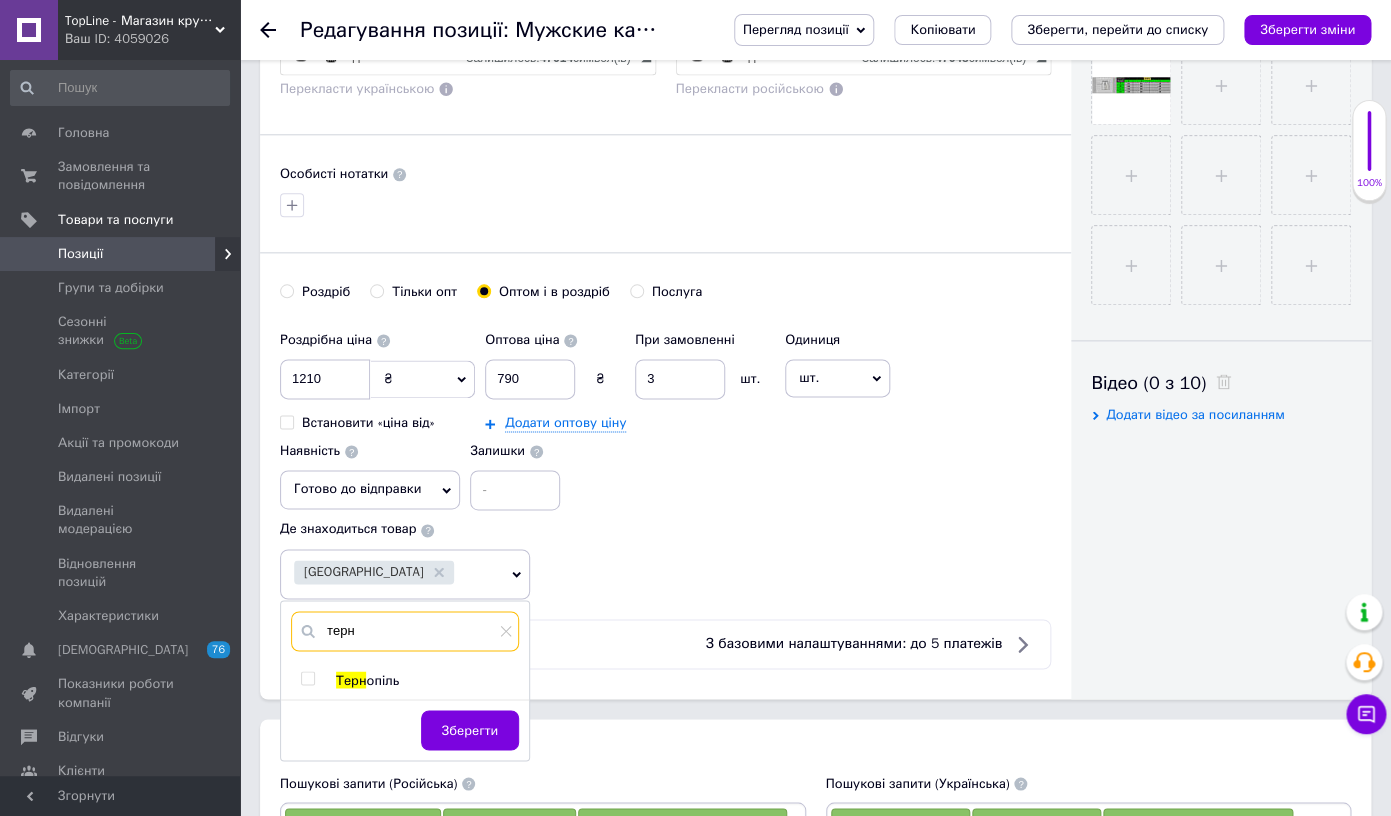 type on "терн" 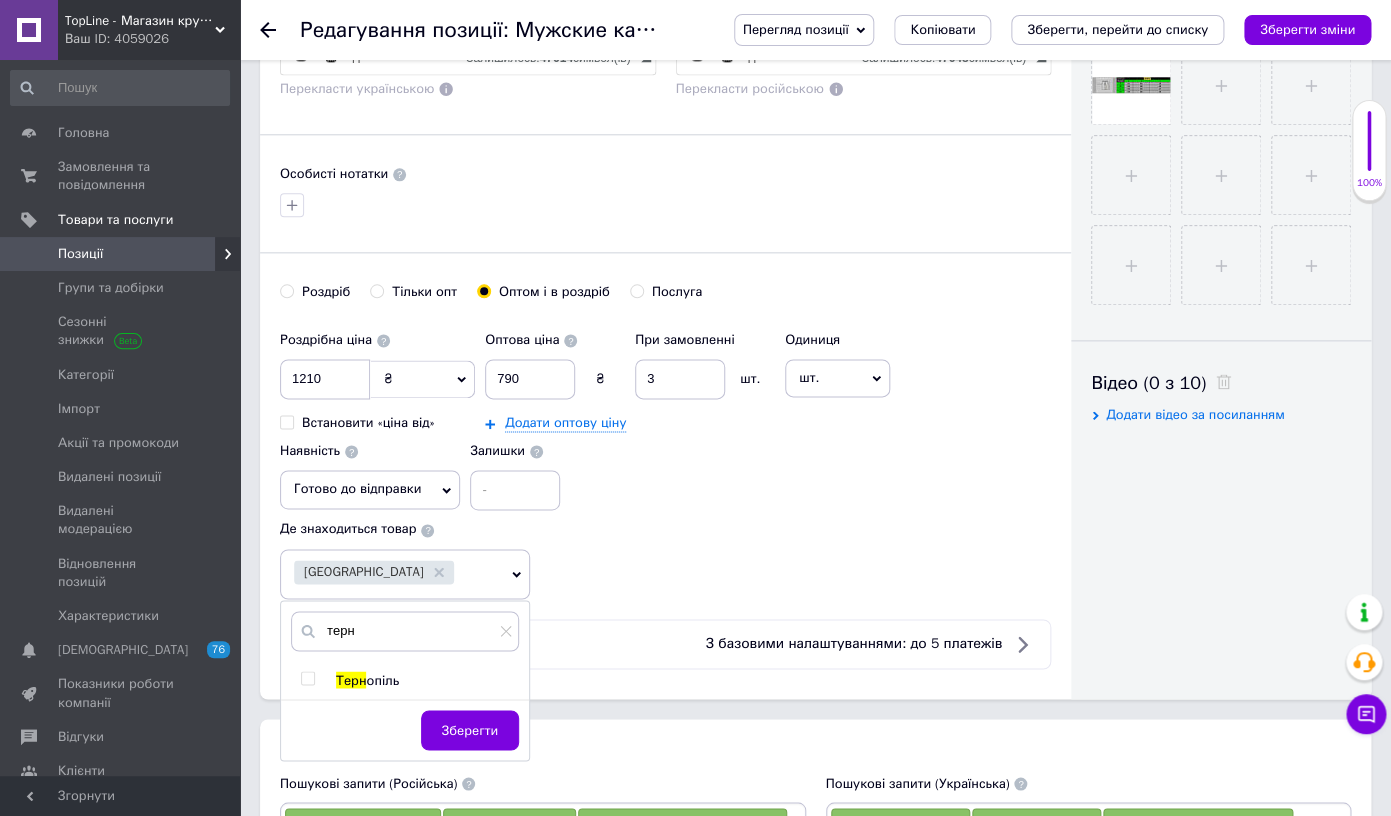 click on "опіль" at bounding box center (382, 679) 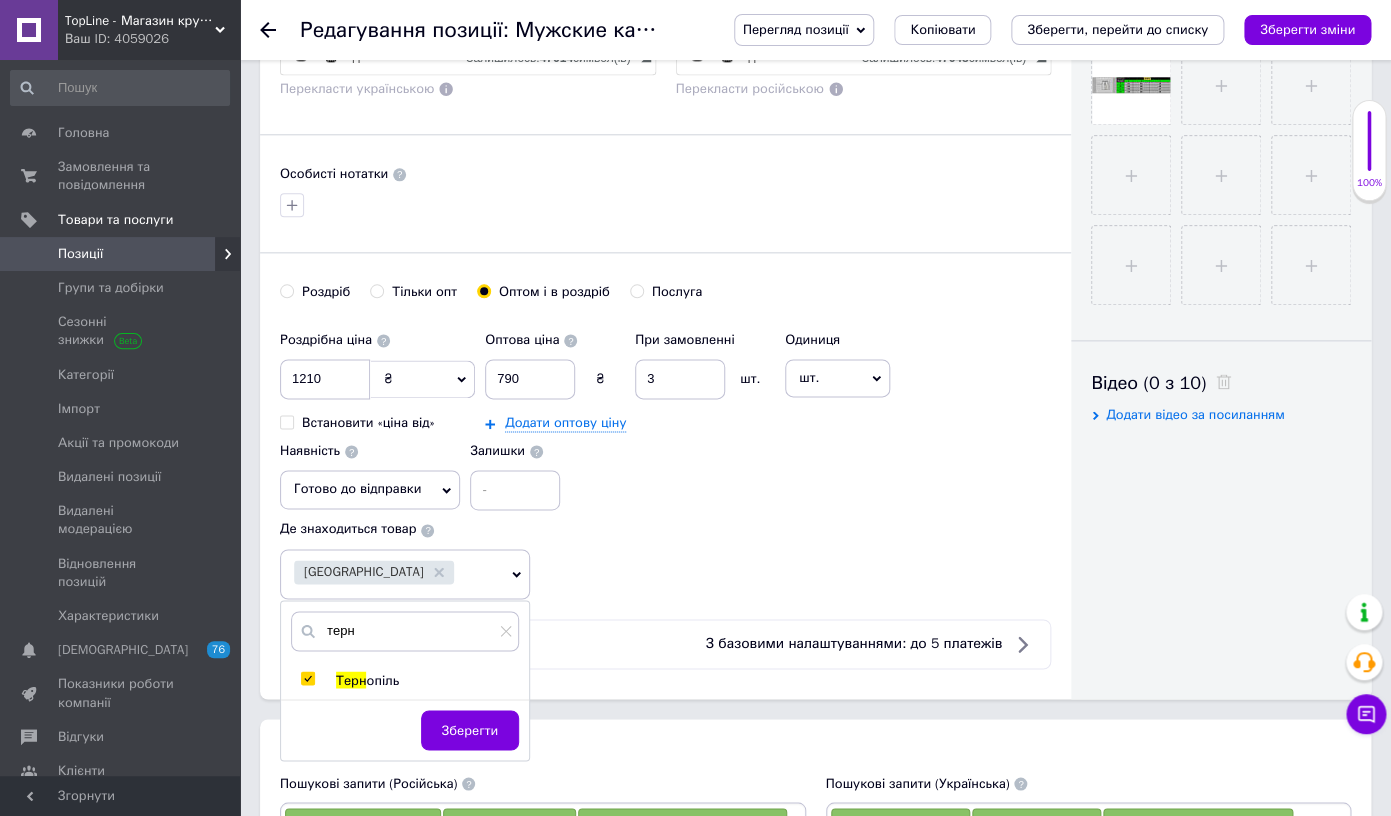 checkbox on "true" 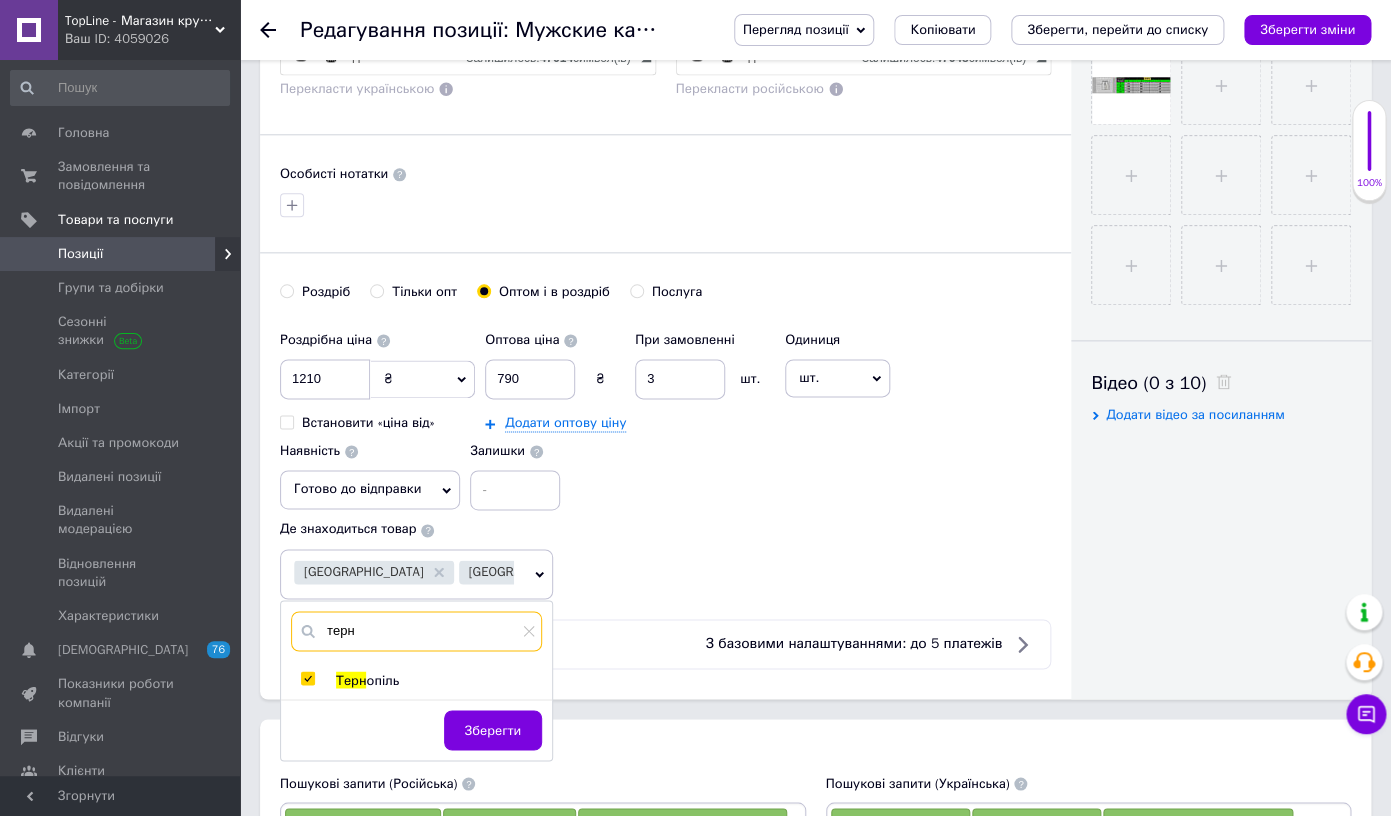 click on "терн" at bounding box center (416, 631) 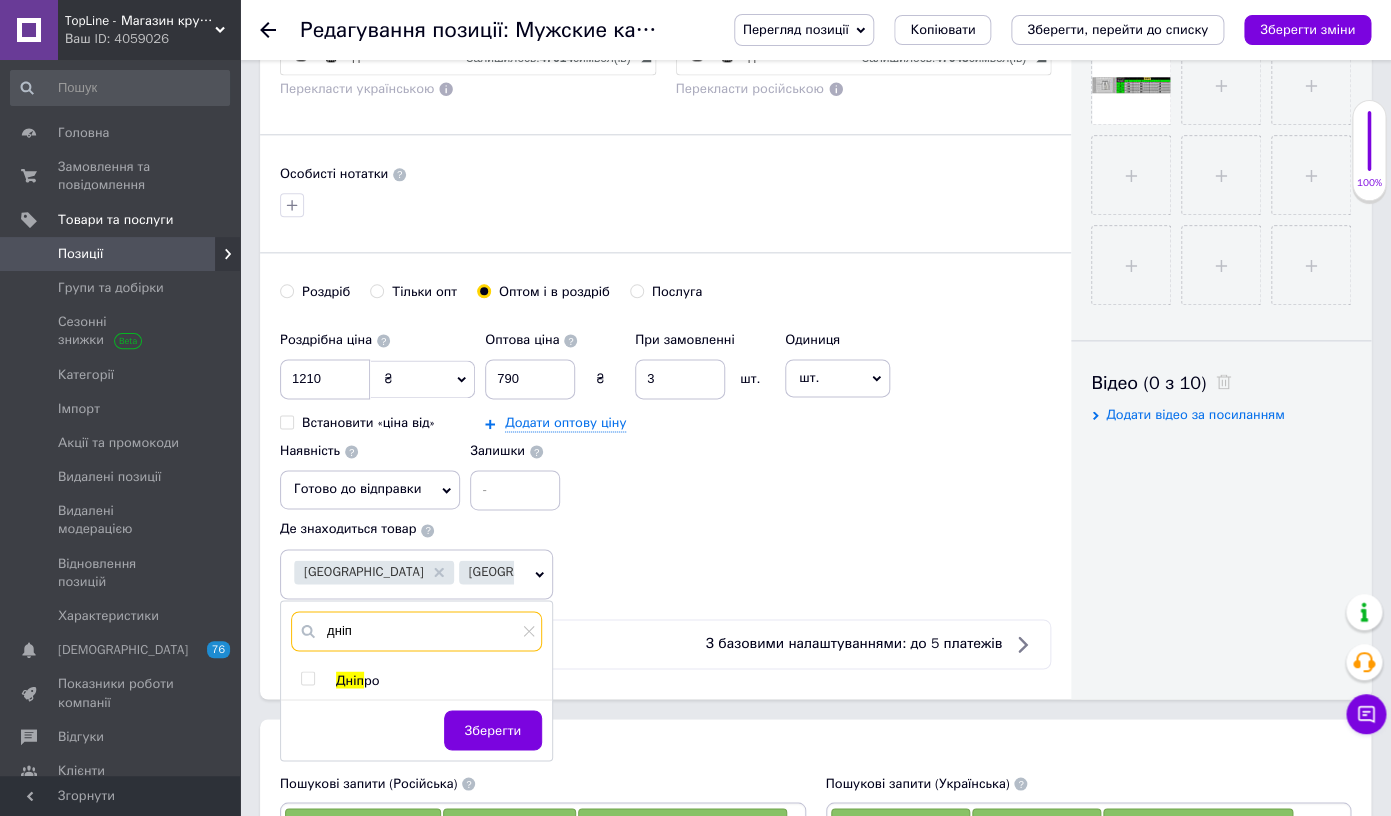 type on "дніп" 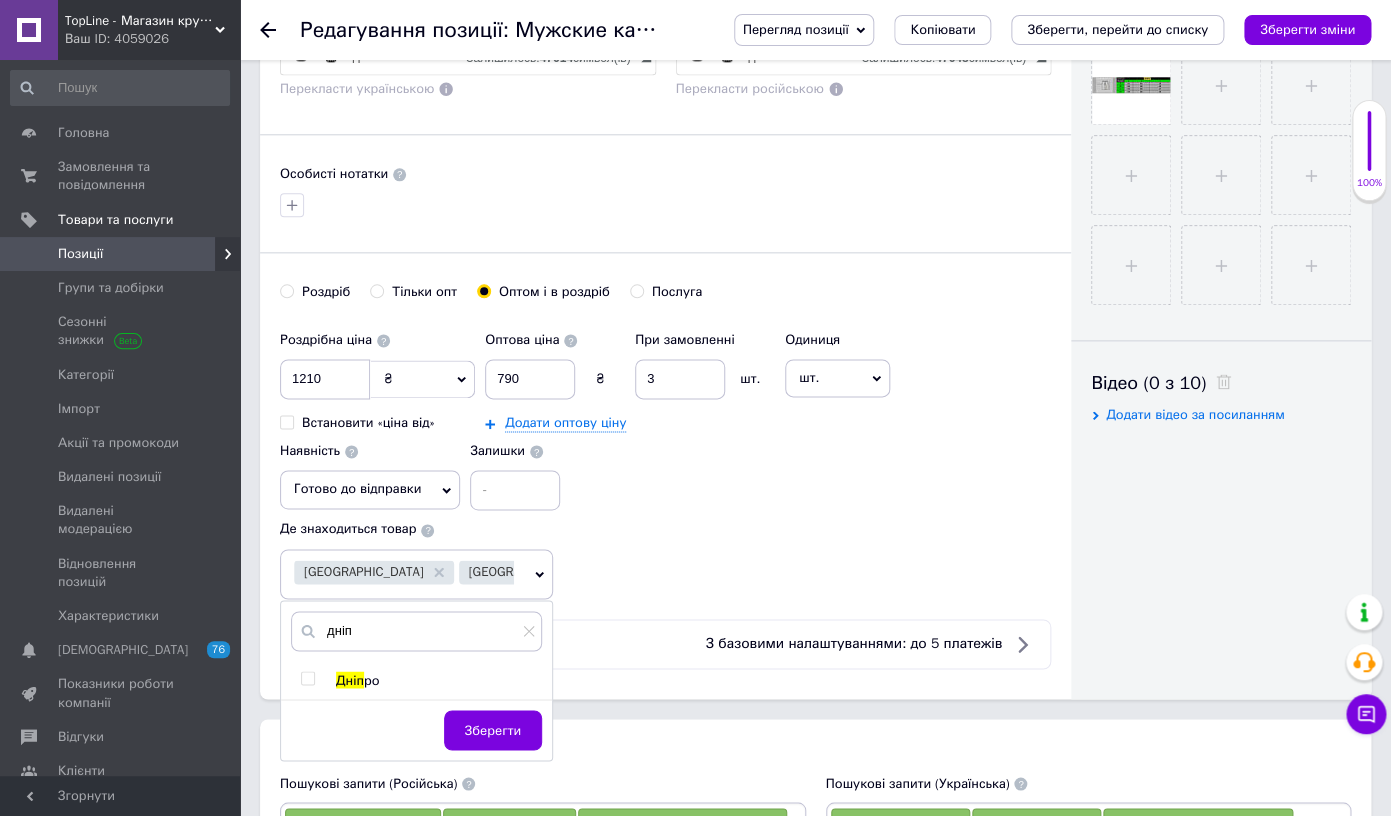 click on "ро" at bounding box center (372, 679) 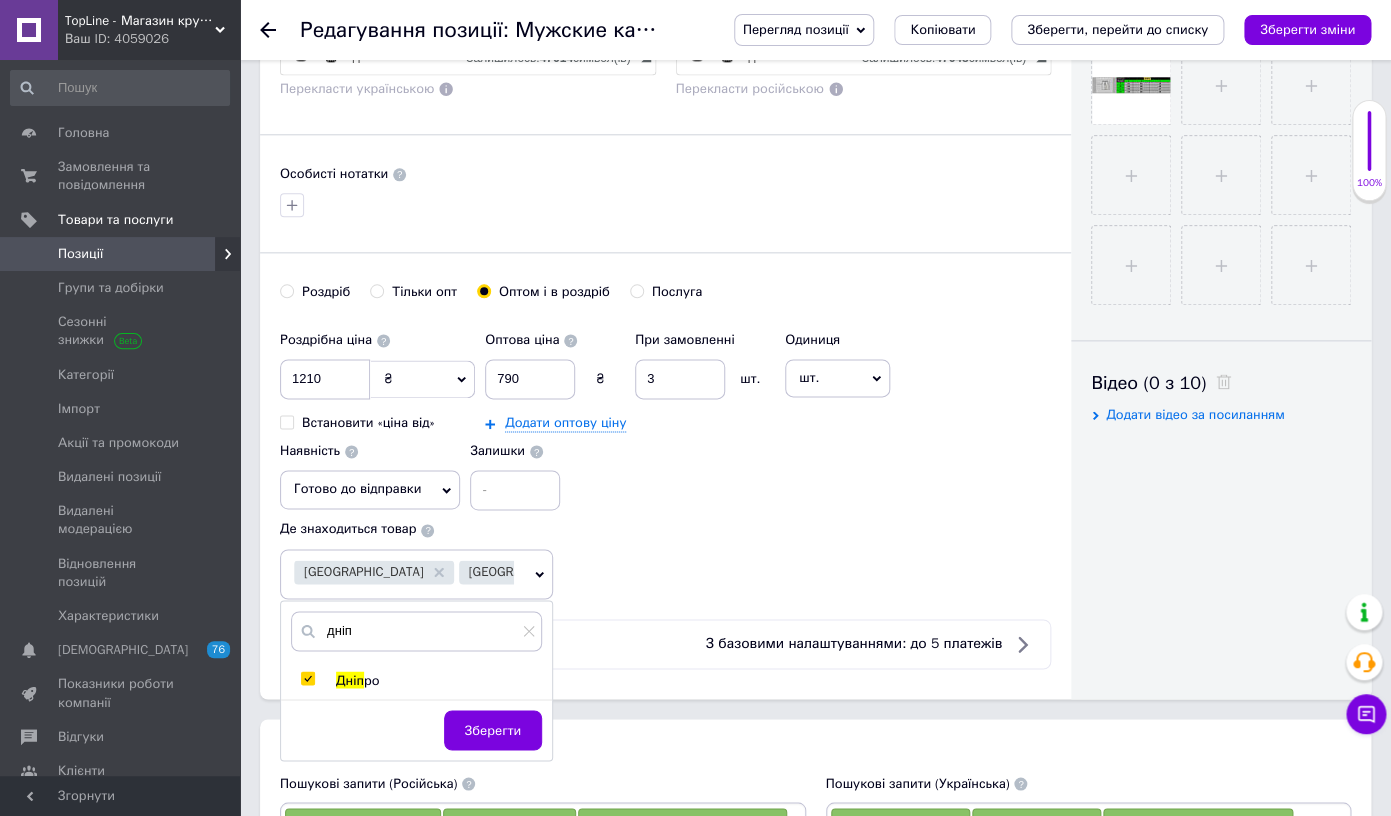checkbox on "true" 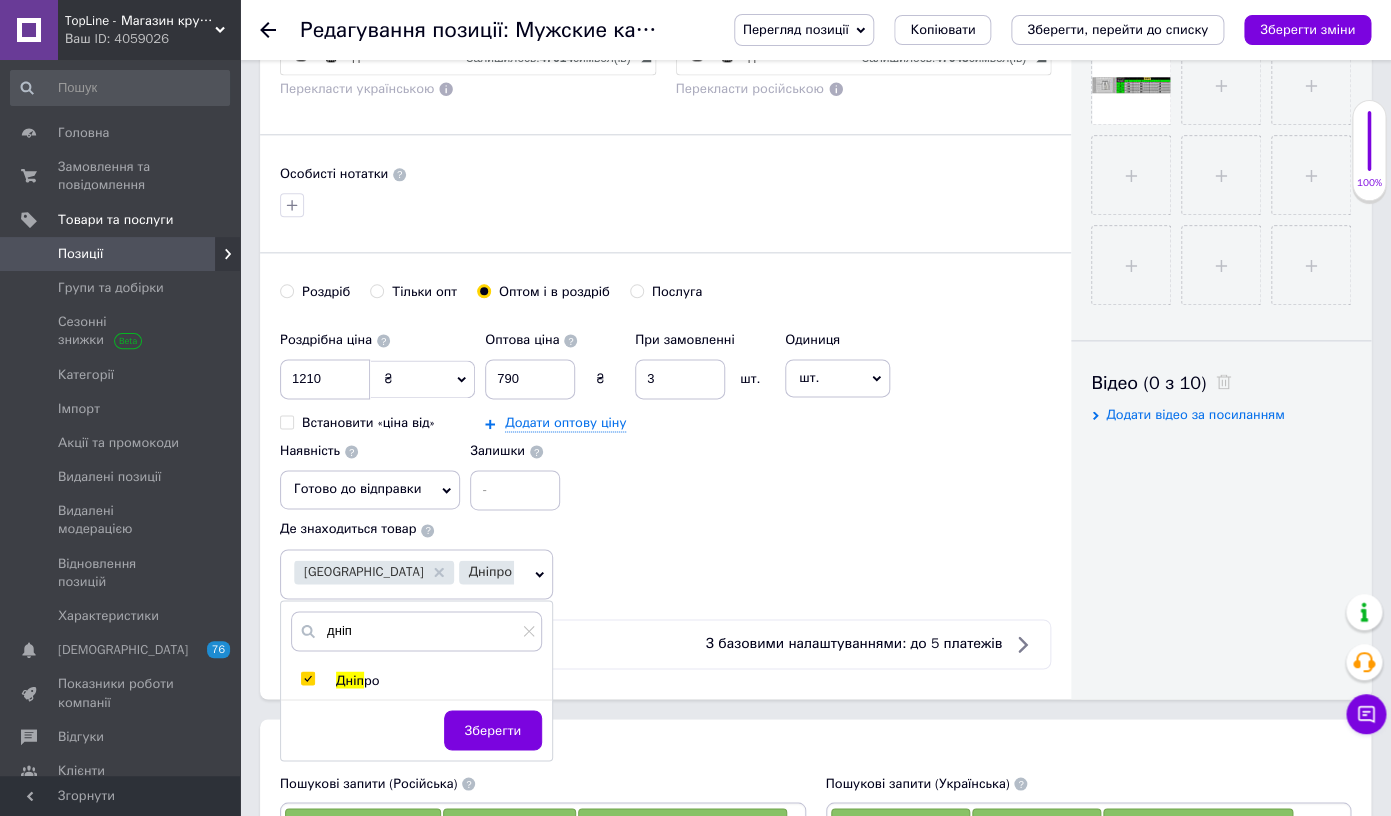 click on "Роздрібна ціна 1210 ₴ $ EUR CHF GBP ¥ PLN ₸ MDL HUF KGS CNY TRY KRW lei Встановити «ціна від» Оптова ціна 790 ₴ При замовленні 3 шт. Додати оптову ціну Одиниця шт. Популярне комплект упаковка кв.м пара м кг пог.м послуга т а автоцистерна ампула б балон банка блістер бобіна бочка бут бухта в ват виїзд відро г г га година гр/кв.м гігакалорія д дал два місяці день доба доза є єврокуб з зміна к кВт каністра карат кв.дм кв.м кв.см кв.фут квартал кг кг/кв.м км колесо комплект коробка куб.дм куб.м л л лист м м мВт мл мм моток місяць мішок н набір номер о об'єкт од. осіб п палетомісце пара партія р" at bounding box center [665, 460] 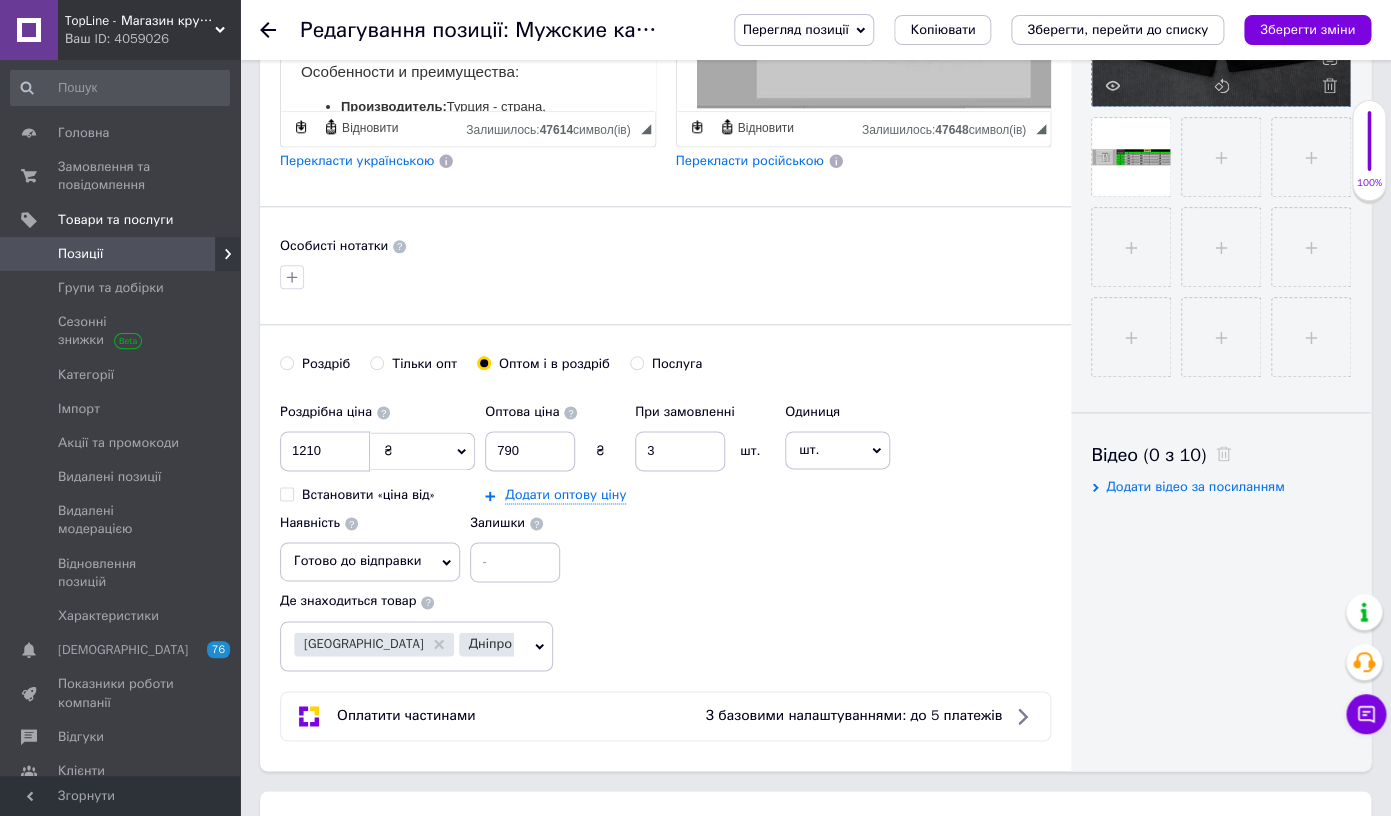 scroll, scrollTop: 648, scrollLeft: 0, axis: vertical 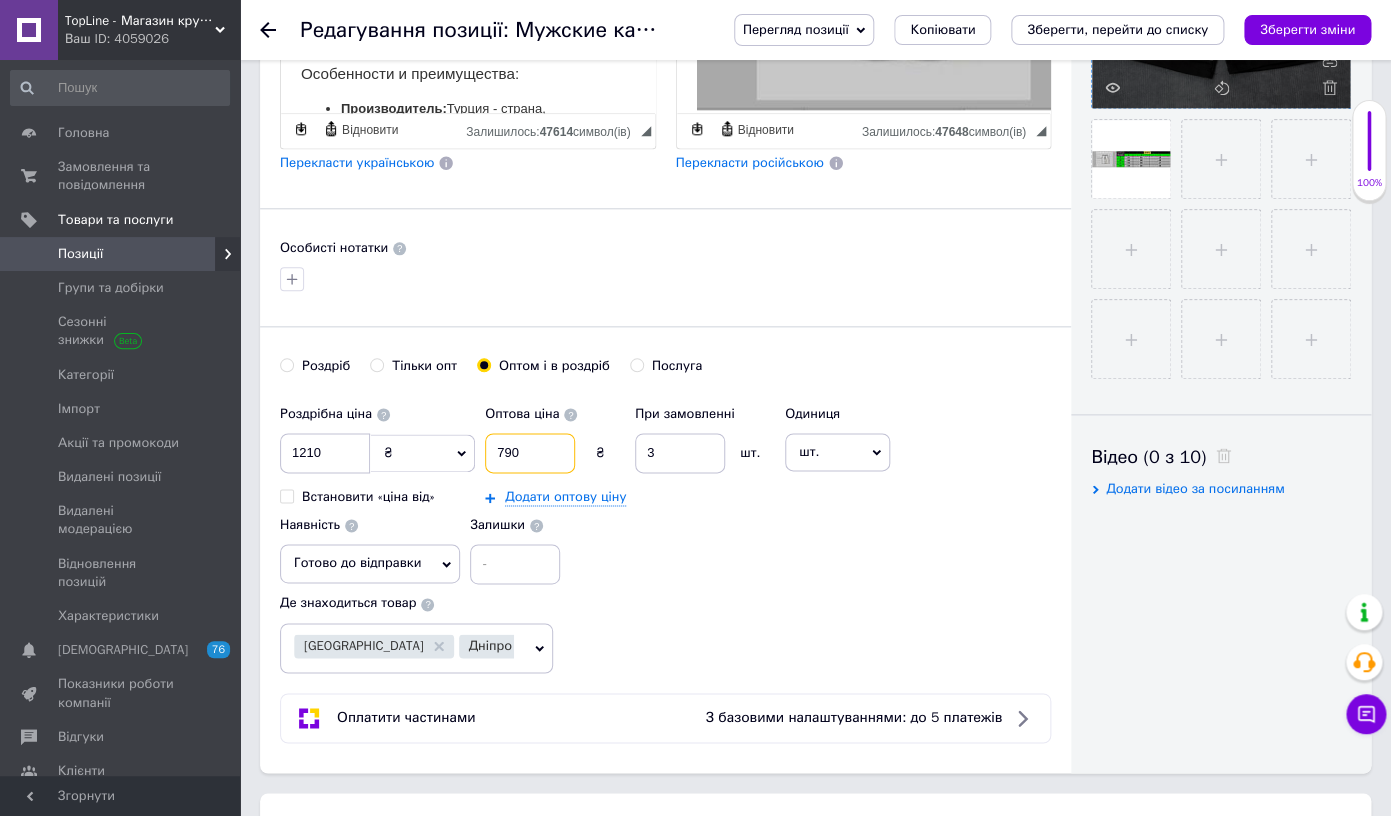 click on "790" at bounding box center [530, 453] 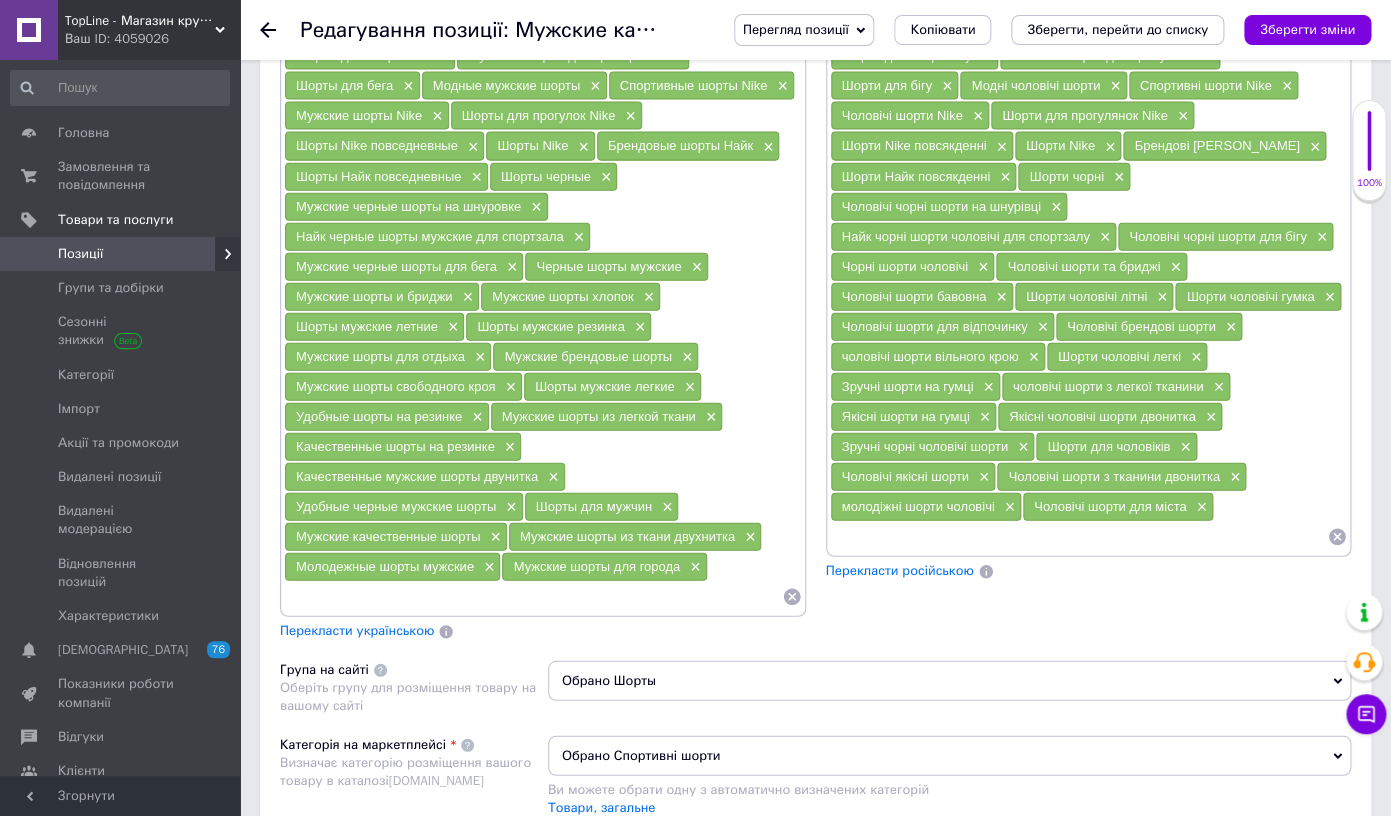 scroll, scrollTop: 1573, scrollLeft: 0, axis: vertical 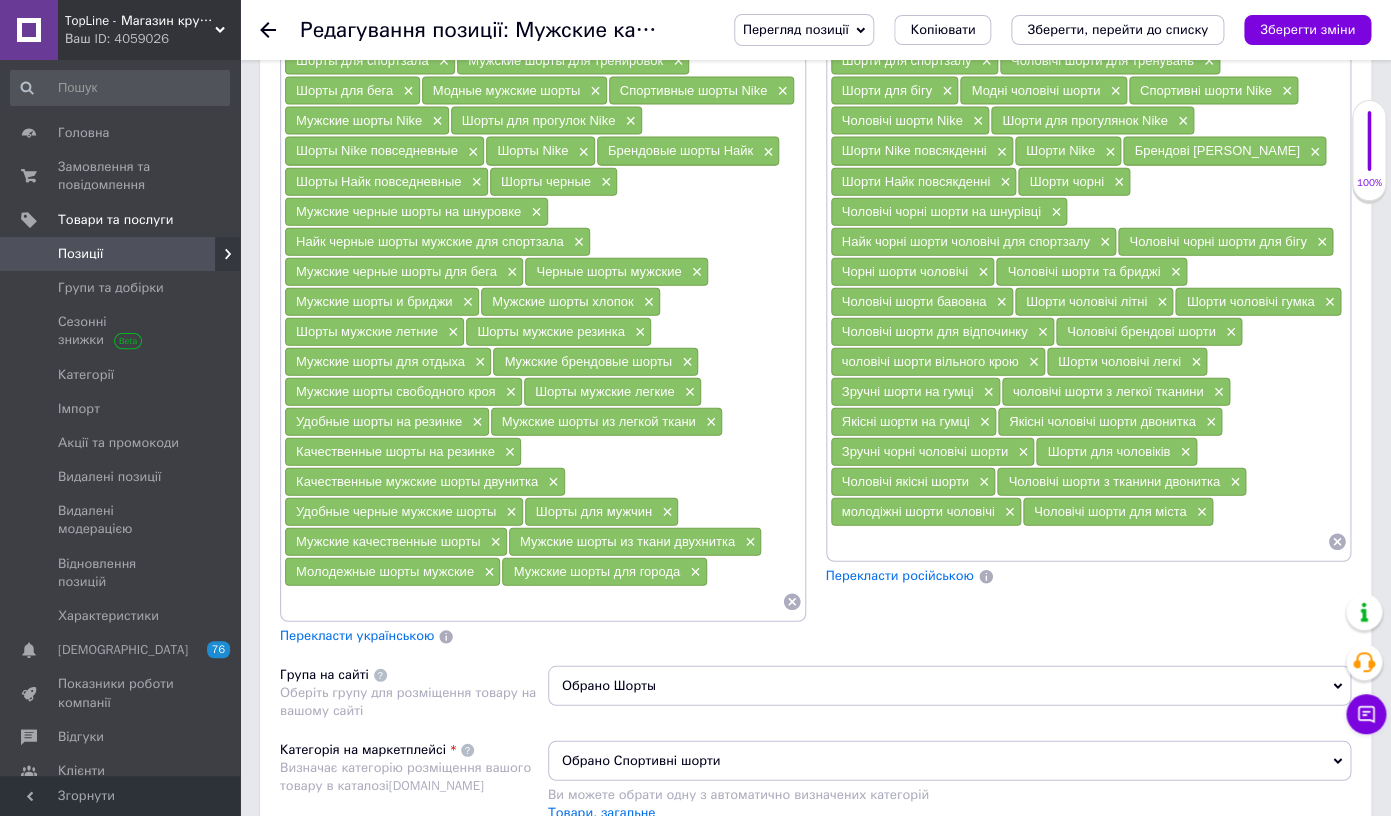 type on "770" 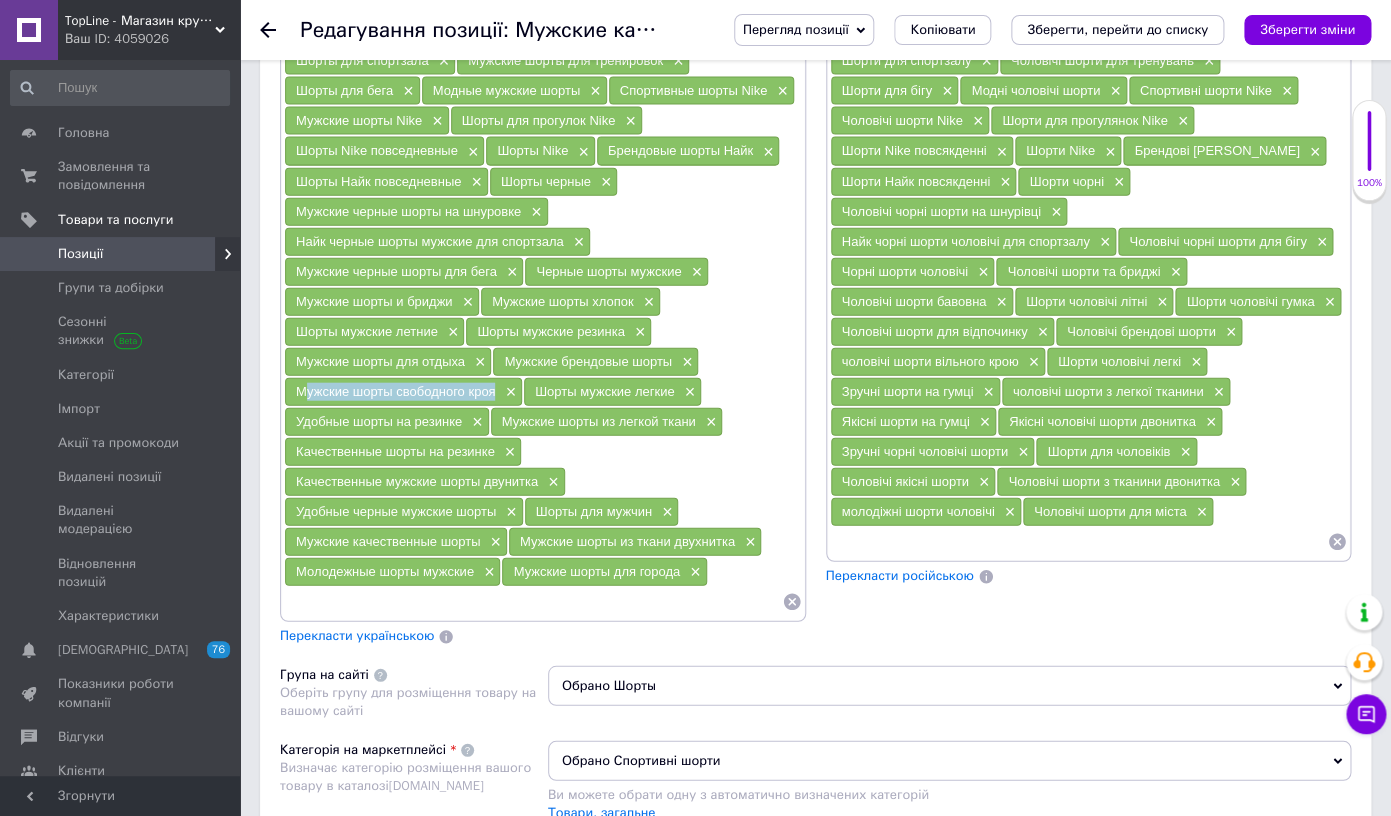 drag, startPoint x: 483, startPoint y: 393, endPoint x: 332, endPoint y: 393, distance: 151 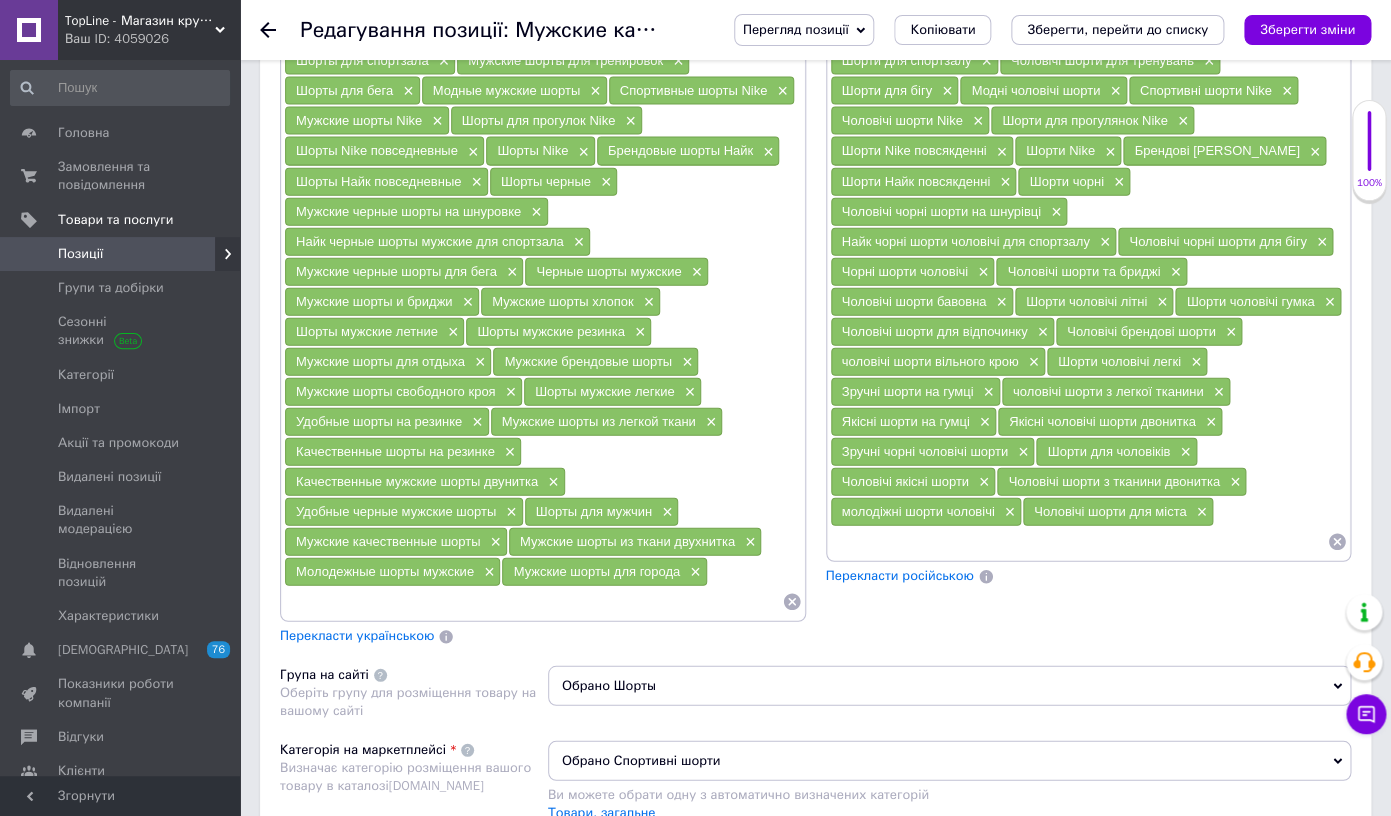 copy on "Розміщення" 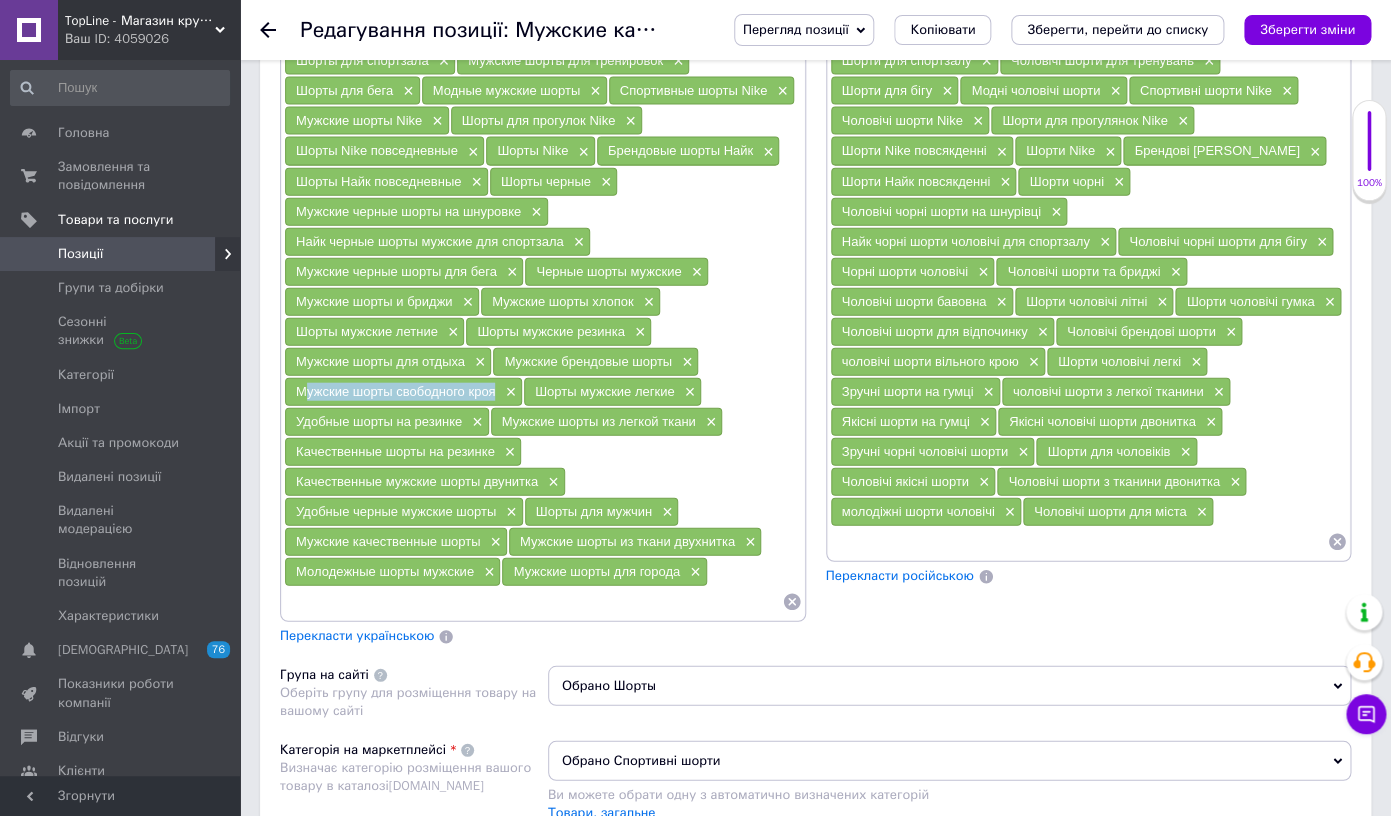drag, startPoint x: 332, startPoint y: 393, endPoint x: 484, endPoint y: 395, distance: 152.01315 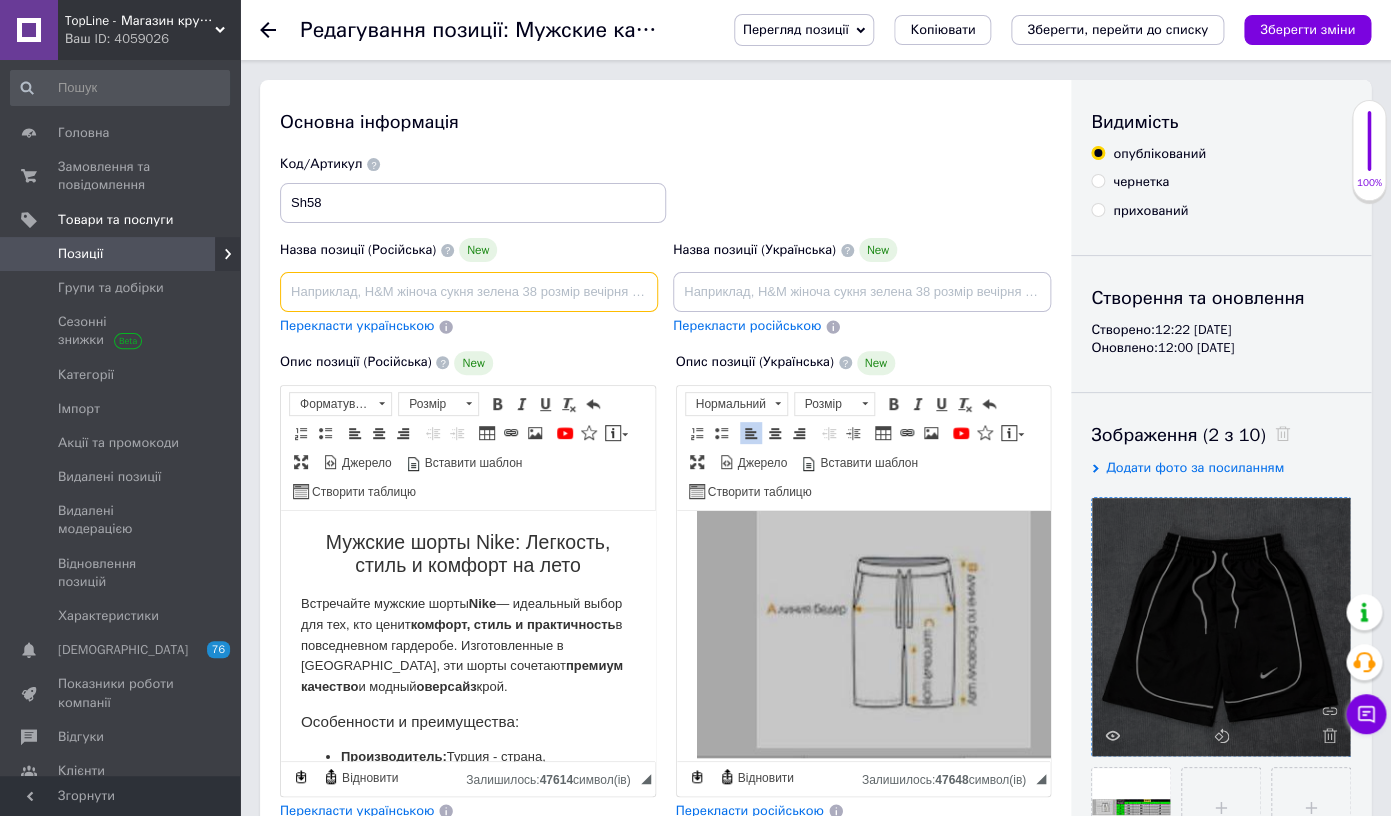 click at bounding box center (469, 292) 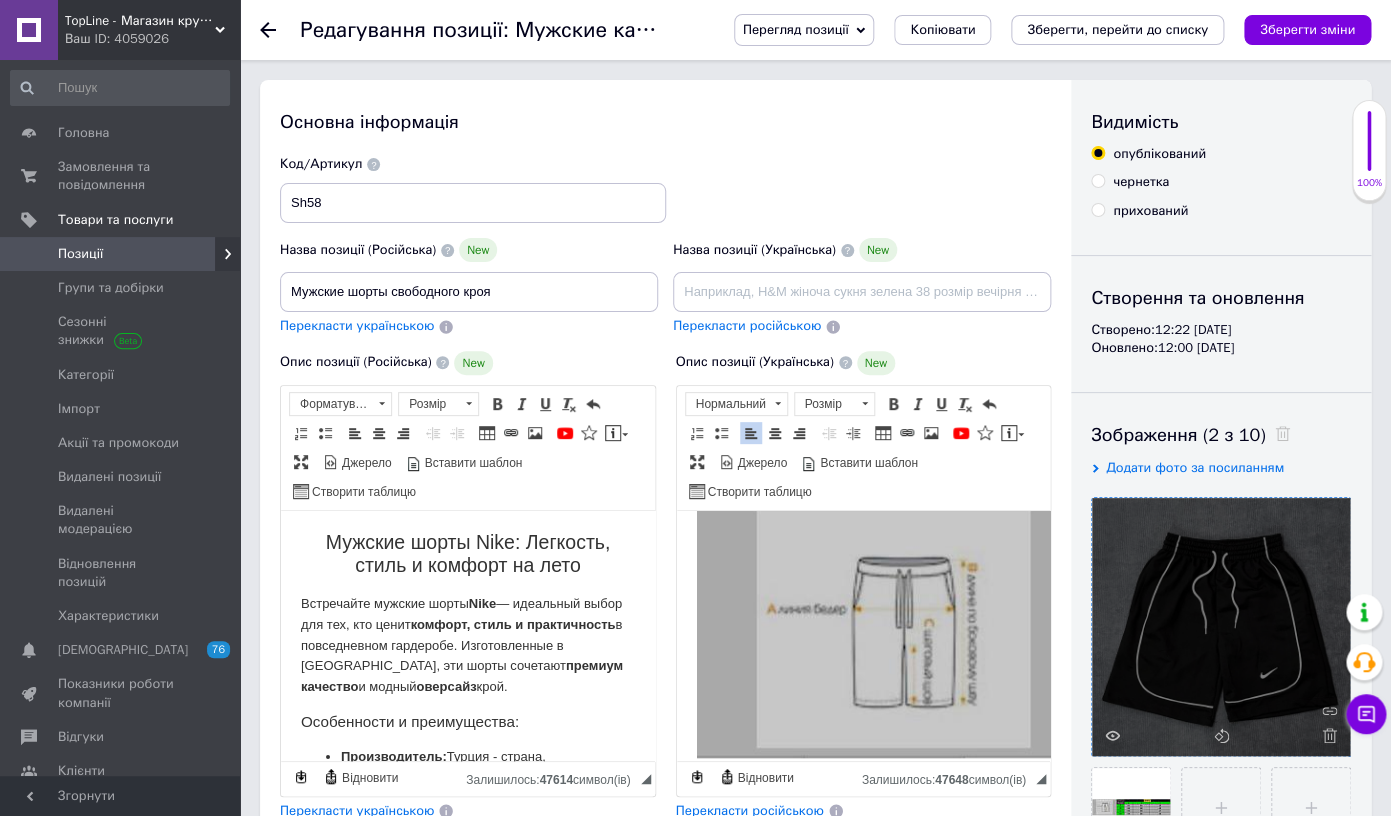 click on "Мужские шорты Nike: Легкость, стиль и комфорт на лето" at bounding box center [468, 554] 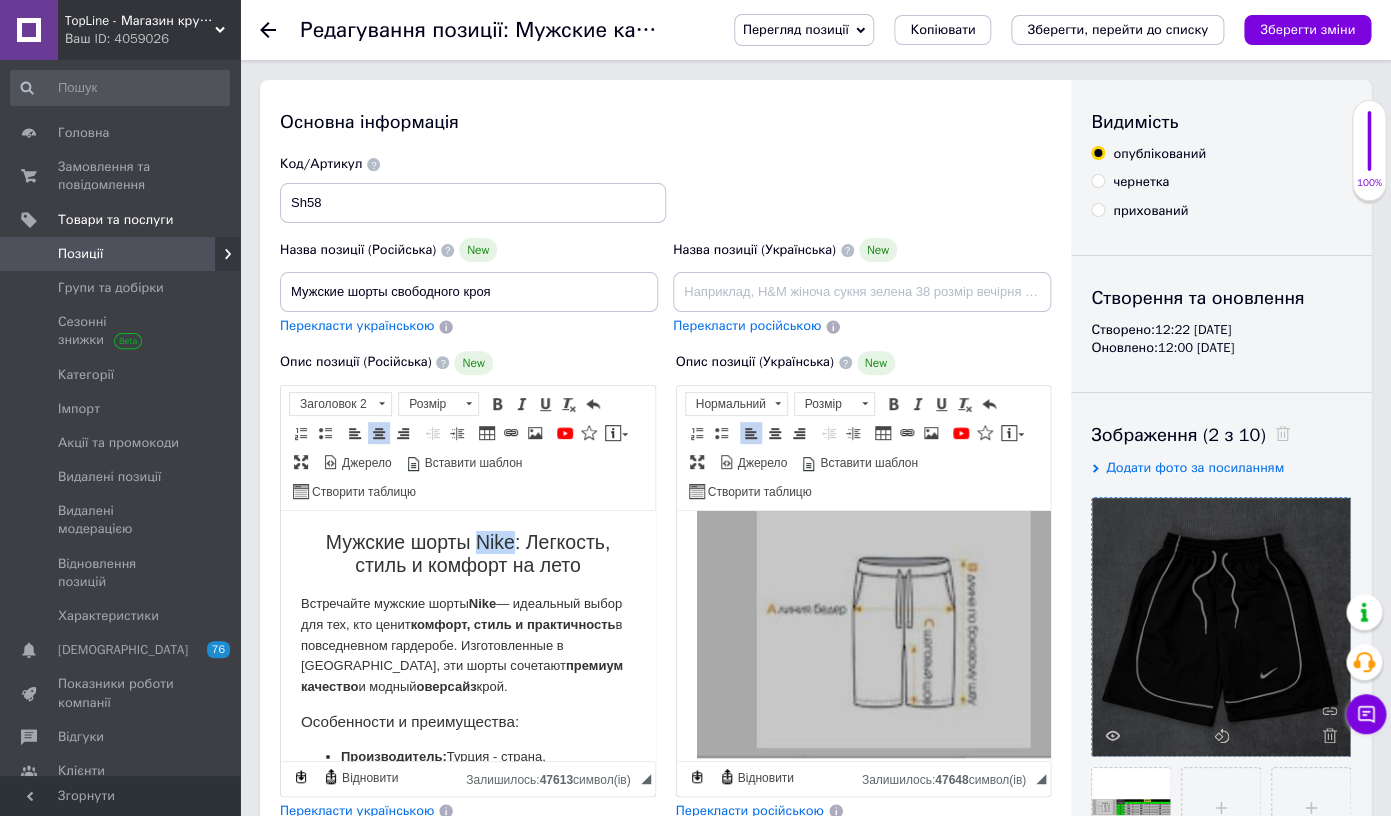 click on "Мужские шорты Nike: Легкость, стиль и комфорт на лето" at bounding box center (468, 554) 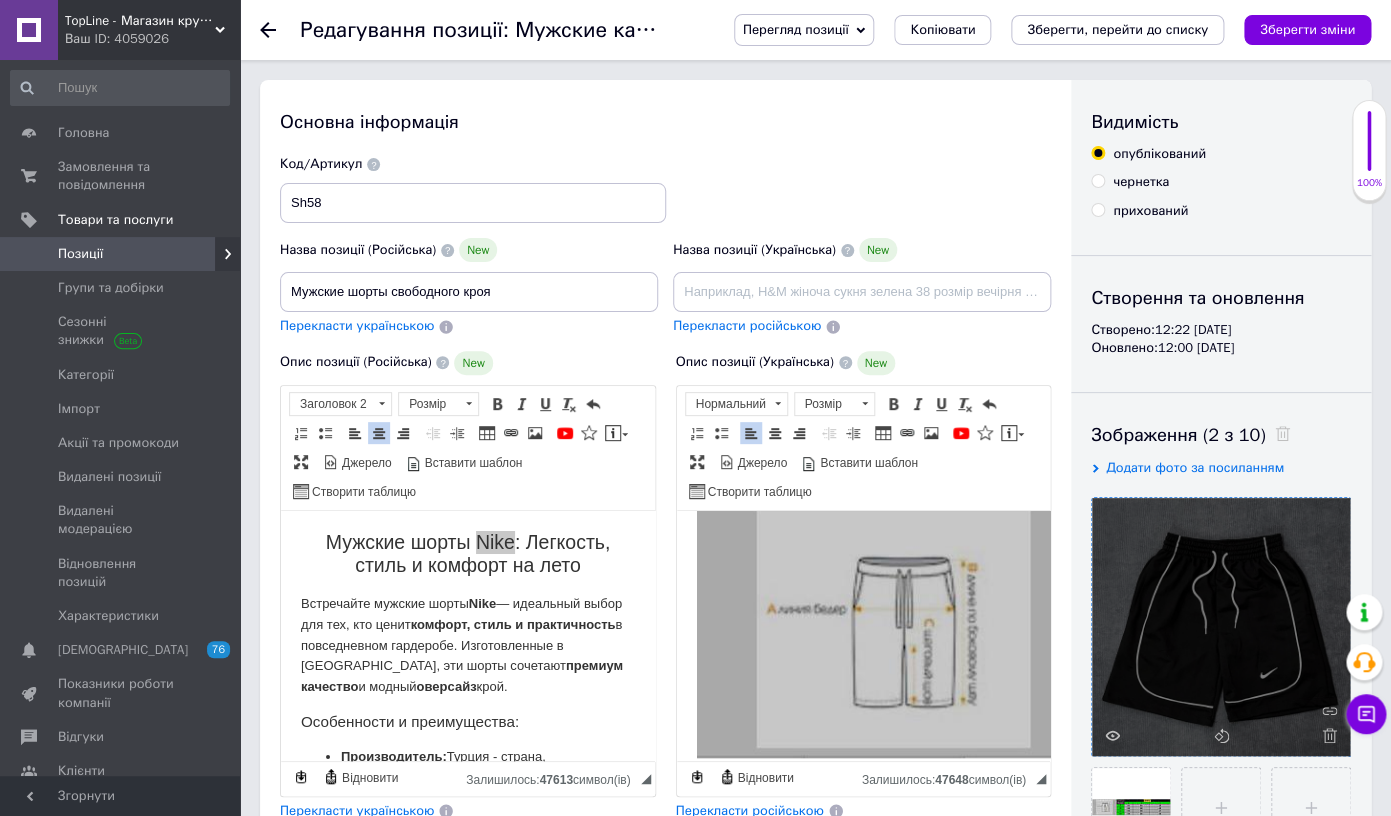 click on "Мужские шорты свободного кроя" at bounding box center [469, 292] 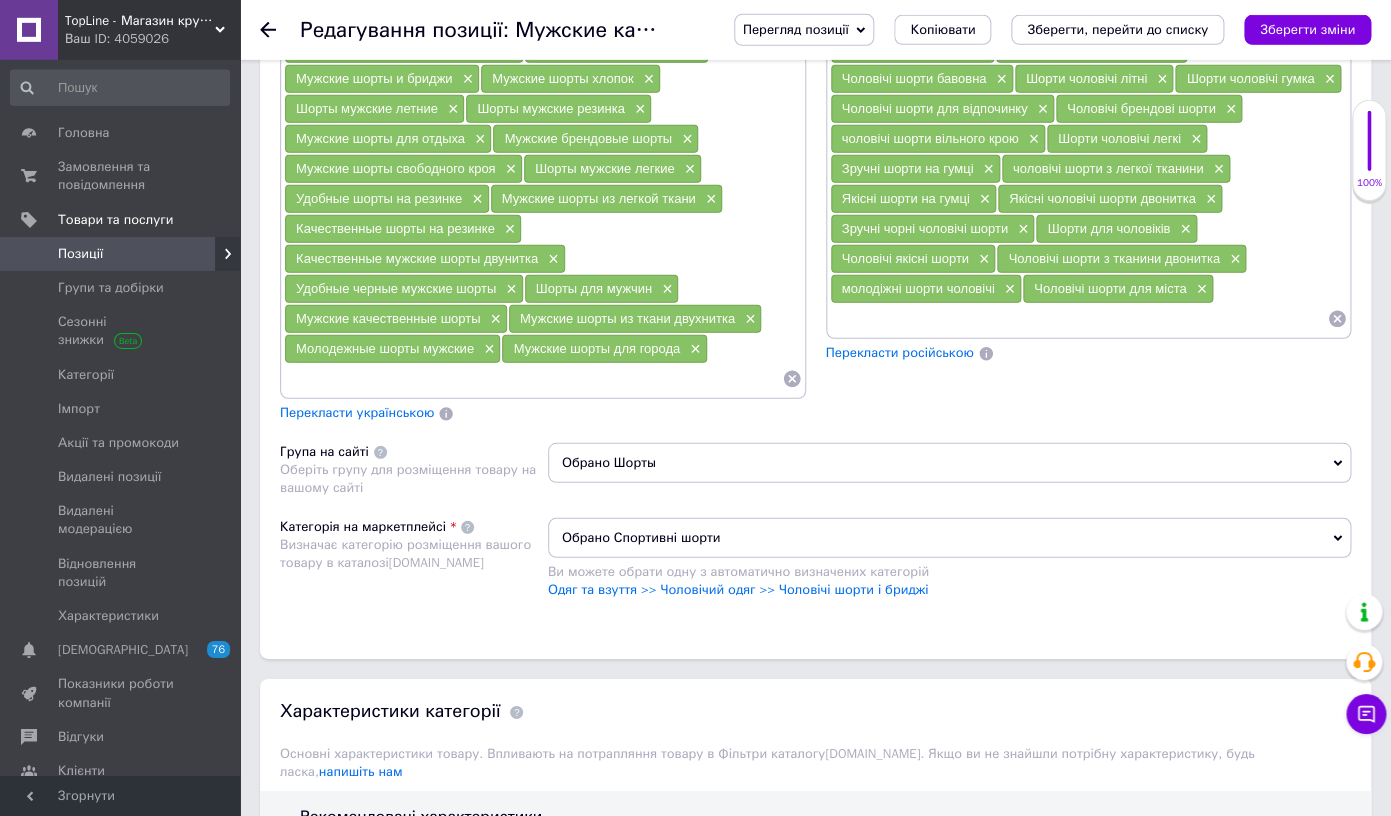 scroll, scrollTop: 1789, scrollLeft: 0, axis: vertical 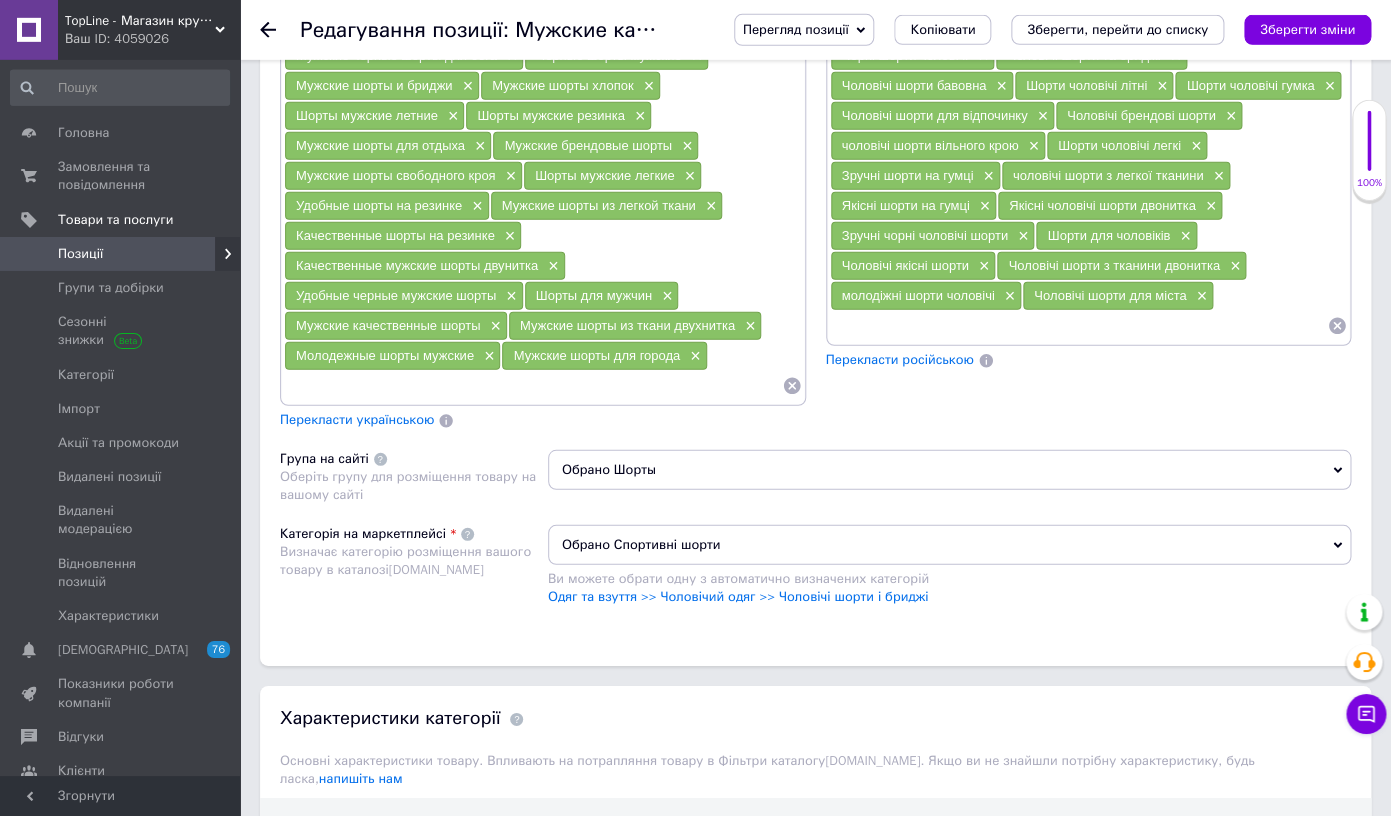 click on "Мужские шорты из легкой ткани ×" at bounding box center [607, 206] 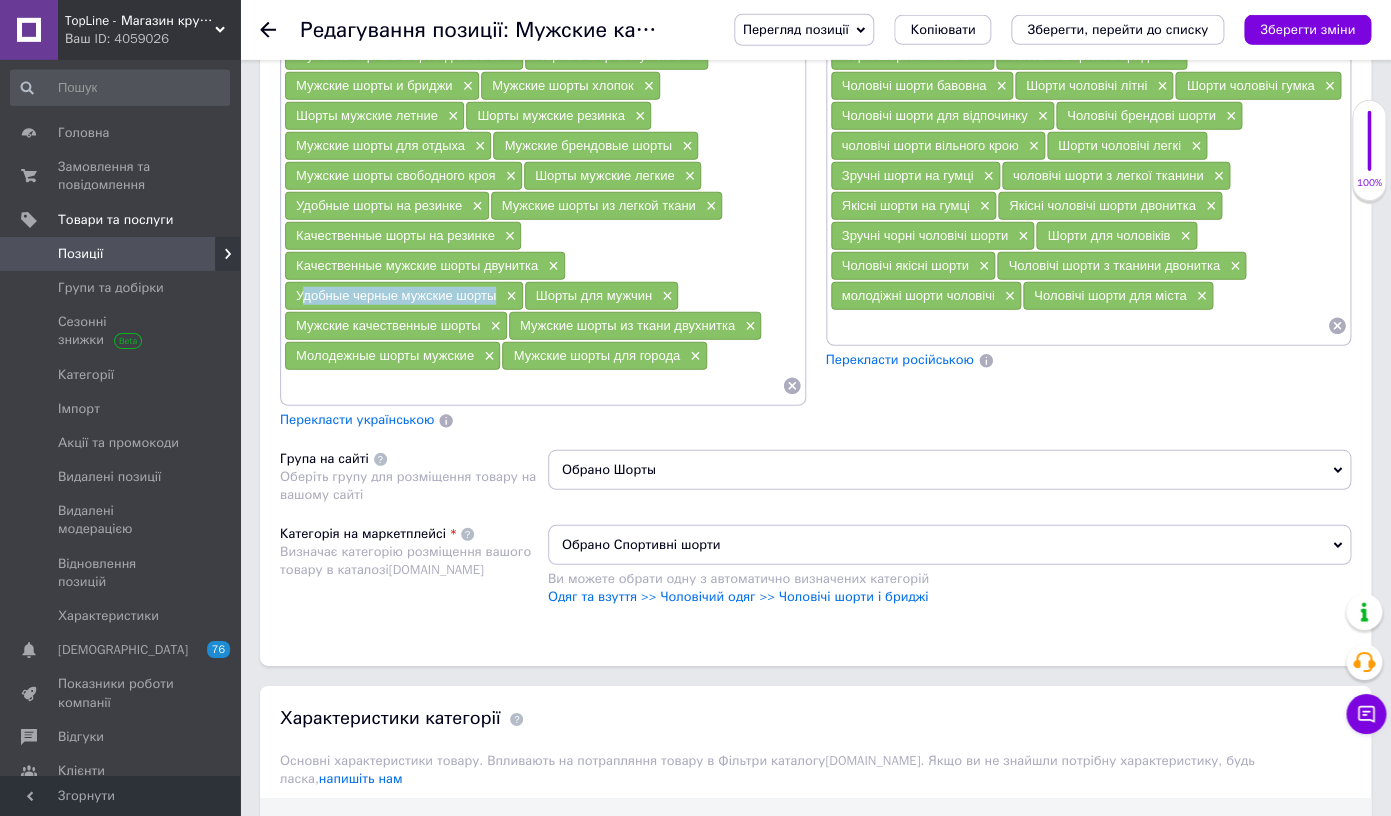 drag, startPoint x: 334, startPoint y: 303, endPoint x: 459, endPoint y: 301, distance: 125.016 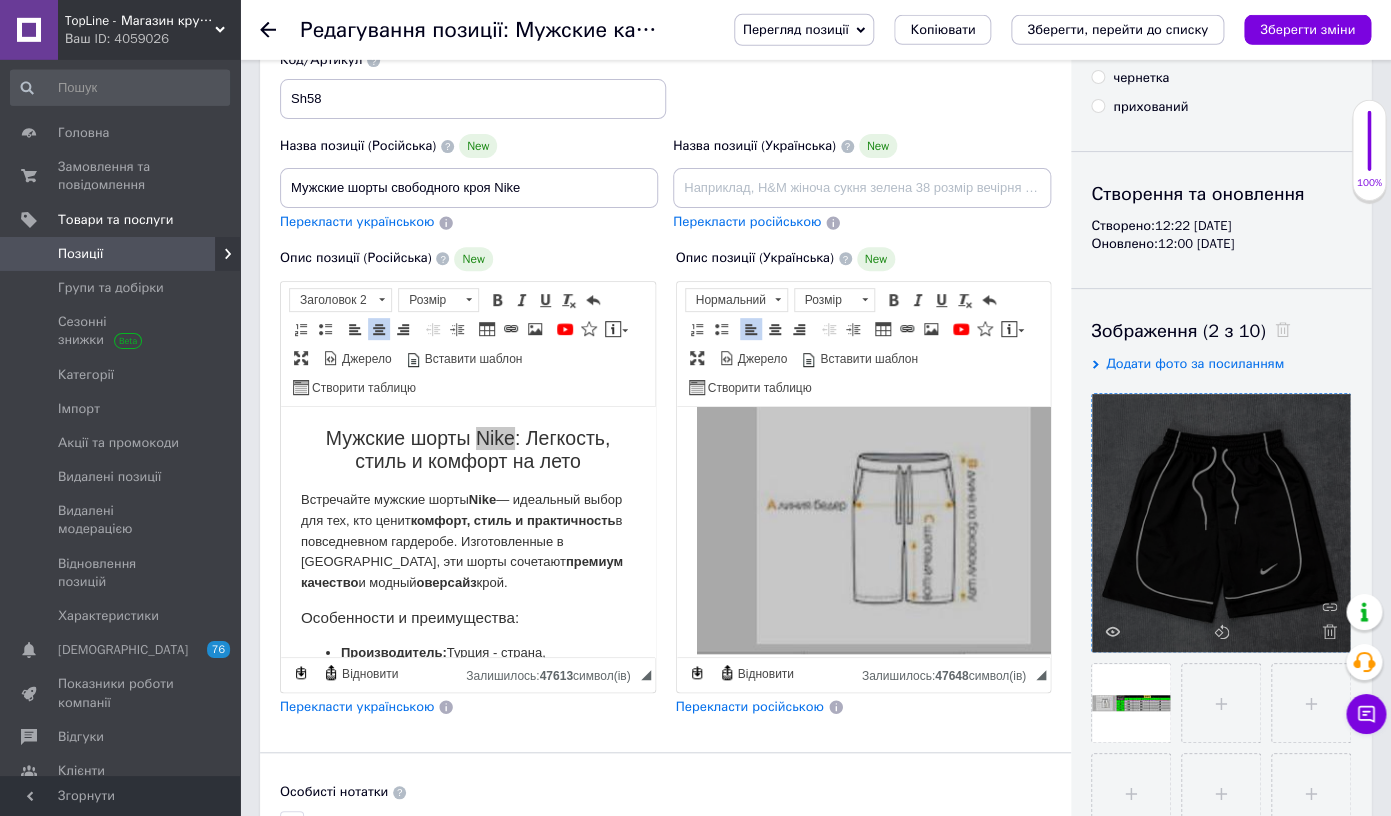 scroll, scrollTop: 0, scrollLeft: 0, axis: both 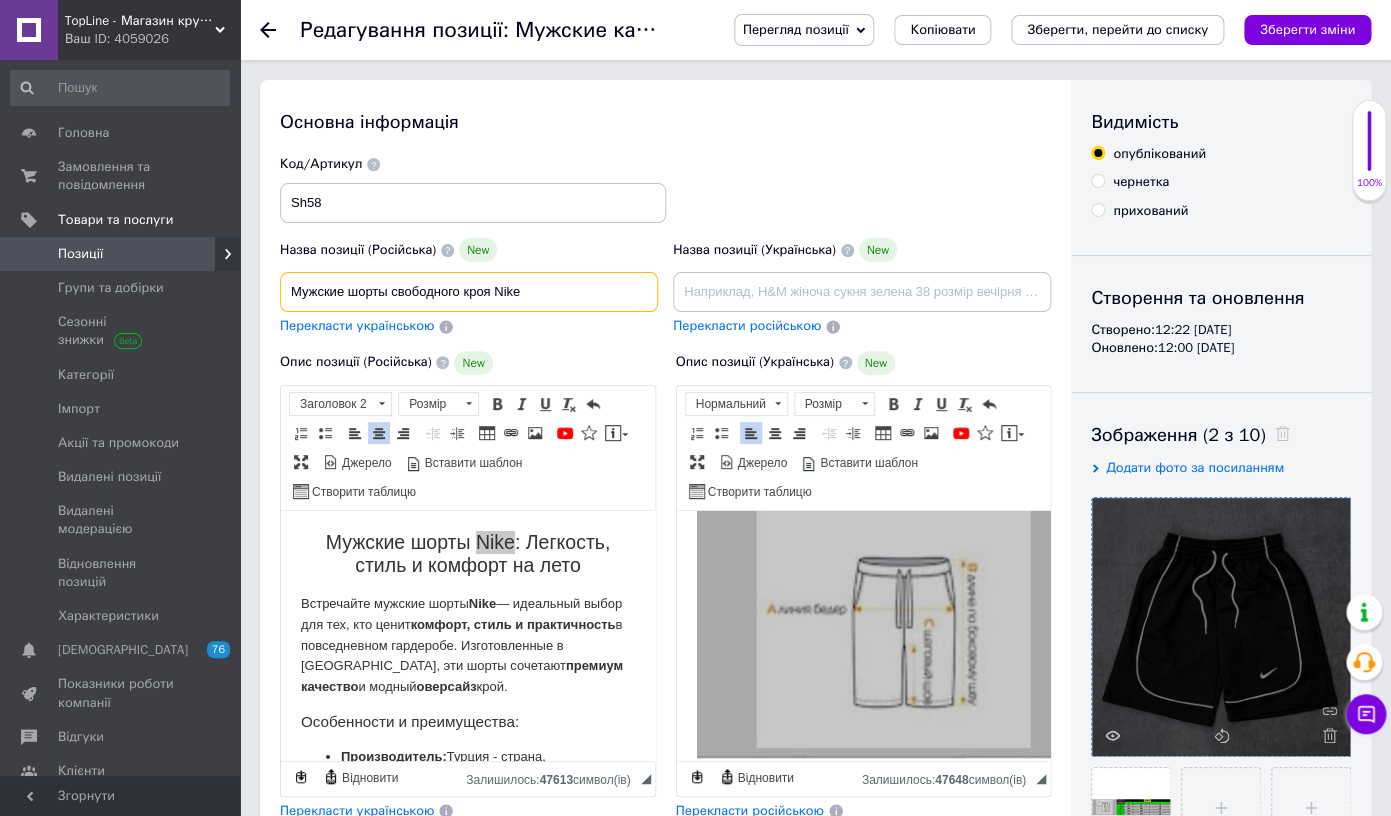 click on "Мужские шорты свободного кроя Nike" at bounding box center [469, 292] 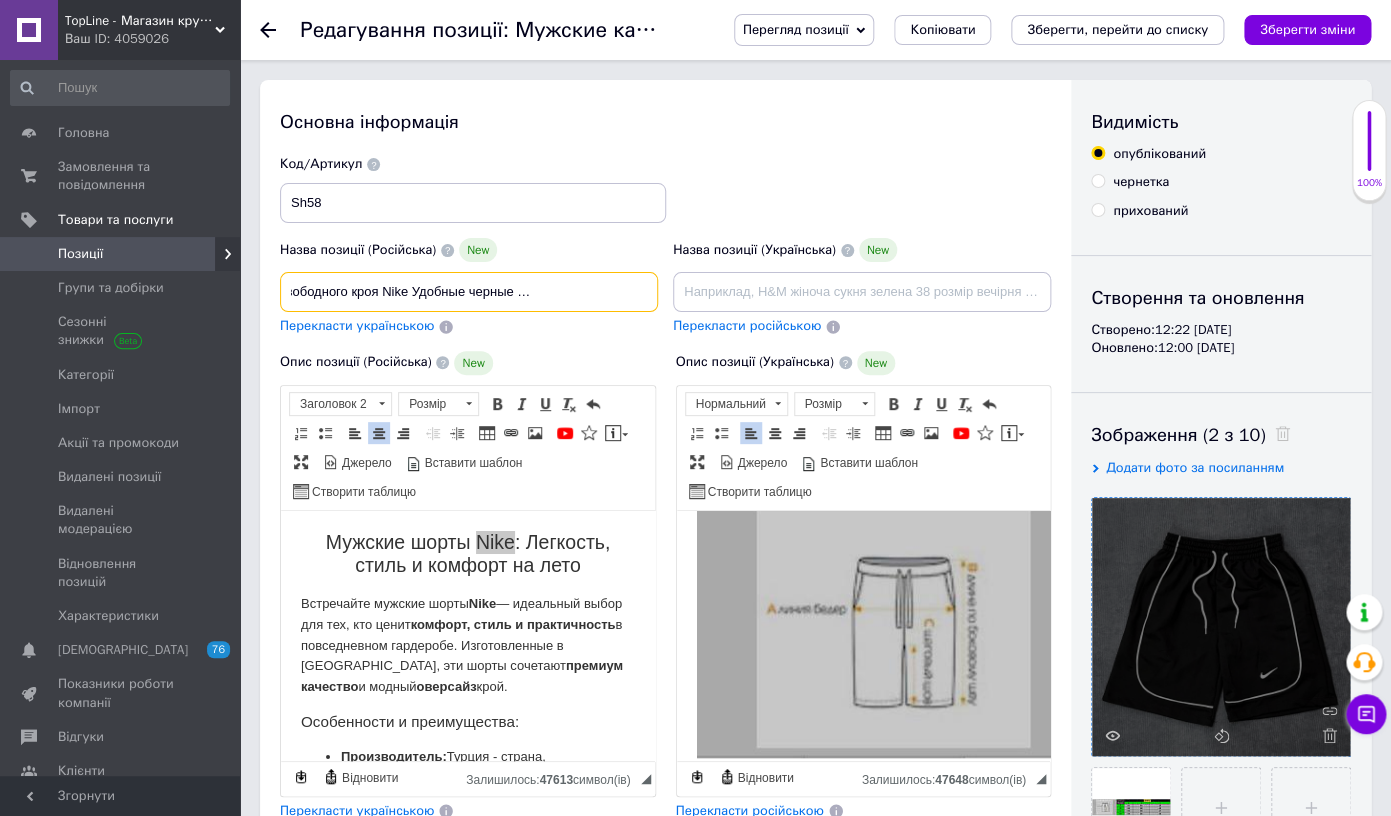 scroll, scrollTop: 0, scrollLeft: 116, axis: horizontal 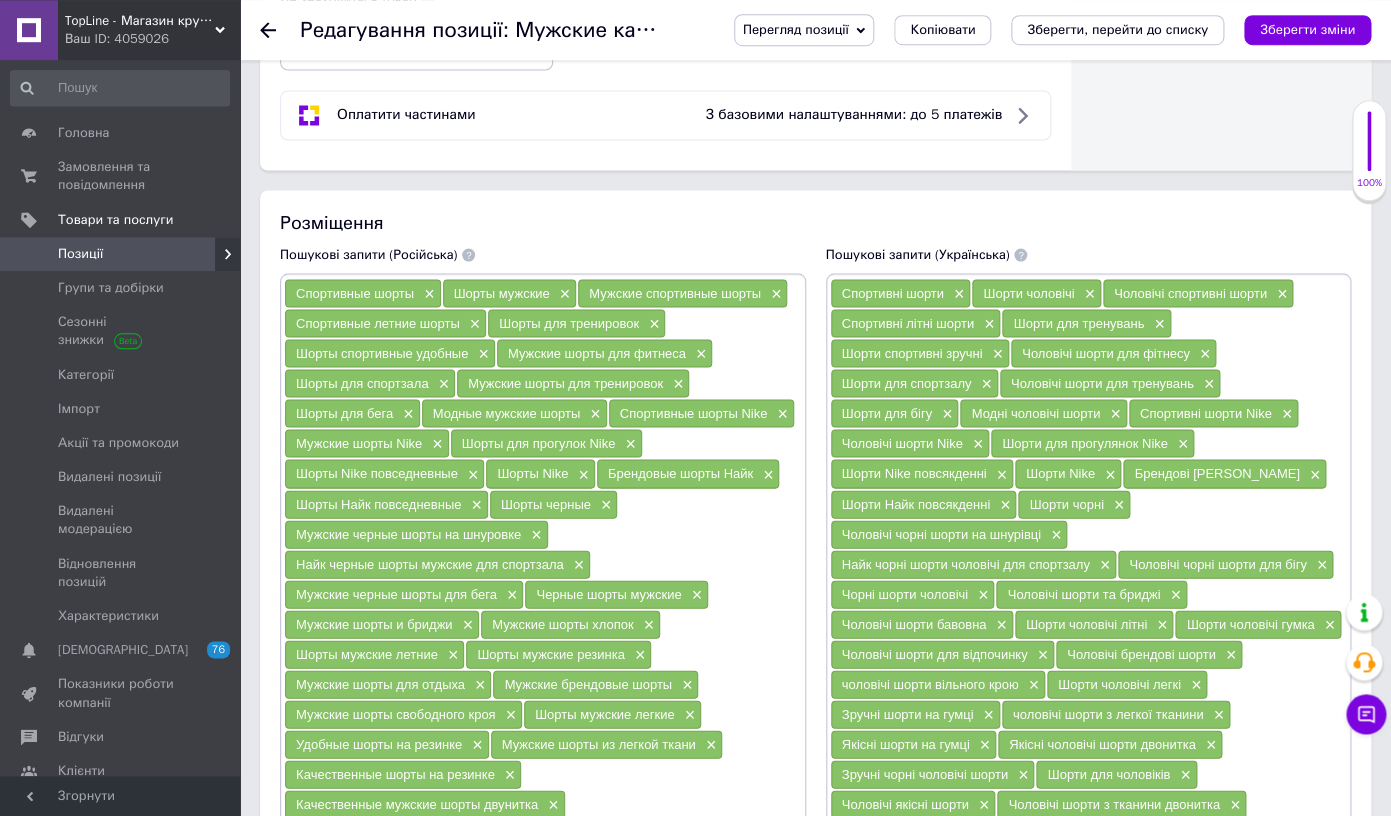 click on "Мужские черные шорты на шнуровке" at bounding box center [408, 533] 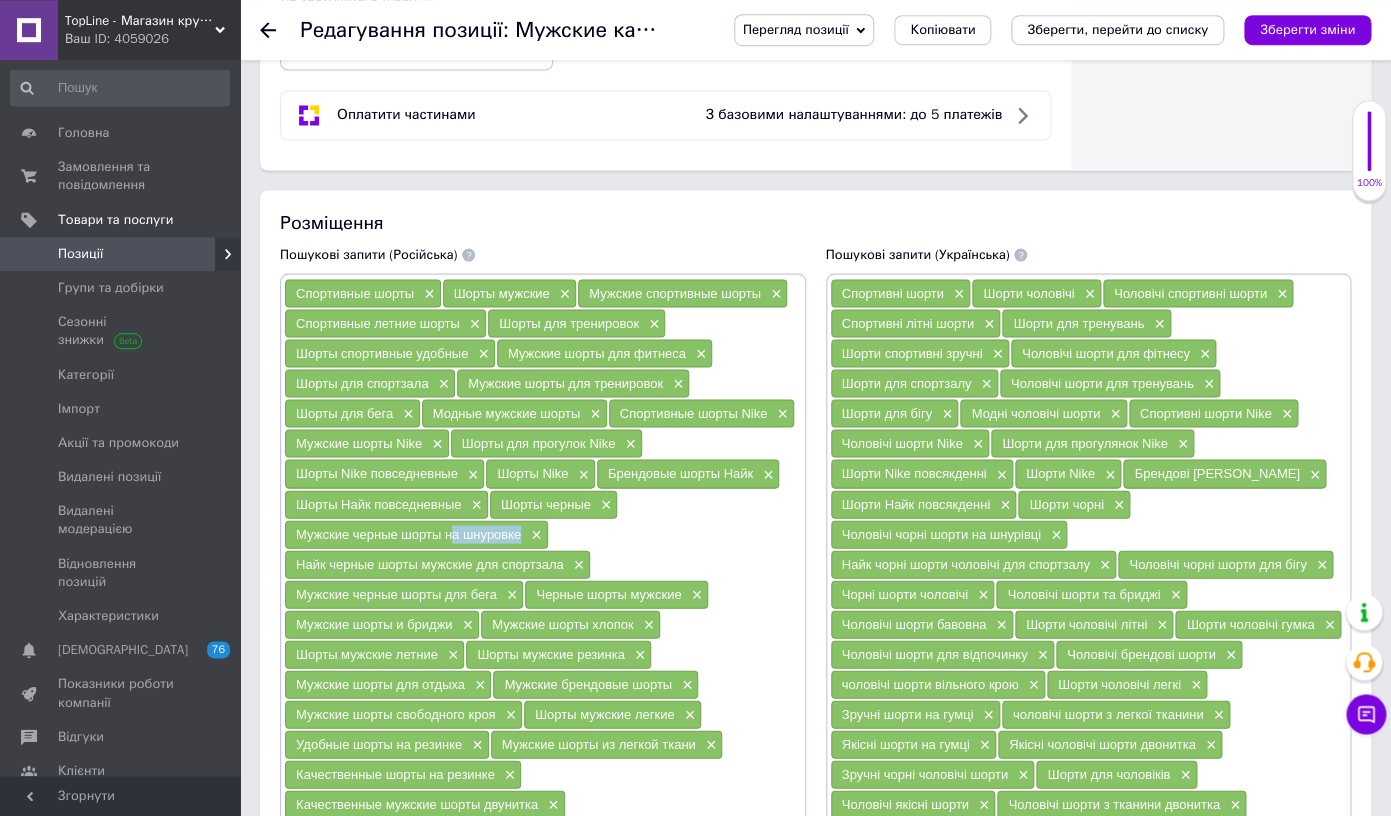 drag, startPoint x: 457, startPoint y: 532, endPoint x: 480, endPoint y: 532, distance: 23 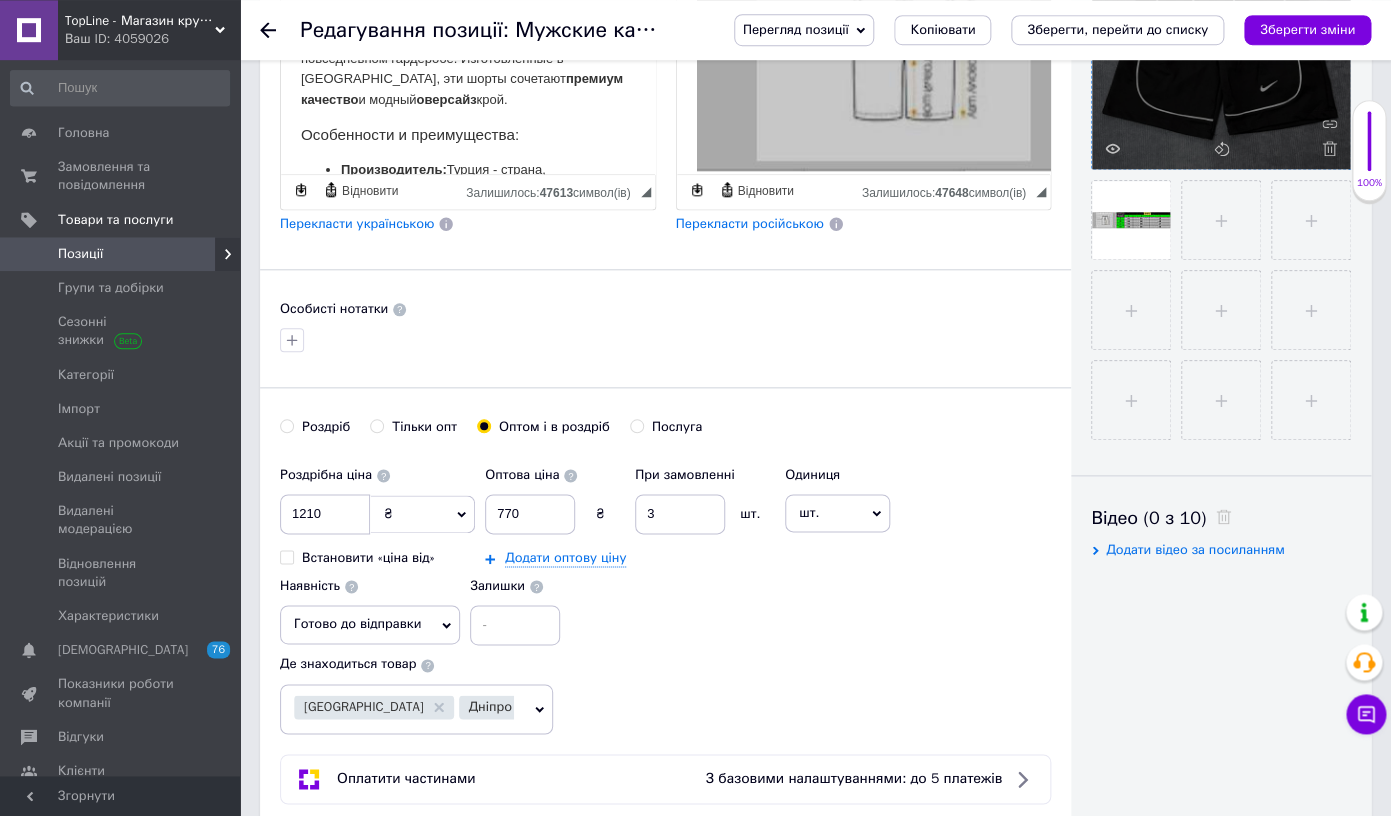 scroll, scrollTop: 0, scrollLeft: 0, axis: both 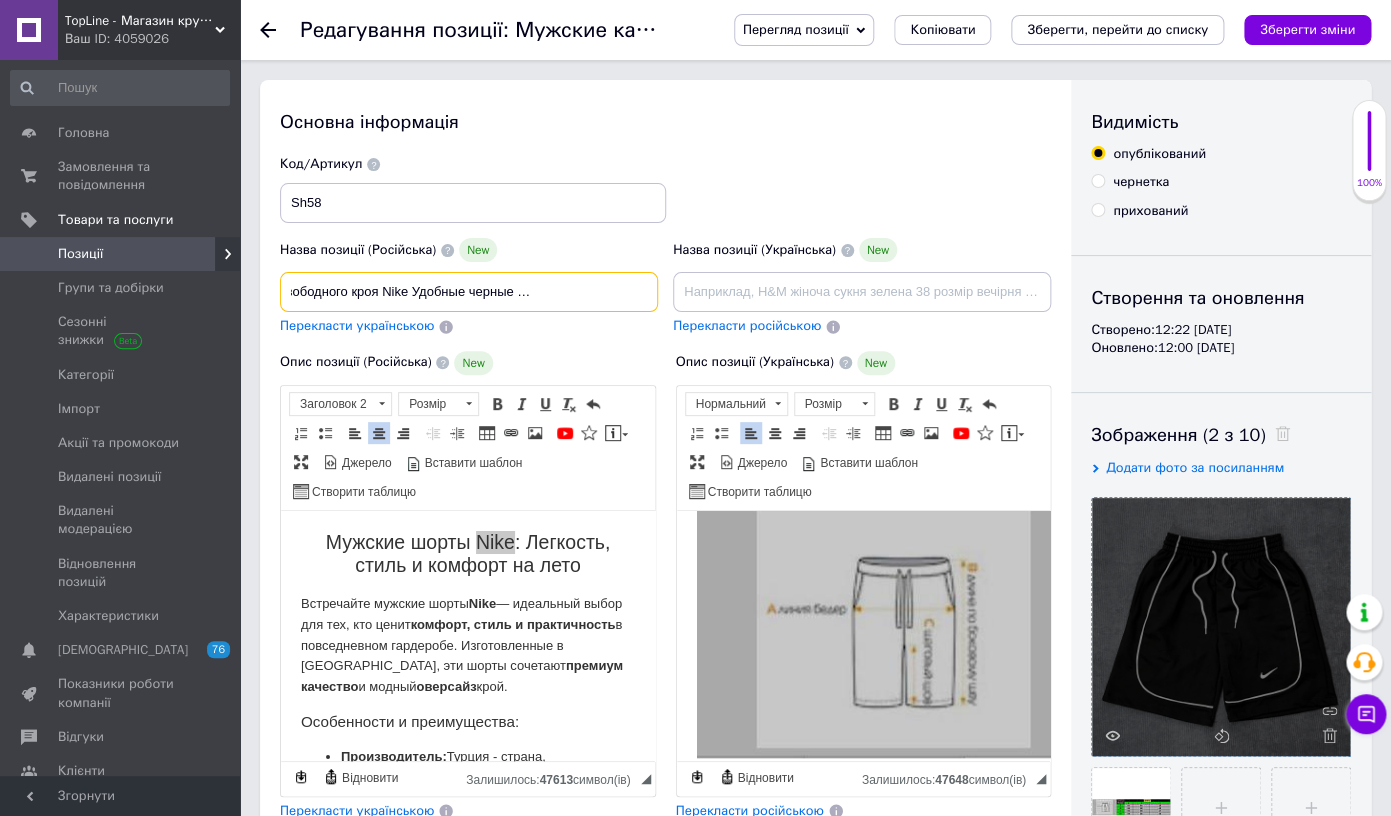click on "Мужские шорты свободного кроя Nike Удобные черные мужские шорты Найк" at bounding box center [469, 292] 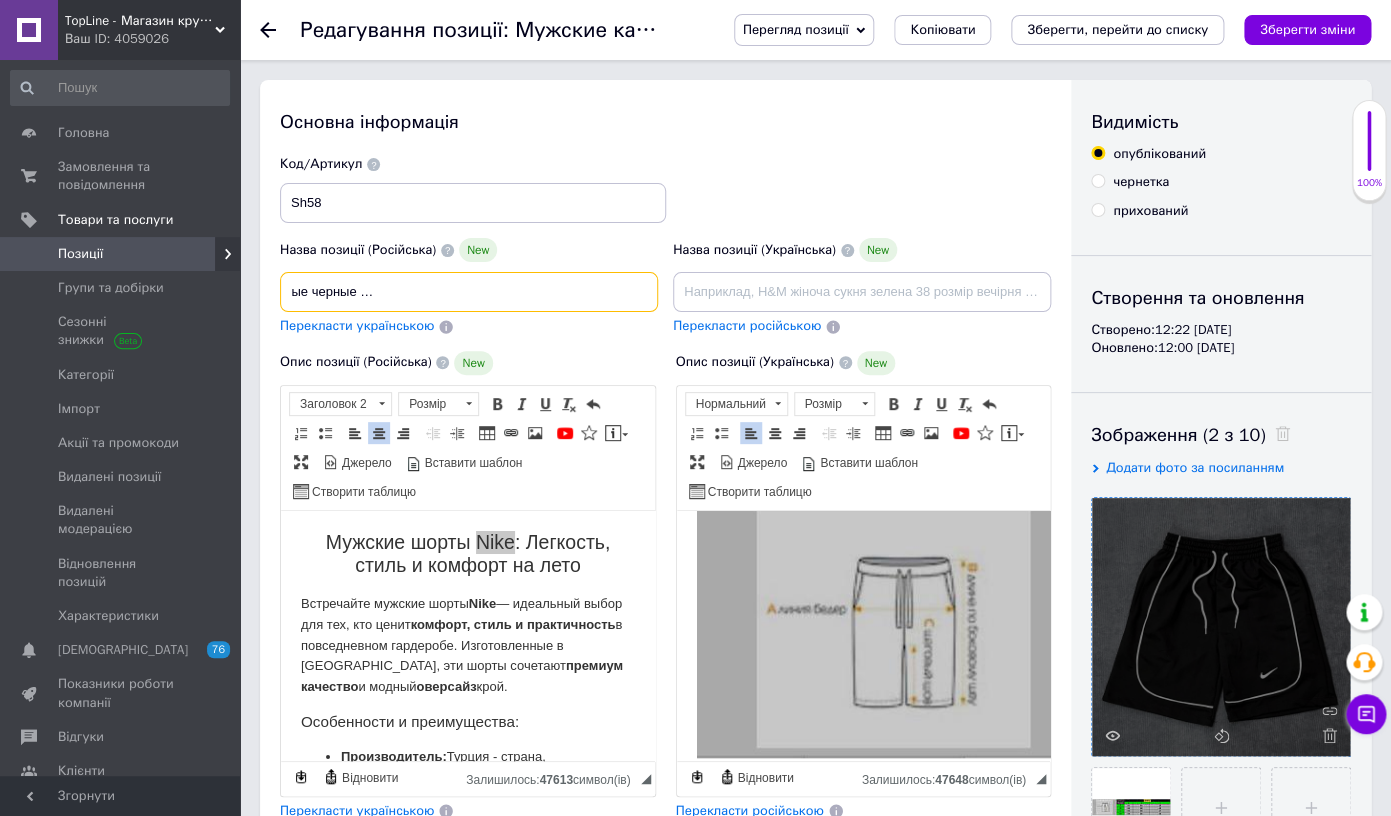 scroll, scrollTop: 0, scrollLeft: 284, axis: horizontal 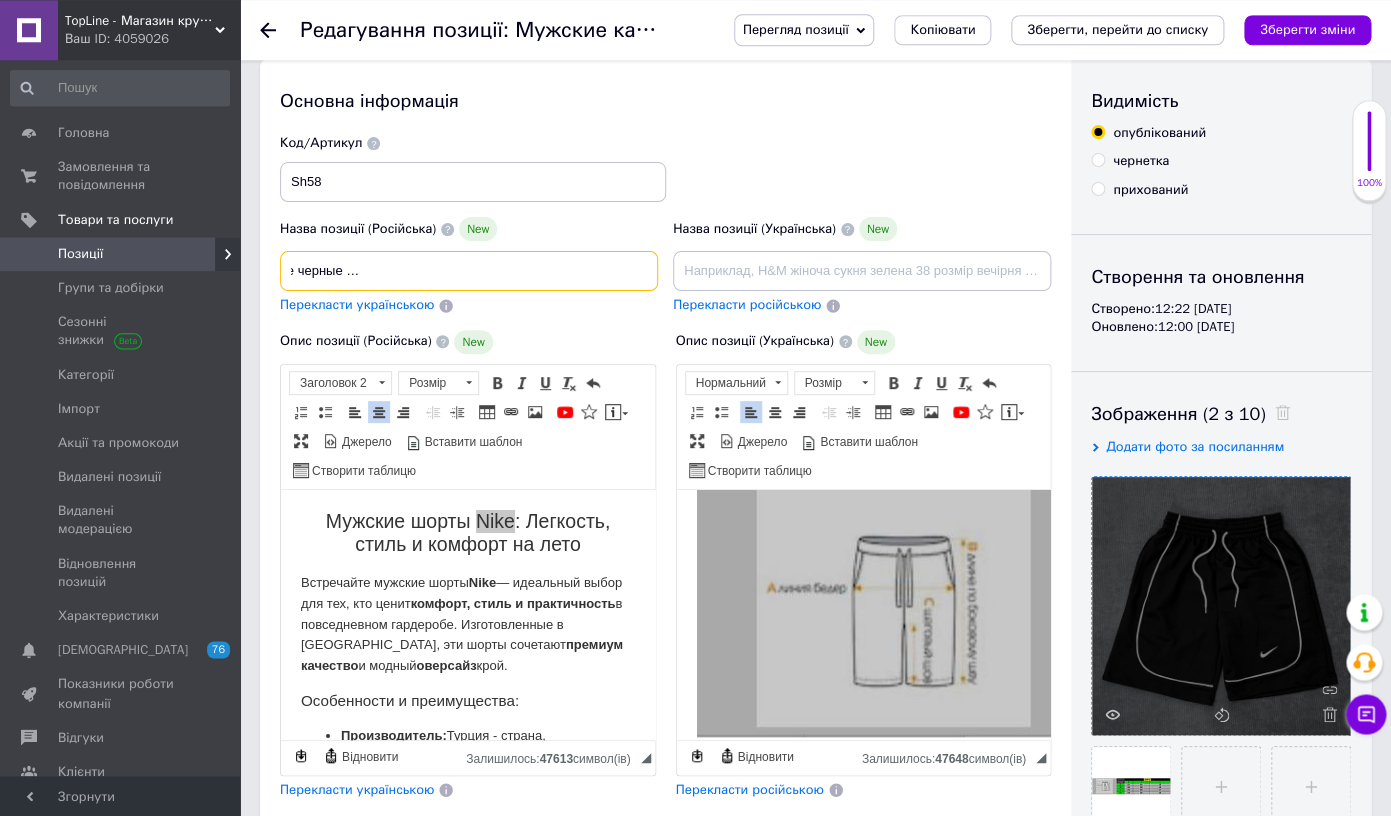 drag, startPoint x: 535, startPoint y: 273, endPoint x: 708, endPoint y: 273, distance: 173 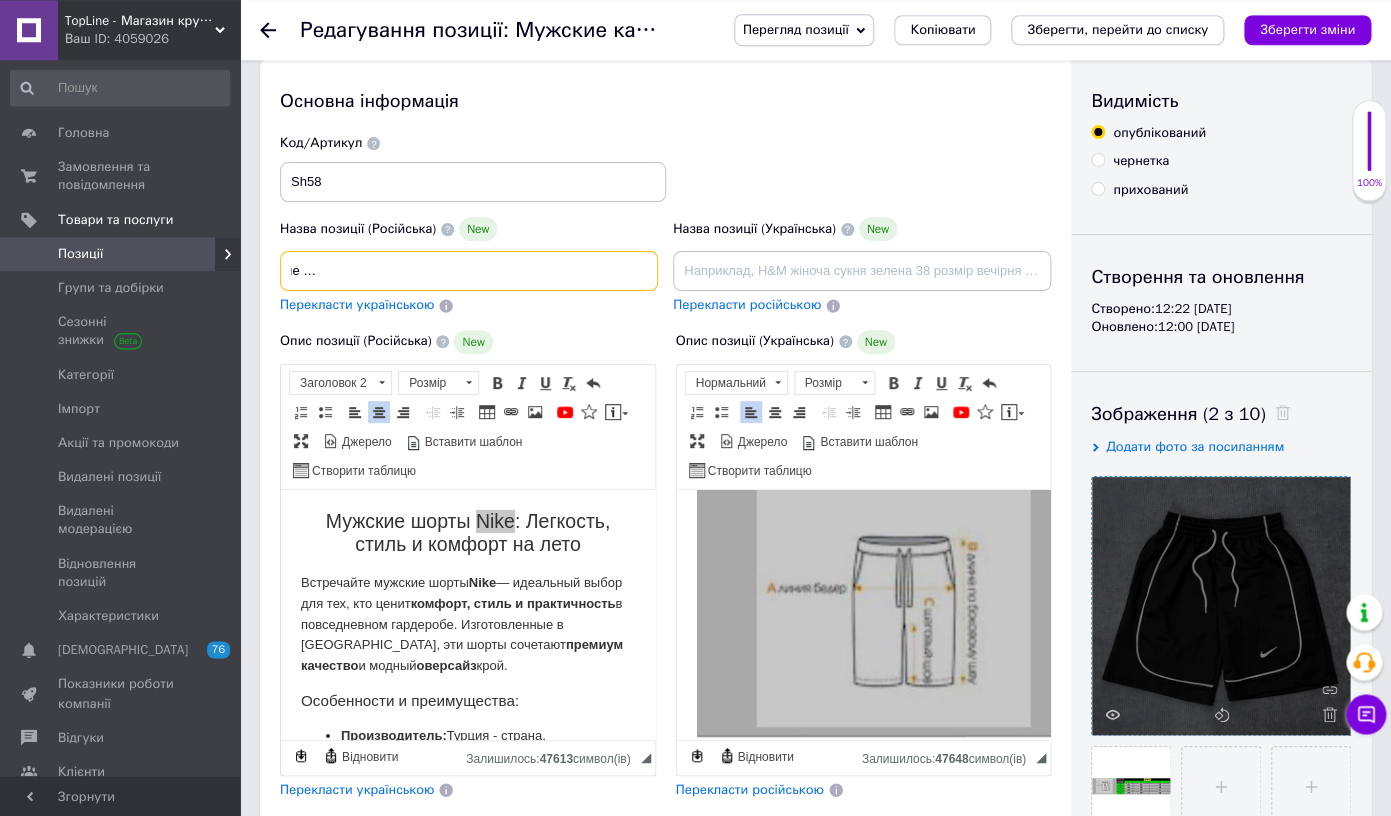 scroll, scrollTop: 0, scrollLeft: 330, axis: horizontal 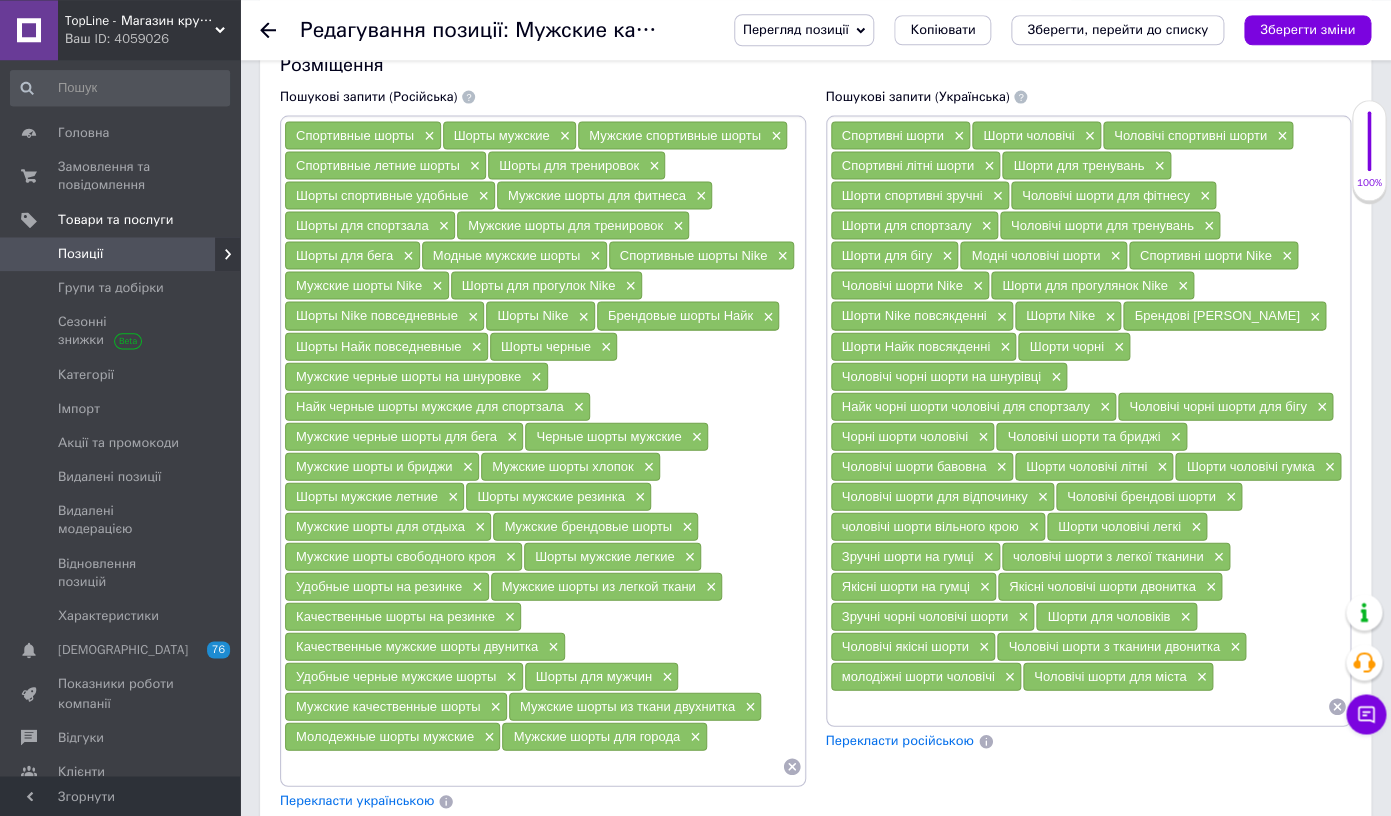 click on "Шорты Найк повседневные" at bounding box center [378, 345] 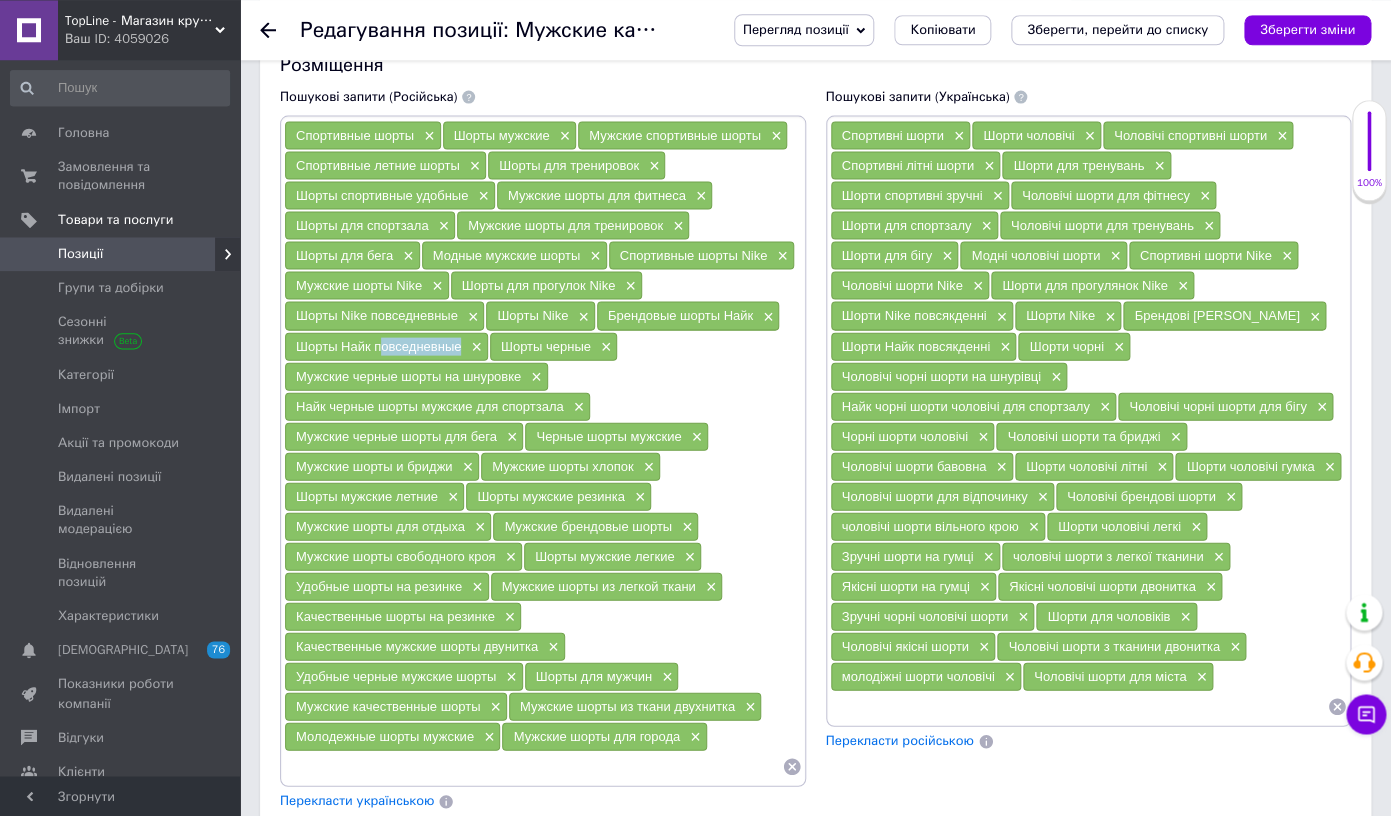 click on "Шорты Найк повседневные" at bounding box center (378, 345) 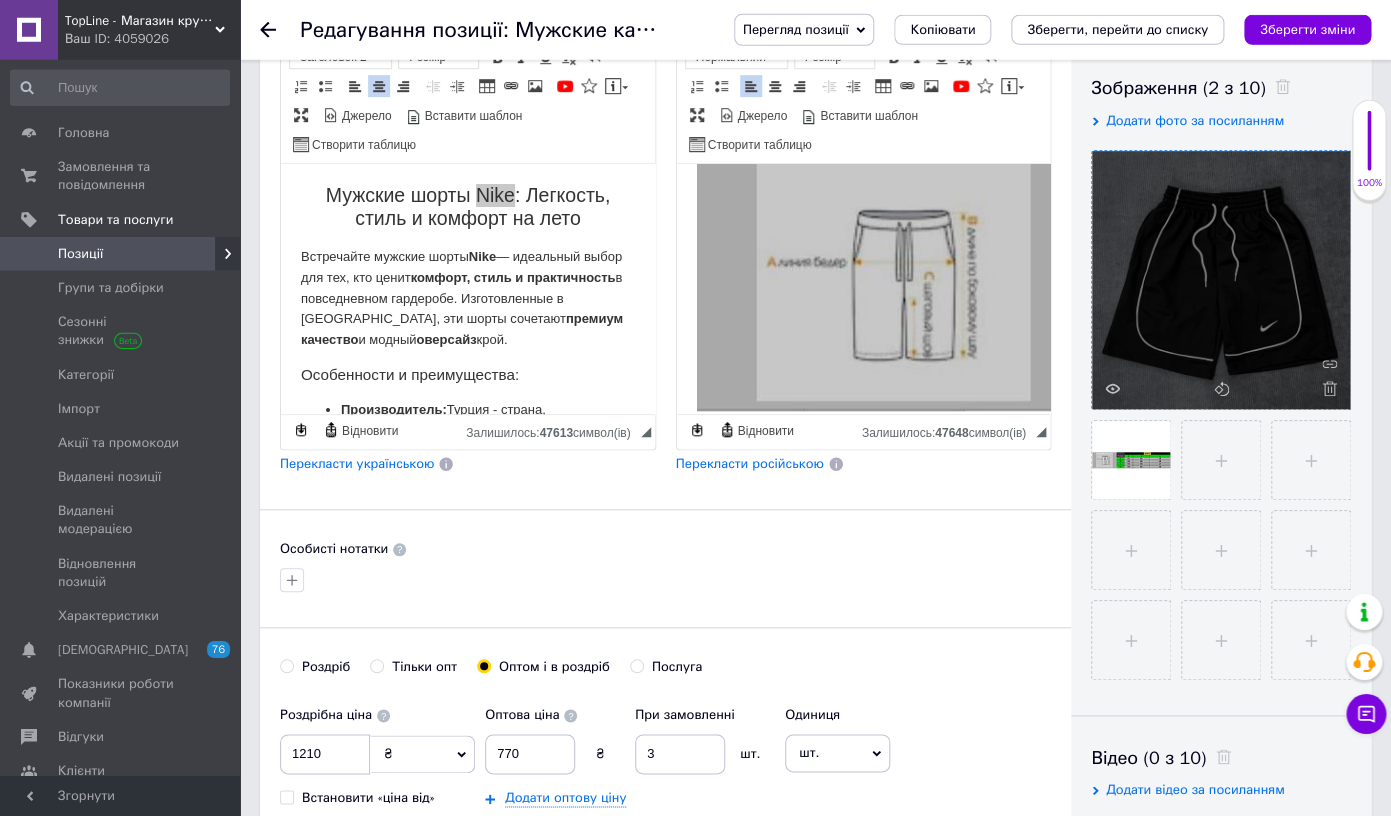 scroll, scrollTop: 0, scrollLeft: 0, axis: both 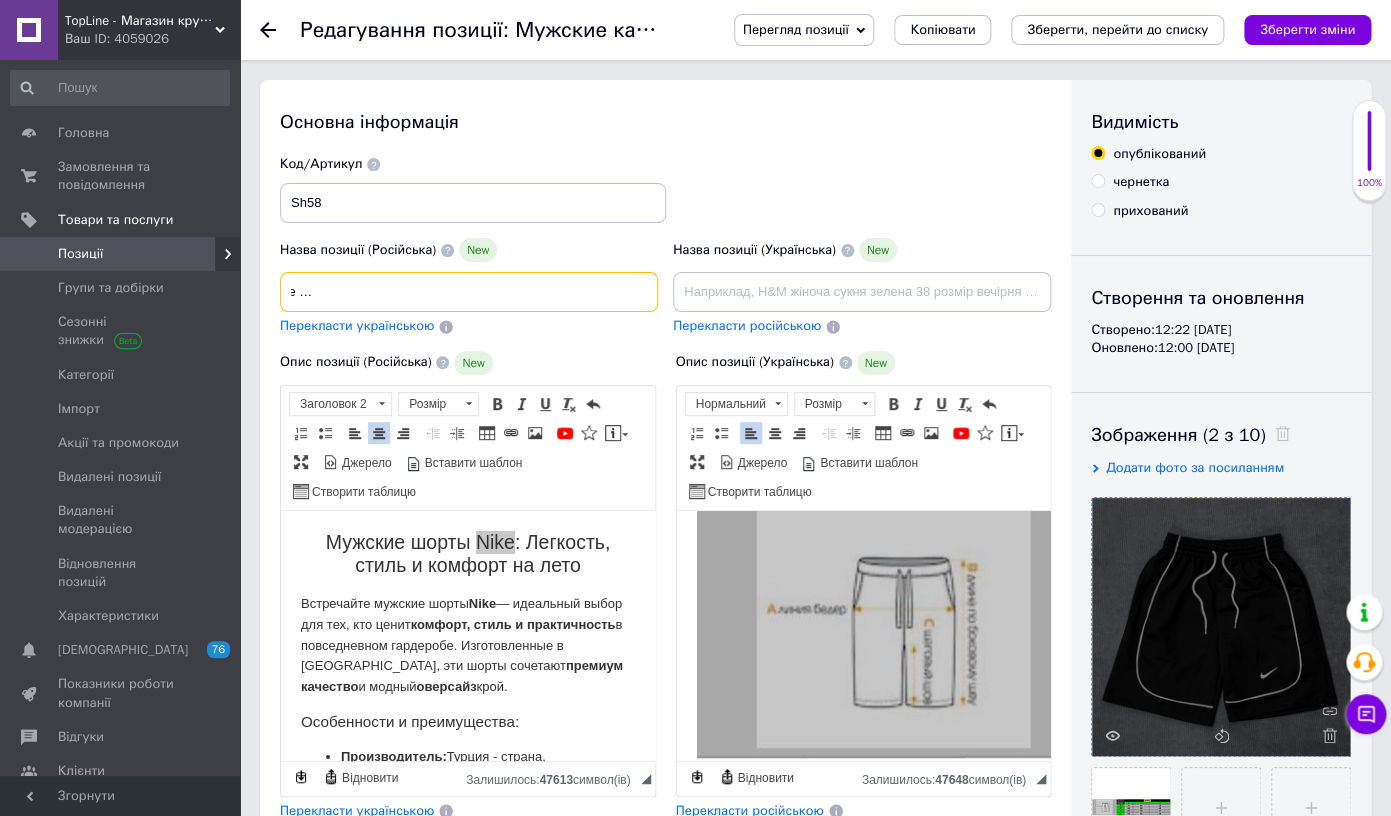 click on "Мужские шорты свободного кроя Nike Удобные черные мужские шорты Найк на шнуровке для спортзала, Шорти" at bounding box center (469, 292) 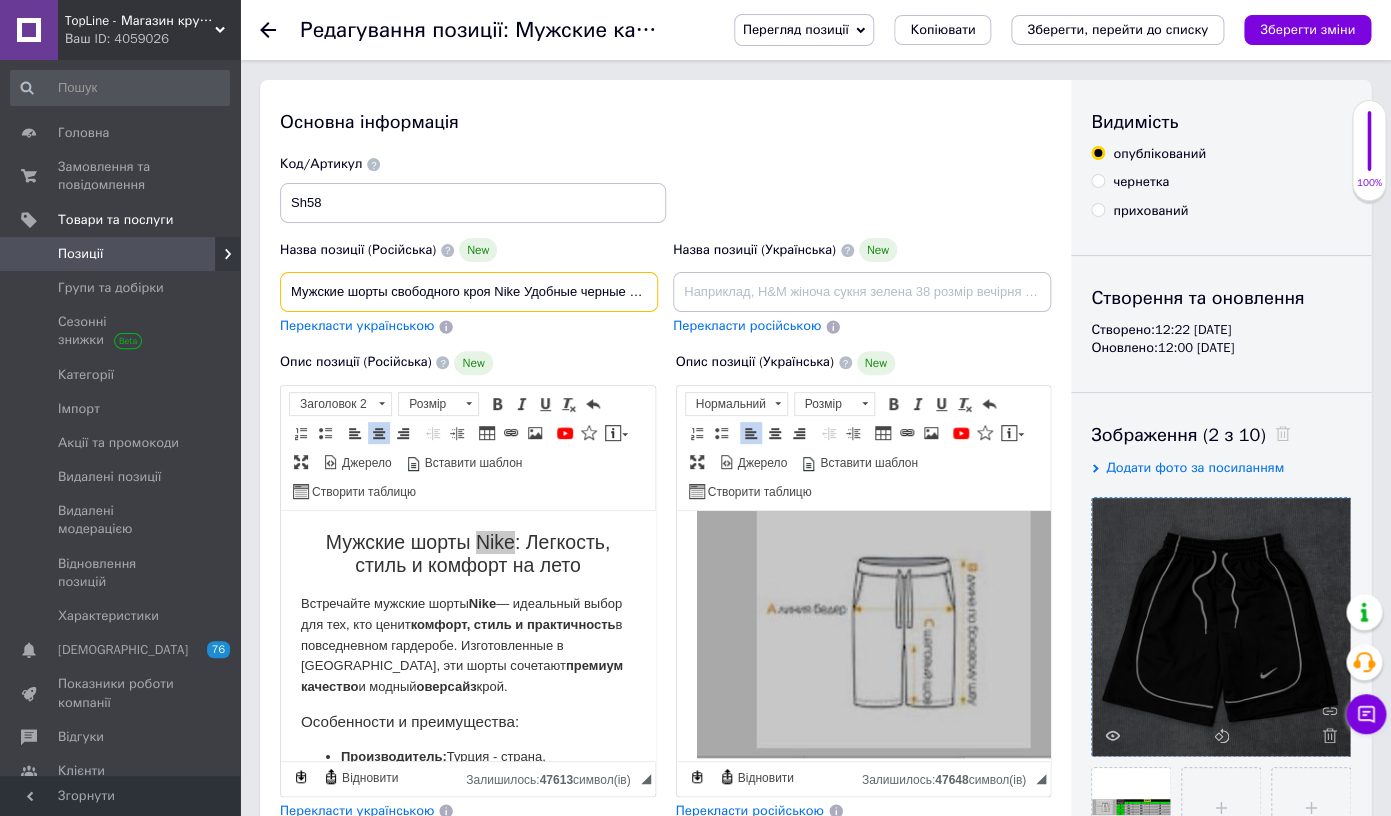 scroll, scrollTop: 0, scrollLeft: 330, axis: horizontal 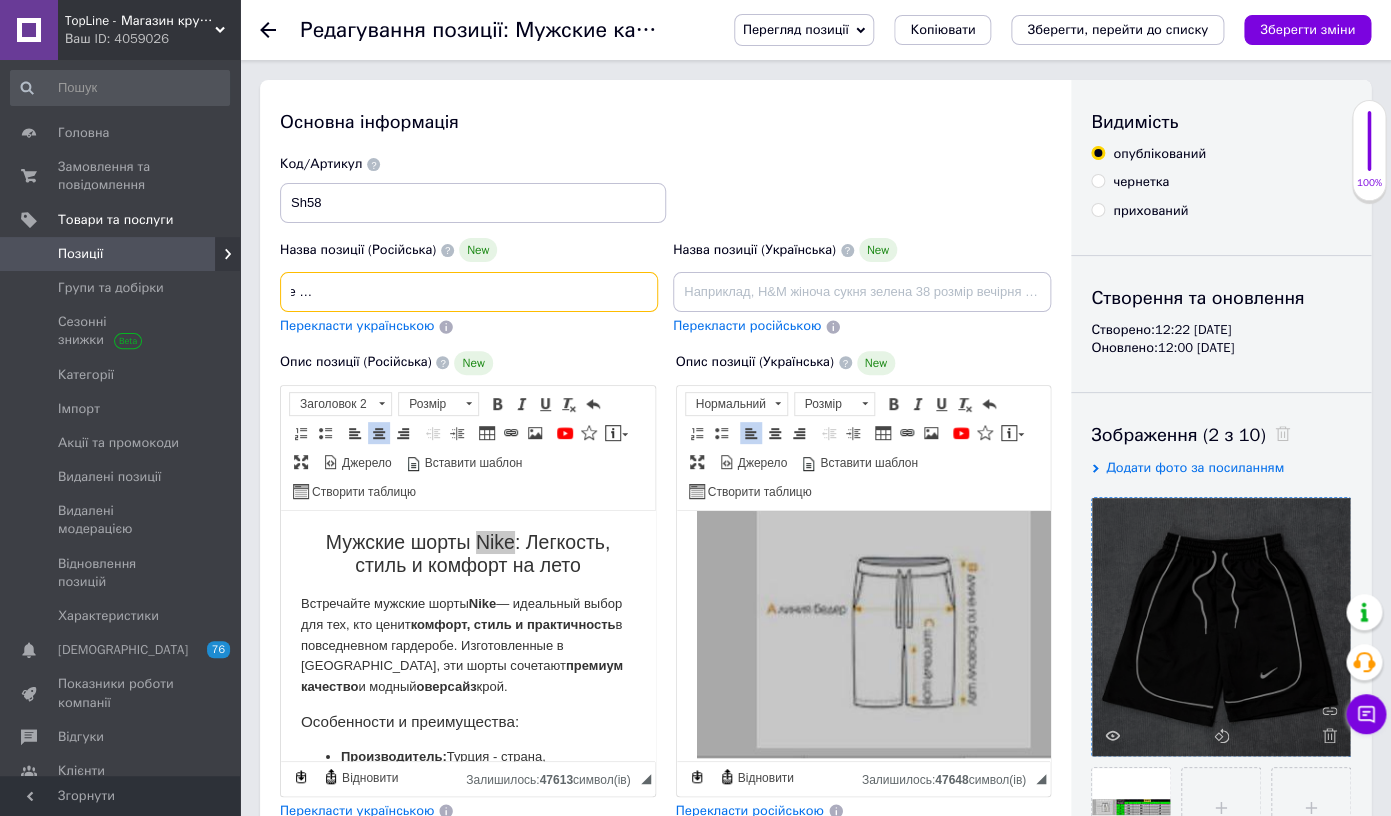 click on "Мужские шорты свободного кроя Nike Удобные черные мужские шорты Найк на шнуровке для спортзала, Шорти" at bounding box center (469, 292) 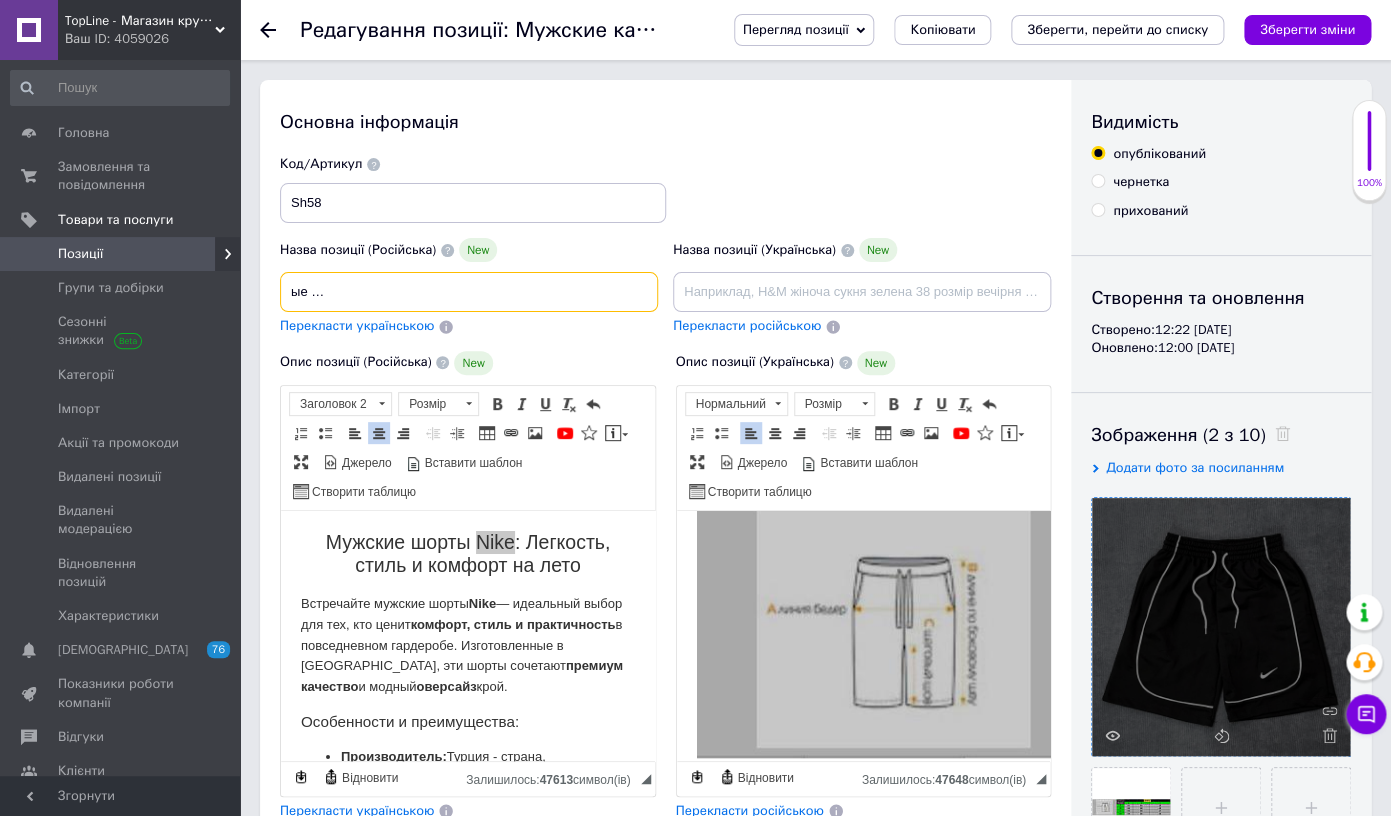 paste on "овседневные" 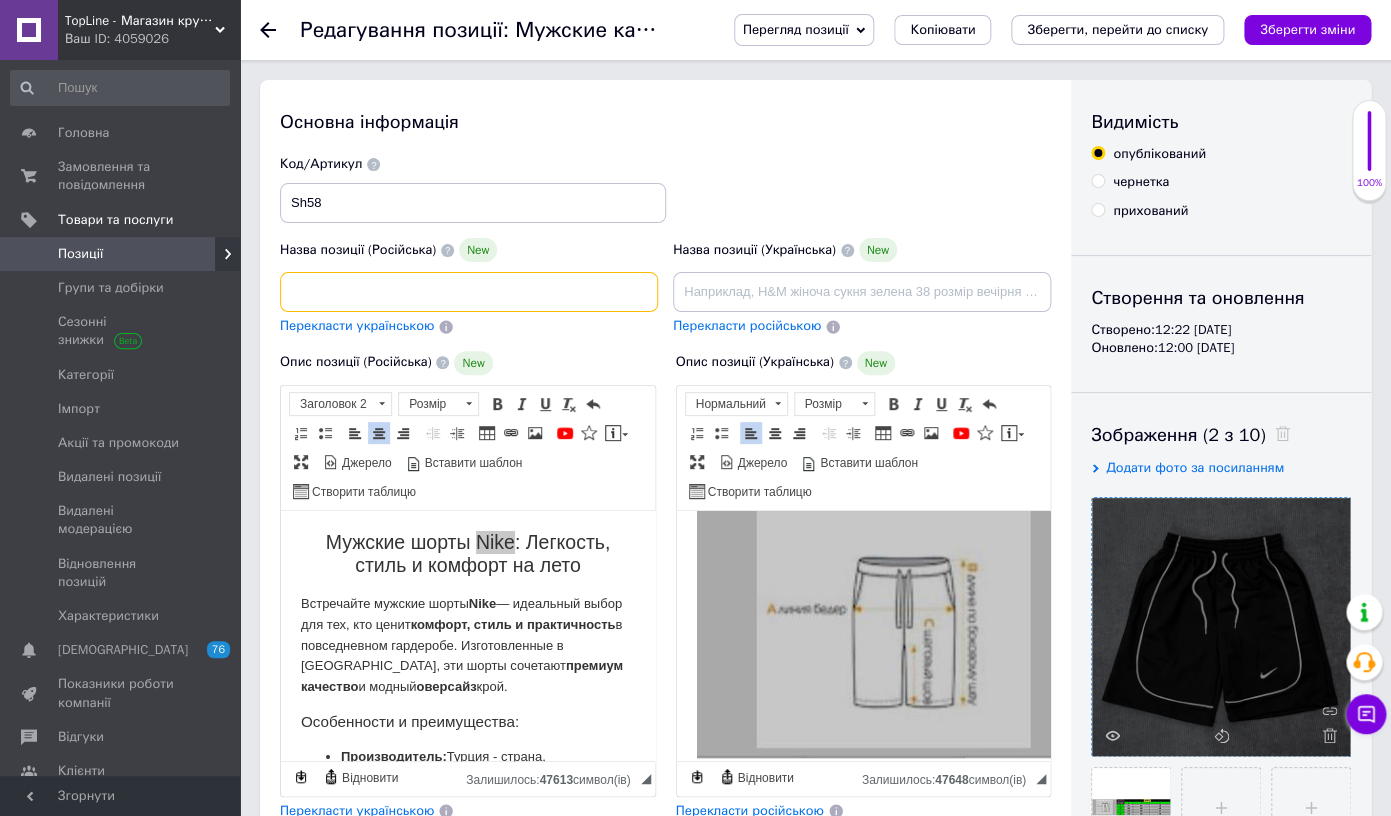 scroll, scrollTop: 0, scrollLeft: 422, axis: horizontal 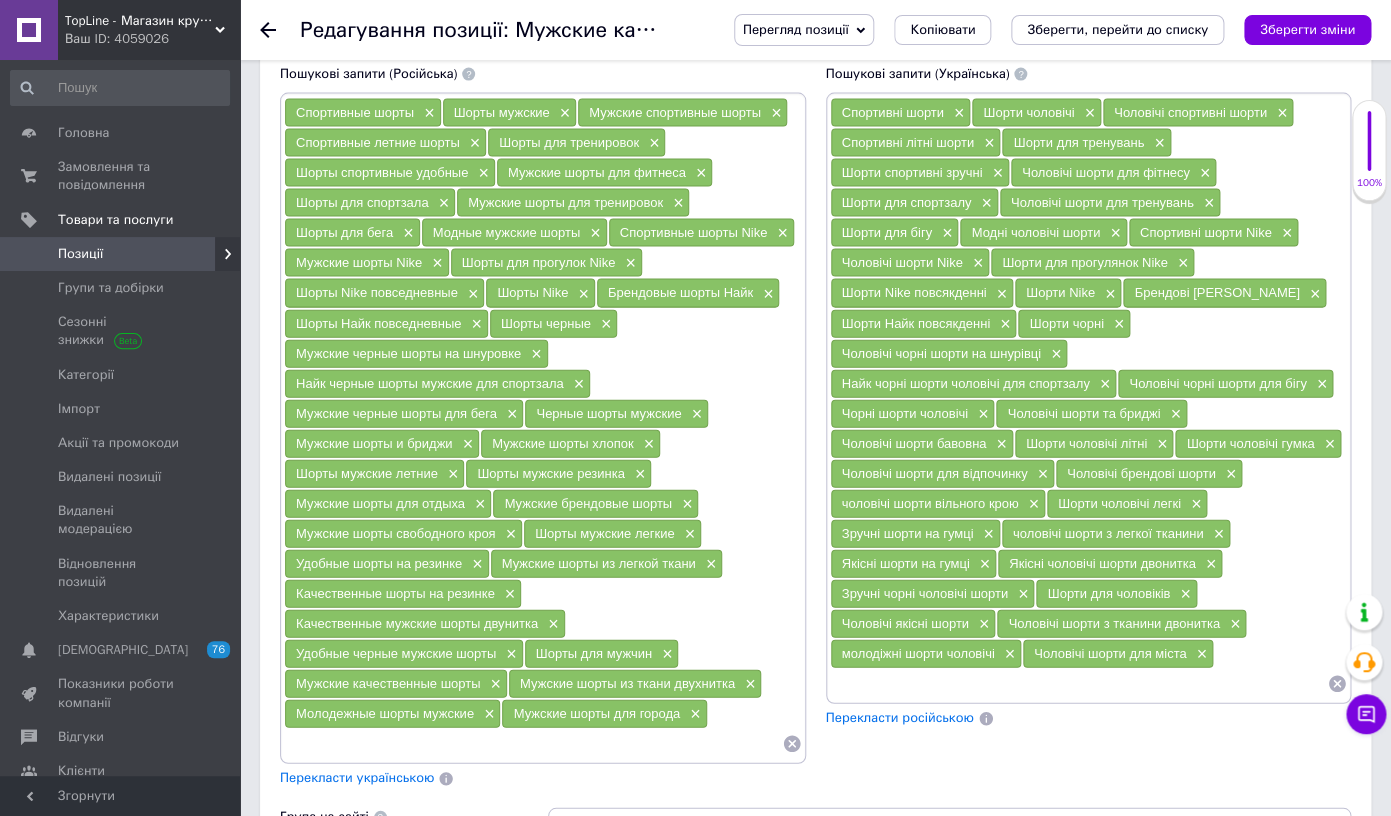 click on "Мужские шорты из ткани двухнитка" at bounding box center [627, 683] 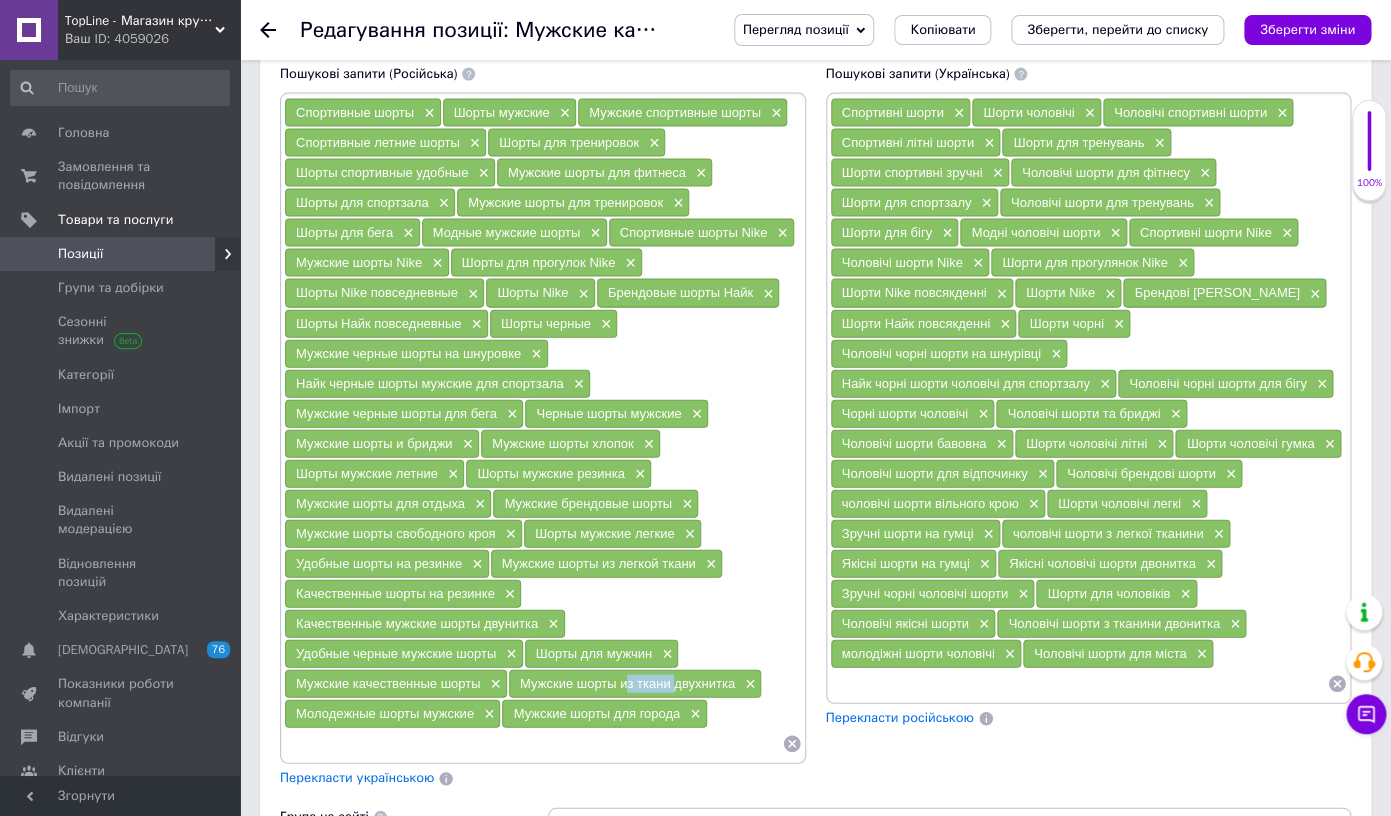 drag, startPoint x: 625, startPoint y: 688, endPoint x: 641, endPoint y: 688, distance: 16 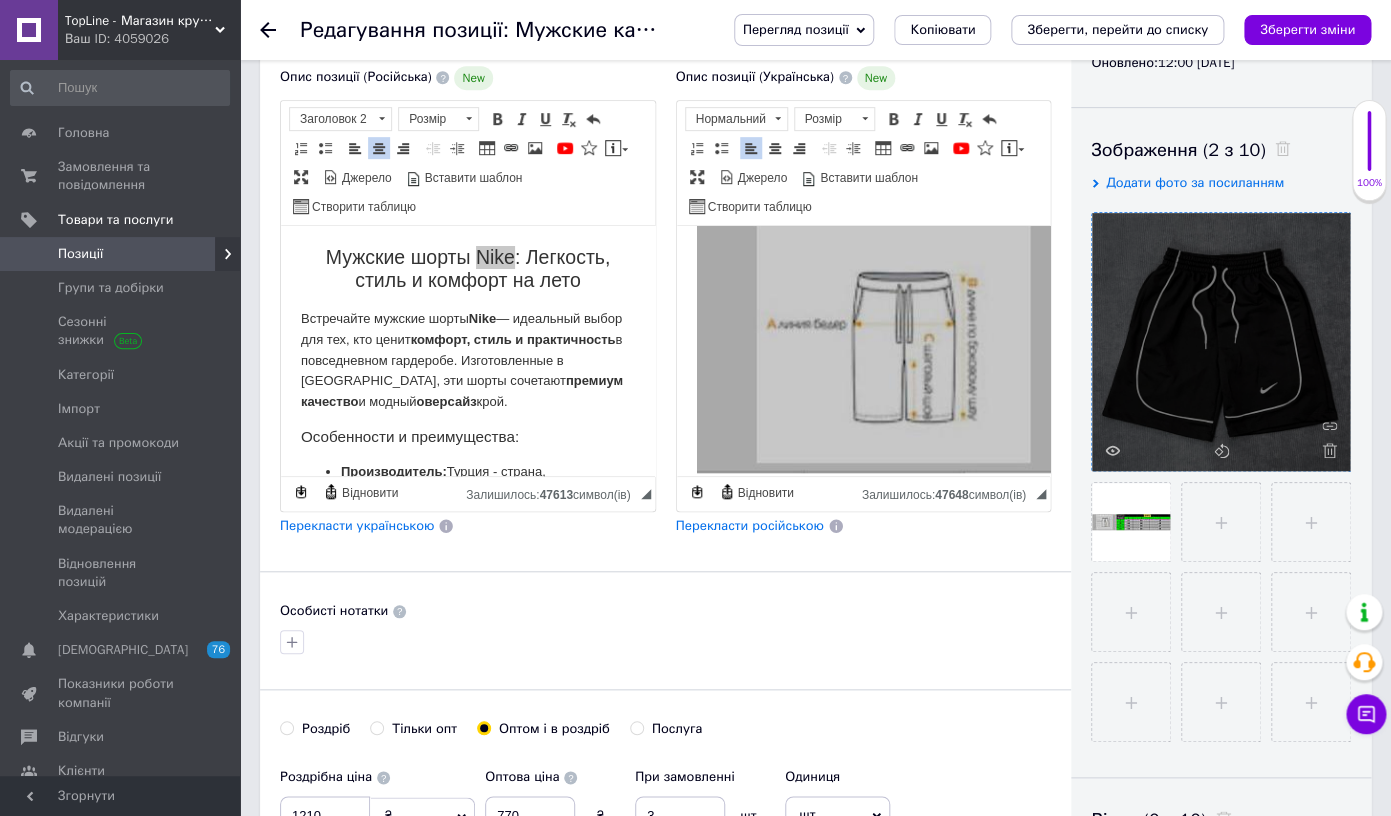 scroll, scrollTop: 0, scrollLeft: 0, axis: both 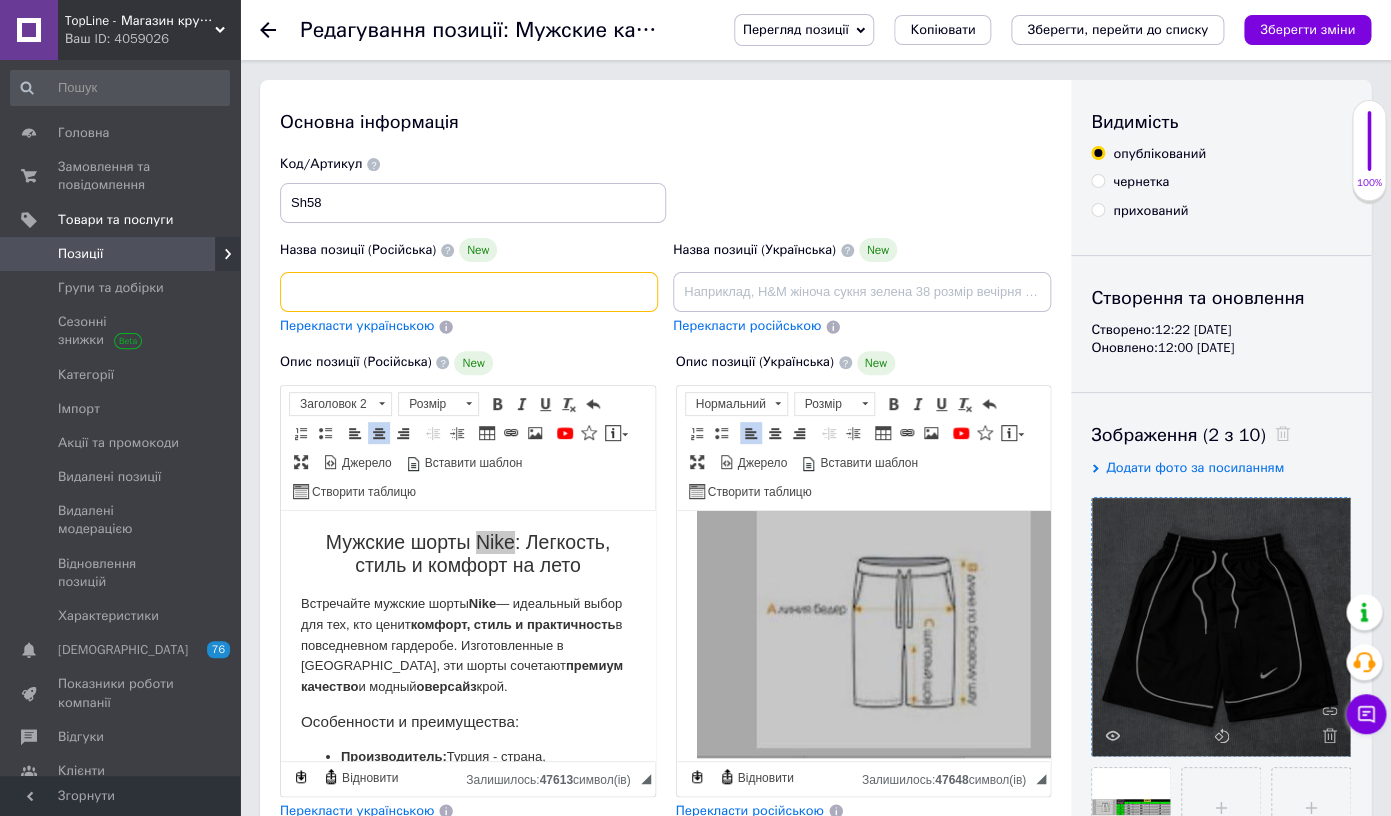 click on "Мужские шорты свободного кроя Nike Удобные черные мужские шорты Найк на шнуровке для спортзала, Повседневные шорти" at bounding box center [469, 292] 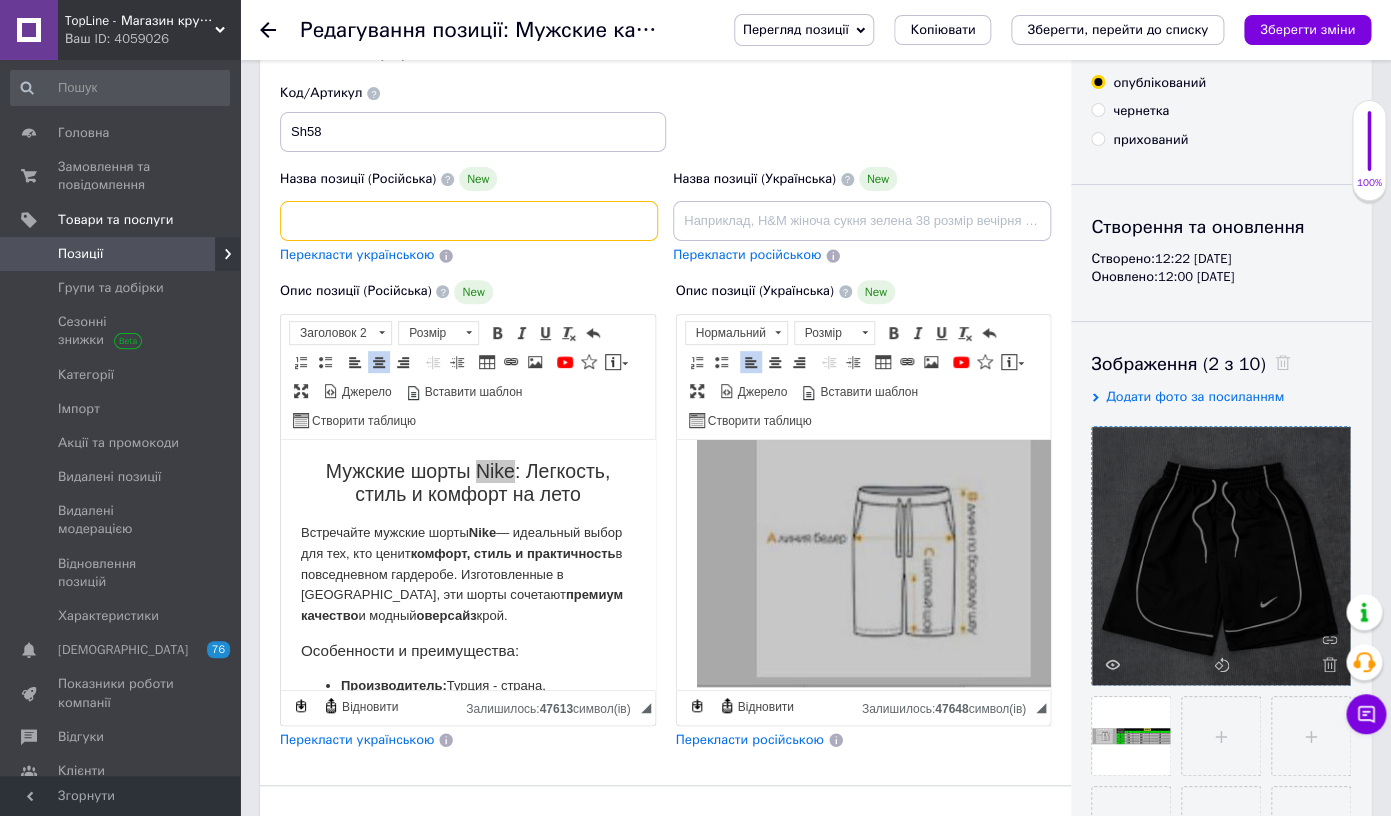 scroll, scrollTop: 85, scrollLeft: 0, axis: vertical 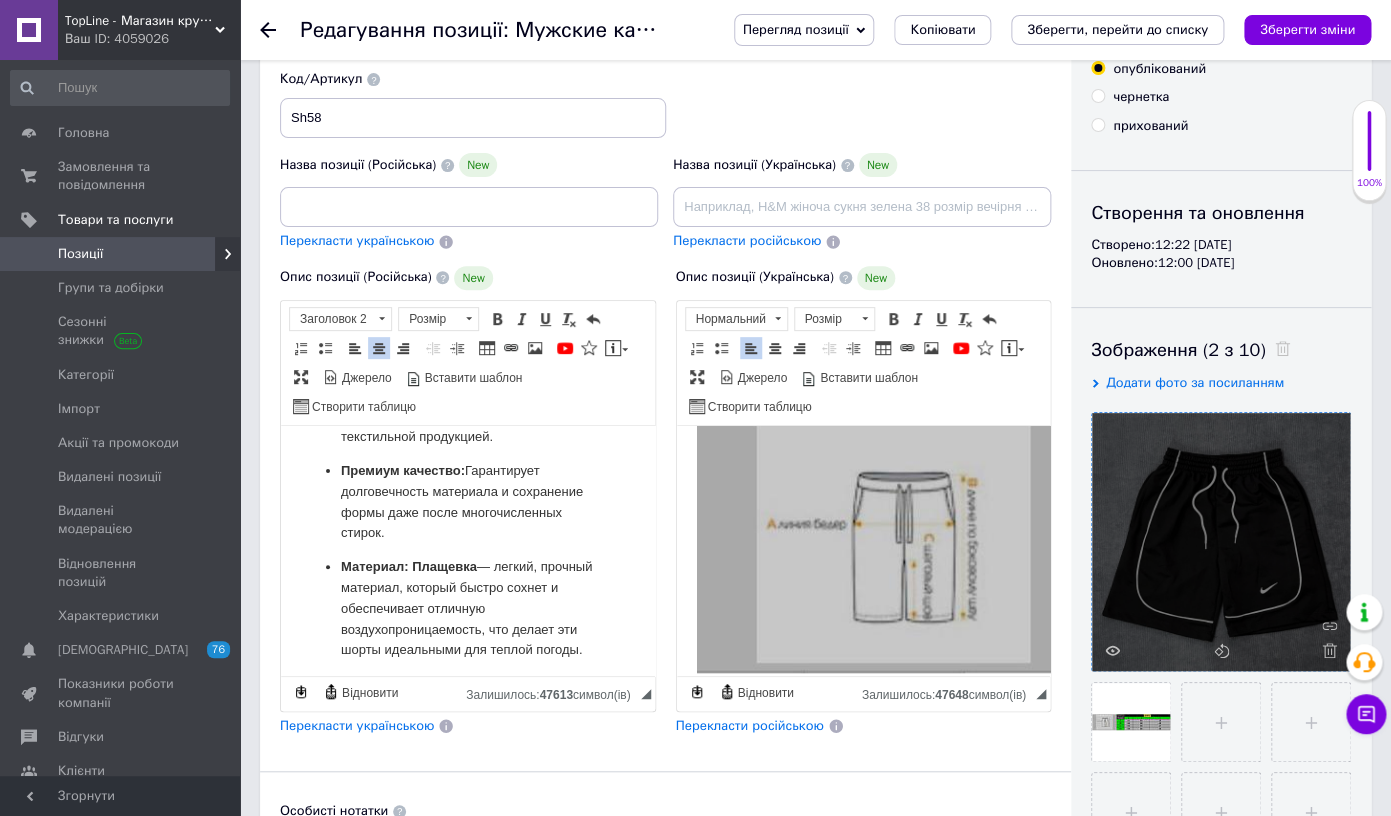 click on "Плащевка" at bounding box center [444, 566] 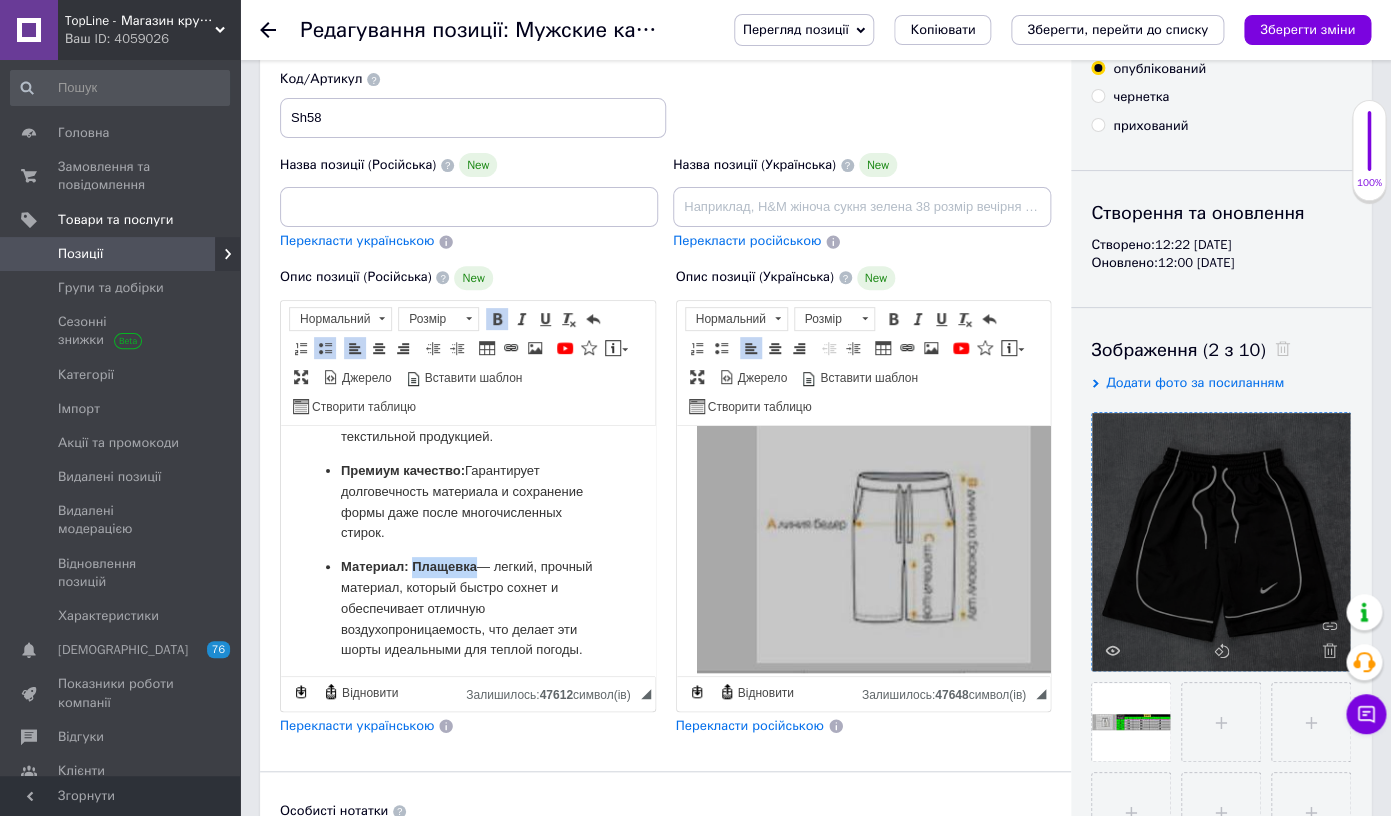 click on "Плащевка" at bounding box center (444, 566) 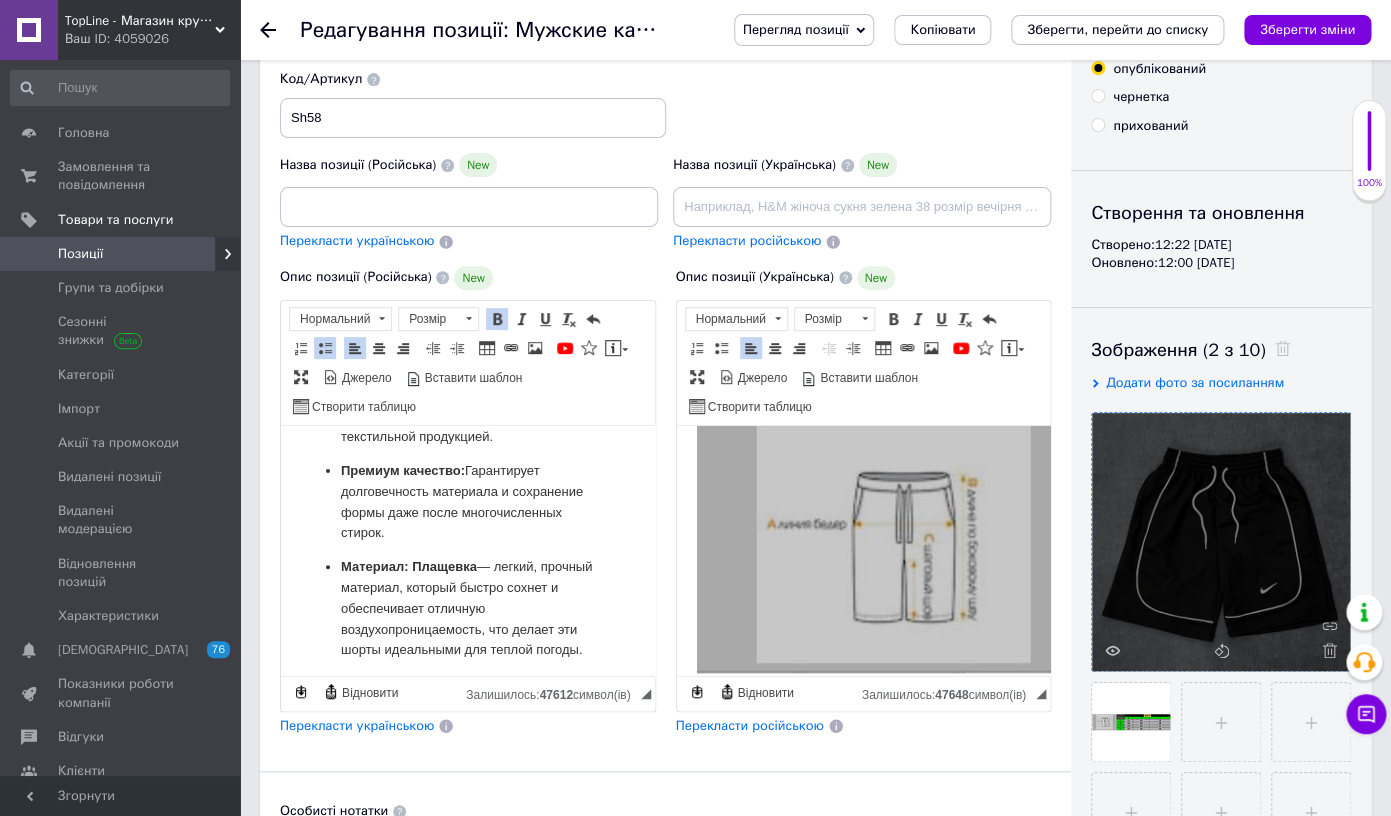 scroll, scrollTop: 65, scrollLeft: 0, axis: vertical 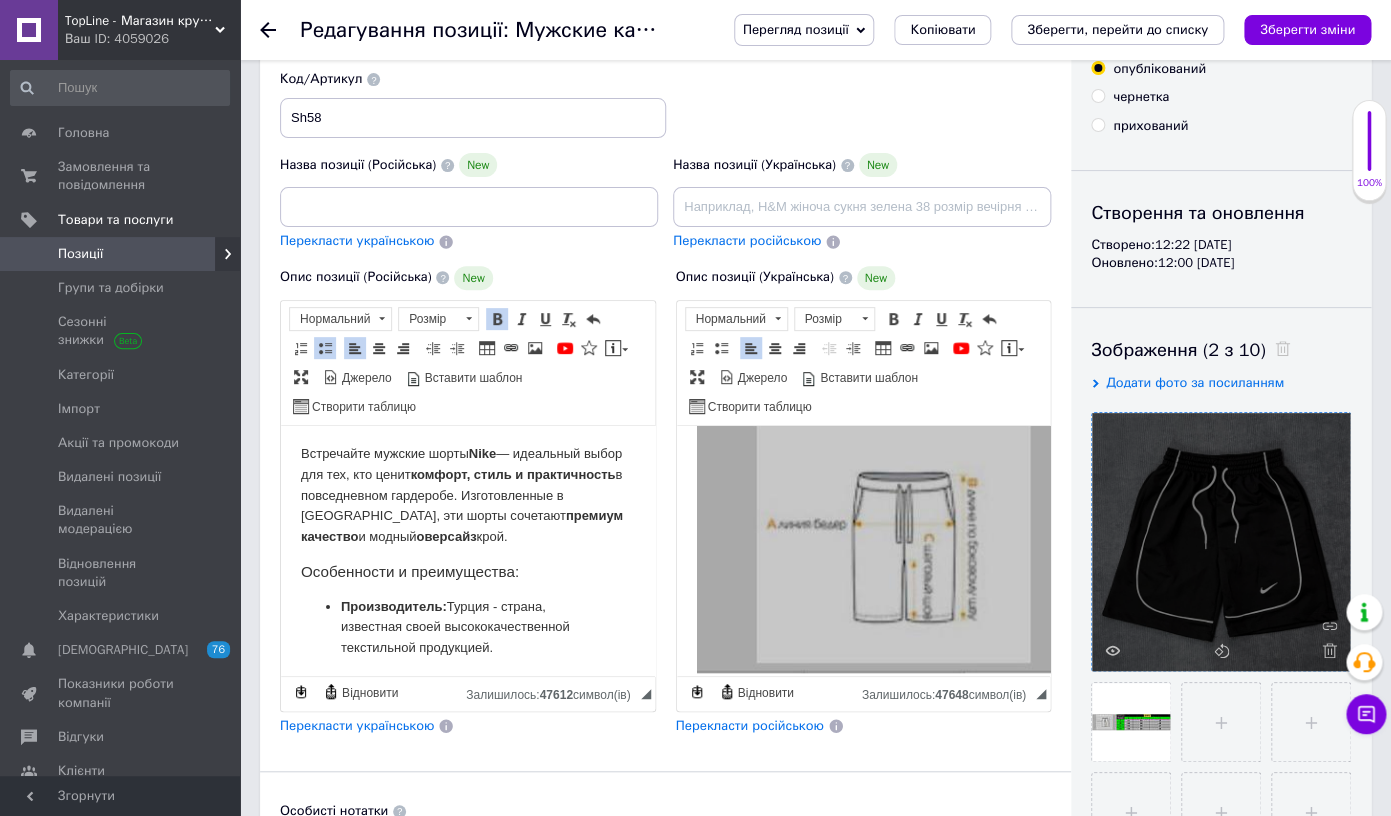 click on "Мужские шорты свободного кроя Nike Удобные черные мужские шорты Найк на шнуровке для спортзала, Повседневные шорти из ткани" at bounding box center [469, 207] 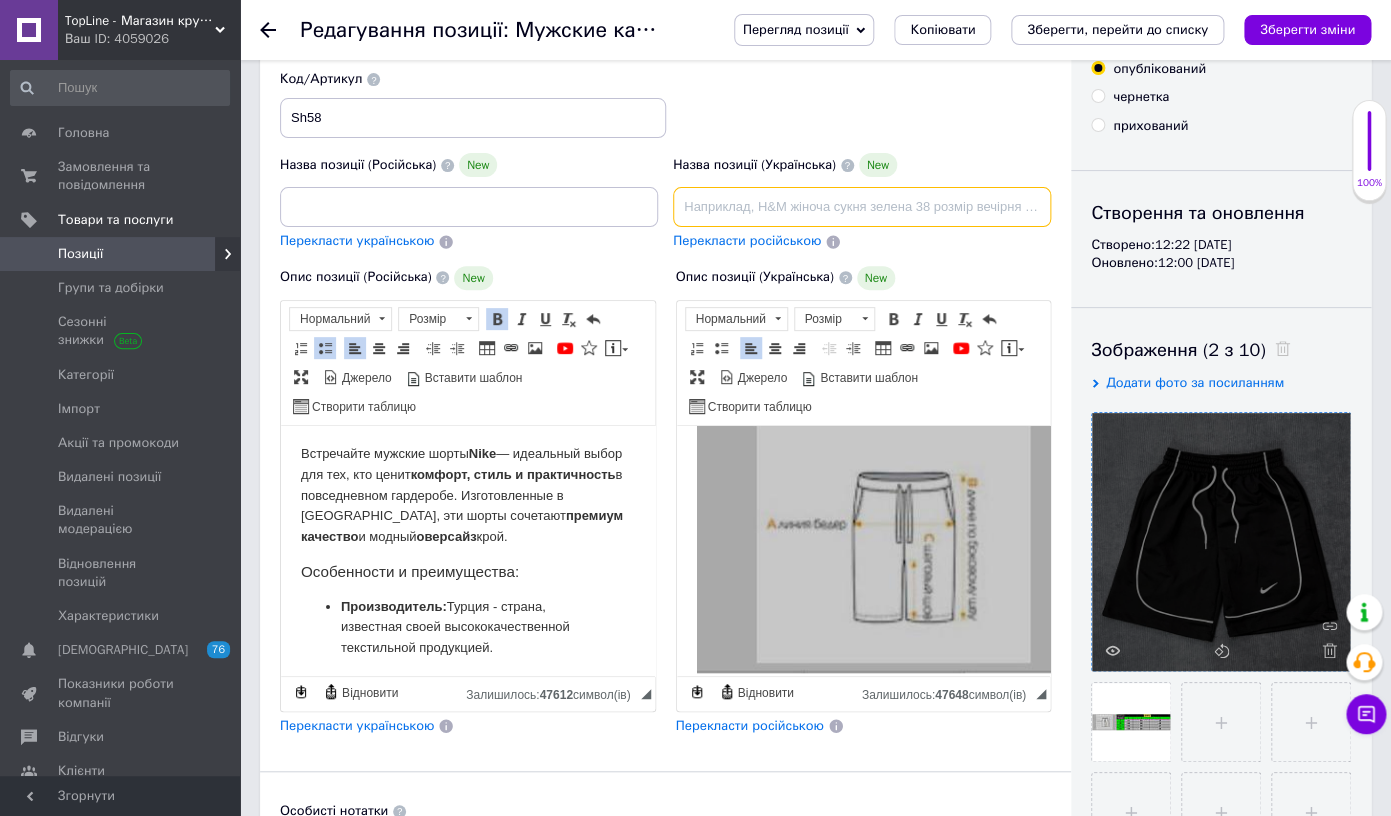 click at bounding box center [862, 207] 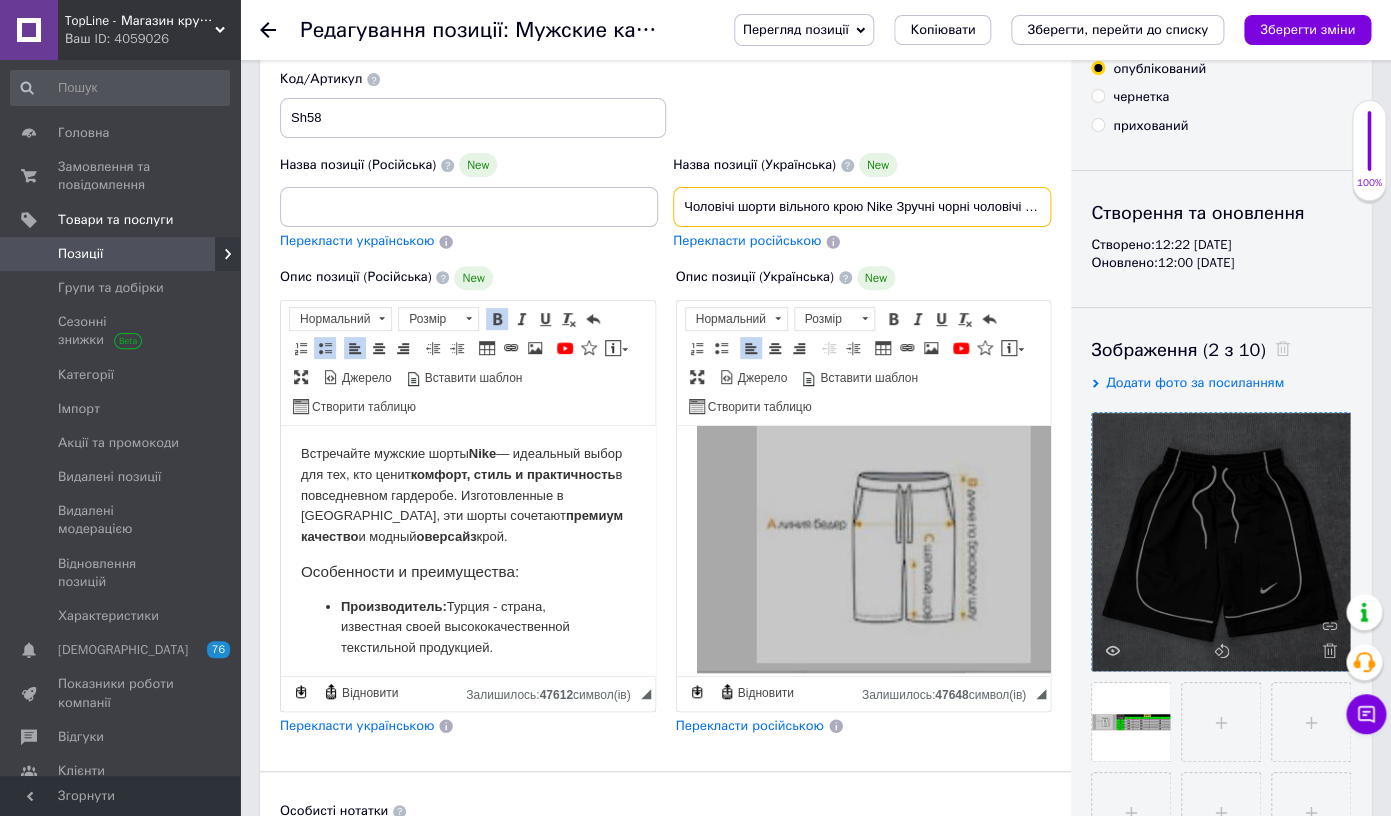 scroll, scrollTop: 0, scrollLeft: 466, axis: horizontal 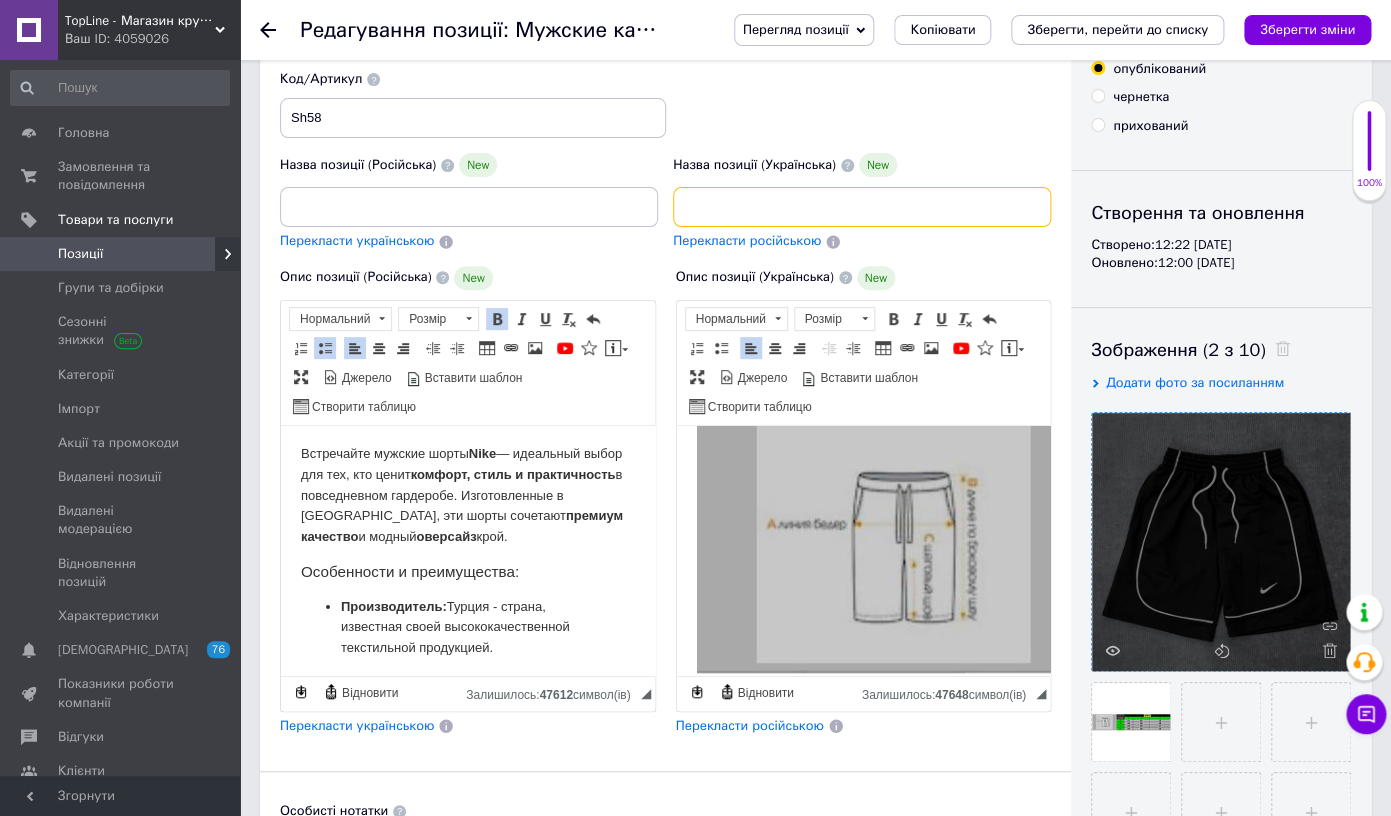 type on "Чоловічі шорти вільного крою Nike Зручні чорні чоловічі шорти Найк на шнурівці для спортзалу, Повсякденні шорти з плащової тканини" 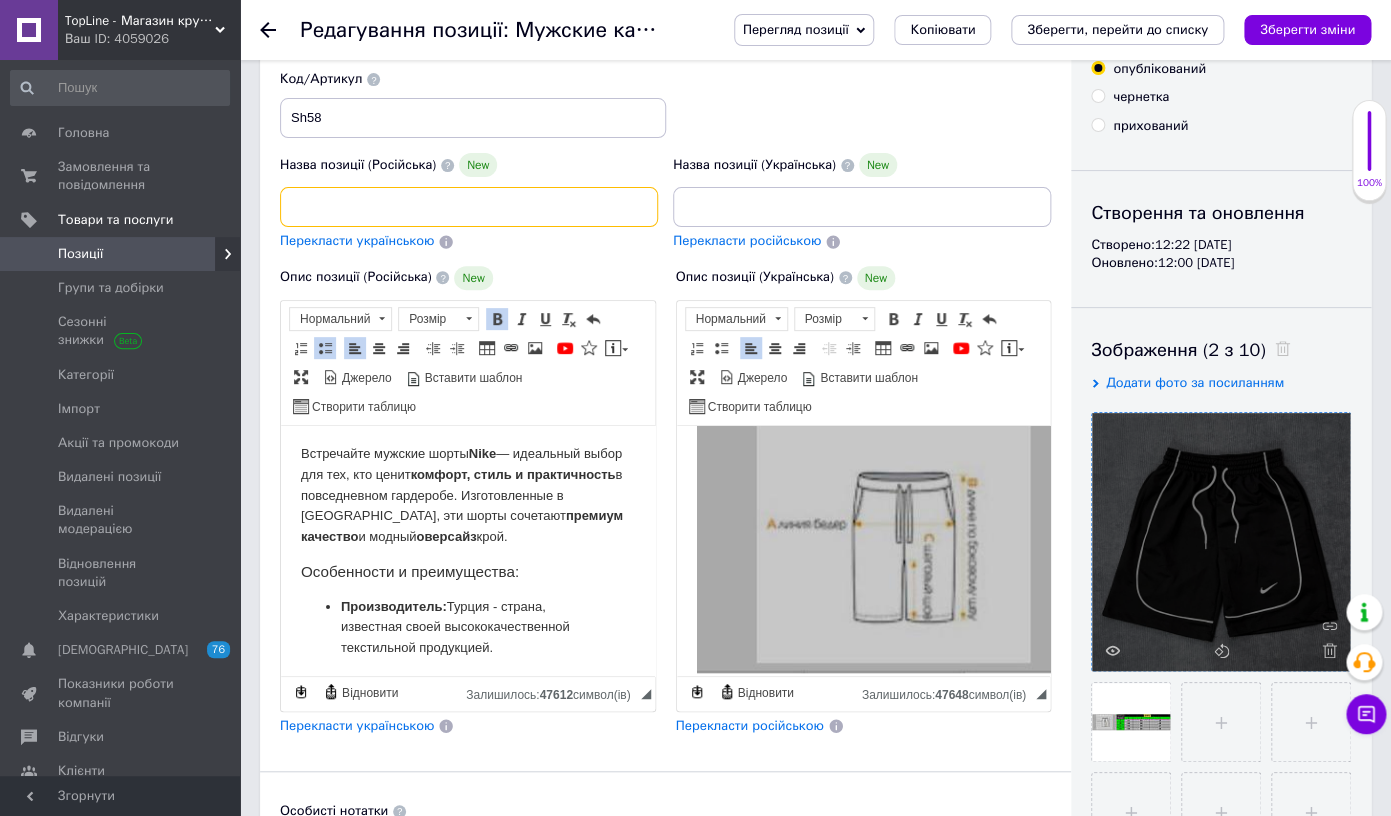 click on "Мужские шорты свободного кроя Nike Удобные черные мужские шорты Найк на шнуровке для спортзала, Повседневные шорти из плащевки" at bounding box center (469, 207) 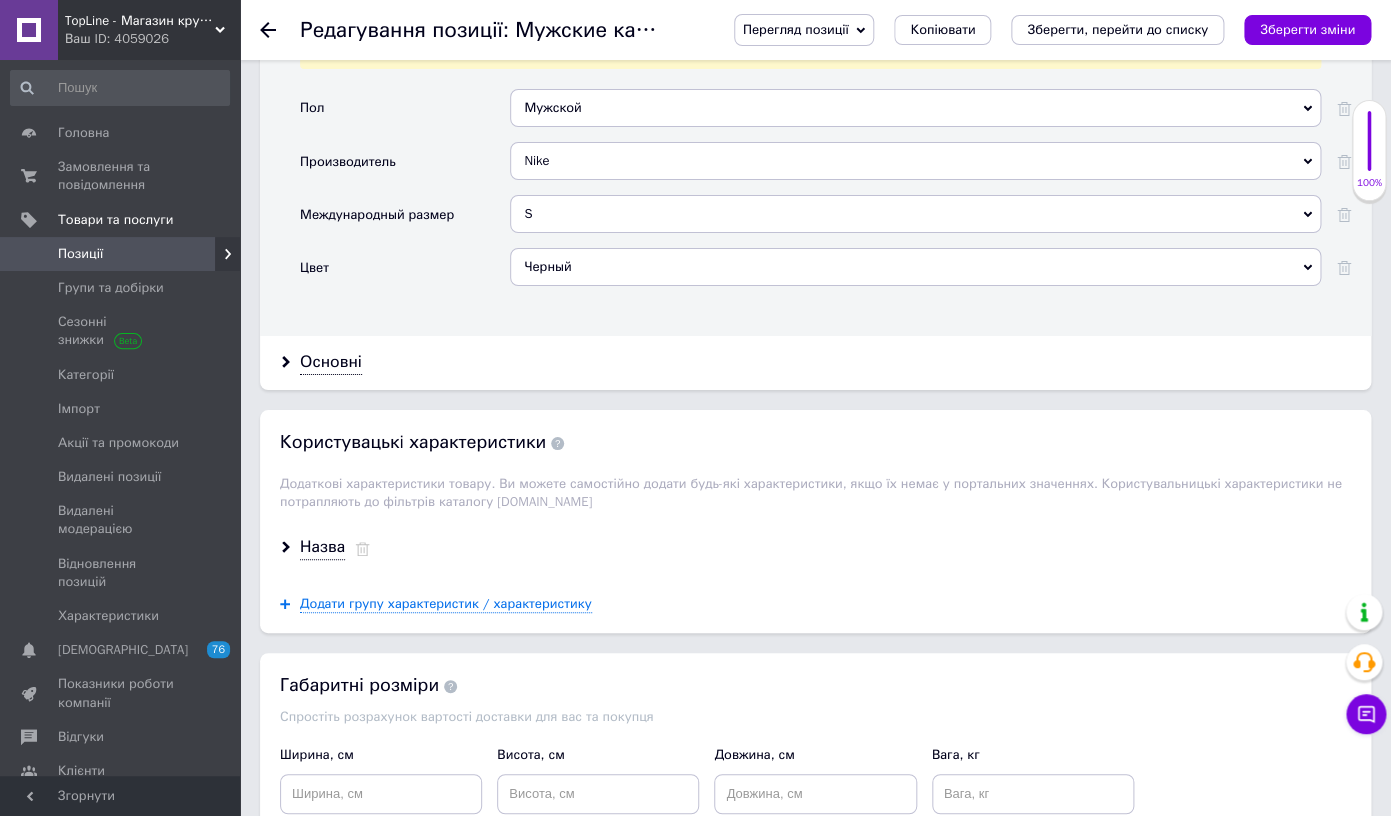 scroll, scrollTop: 2807, scrollLeft: 0, axis: vertical 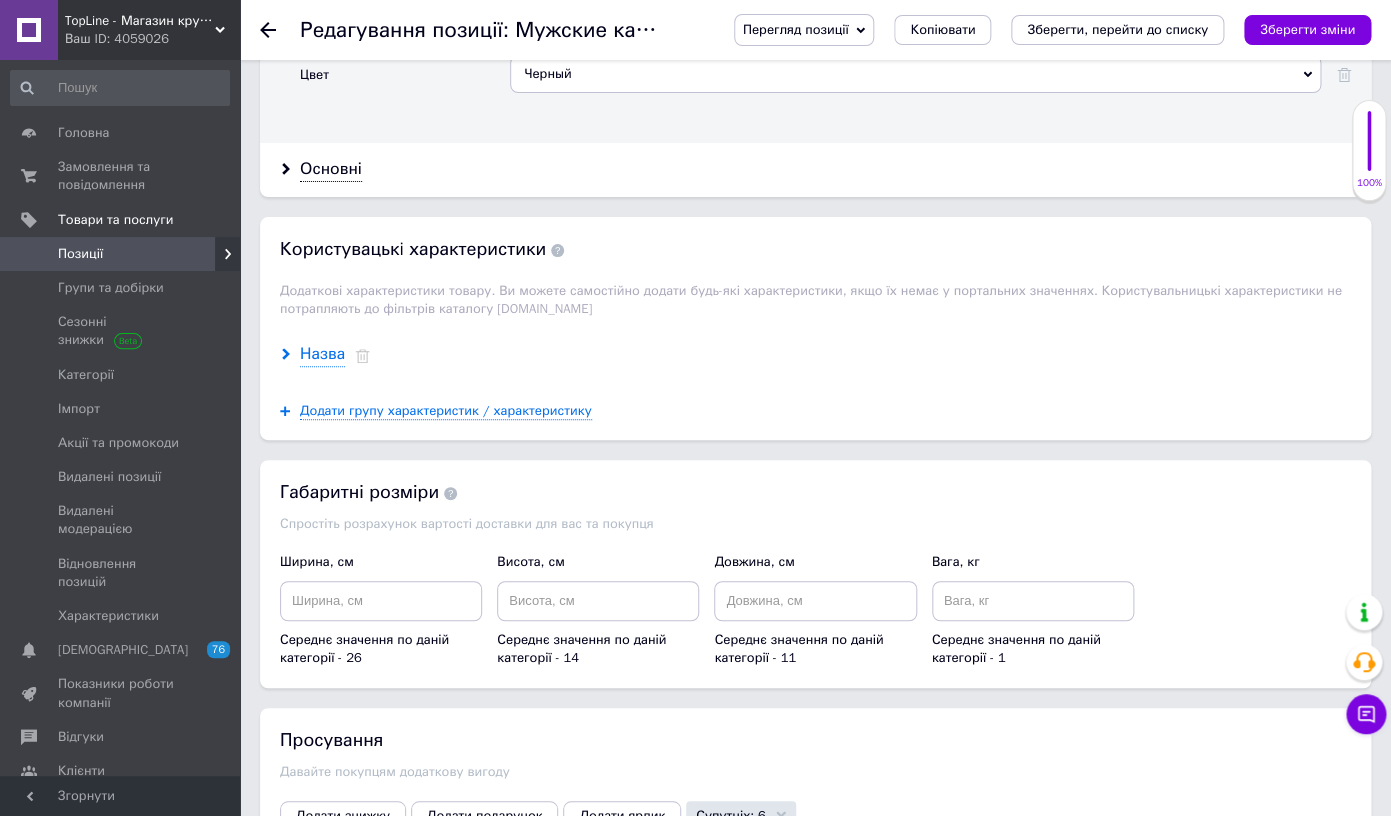 click on "Назва" at bounding box center (322, 354) 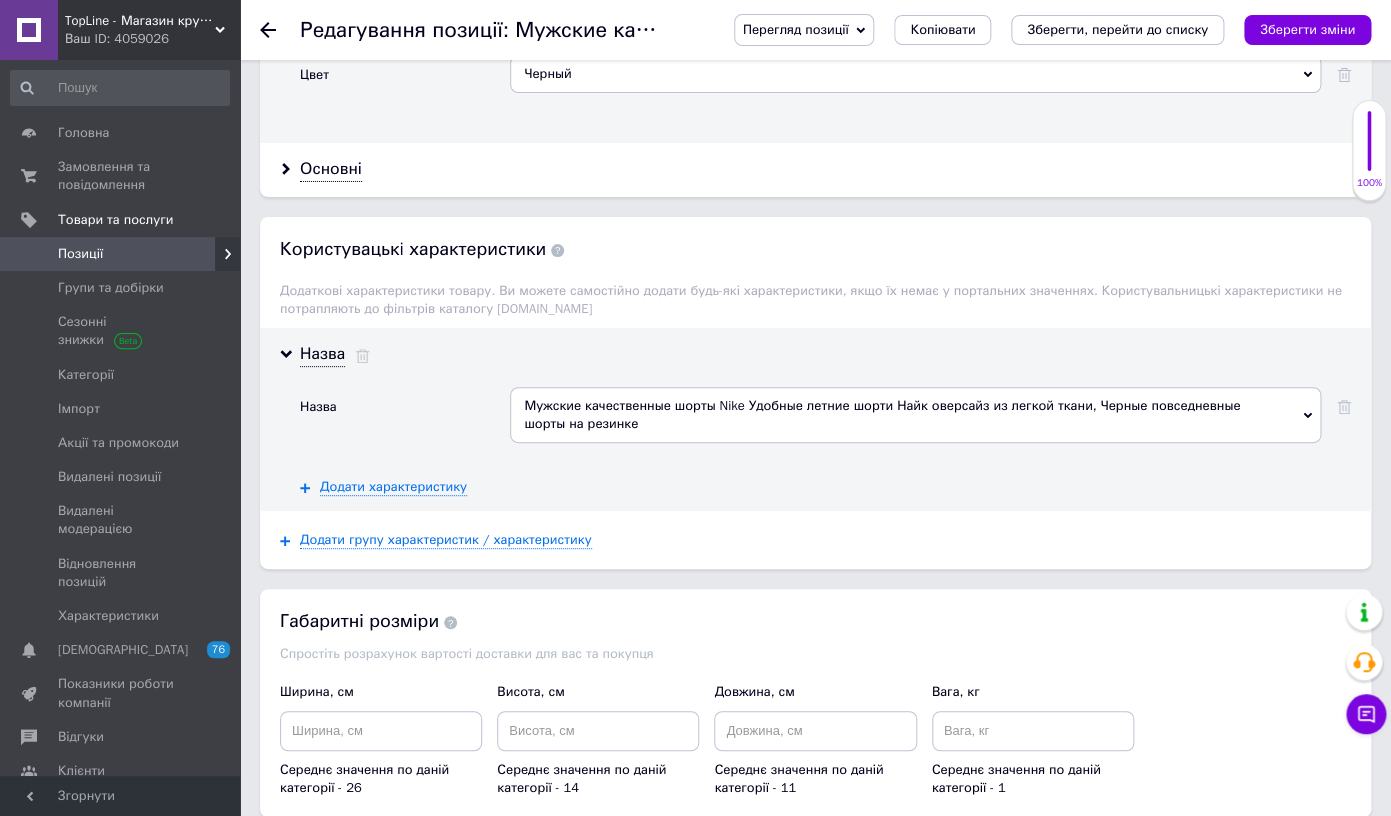 click on "Мужские качественные шорты Nike Удобные летние шорти Найк оверсайз из легкой ткани, Черные повседневные шорты на резинке" at bounding box center [915, 415] 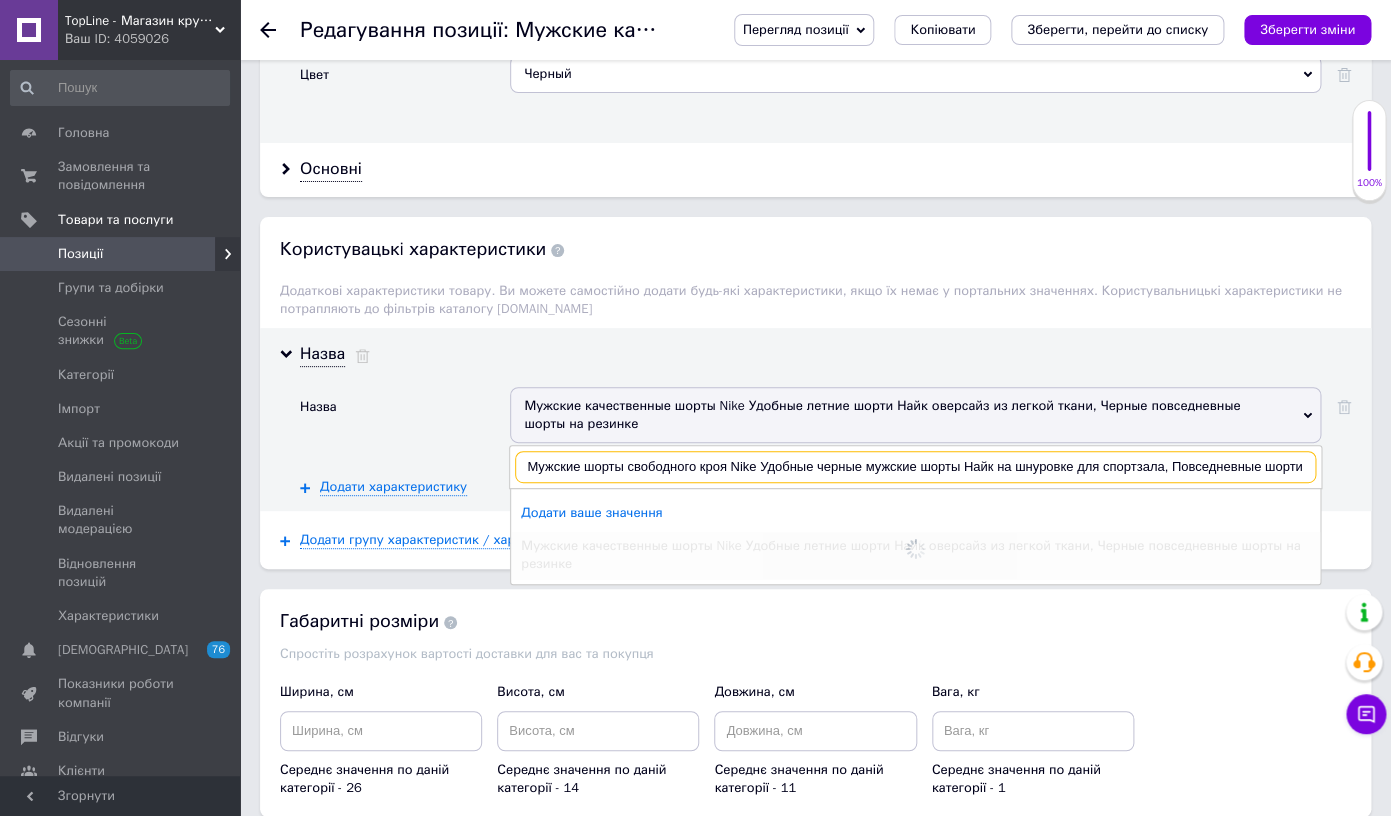 scroll, scrollTop: 0, scrollLeft: 79, axis: horizontal 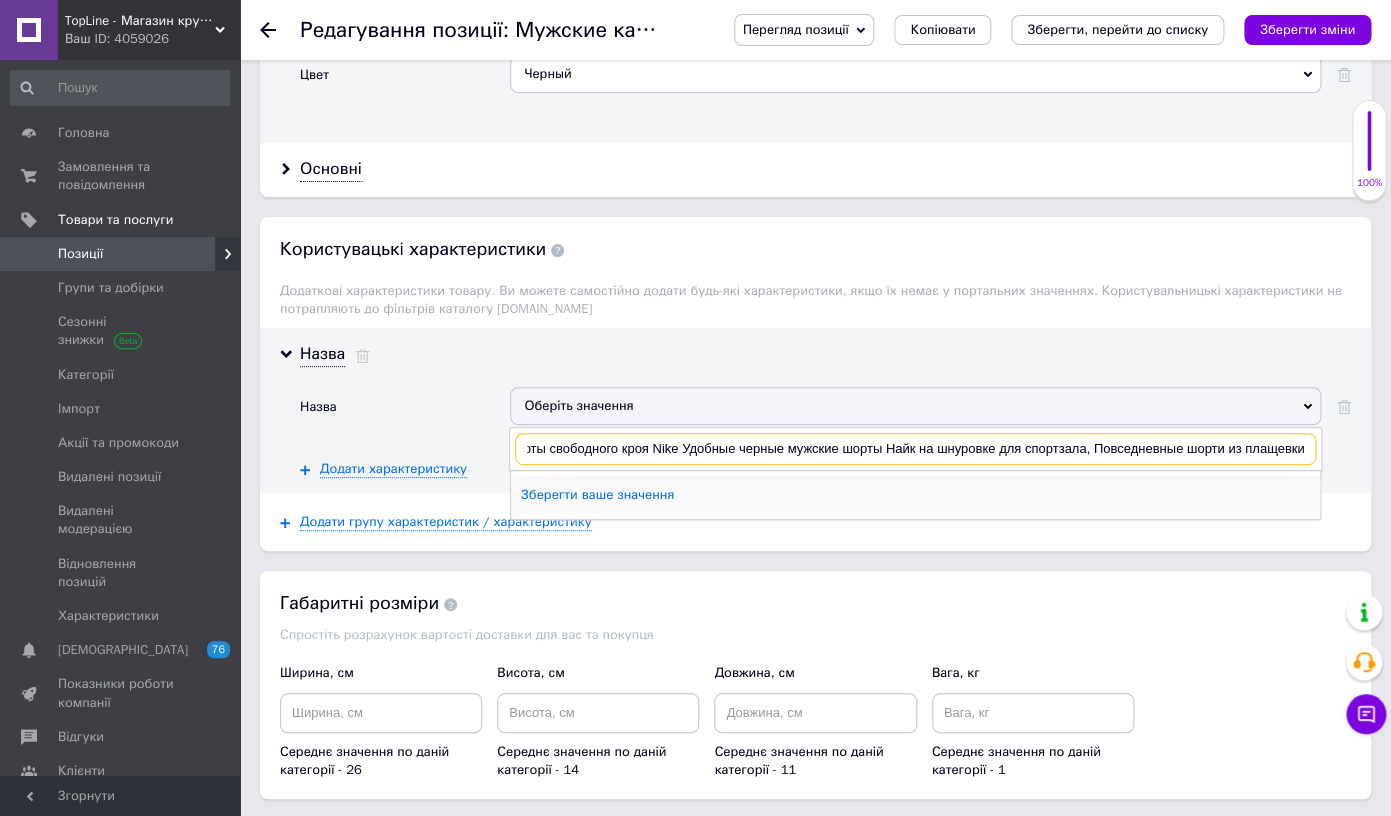type on "Мужские шорты свободного кроя Nike Удобные черные мужские шорты Найк на шнуровке для спортзала, Повседневные шорти из плащевки" 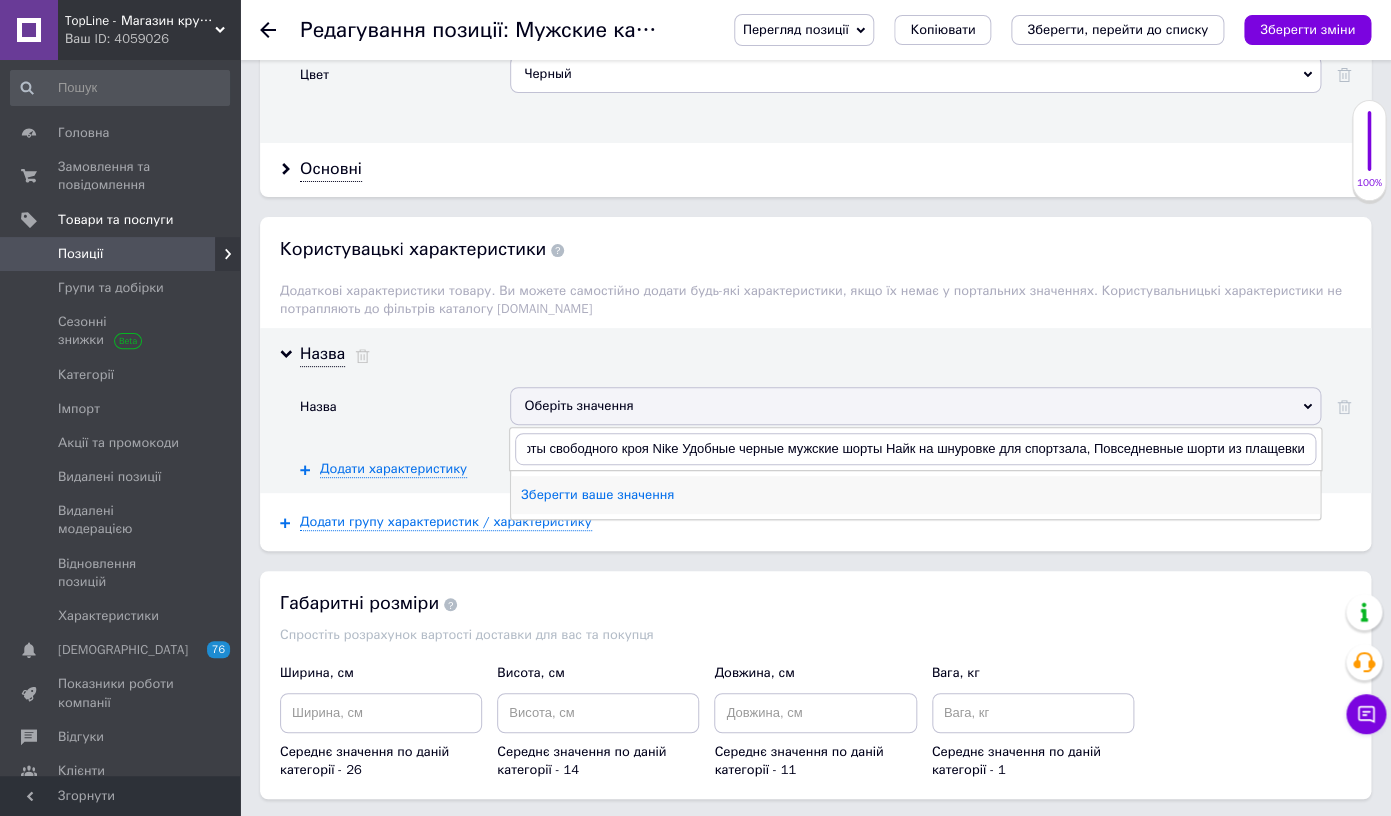 click on "Зберегти ваше значення" at bounding box center [915, 495] 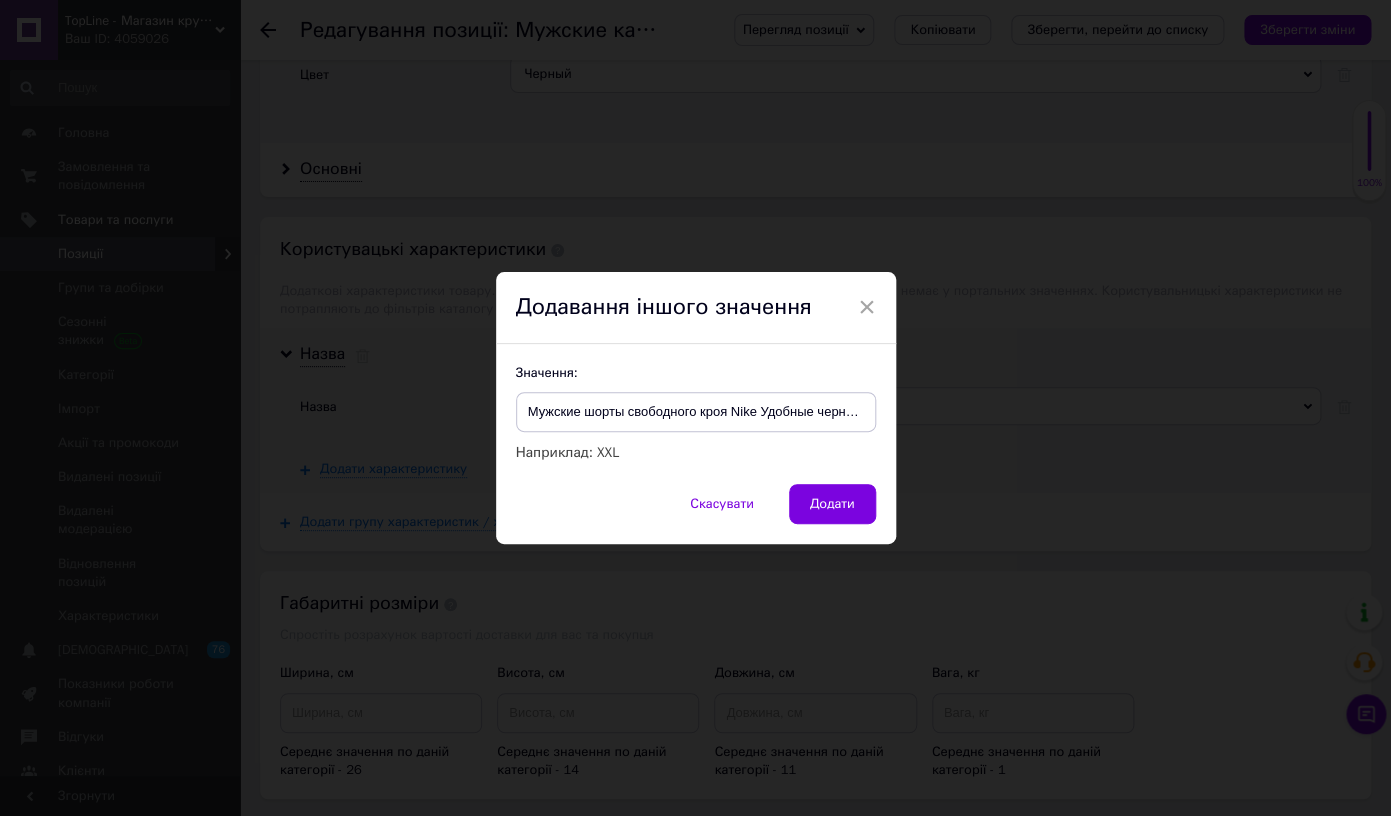 scroll, scrollTop: 0, scrollLeft: 465, axis: horizontal 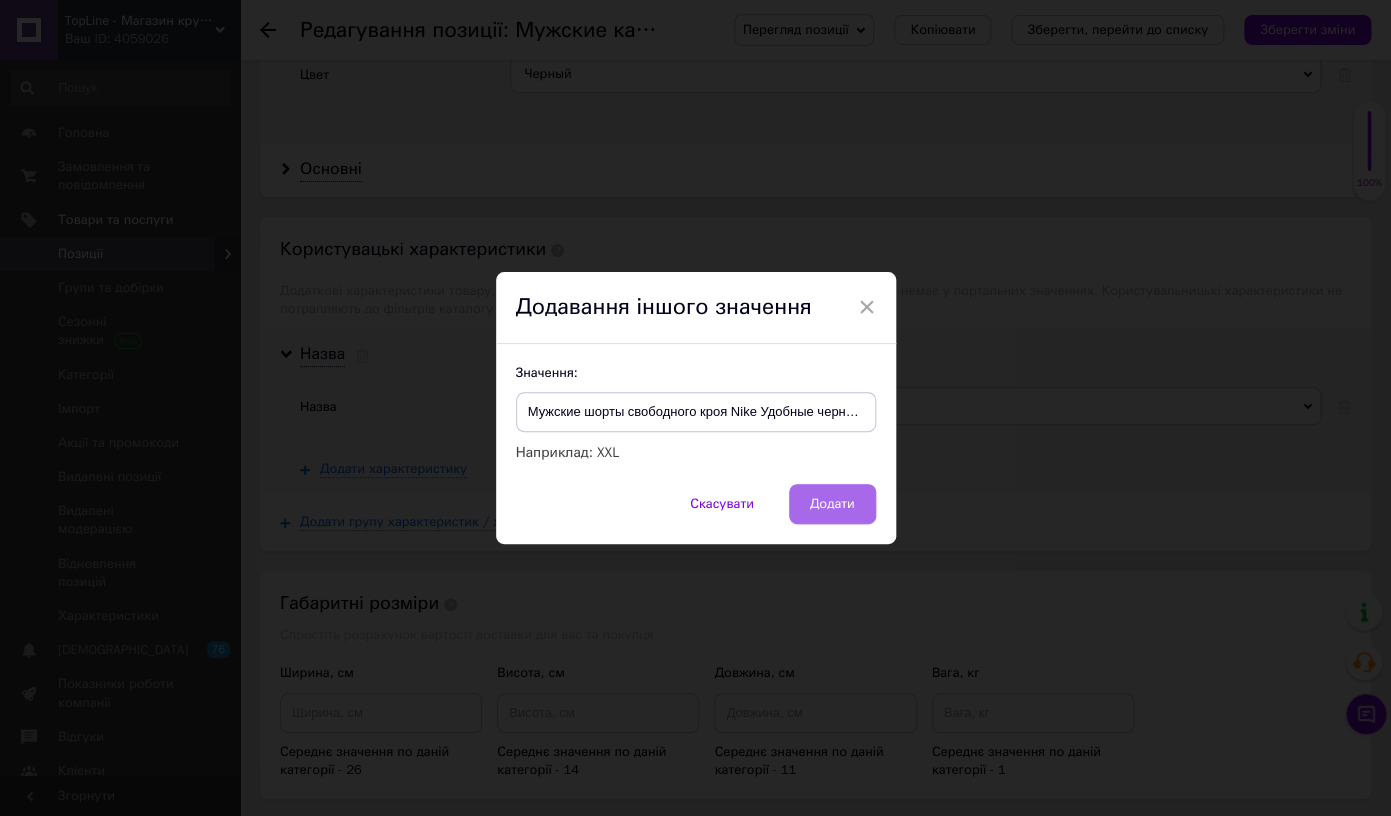 click on "Додати" at bounding box center [832, 504] 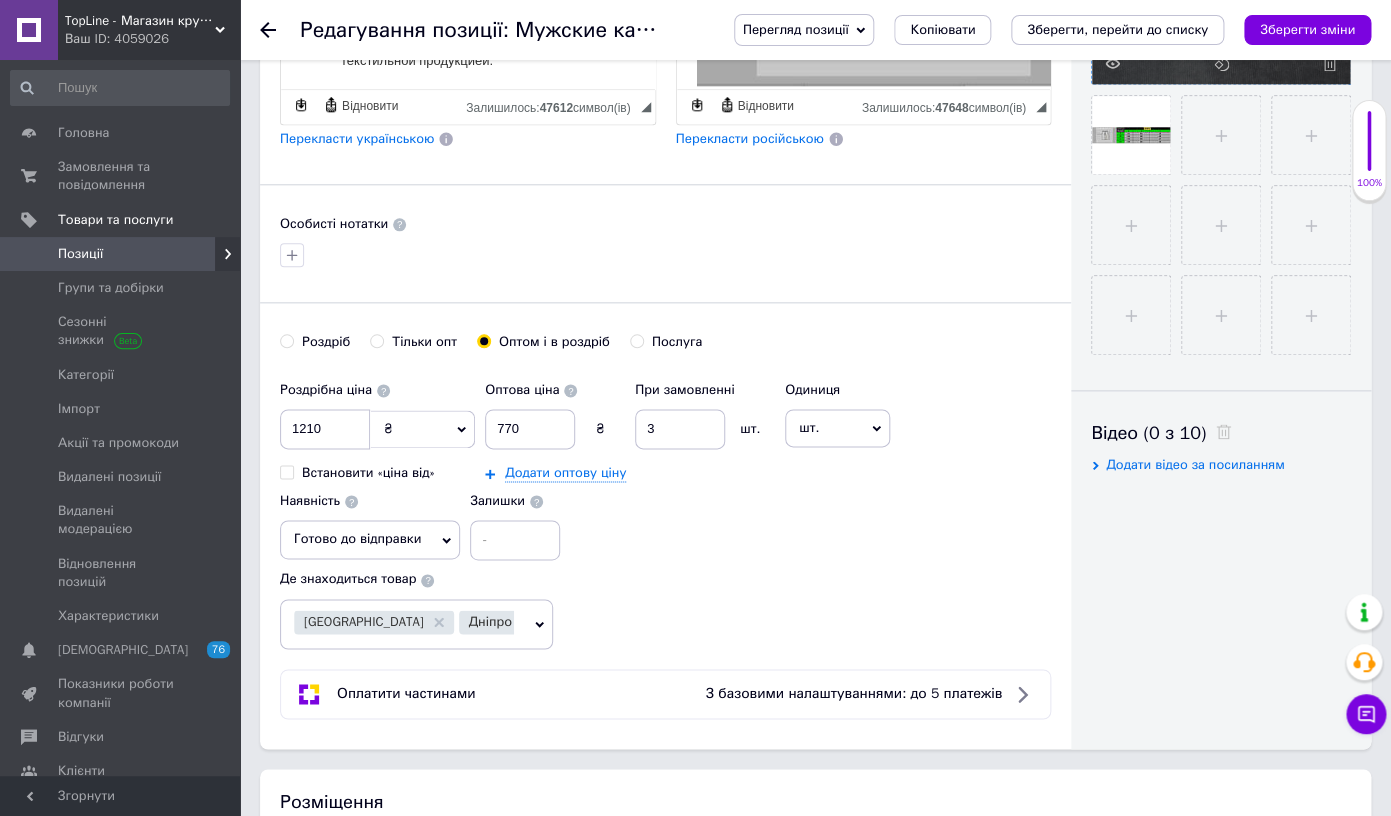 scroll, scrollTop: 667, scrollLeft: 0, axis: vertical 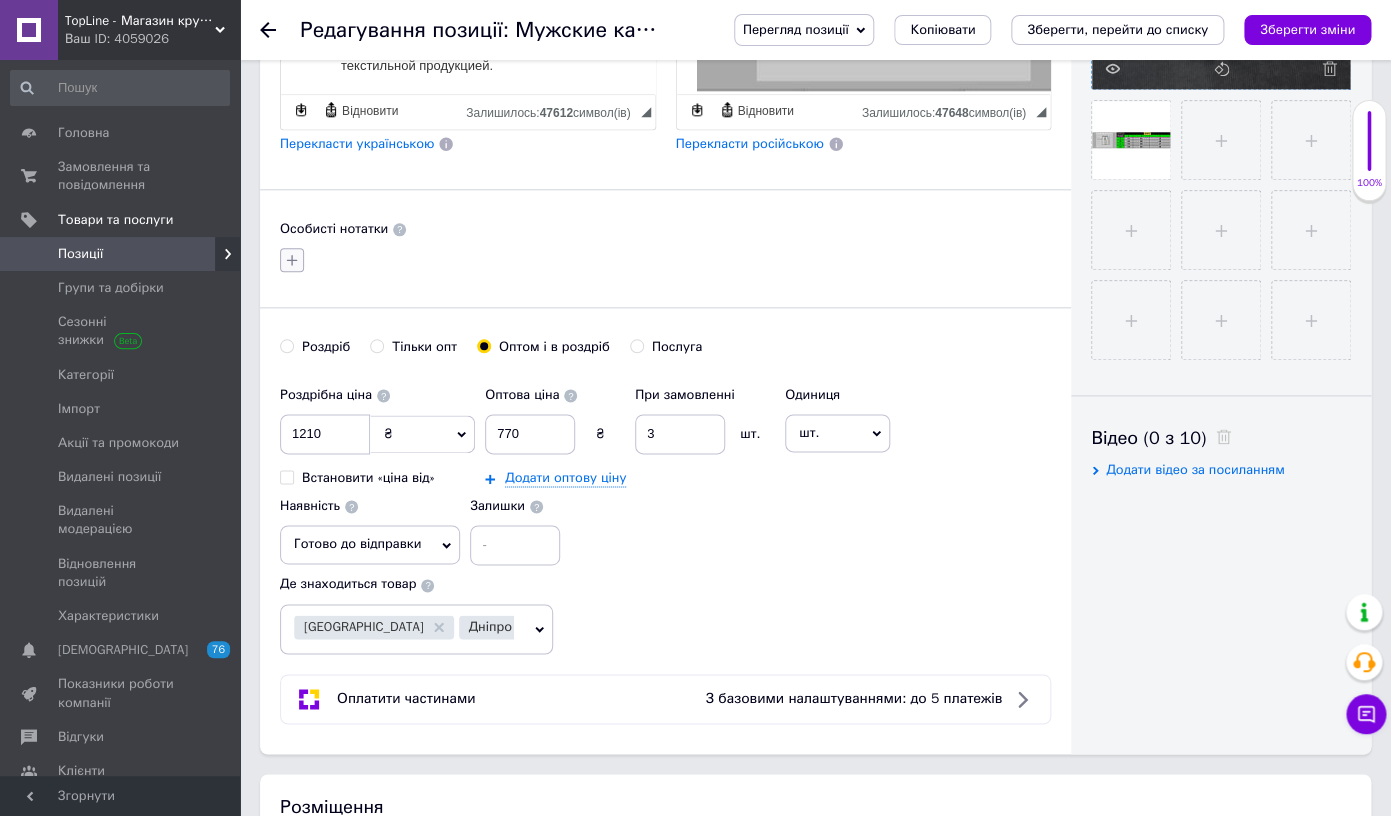 click 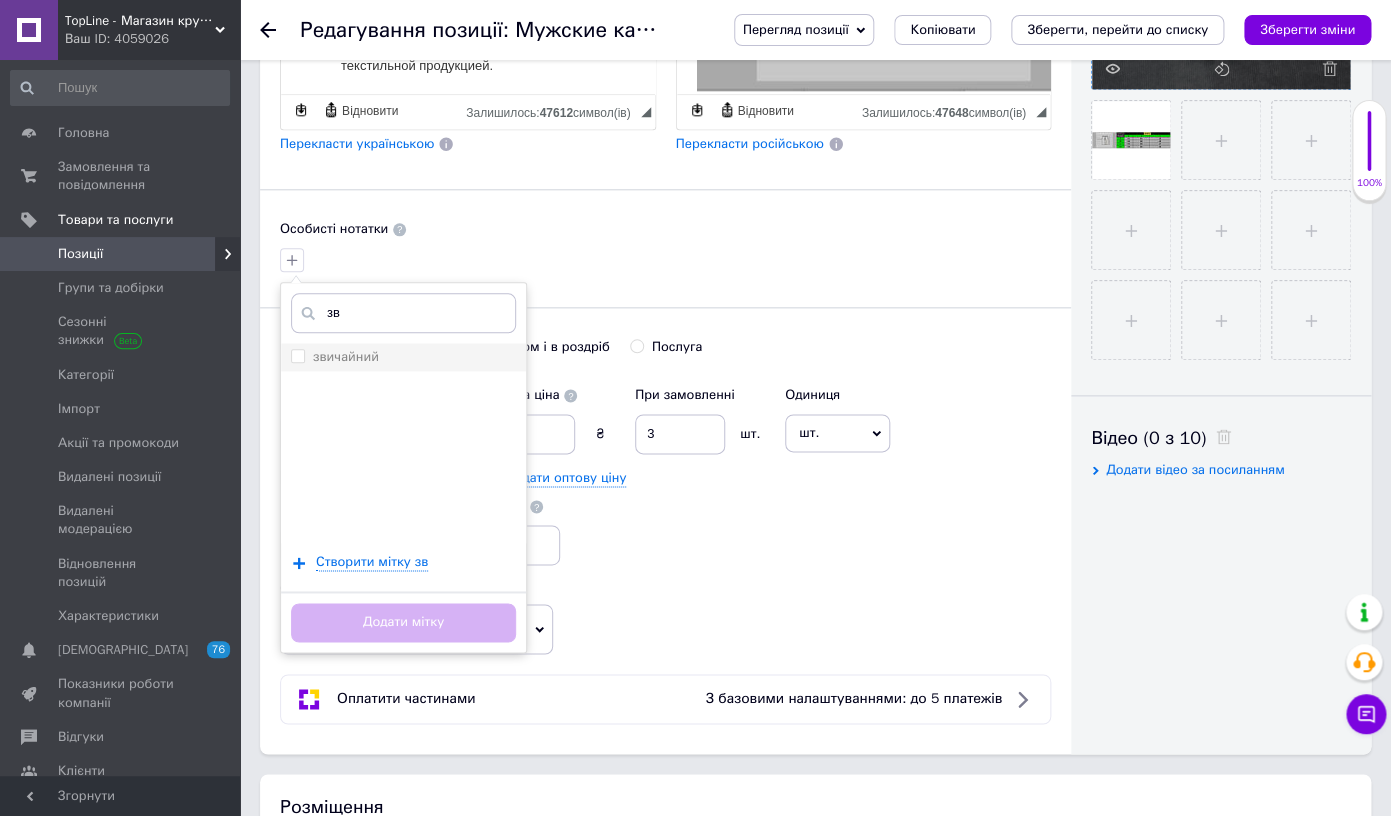 type on "зв" 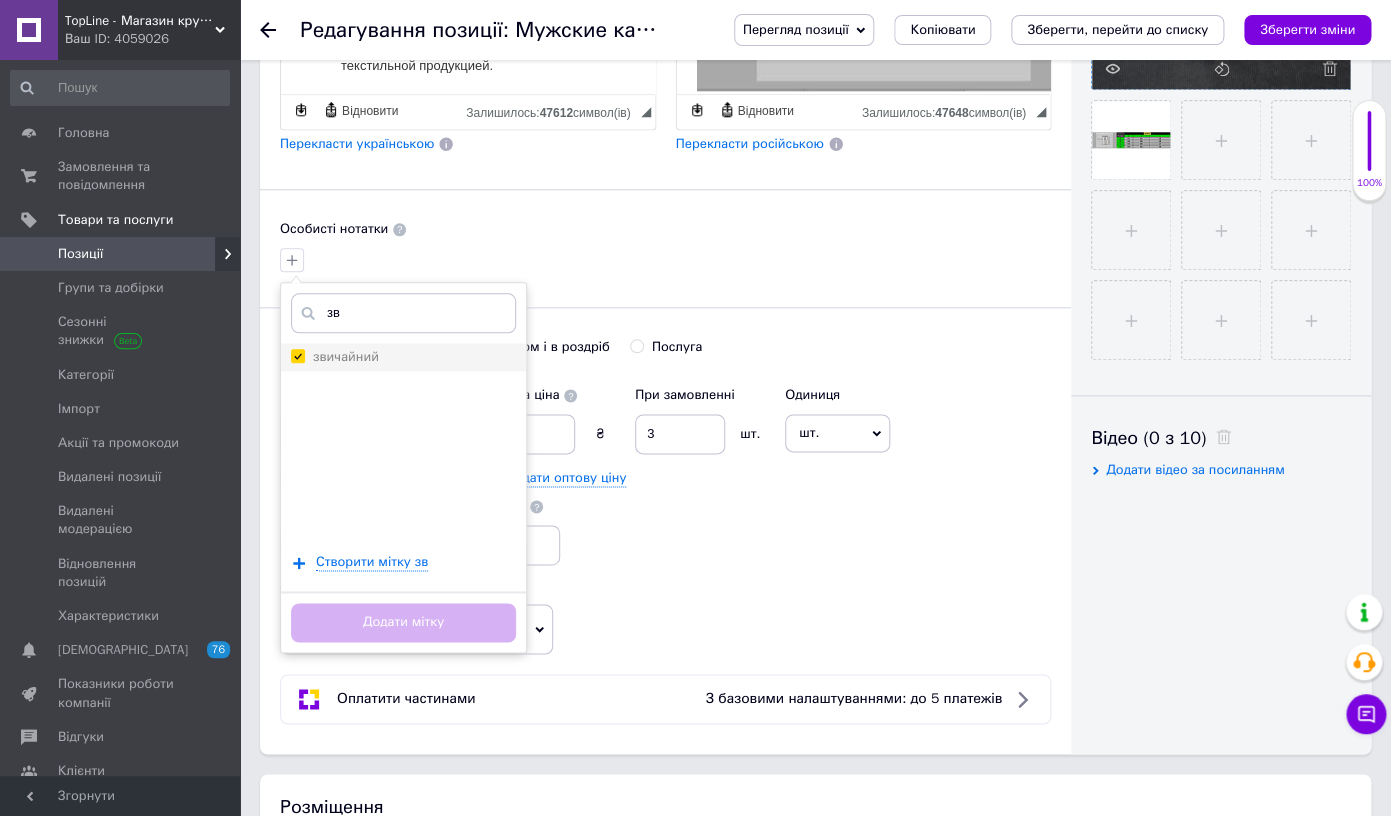 checkbox on "true" 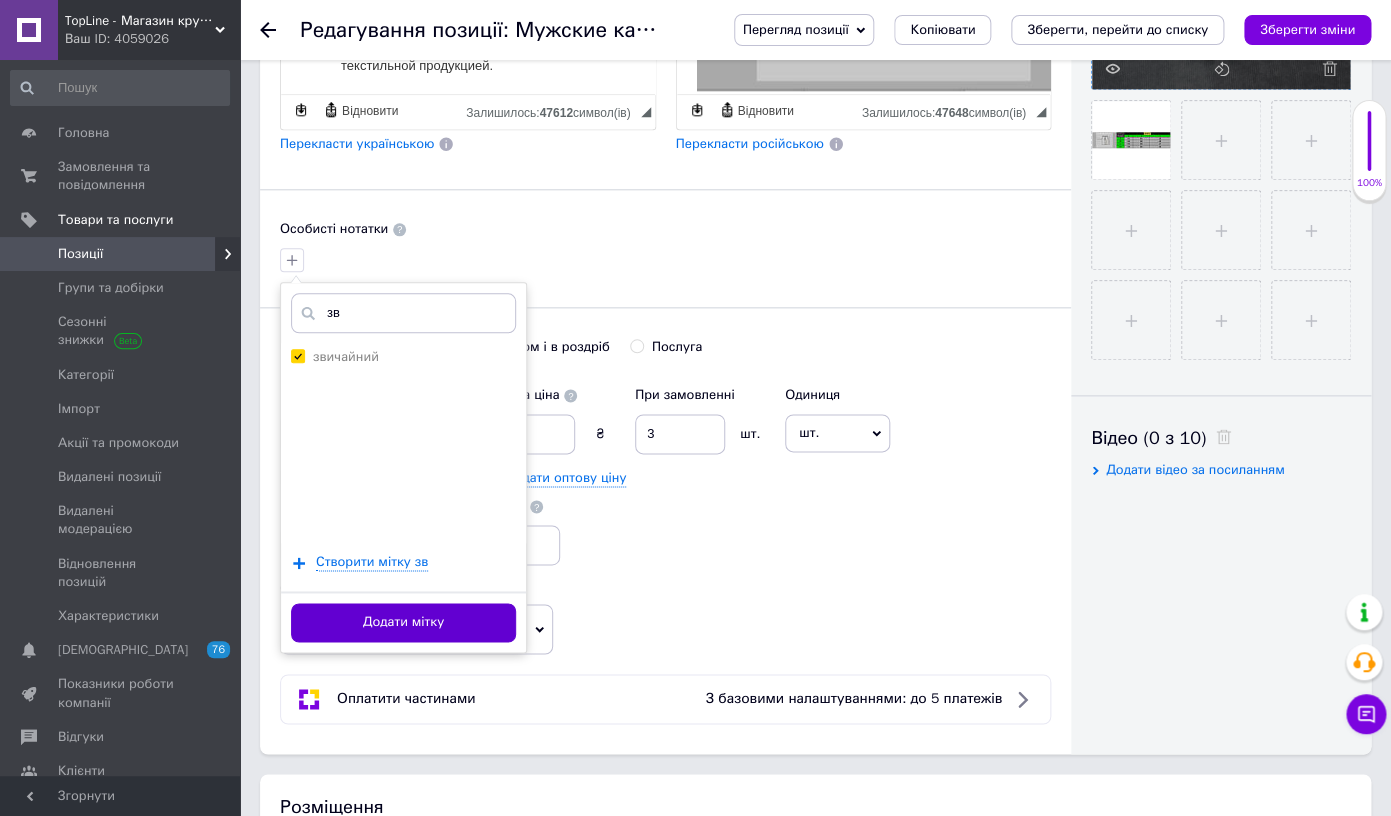 click on "Додати мітку" at bounding box center (403, 622) 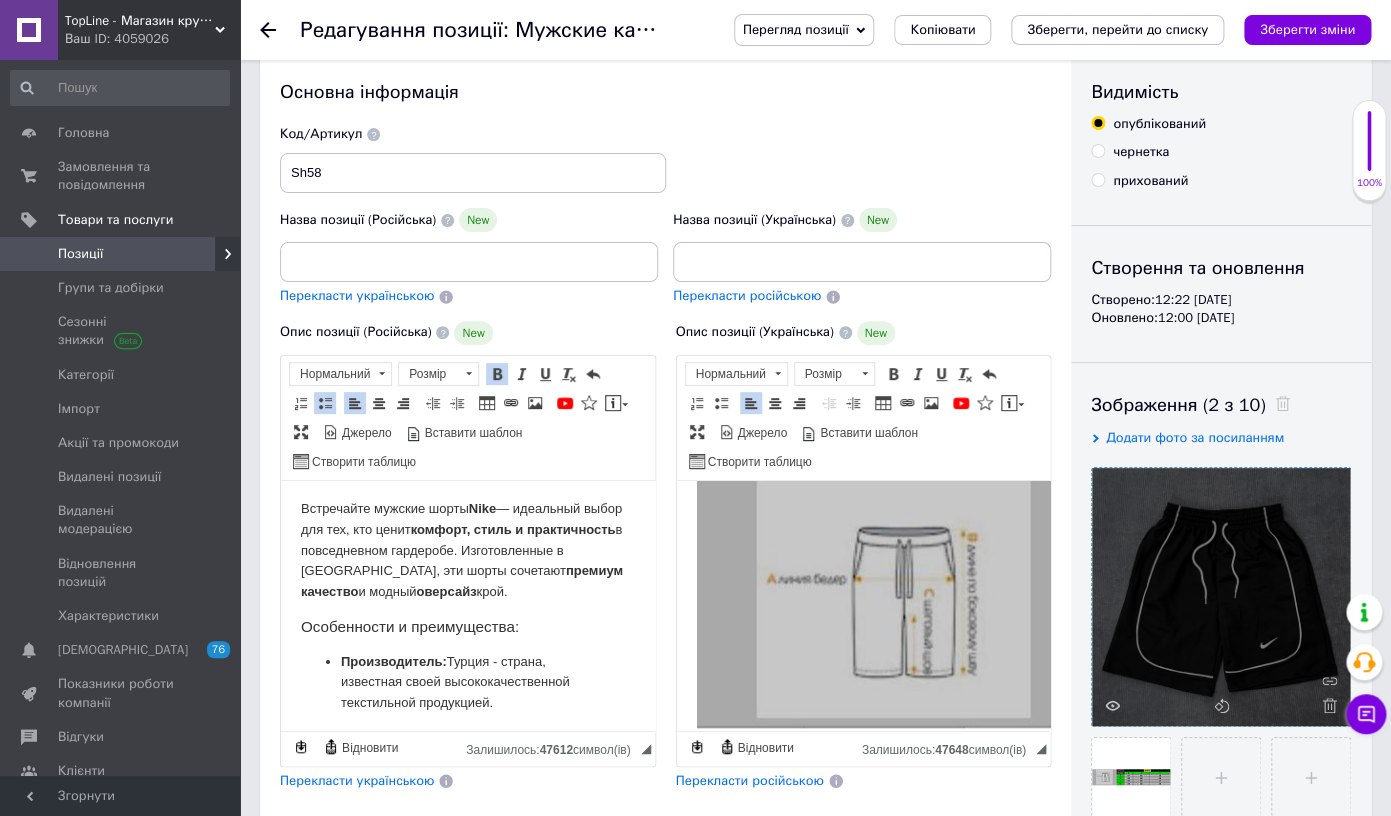 scroll, scrollTop: 0, scrollLeft: 0, axis: both 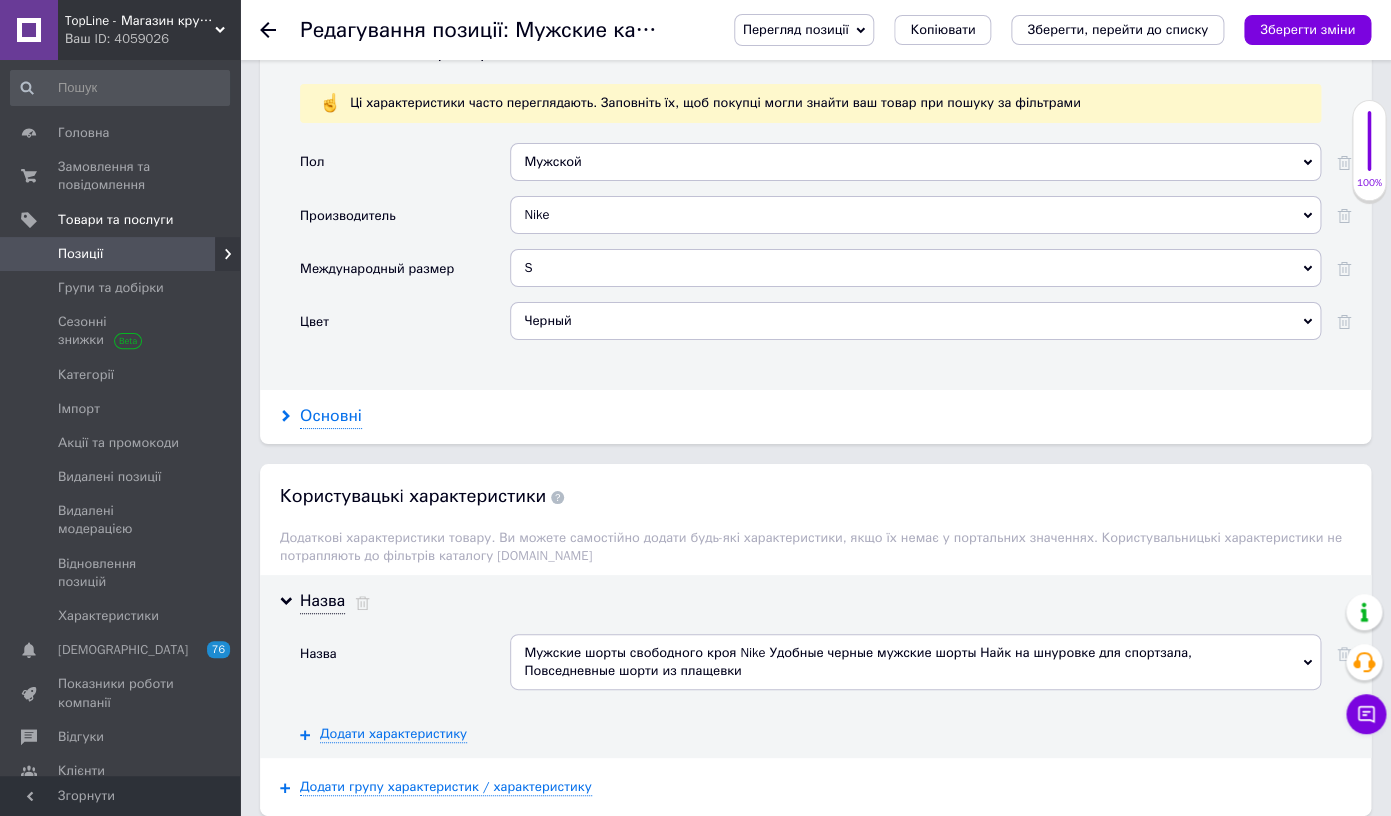 click on "Основні" at bounding box center (331, 416) 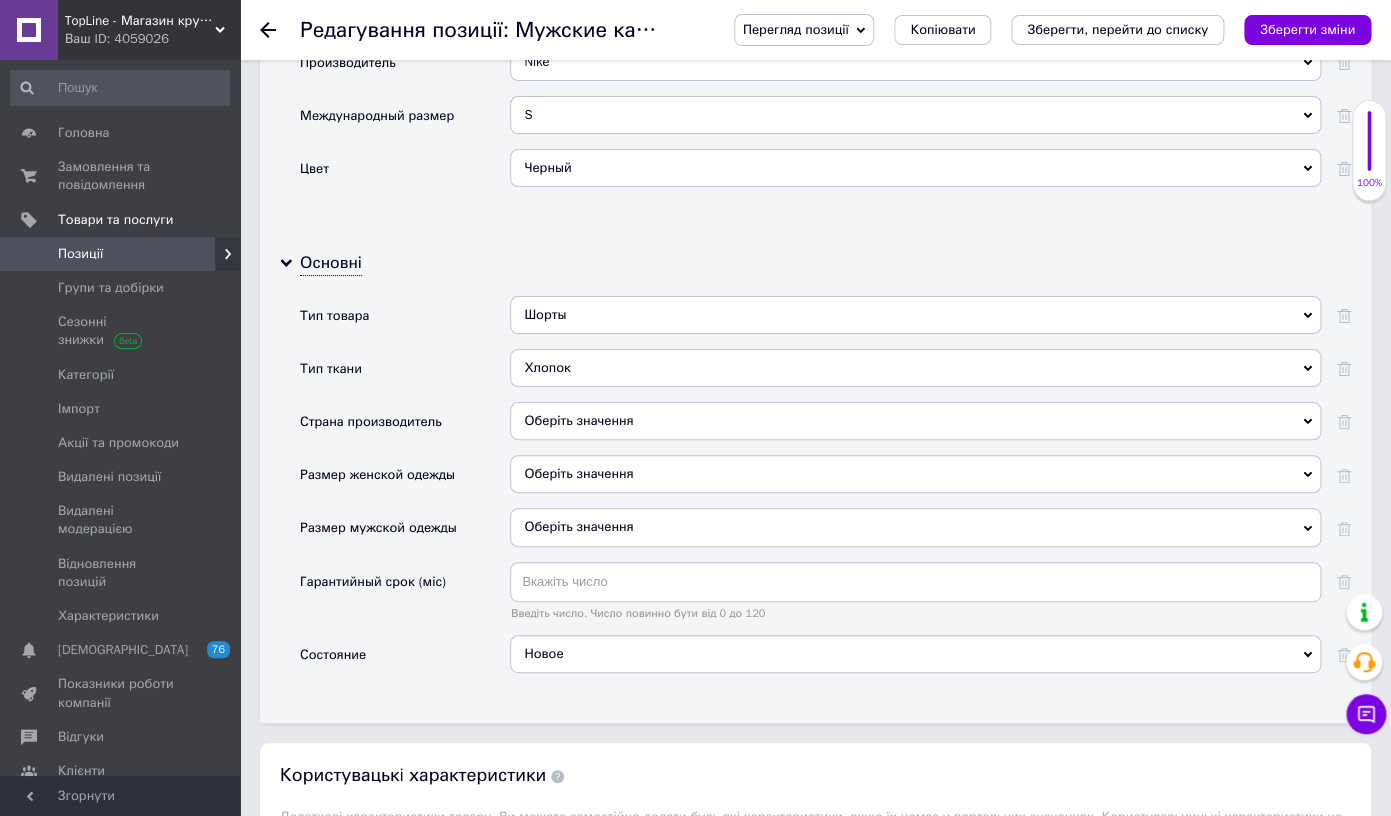 scroll, scrollTop: 2715, scrollLeft: 0, axis: vertical 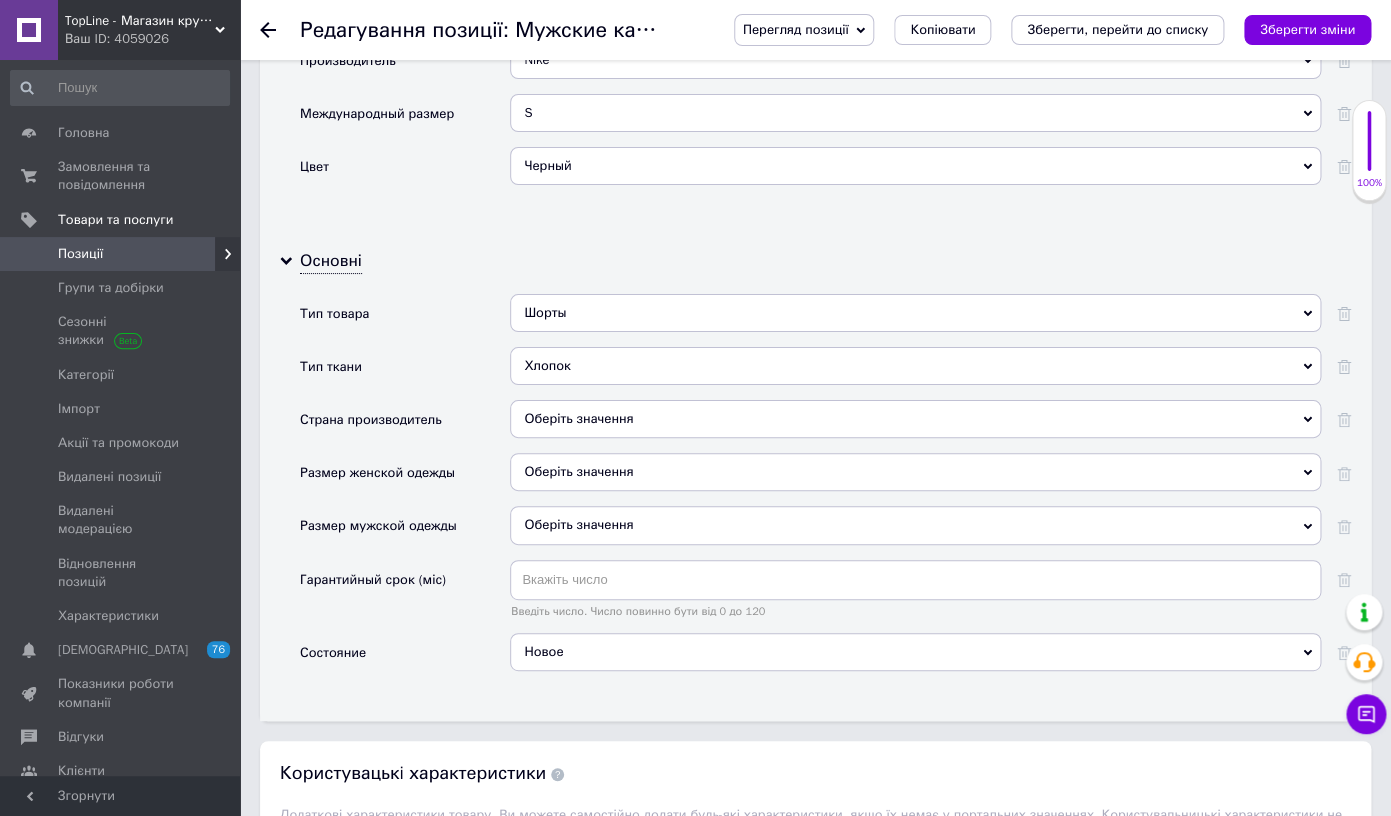 click on "Хлопок" at bounding box center (915, 366) 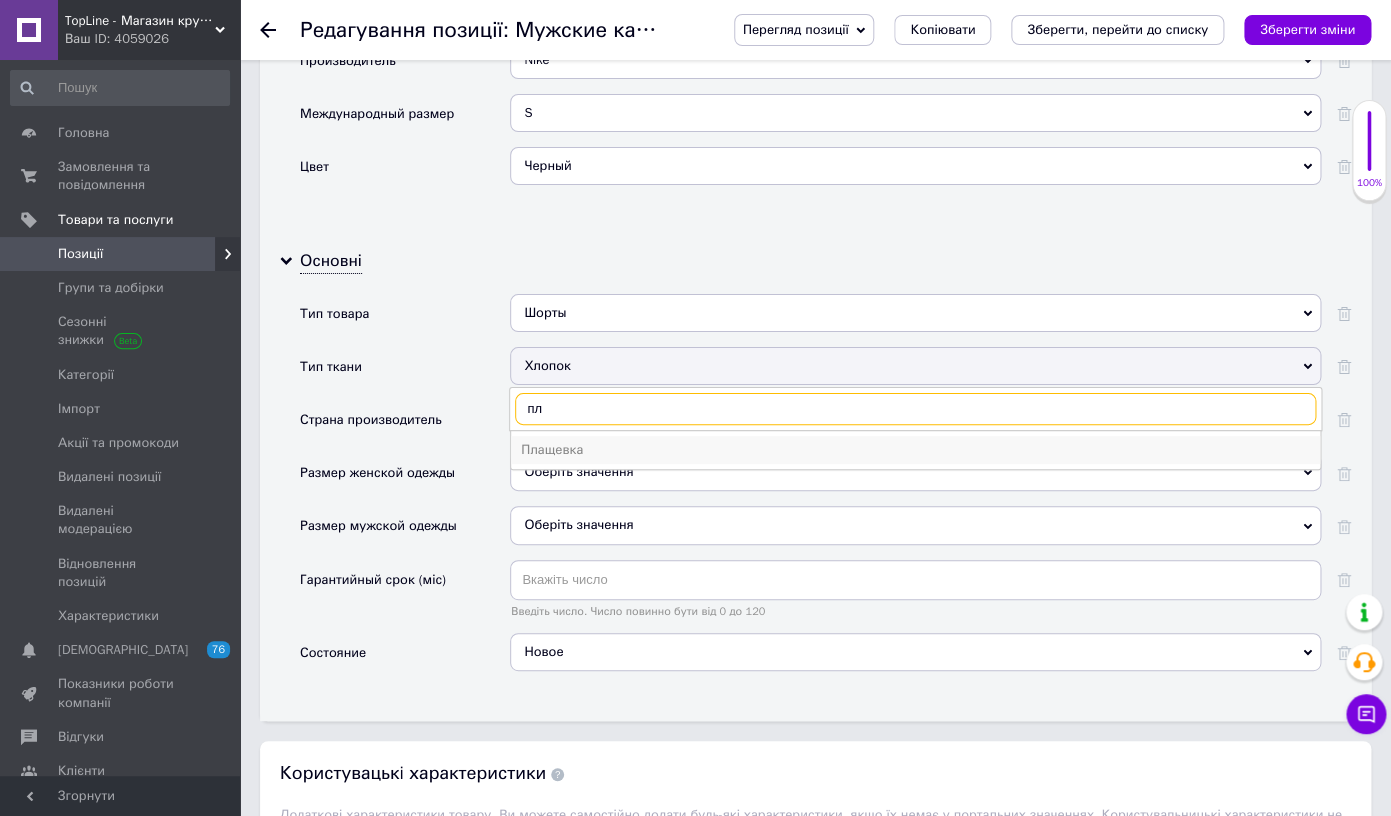 type on "пл" 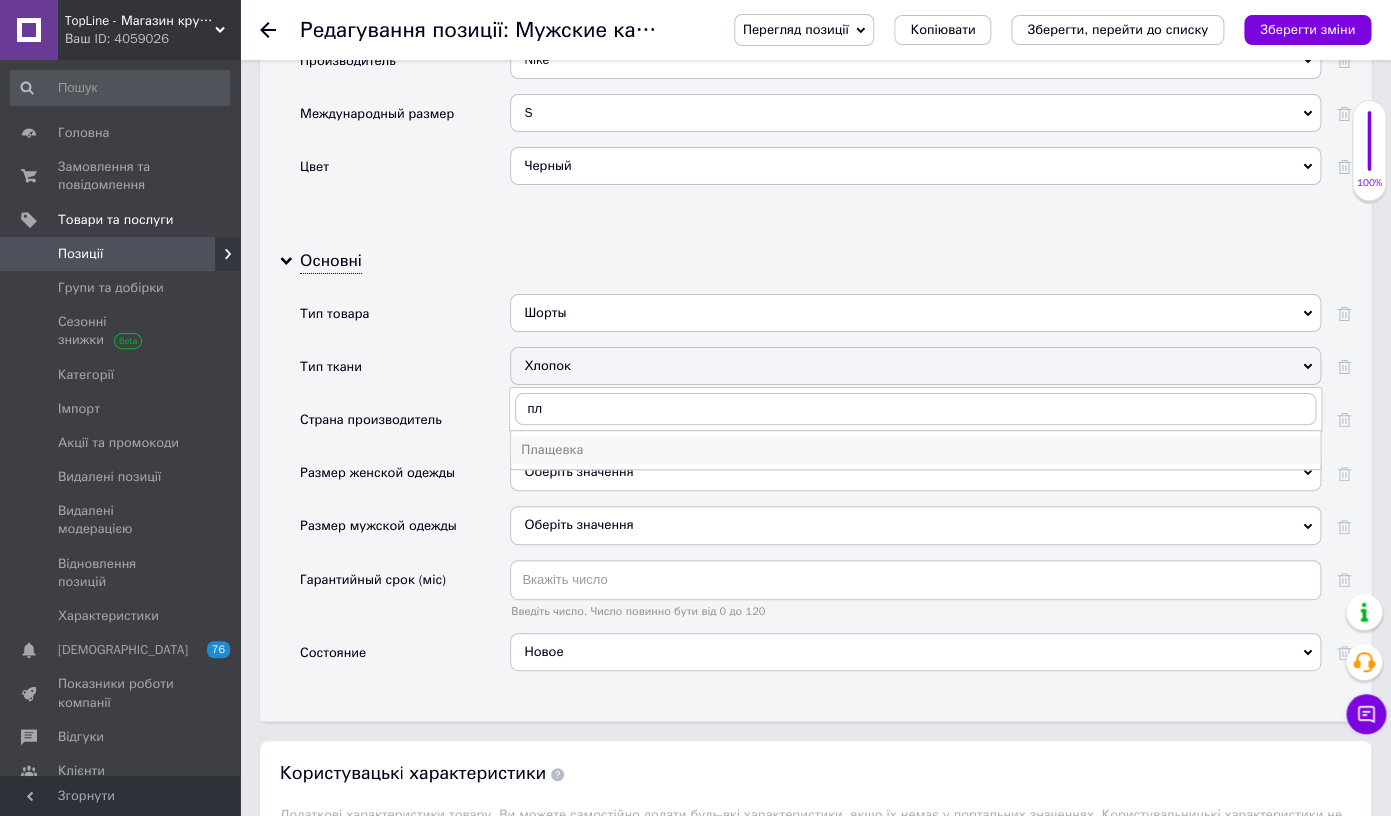 click on "Плащевка" at bounding box center [915, 450] 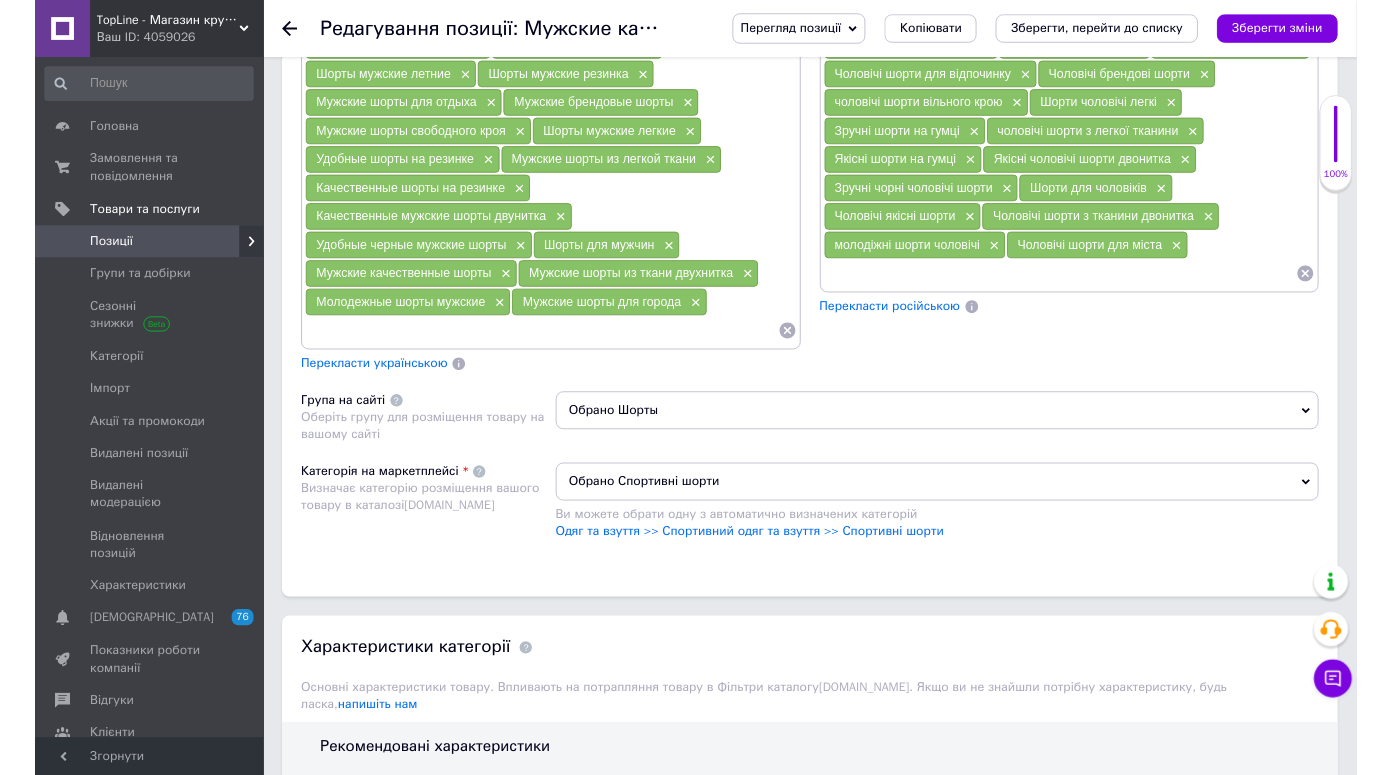 scroll, scrollTop: 1771, scrollLeft: 0, axis: vertical 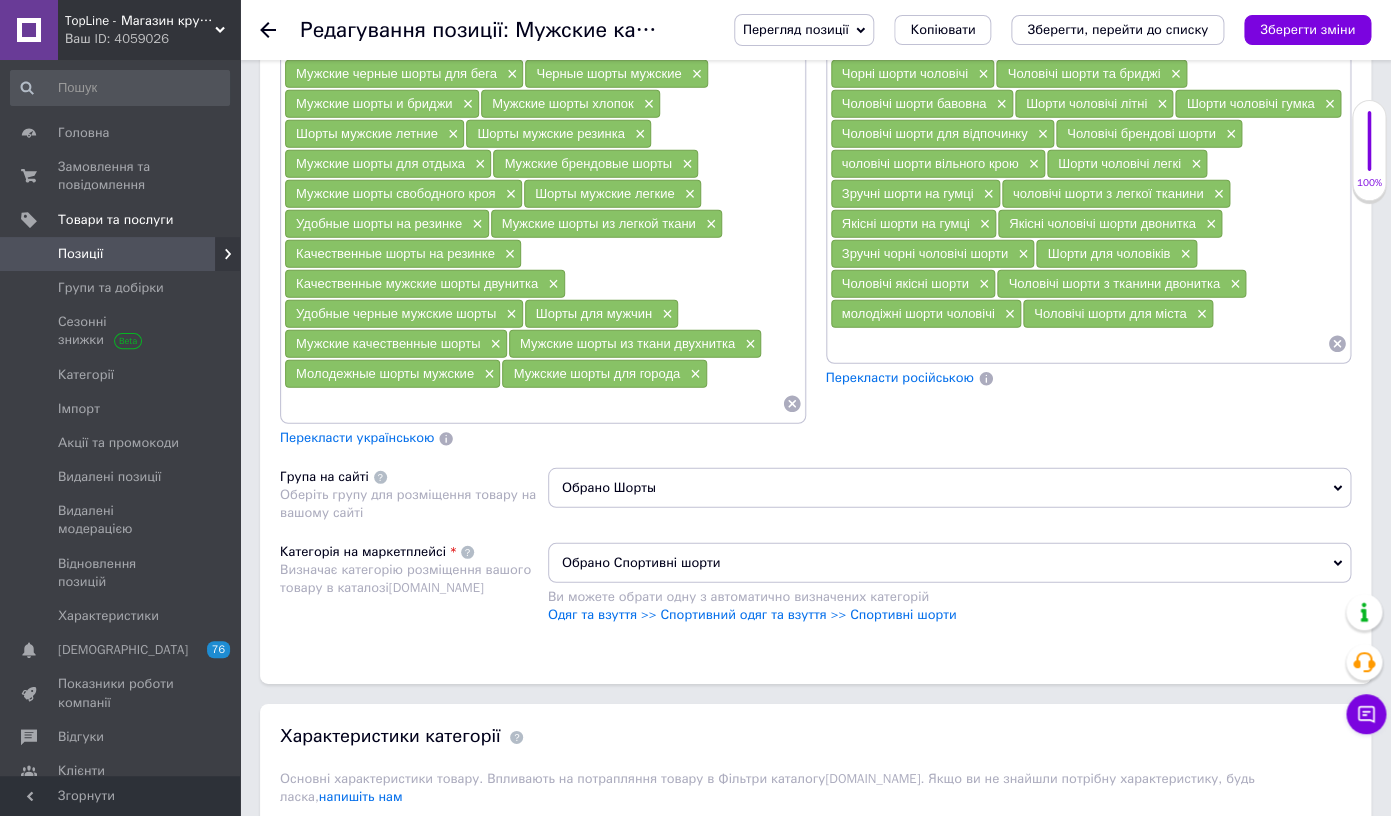 click on "Мужские шорты из ткани двухнитка" at bounding box center (627, 343) 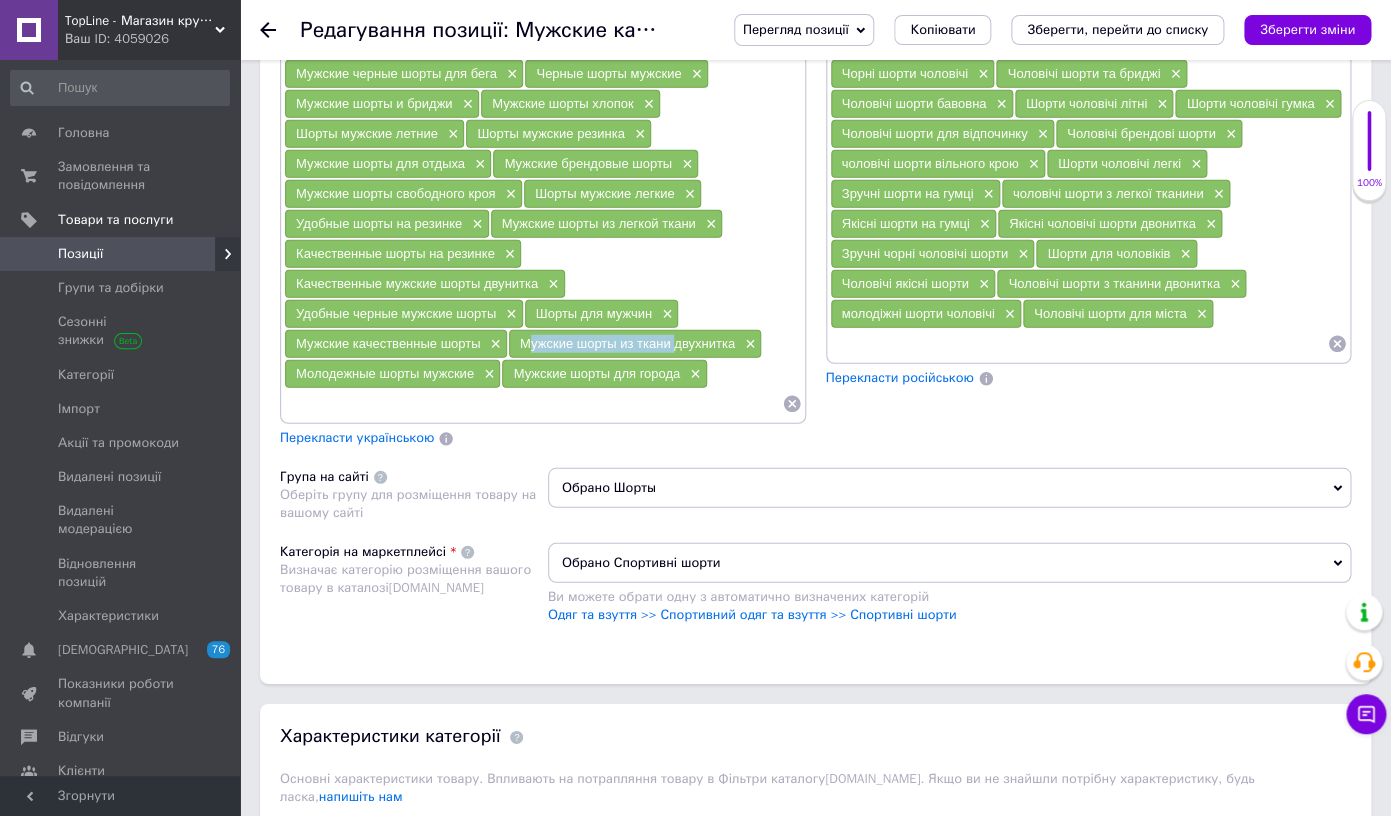 drag, startPoint x: 639, startPoint y: 345, endPoint x: 541, endPoint y: 345, distance: 98 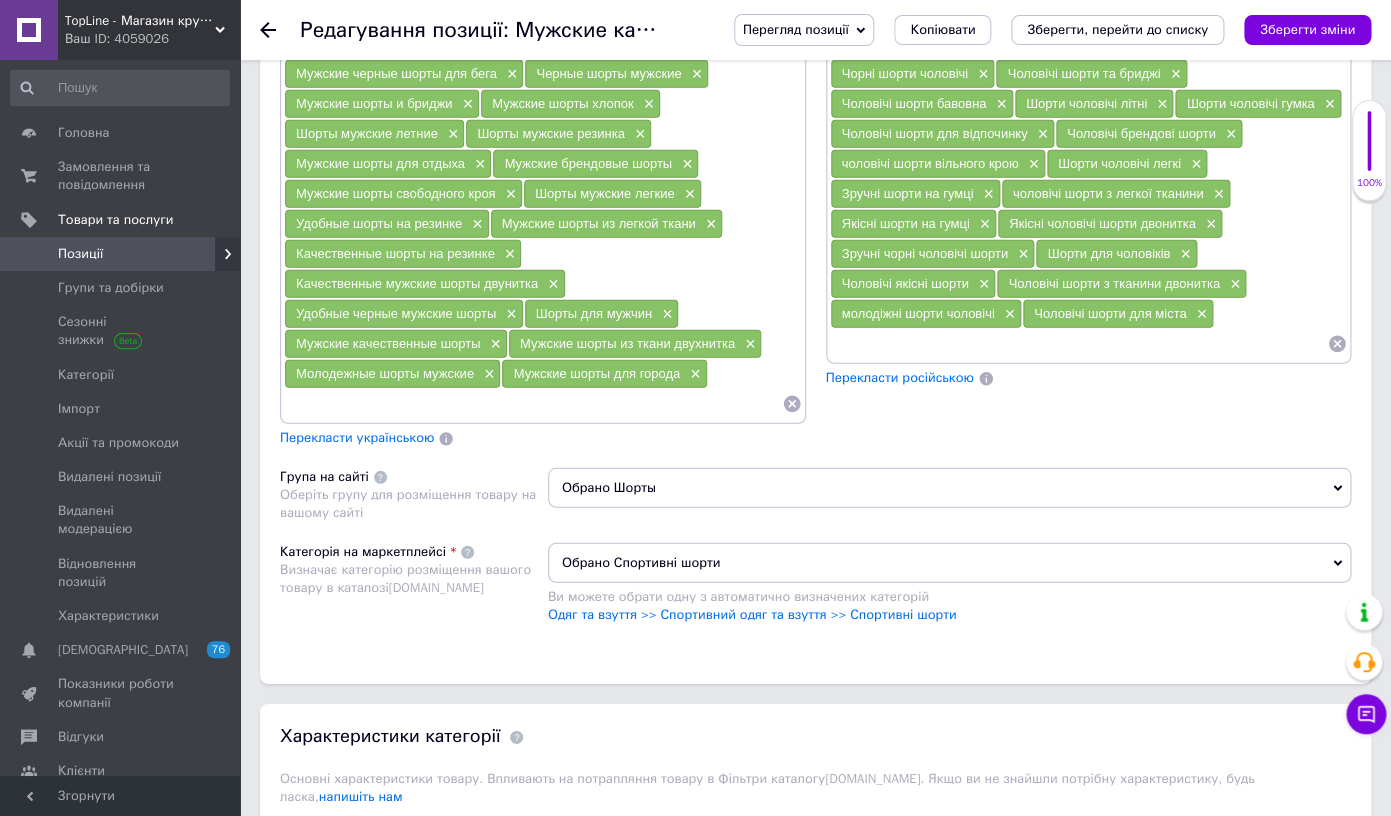 click on "×" at bounding box center [748, 344] 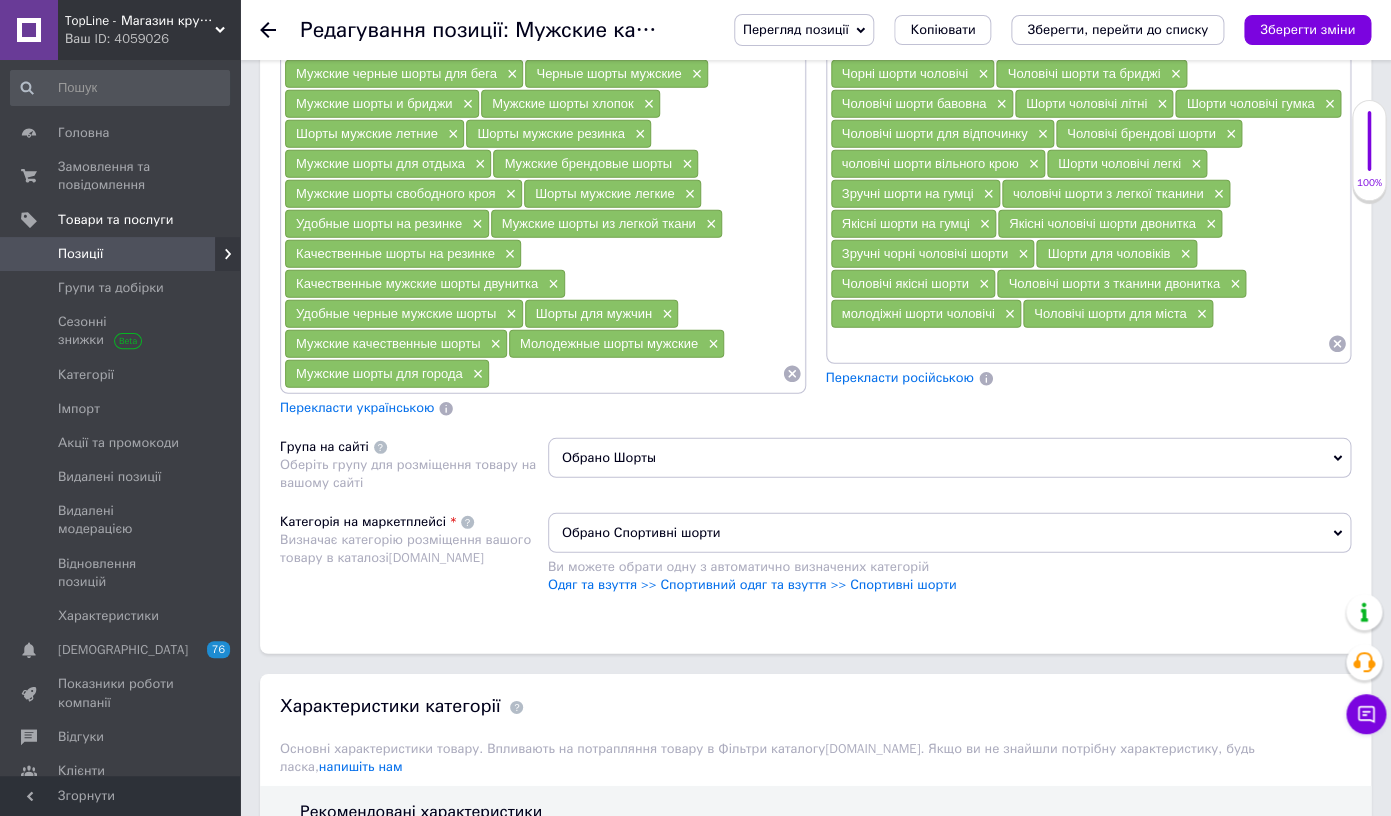 click on "Спортивные шорты ×  Шорты мужские ×  Мужские спортивные шорты ×  Спортивные летние шорты ×  Шорты для тренировок ×  Шорты спортивные удобные ×  Мужские шорты для фитнеса ×  Шорты для спортзала ×  Мужские шорты для тренировок ×  Шорты для бега ×  Модные мужские шорты ×  Спортивные шорты Nike ×  Мужские шорты Nike ×  Шорты для прогулок Nike ×  Шорты Nike повседневные ×  Шорты Nike ×  Брендовые шорты Найк ×  Шорты Найк повседневные ×  Шорты черные ×  Мужские черные шорты на шнуровке ×  Найк черные шорты мужские для спортзала ×  Мужские черные шорты для бега × × × × × × × × × × × ×" at bounding box center (543, 85) 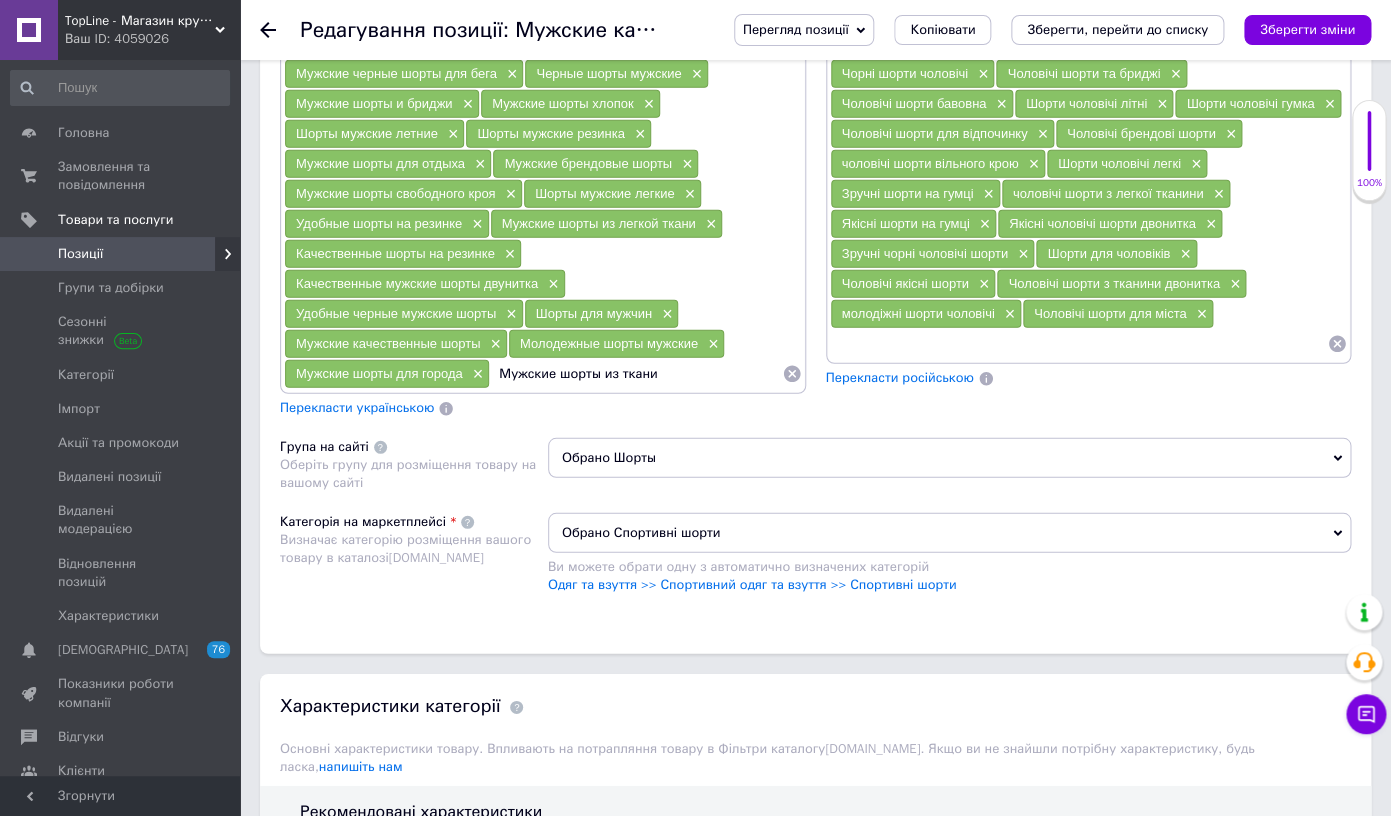 click on "Мужские шорты из ткани" at bounding box center (635, 374) 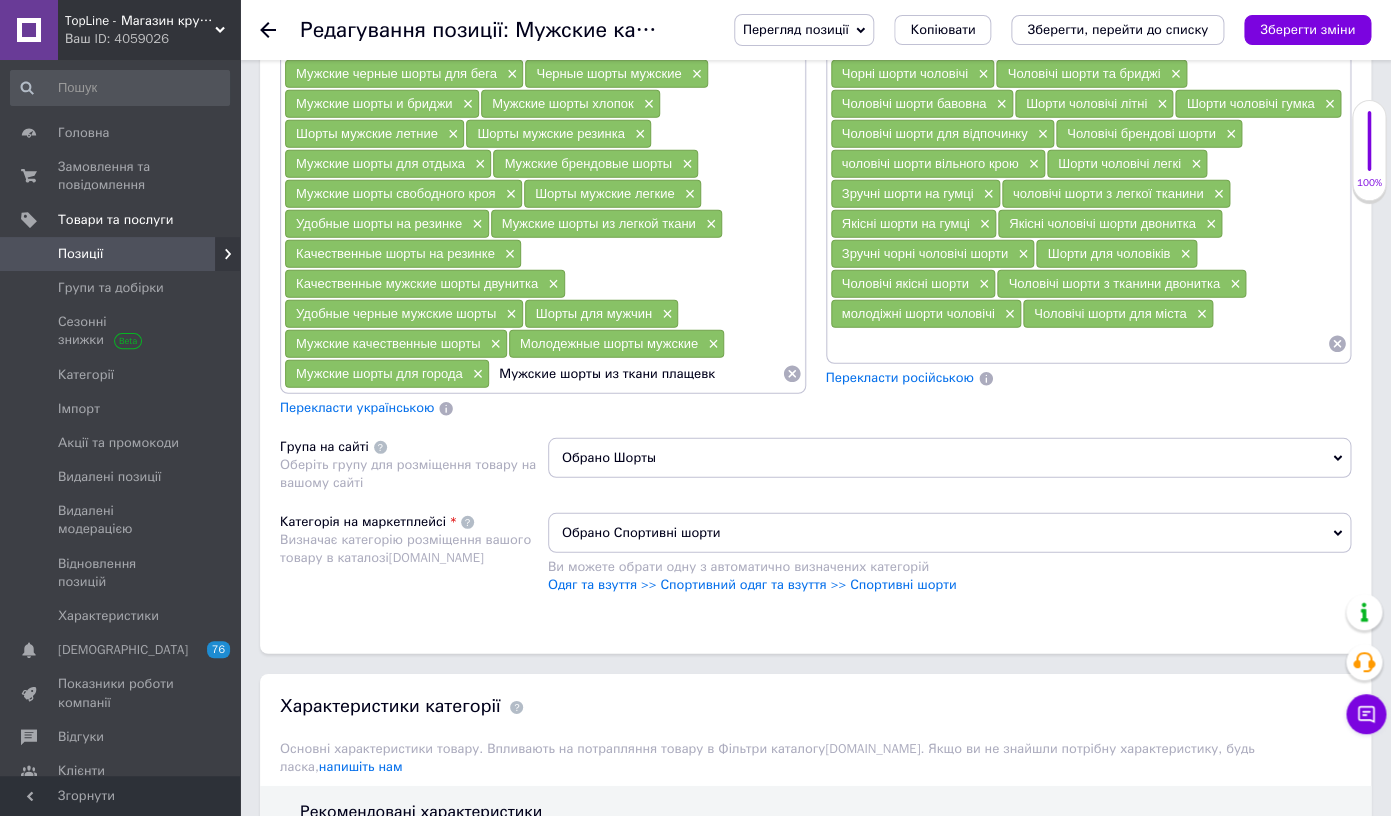 type on "Мужские шорты из ткани плащевка" 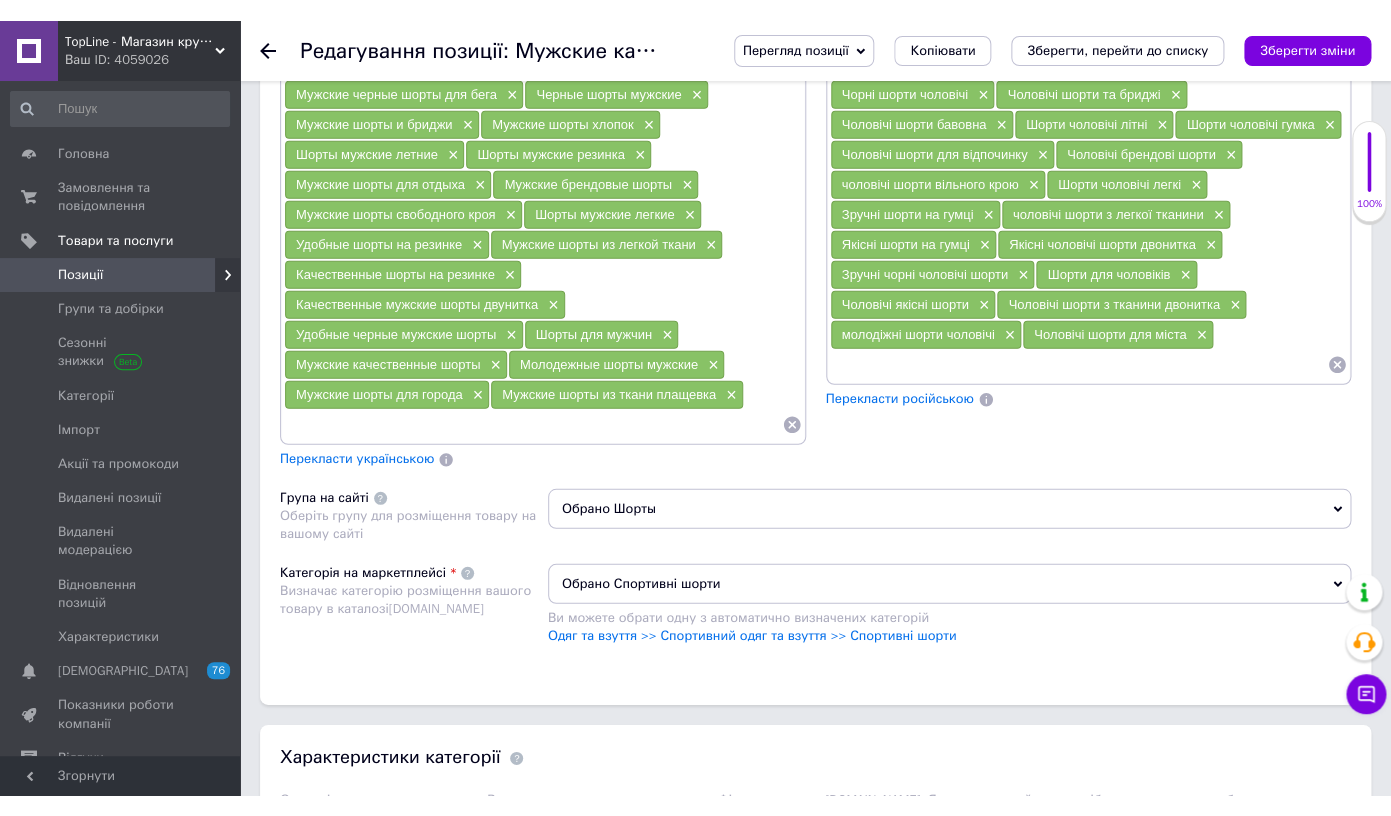 scroll, scrollTop: 1608, scrollLeft: 0, axis: vertical 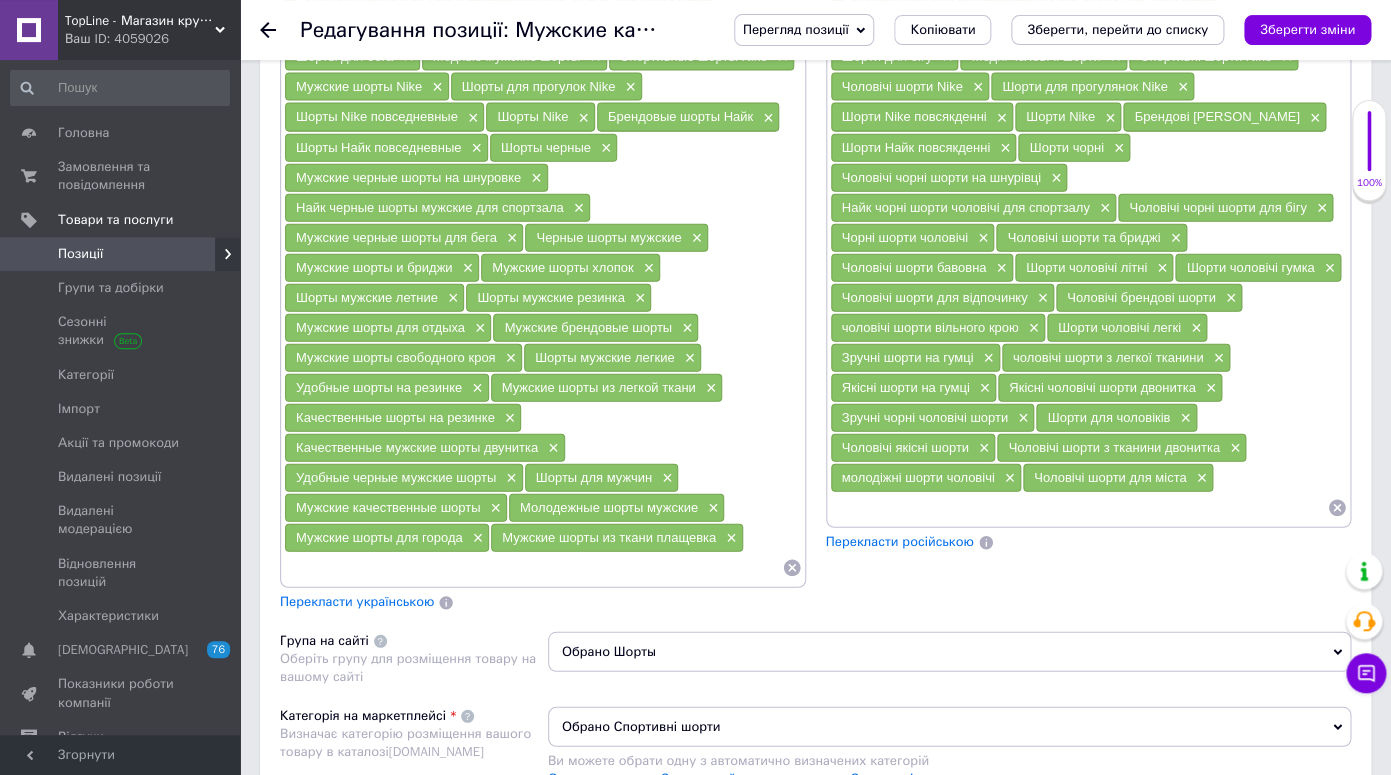 click on "Качественные мужские шорты двунитка" at bounding box center (417, 446) 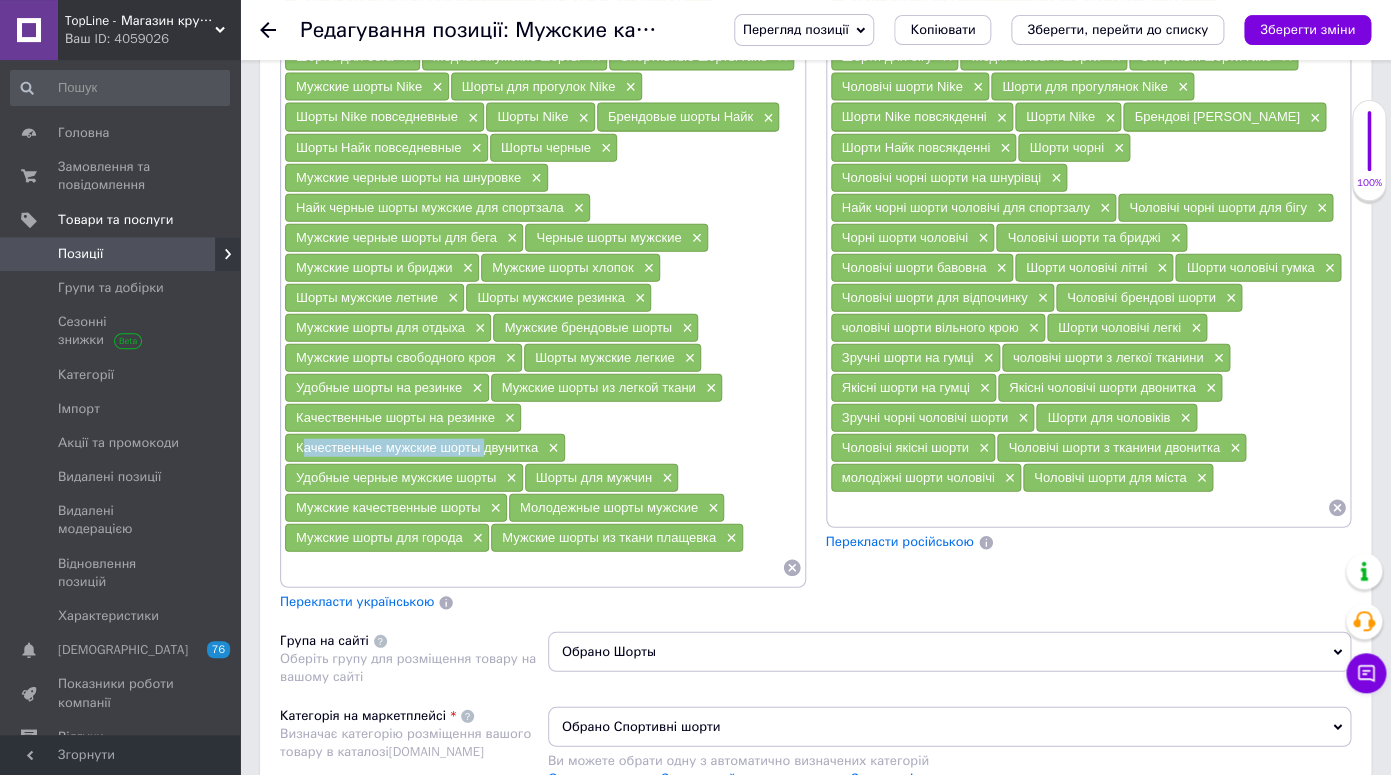 drag, startPoint x: 456, startPoint y: 452, endPoint x: 330, endPoint y: 452, distance: 126 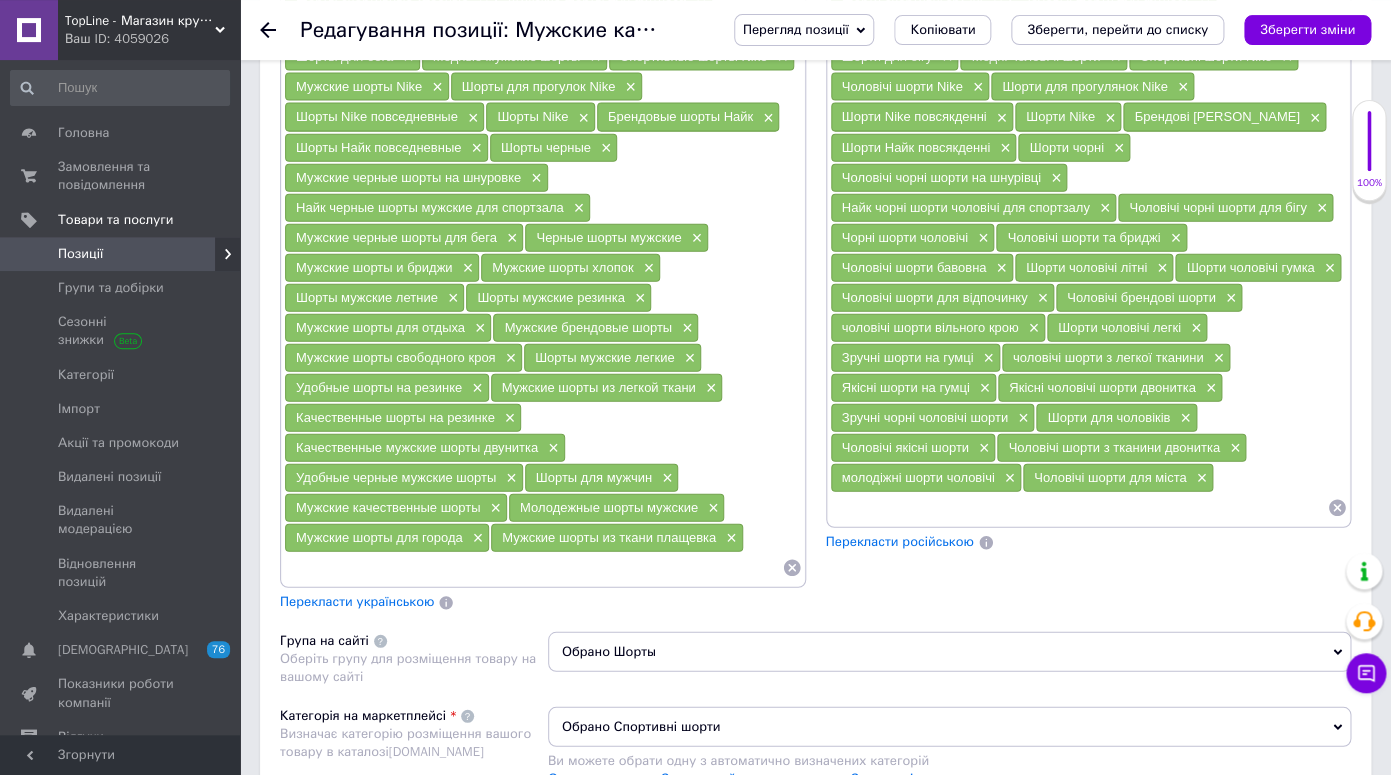 click on "Качественные мужские шорты двунитка" at bounding box center (417, 446) 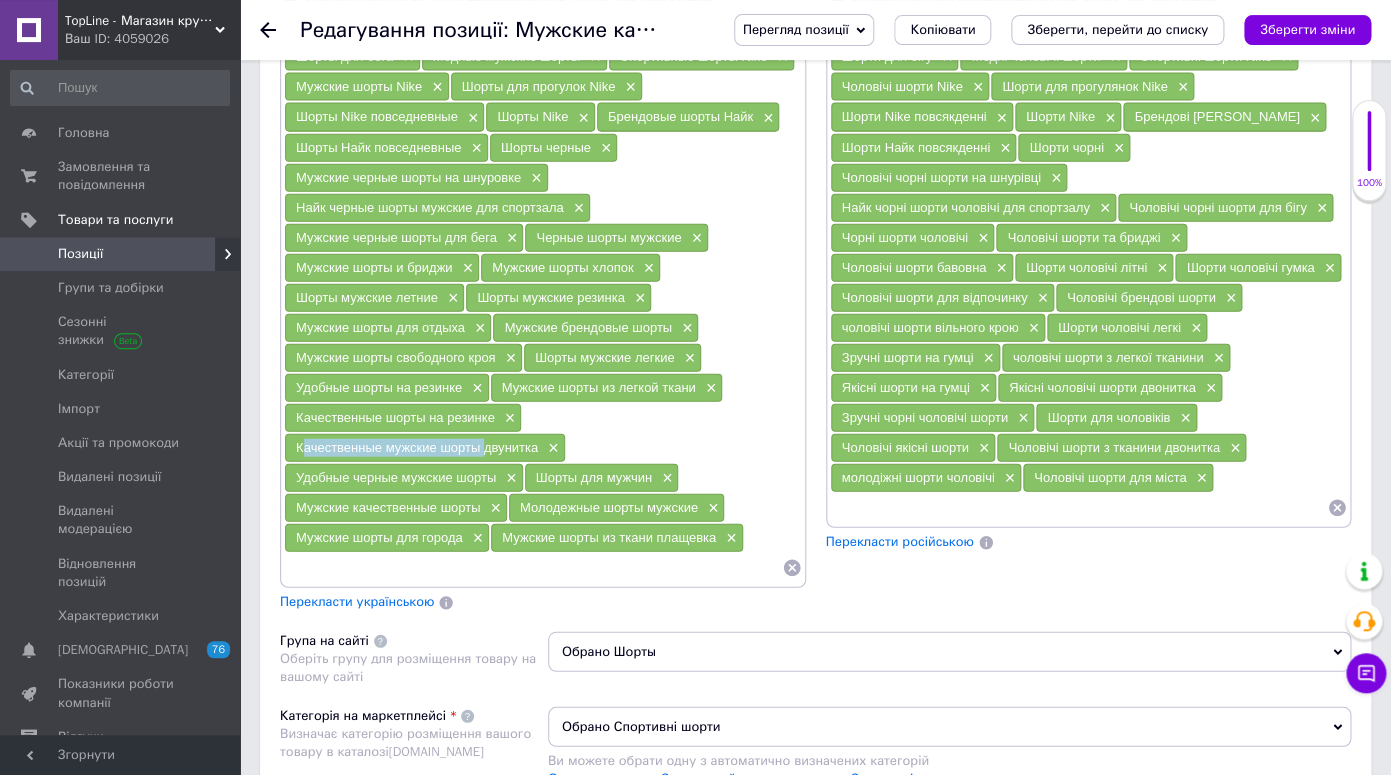 drag, startPoint x: 353, startPoint y: 450, endPoint x: 451, endPoint y: 450, distance: 98 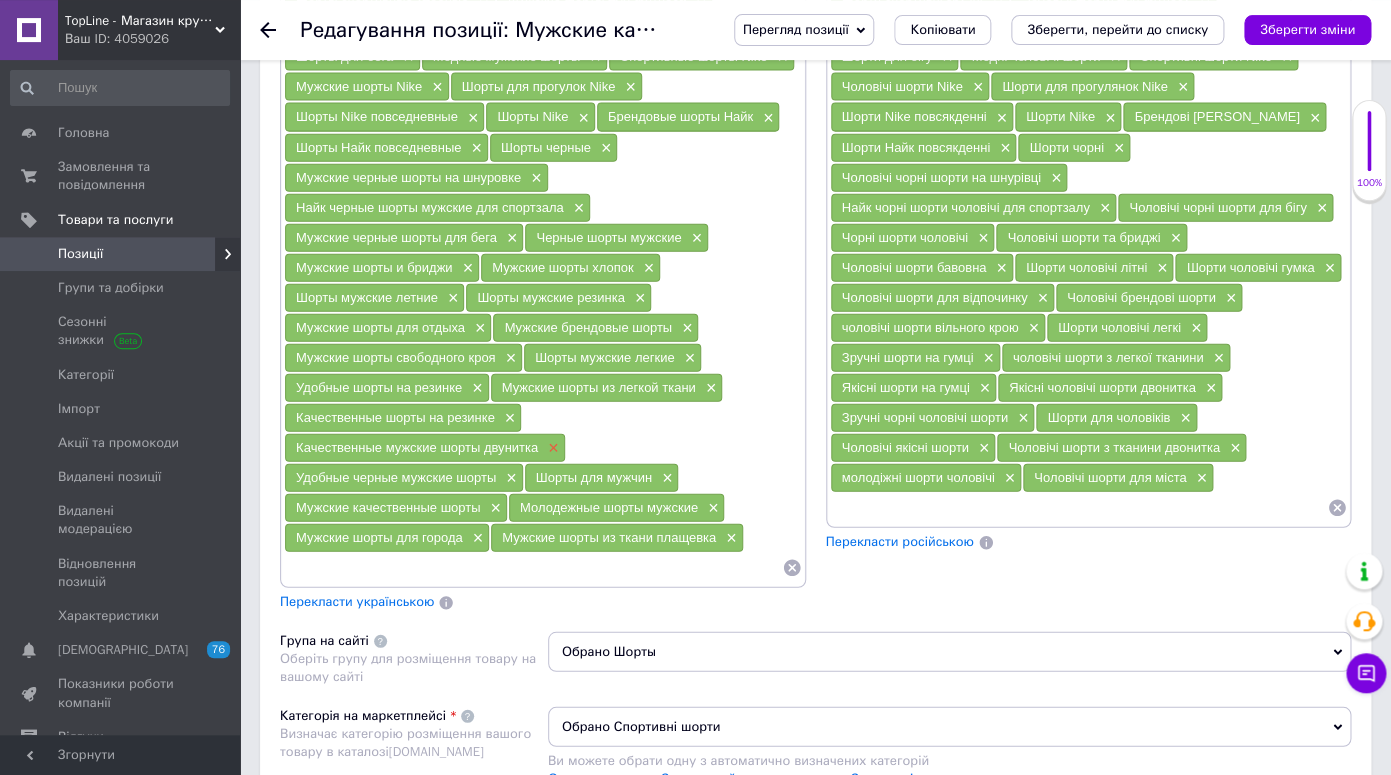 click on "×" at bounding box center (551, 447) 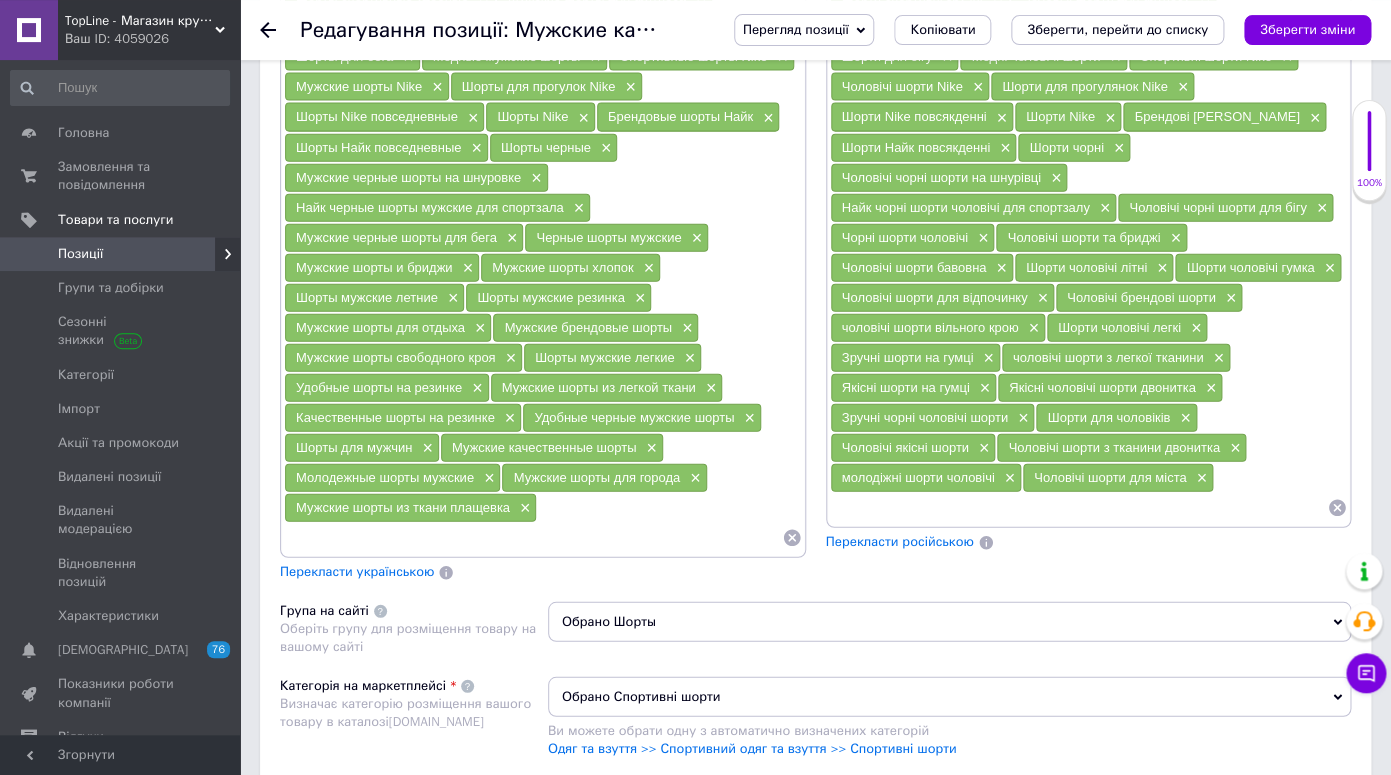 click at bounding box center [533, 537] 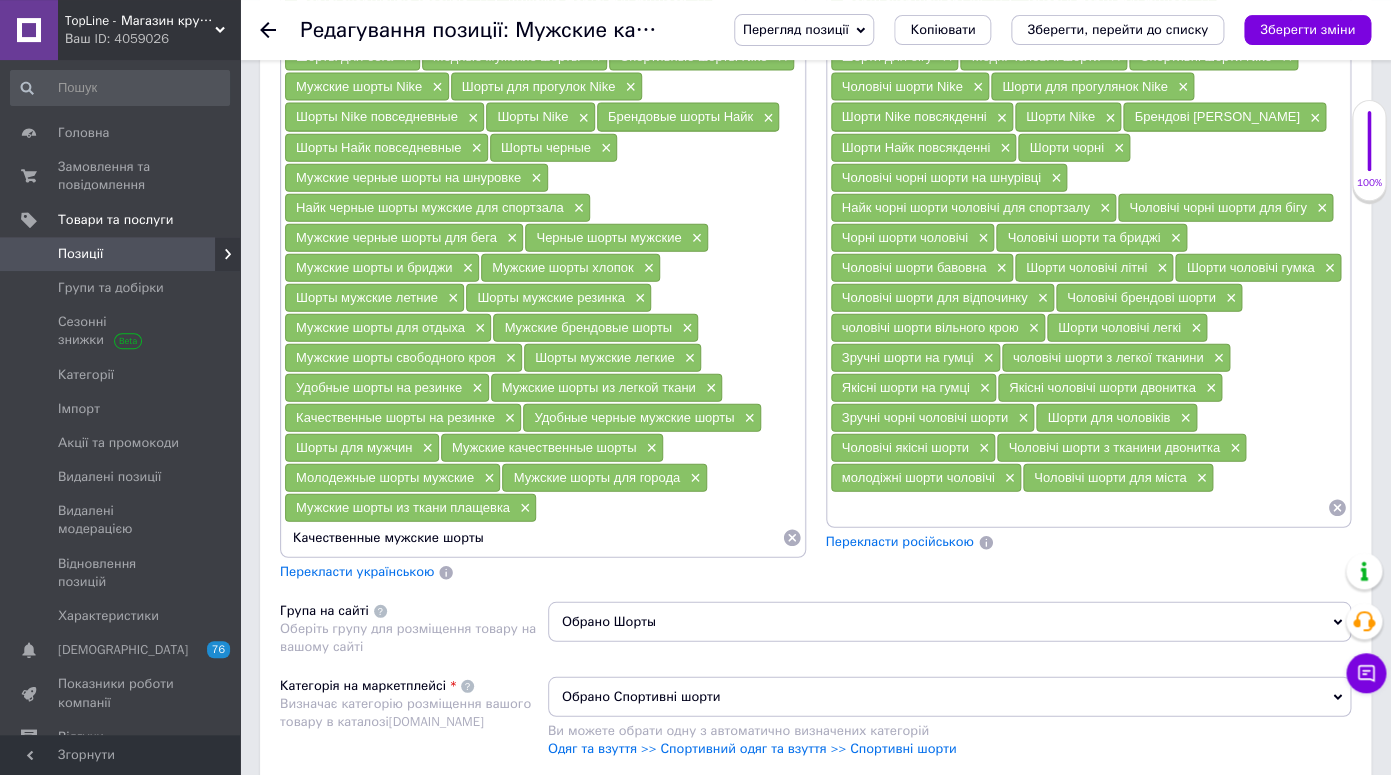 click on "Мужские шорты из ткани плащевка" at bounding box center (403, 506) 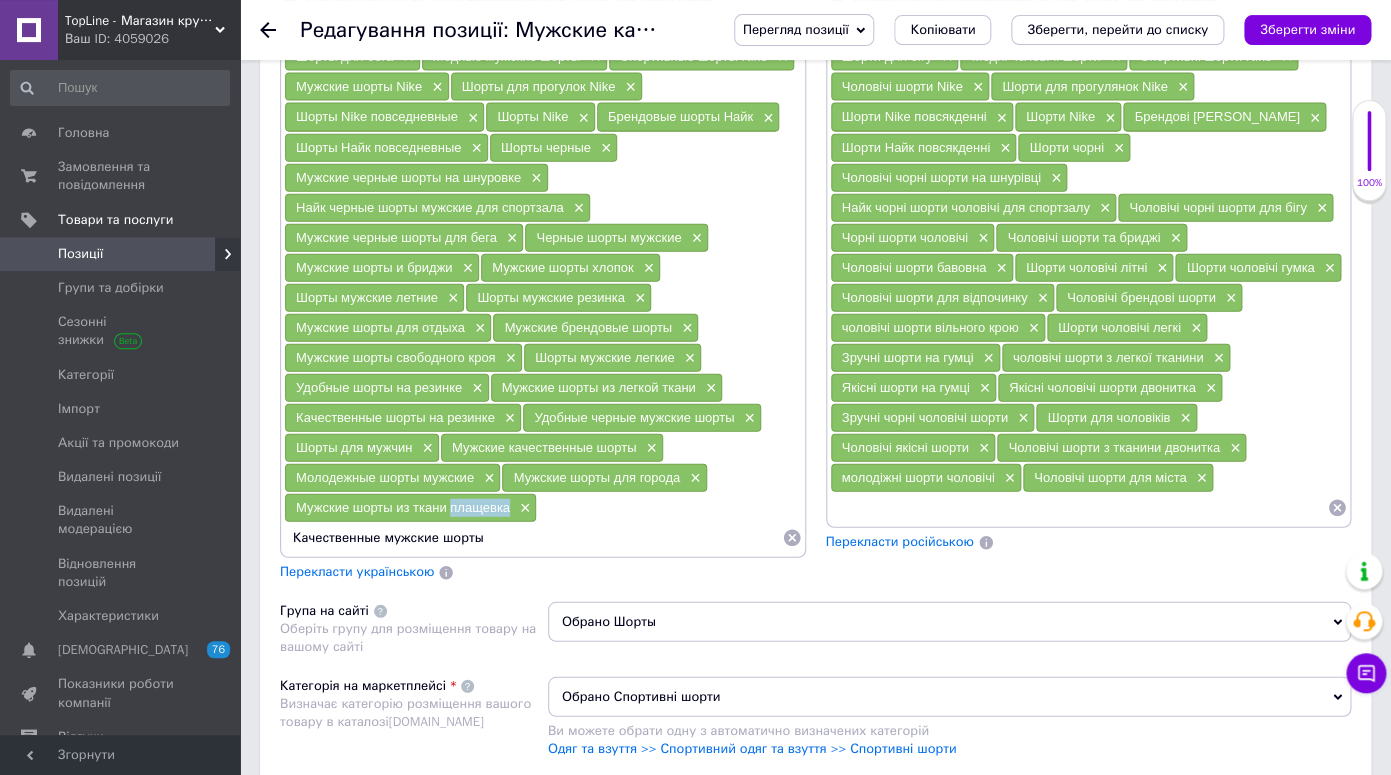 click on "Мужские шорты из ткани плащевка" at bounding box center [403, 506] 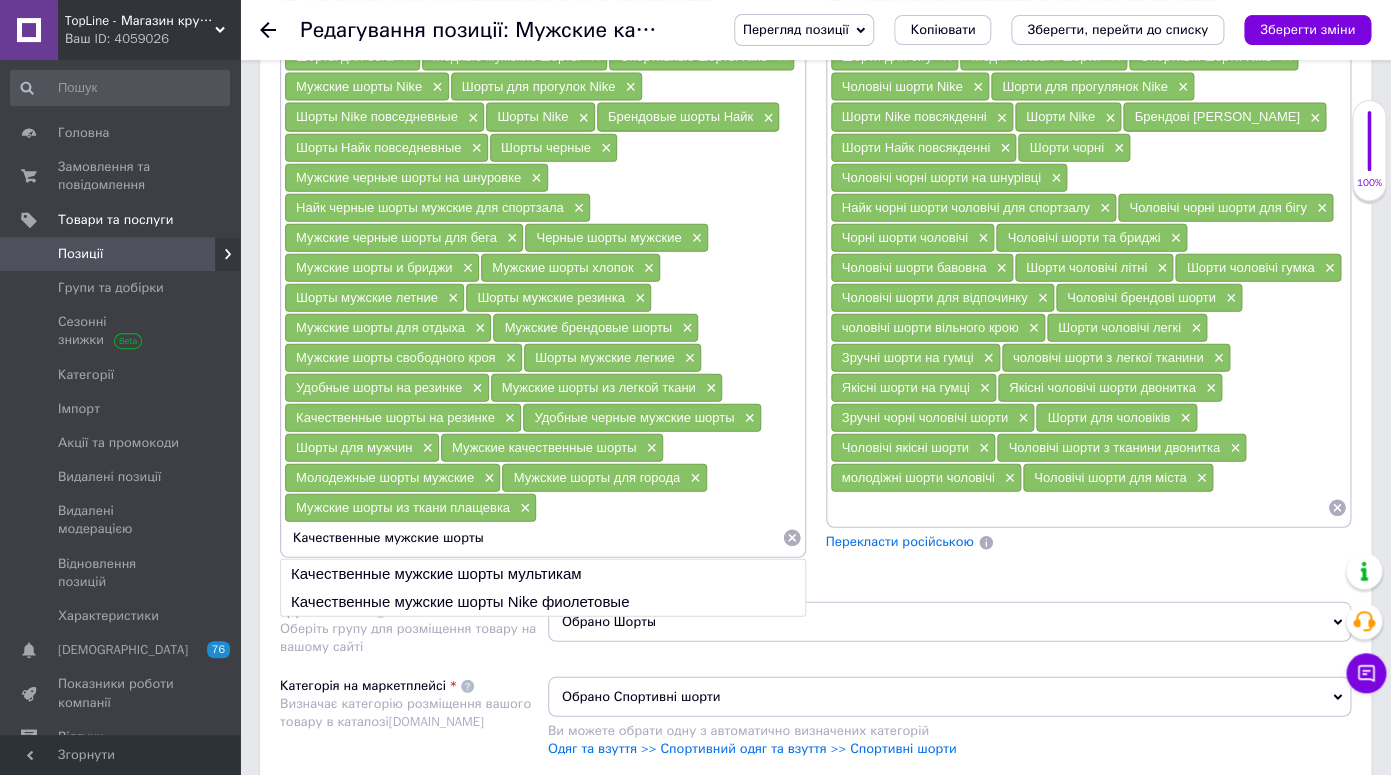 click on "Качественные мужские шорты" at bounding box center [533, 537] 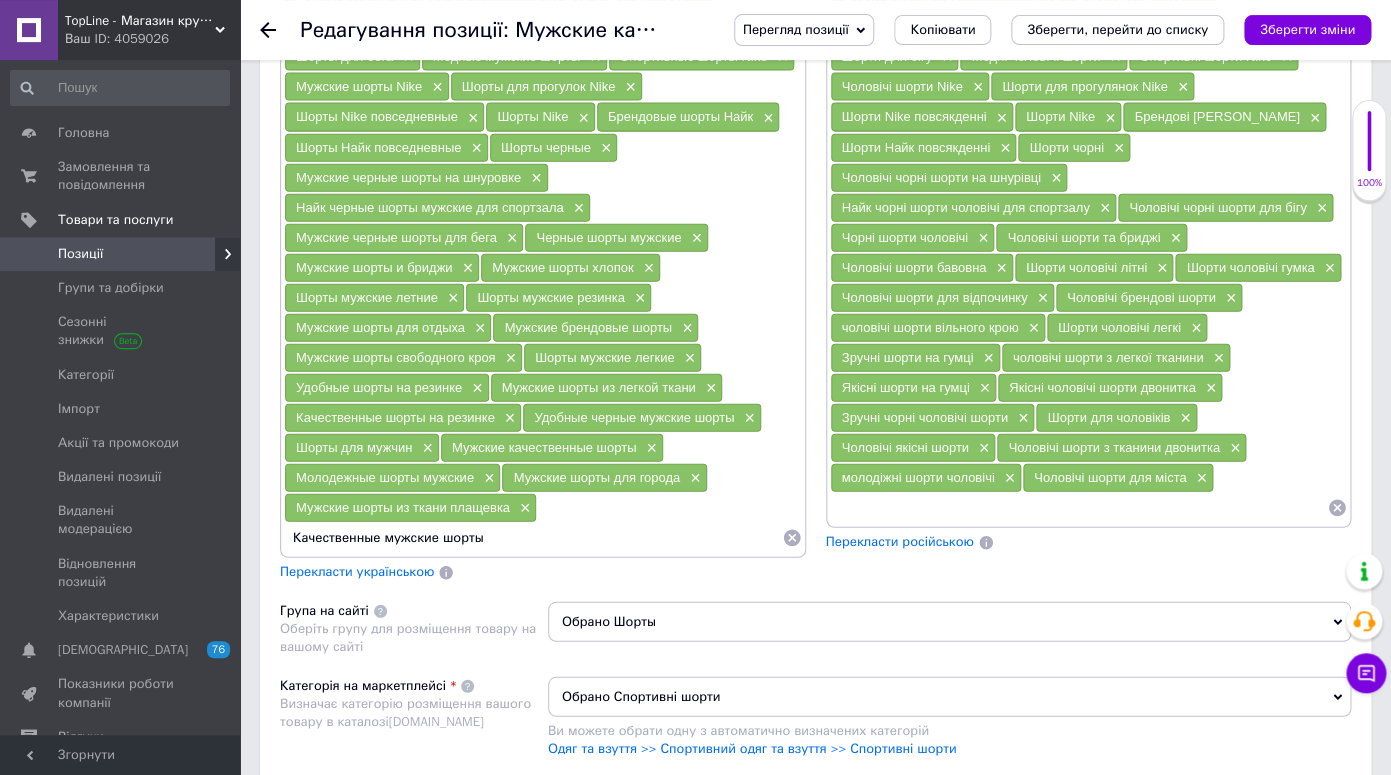 paste on "плащевка" 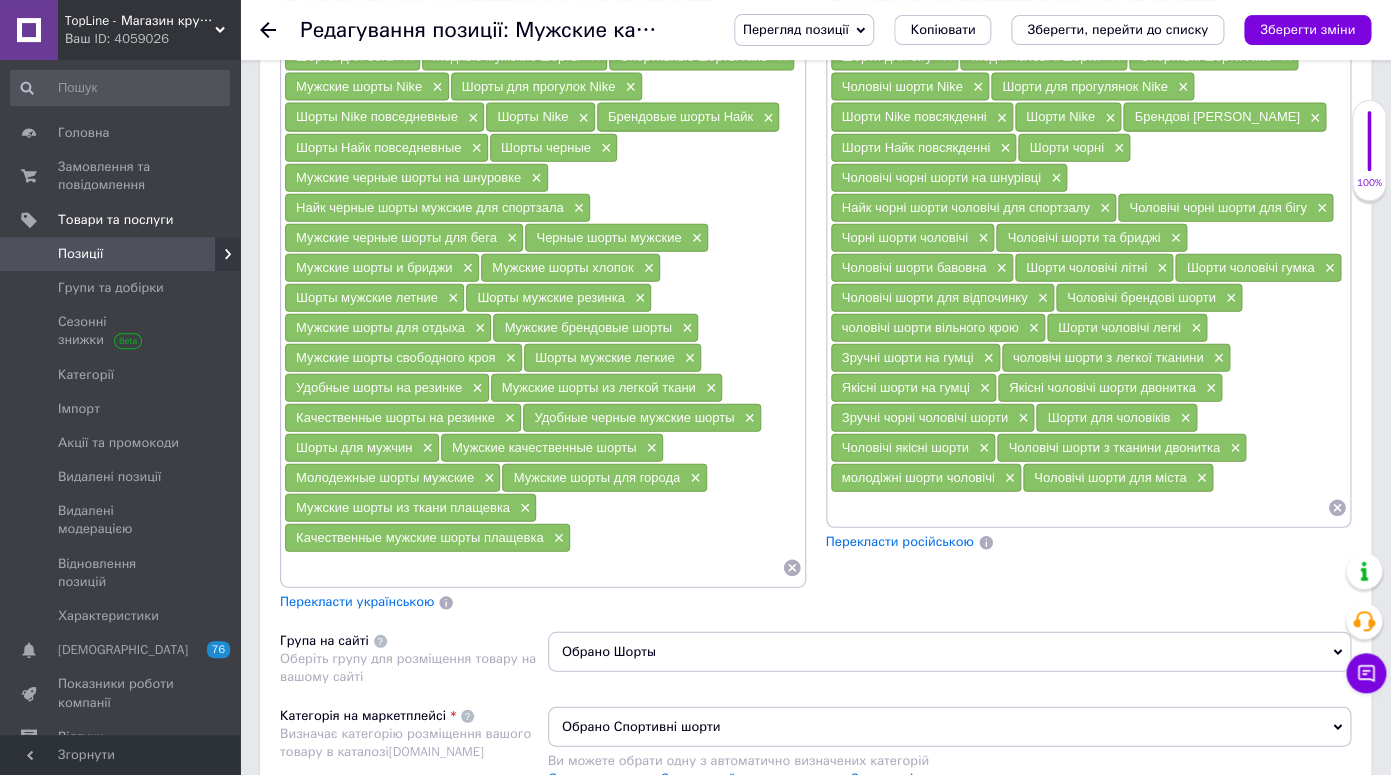 click on "Мужские шорты хлопок" at bounding box center [563, 266] 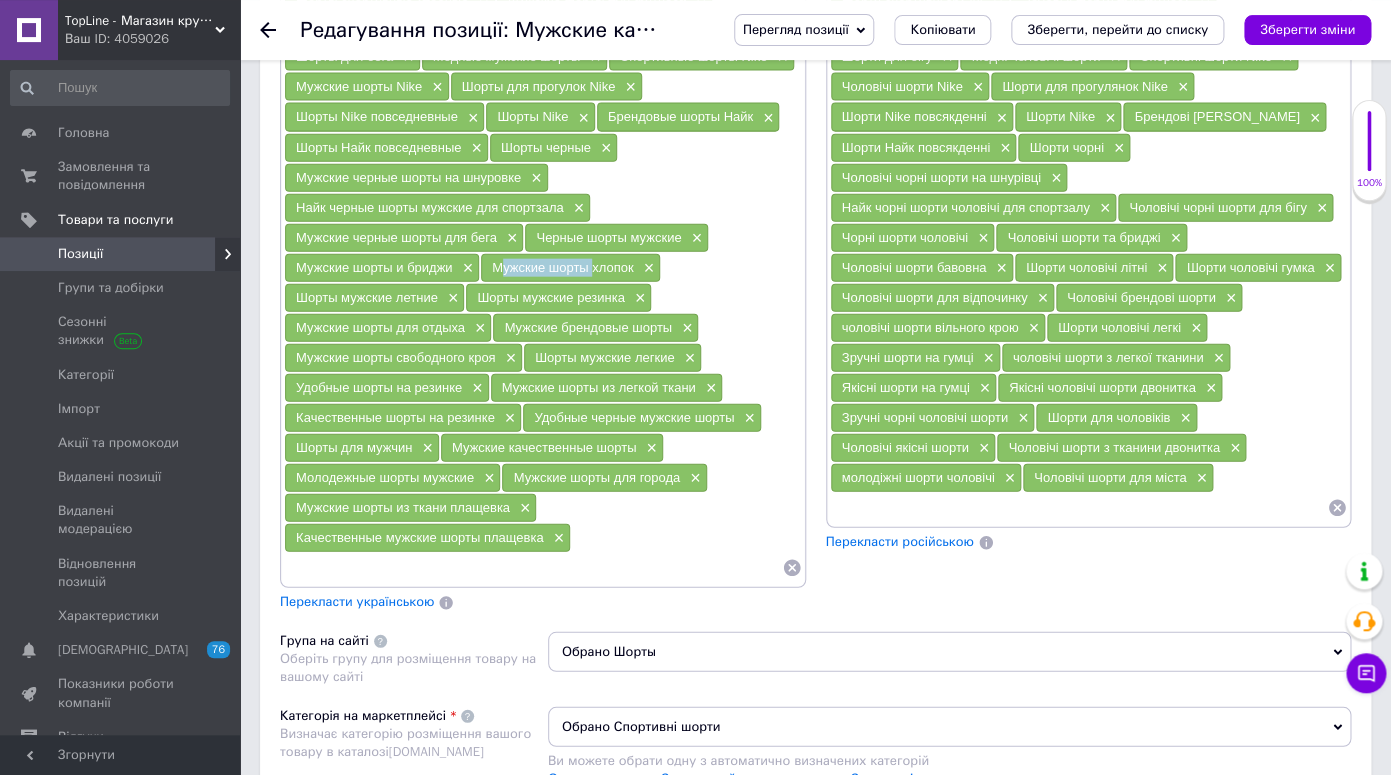 drag, startPoint x: 530, startPoint y: 268, endPoint x: 559, endPoint y: 268, distance: 29 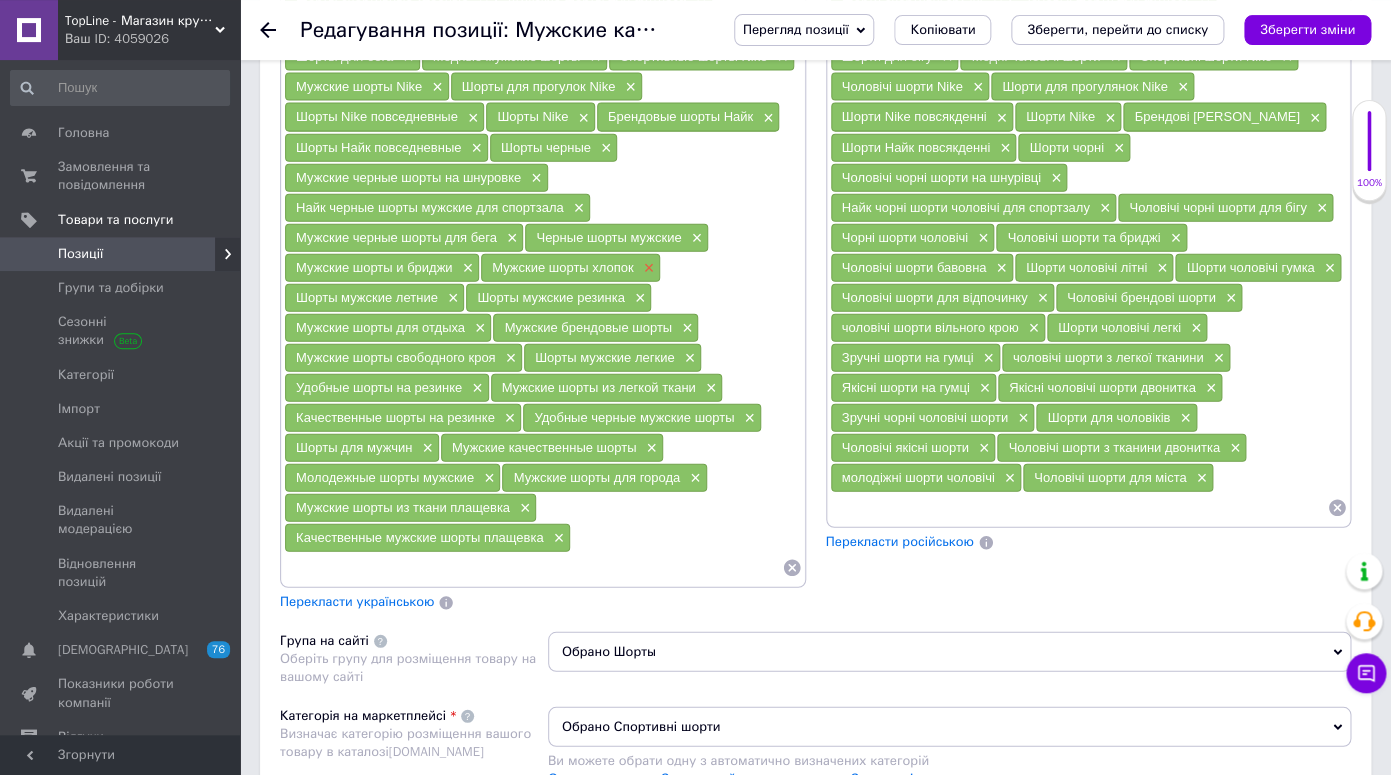 click on "×" at bounding box center [647, 267] 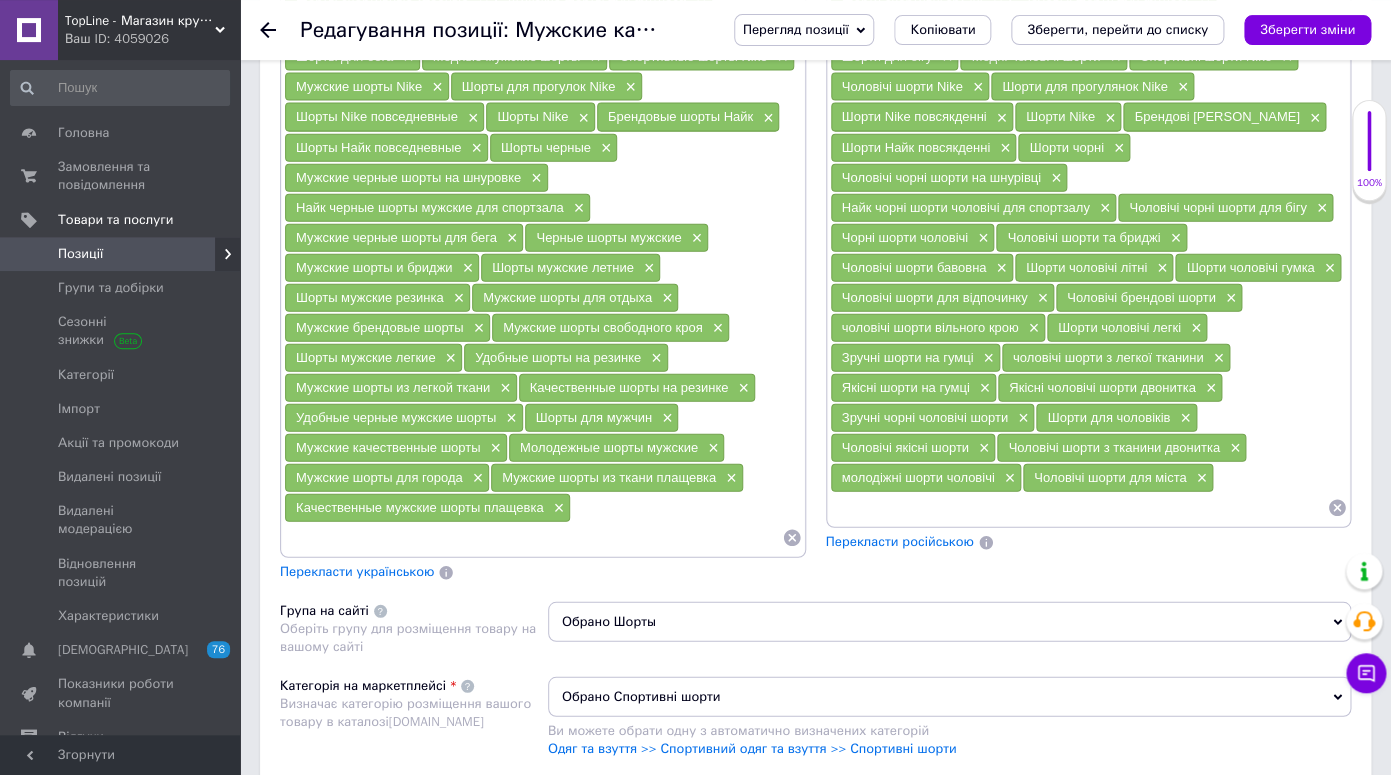 click at bounding box center (533, 537) 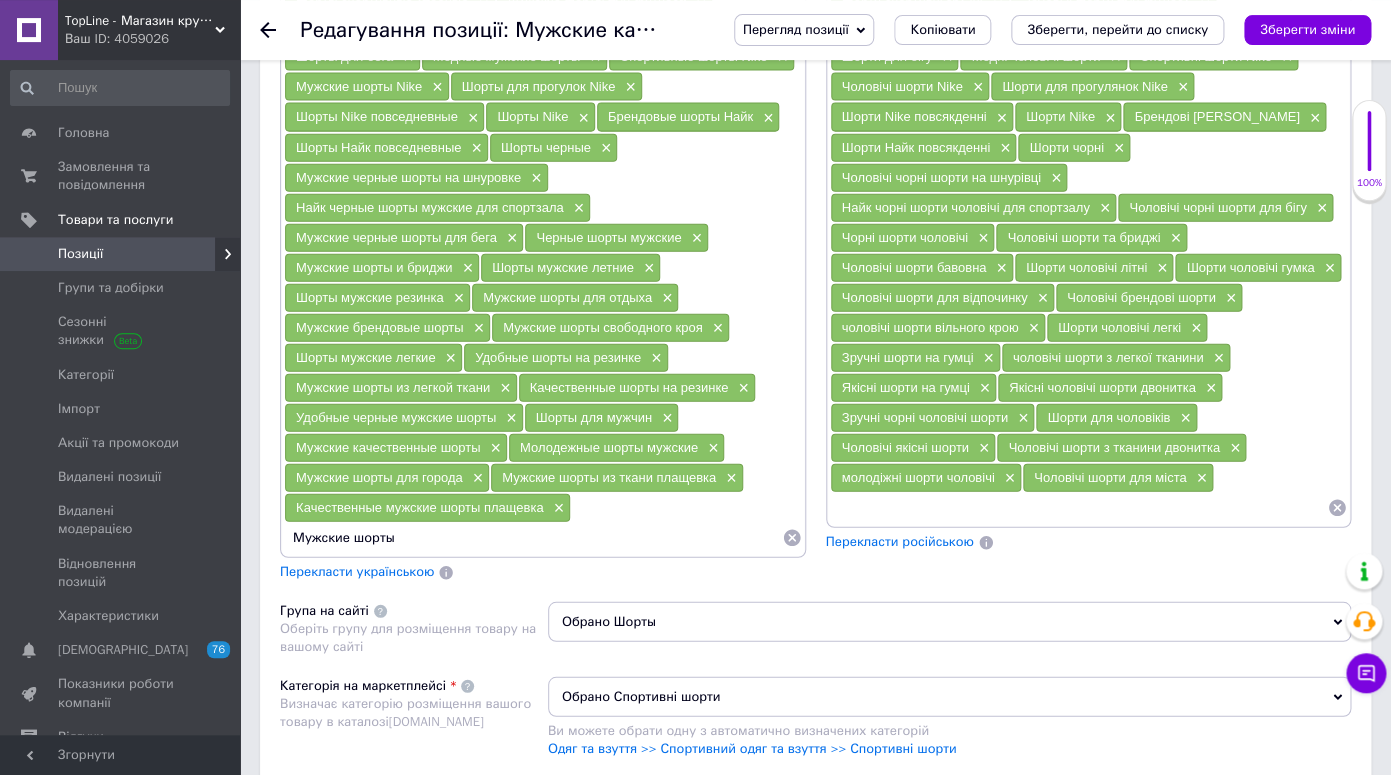 click on "Качественные мужские шорты плащевка" at bounding box center [419, 506] 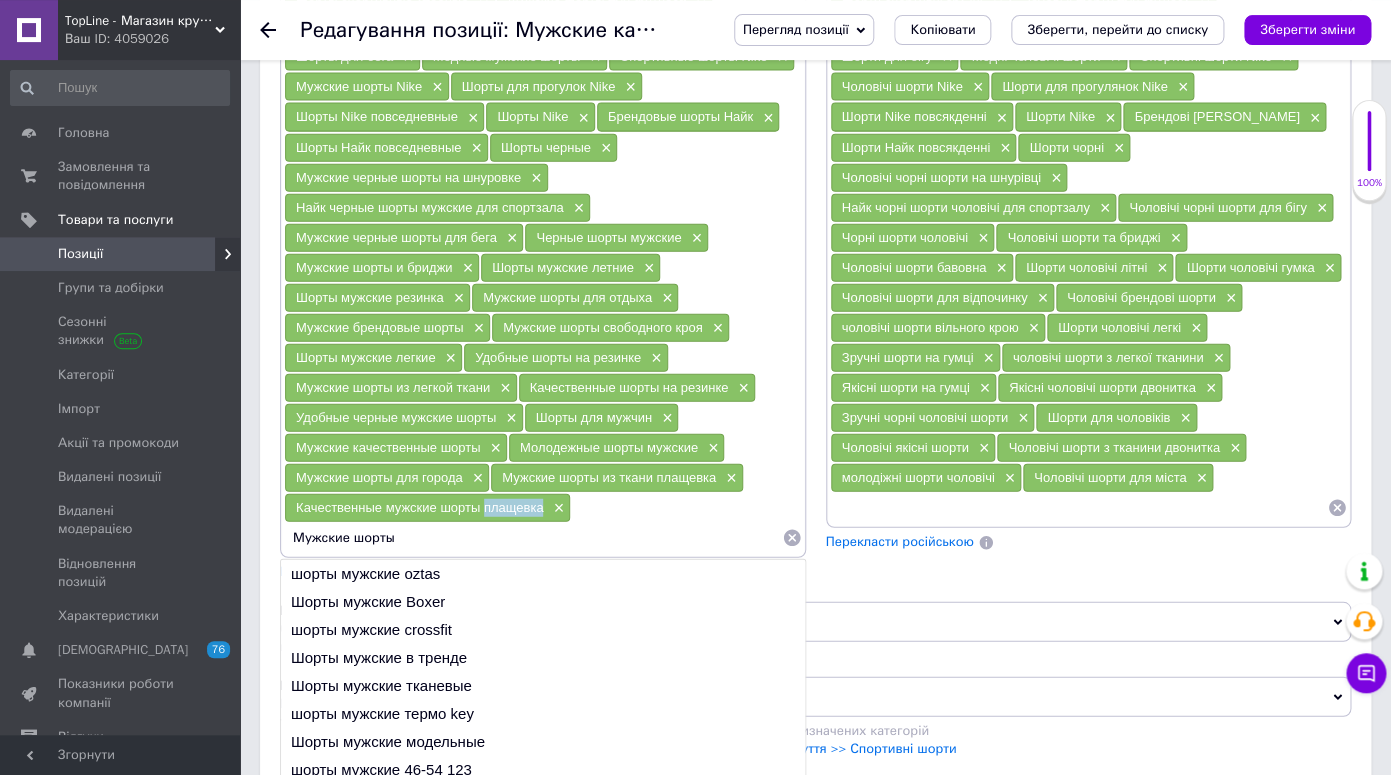 click on "Качественные мужские шорты плащевка" at bounding box center [419, 506] 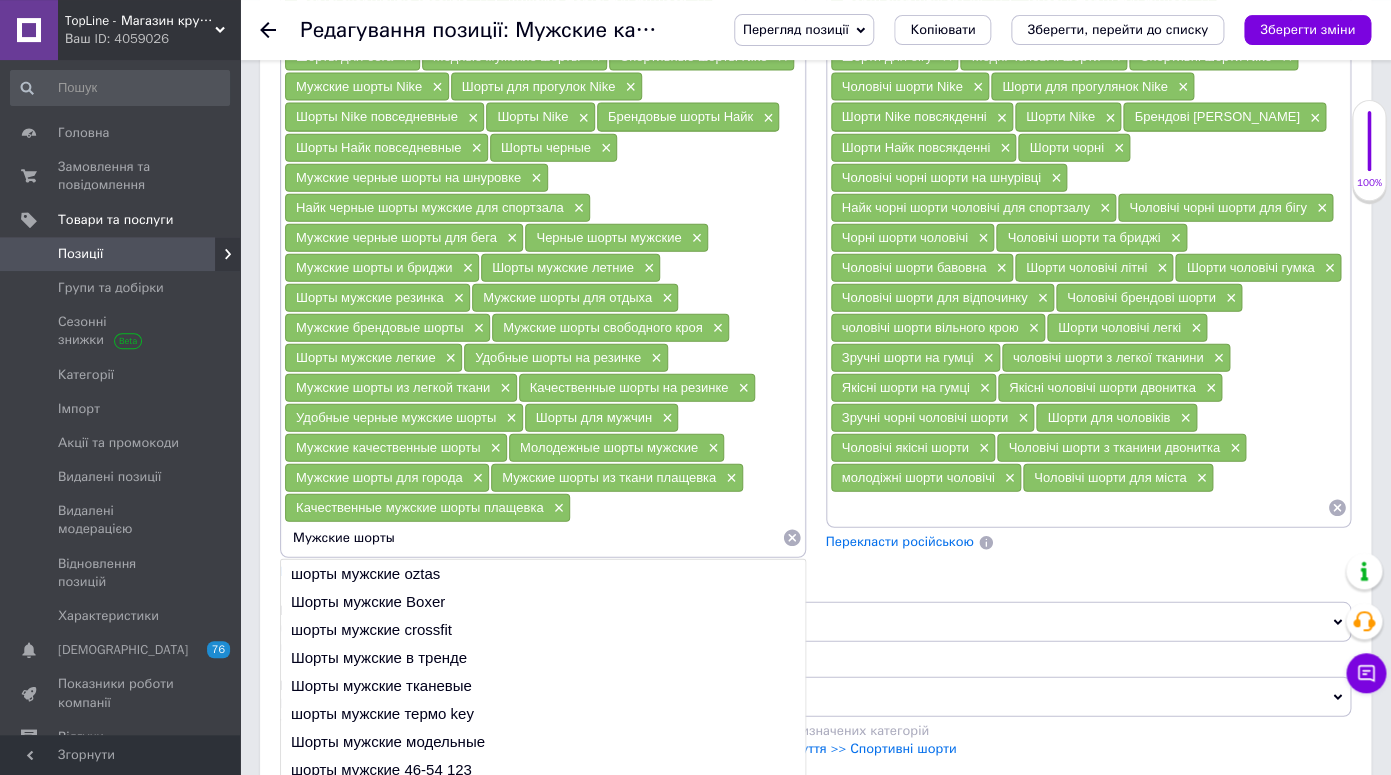 click on "Мужские шорты" at bounding box center [533, 537] 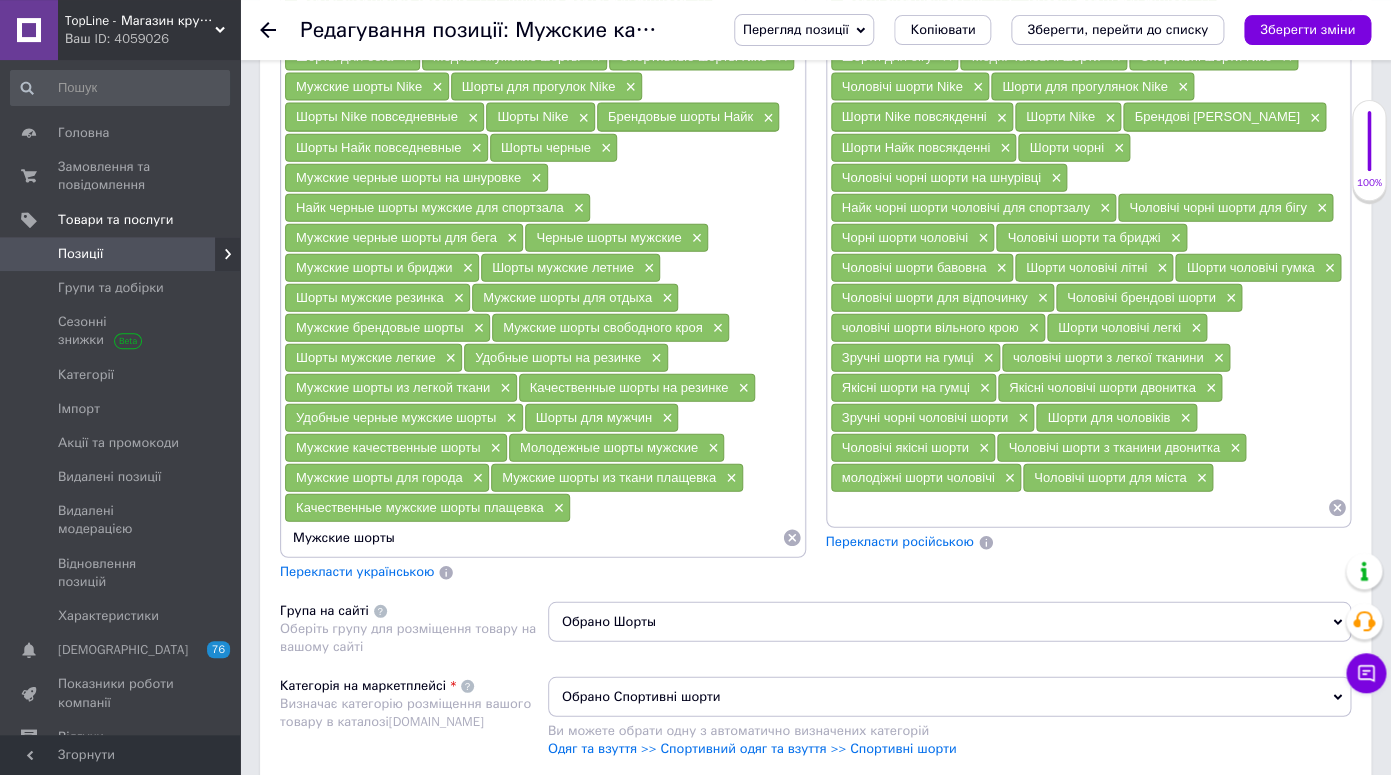 paste on "плащевка" 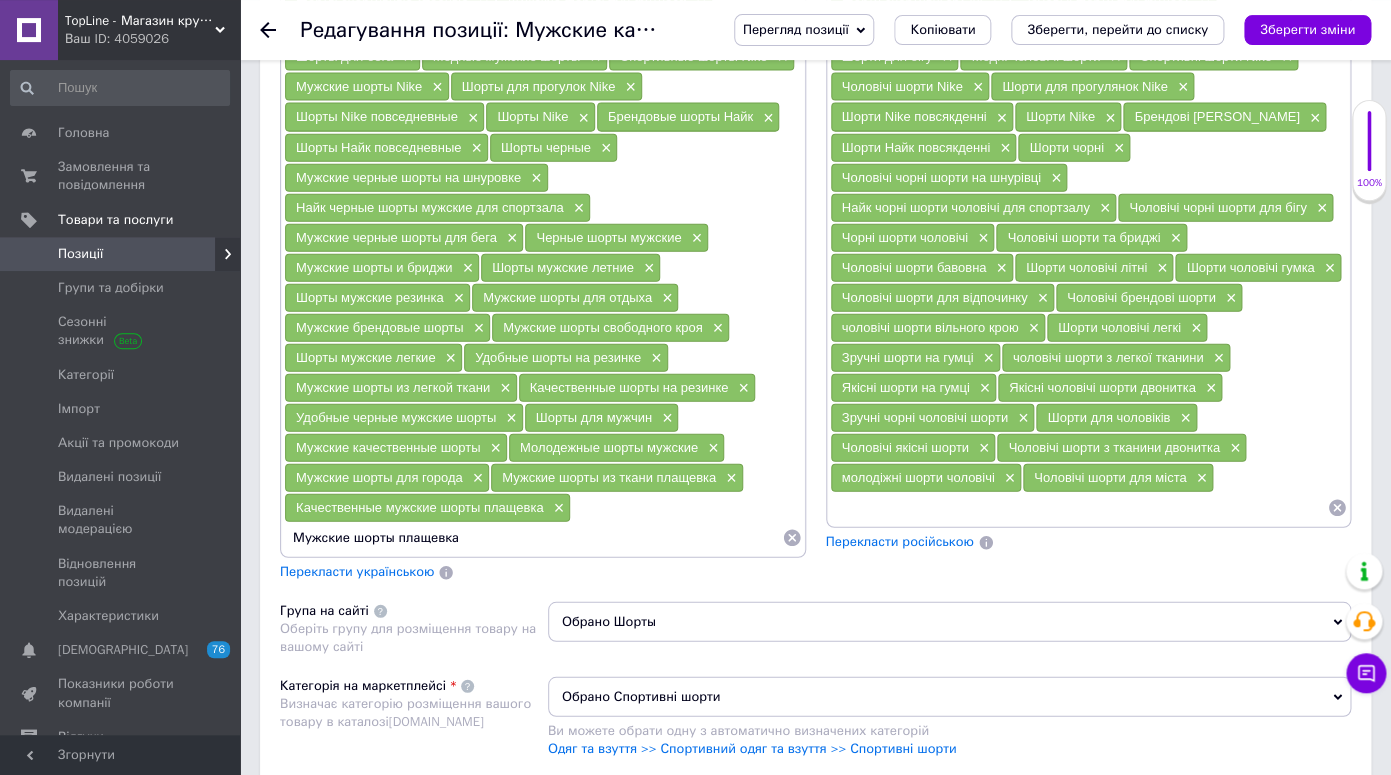 type on "Мужские шорты плащевкаʼ" 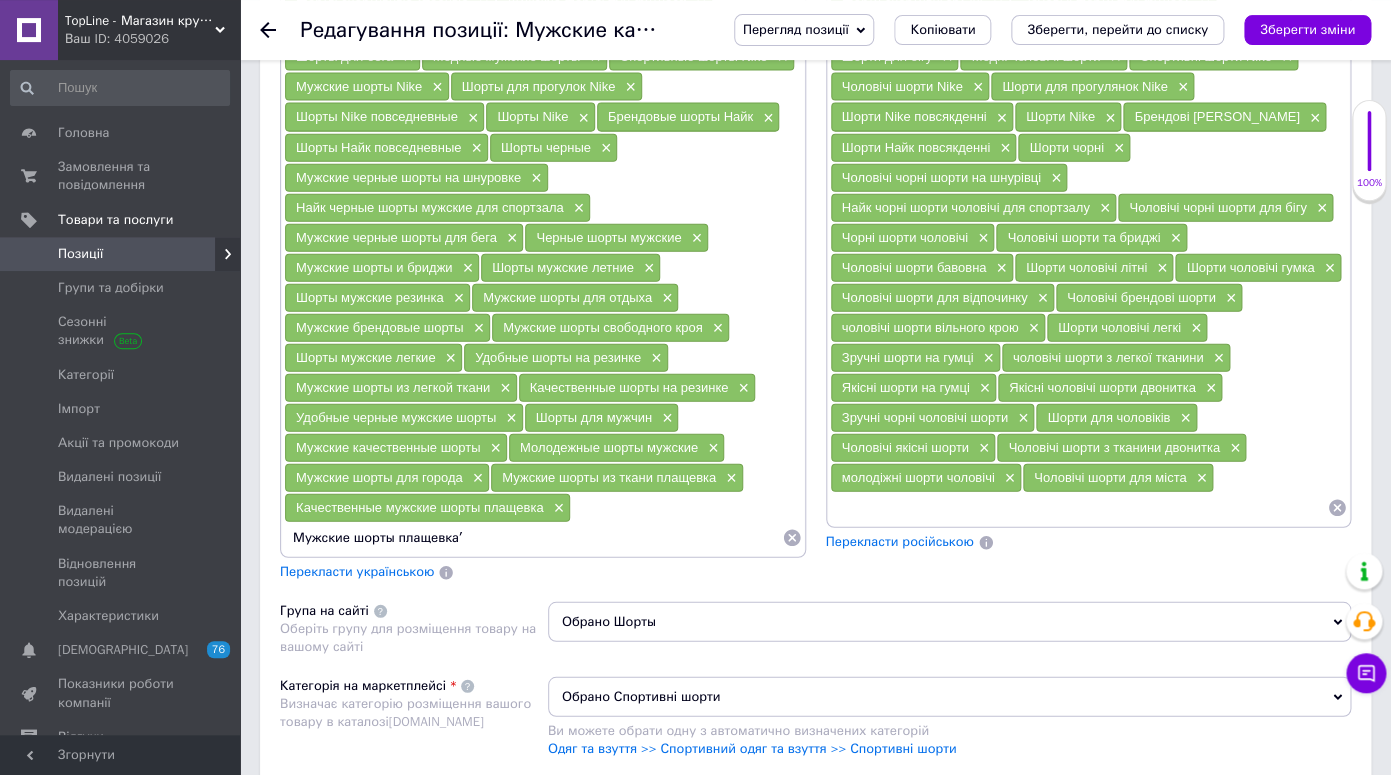 type on "Мужские шорты плащевка" 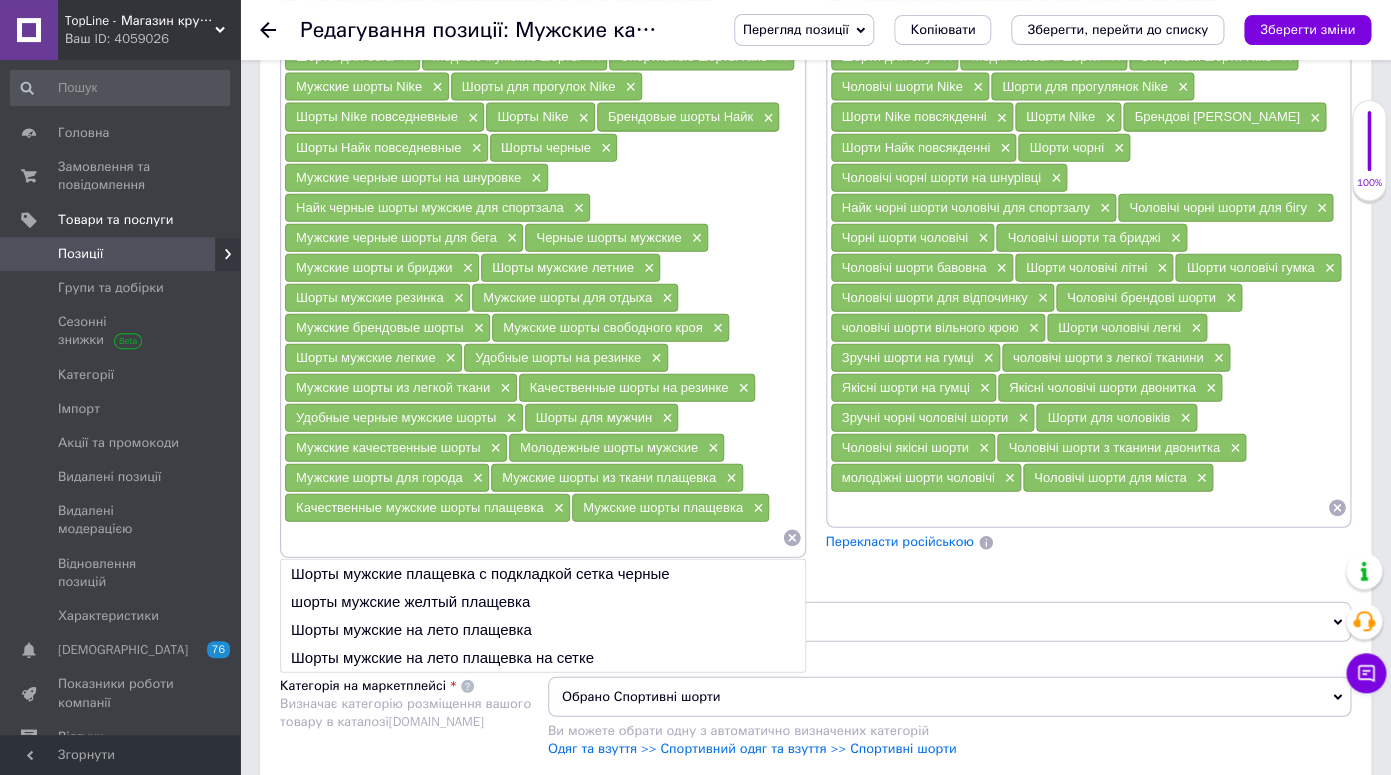 type 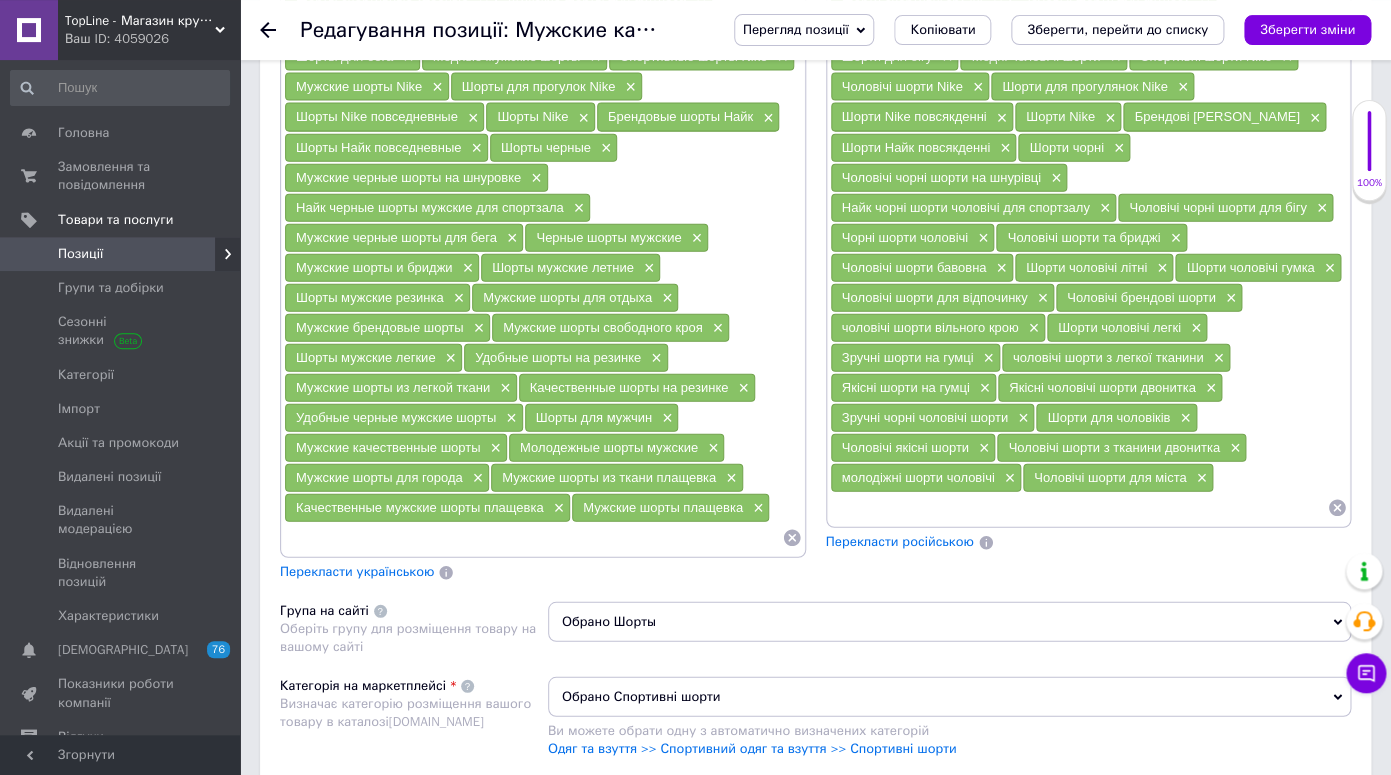 click on "Перекласти українською" at bounding box center [357, 570] 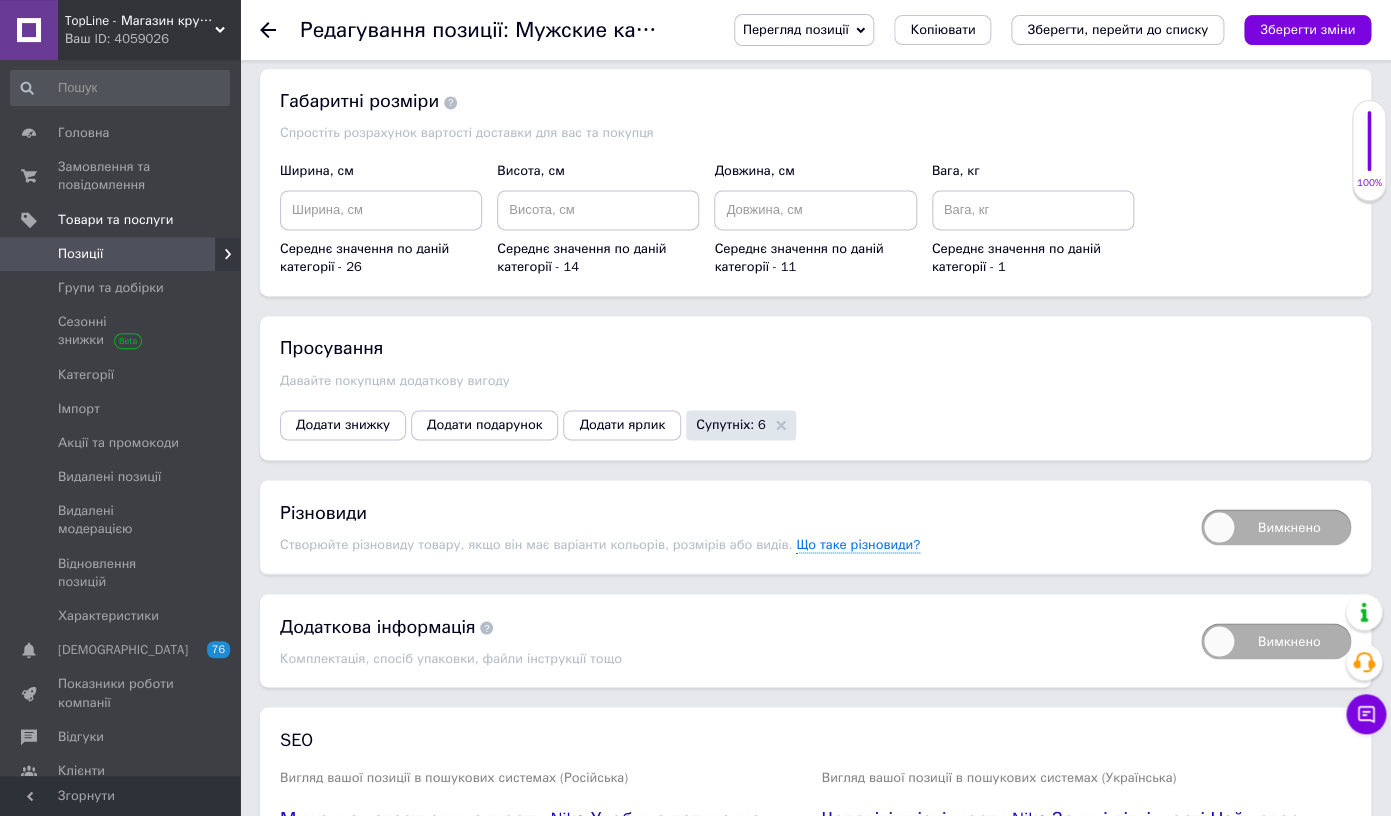 scroll, scrollTop: 3766, scrollLeft: 0, axis: vertical 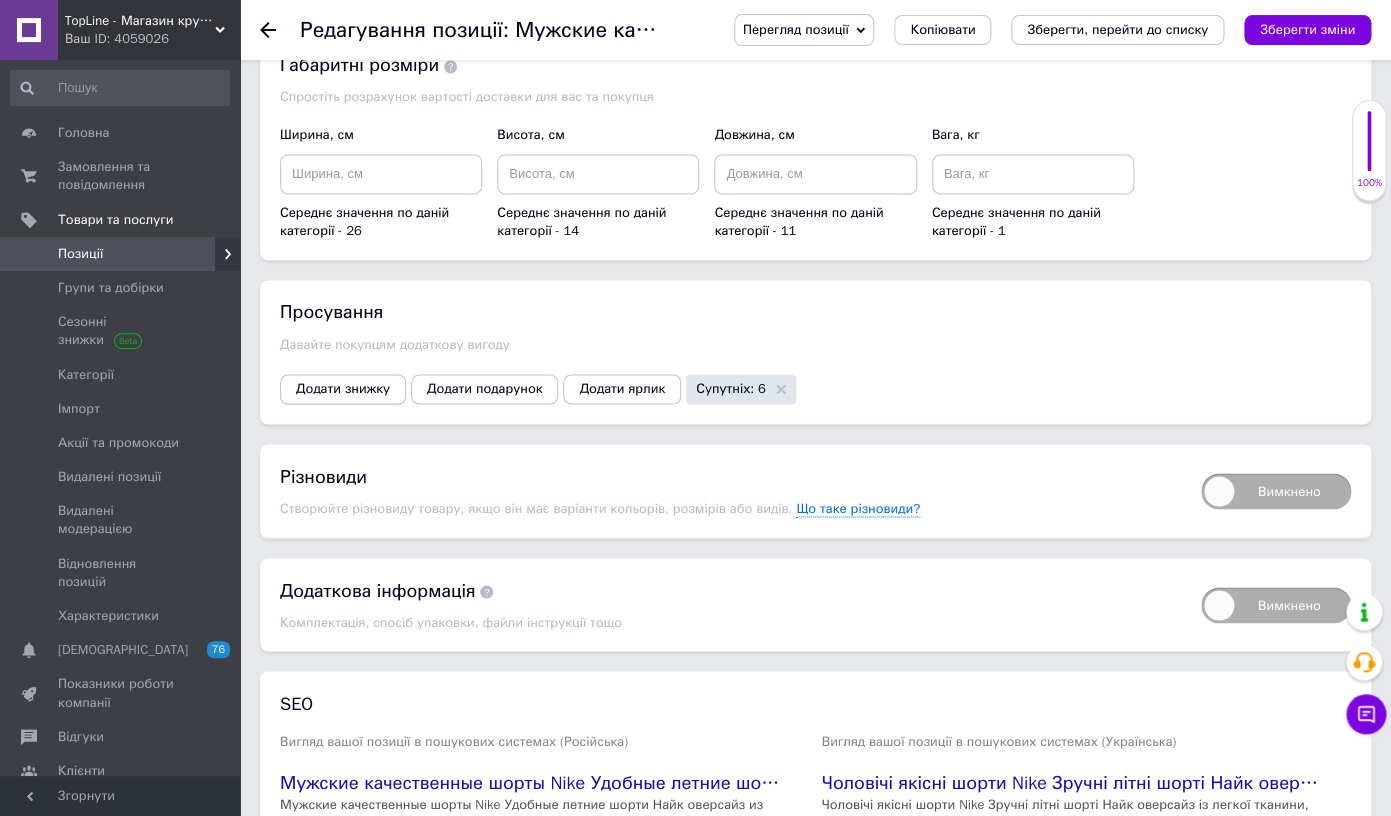 click on "Додати знижку" at bounding box center (343, 389) 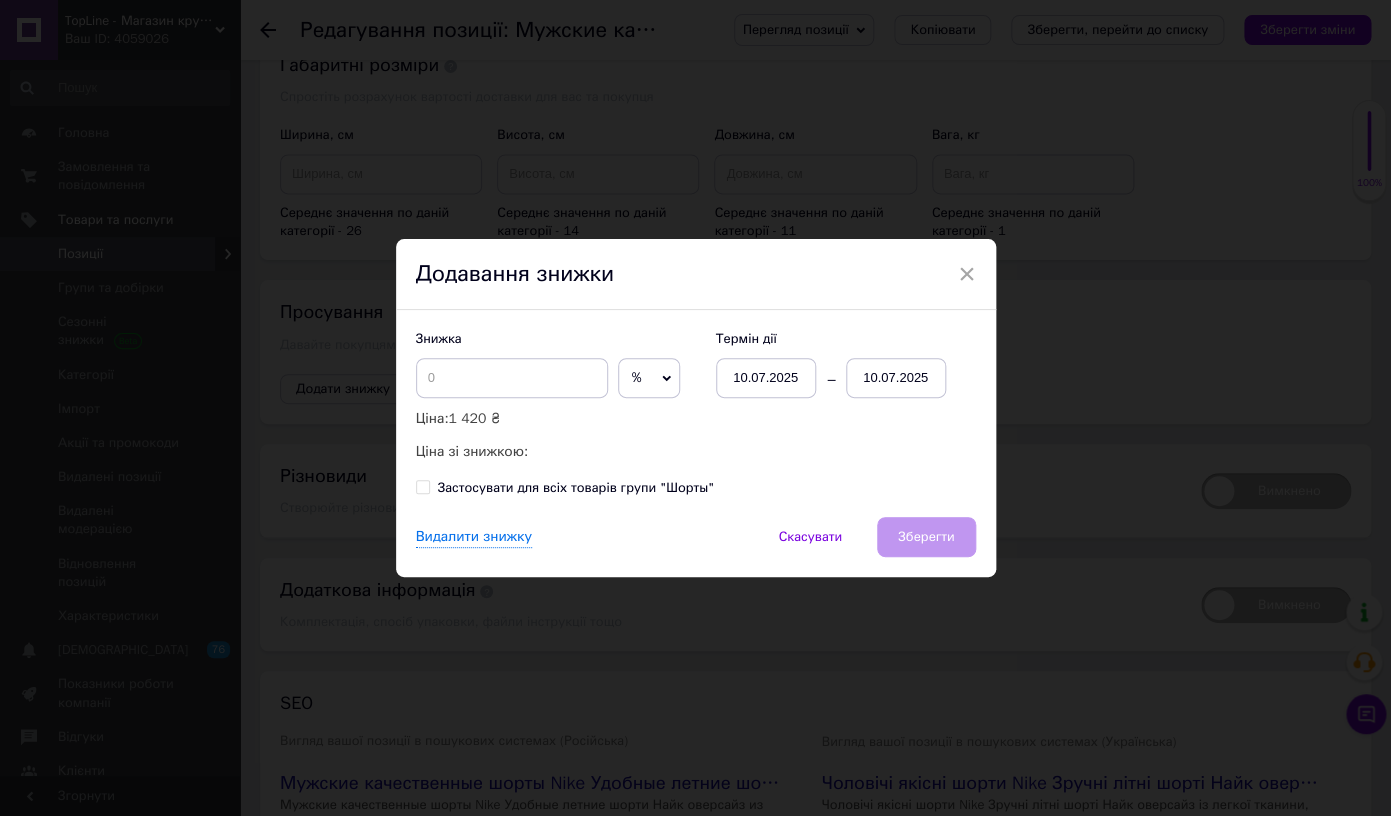 click on "%" at bounding box center (649, 378) 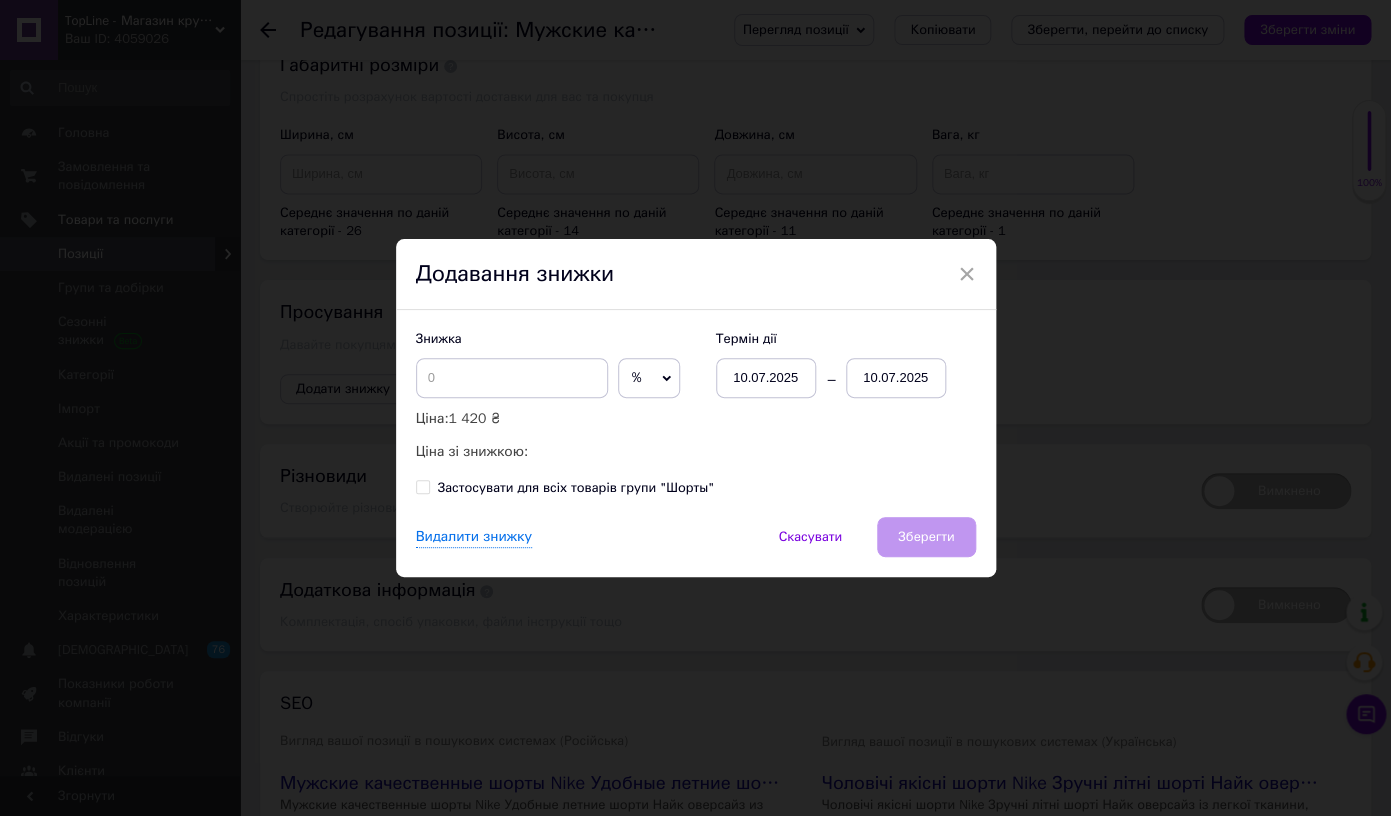 click on "Скасувати" at bounding box center [810, 537] 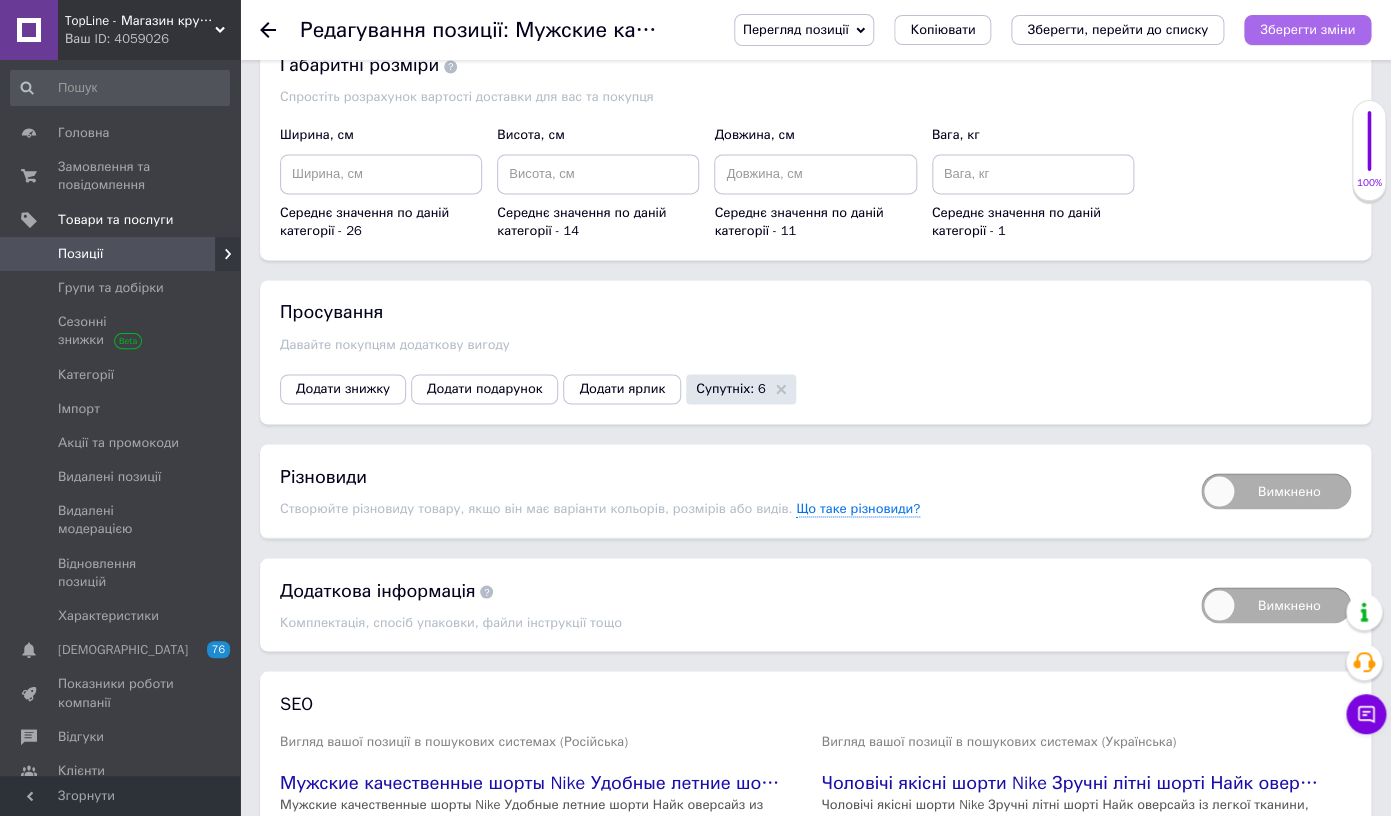 click on "Зберегти зміни" at bounding box center (1307, 29) 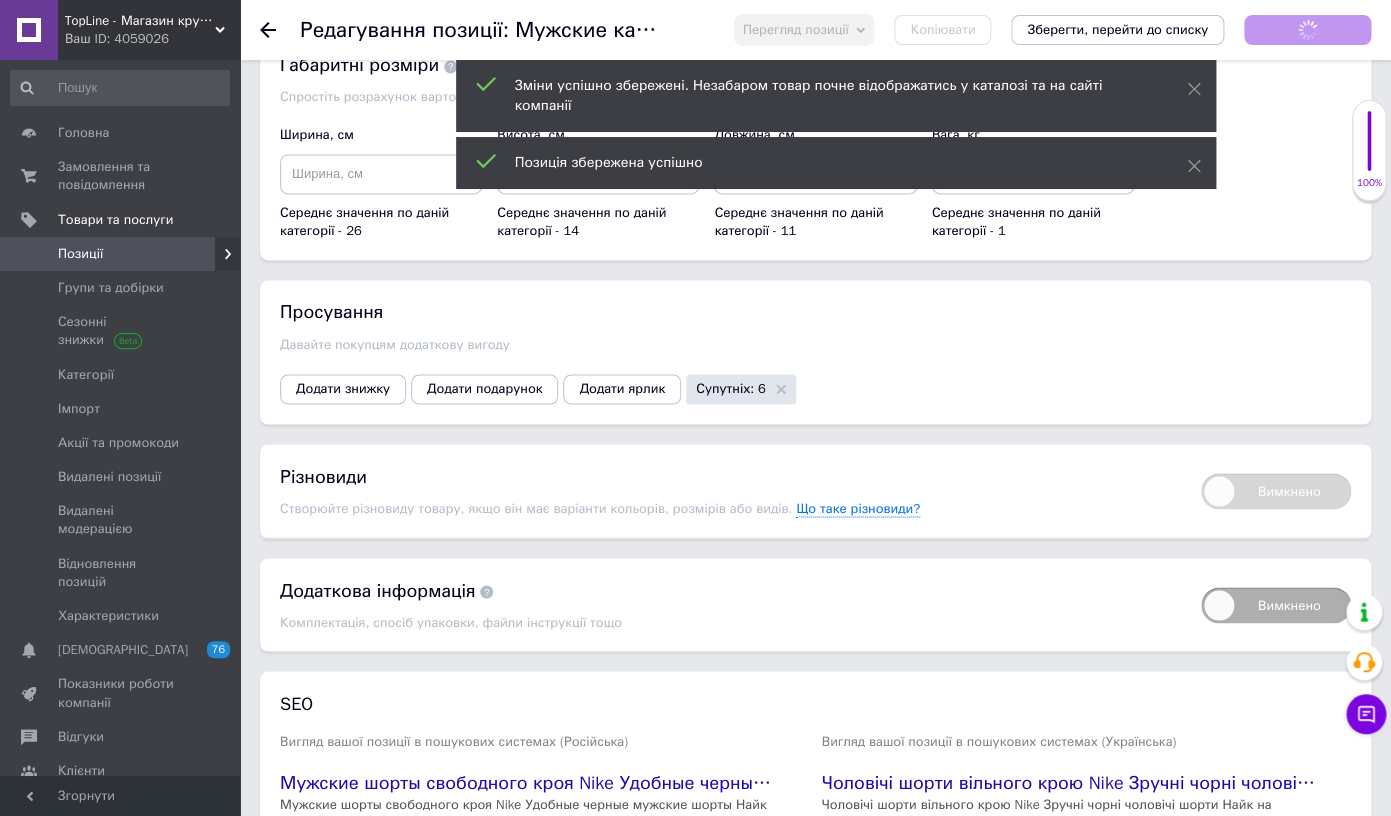 scroll, scrollTop: 0, scrollLeft: 0, axis: both 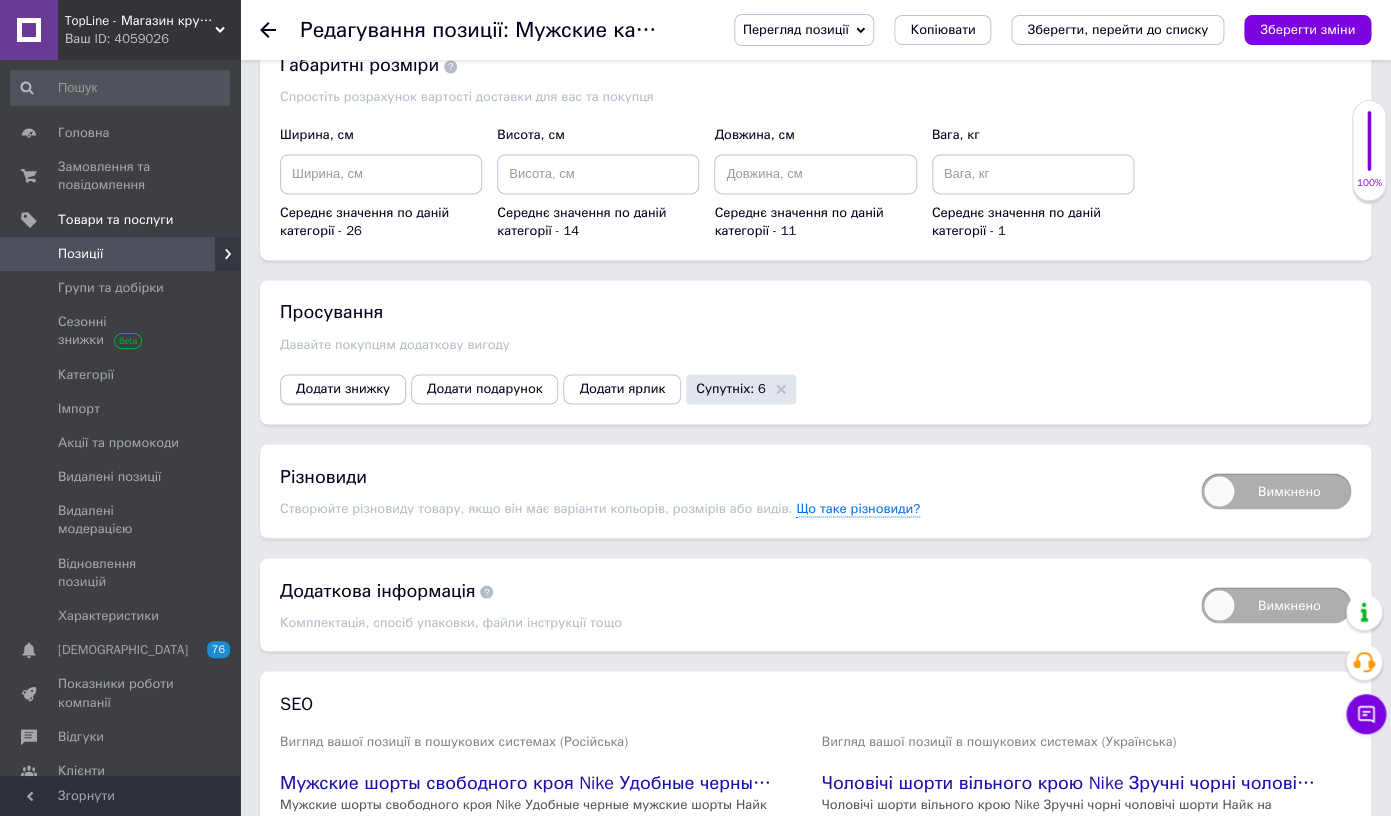 click on "Додати знижку" at bounding box center [343, 389] 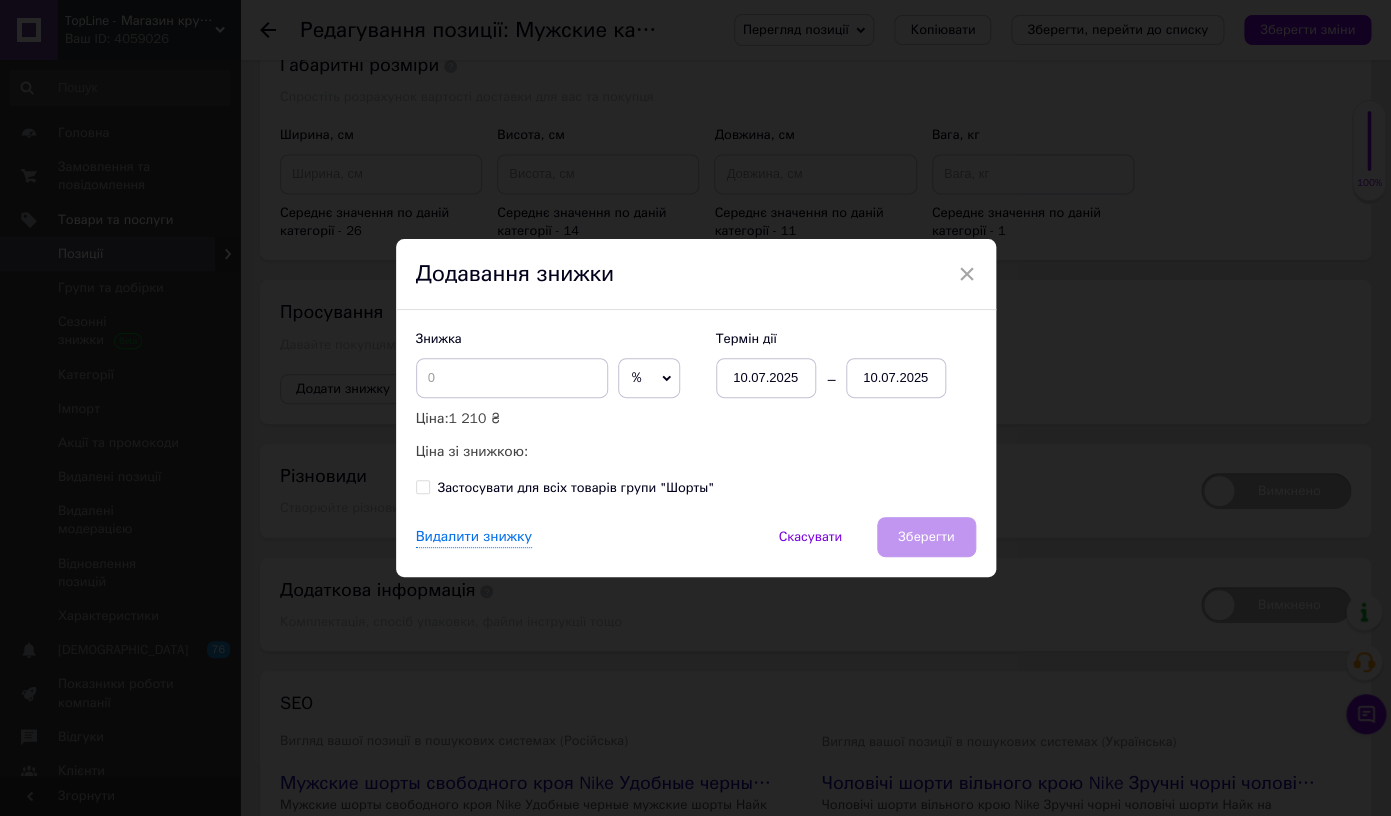 click on "%" at bounding box center [649, 378] 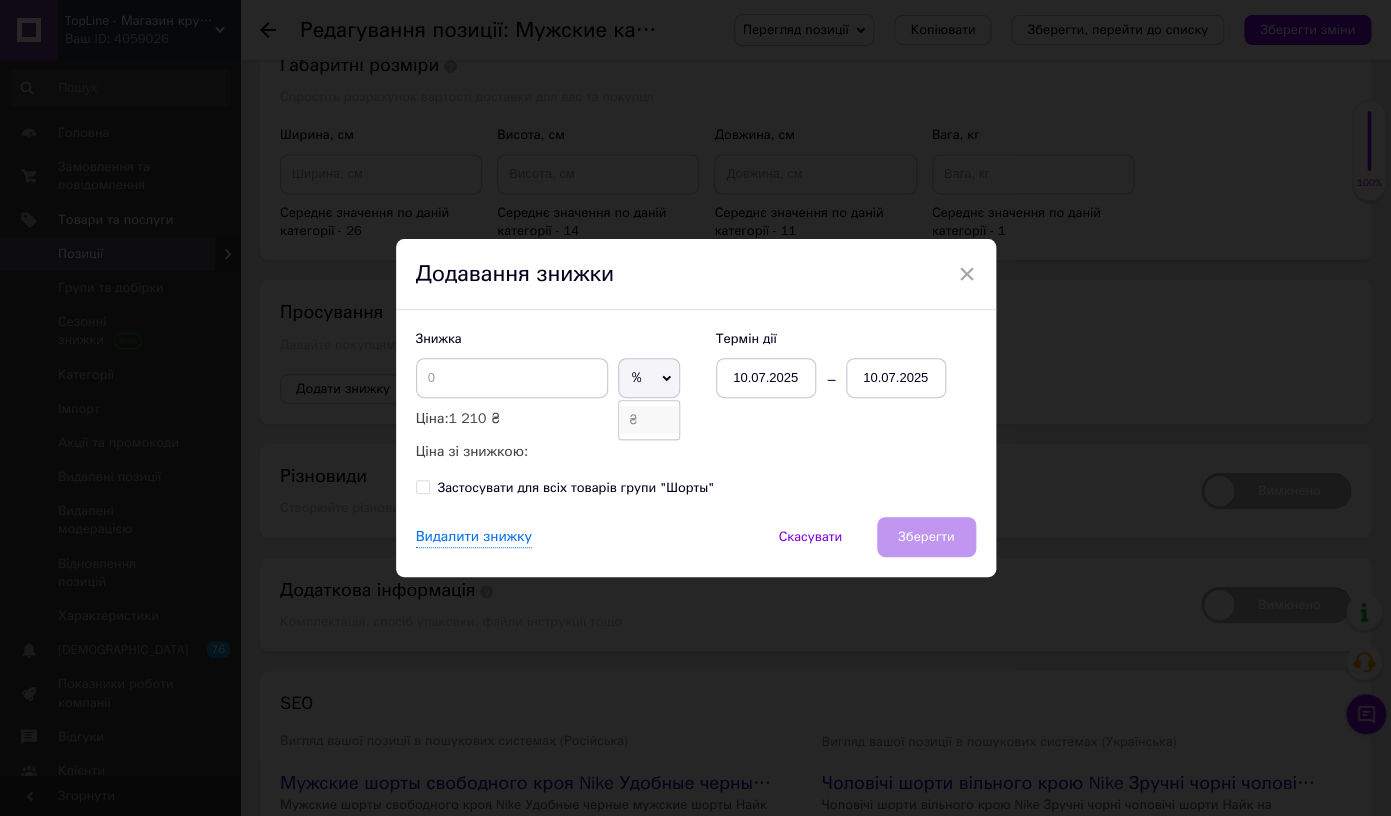click on "₴" at bounding box center [649, 420] 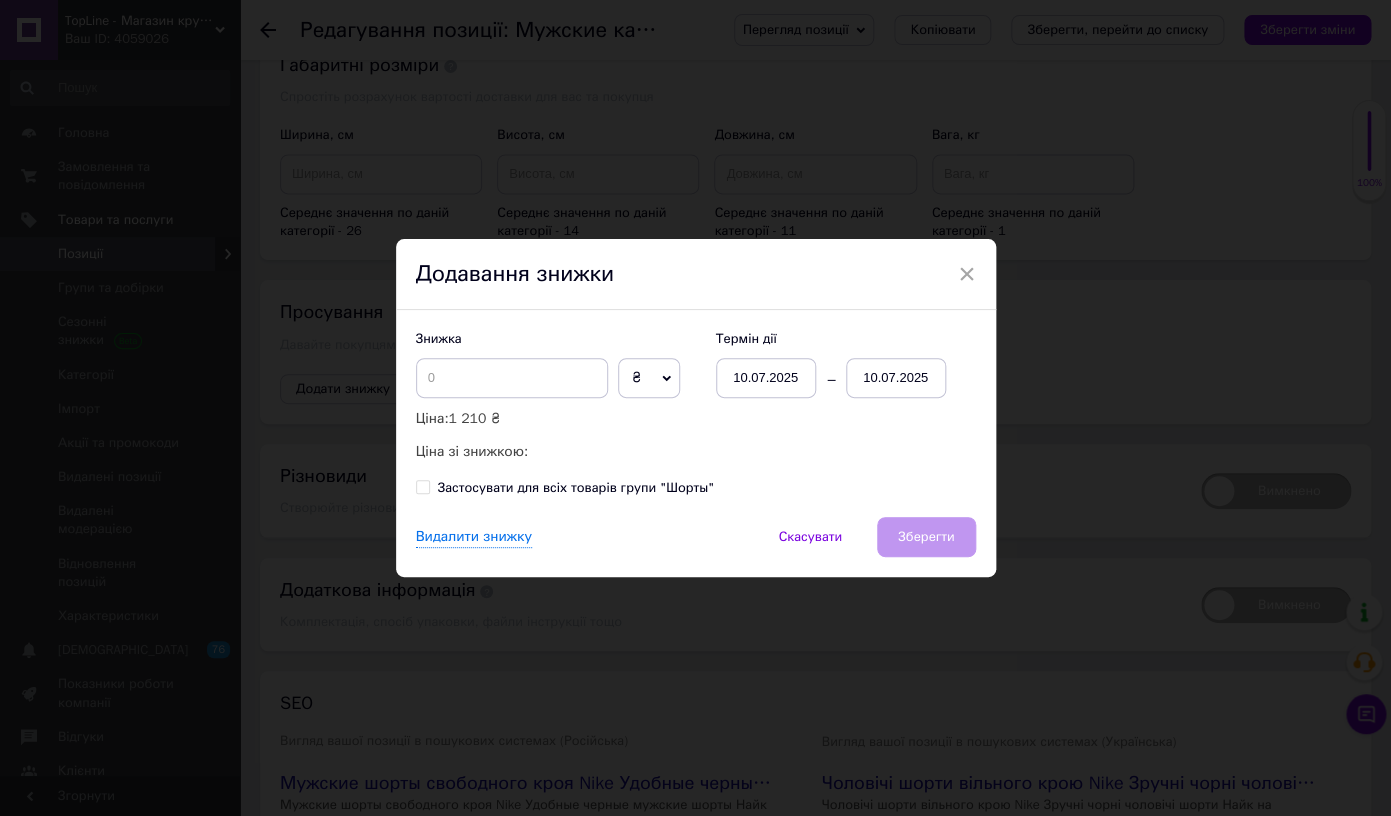 click on "Знижка ₴ % Ціна:  1 210   ₴ Ціна зі знижкою:" at bounding box center [556, 396] 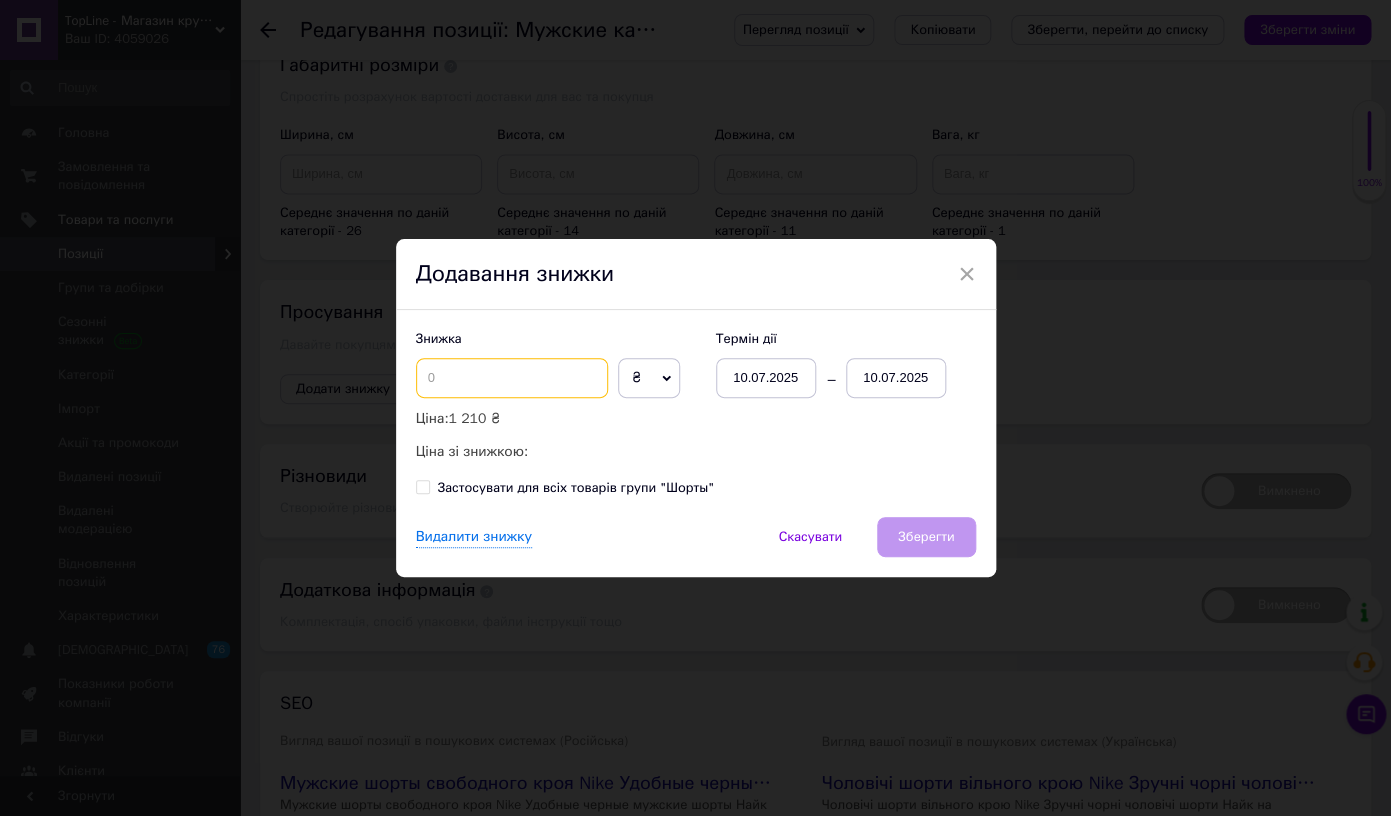 click at bounding box center (512, 378) 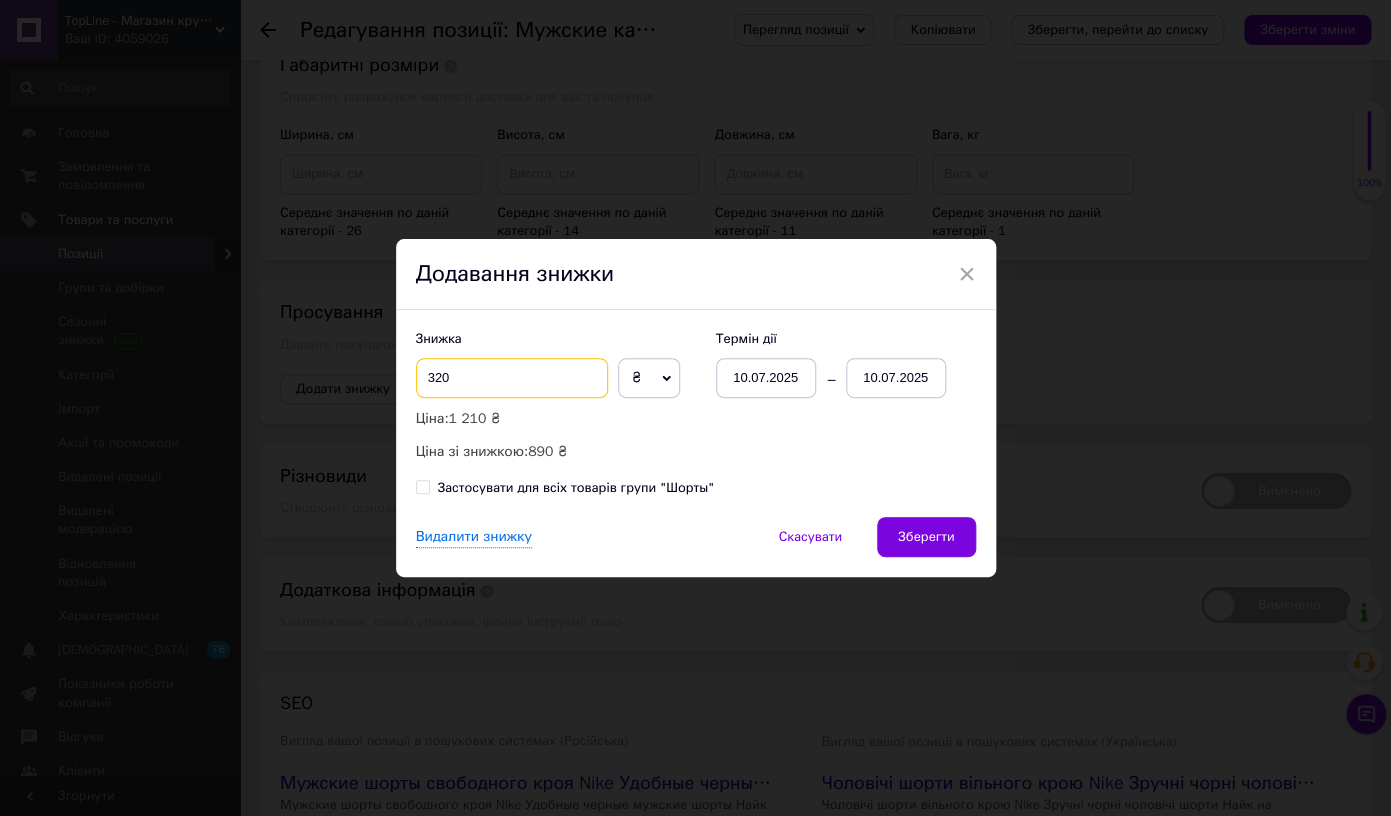 type on "320" 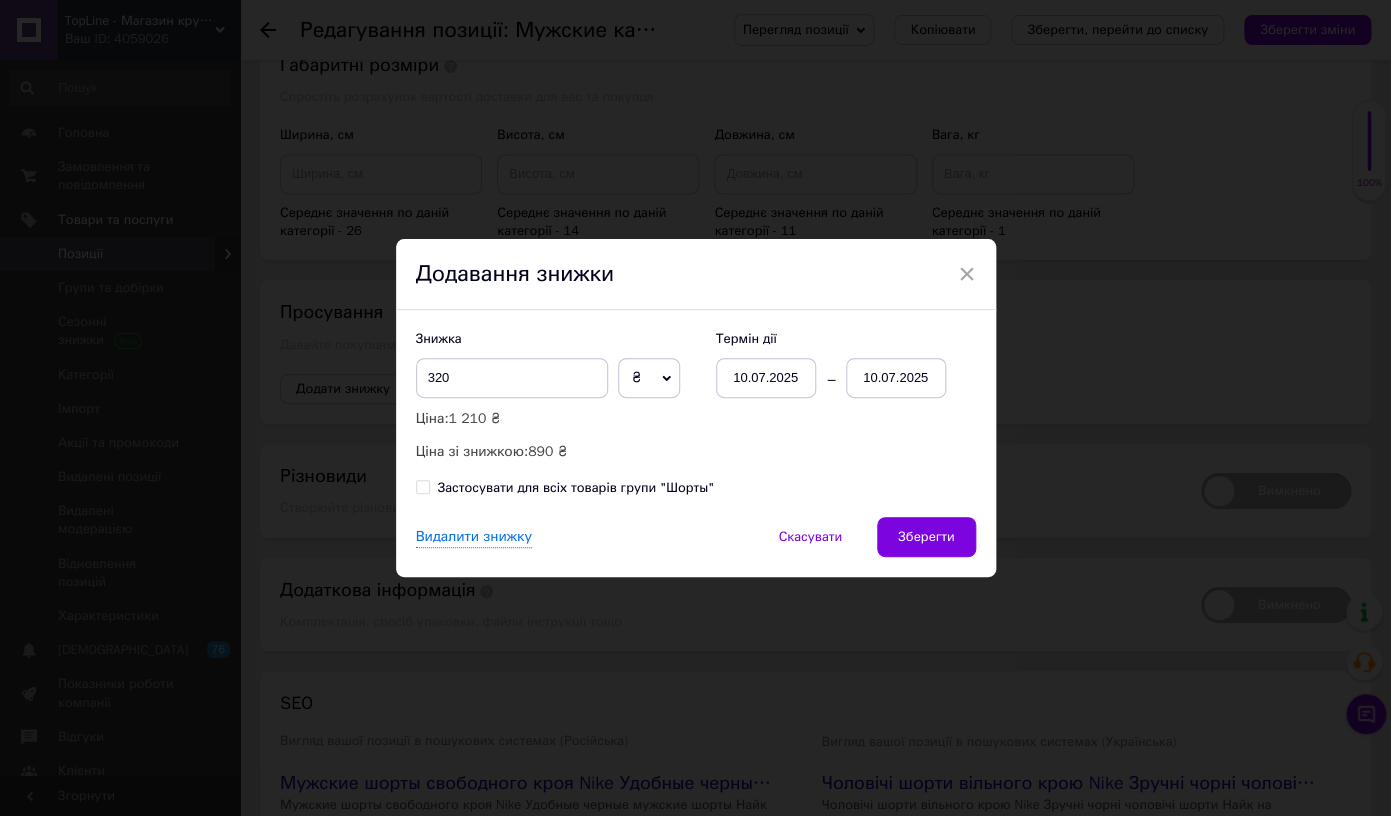 click on "10.07.2025" at bounding box center (896, 378) 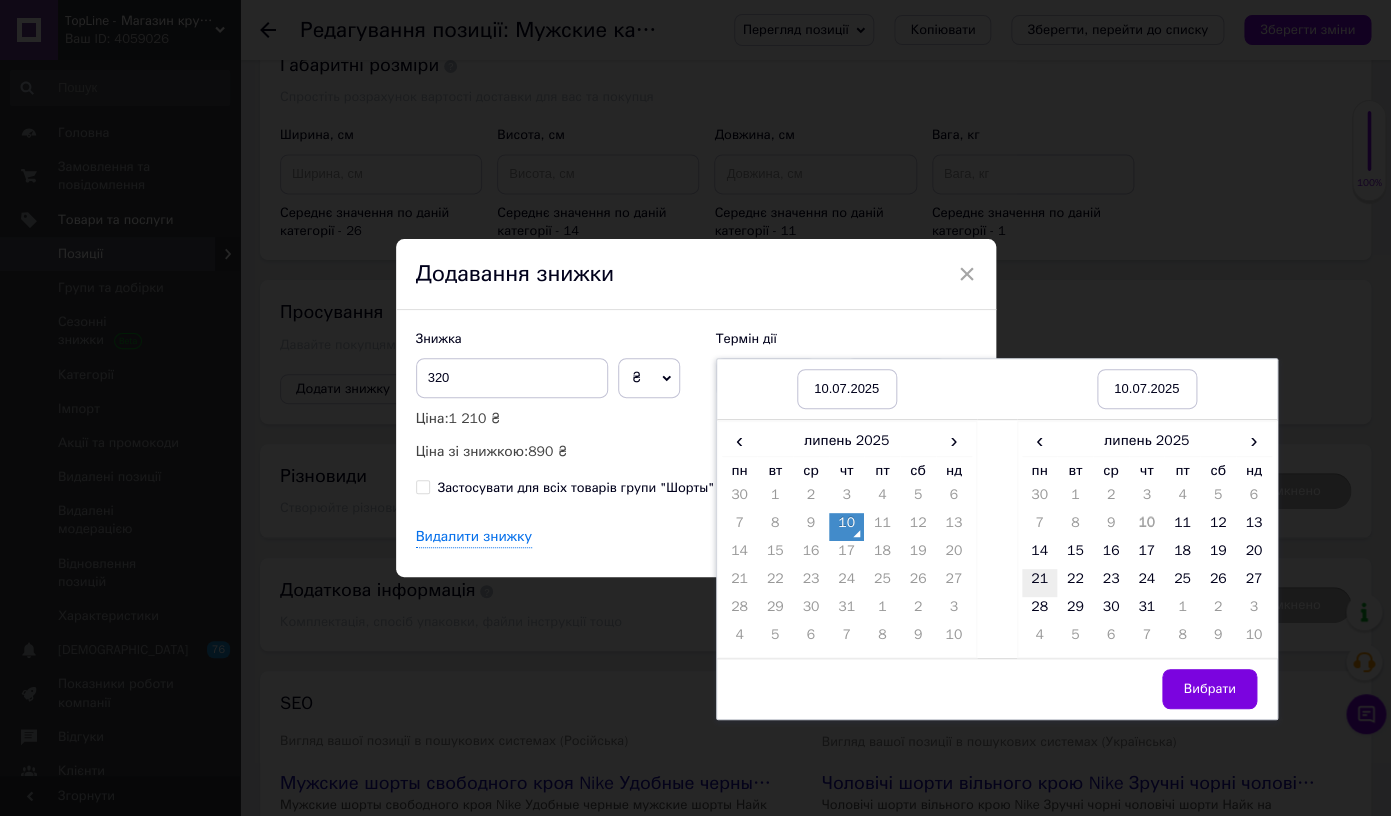 click on "21" at bounding box center [1040, 583] 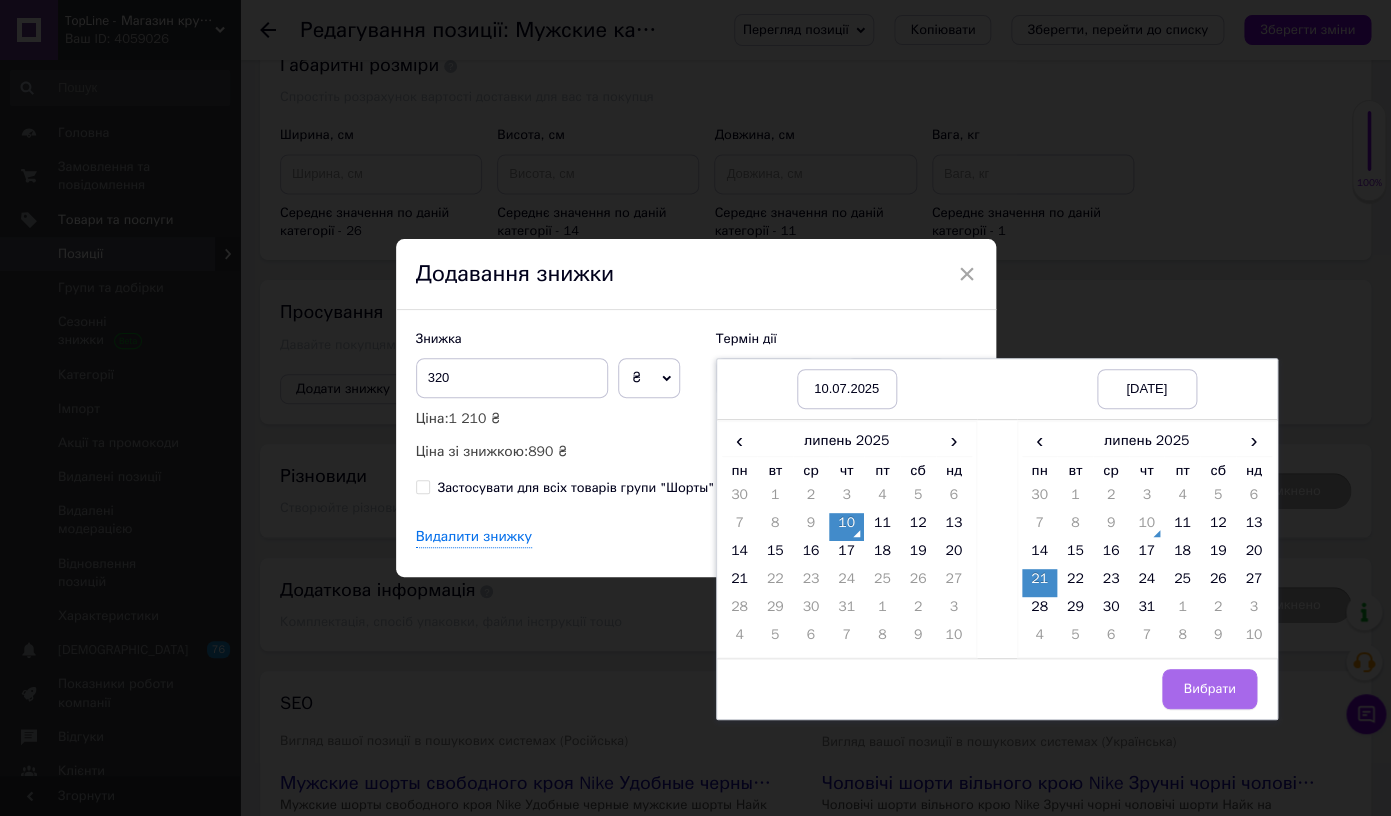 click on "Вибрати" at bounding box center [1209, 689] 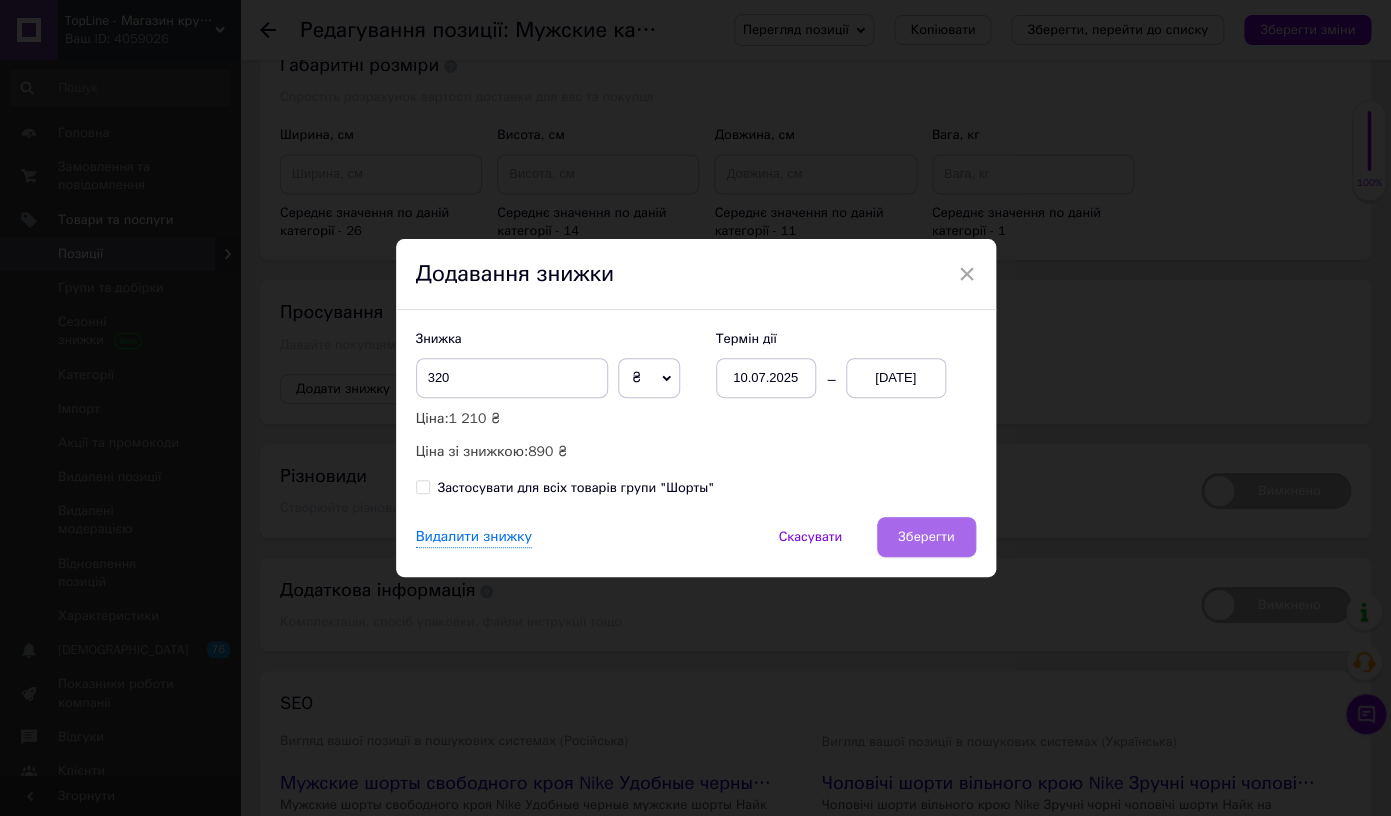 click on "Зберегти" at bounding box center (926, 537) 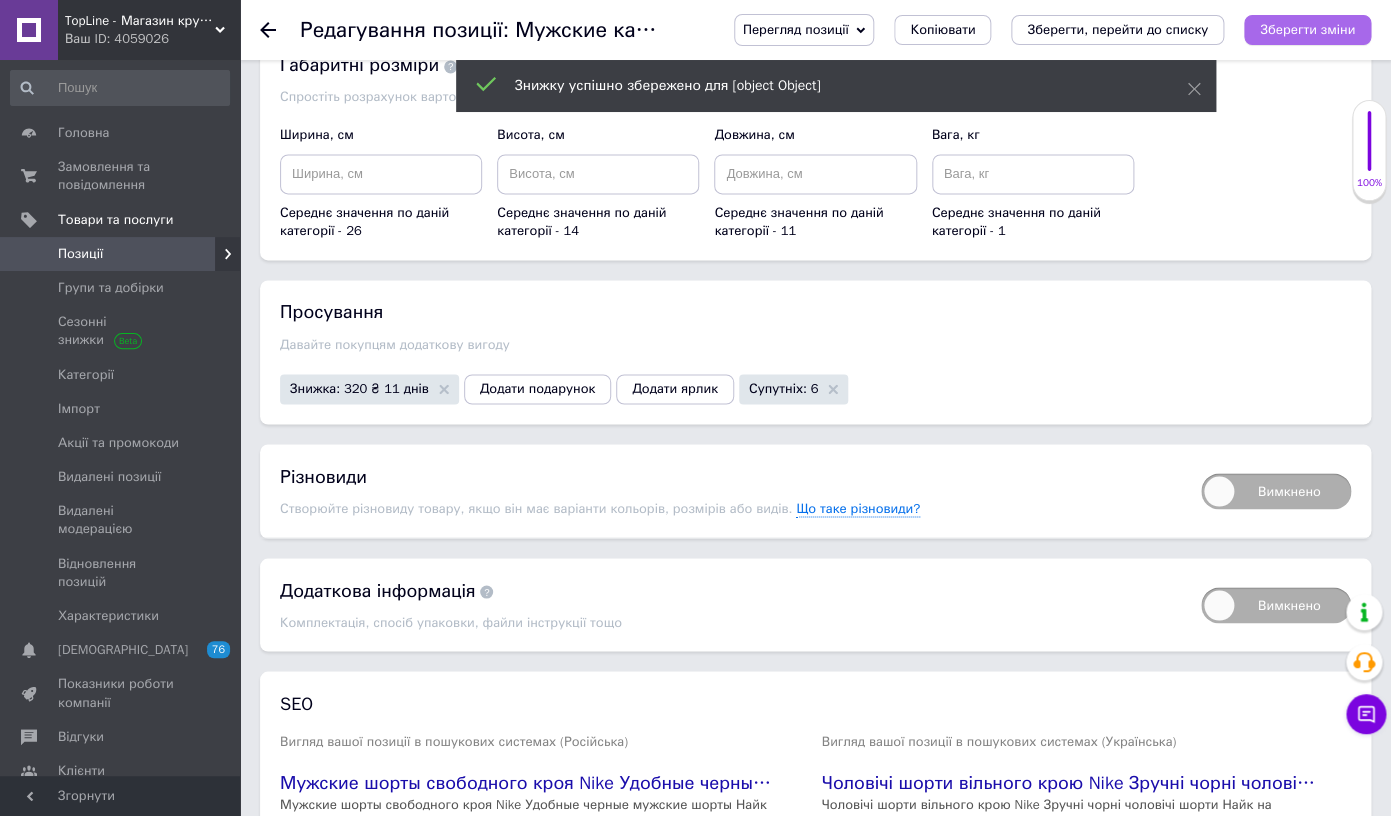 click on "Зберегти зміни" at bounding box center (1307, 29) 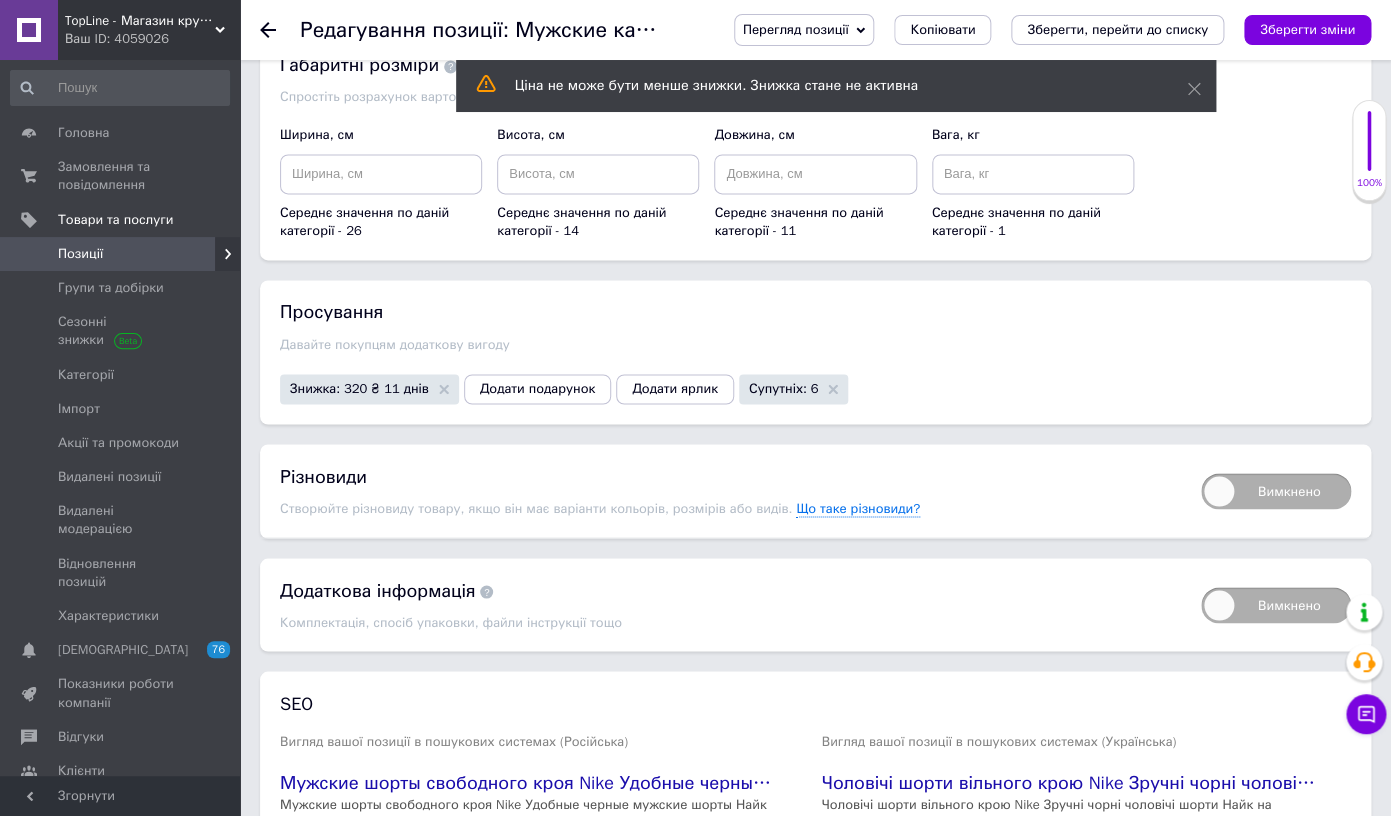 click on "Вимкнено" at bounding box center (1276, 491) 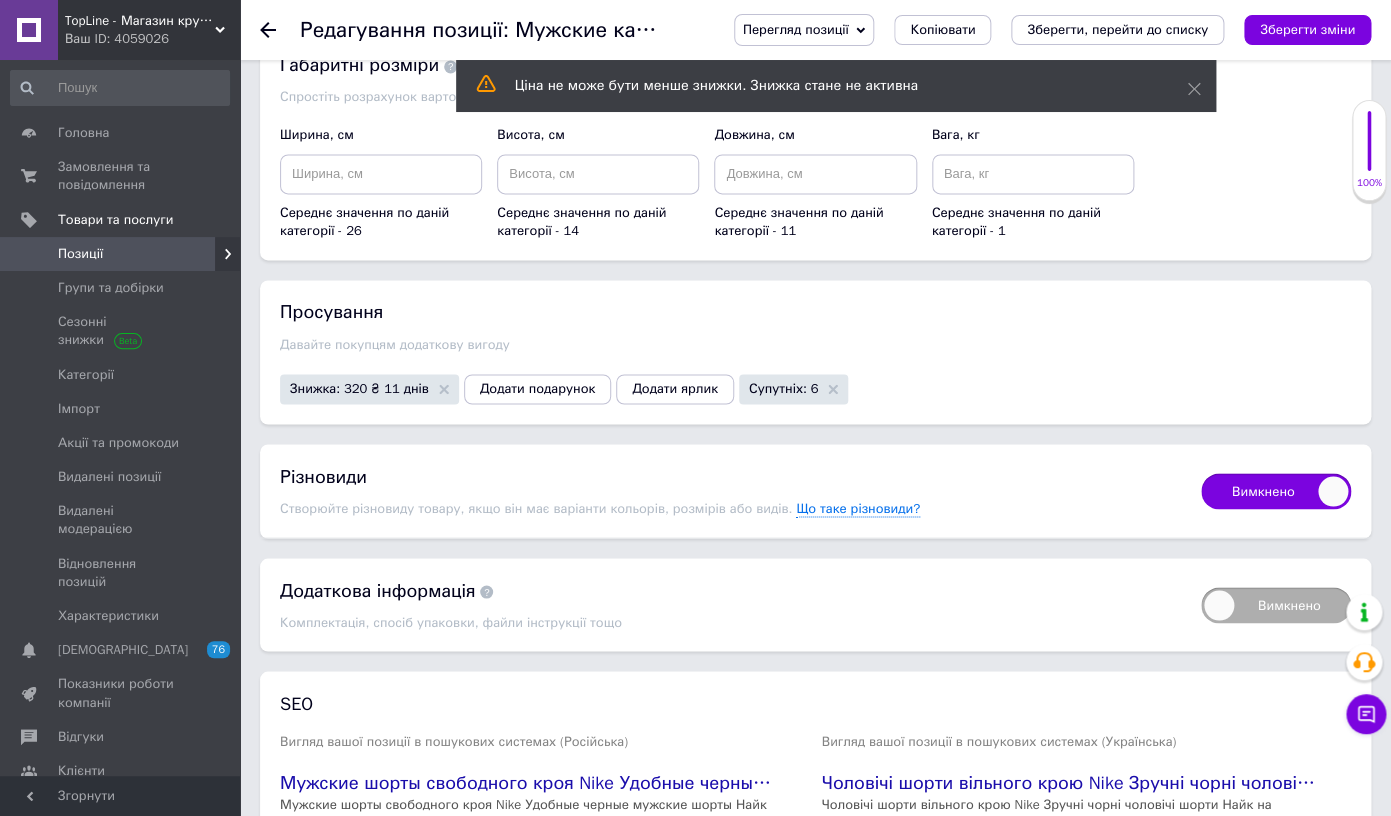 checkbox on "true" 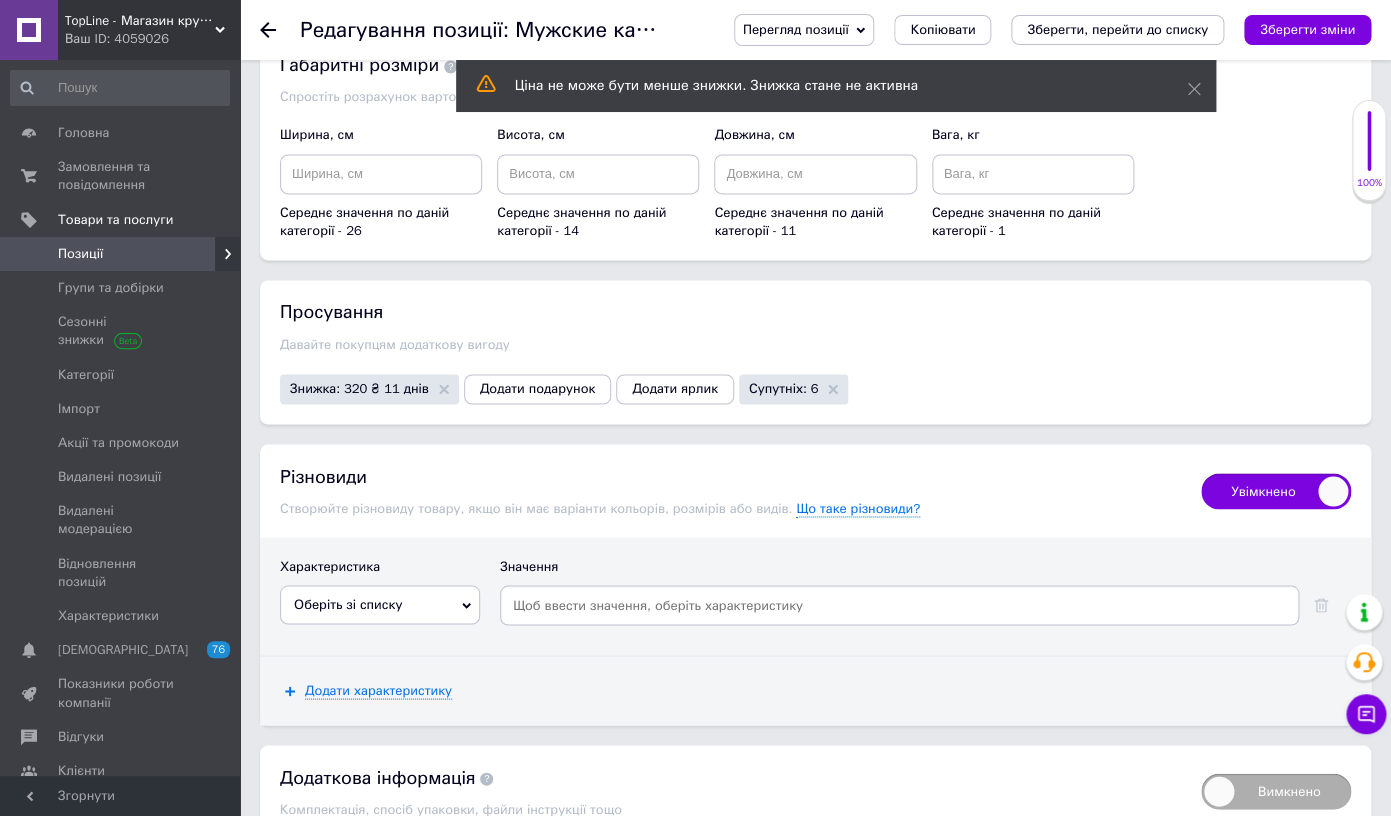 click on "Оберіть зі списку" at bounding box center [380, 604] 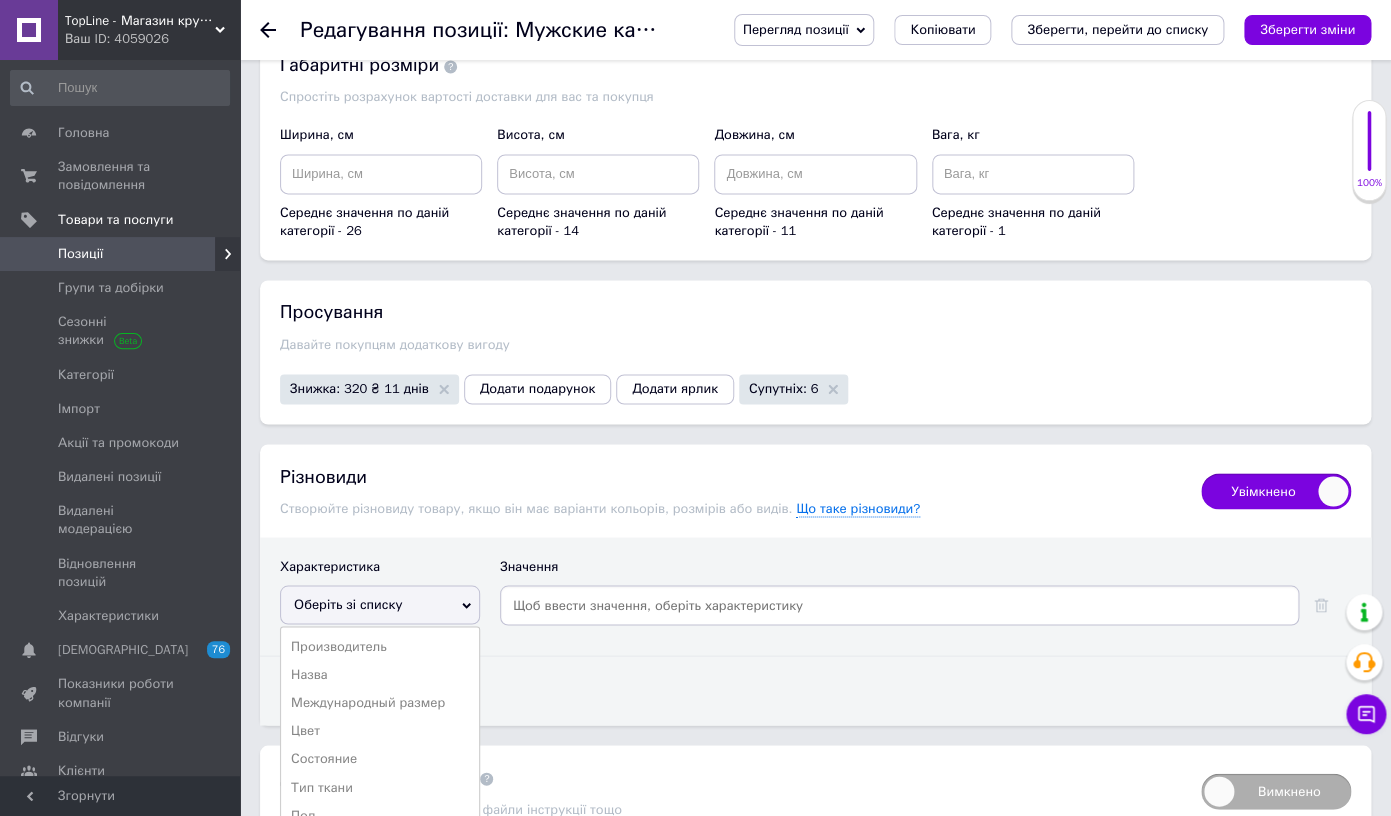 scroll, scrollTop: 4094, scrollLeft: 0, axis: vertical 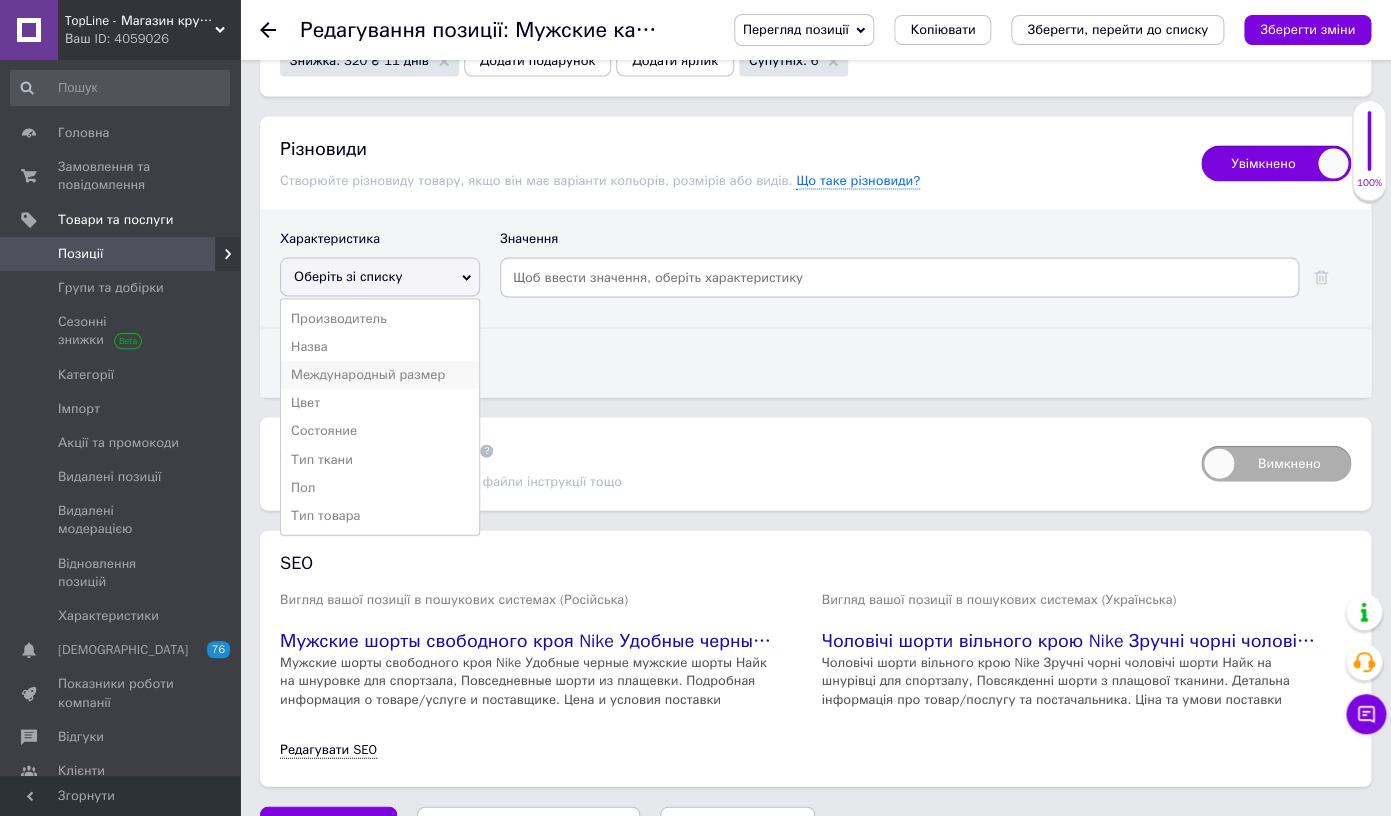 click on "Международный размер" at bounding box center [380, 374] 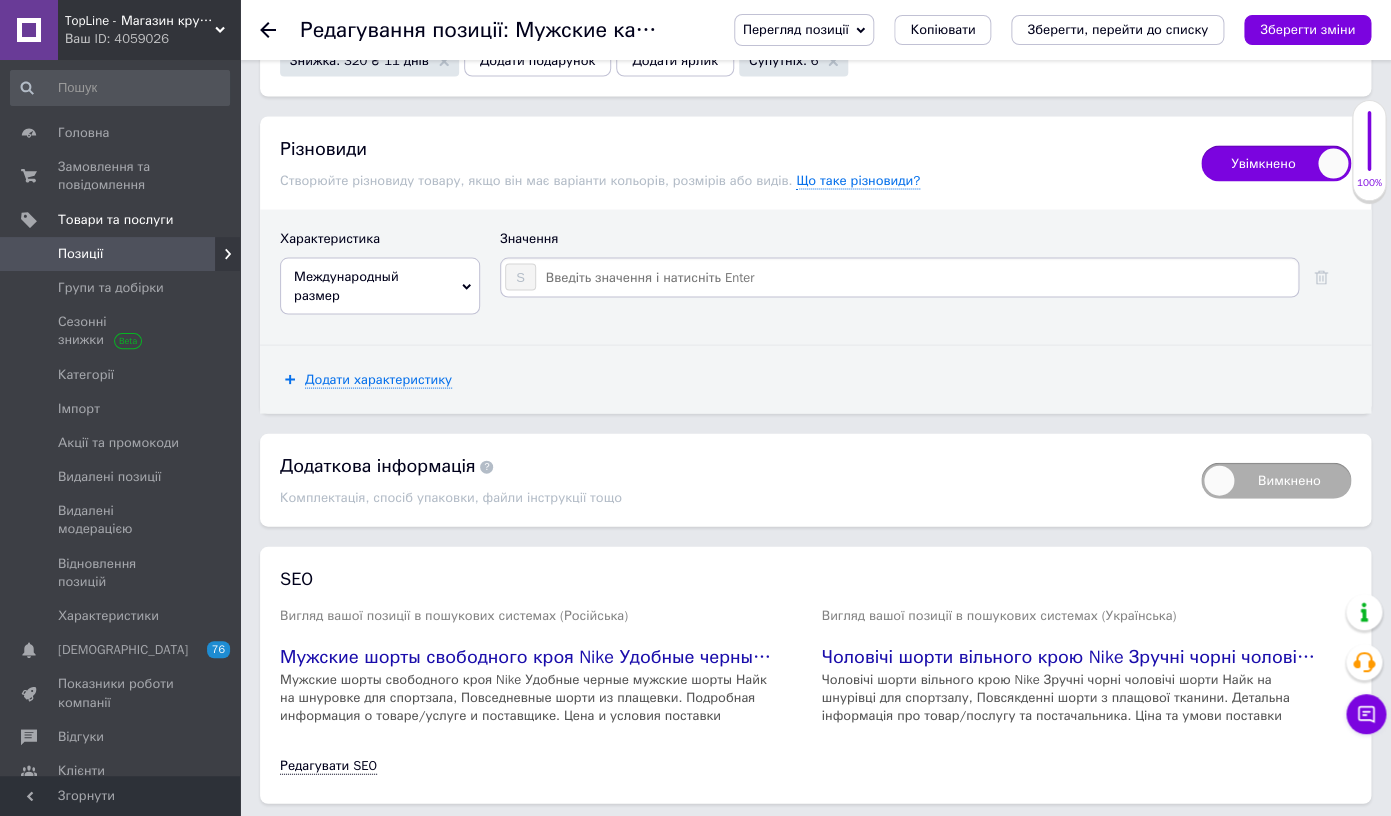 click at bounding box center [916, 277] 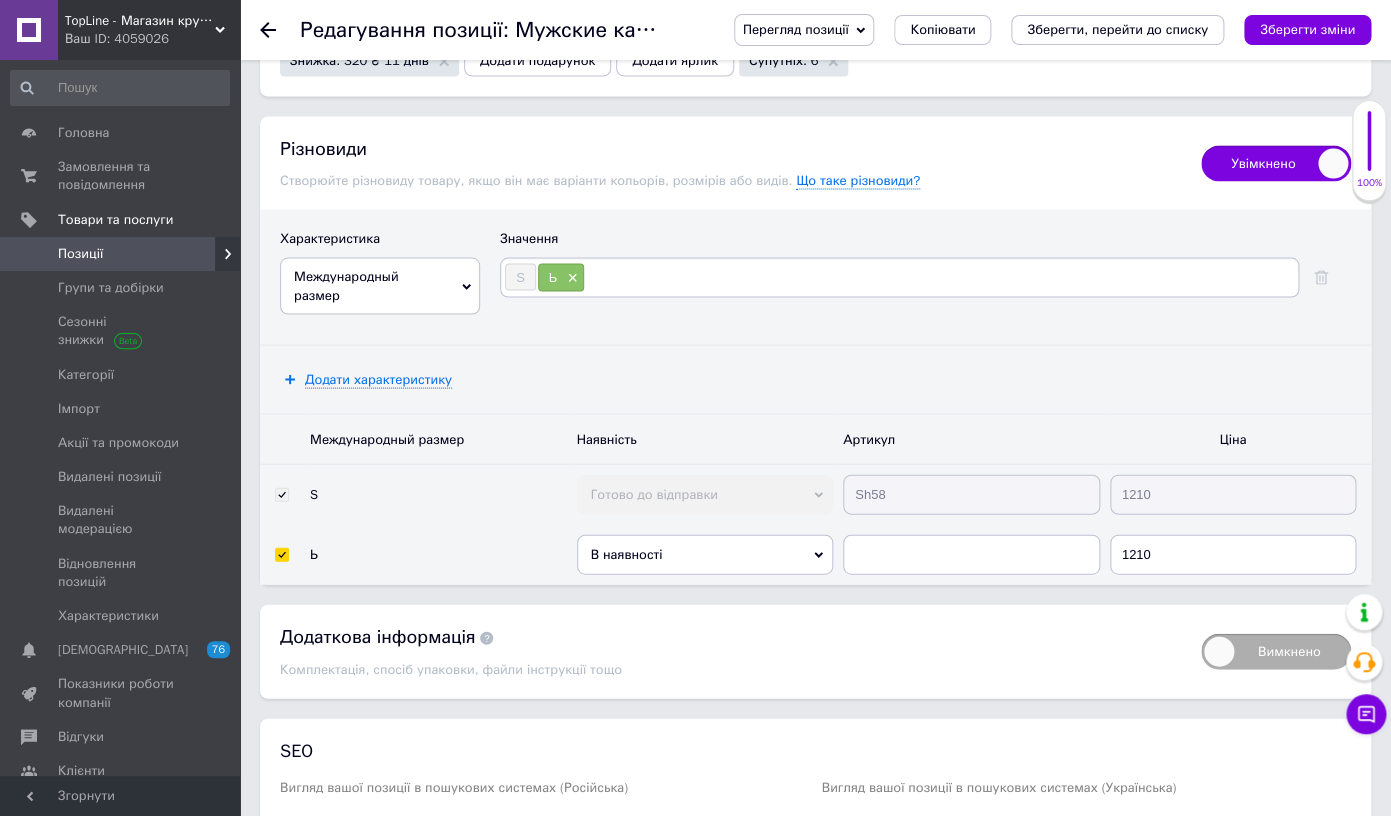 type on "Ь" 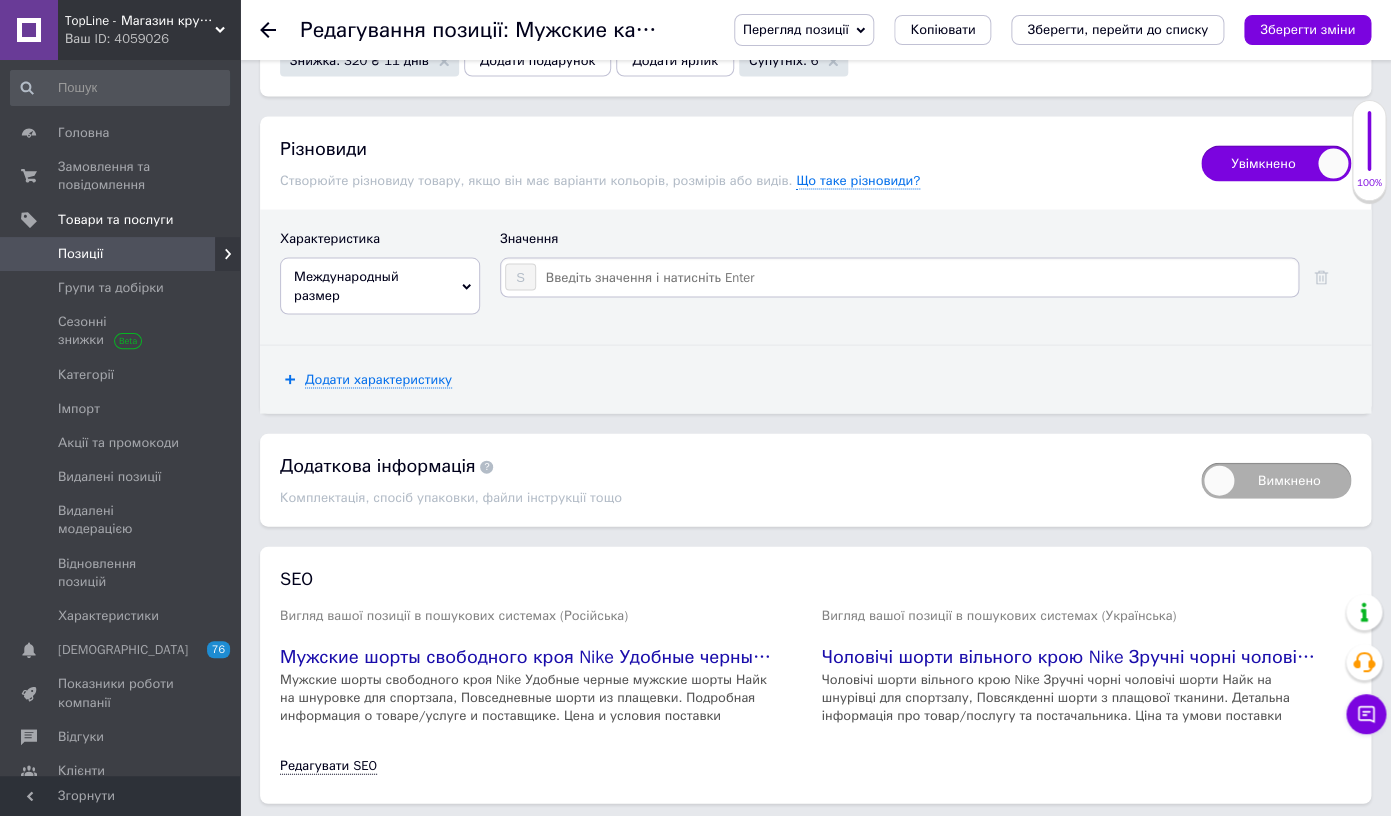 type on "M" 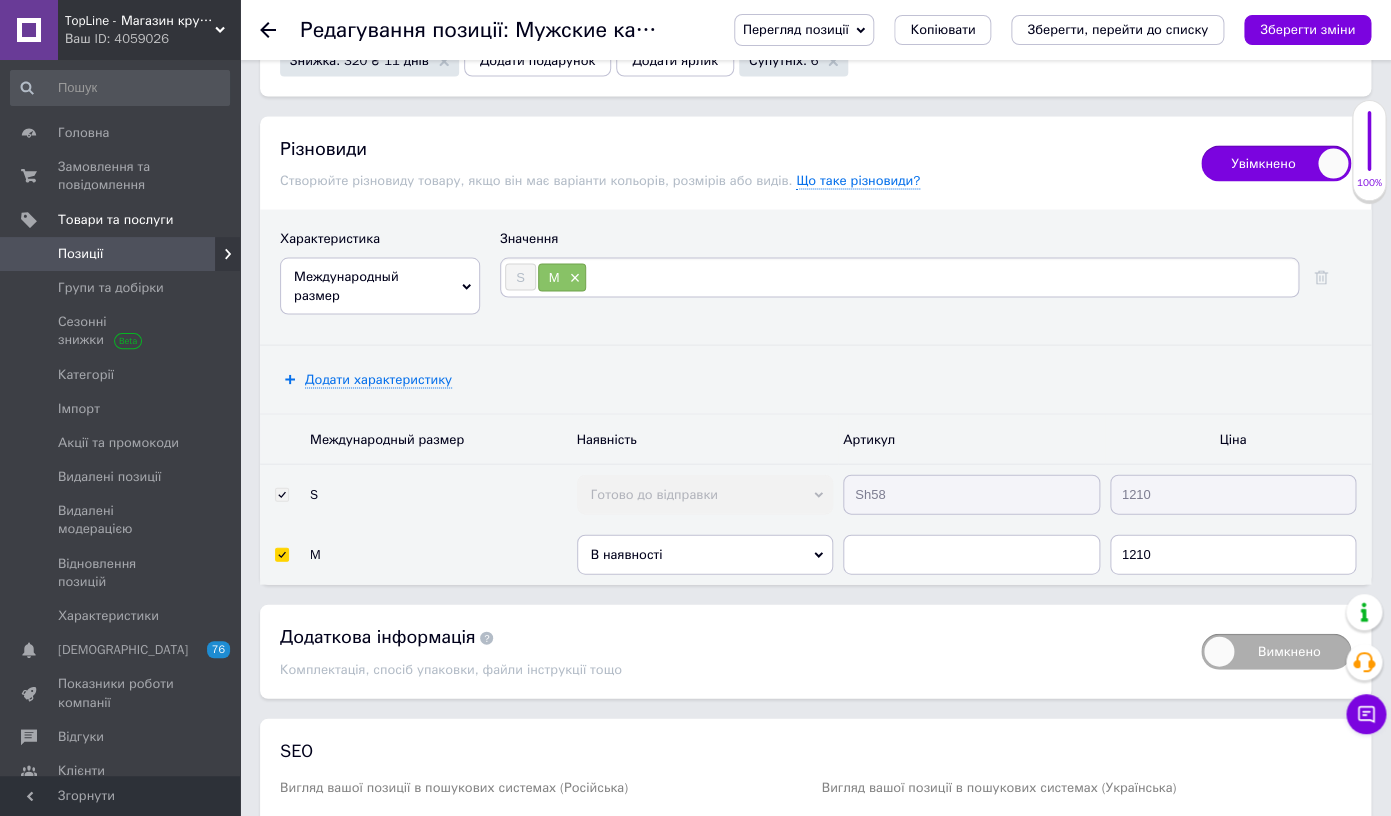 type on "L" 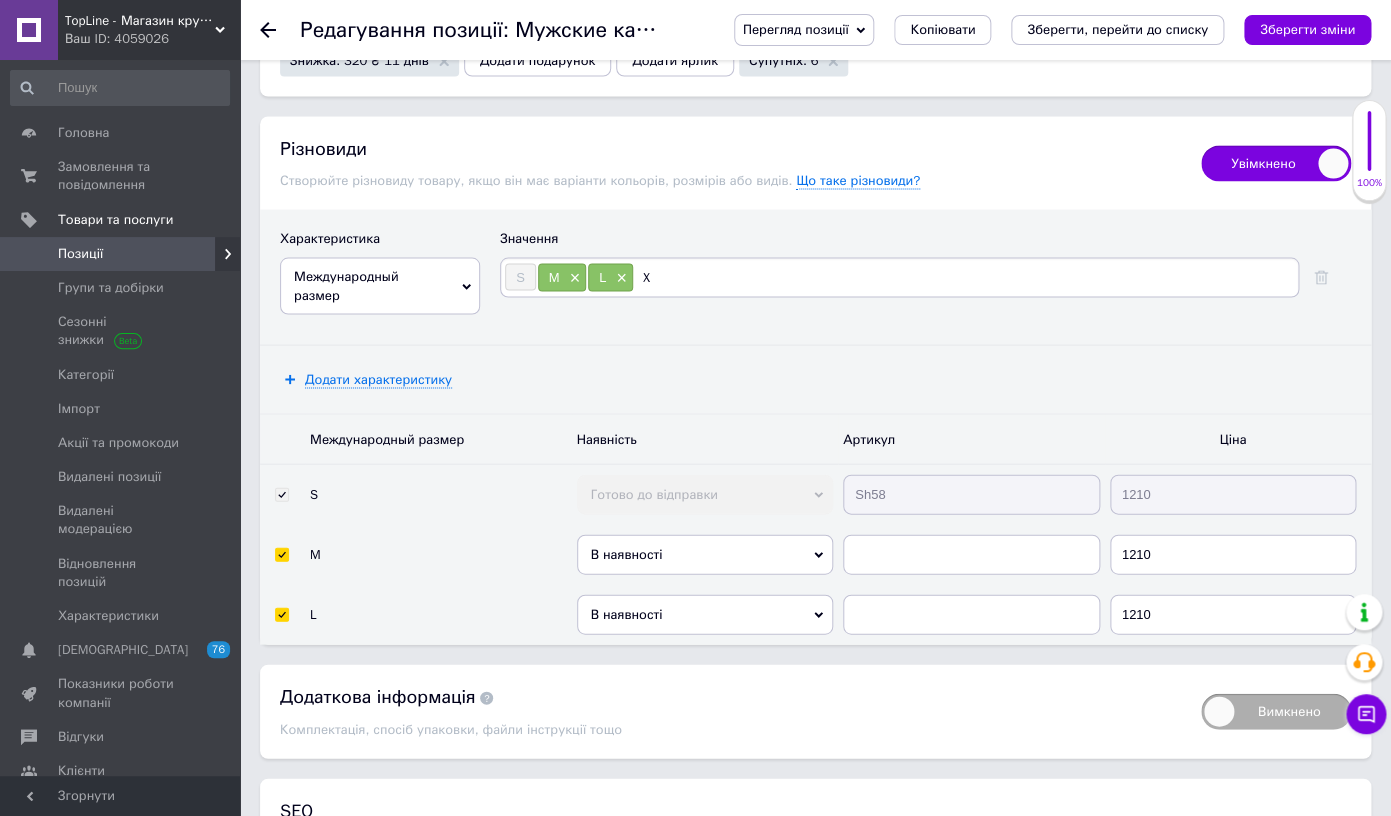 type on "XL" 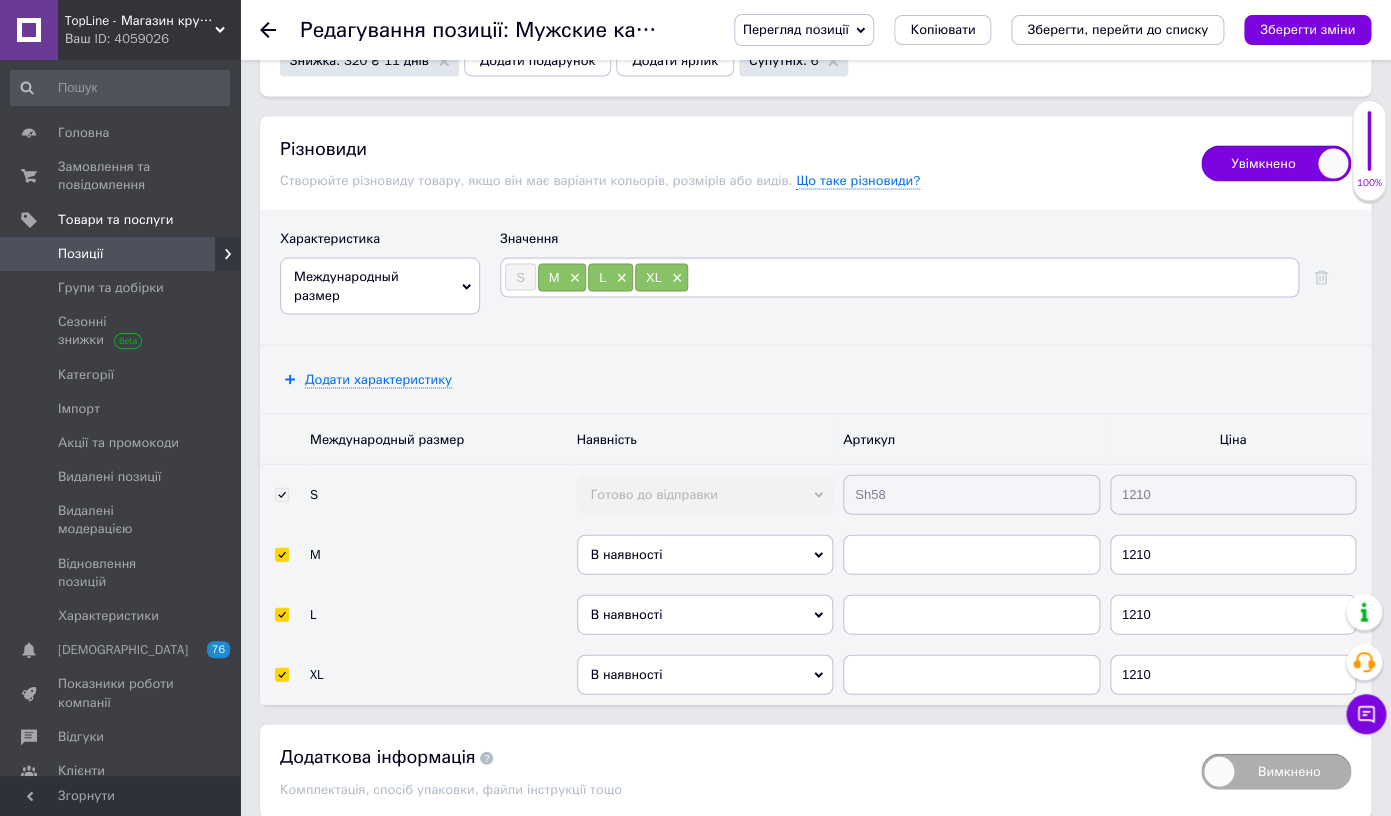 type 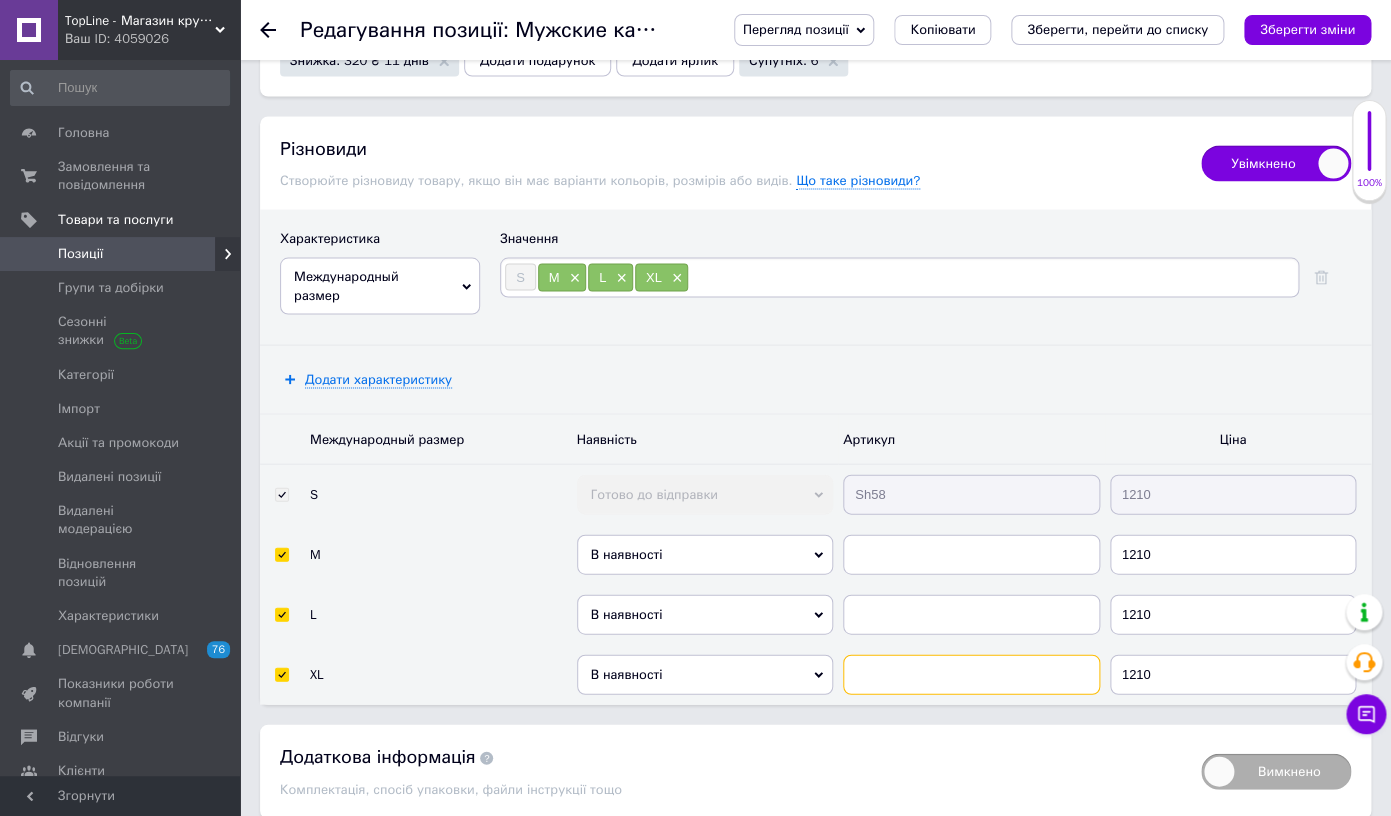 click at bounding box center (971, 674) 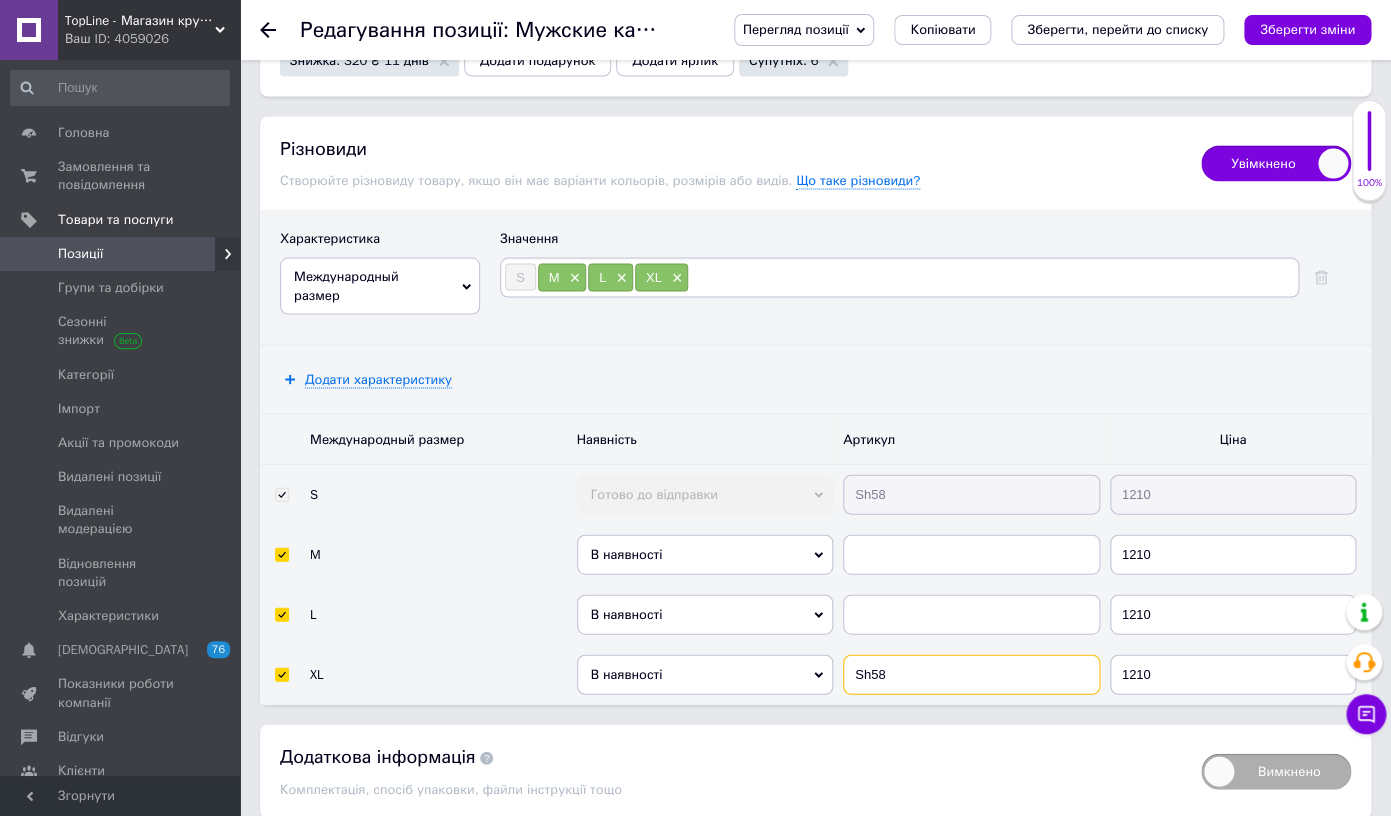 type on "Sh58" 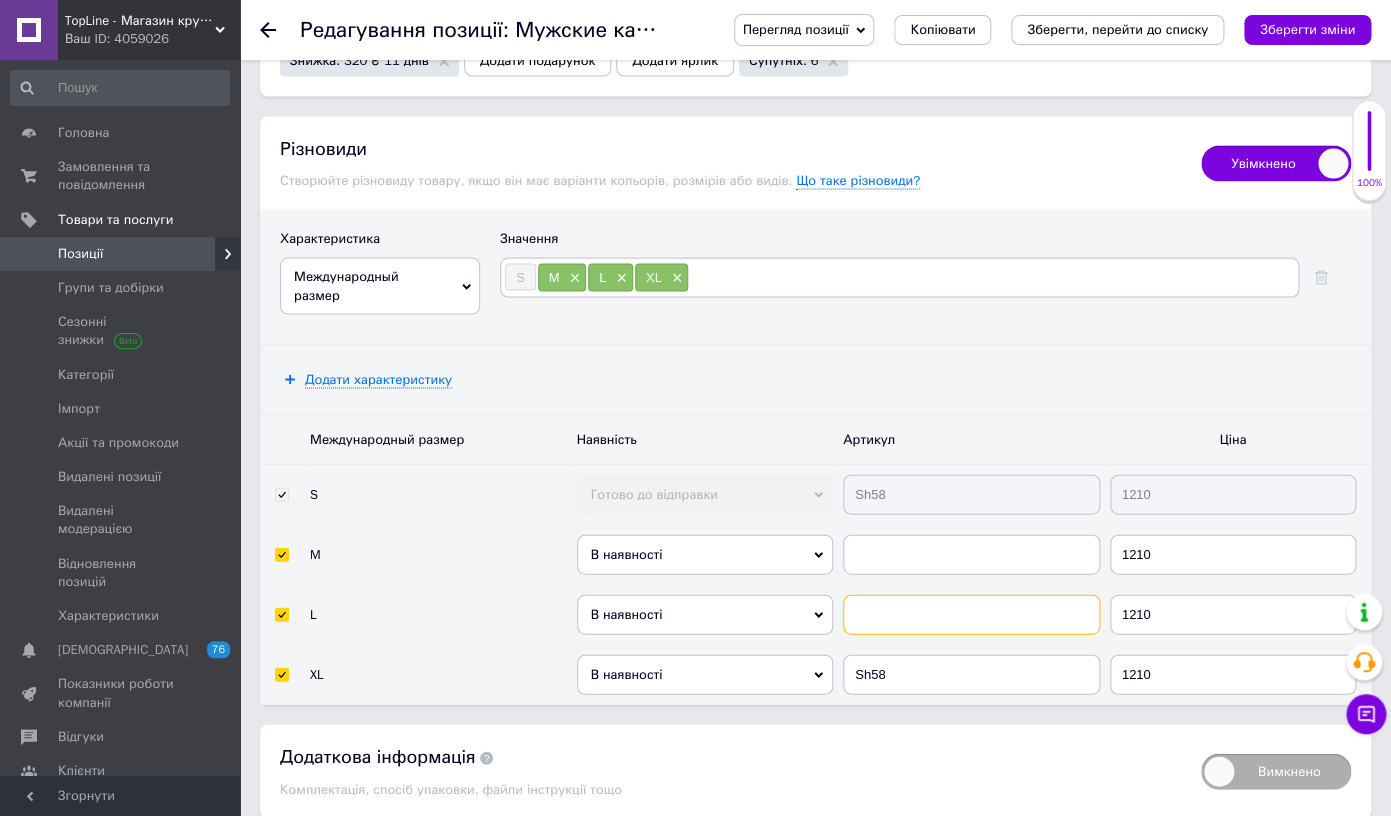 paste on "Sh58" 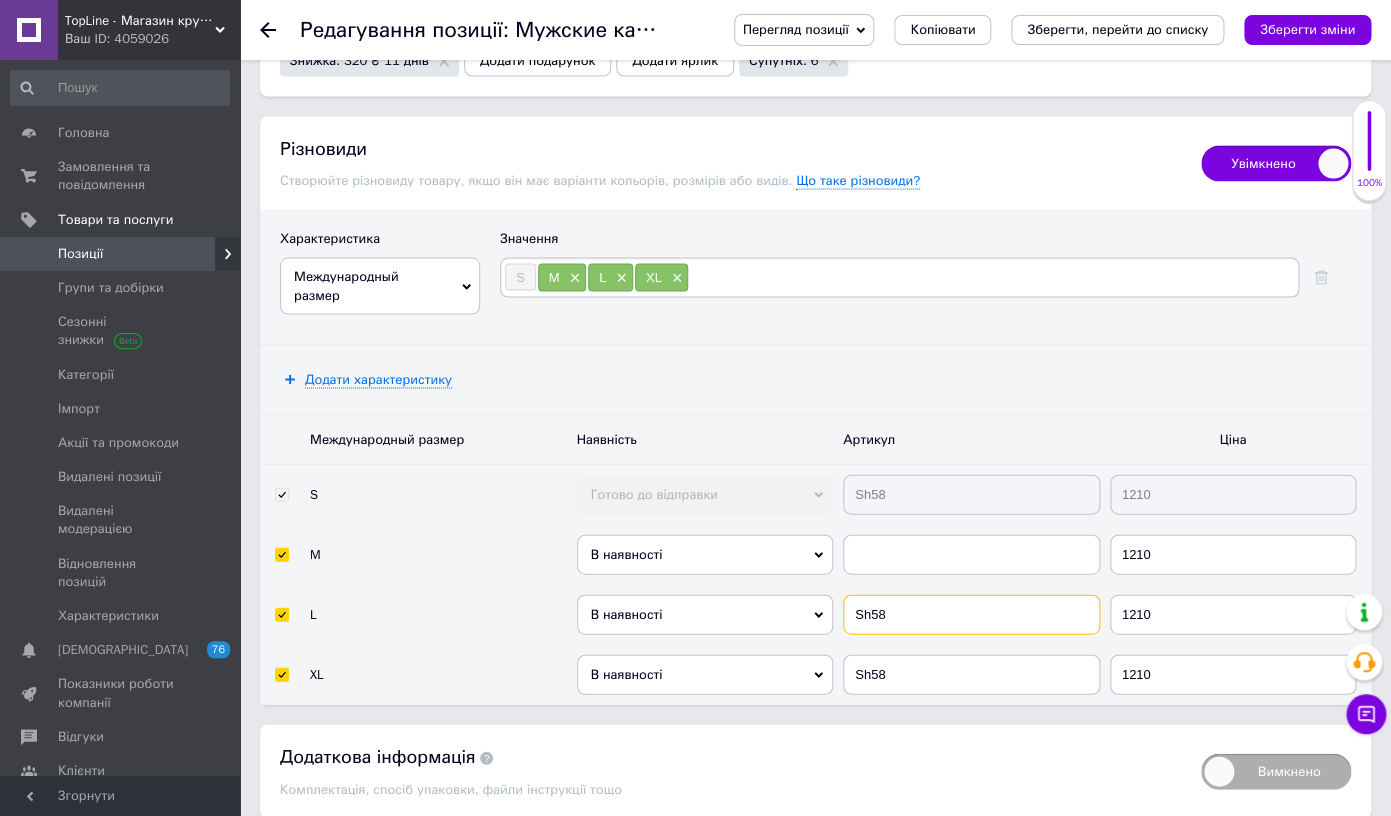 click on "Sh58" at bounding box center [971, 614] 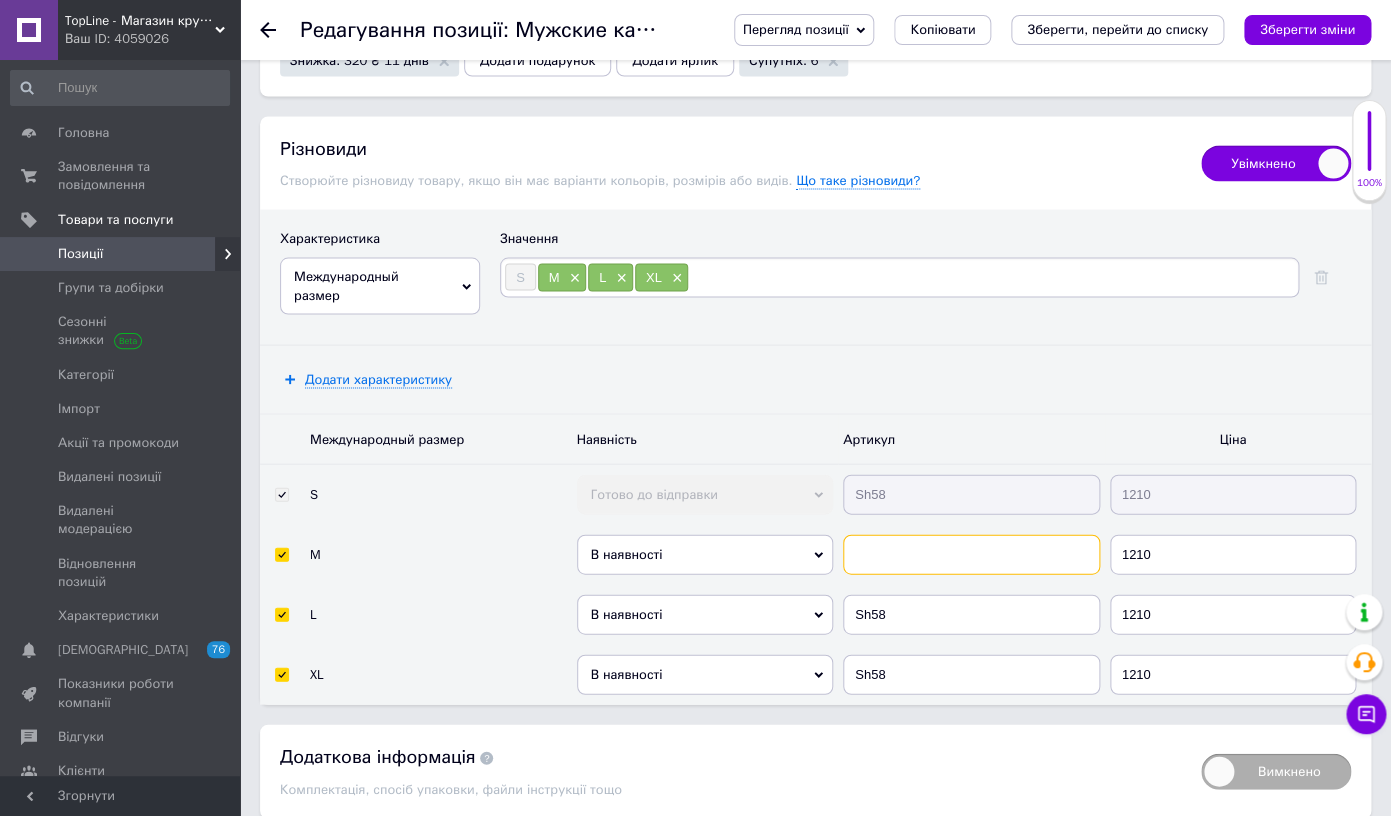 paste on "Sh58" 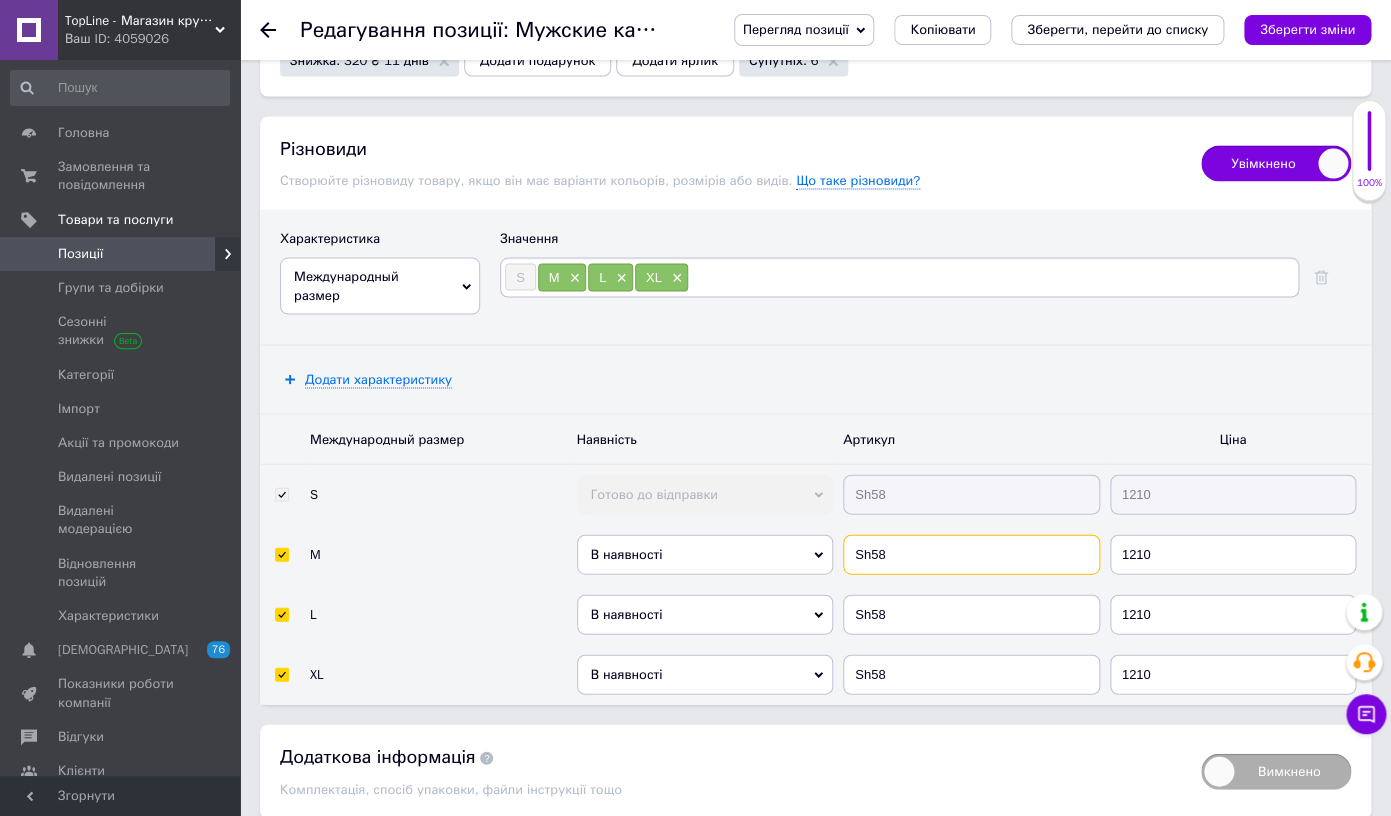 click on "Sh58" at bounding box center [971, 554] 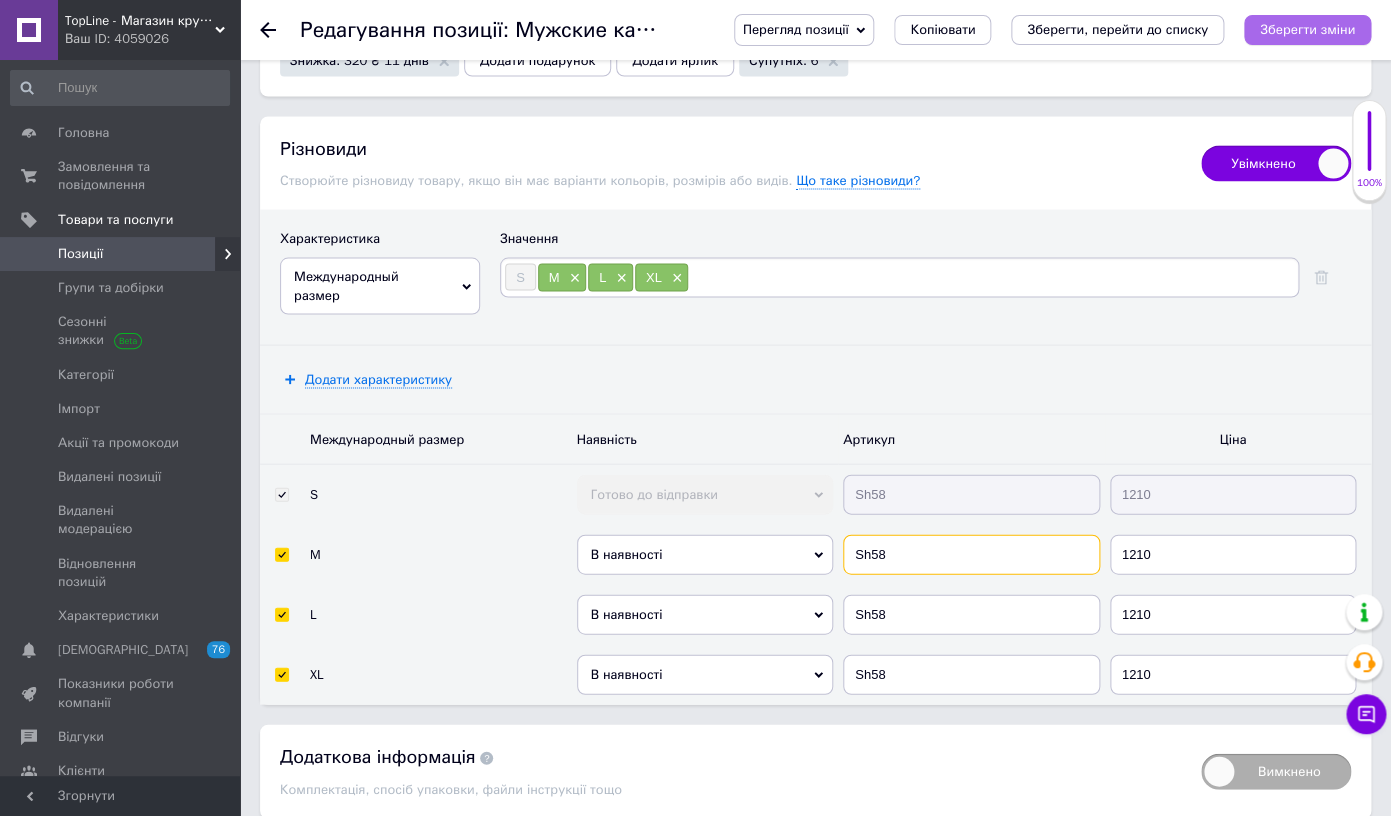 type on "Sh58" 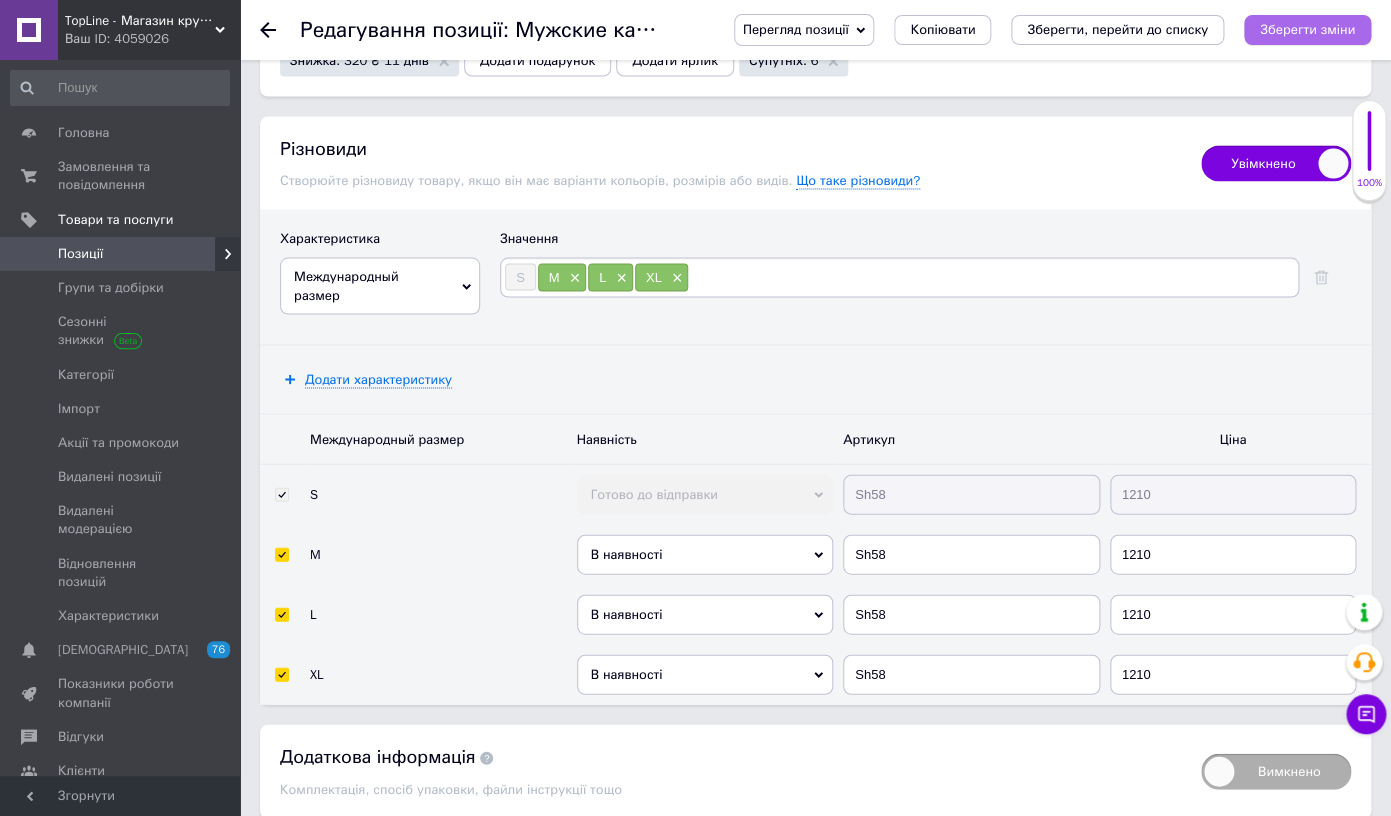 click on "Зберегти зміни" at bounding box center [1307, 29] 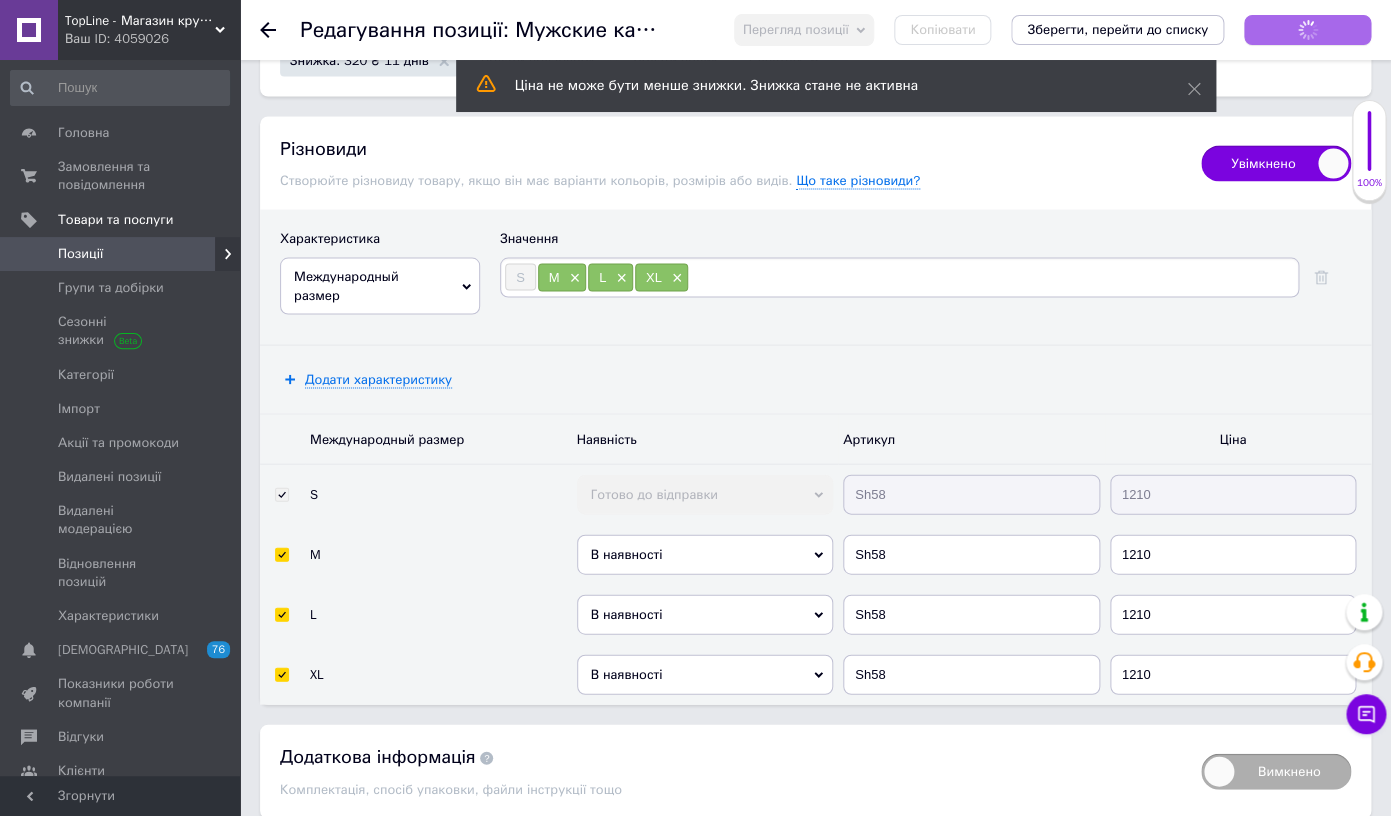 type 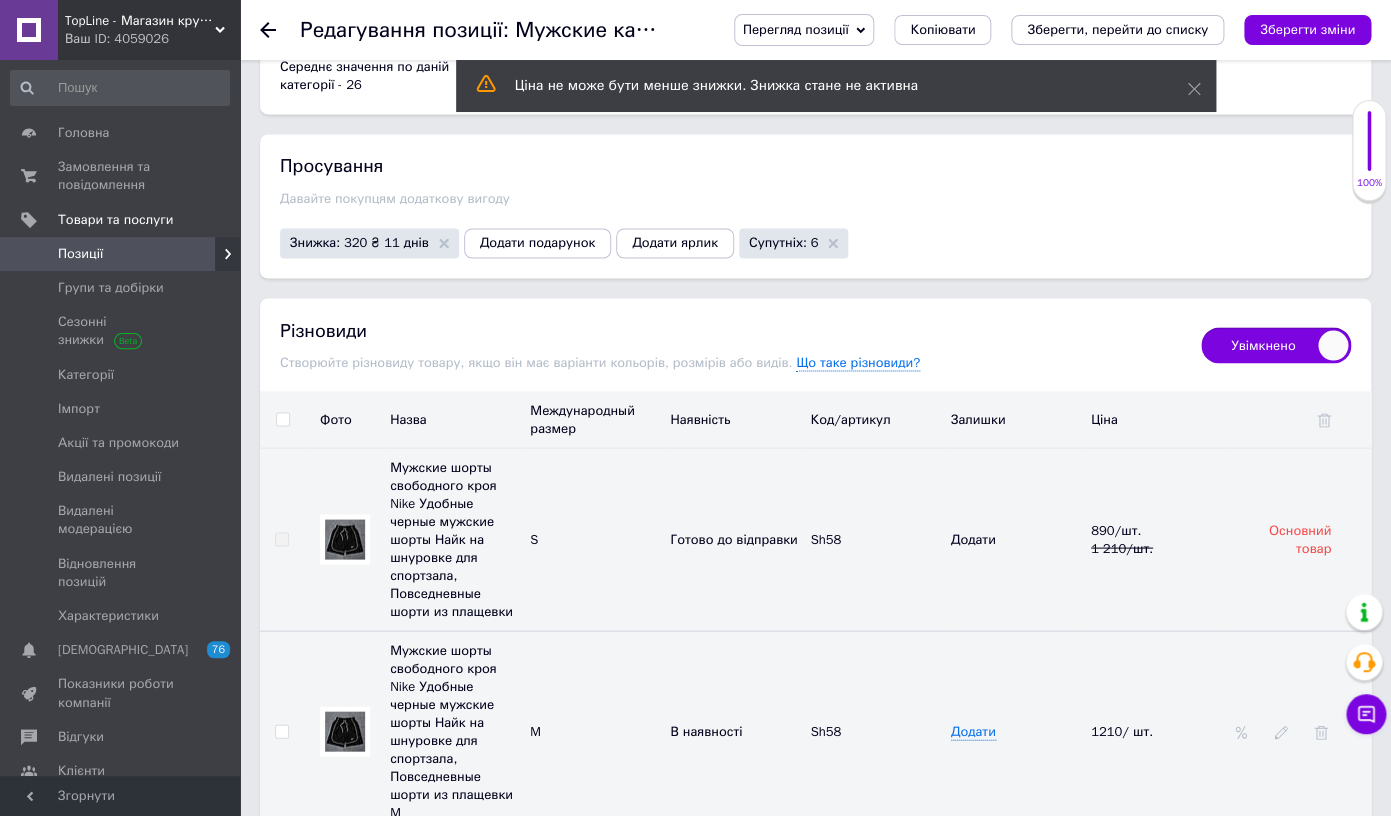 scroll, scrollTop: 3669, scrollLeft: 0, axis: vertical 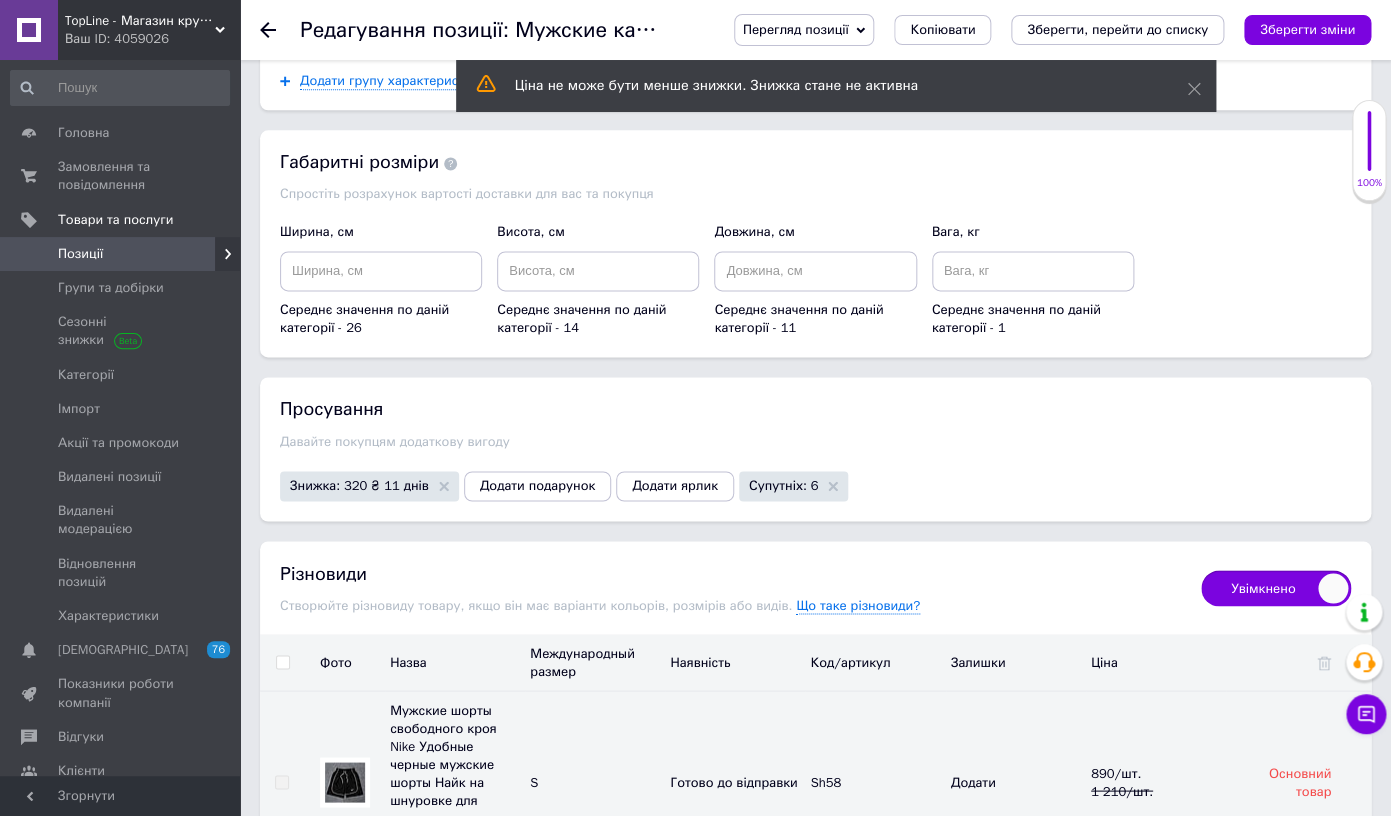 click on "Знижка: 320 ₴ 11 днів" at bounding box center (359, 485) 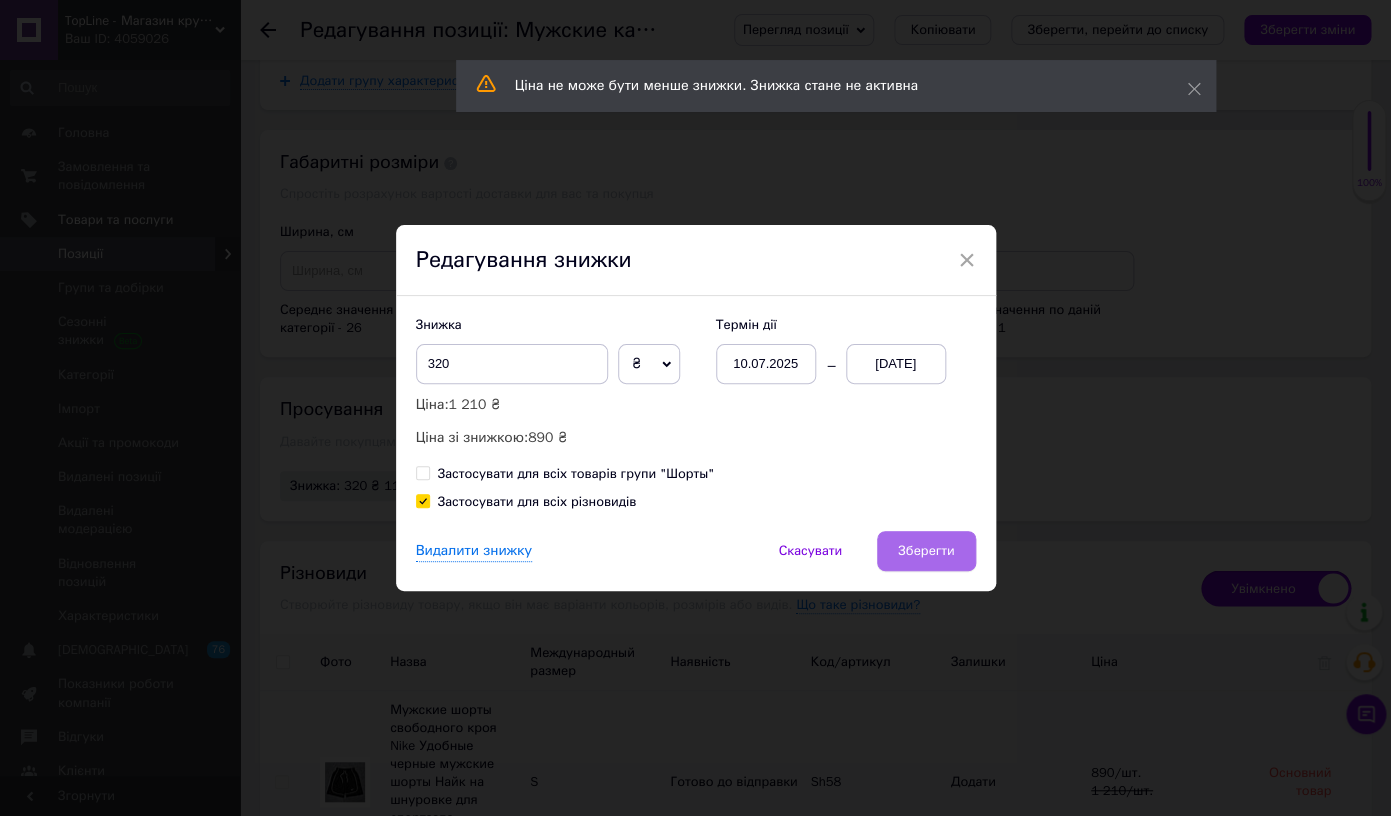 click on "Зберегти" at bounding box center (926, 551) 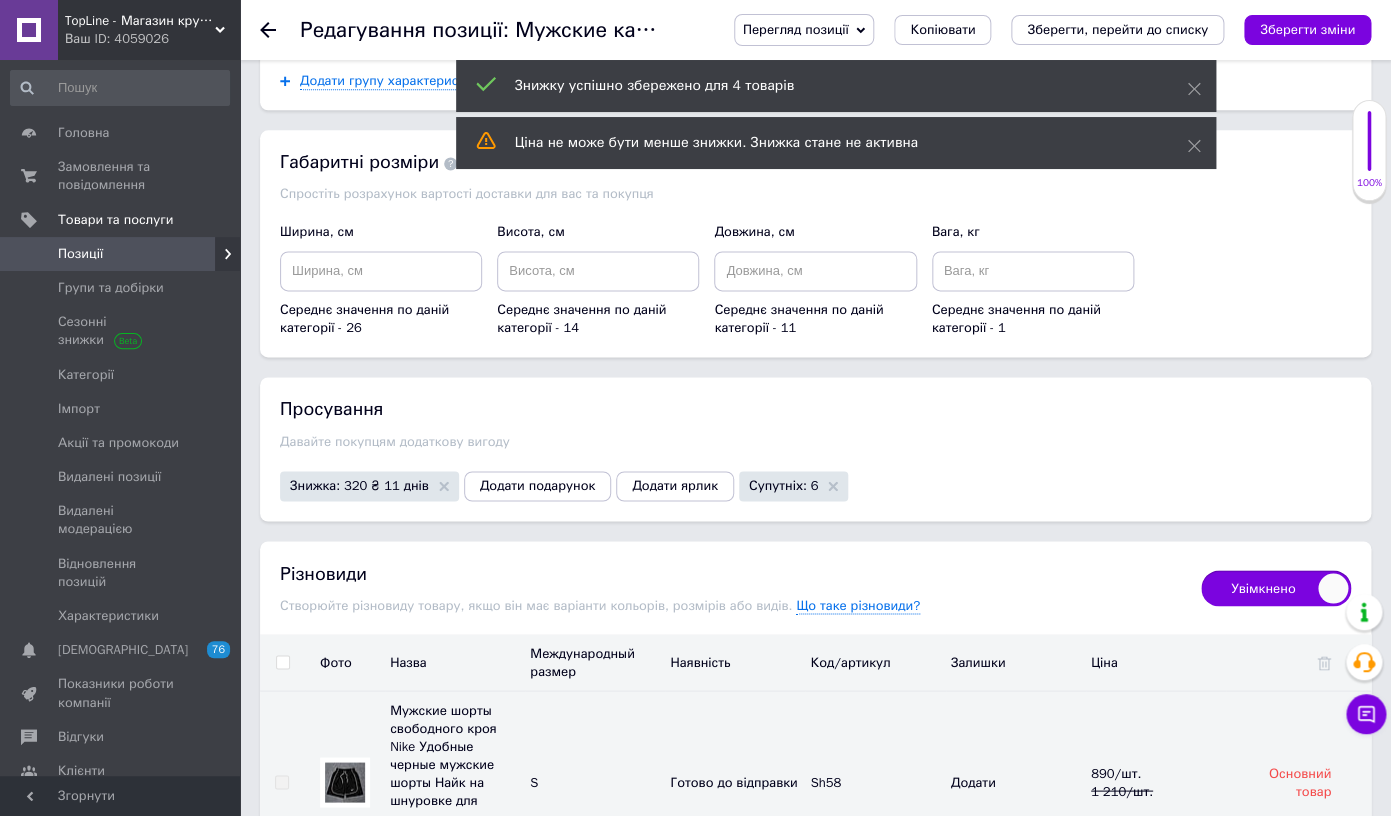scroll, scrollTop: 3846, scrollLeft: 0, axis: vertical 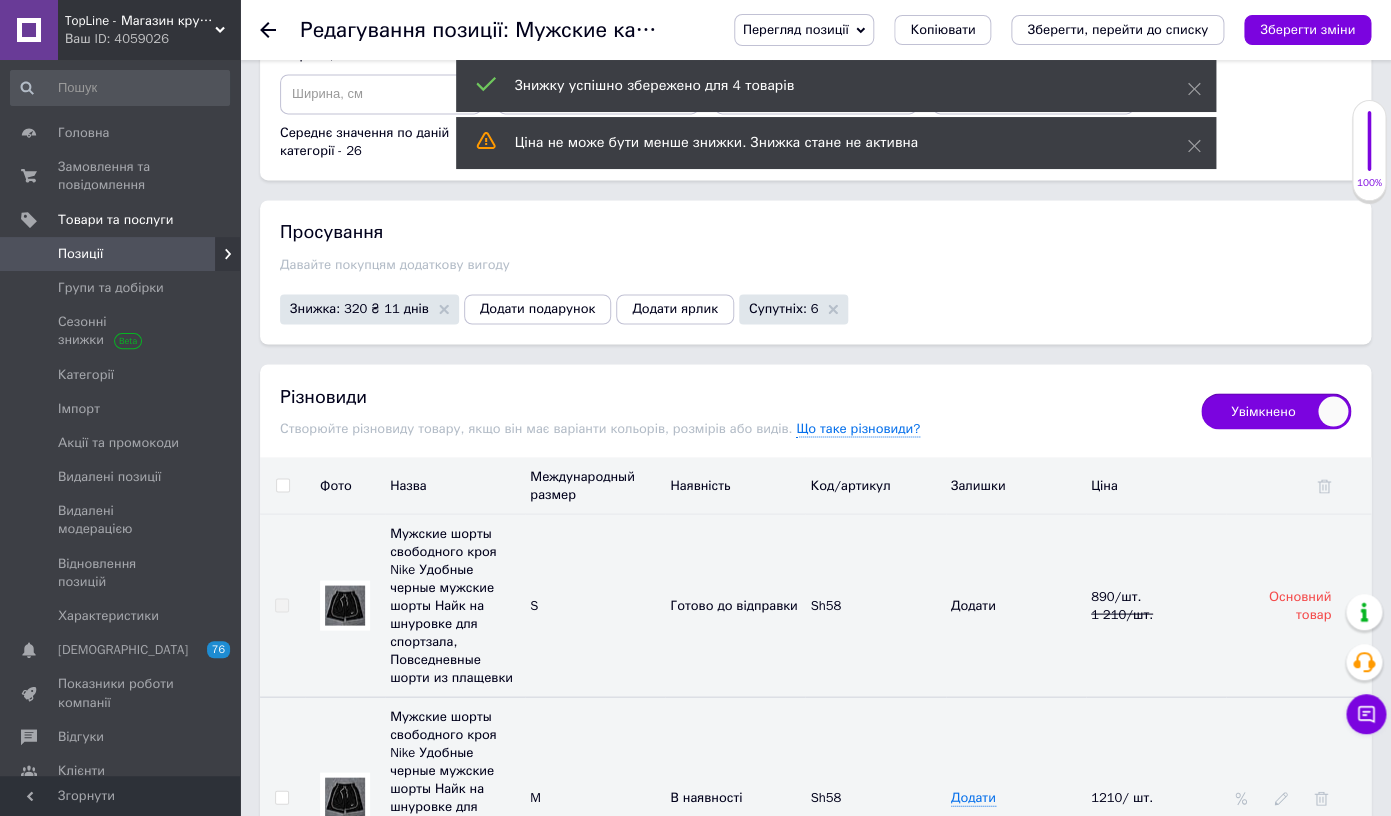 click at bounding box center (345, 797) 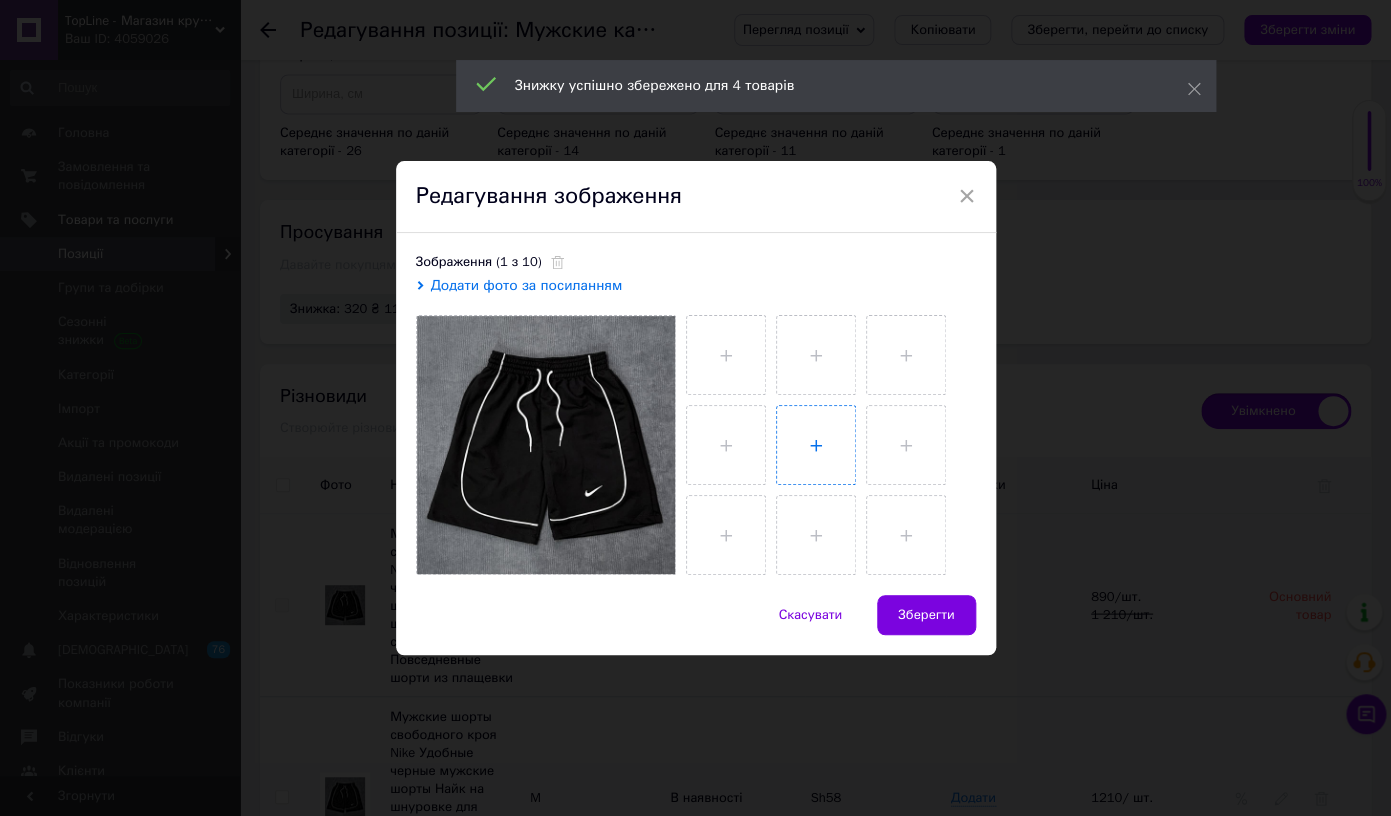 click at bounding box center [816, 445] 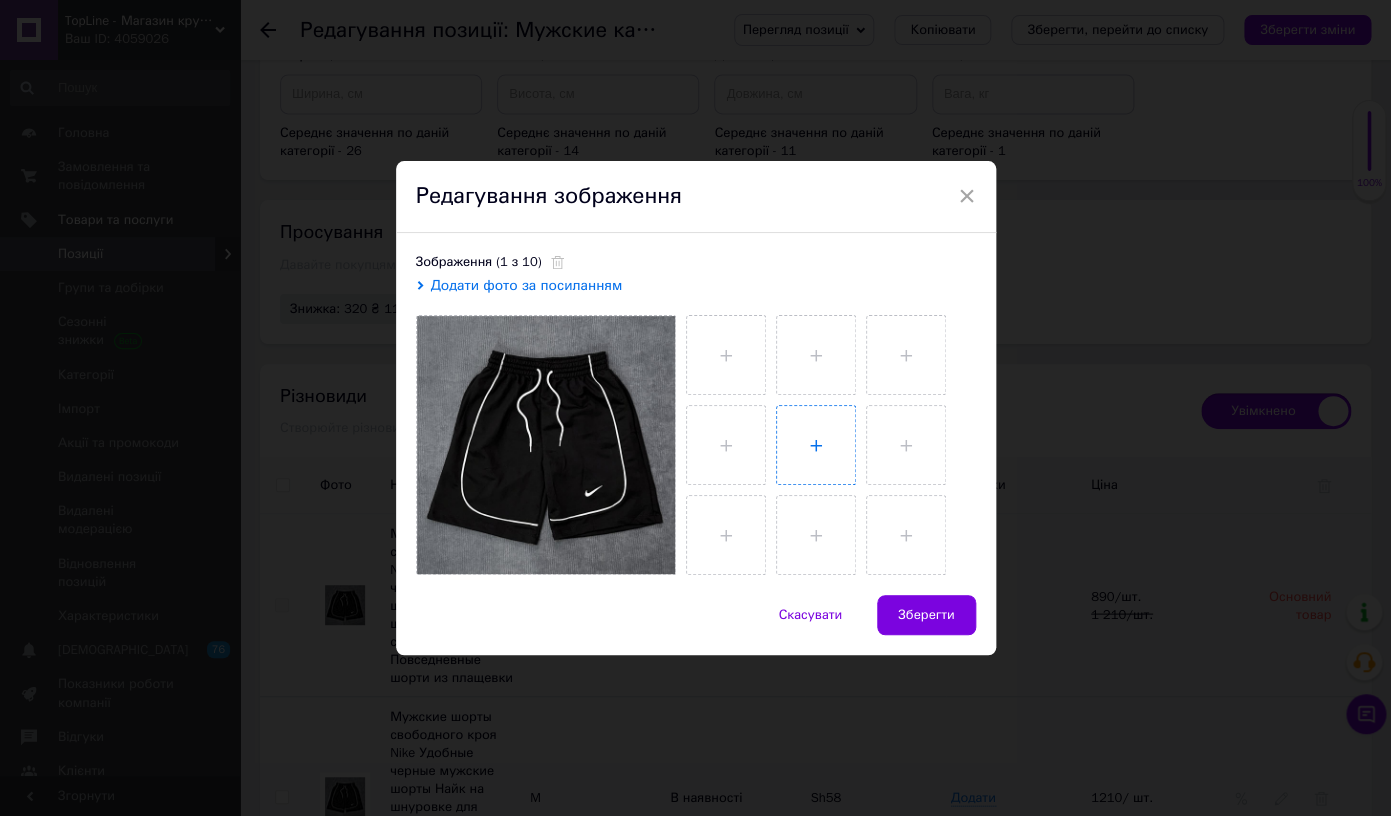 type on "C:\fakepath\2c1599105b985b07ffc4.jpeg" 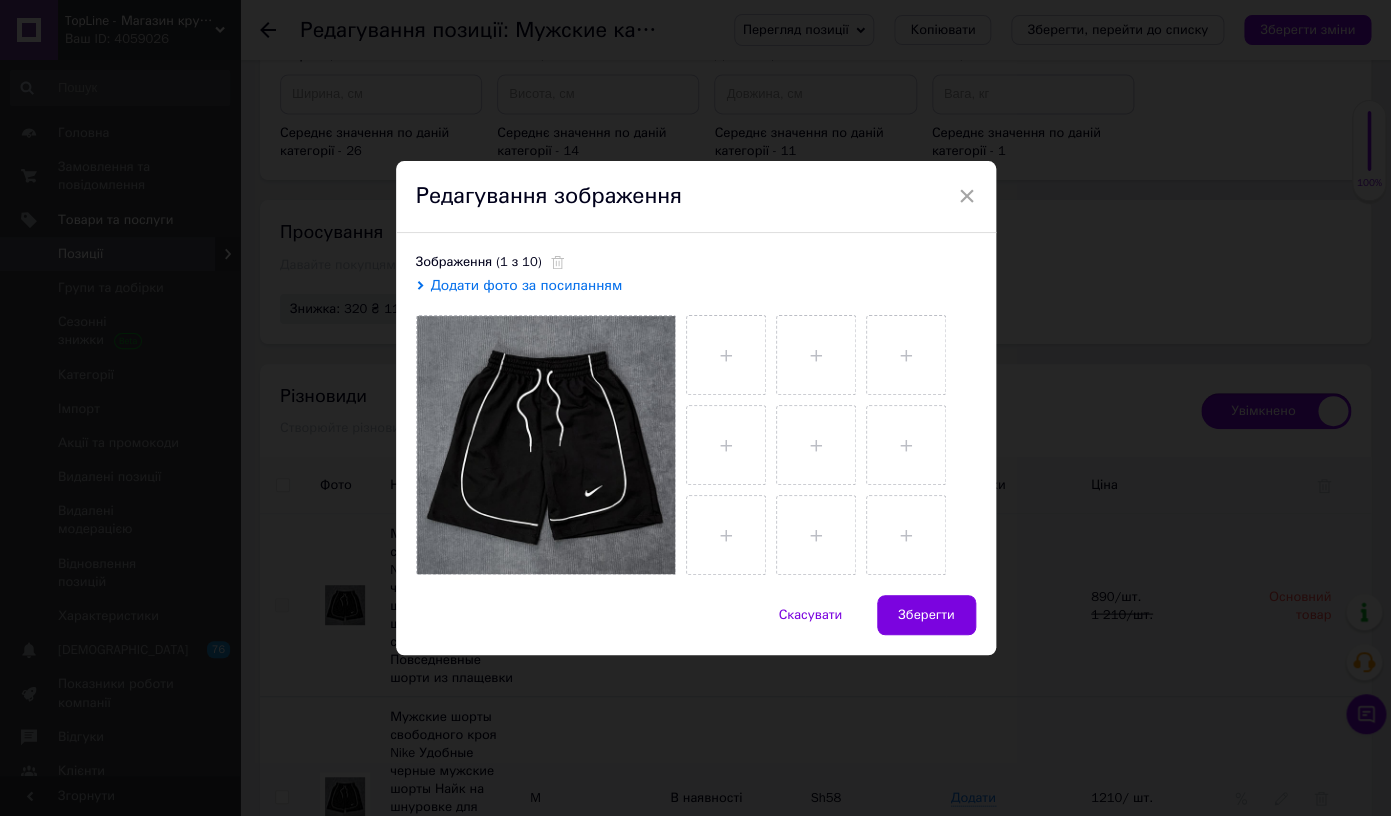 type 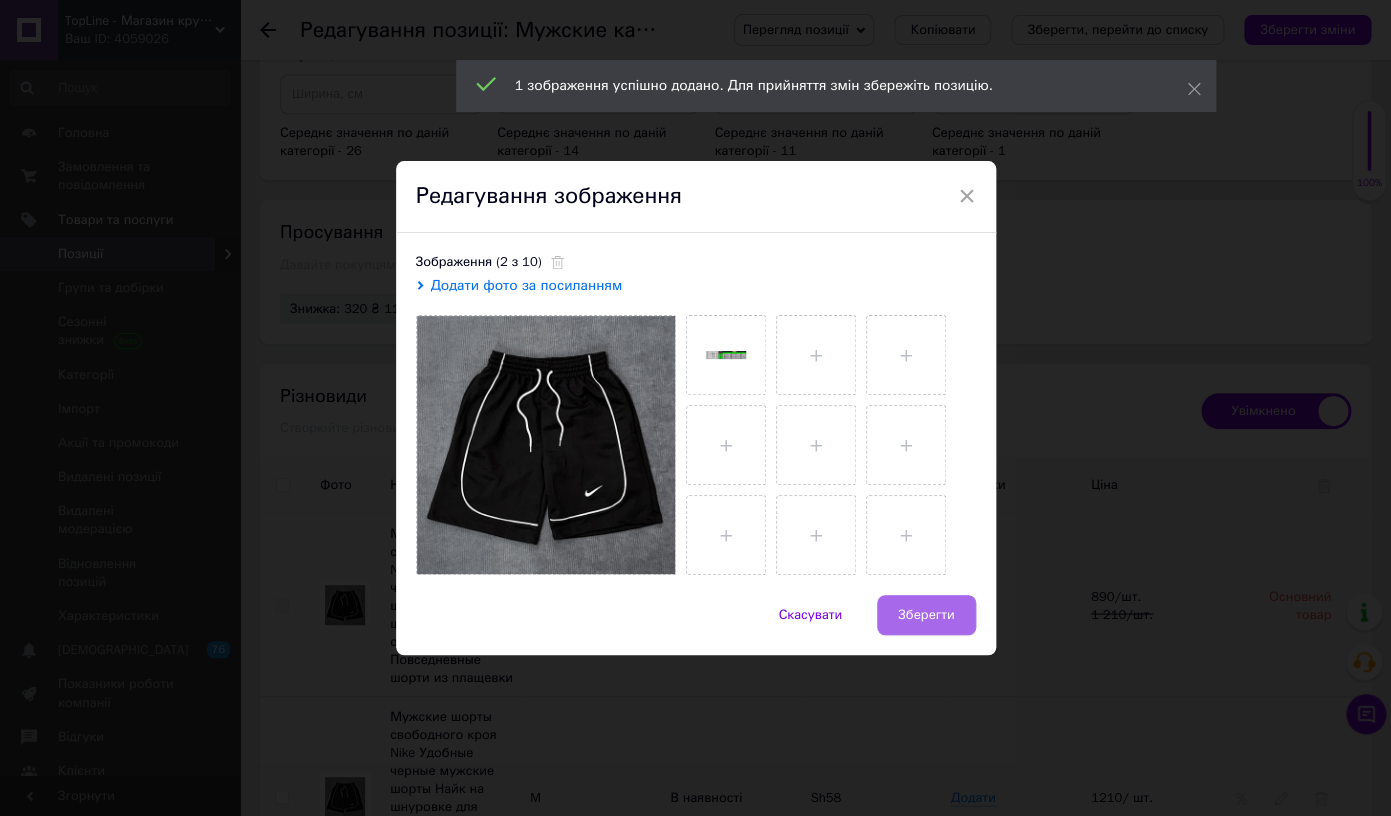 click on "Зберегти" at bounding box center [926, 615] 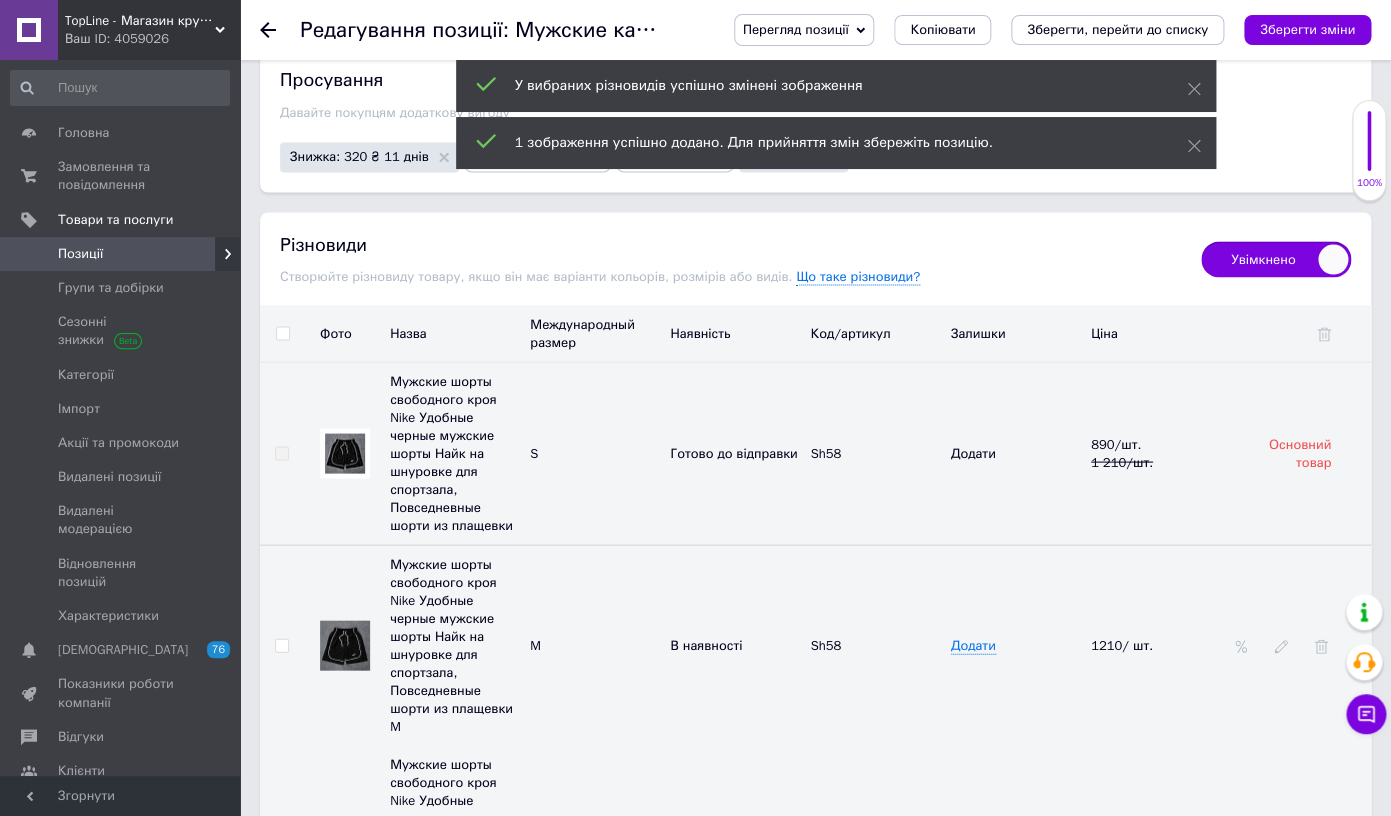 scroll, scrollTop: 4009, scrollLeft: 0, axis: vertical 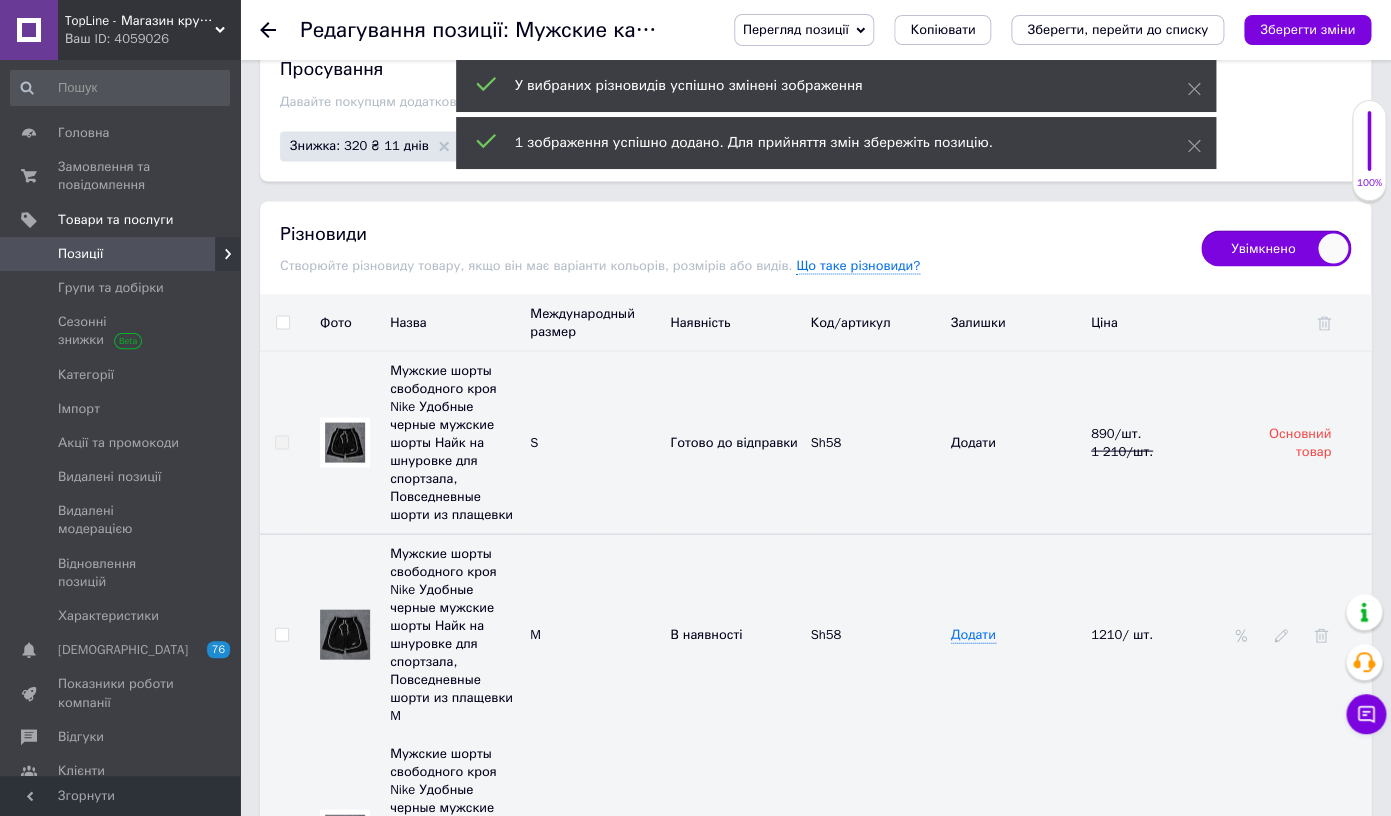 click at bounding box center (345, 834) 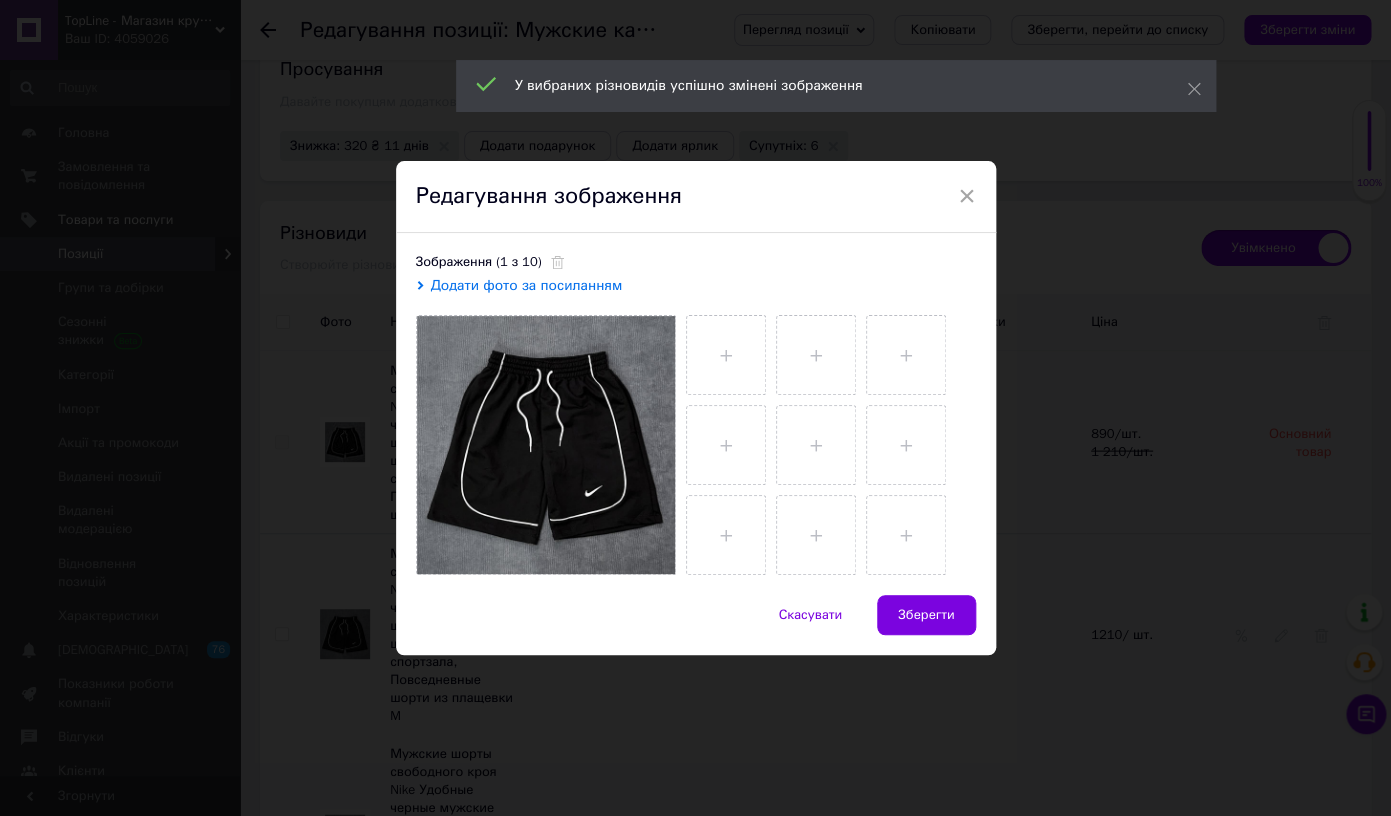 click at bounding box center [826, 440] 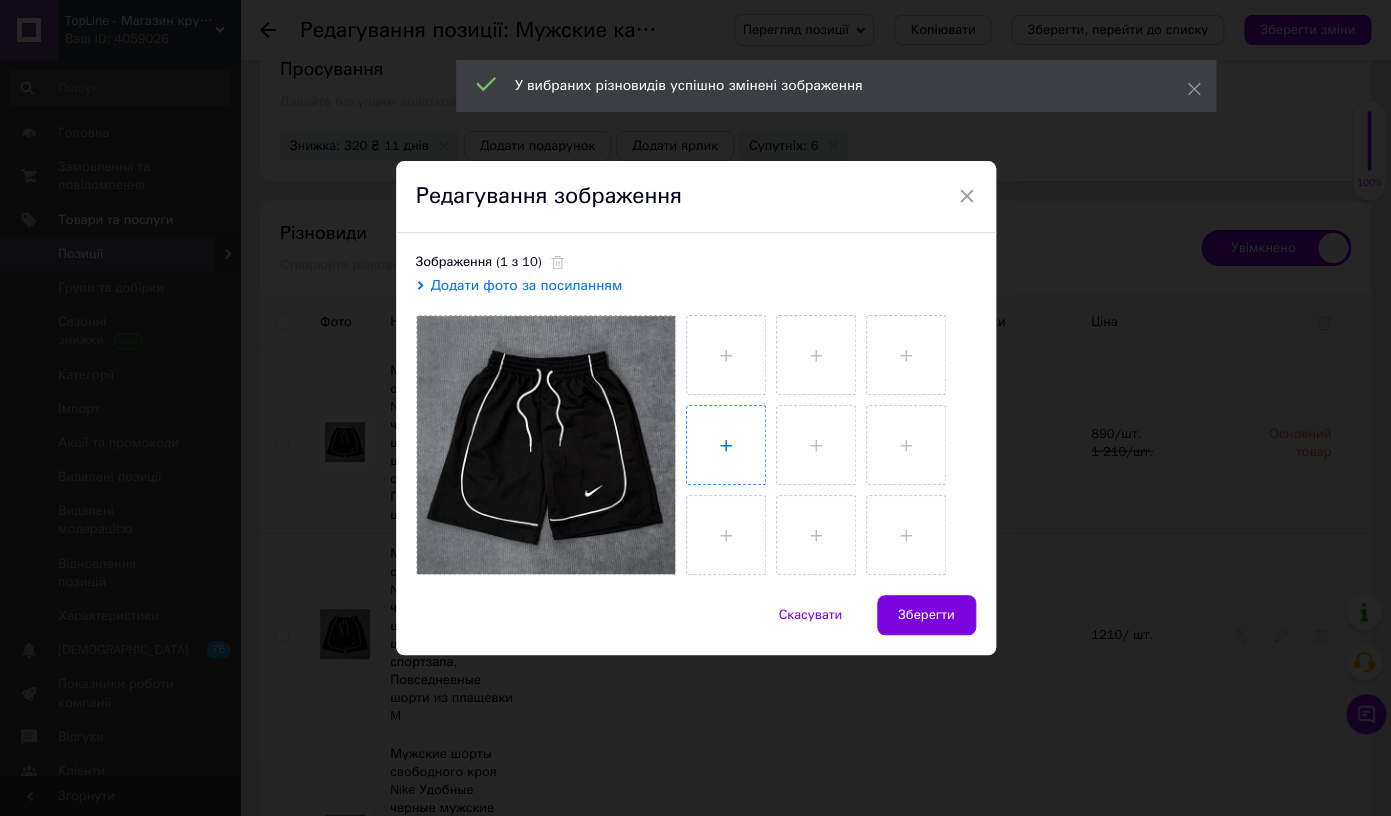 click at bounding box center [726, 445] 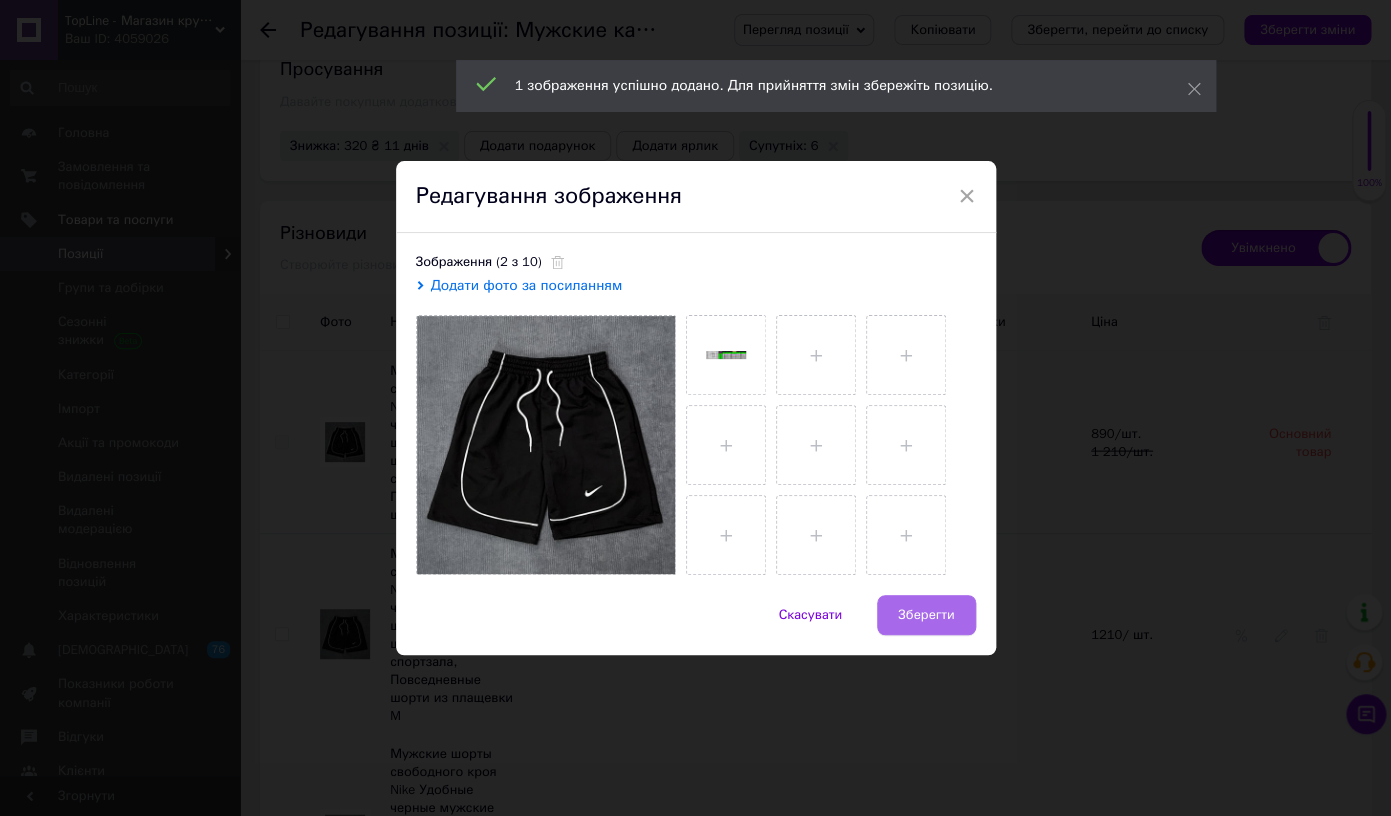 click on "Зберегти" at bounding box center [926, 615] 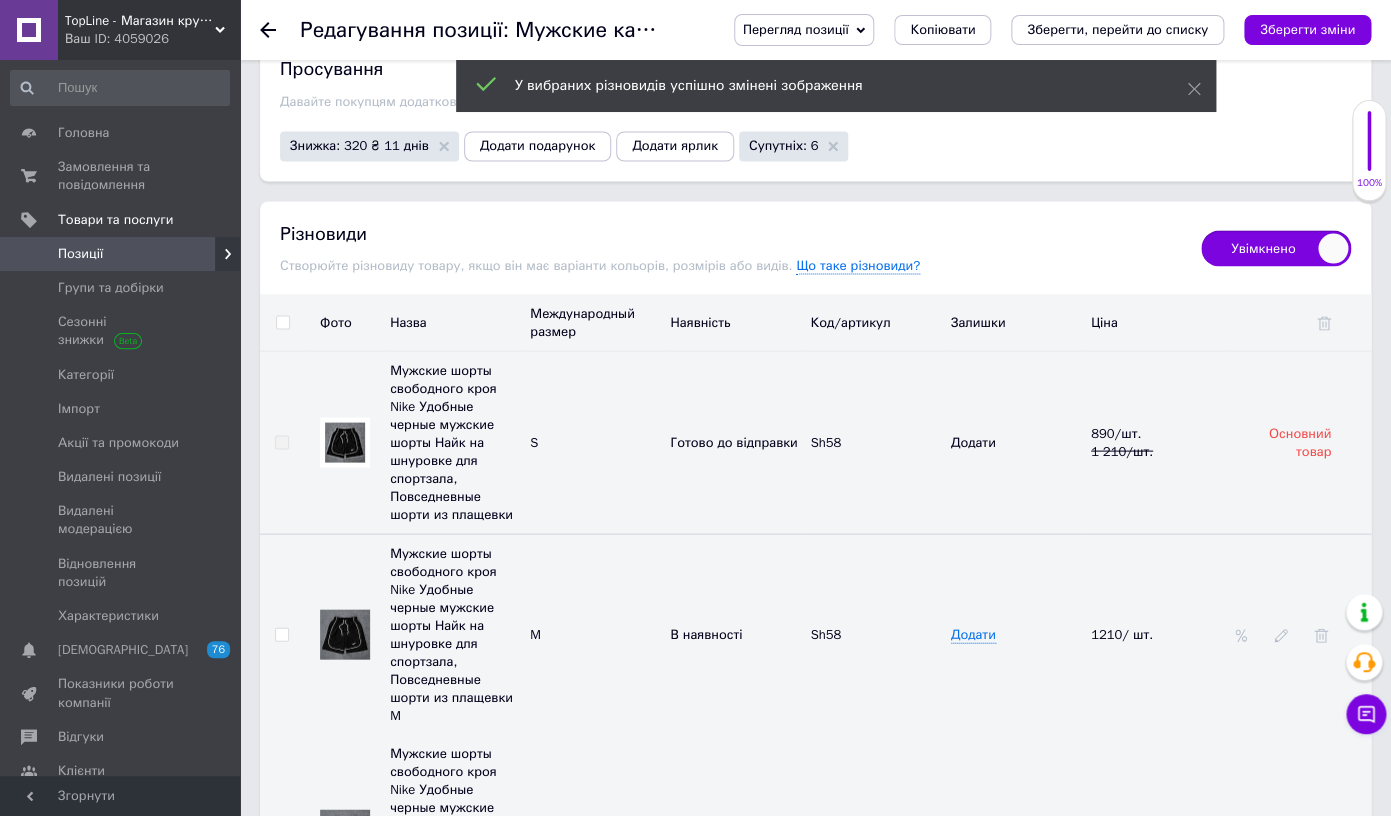 scroll, scrollTop: 4180, scrollLeft: 0, axis: vertical 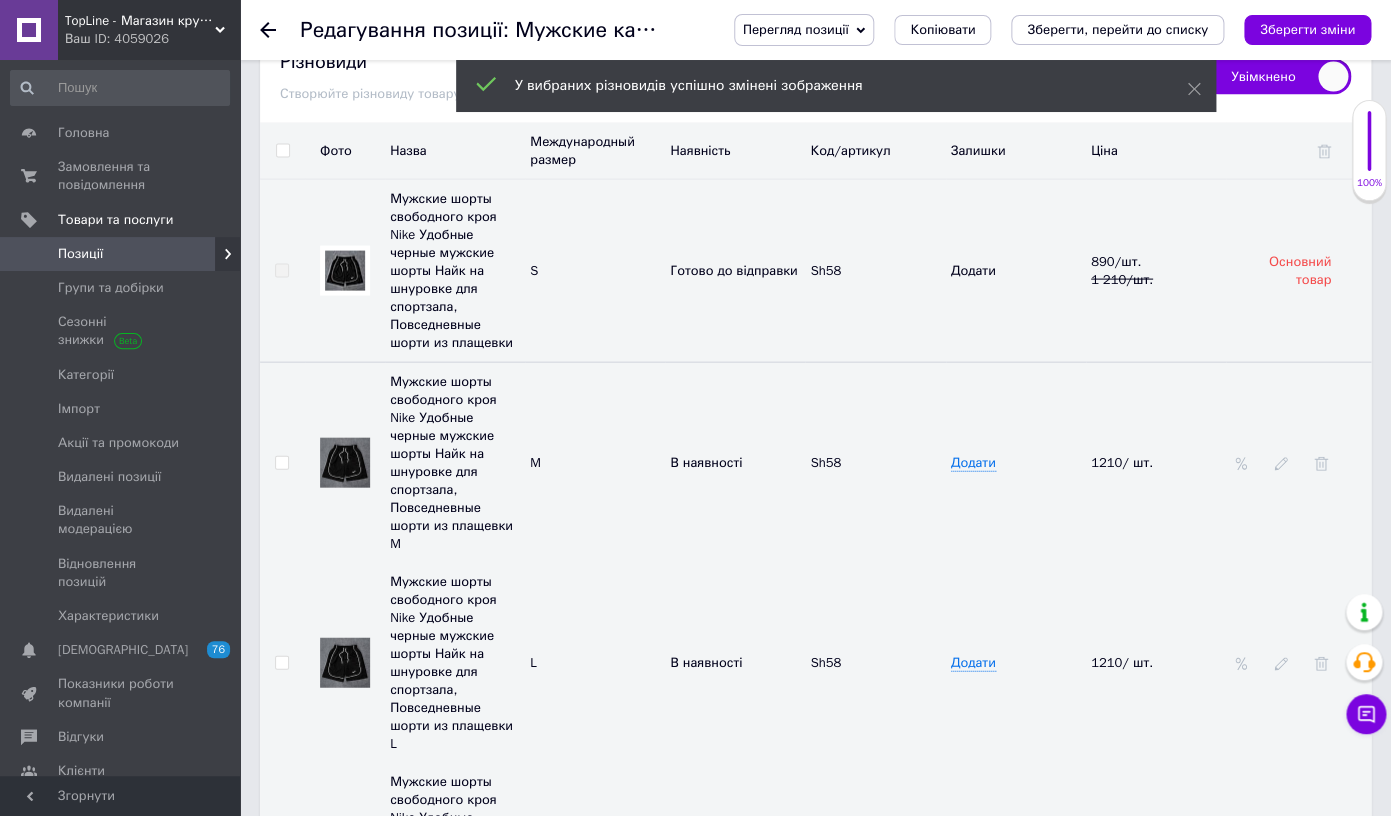 click at bounding box center [345, 863] 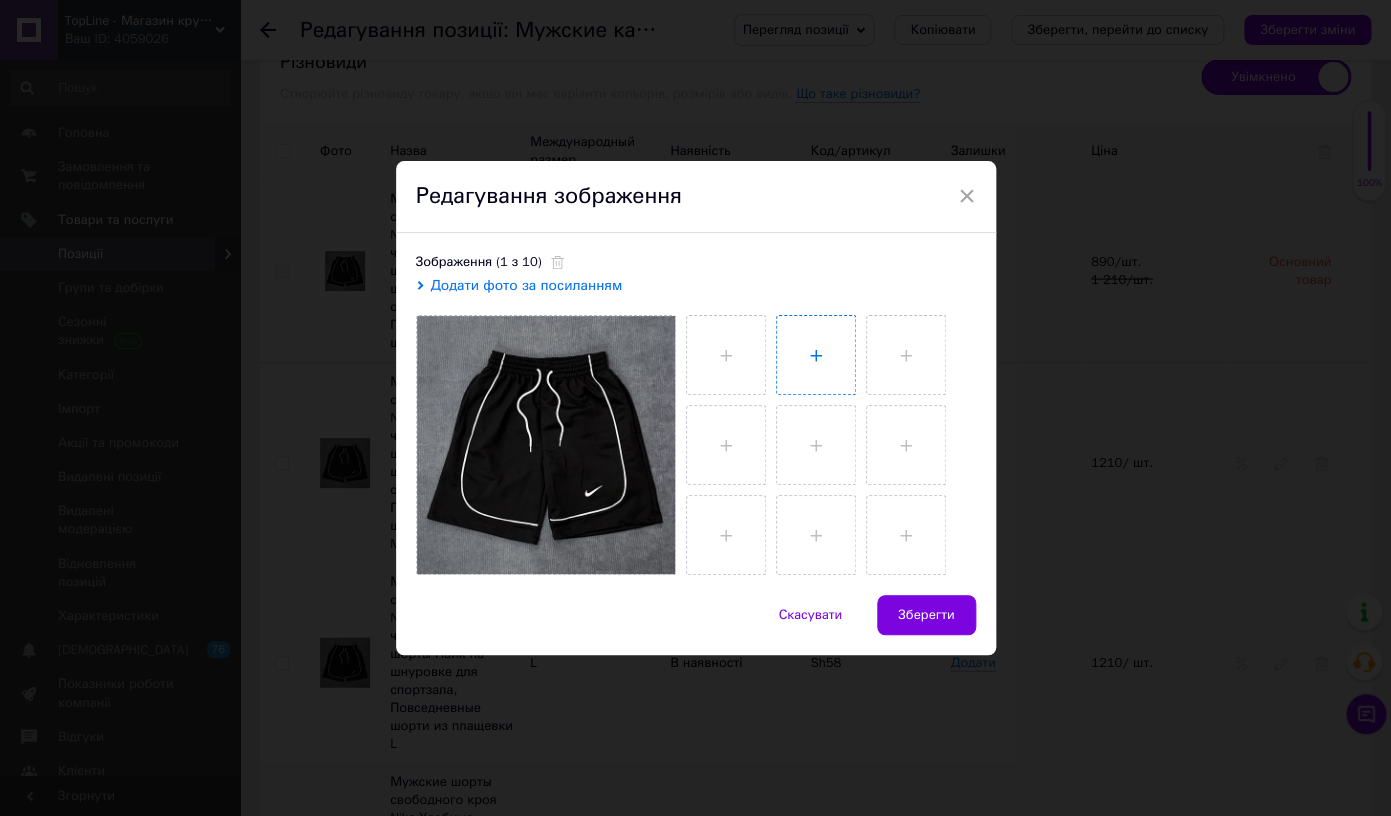 click at bounding box center (816, 355) 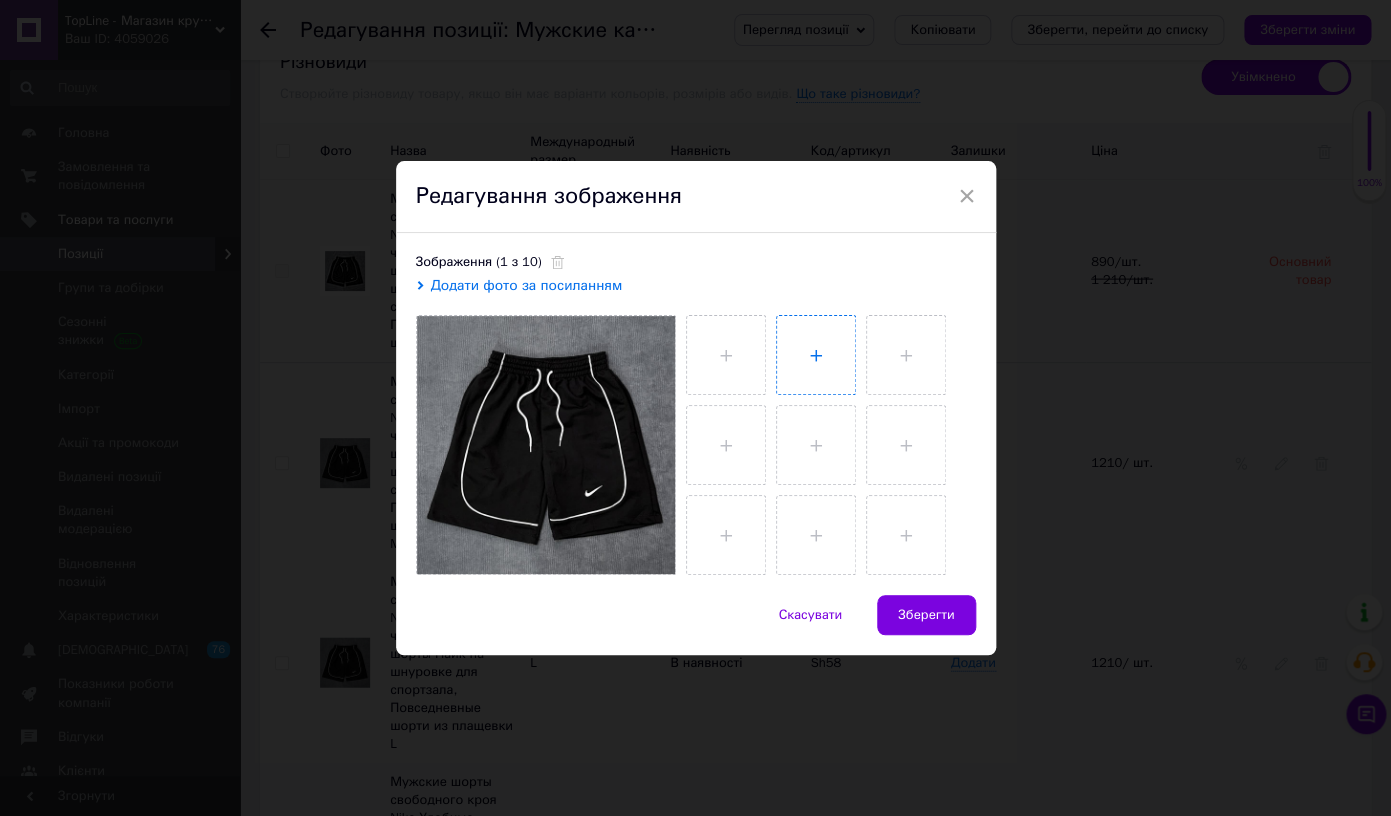 type on "C:\fakepath\2c1599105b985b07ffc4.jpeg" 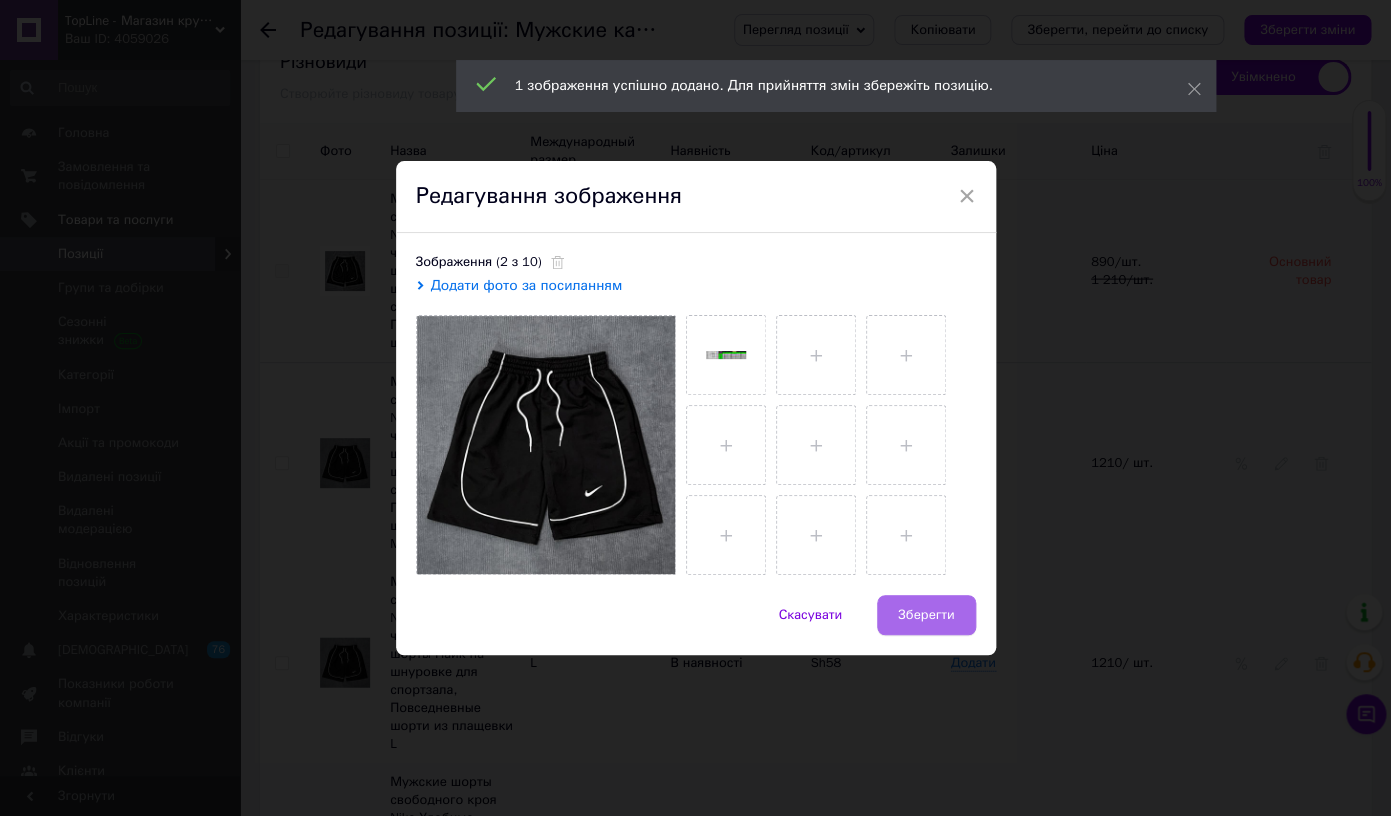click on "Зберегти" at bounding box center (926, 615) 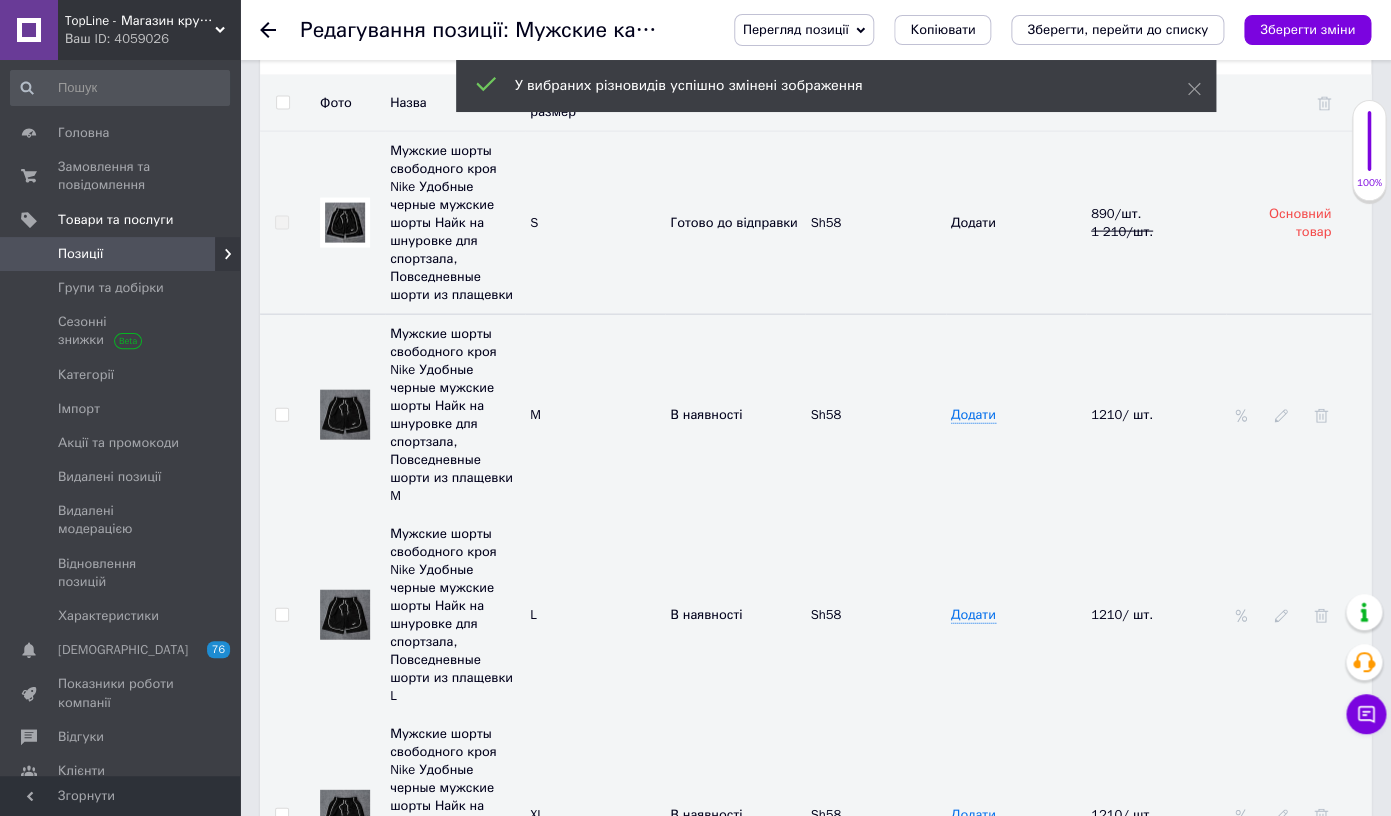 scroll, scrollTop: 4255, scrollLeft: 0, axis: vertical 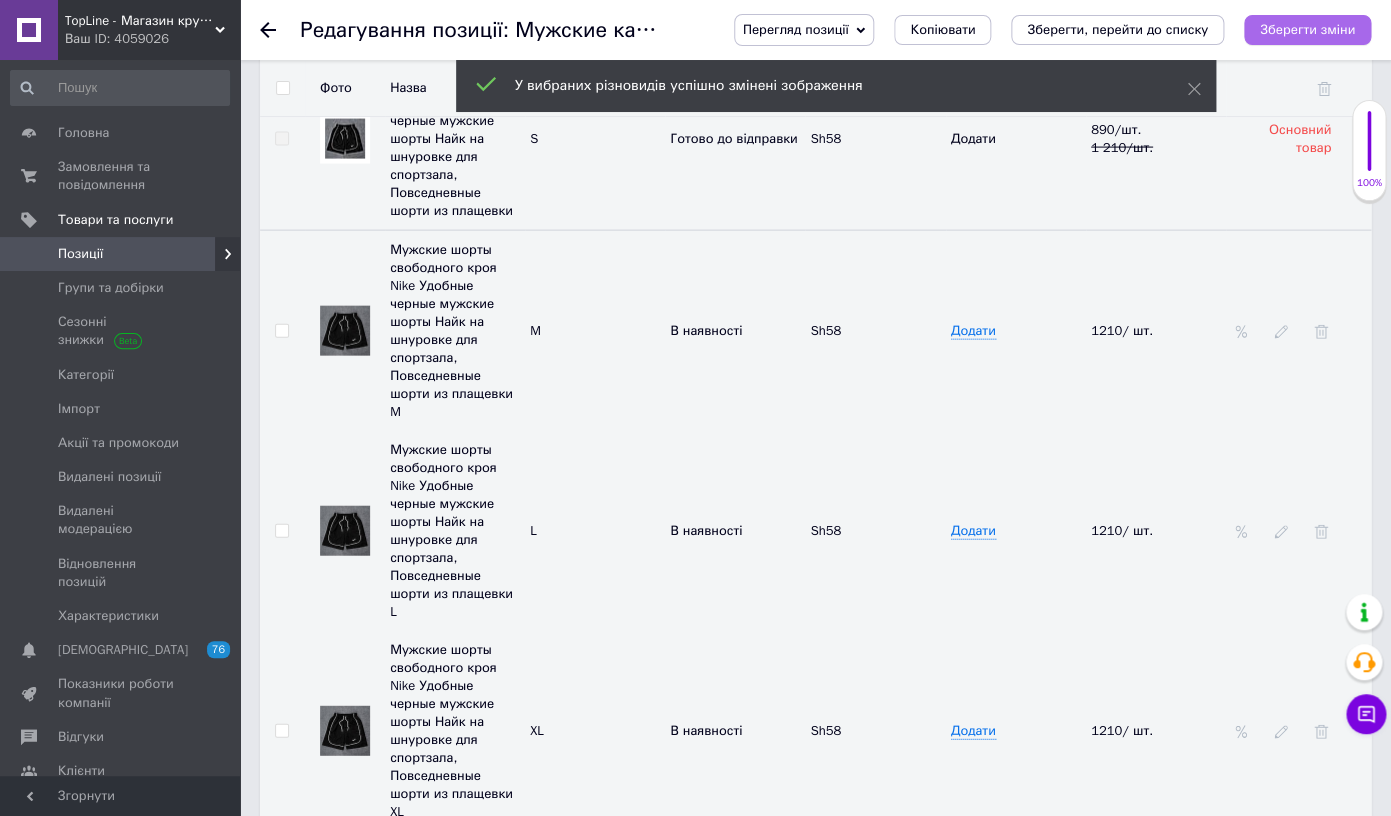 click on "Зберегти зміни" at bounding box center (1307, 29) 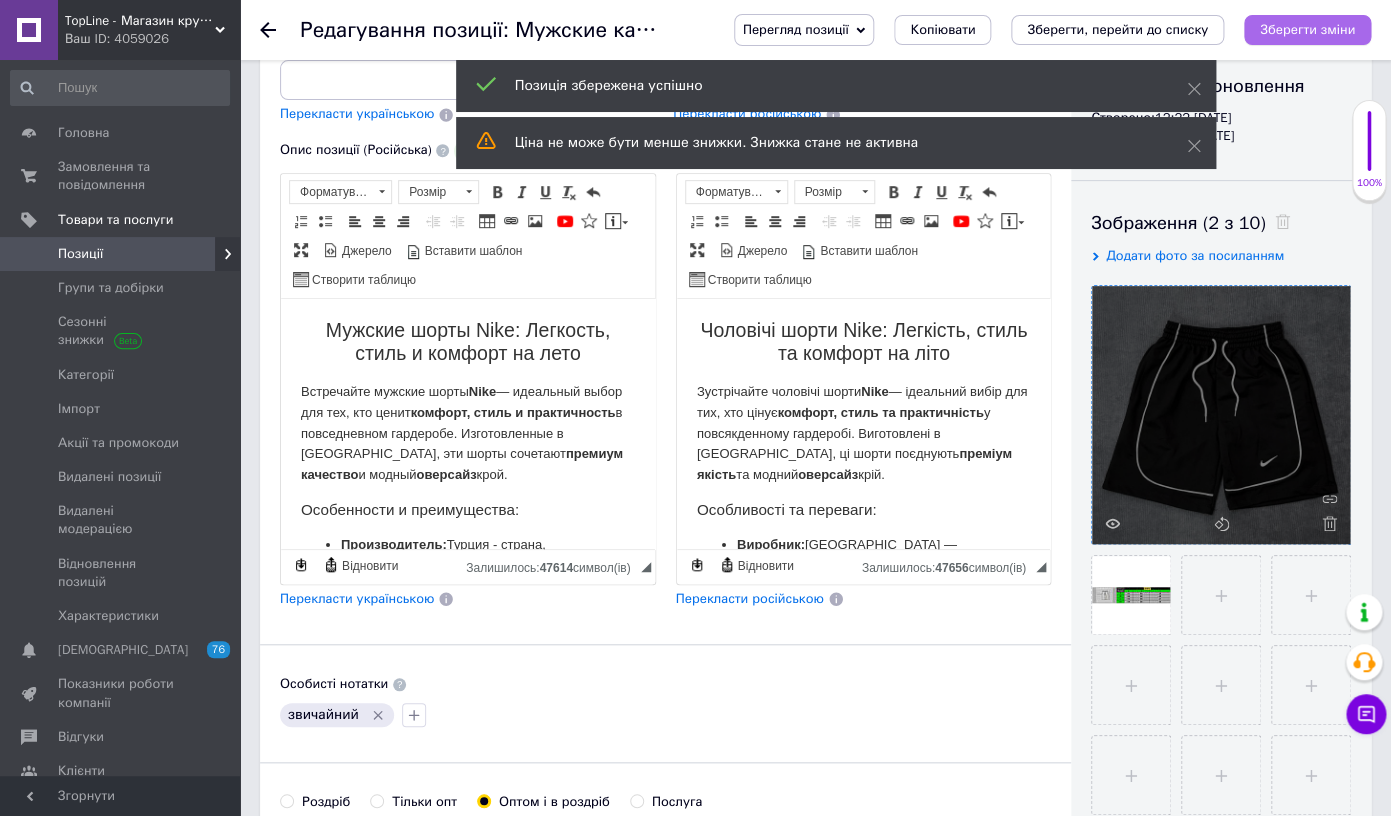 scroll, scrollTop: 0, scrollLeft: 0, axis: both 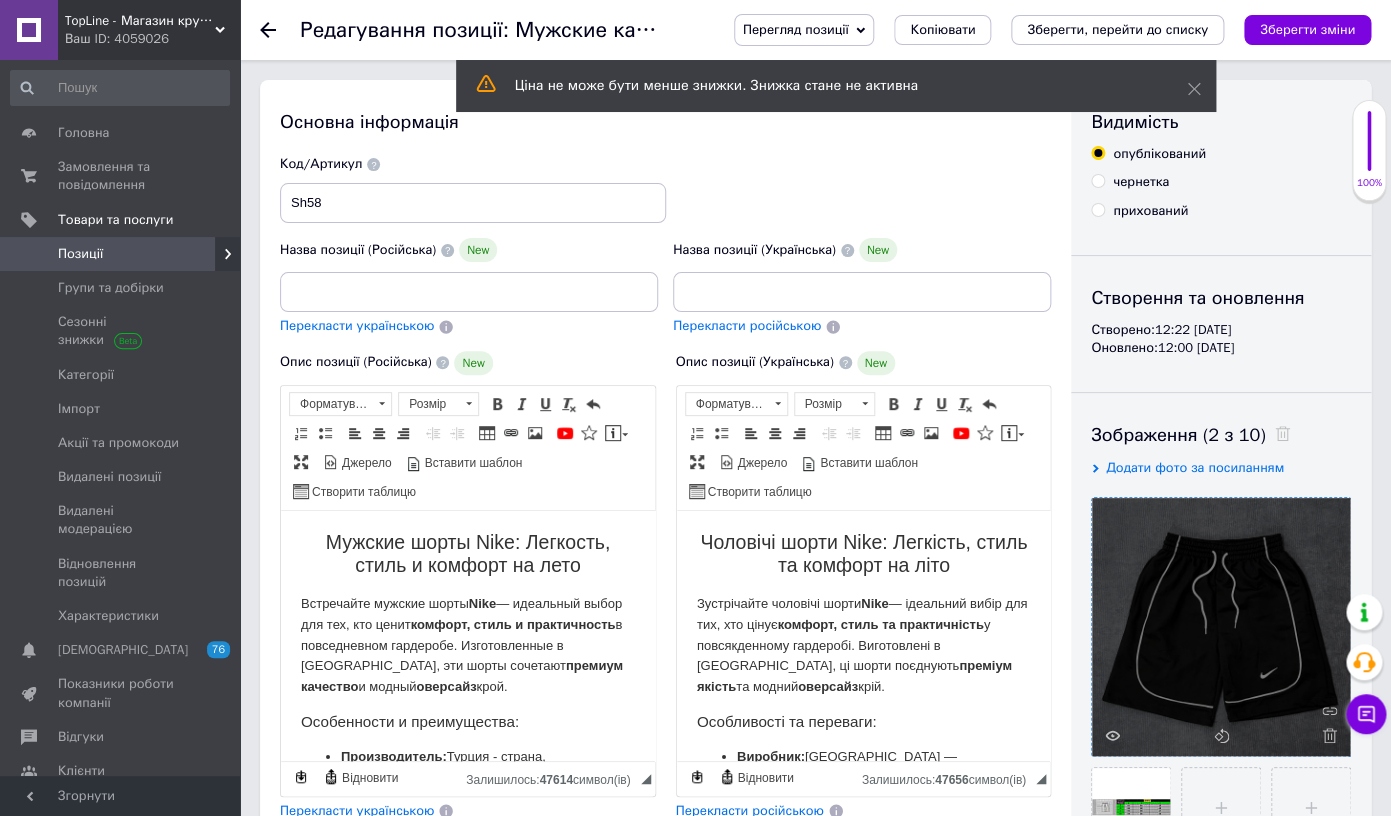 click on "Позиції" at bounding box center [121, 254] 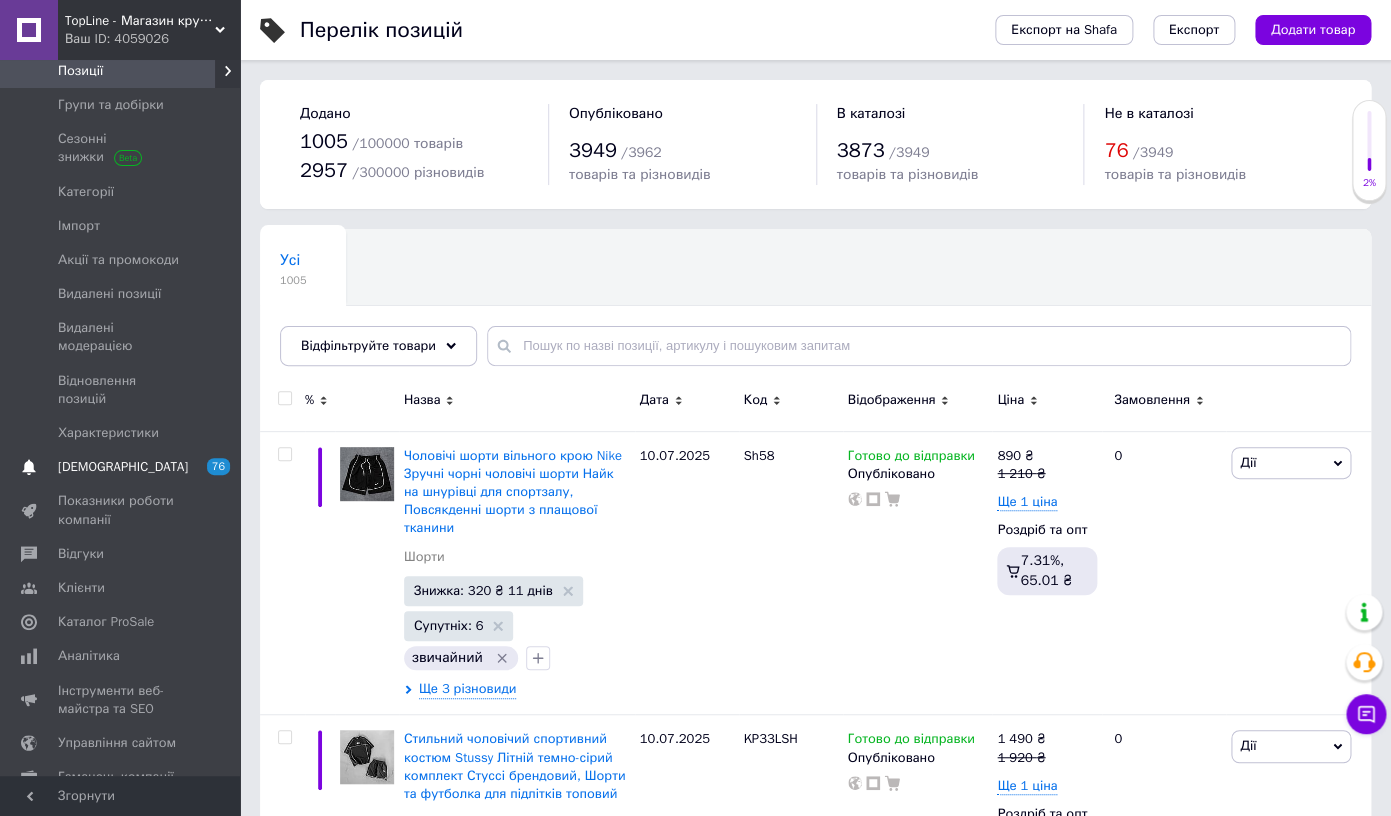 click on "Аналітика" at bounding box center [121, 656] 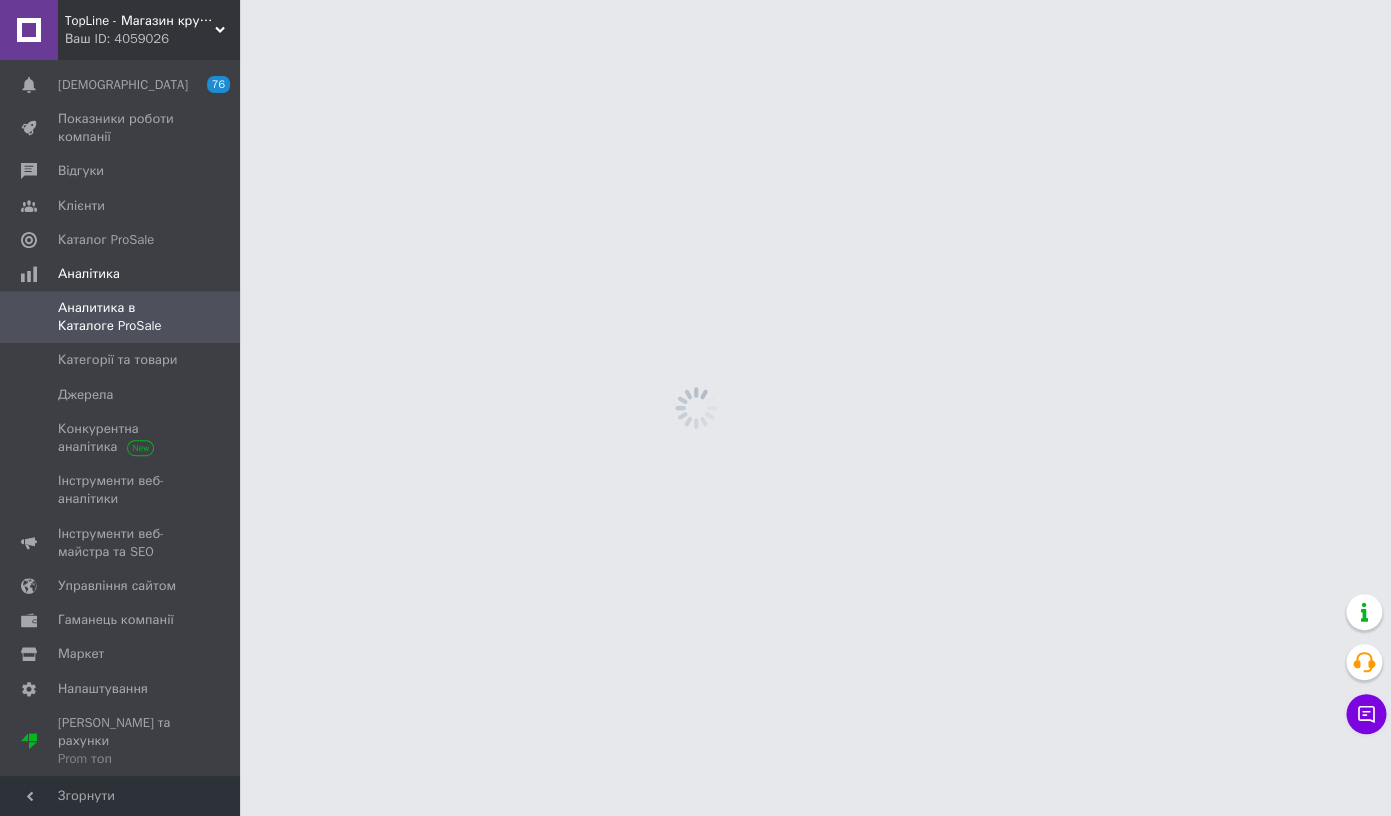 scroll, scrollTop: 152, scrollLeft: 0, axis: vertical 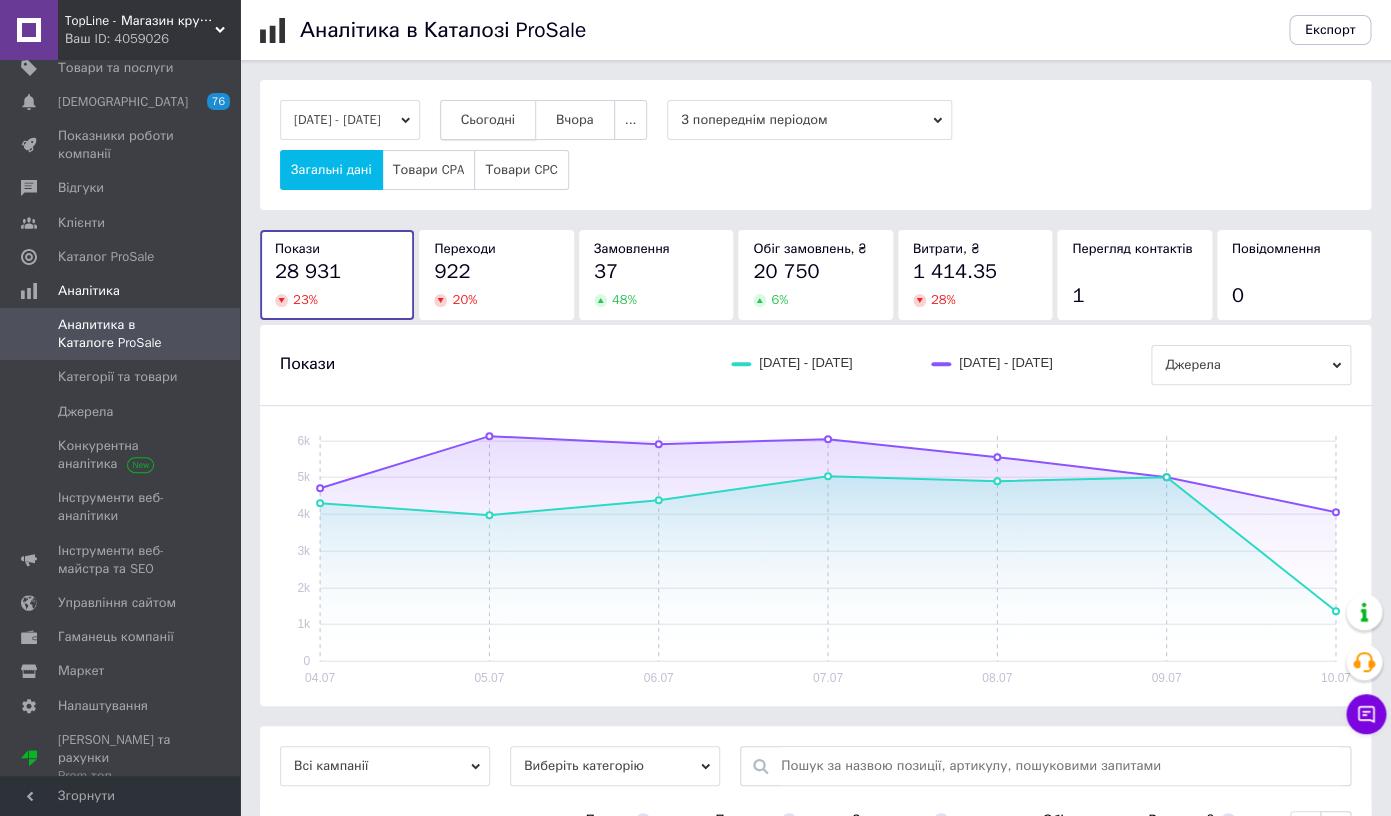 click on "Сьогодні" at bounding box center [488, 120] 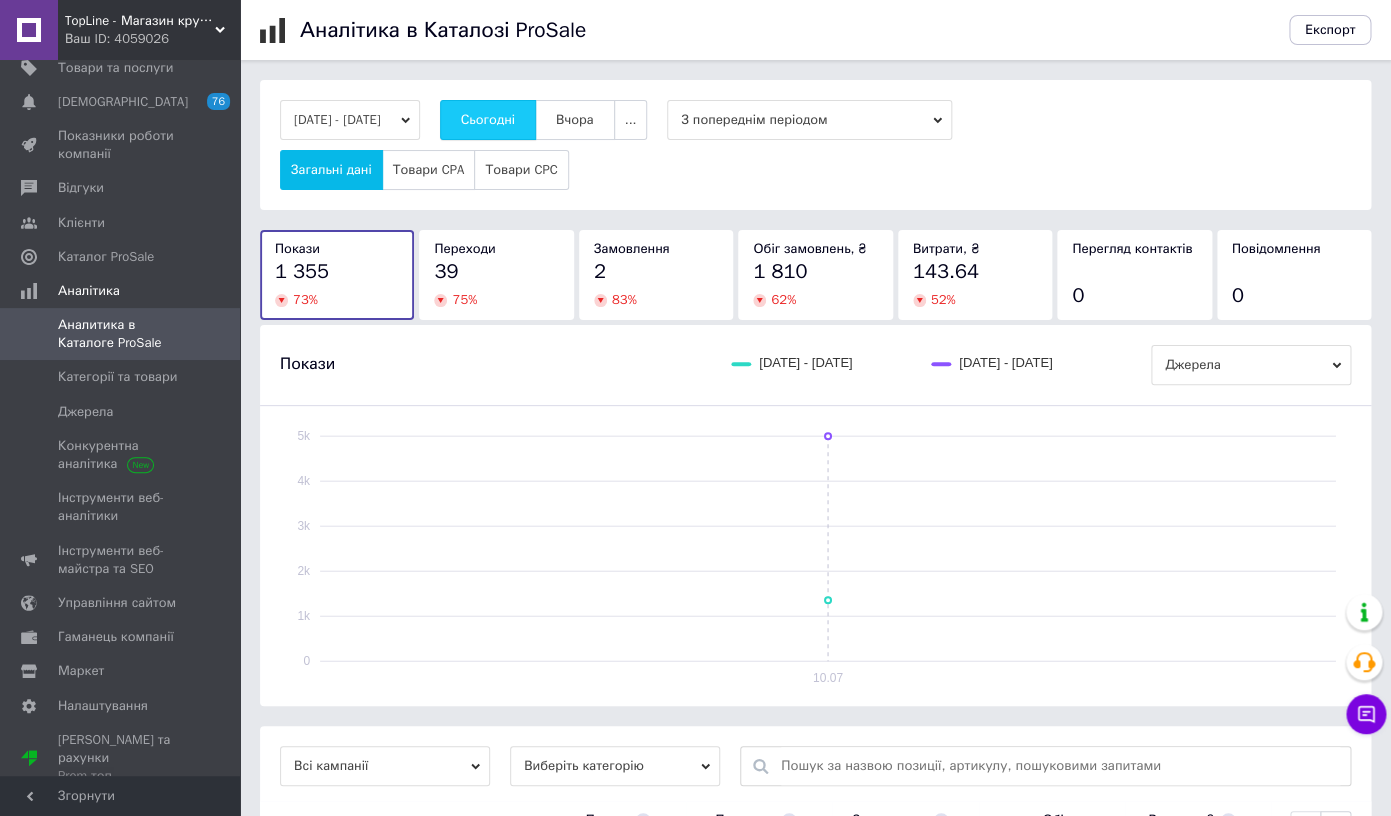click on "Сьогодні" at bounding box center (488, 120) 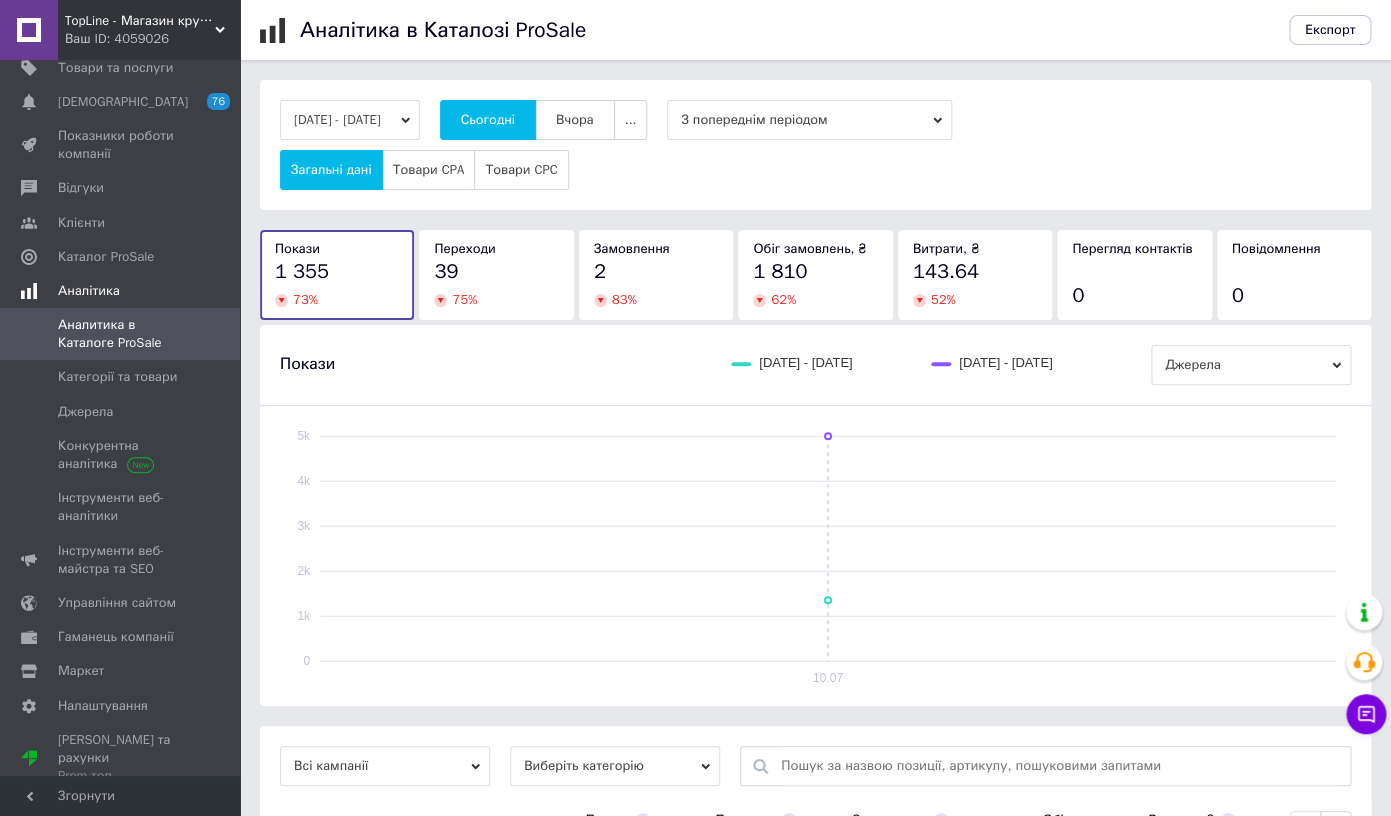 scroll, scrollTop: 0, scrollLeft: 0, axis: both 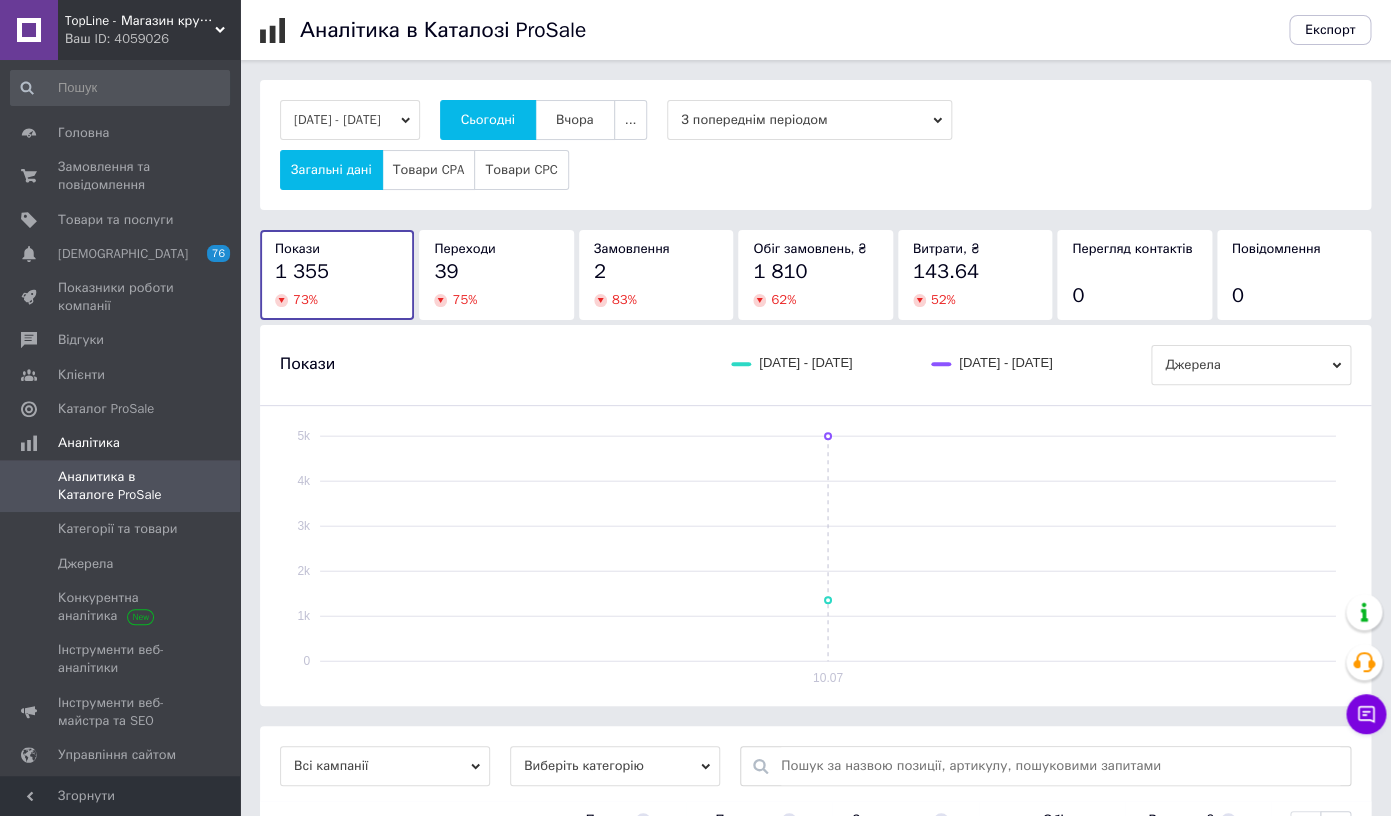 click on "TopLine - Магазин крутих товарів Ваш ID: 4059026" at bounding box center [149, 30] 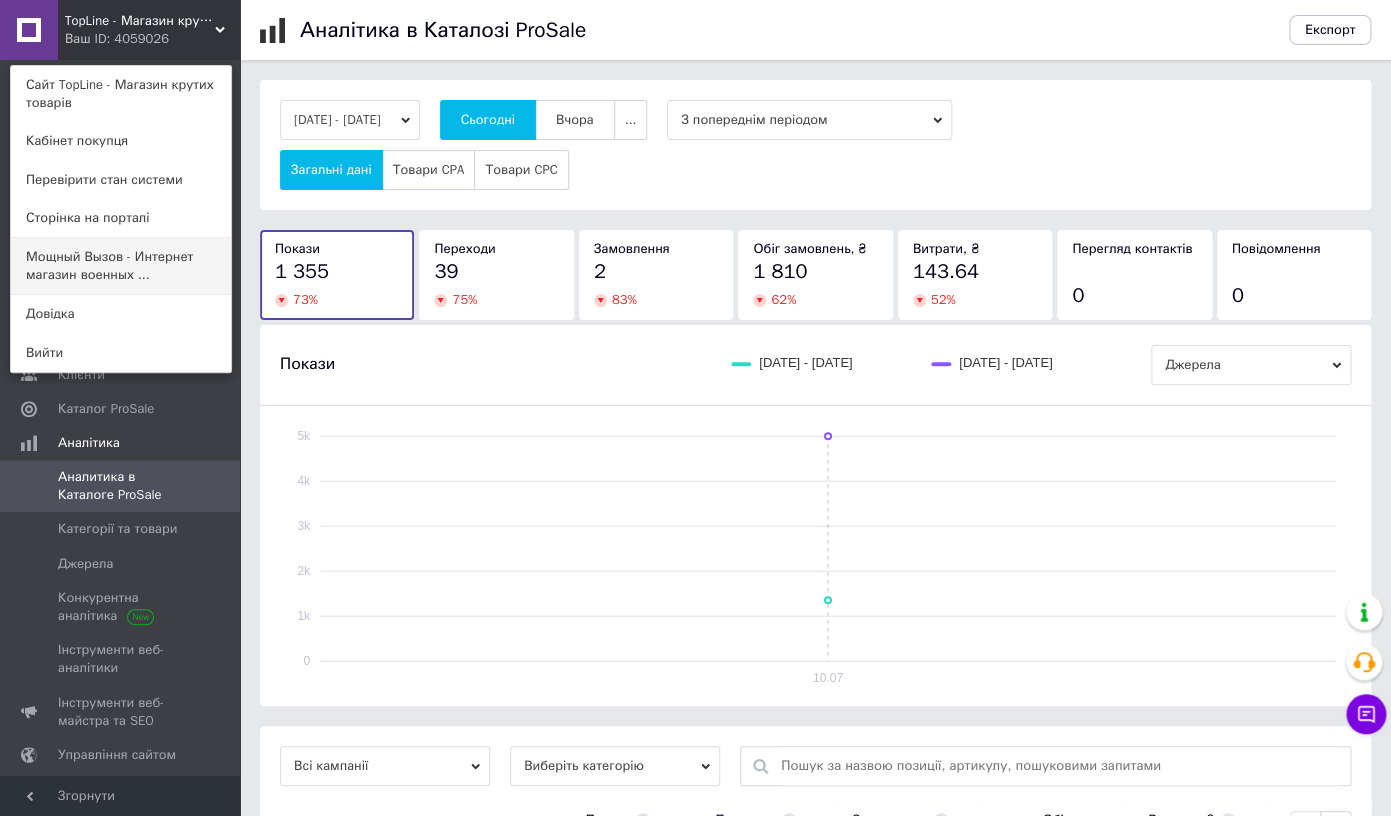 click on "Мощный Вызов - Интернет магазин военных ..." at bounding box center [121, 266] 